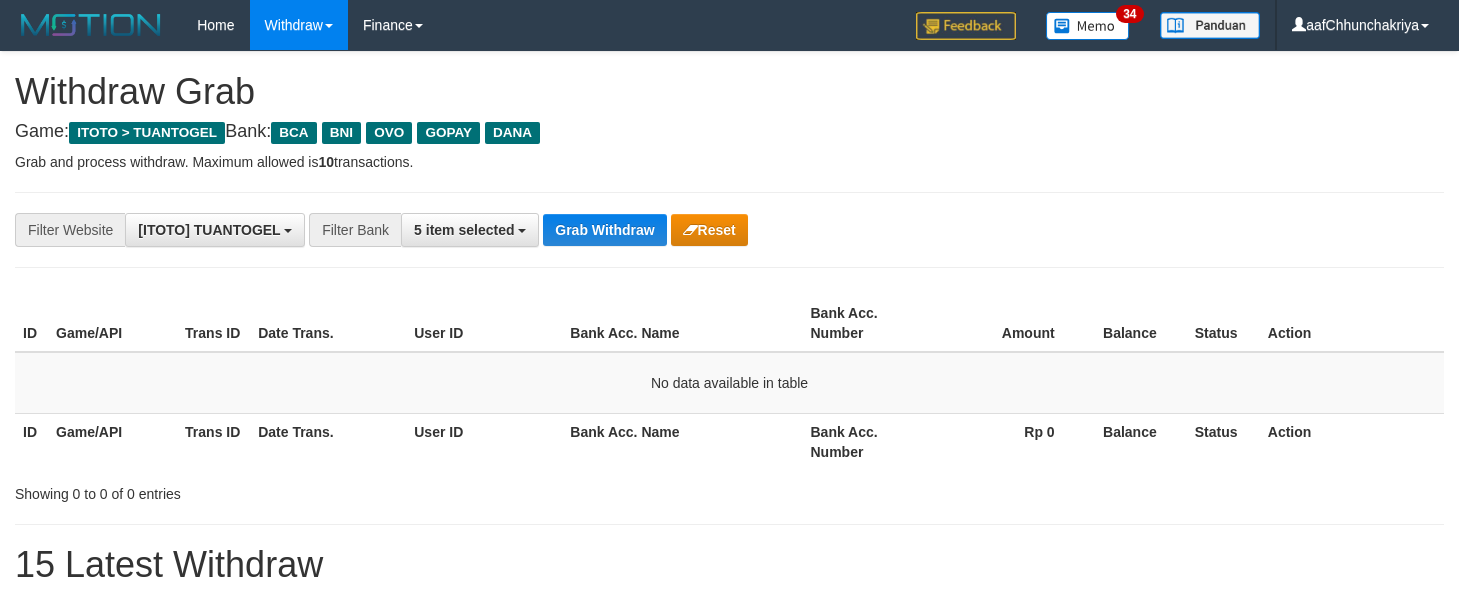 scroll, scrollTop: 0, scrollLeft: 0, axis: both 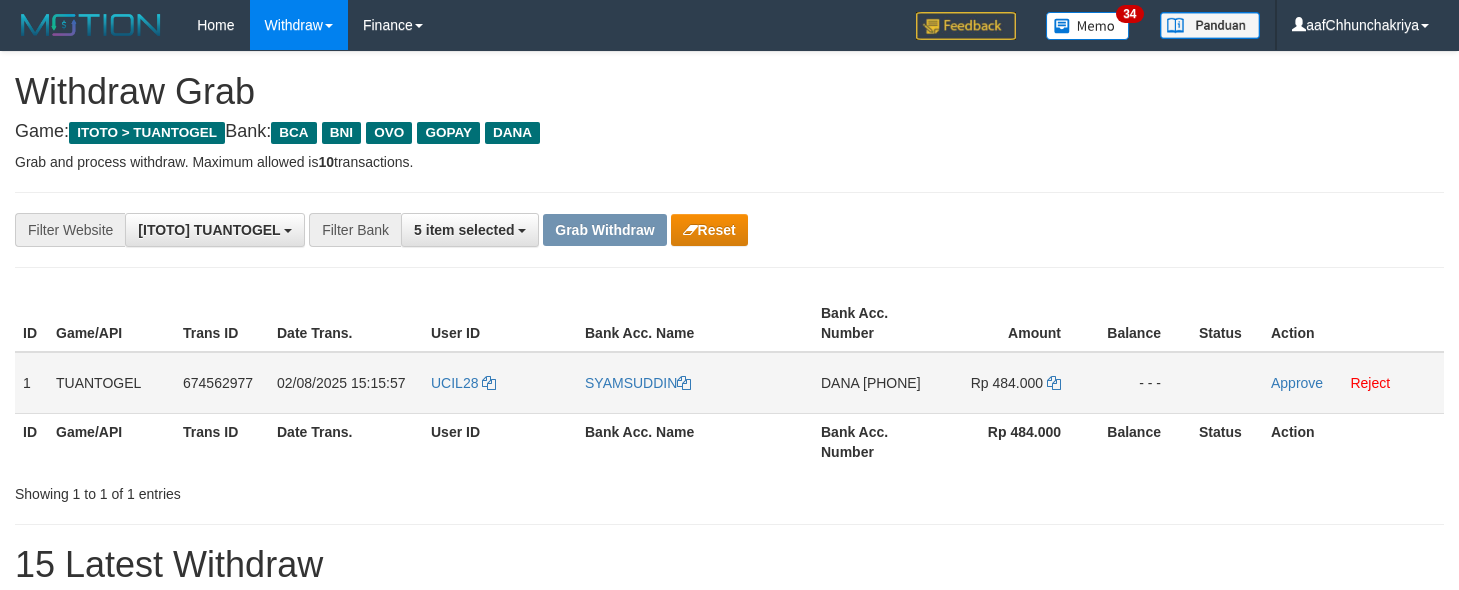 click on "UCIL28" at bounding box center (500, 383) 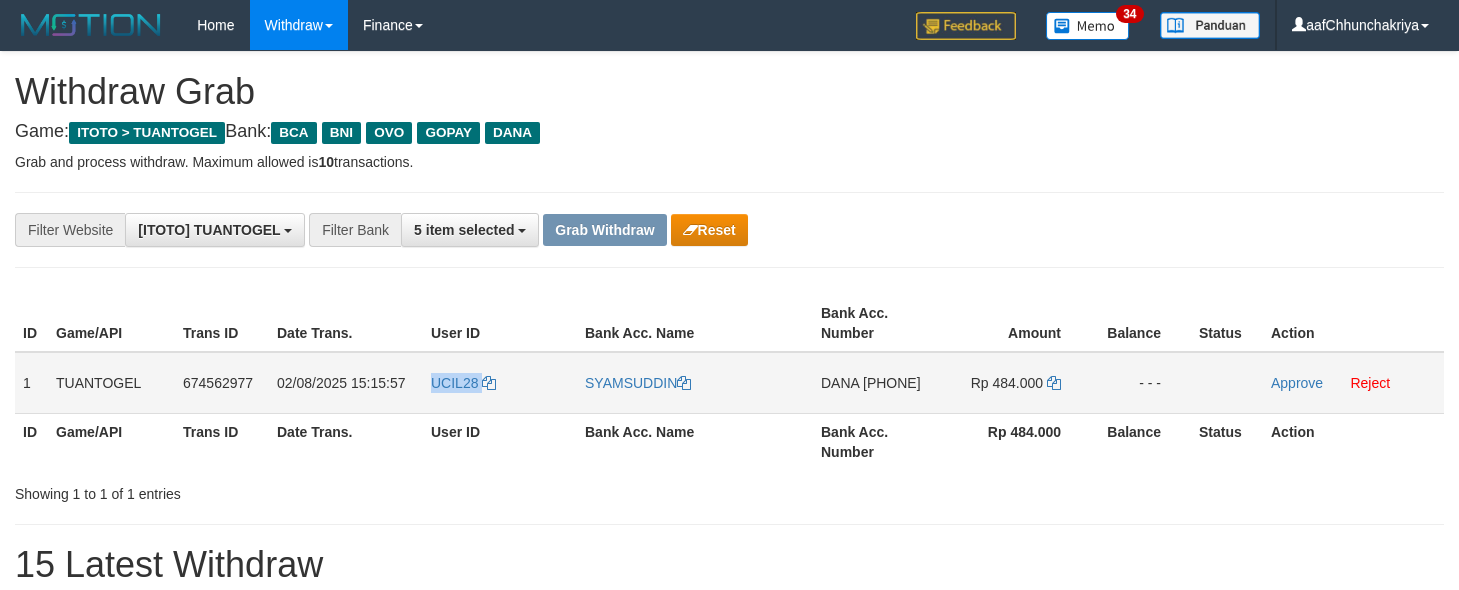 click on "UCIL28" at bounding box center [500, 383] 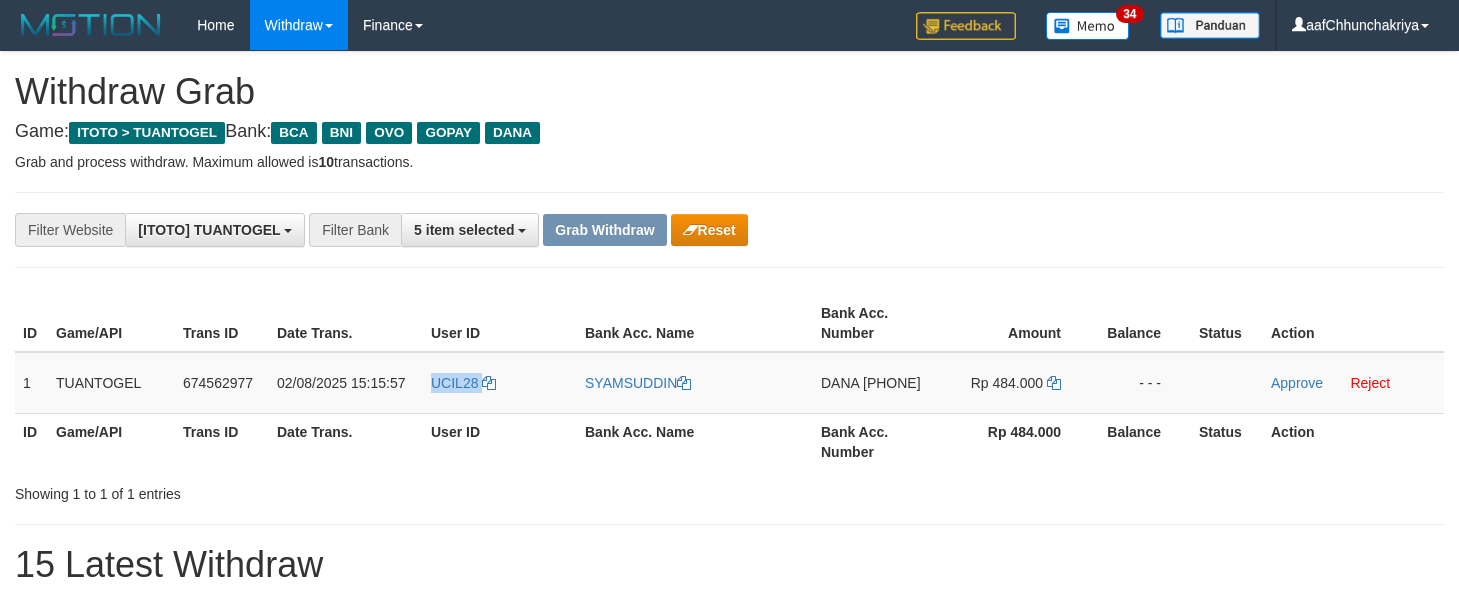 copy on "UCIL28" 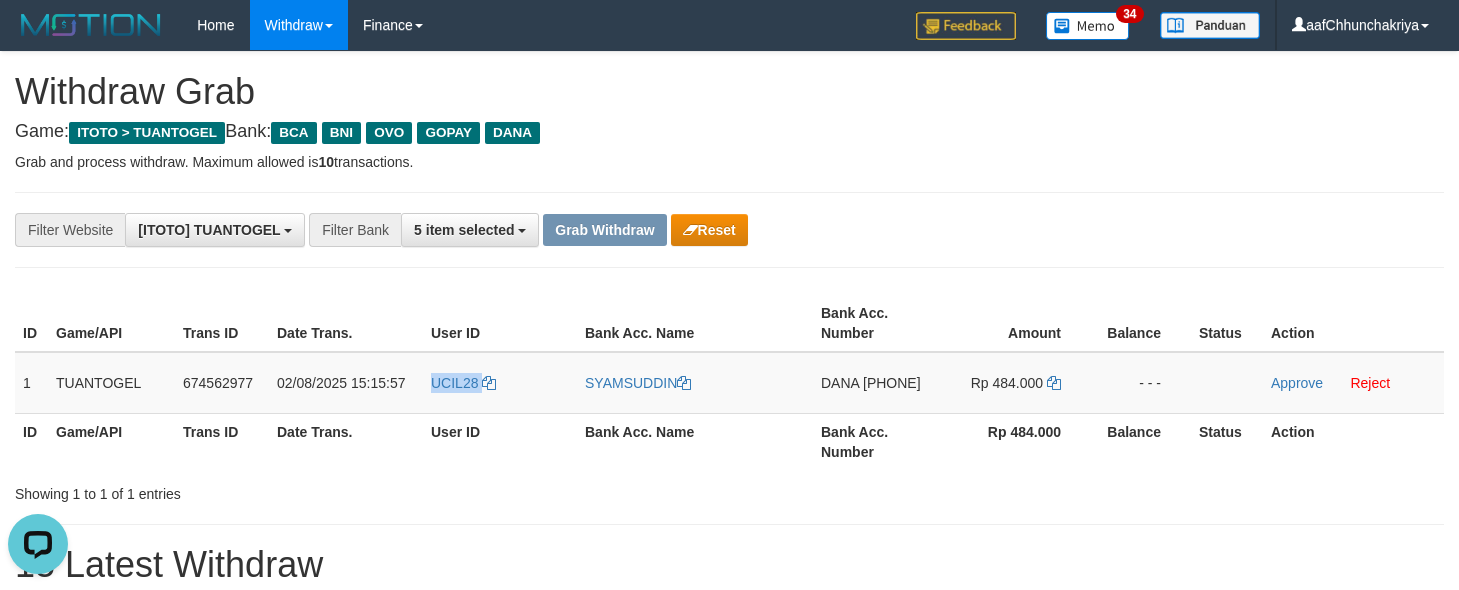 scroll, scrollTop: 0, scrollLeft: 0, axis: both 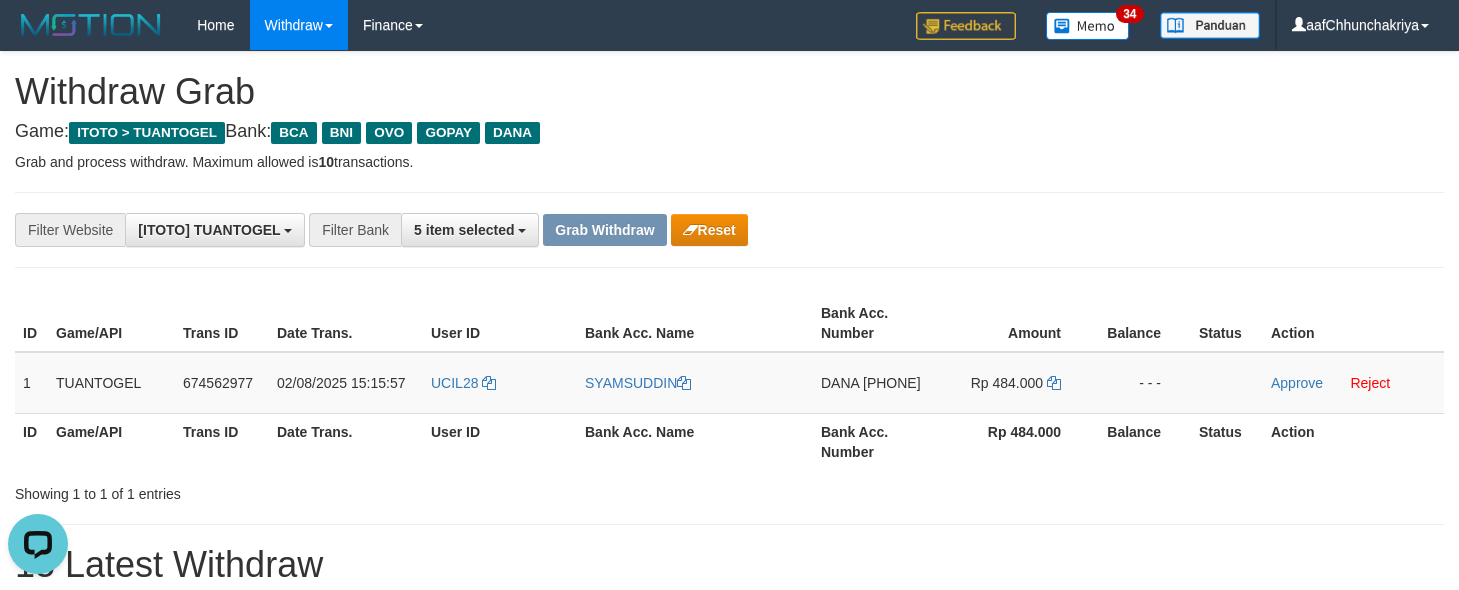 drag, startPoint x: 1250, startPoint y: 125, endPoint x: 1105, endPoint y: 300, distance: 227.26636 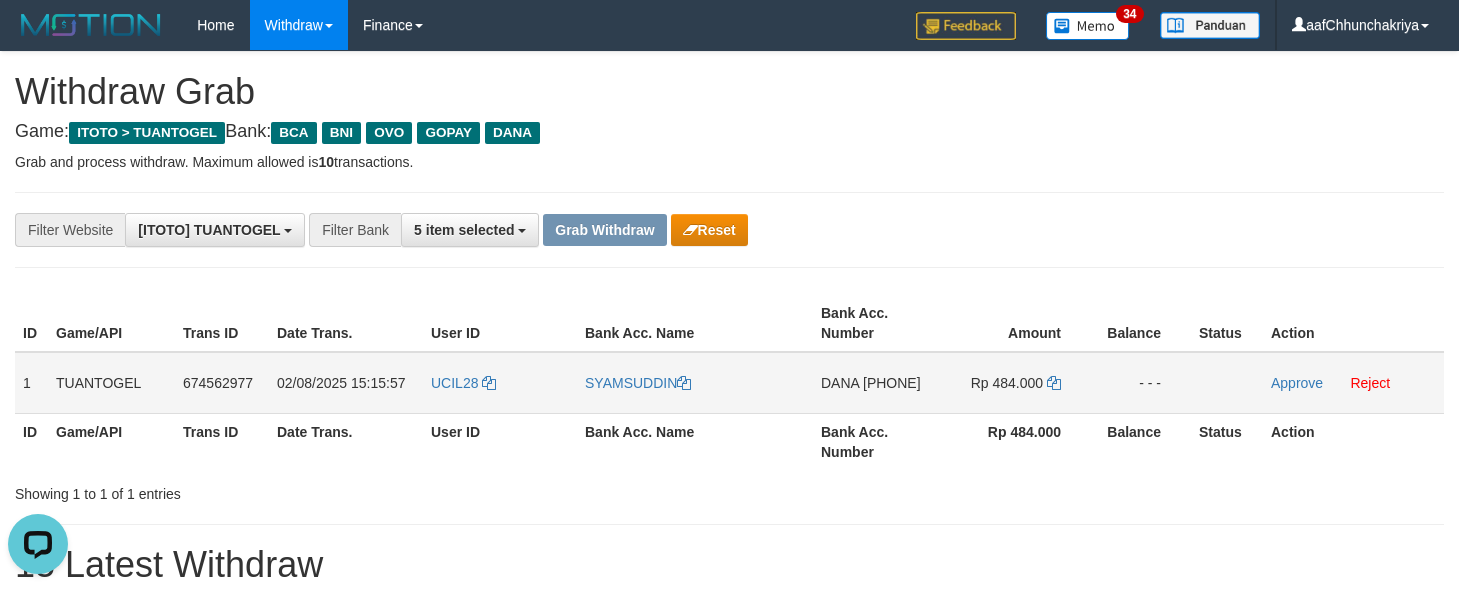 click on "DANA
081222983556" at bounding box center [876, 383] 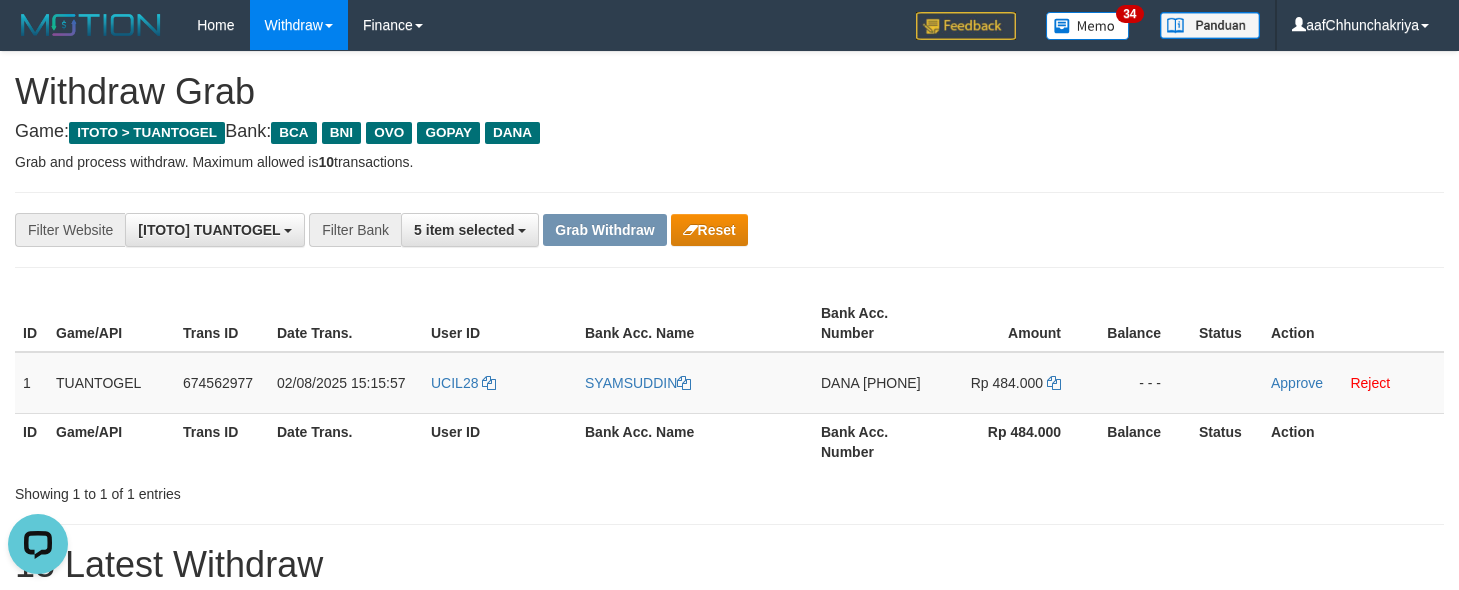 copy on "[PHONE]" 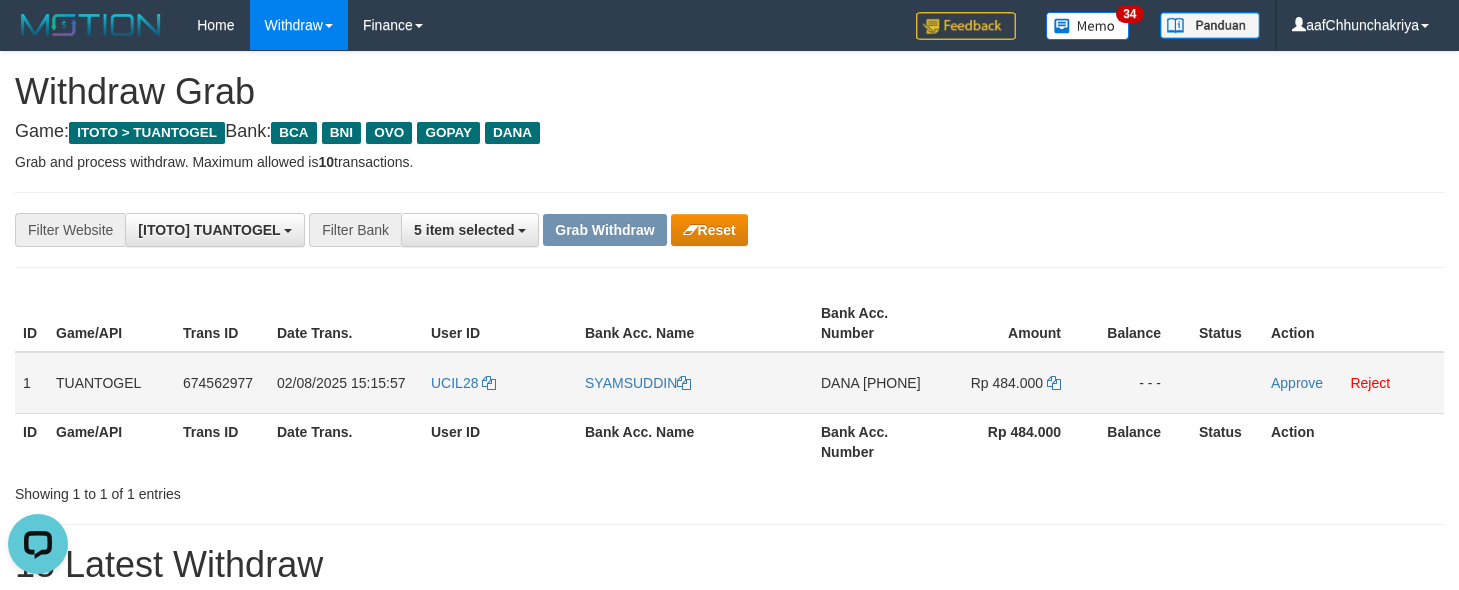 click on "Rp 484.000" at bounding box center [1007, 383] 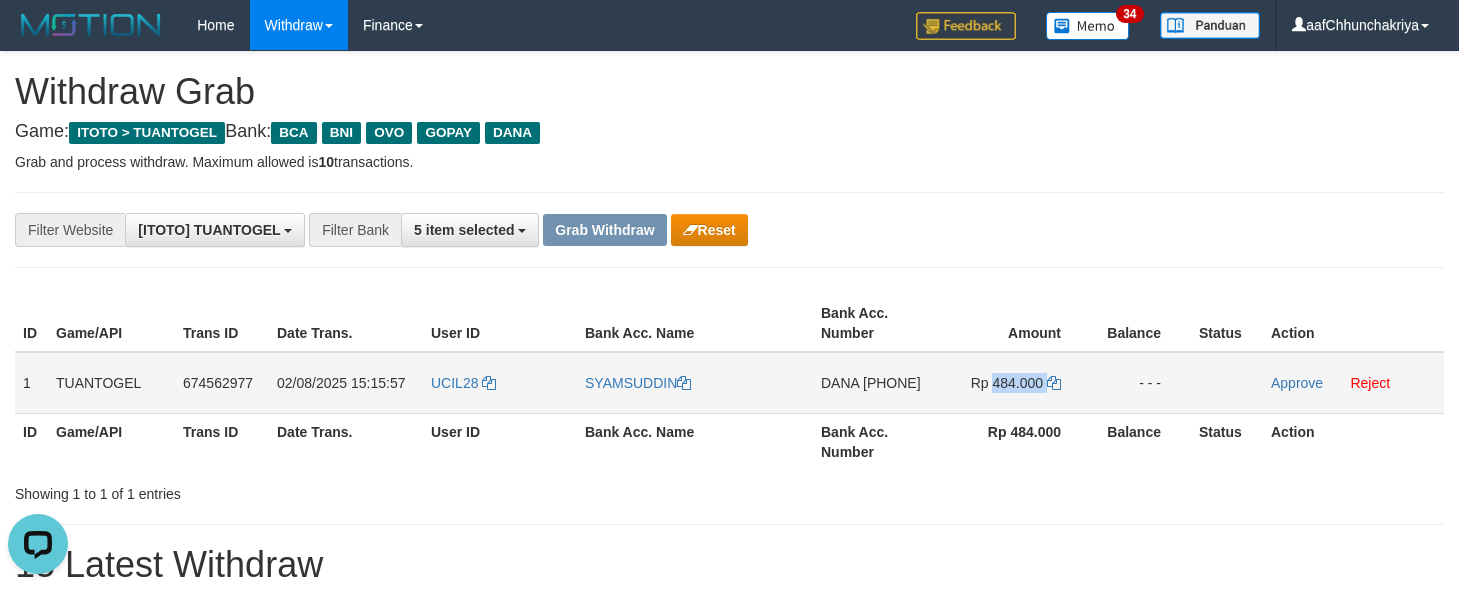 click on "Rp 484.000" at bounding box center (1007, 383) 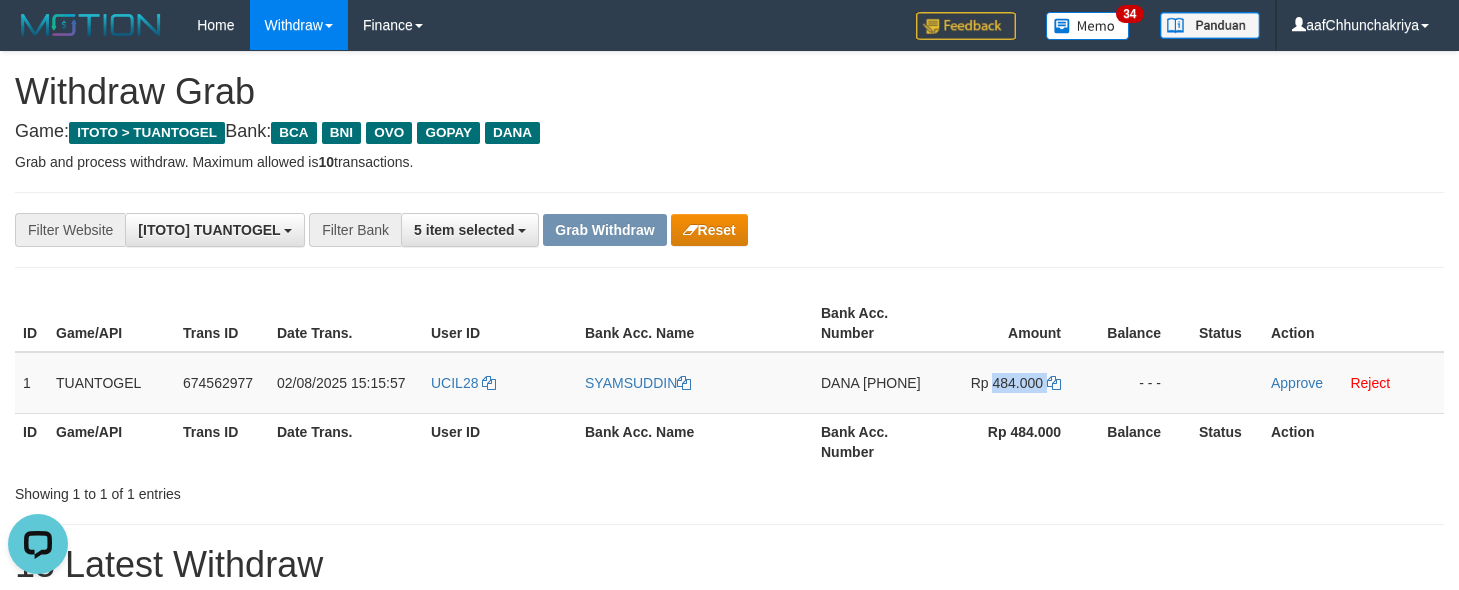 copy on "484.000" 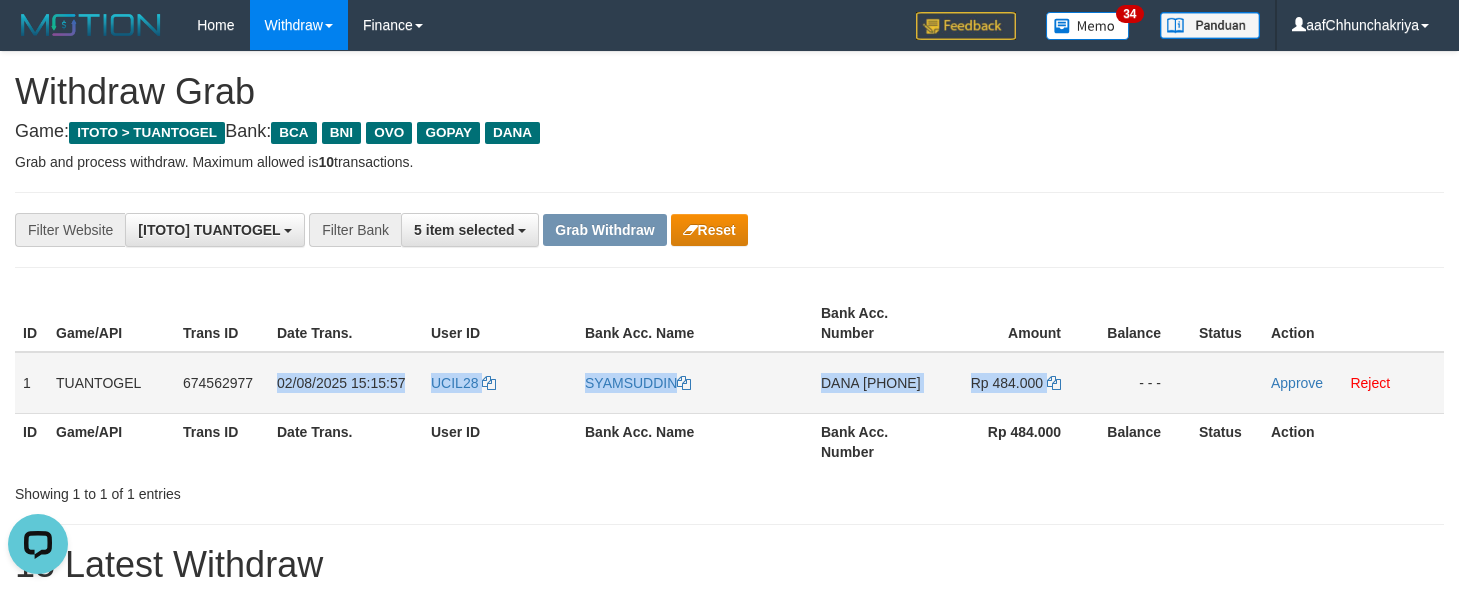 drag, startPoint x: 297, startPoint y: 380, endPoint x: 1091, endPoint y: 407, distance: 794.4589 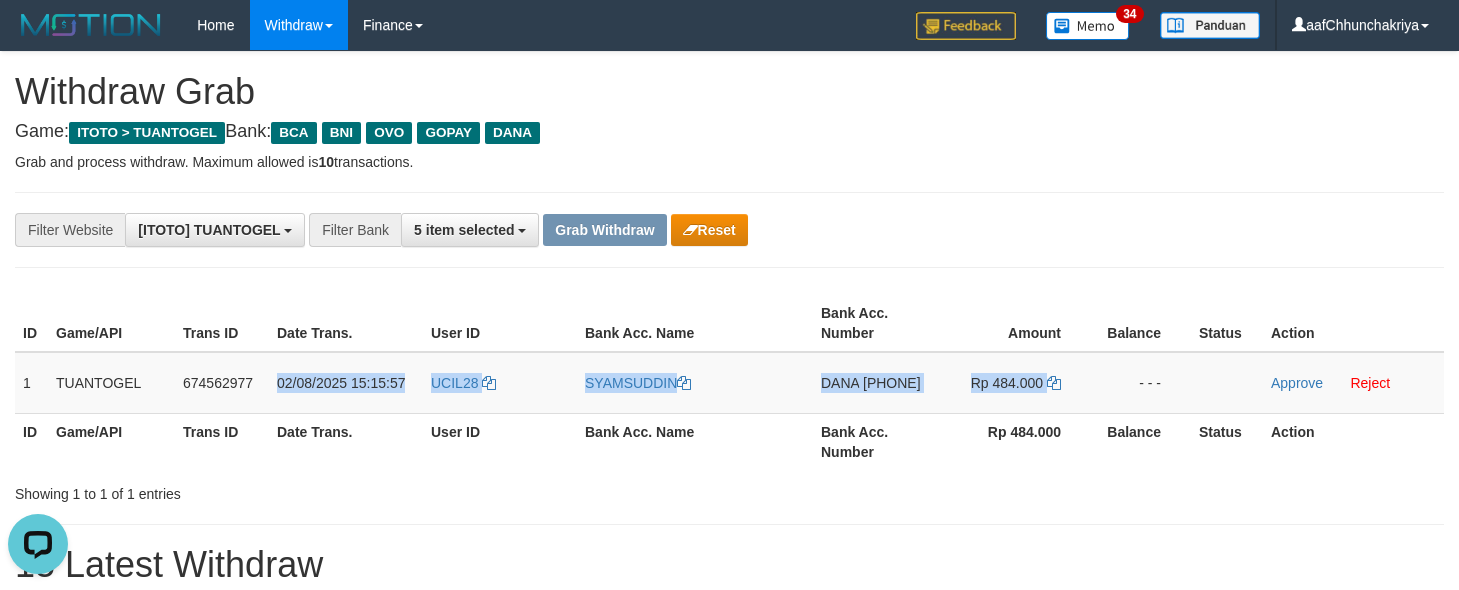 copy on "02/08/2025 15:15:57
UCIL28
SYAMSUDDIN
DANA
081222983556
Rp 484.000" 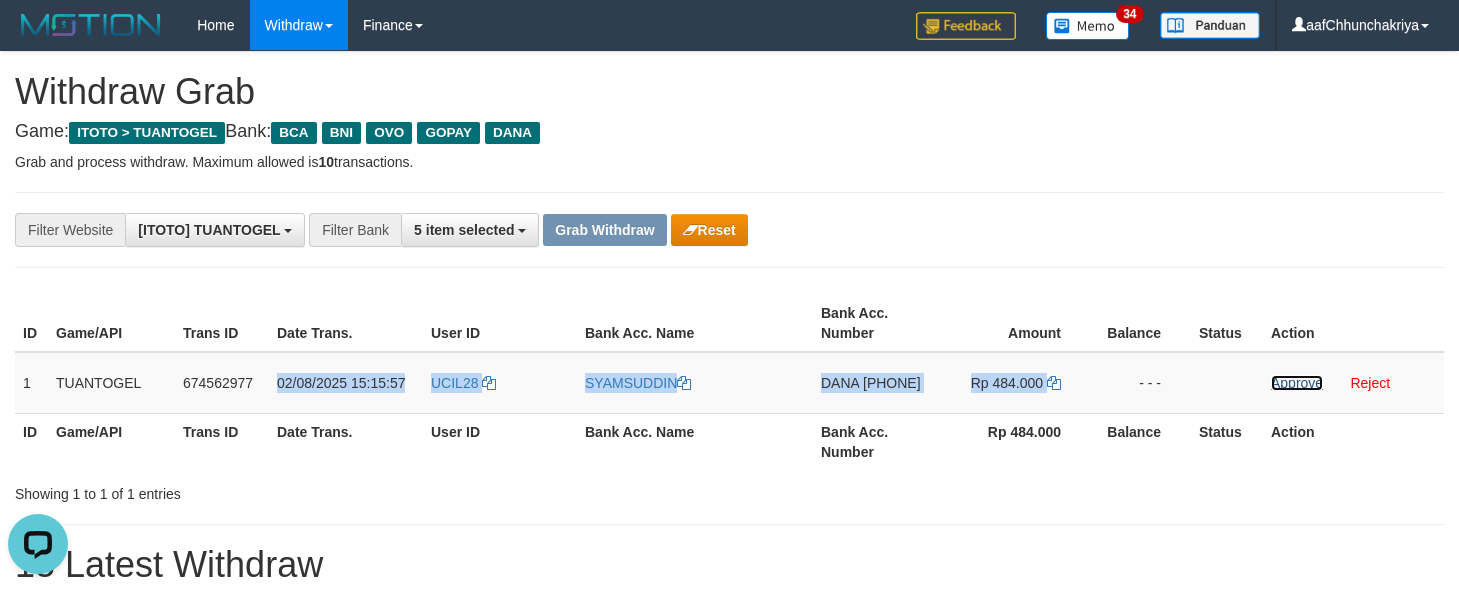 drag, startPoint x: 1276, startPoint y: 384, endPoint x: 833, endPoint y: 214, distance: 474.4987 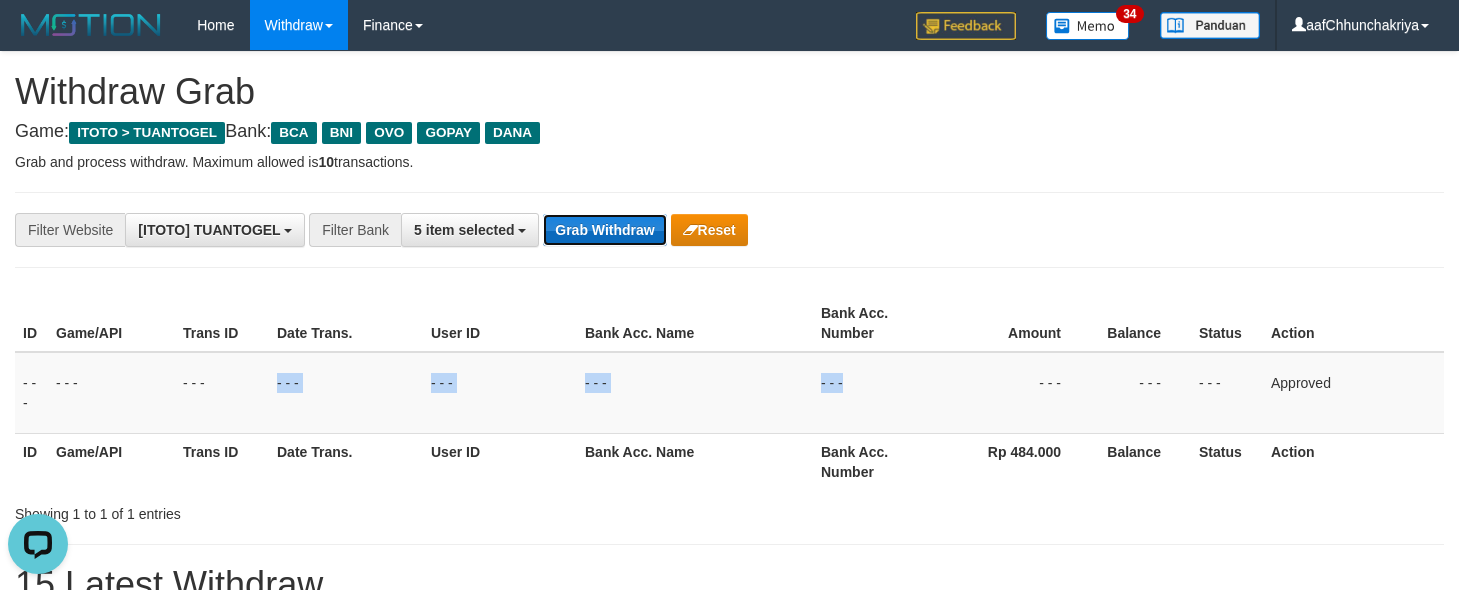 click on "Grab Withdraw" at bounding box center (604, 230) 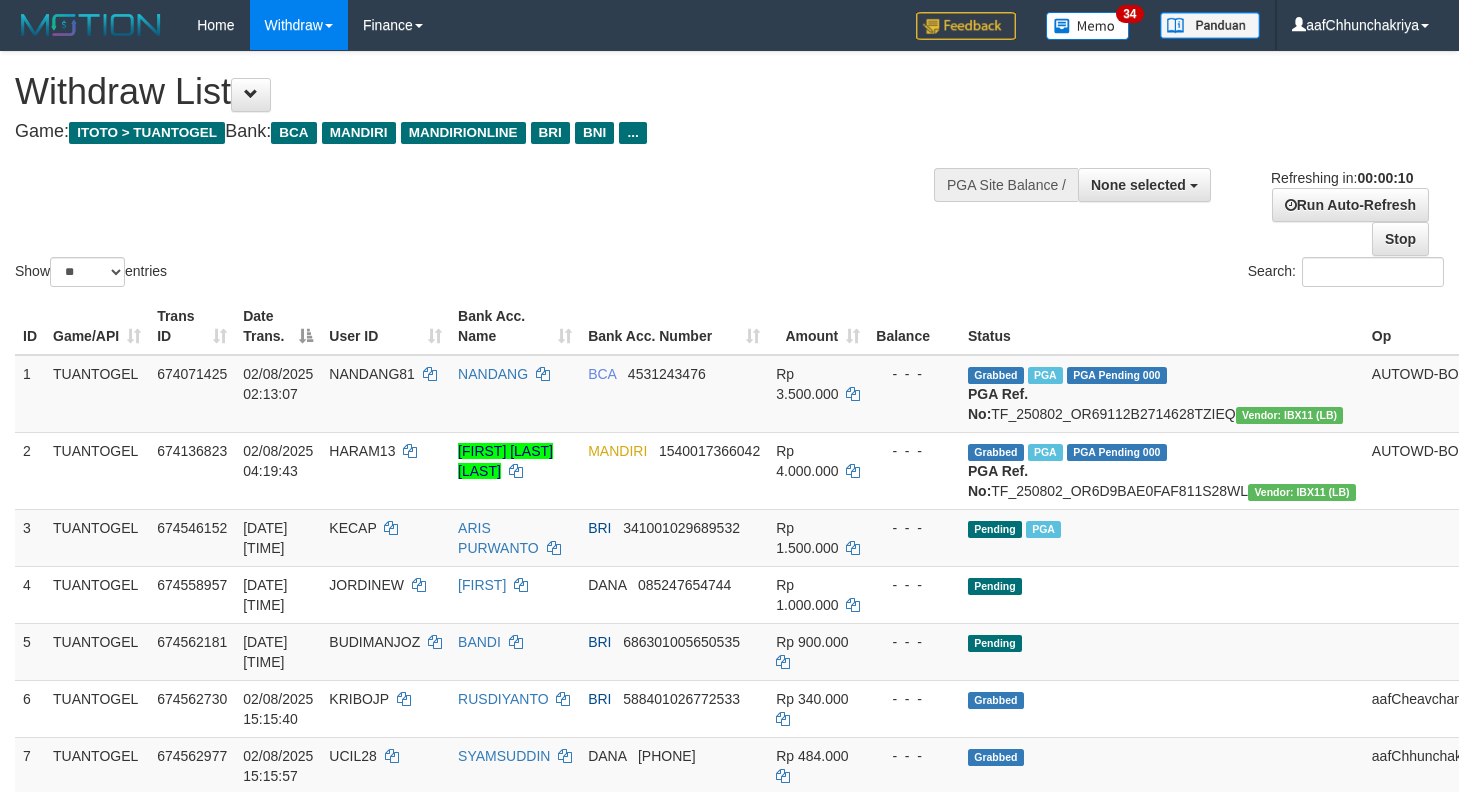select 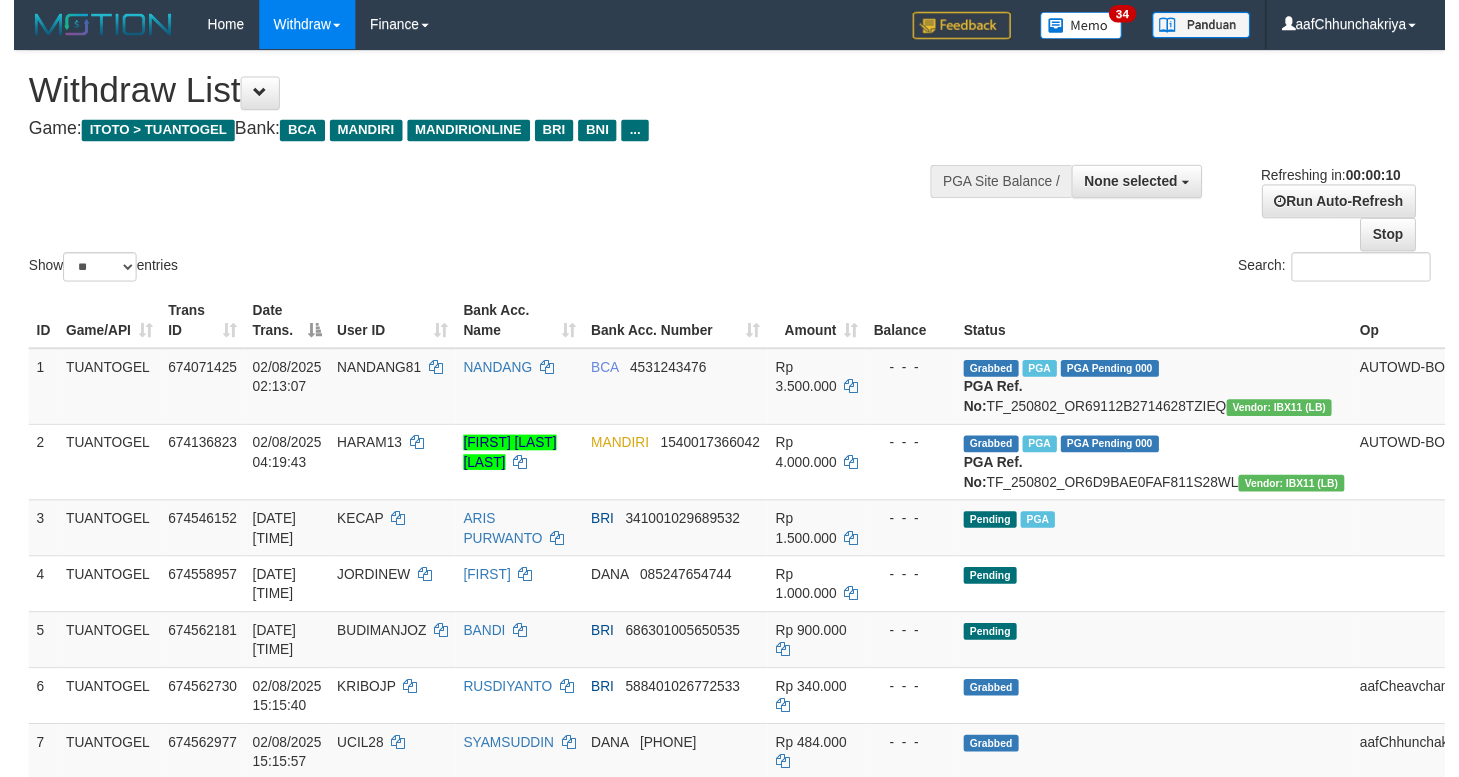 scroll, scrollTop: 0, scrollLeft: 0, axis: both 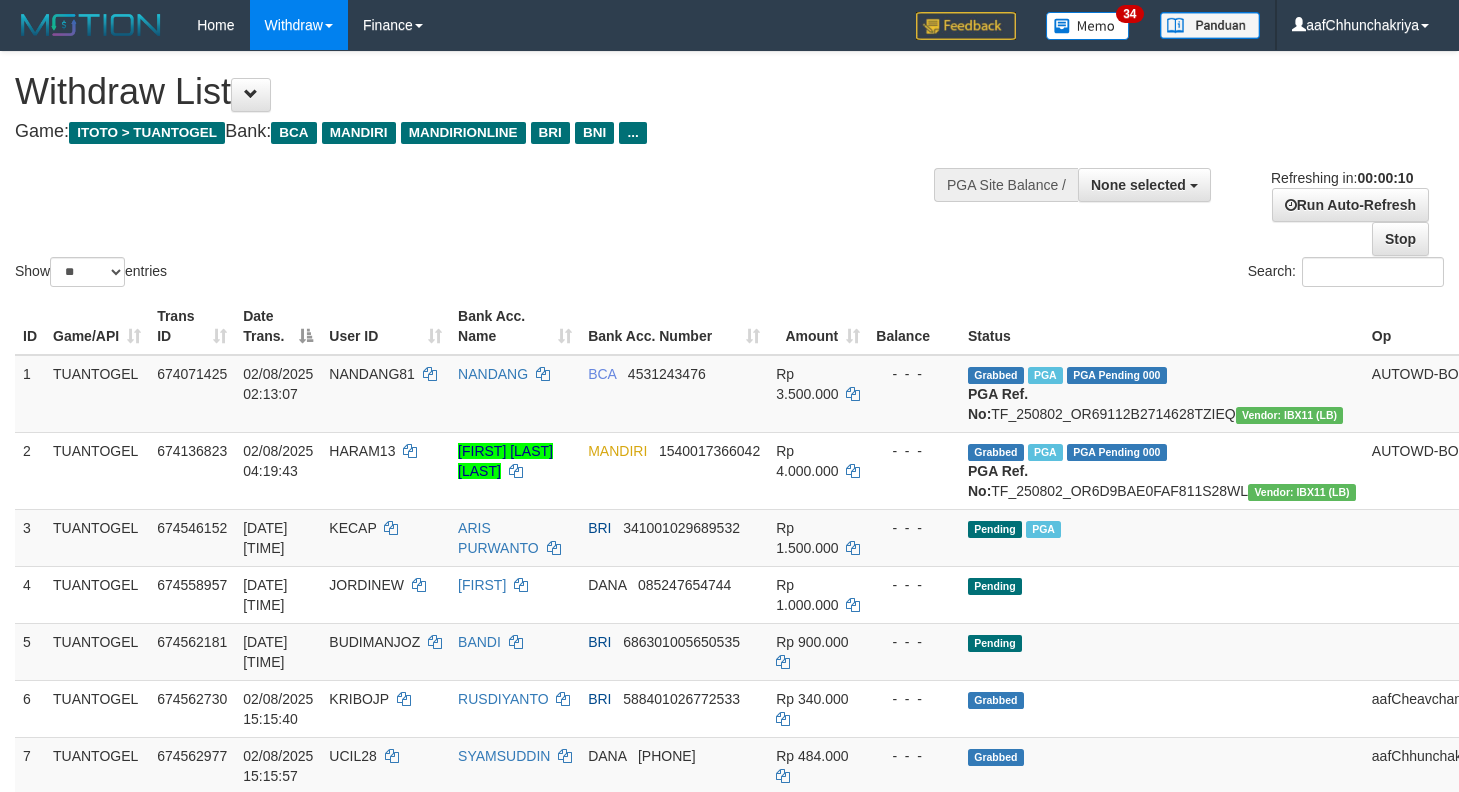 select 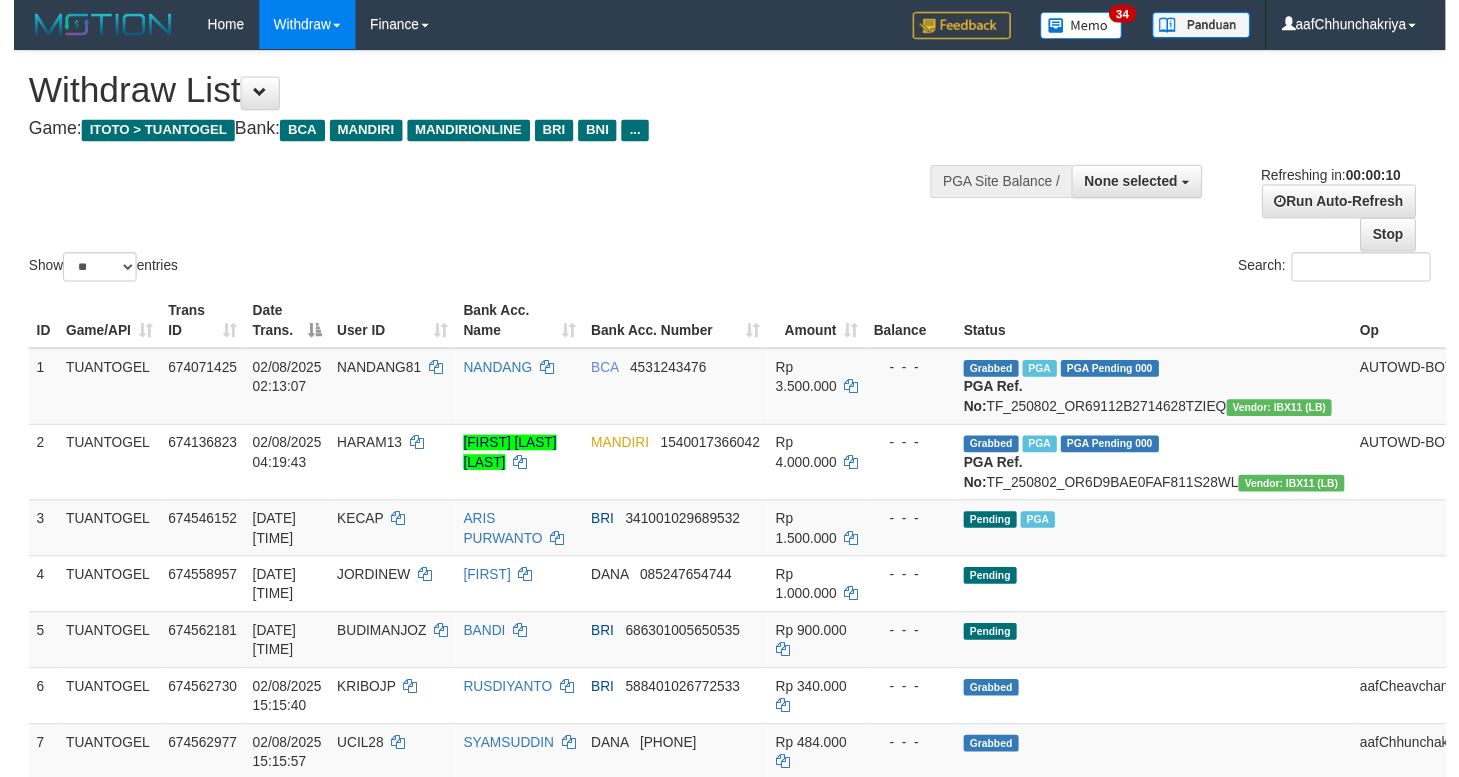 scroll, scrollTop: 0, scrollLeft: 0, axis: both 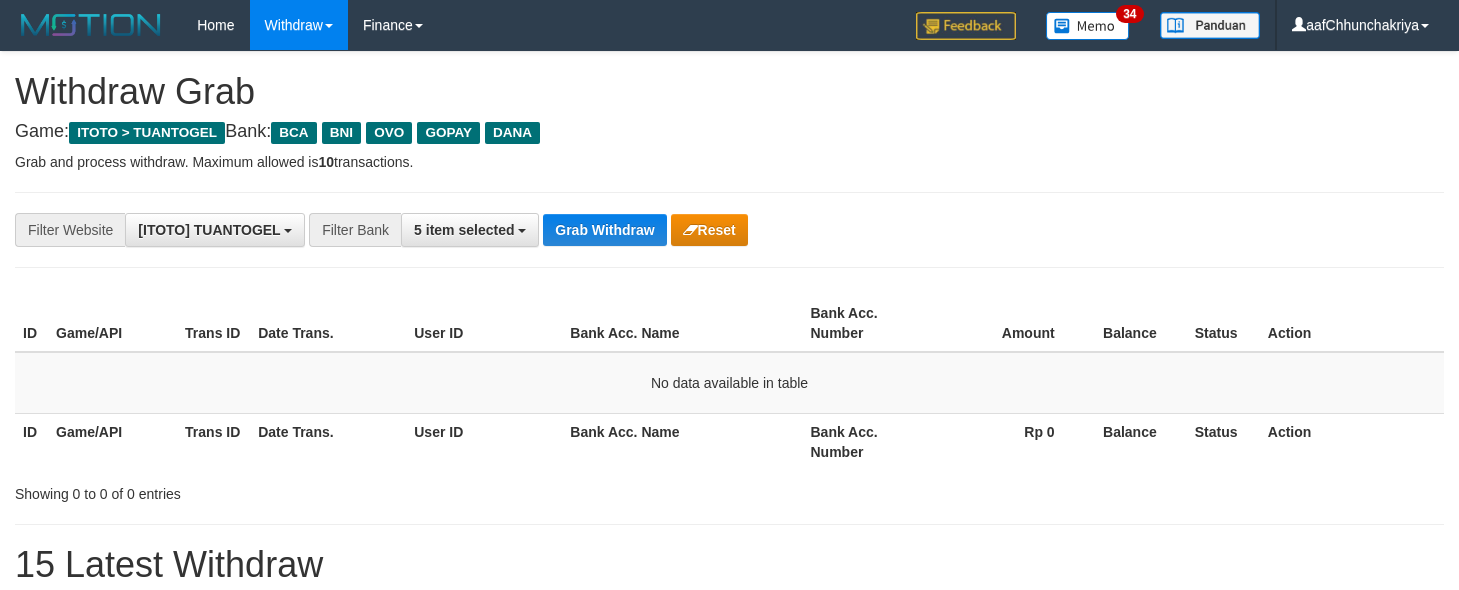 click on "Grab Withdraw" at bounding box center [604, 230] 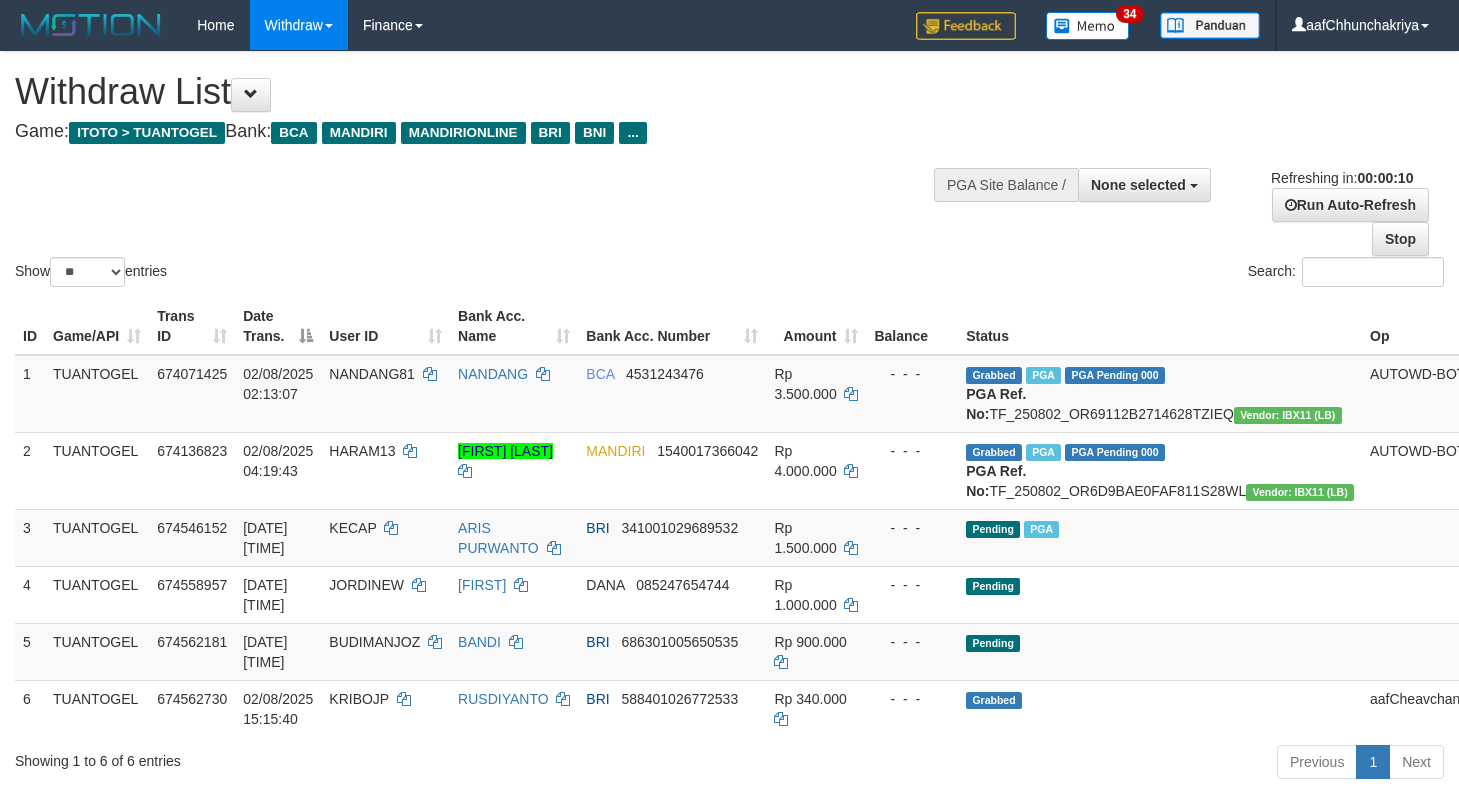 select 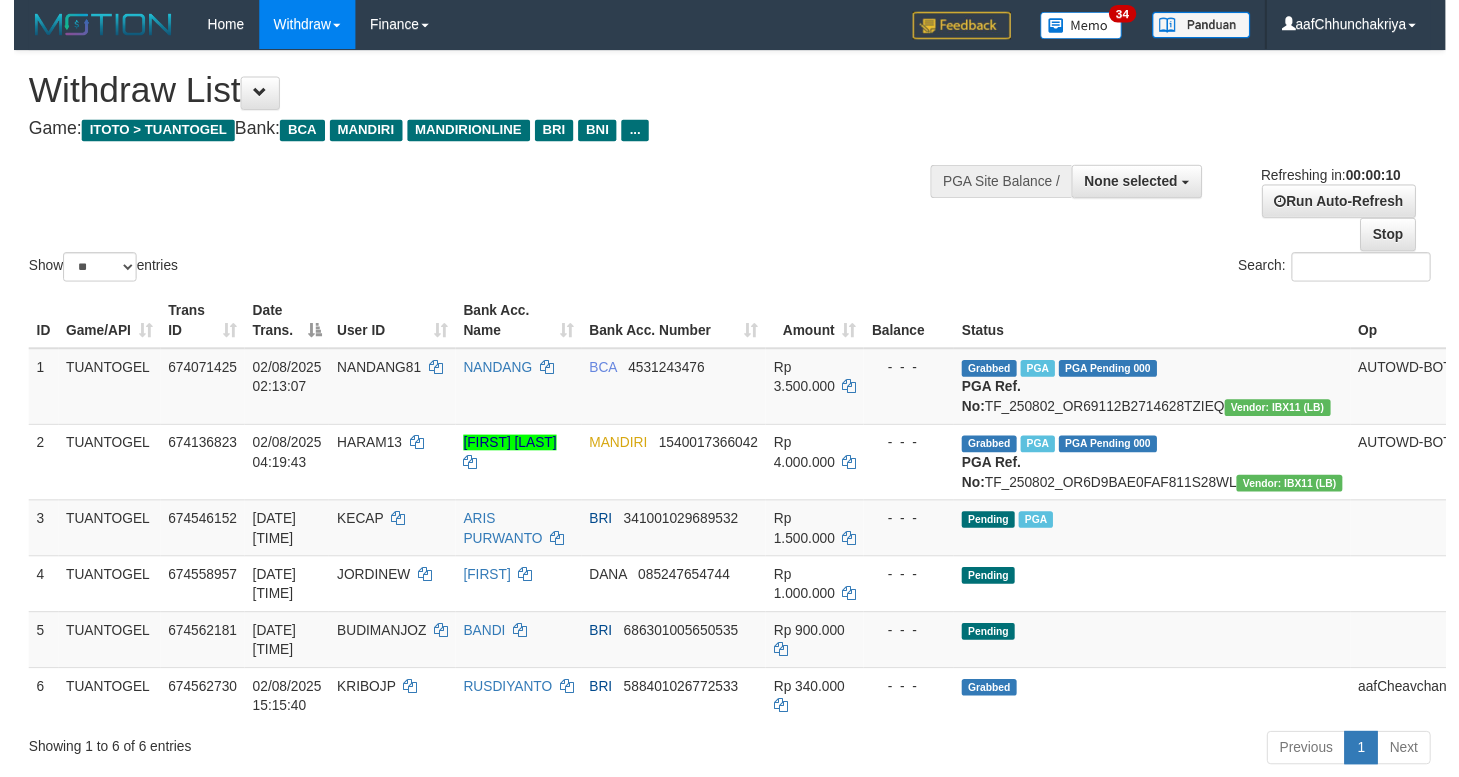 scroll, scrollTop: 0, scrollLeft: 0, axis: both 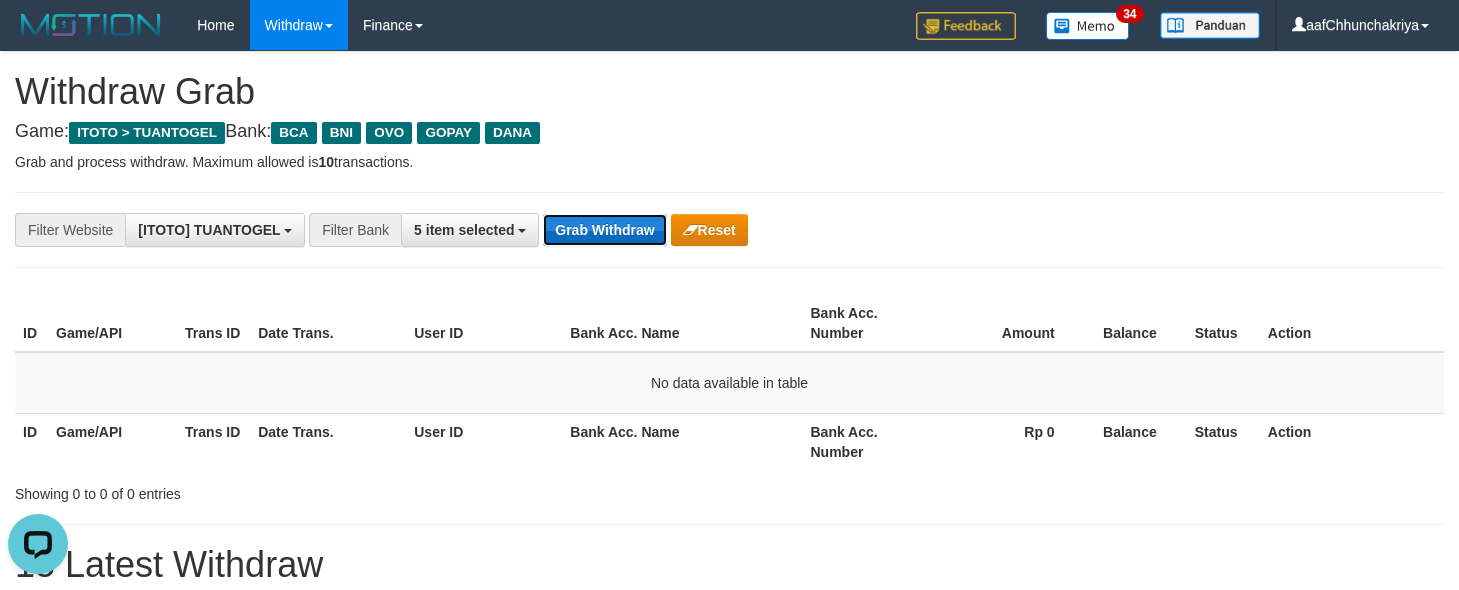 click on "Grab Withdraw" at bounding box center [604, 230] 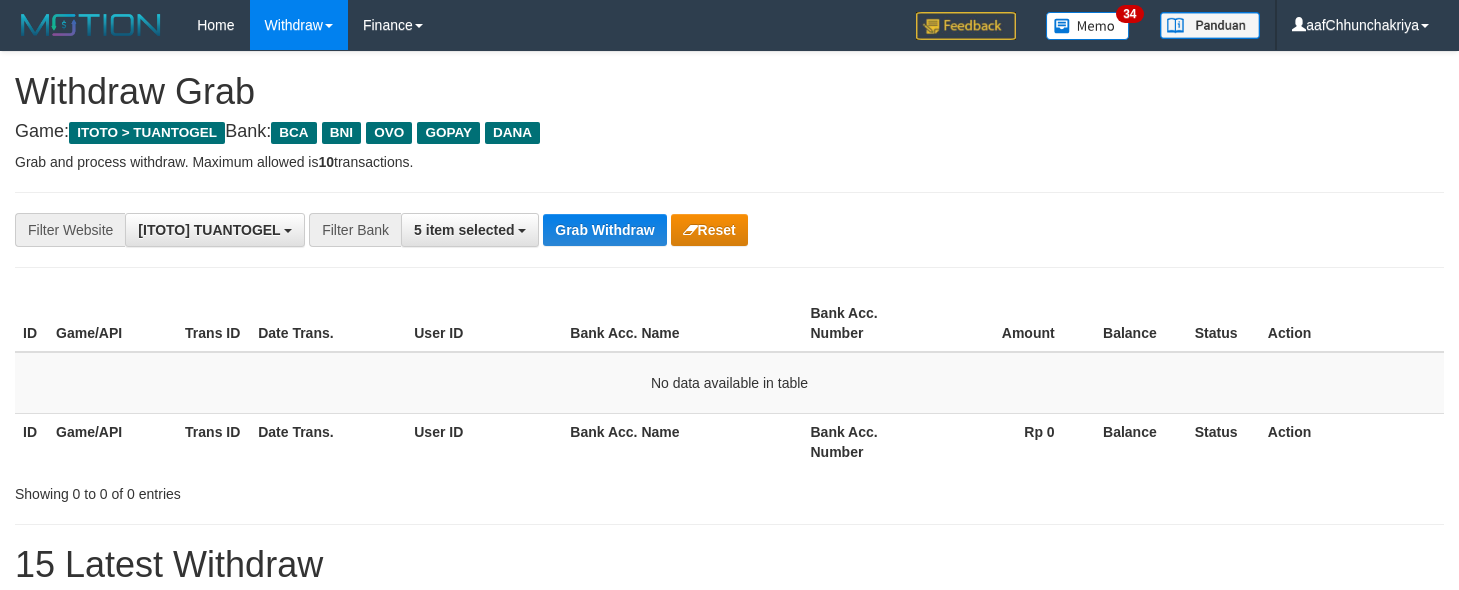 click on "Grab Withdraw" at bounding box center (604, 230) 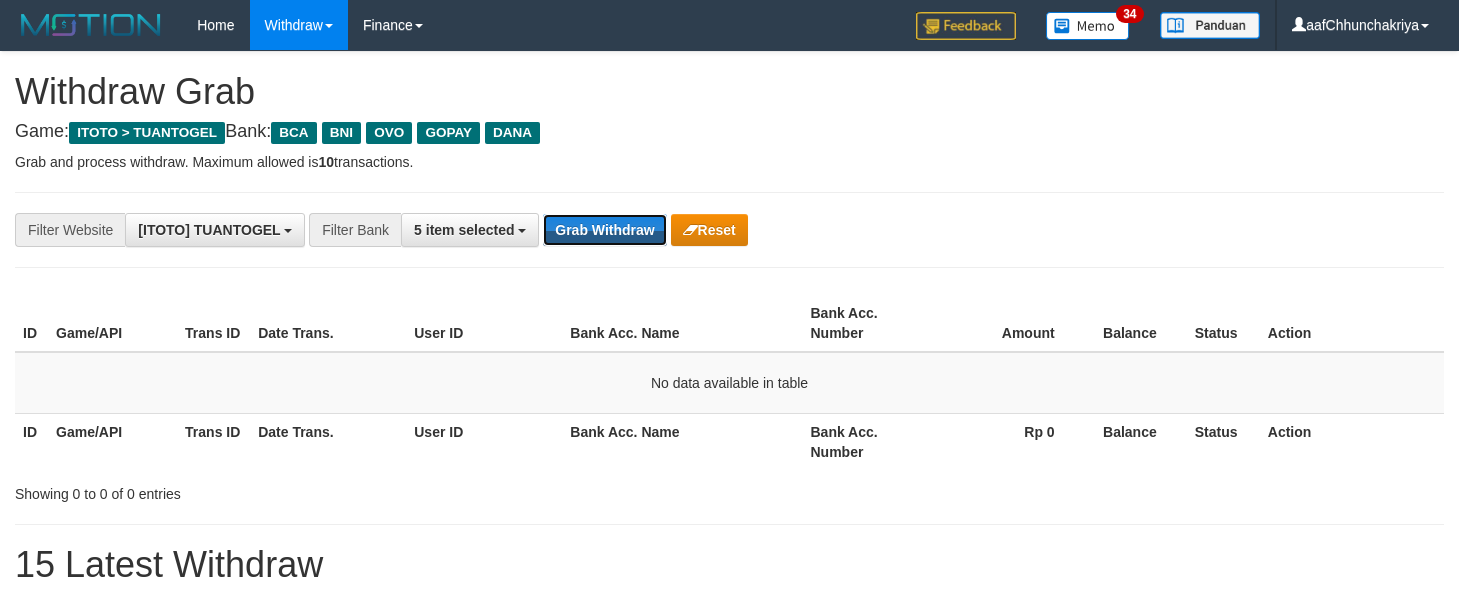 scroll, scrollTop: 18, scrollLeft: 0, axis: vertical 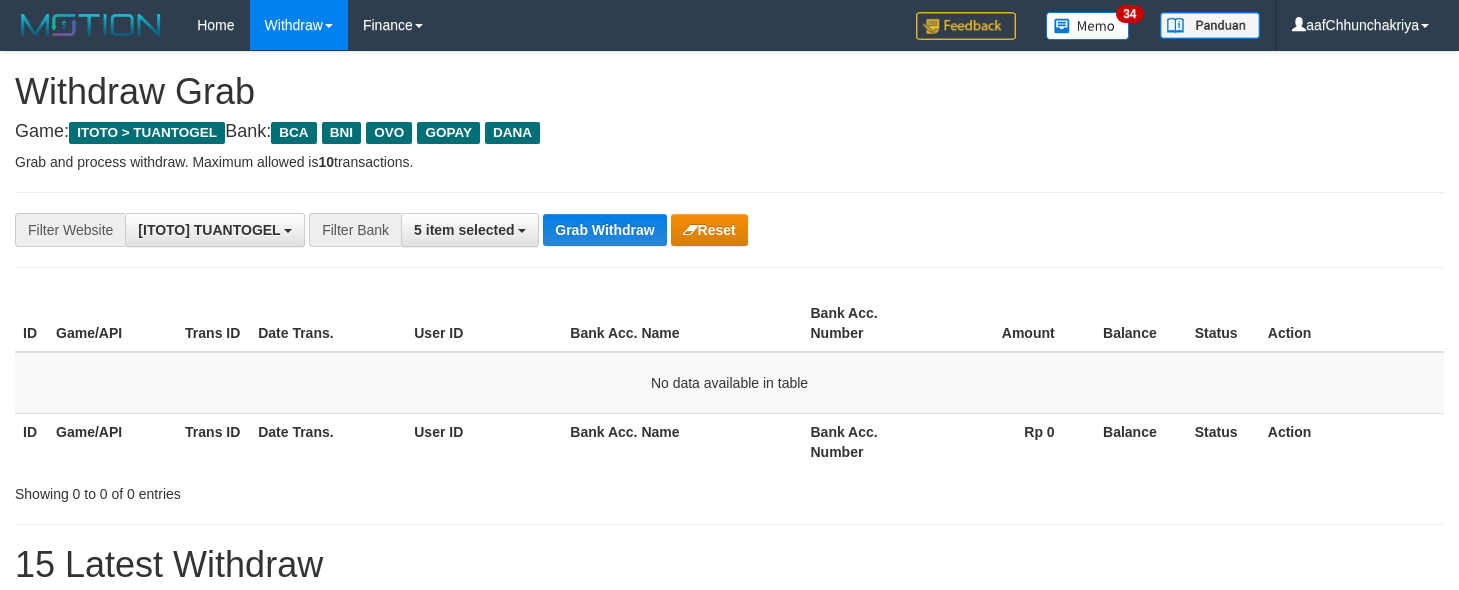 click on "Grab Withdraw" at bounding box center (604, 230) 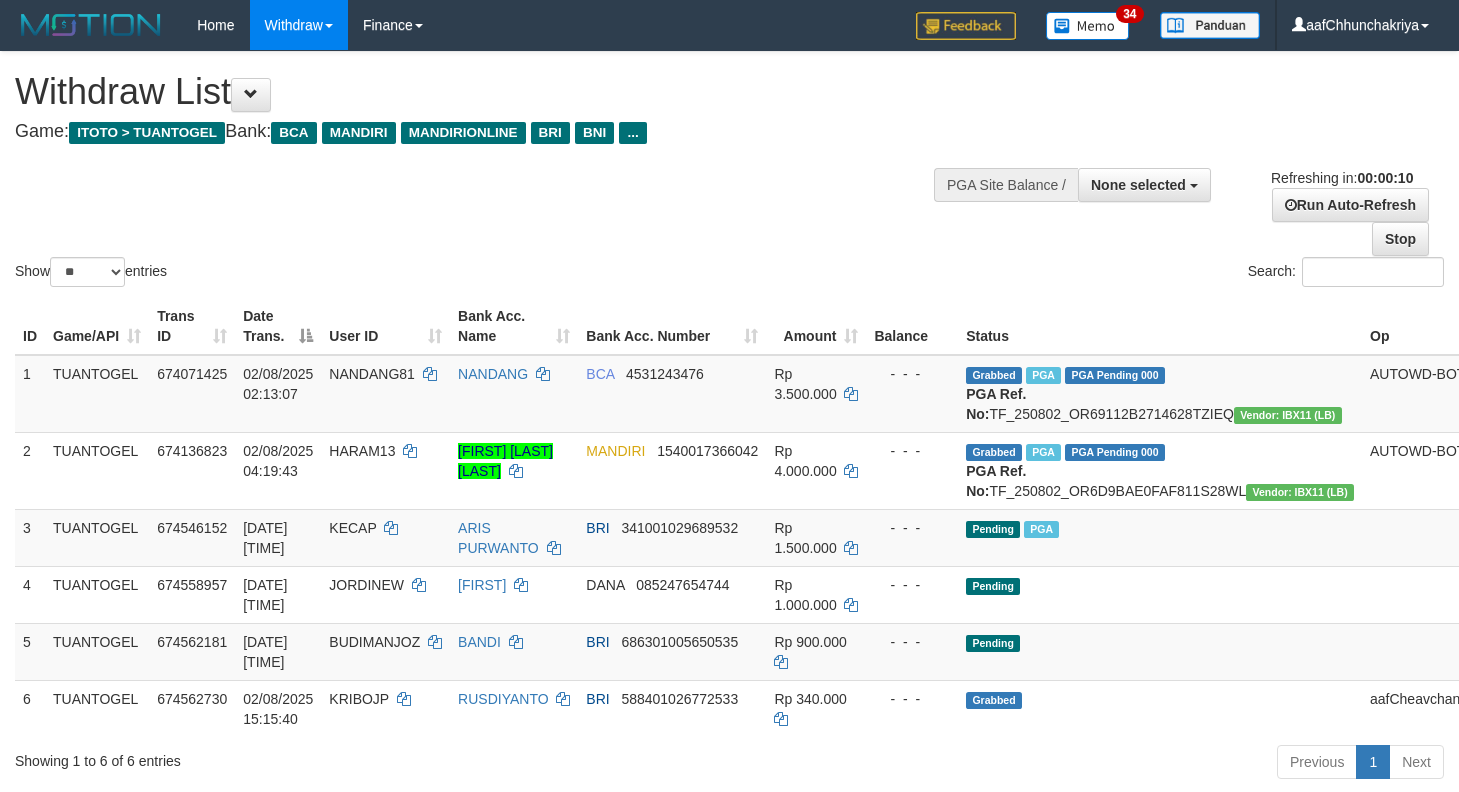 select 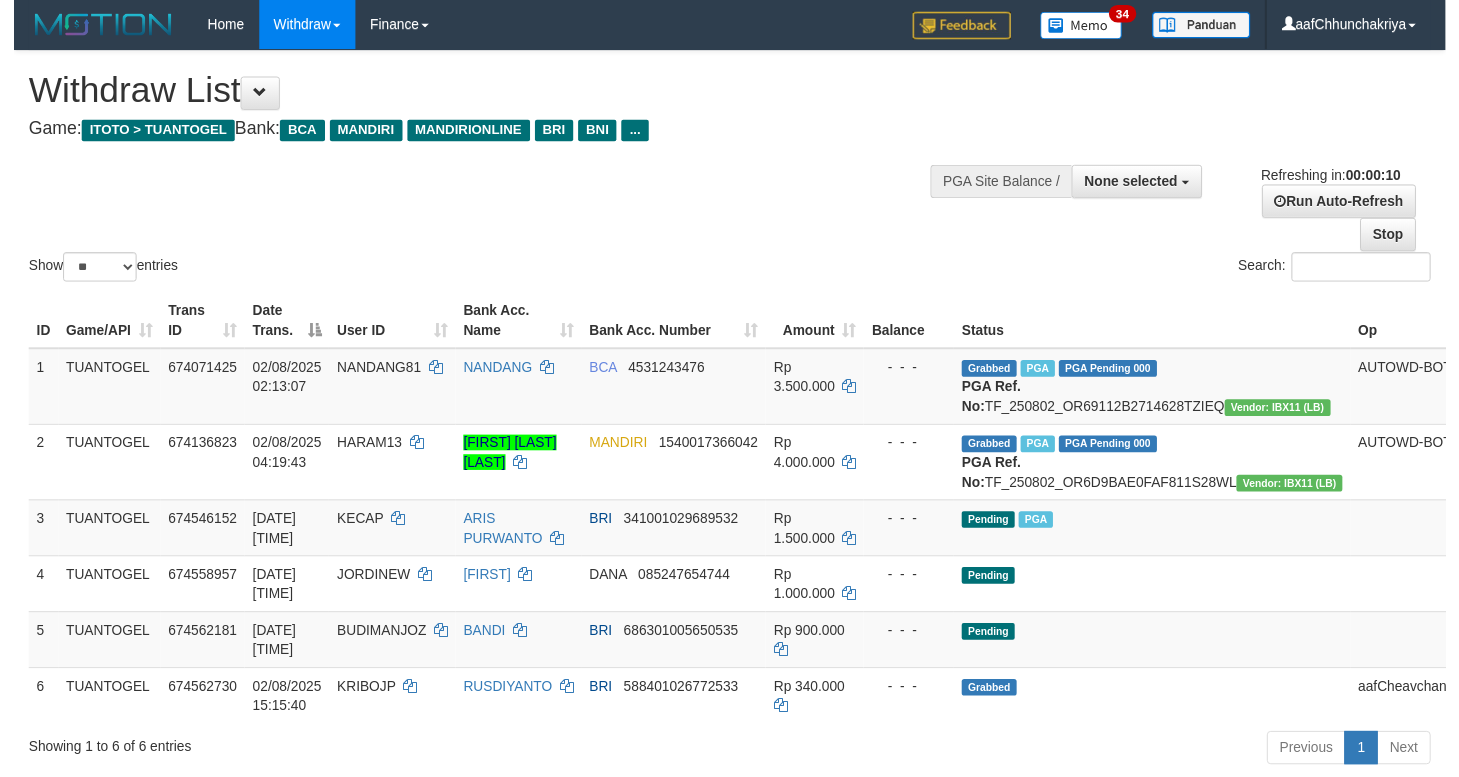 scroll, scrollTop: 0, scrollLeft: 0, axis: both 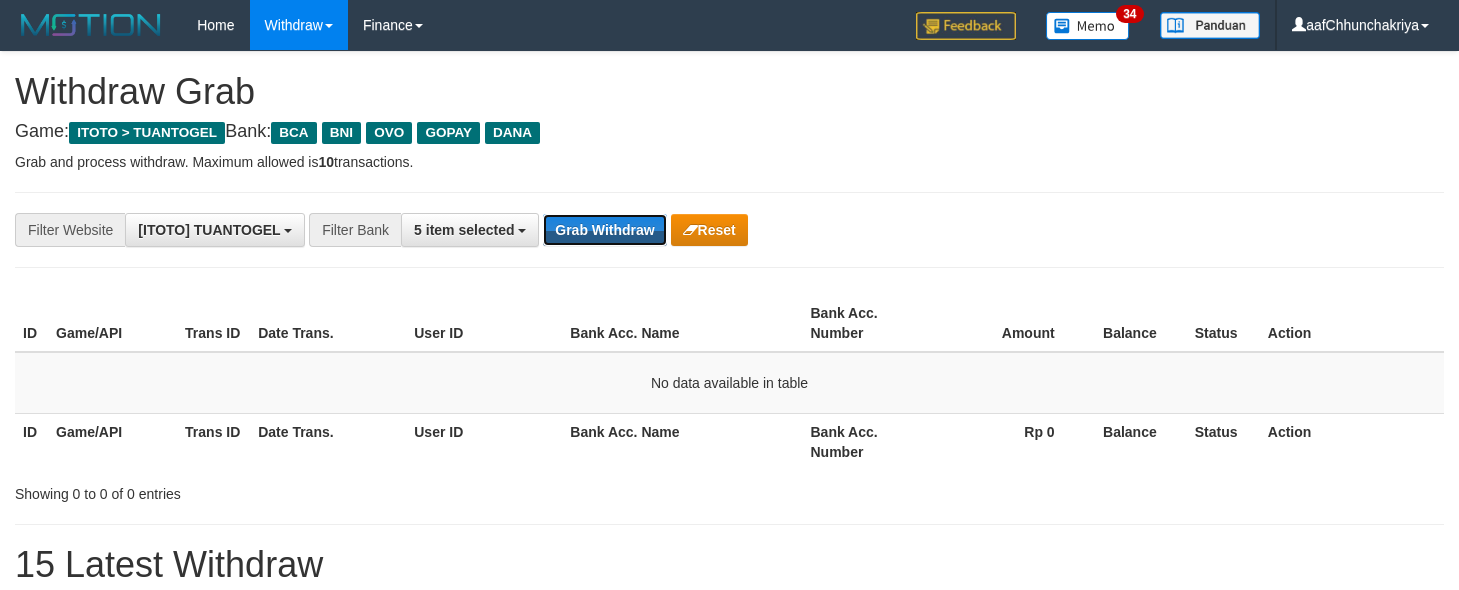 click on "Grab Withdraw" at bounding box center [604, 230] 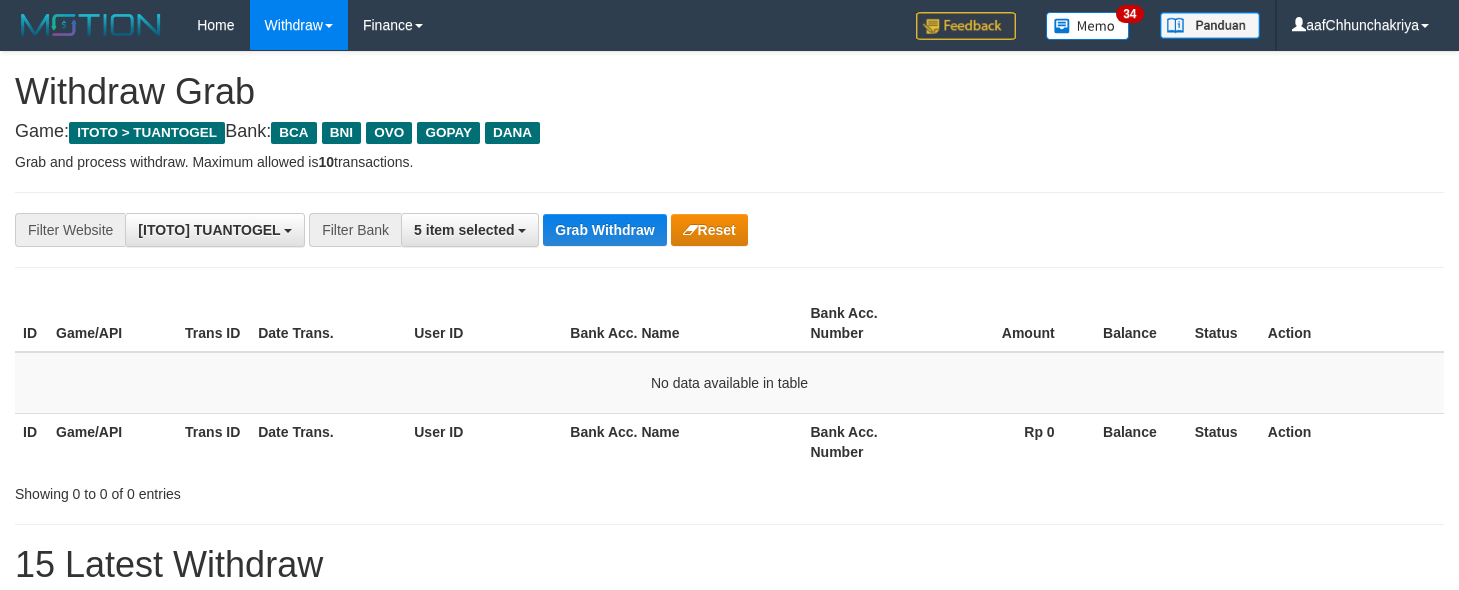 scroll, scrollTop: 0, scrollLeft: 0, axis: both 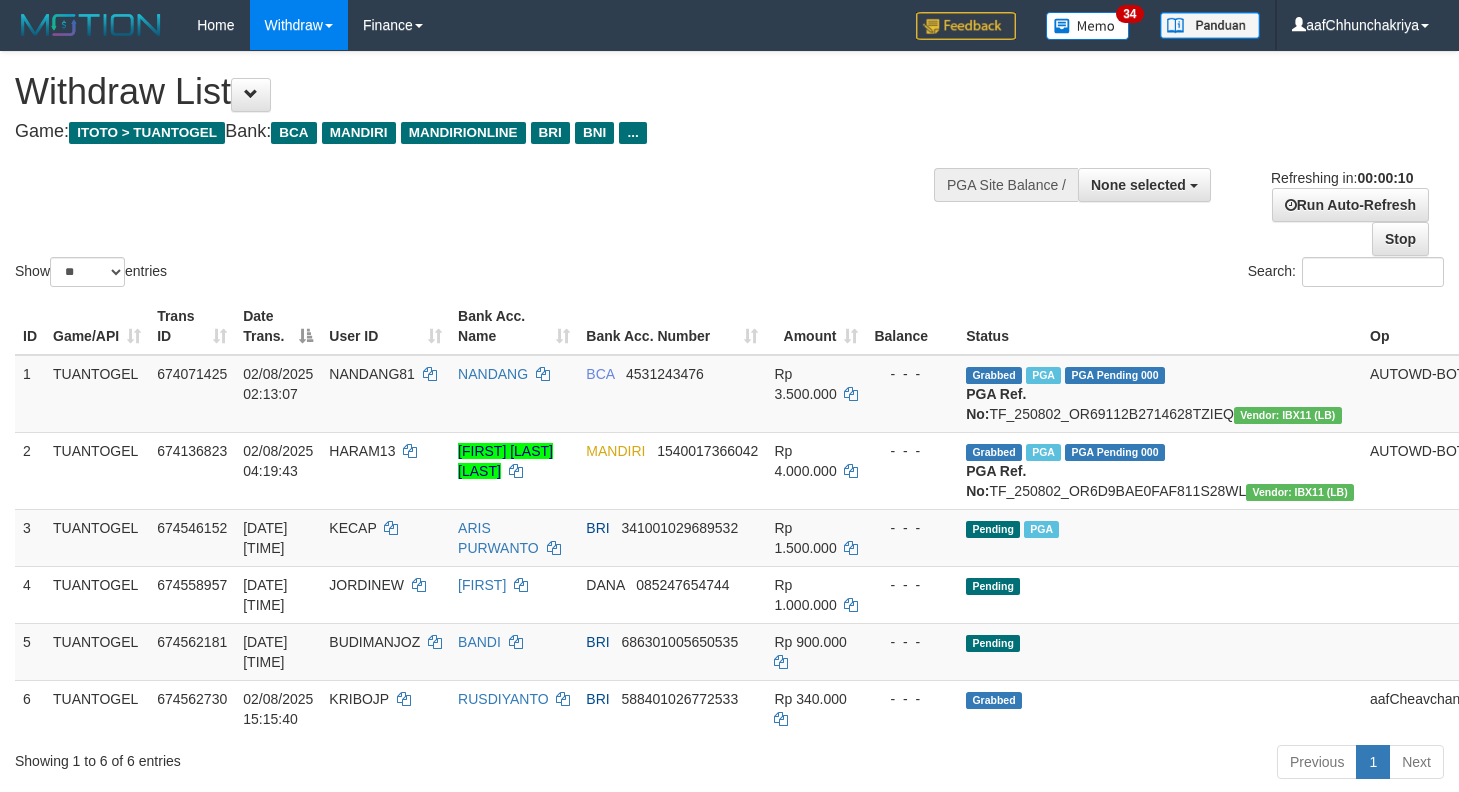 select 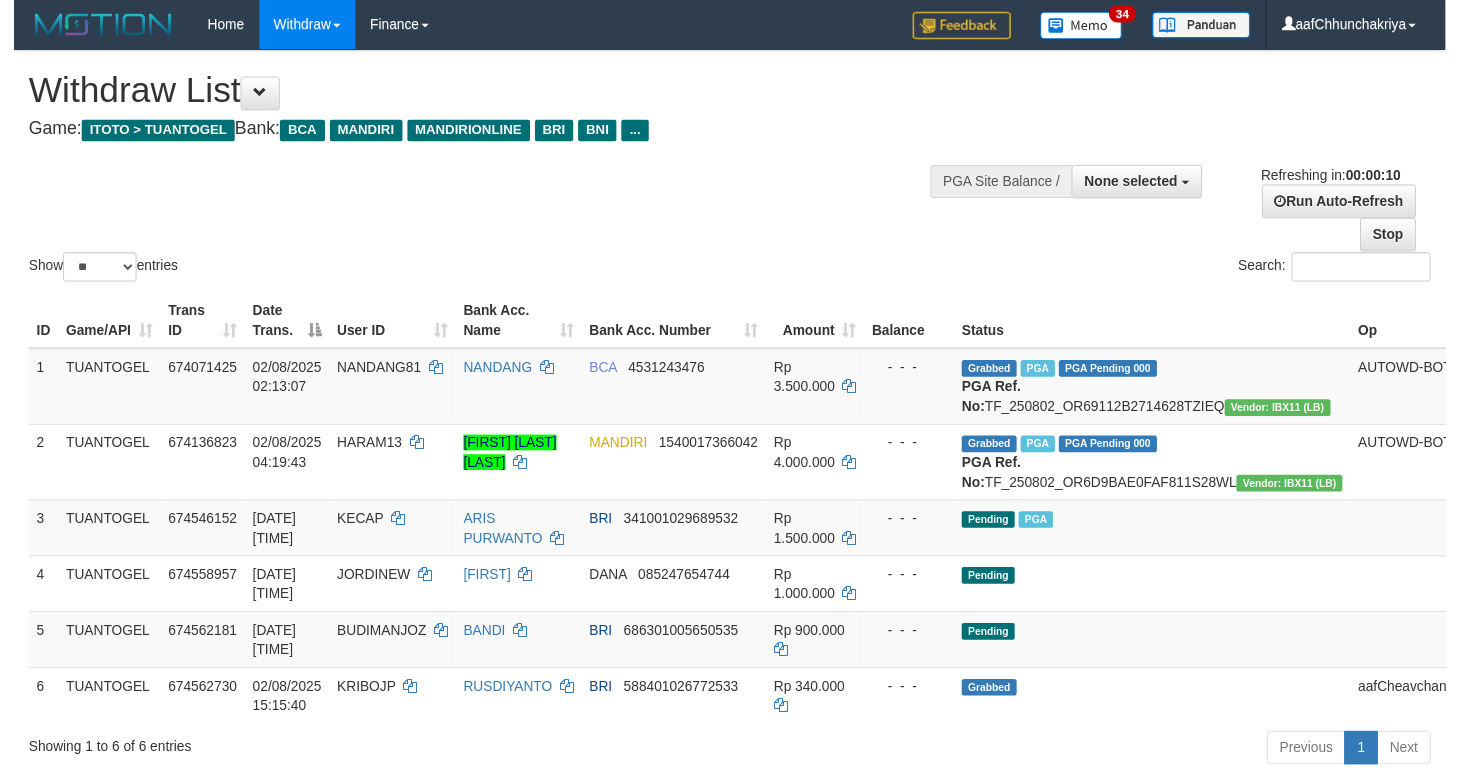 scroll, scrollTop: 0, scrollLeft: 0, axis: both 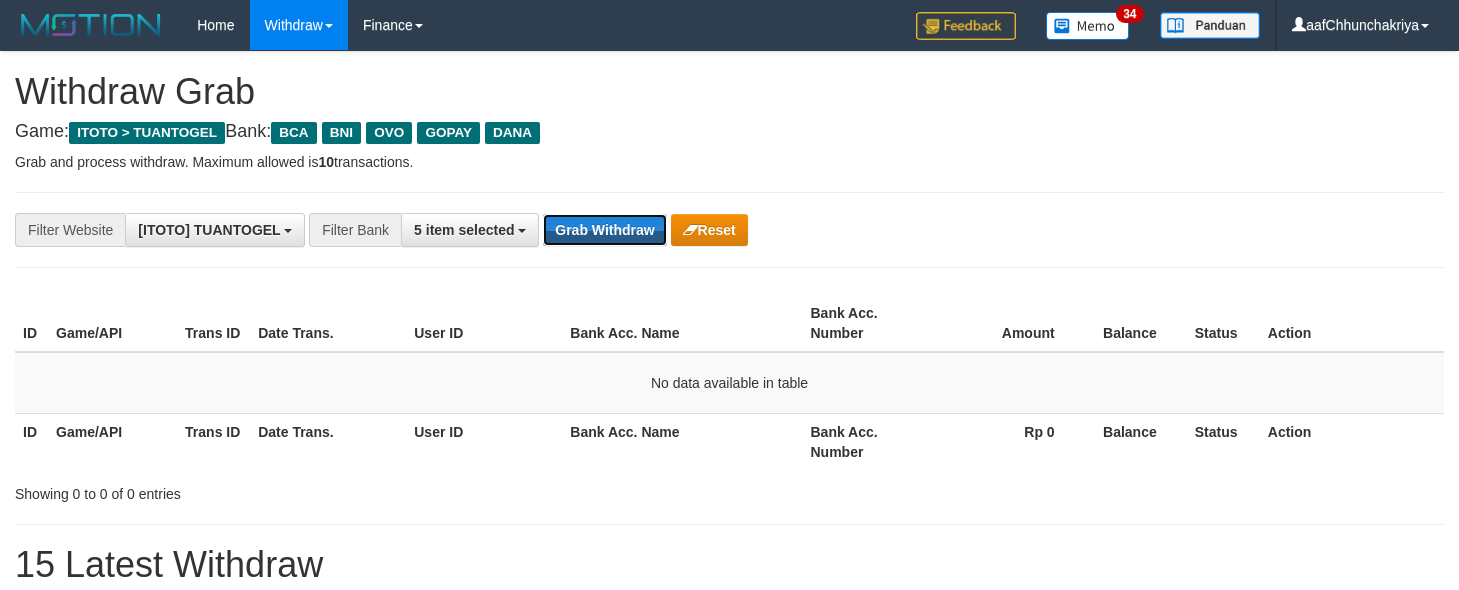 drag, startPoint x: 619, startPoint y: 227, endPoint x: 865, endPoint y: 519, distance: 381.81146 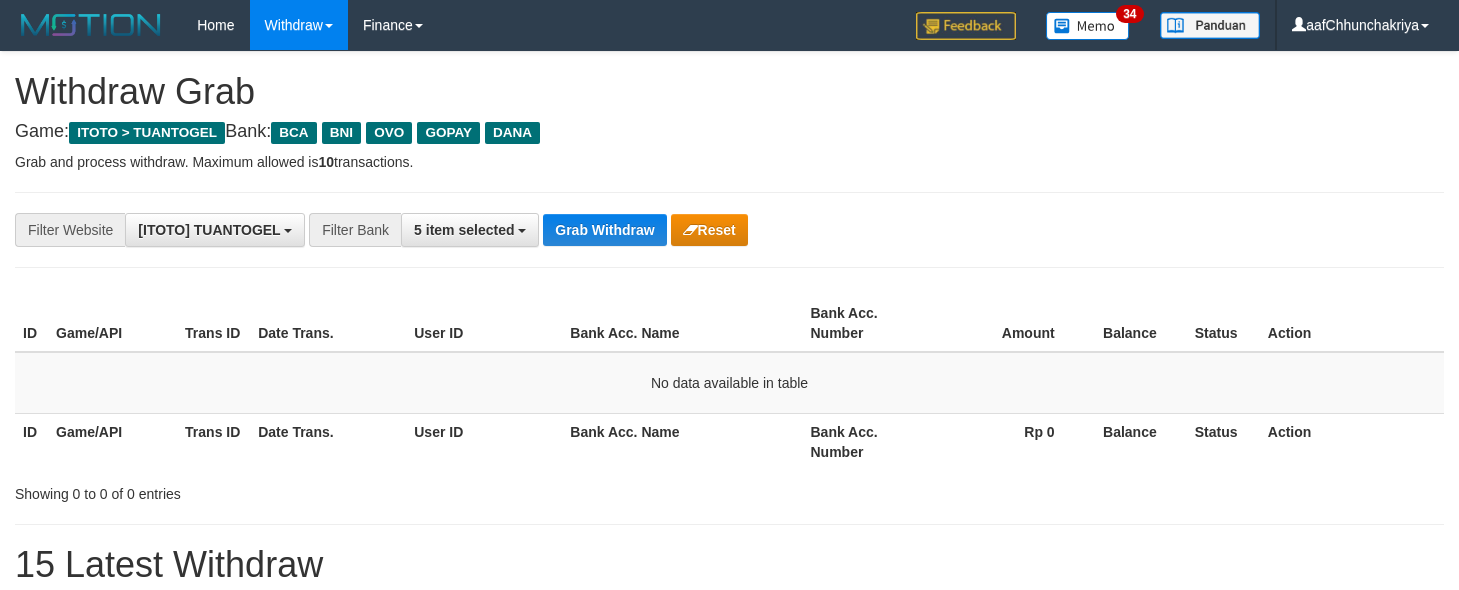 scroll, scrollTop: 0, scrollLeft: 0, axis: both 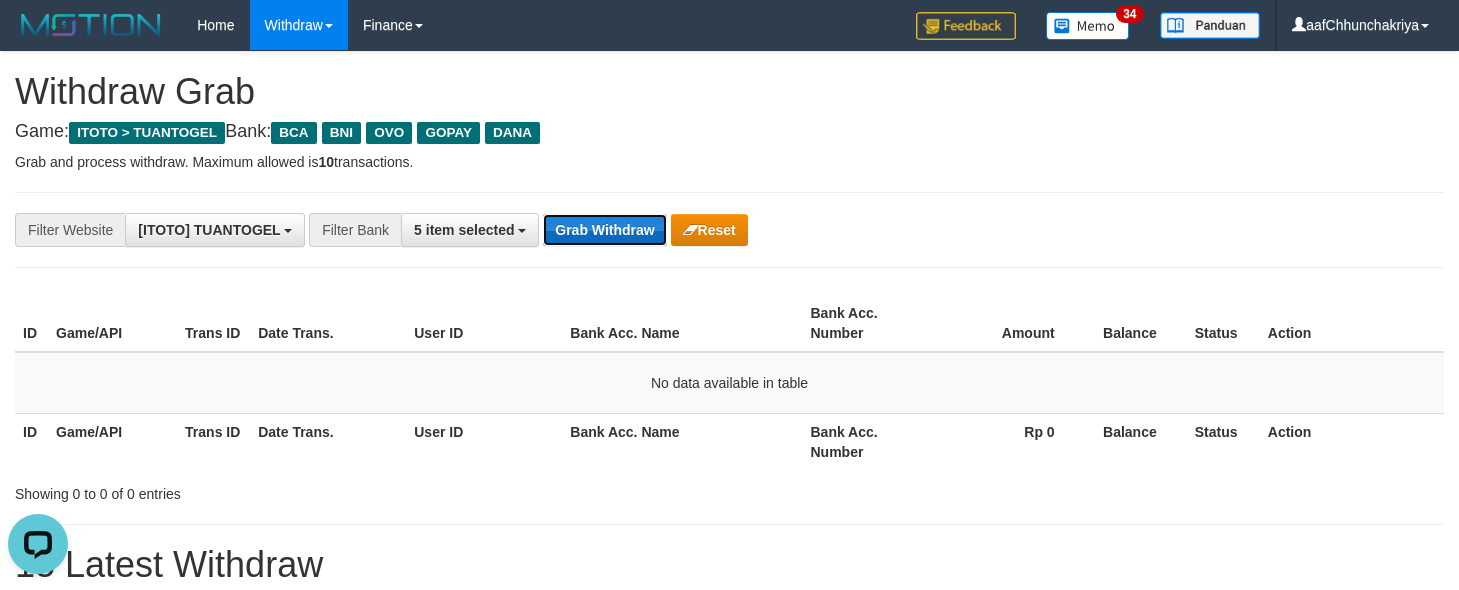 click on "Grab Withdraw" at bounding box center (604, 230) 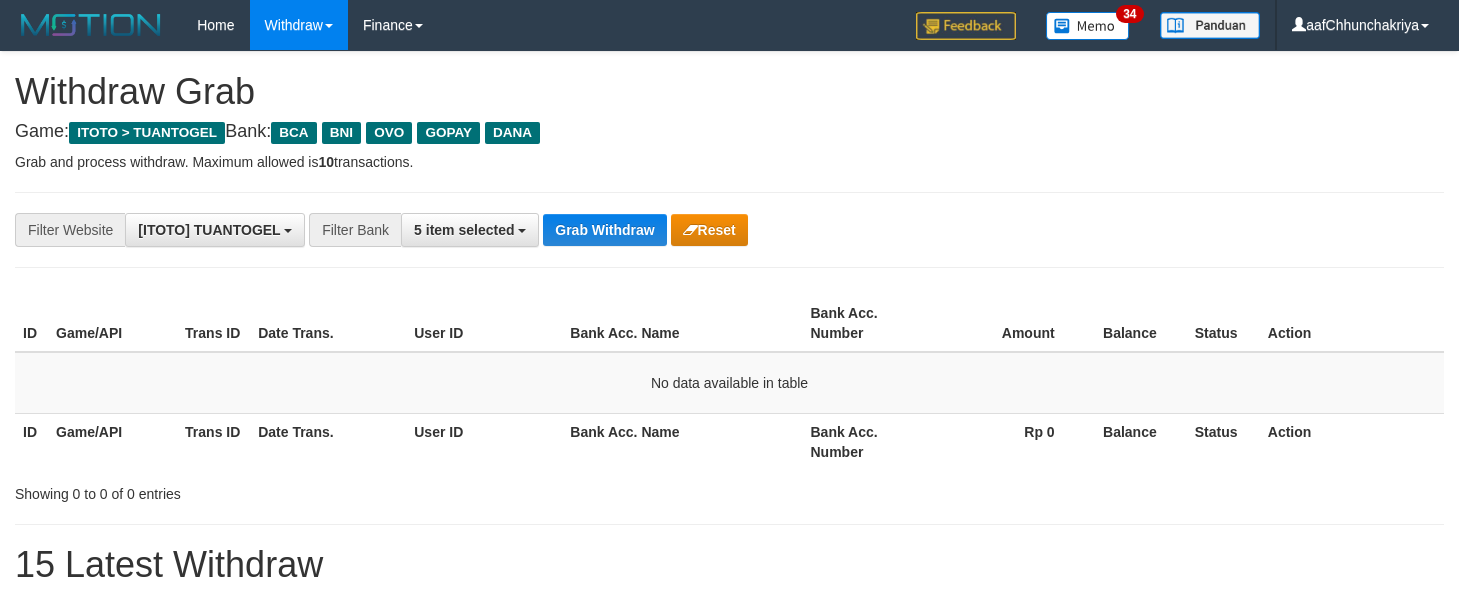 scroll, scrollTop: 0, scrollLeft: 0, axis: both 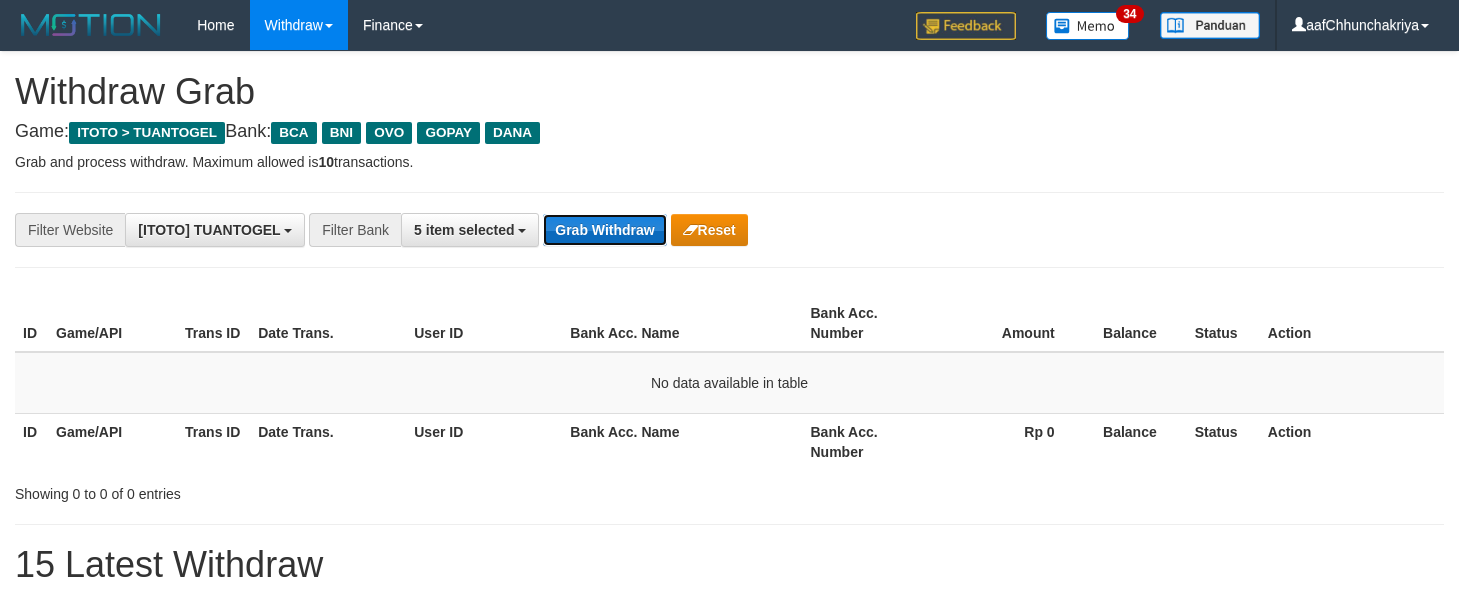 click on "Grab Withdraw" at bounding box center (604, 230) 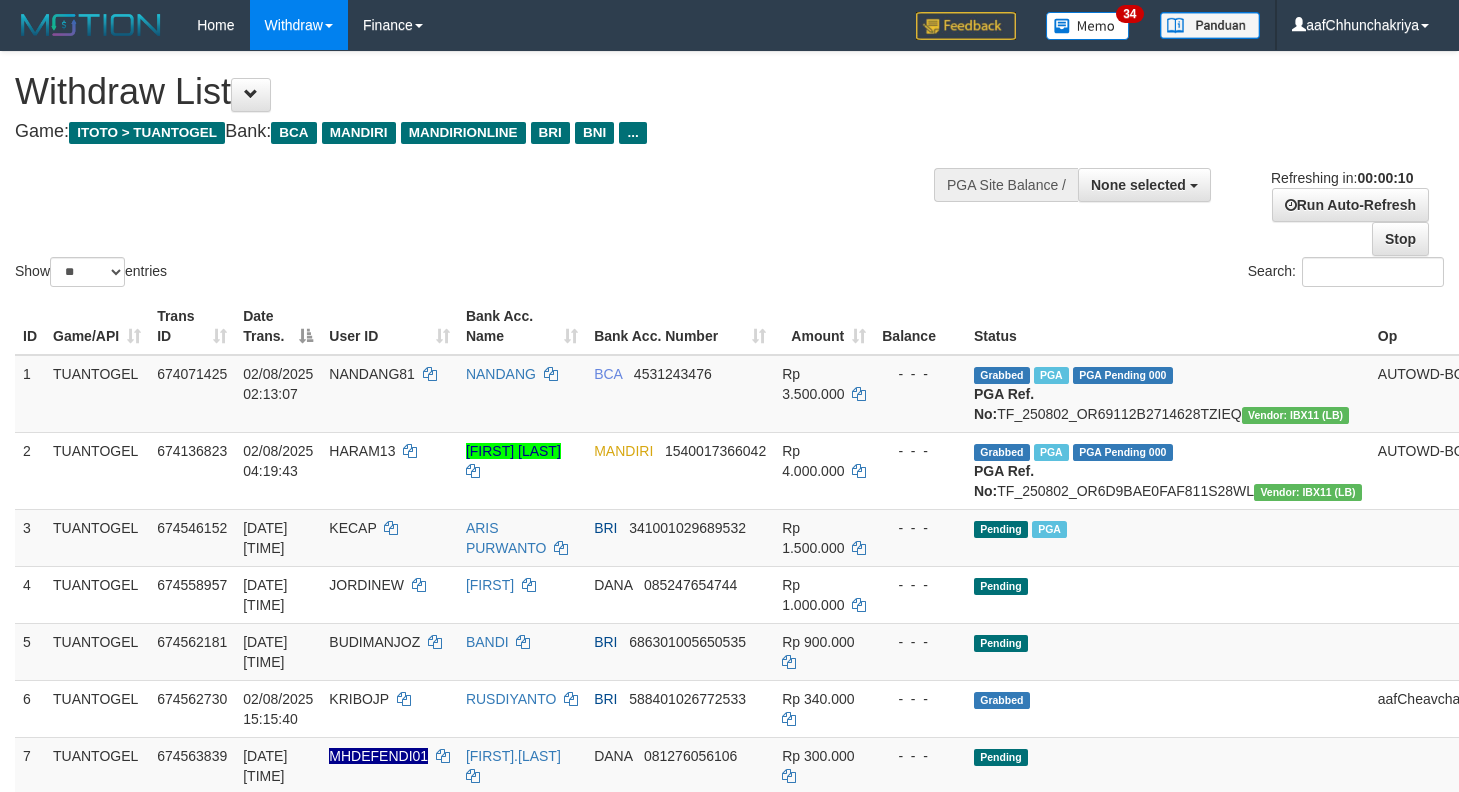 select 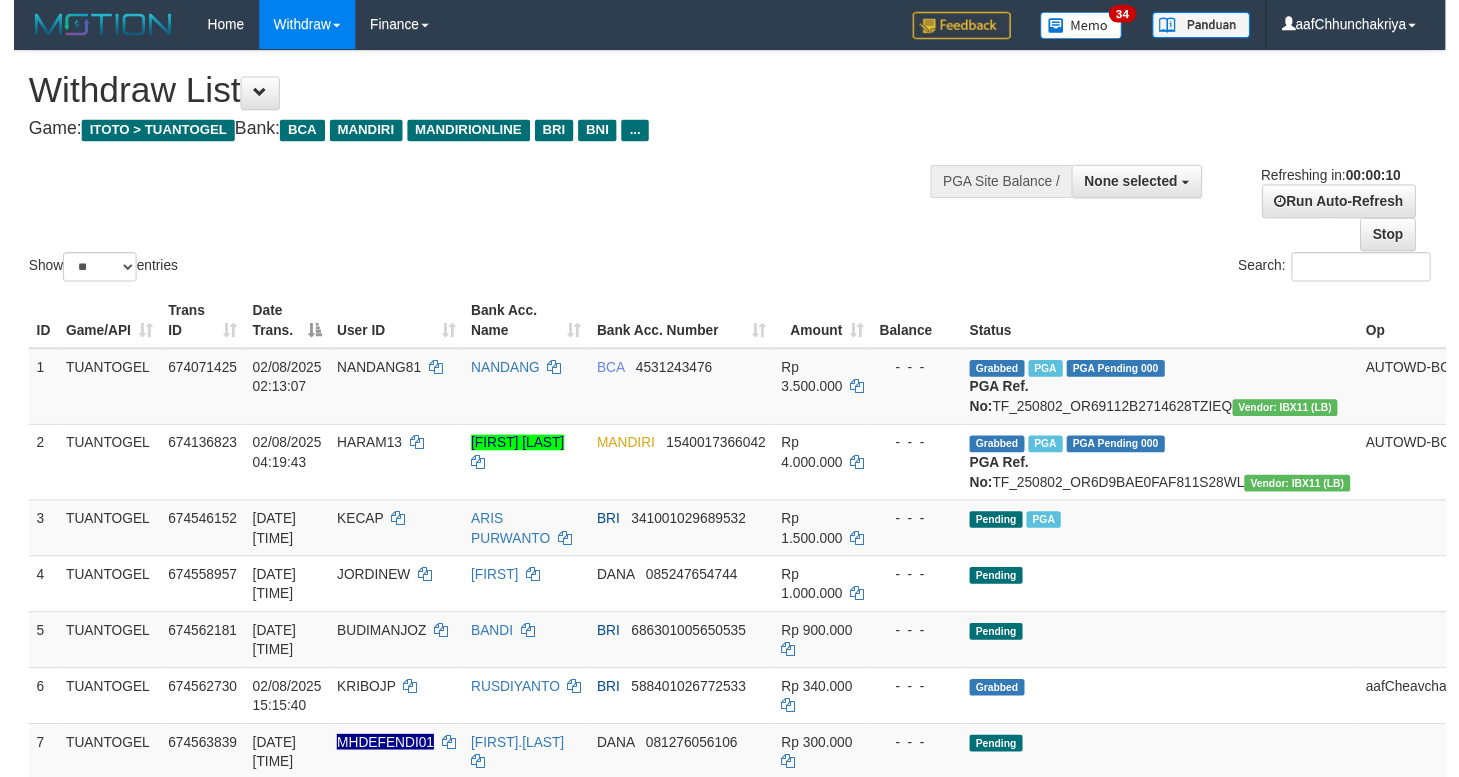 scroll, scrollTop: 0, scrollLeft: 0, axis: both 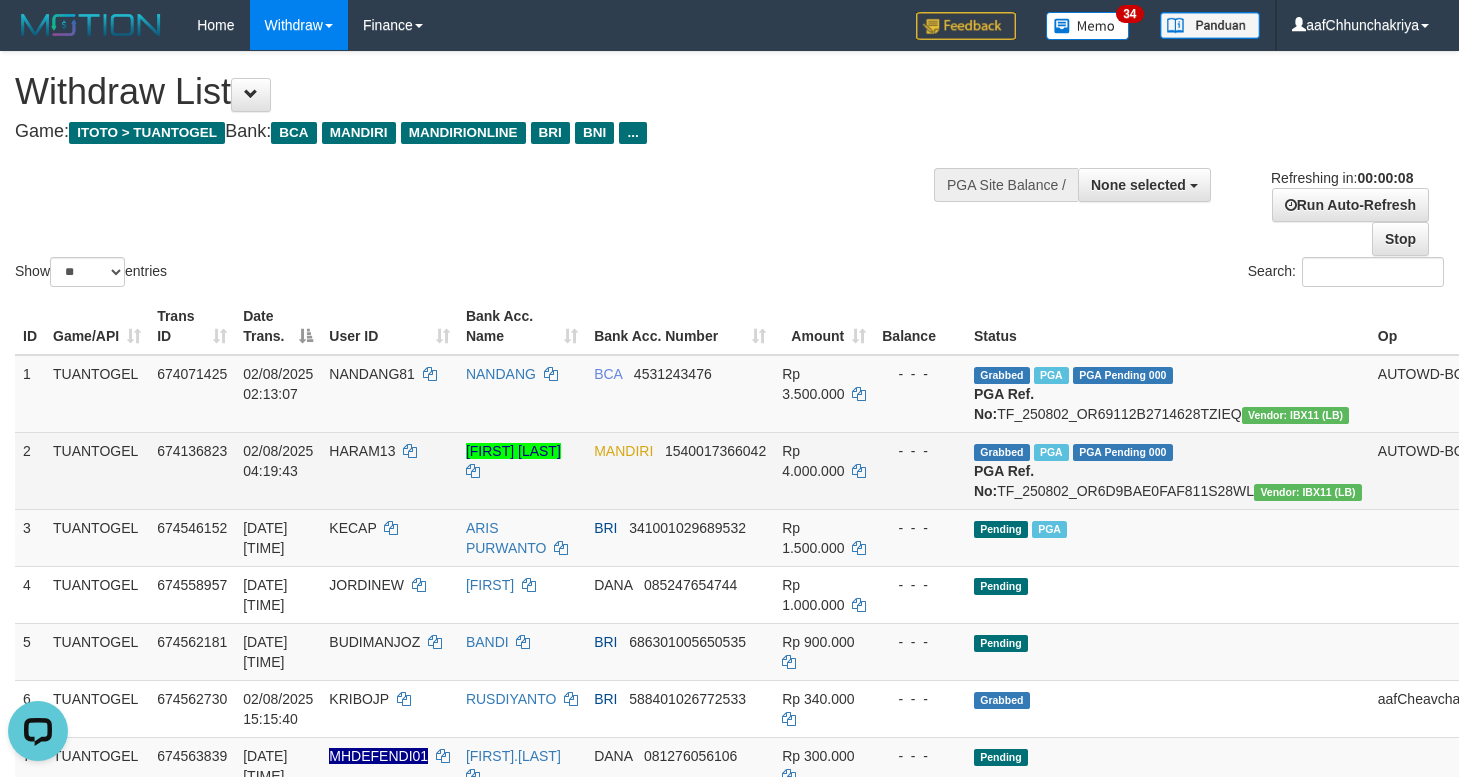 click on "[FIRST] [LAST]" at bounding box center (522, 470) 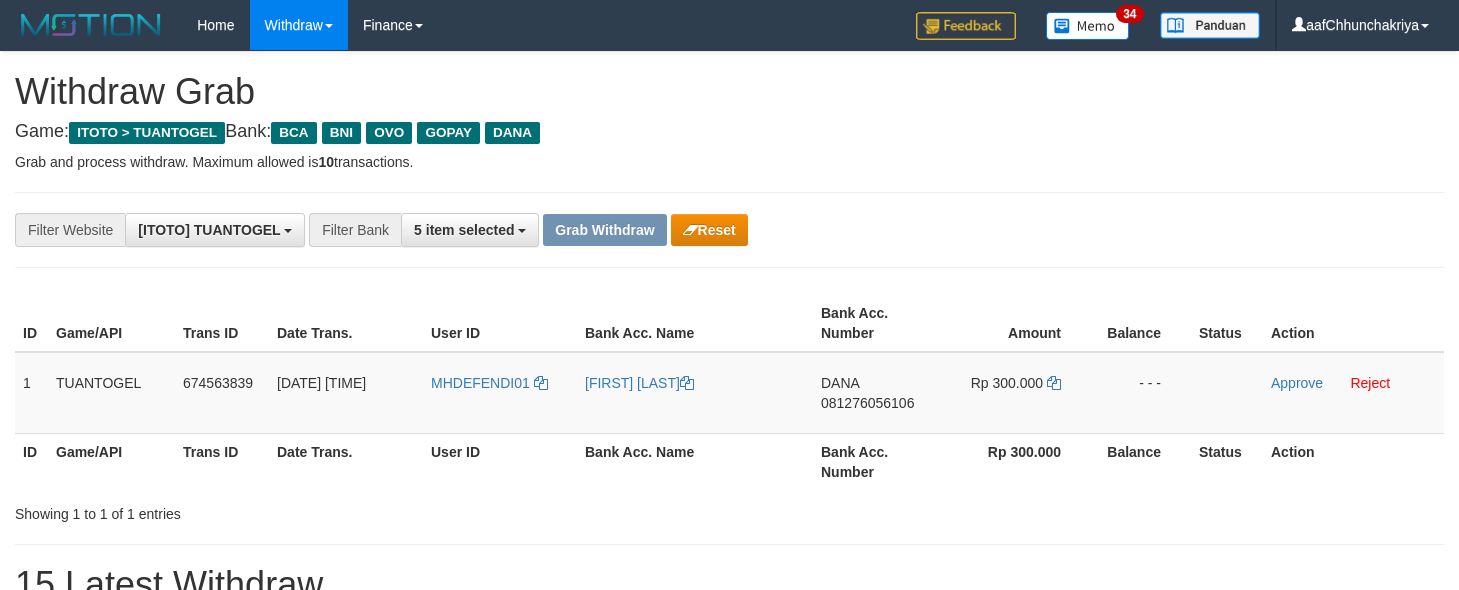scroll, scrollTop: 0, scrollLeft: 0, axis: both 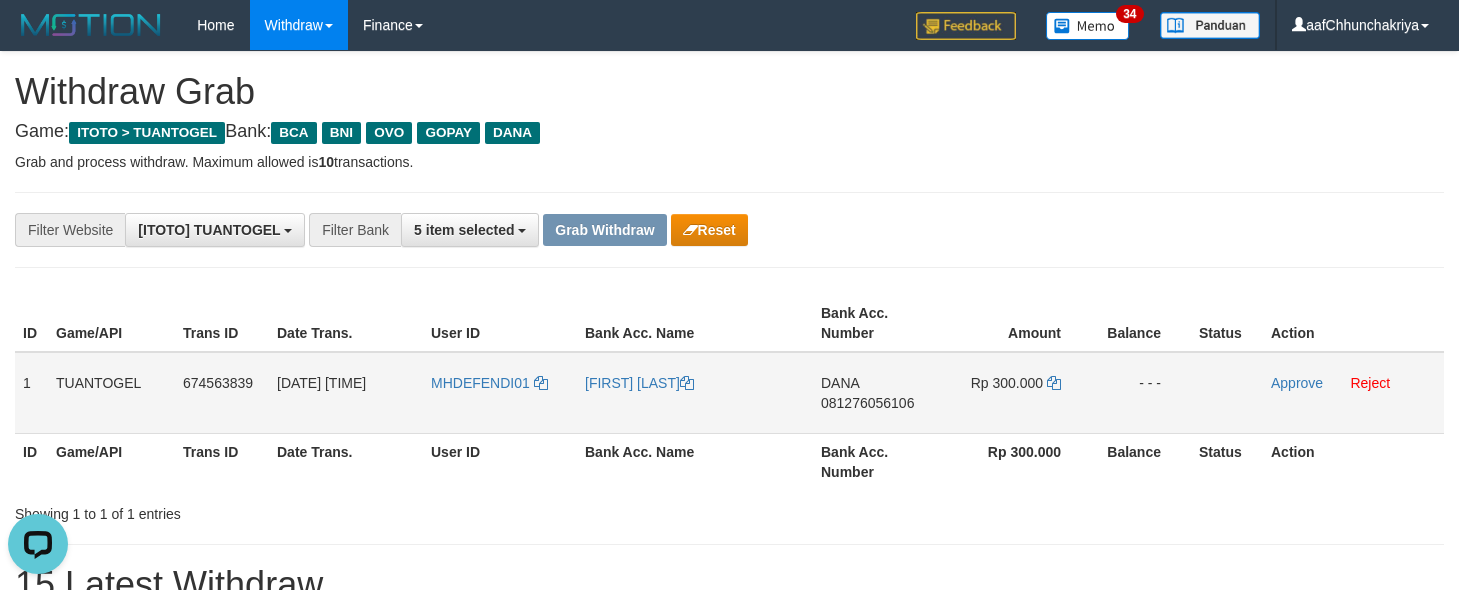 click on "MHDEFENDI01" at bounding box center [500, 393] 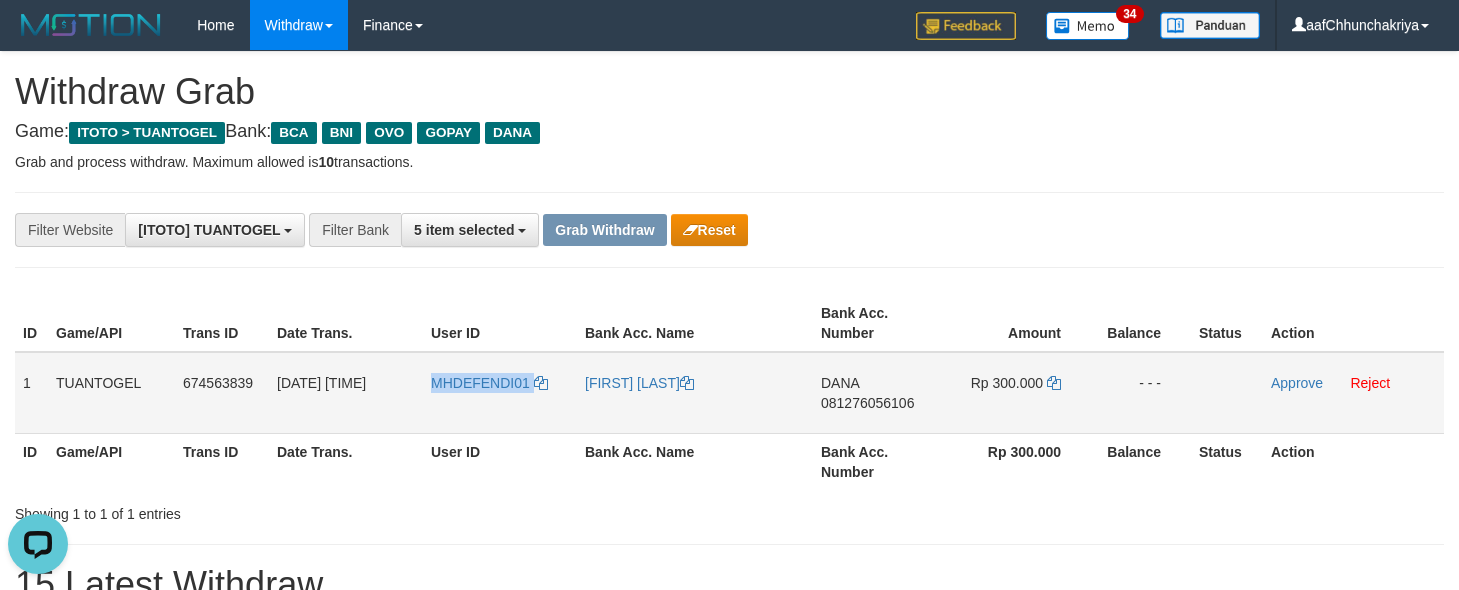 click on "MHDEFENDI01" at bounding box center [500, 393] 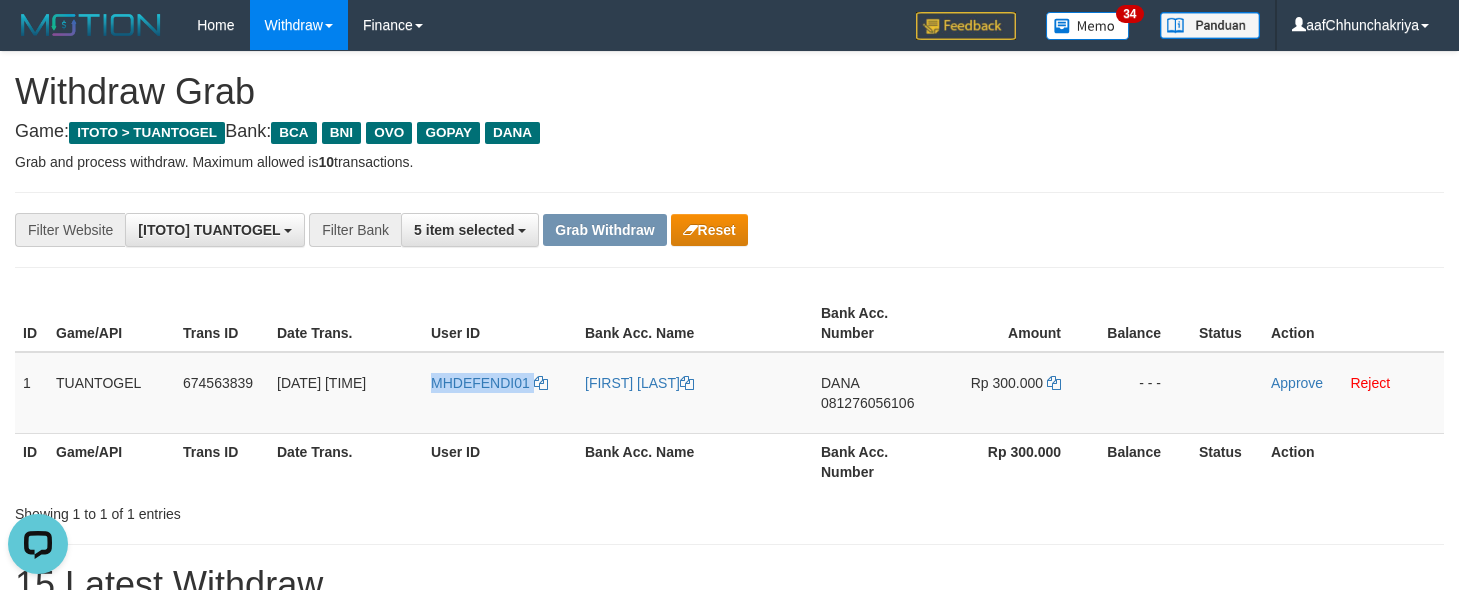 copy on "MHDEFENDI01" 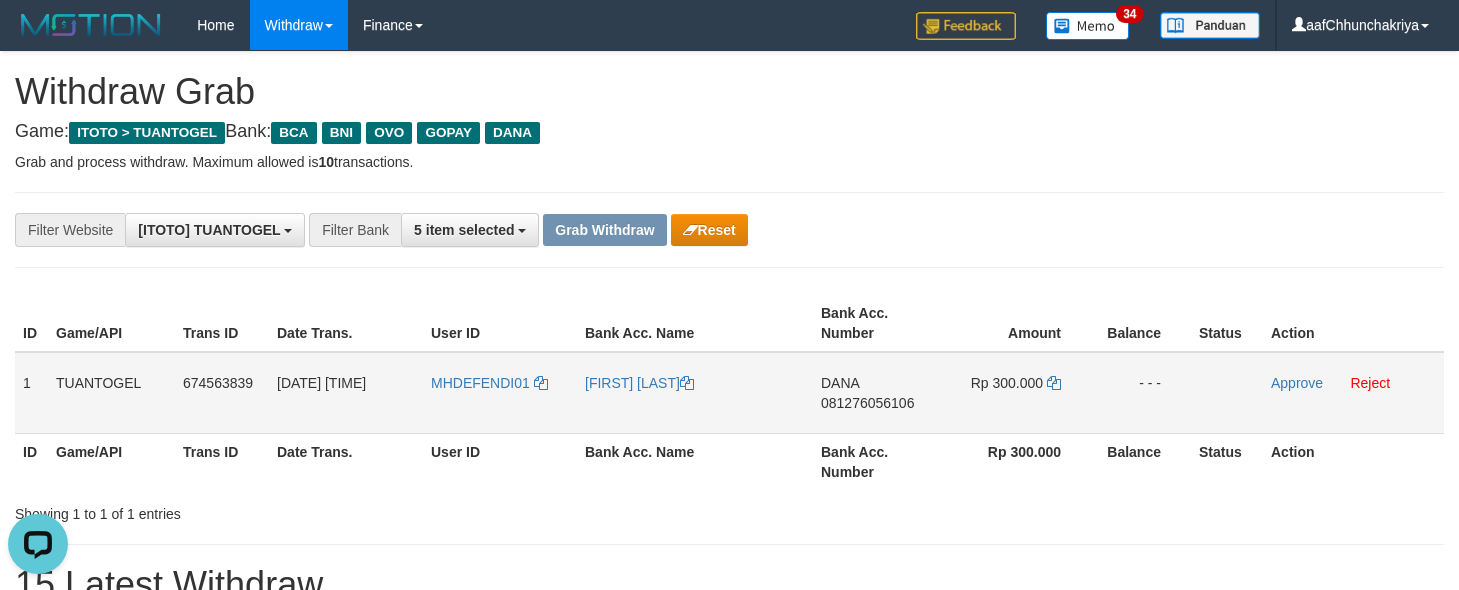 click on "DANA
081276056106" at bounding box center (876, 393) 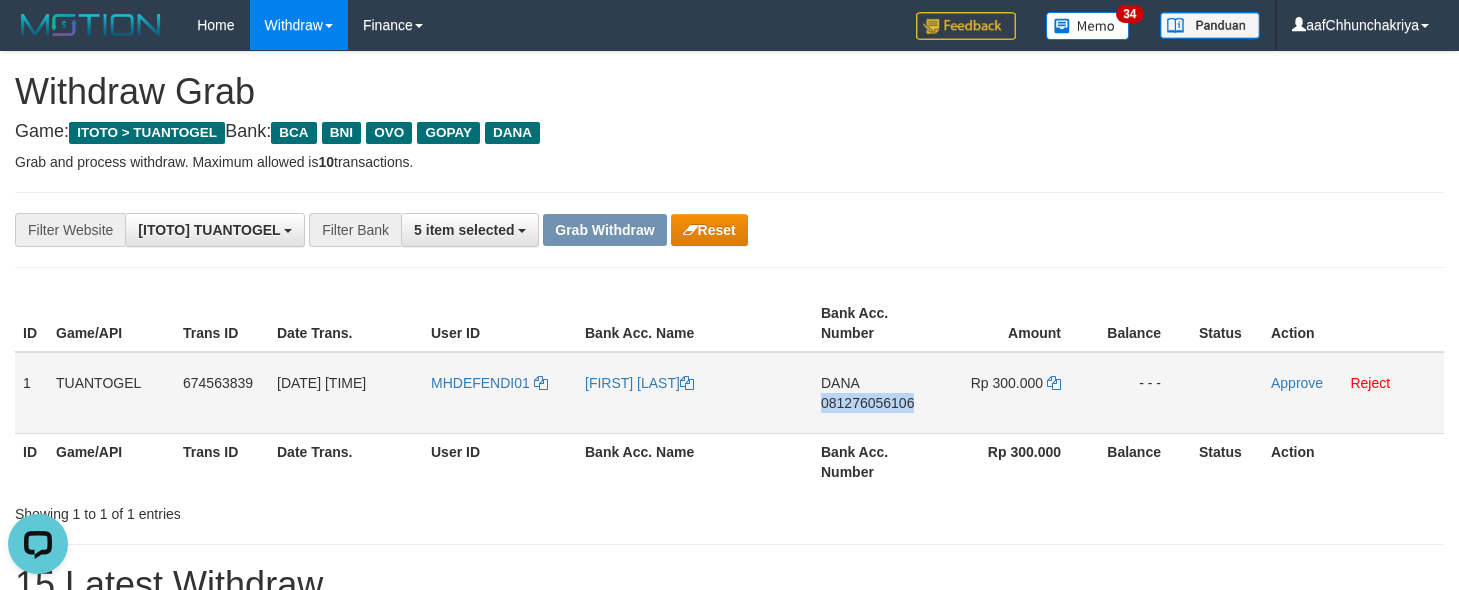 drag, startPoint x: 874, startPoint y: 417, endPoint x: 1004, endPoint y: 387, distance: 133.41664 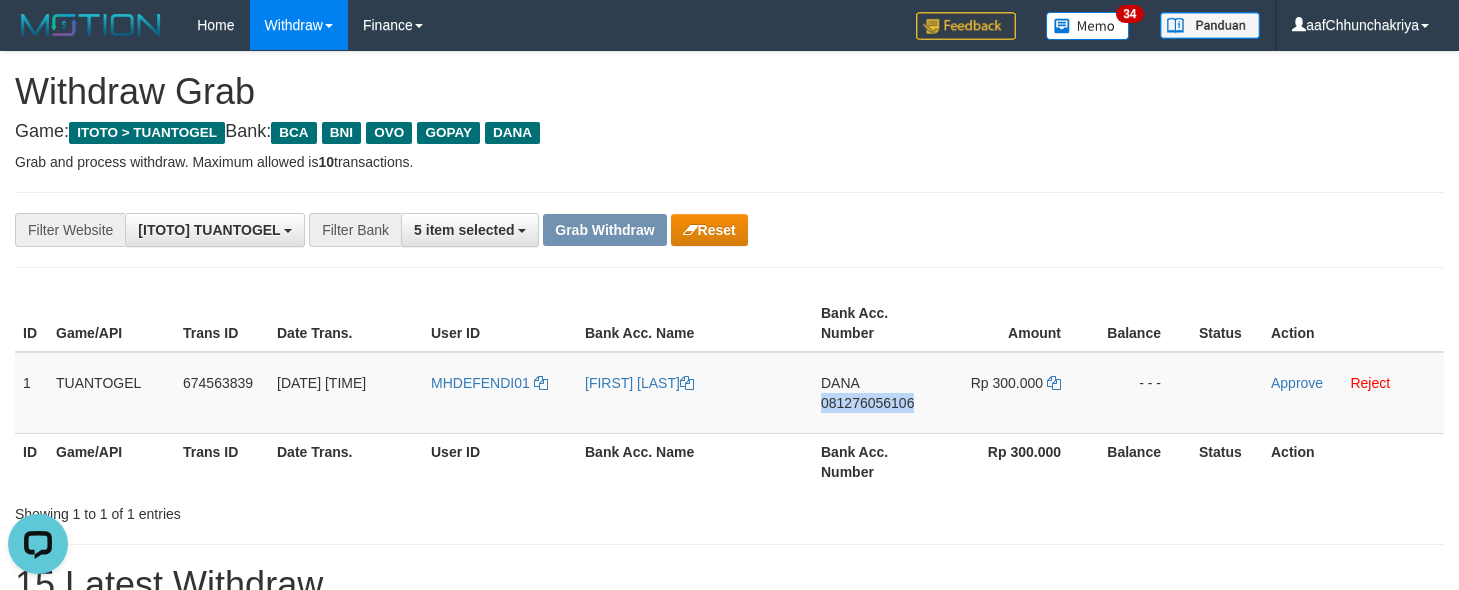 copy on "081276056106" 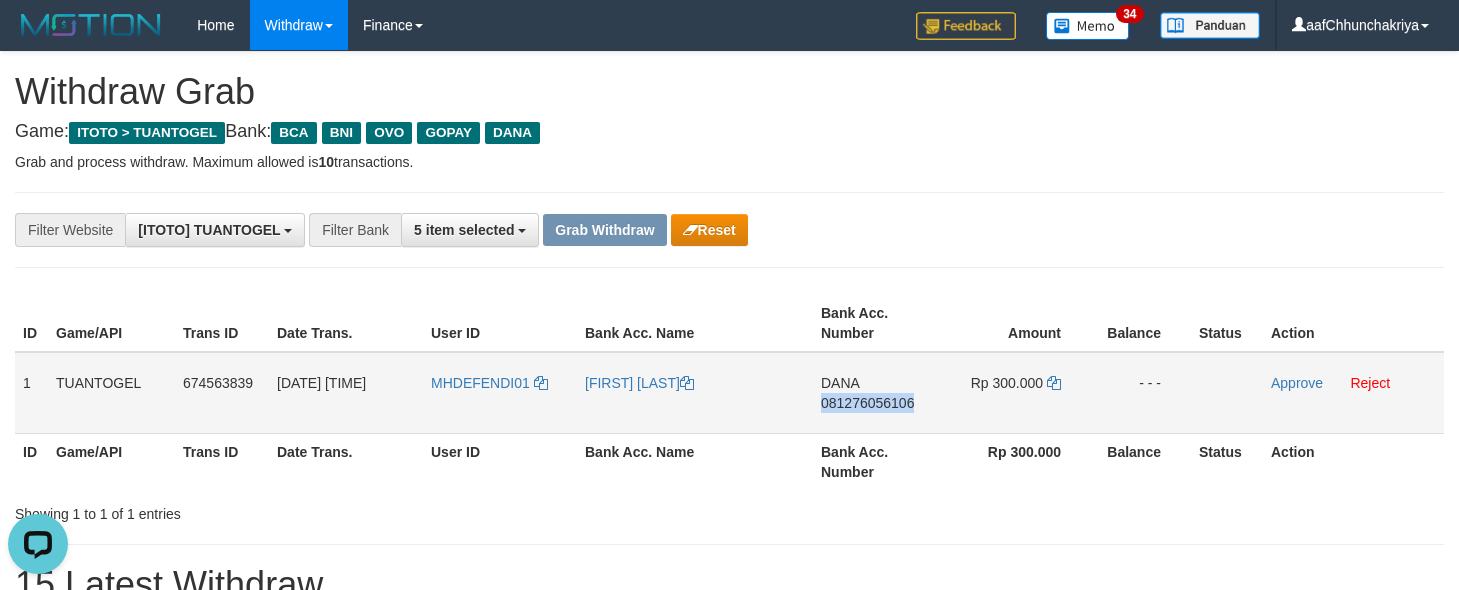 click on "Rp 300.000" at bounding box center [1015, 393] 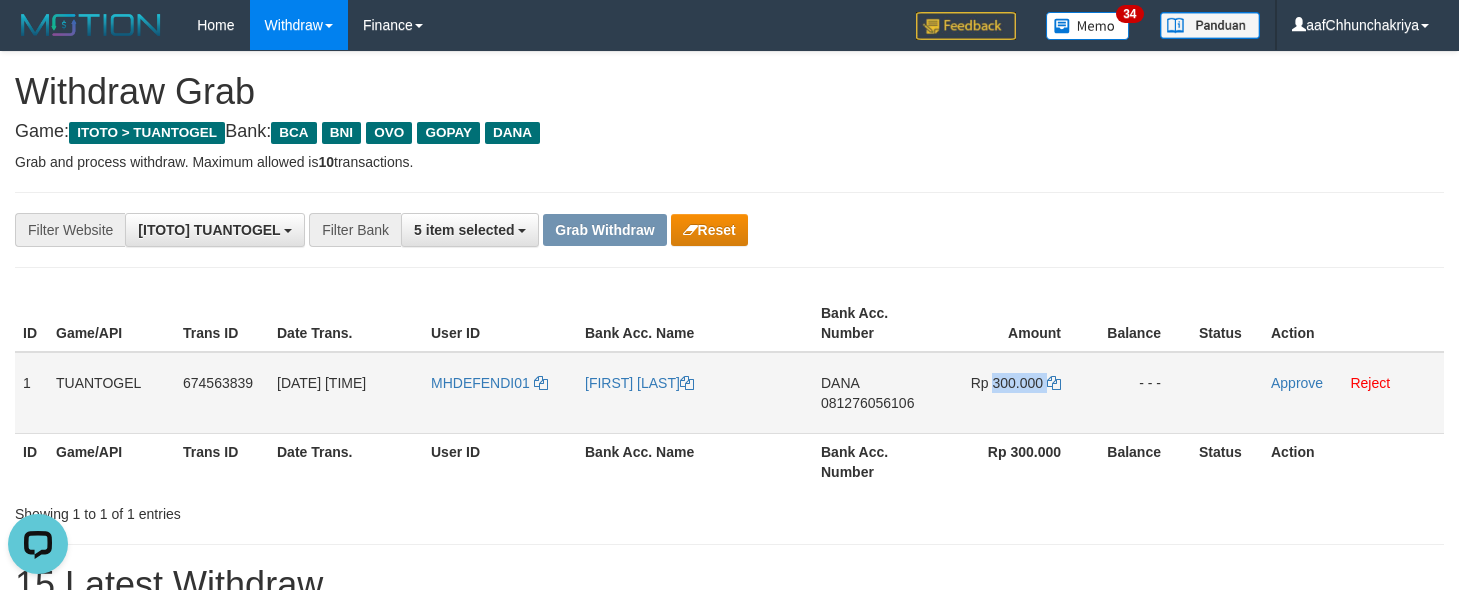 click on "Rp 300.000" at bounding box center [1015, 393] 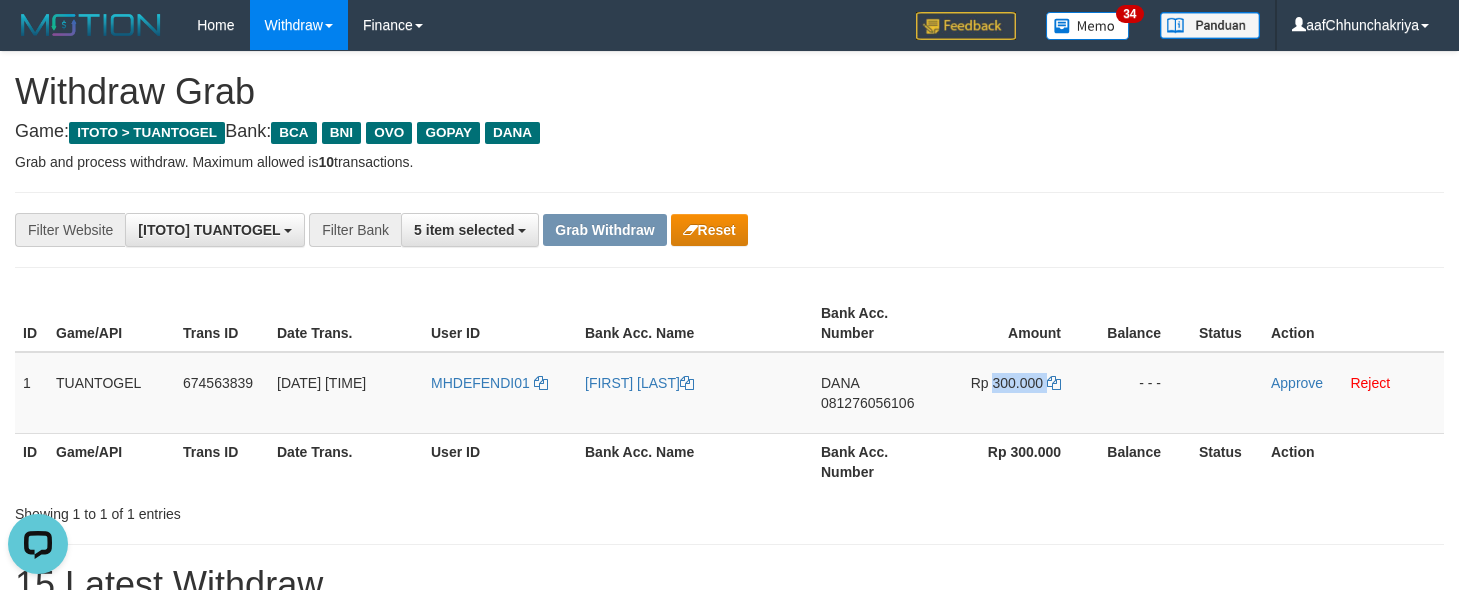 copy on "300.000" 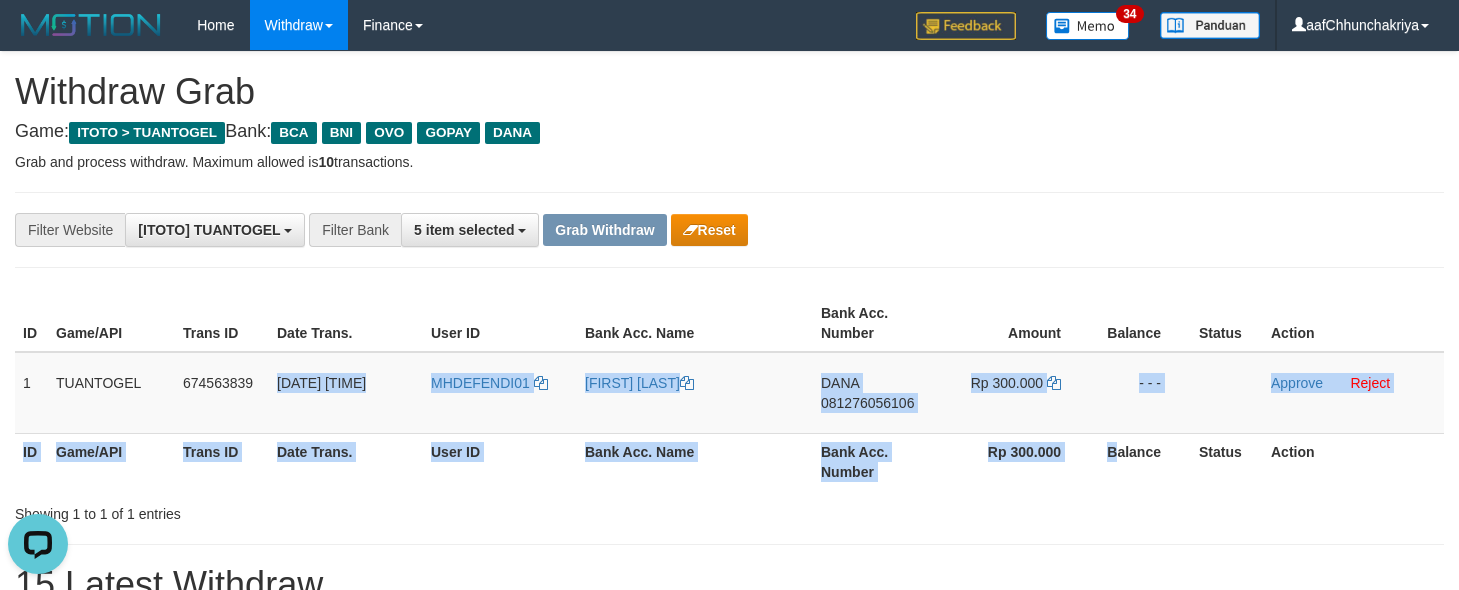 drag, startPoint x: 301, startPoint y: 380, endPoint x: 1171, endPoint y: 438, distance: 871.9312 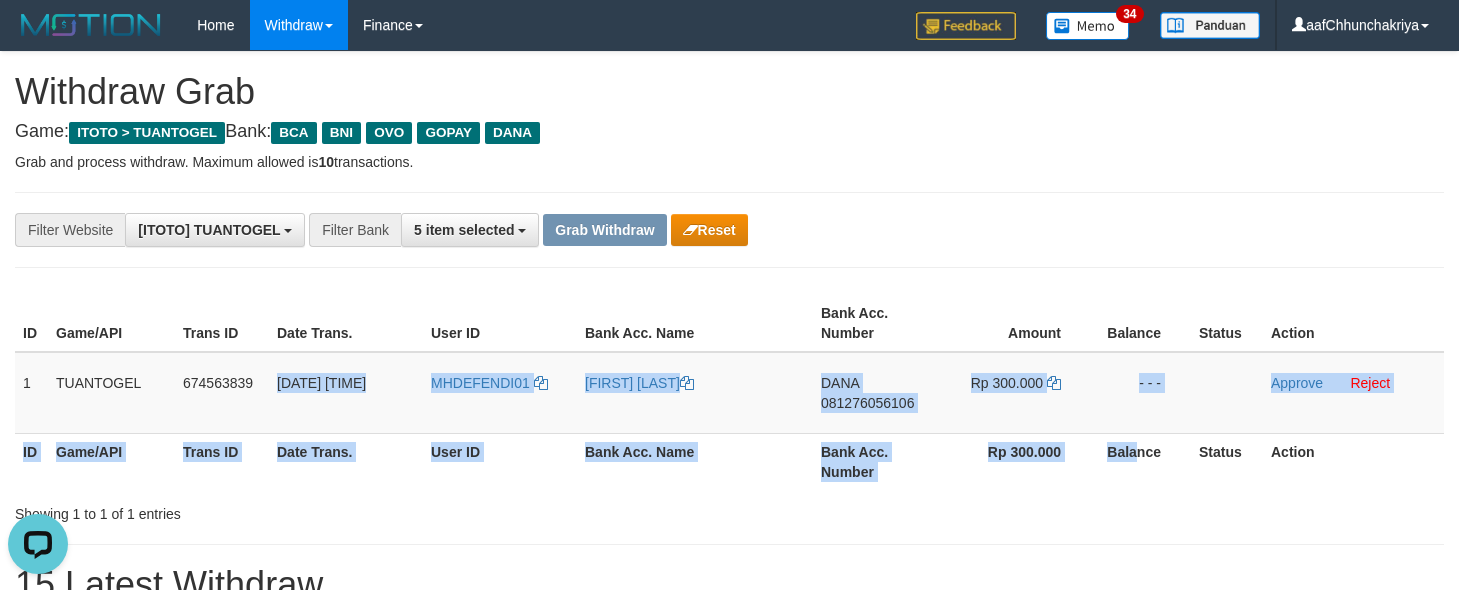 copy on "02/08/2025 15:16:58
MHDEFENDI01
MHD.EFENDI
DANA
081276056106
Rp 300.000
- - -
Approve
Reject
ID Game/API Trans ID Date Trans. User ID Bank Acc. Name Bank Acc. Number Rp 300.000 Bala" 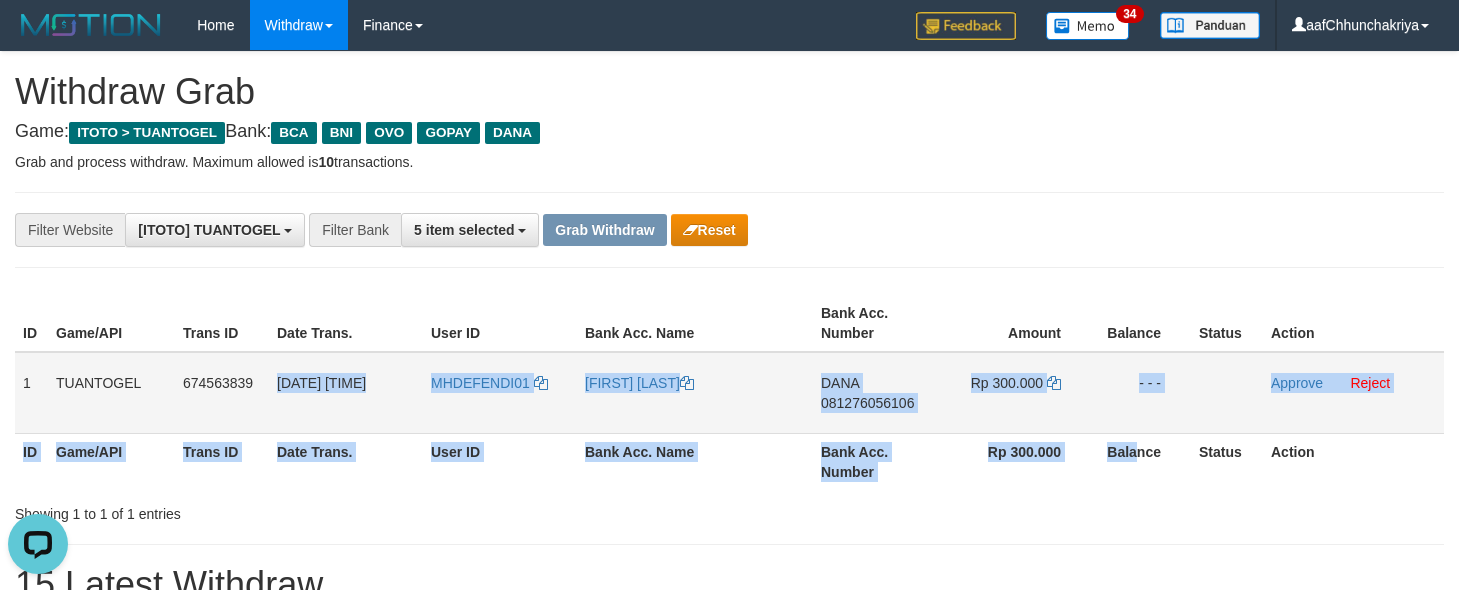click on "02/08/2025 15:16:58" at bounding box center [321, 383] 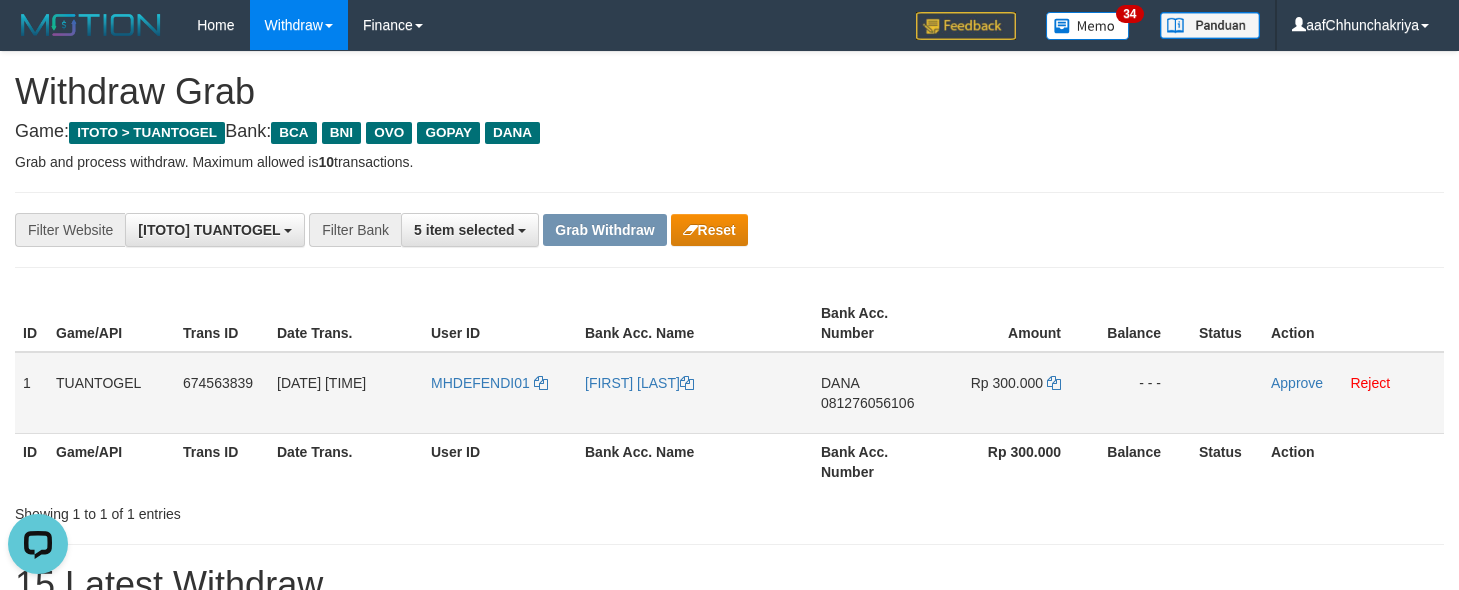 drag, startPoint x: 279, startPoint y: 381, endPoint x: 1144, endPoint y: 406, distance: 865.3612 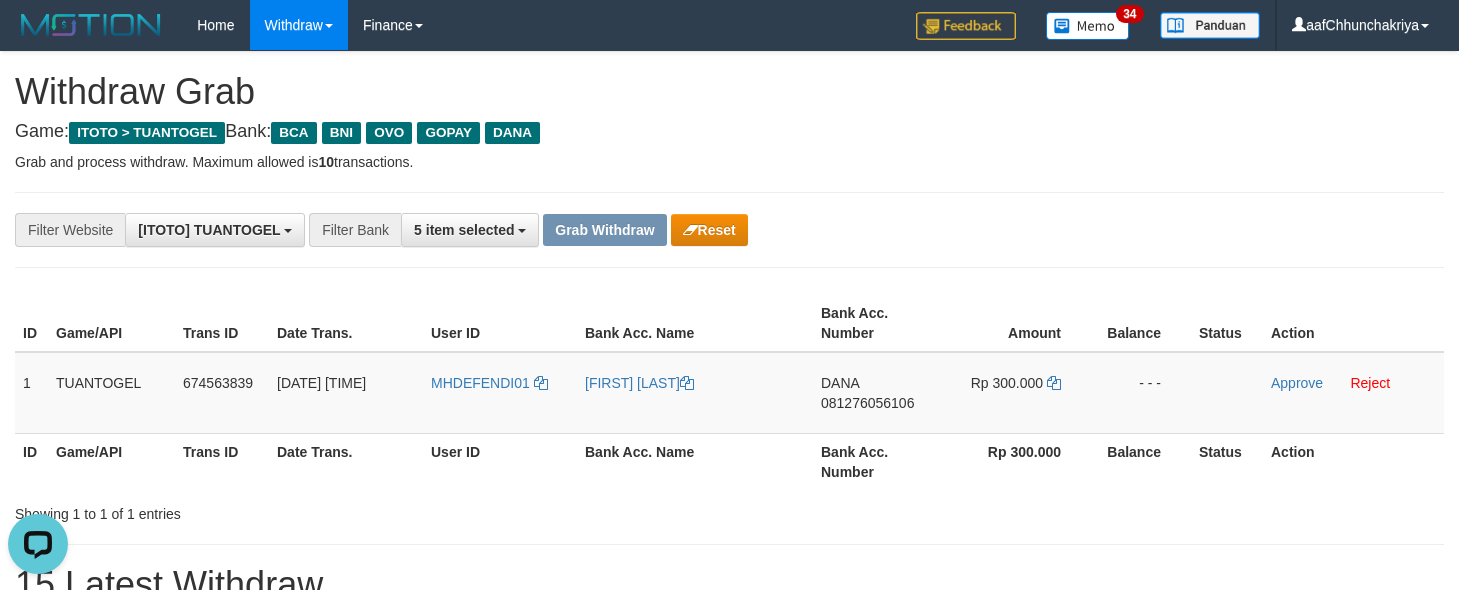 copy on "02/08/2025 15:16:58
MHDEFENDI01
MHD.EFENDI
DANA
081276056106
Rp 300.000
-" 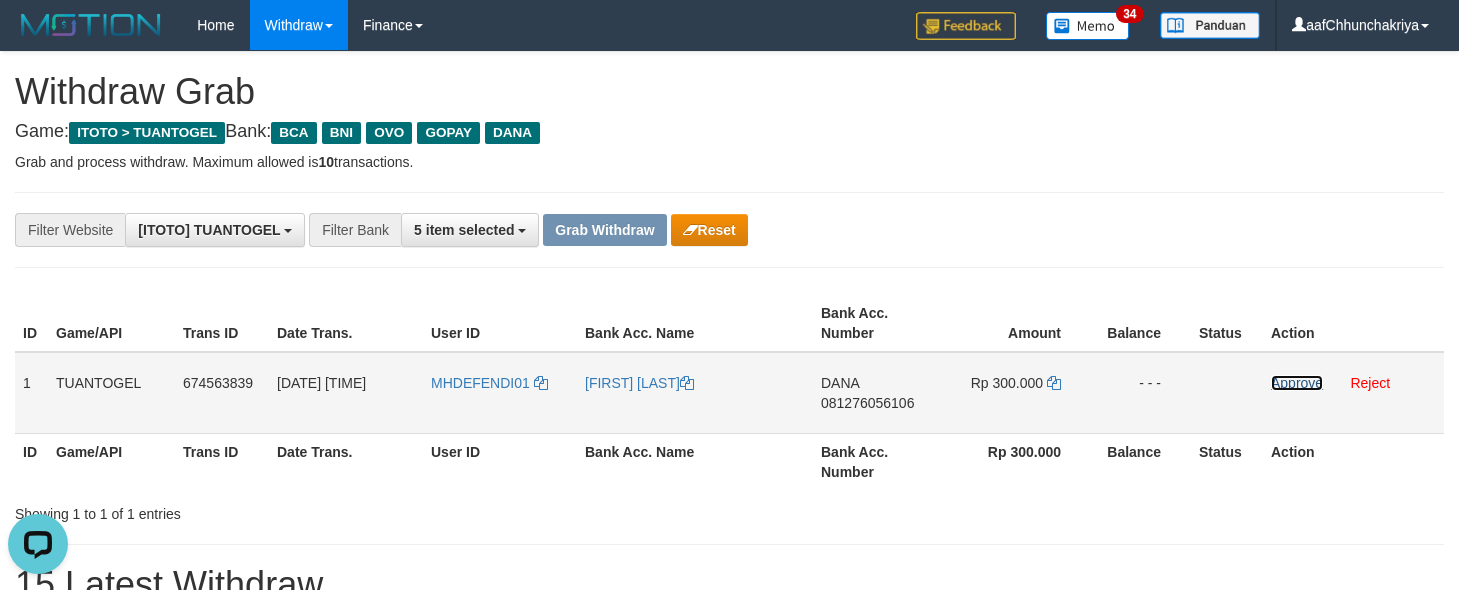 click on "Approve" at bounding box center (1297, 383) 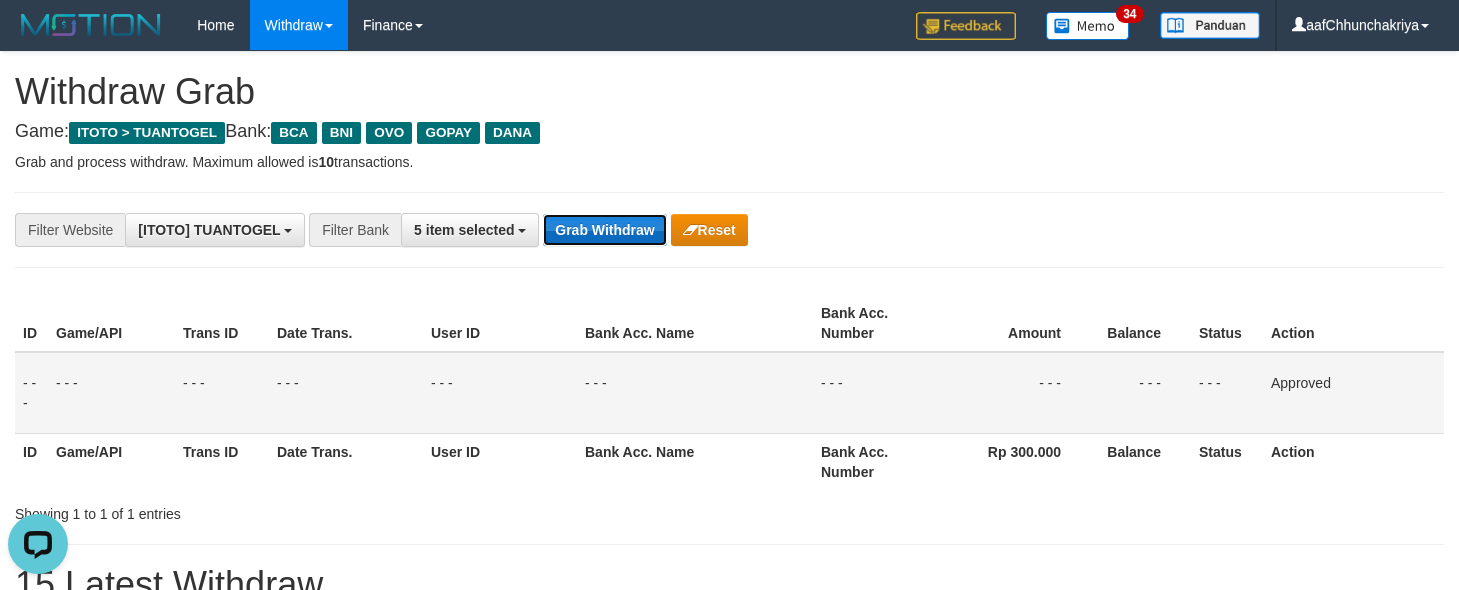 click on "Grab Withdraw" at bounding box center (604, 230) 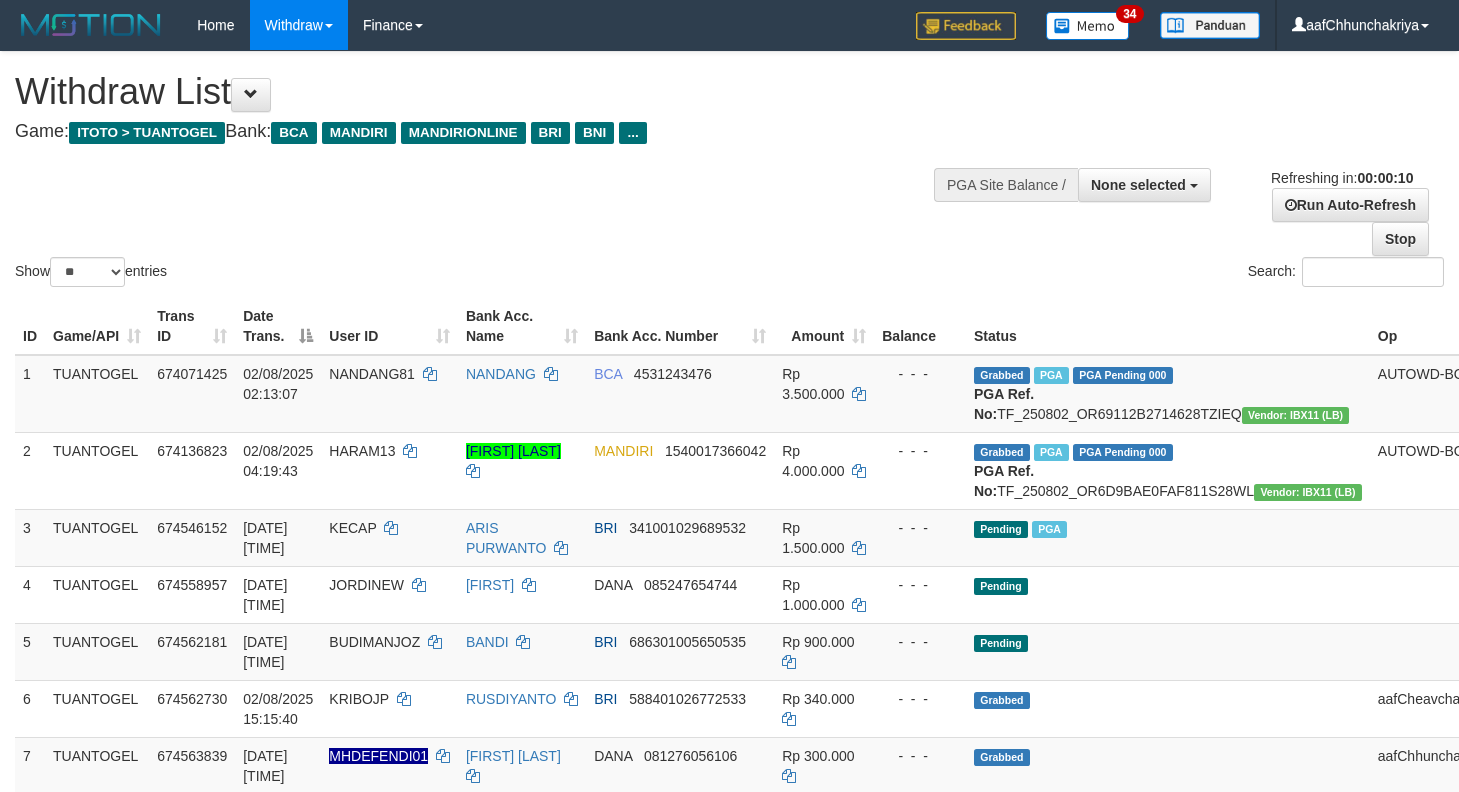 select 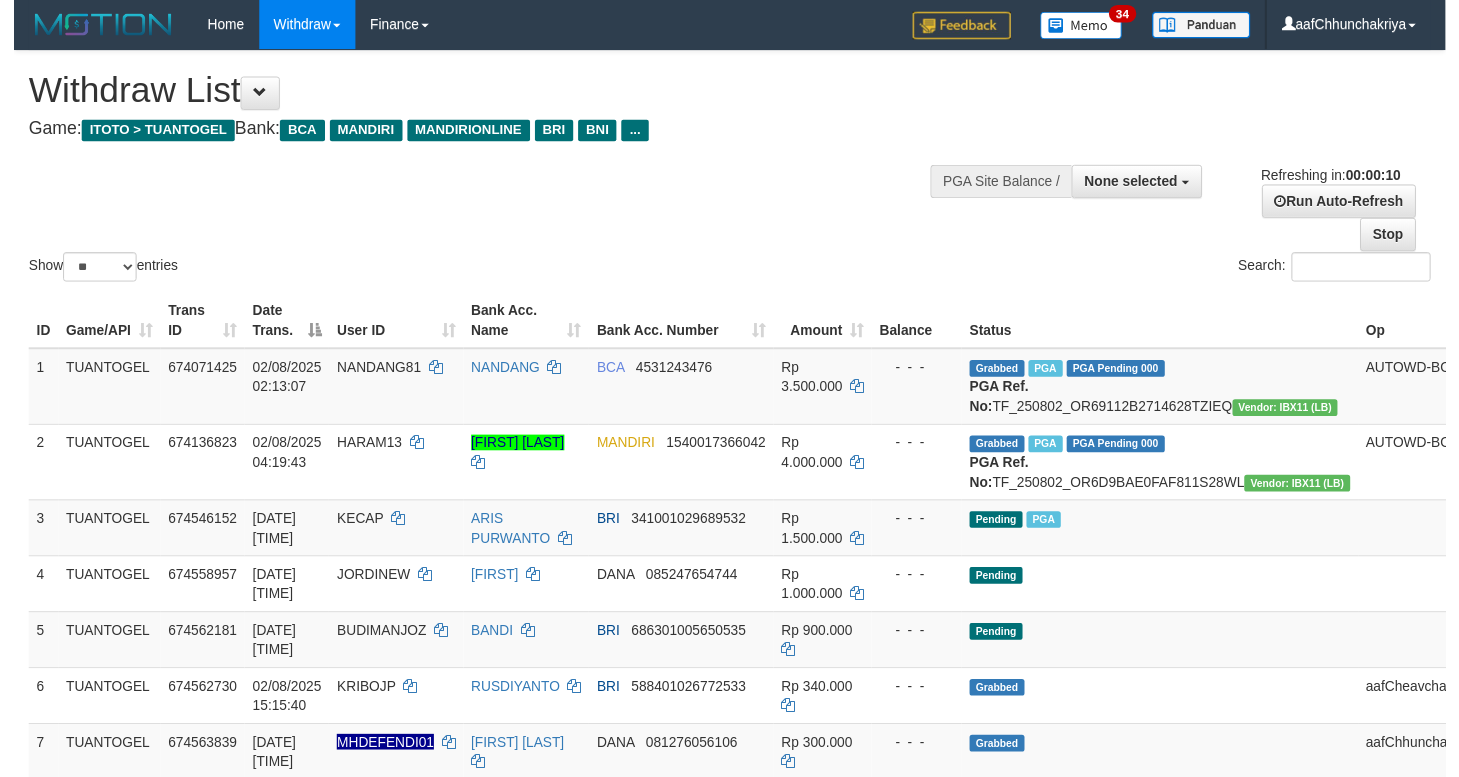 scroll, scrollTop: 0, scrollLeft: 0, axis: both 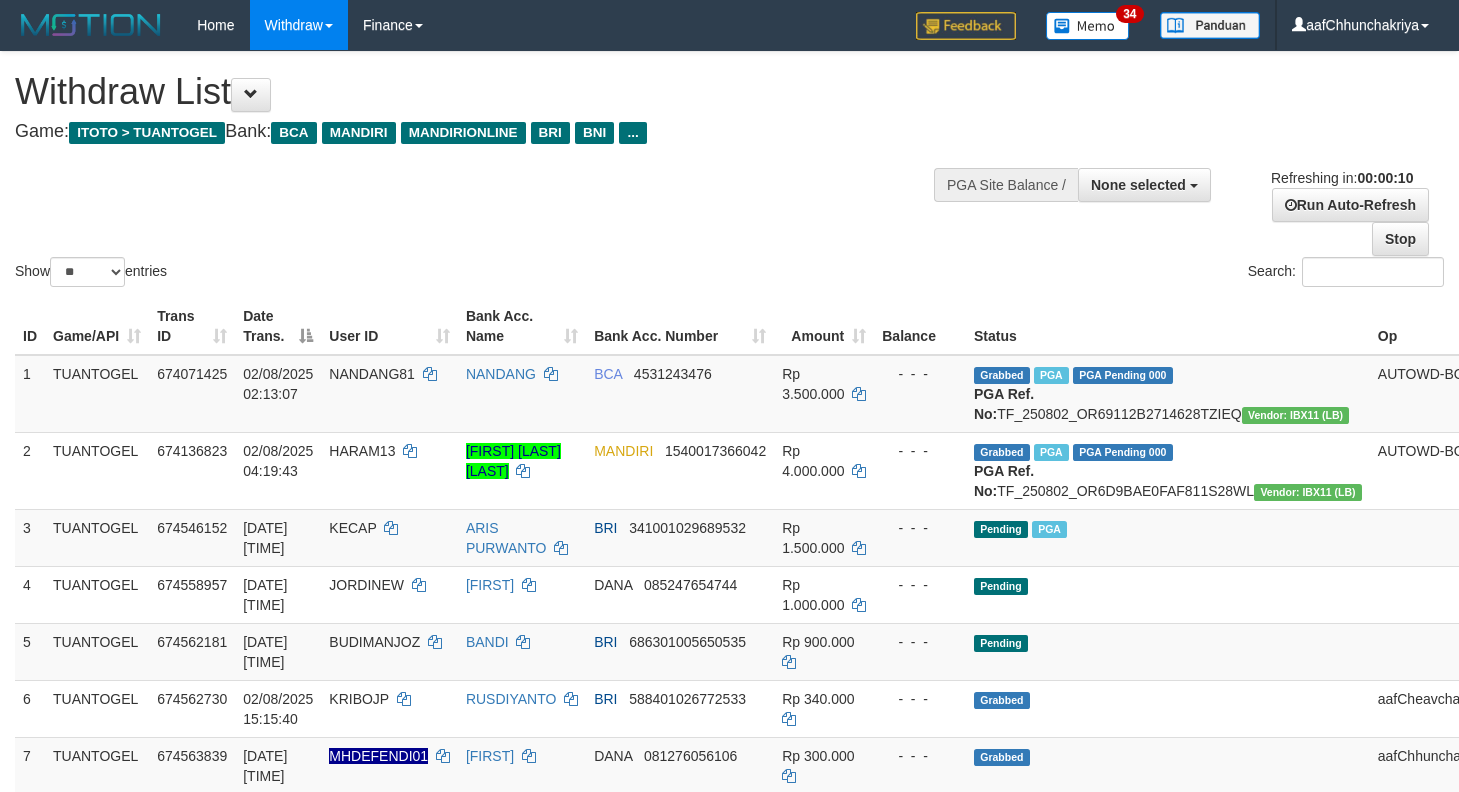 select 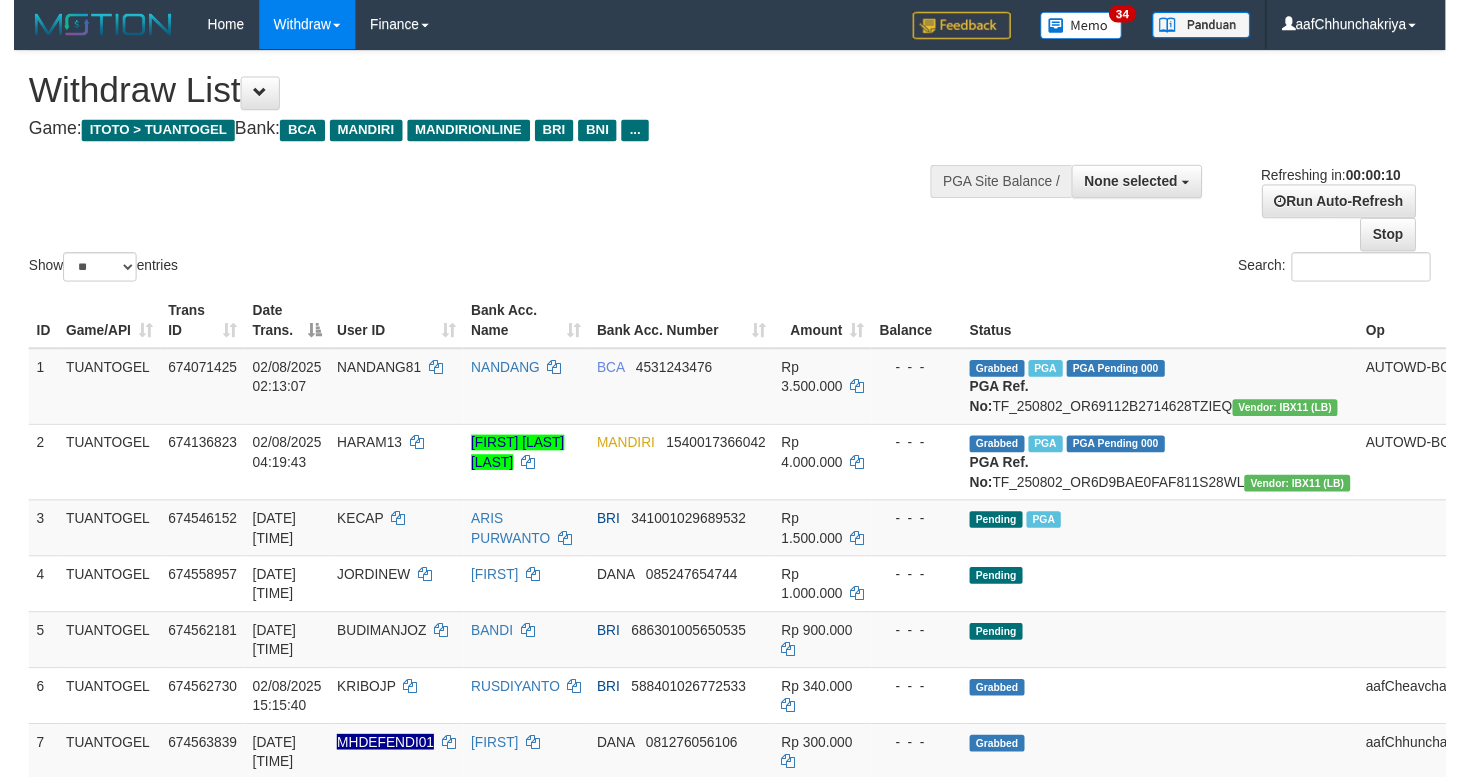 scroll, scrollTop: 0, scrollLeft: 0, axis: both 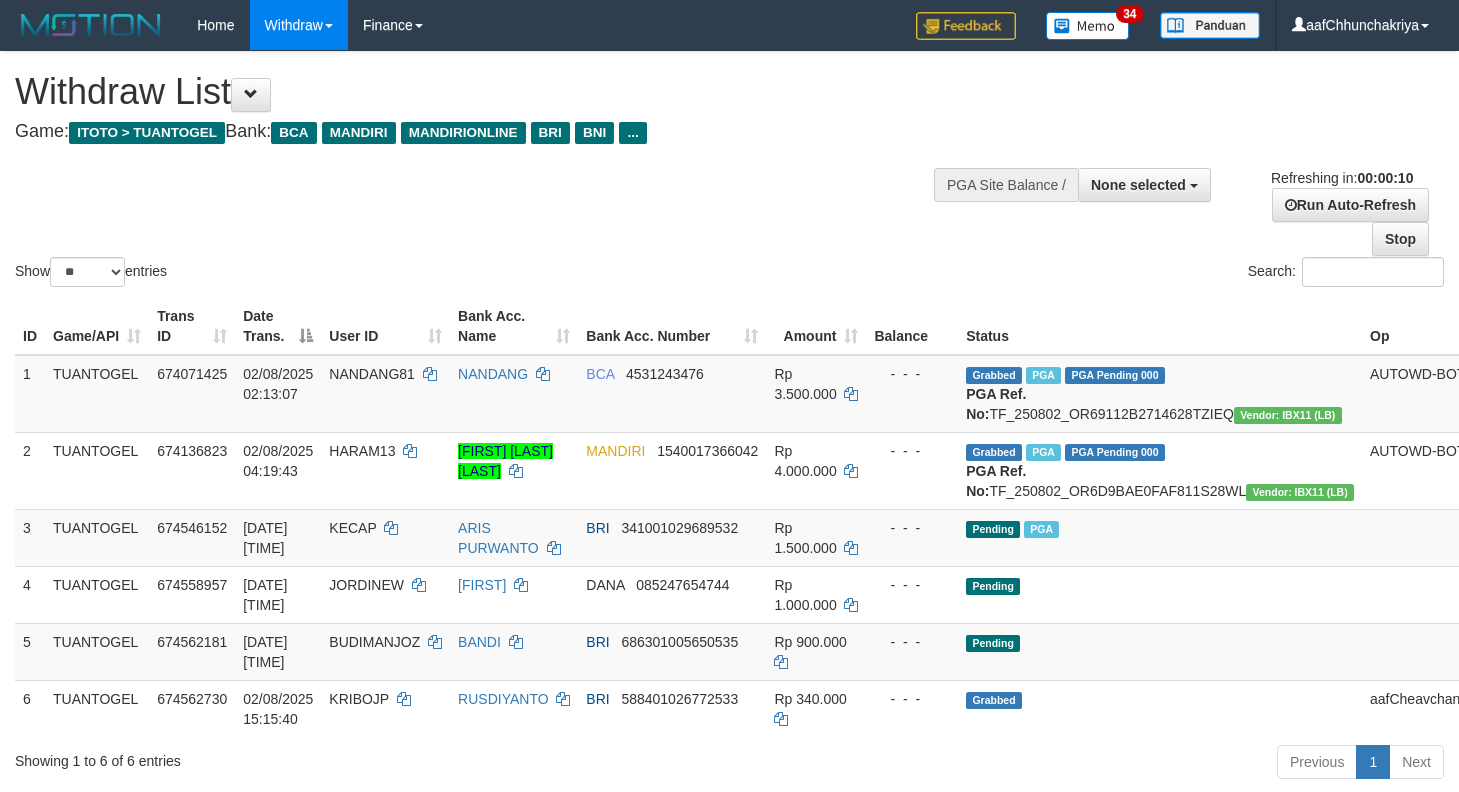 select 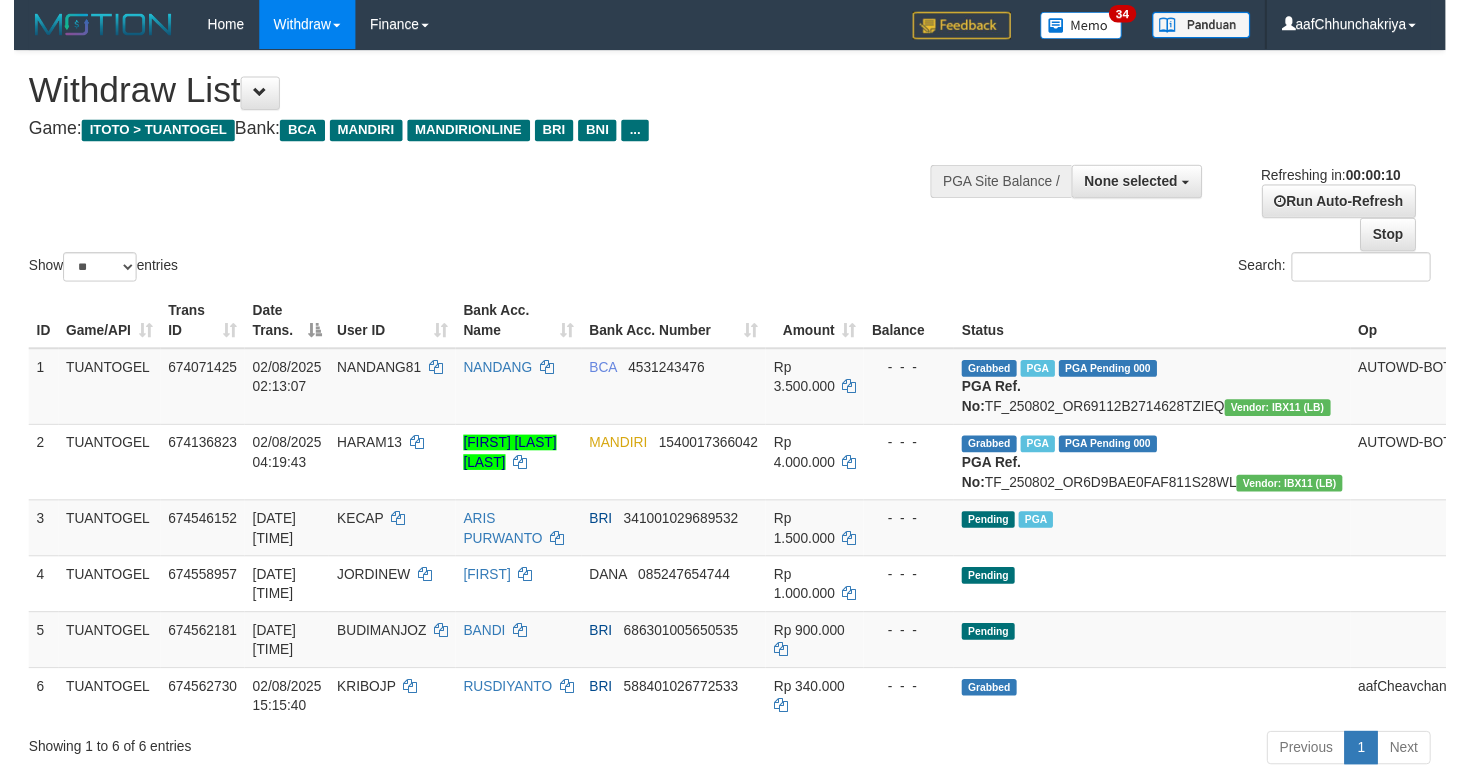 scroll, scrollTop: 0, scrollLeft: 0, axis: both 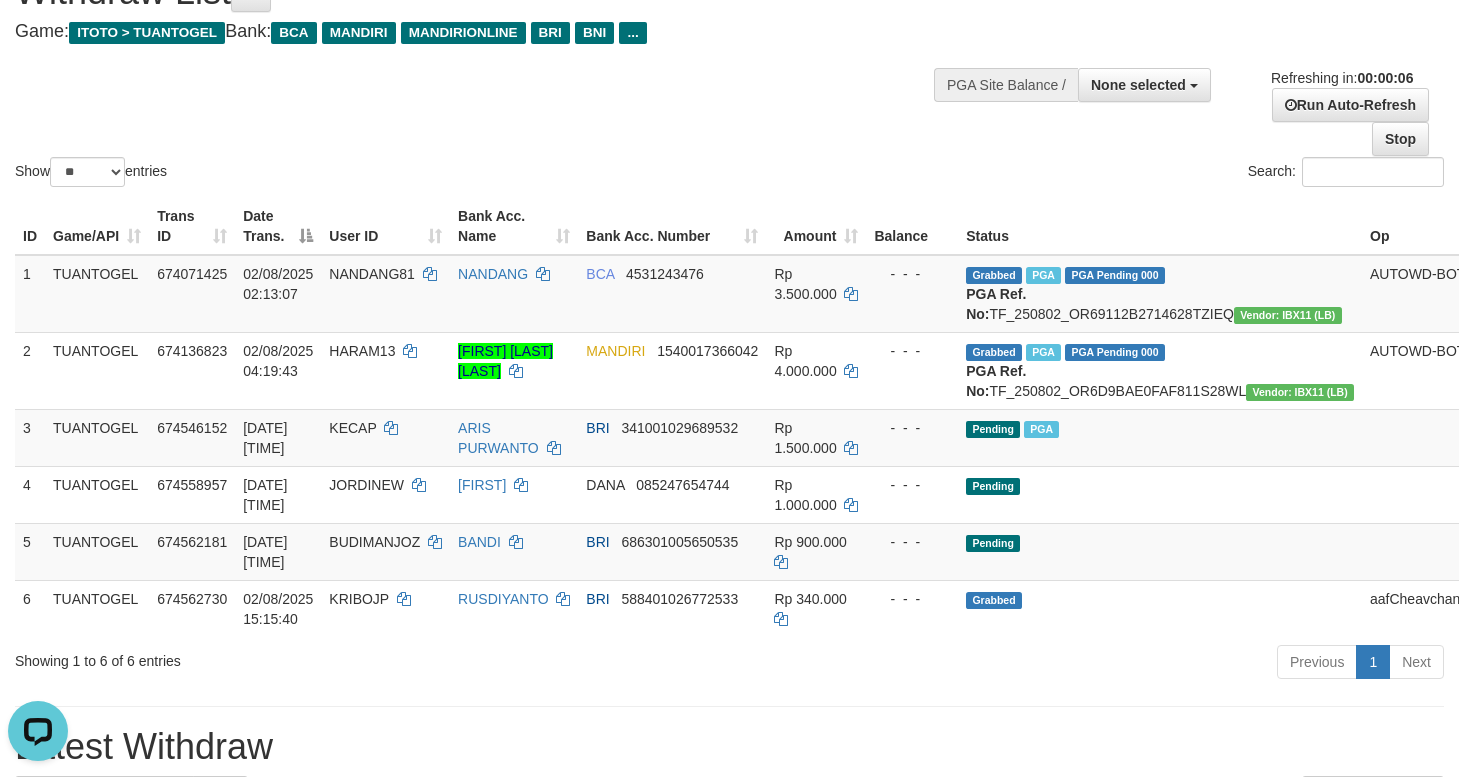 click on "Showing 1 to 6 of 6 entries" at bounding box center [304, 657] 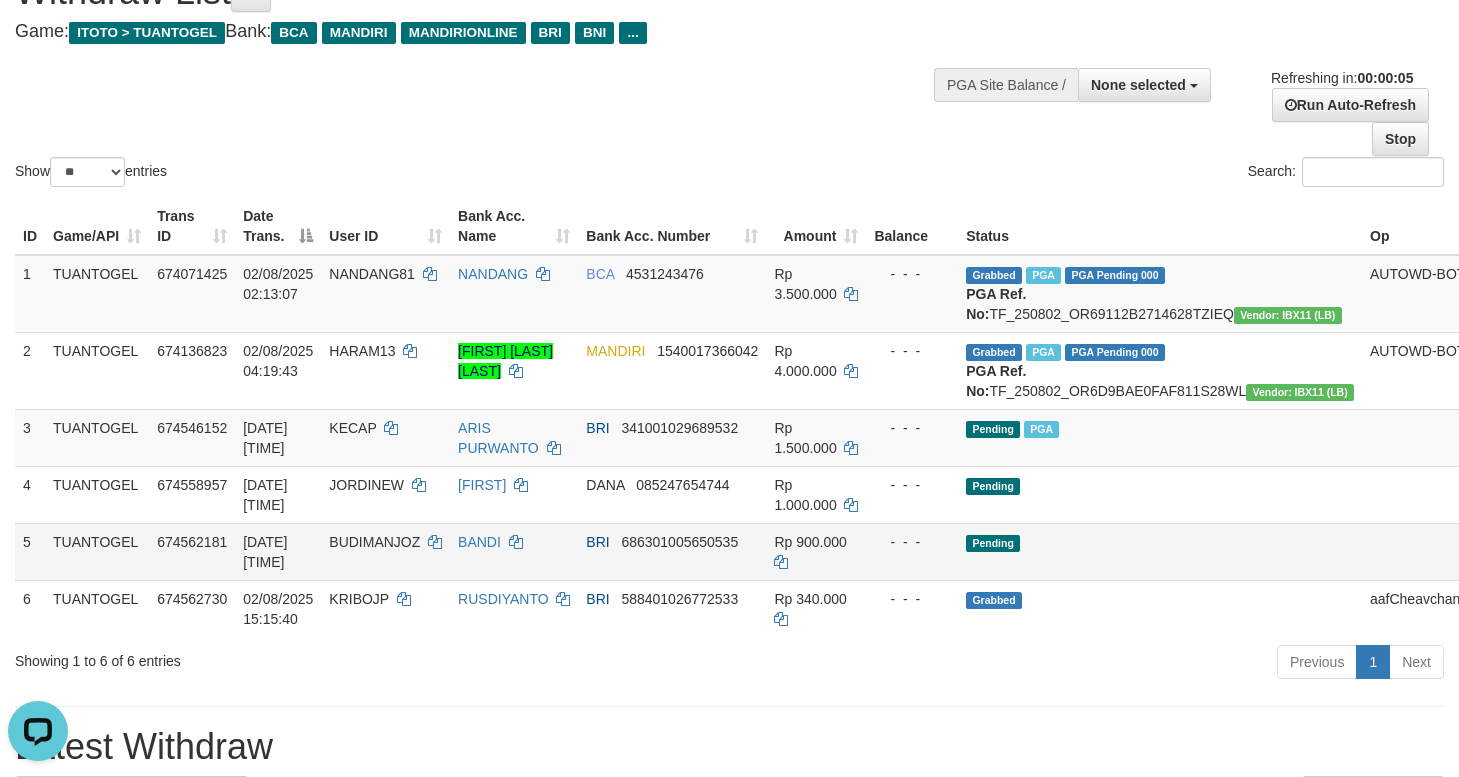 scroll, scrollTop: 0, scrollLeft: 0, axis: both 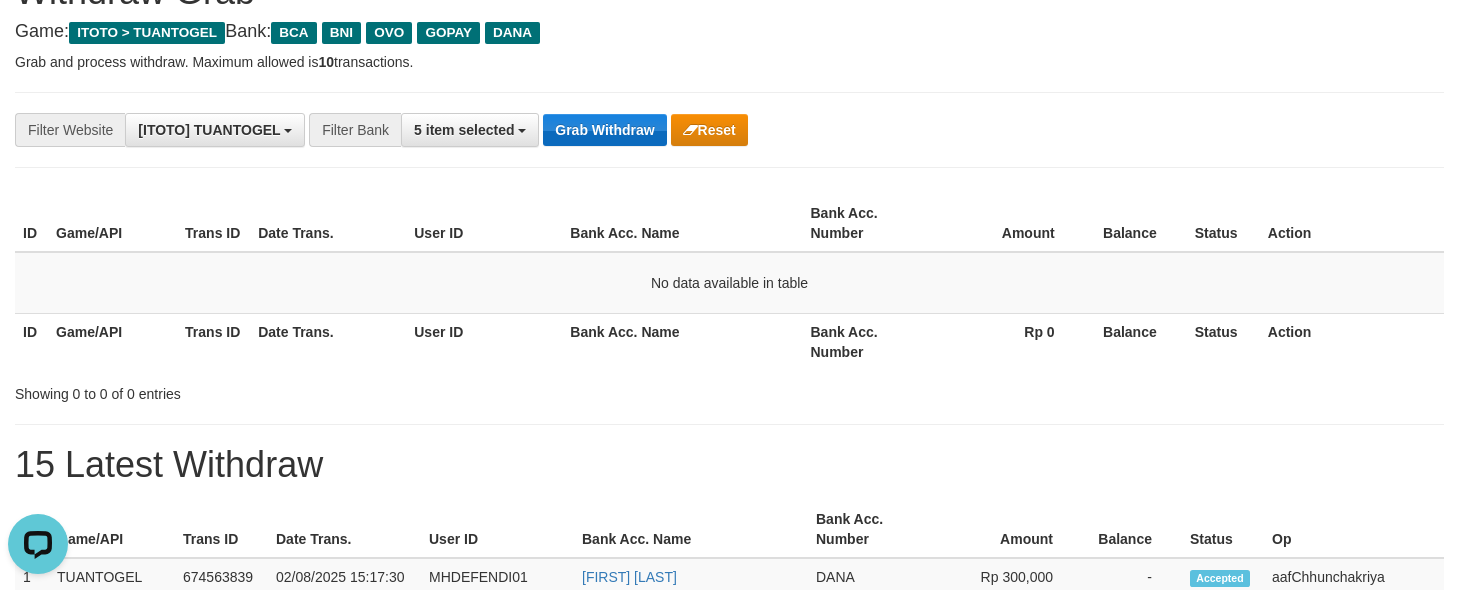 click on "**********" at bounding box center (729, 130) 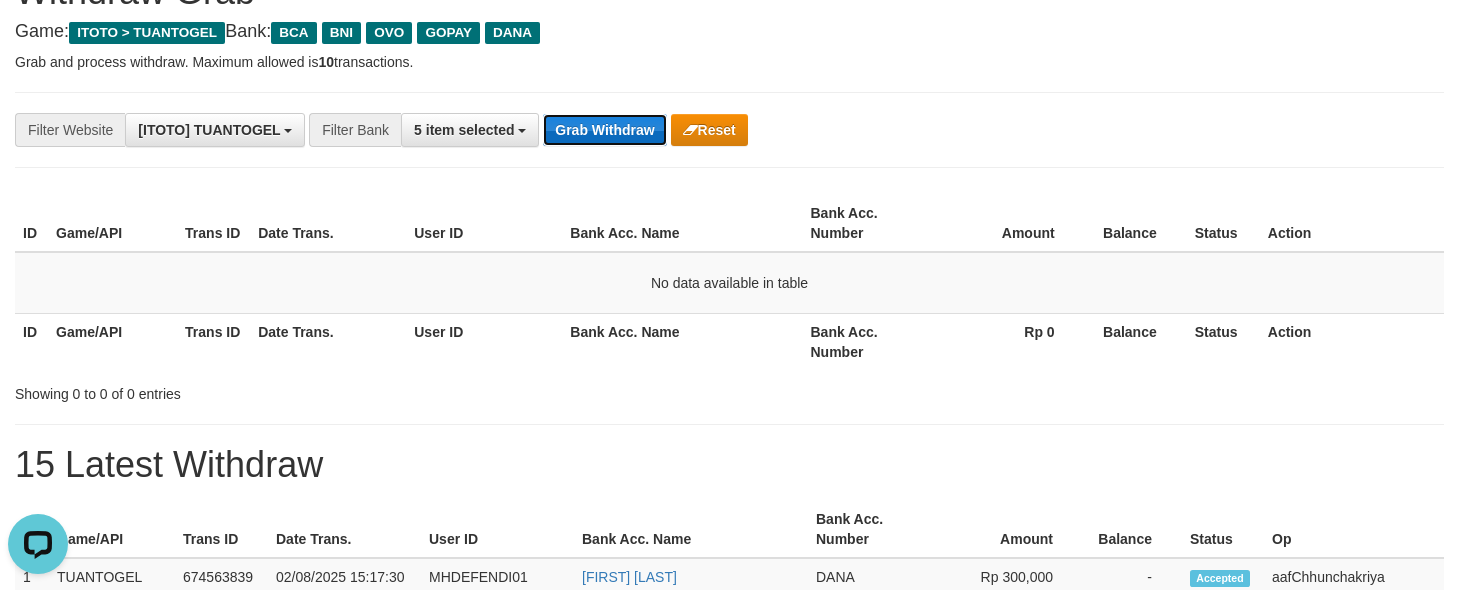 click on "Grab Withdraw" at bounding box center (604, 130) 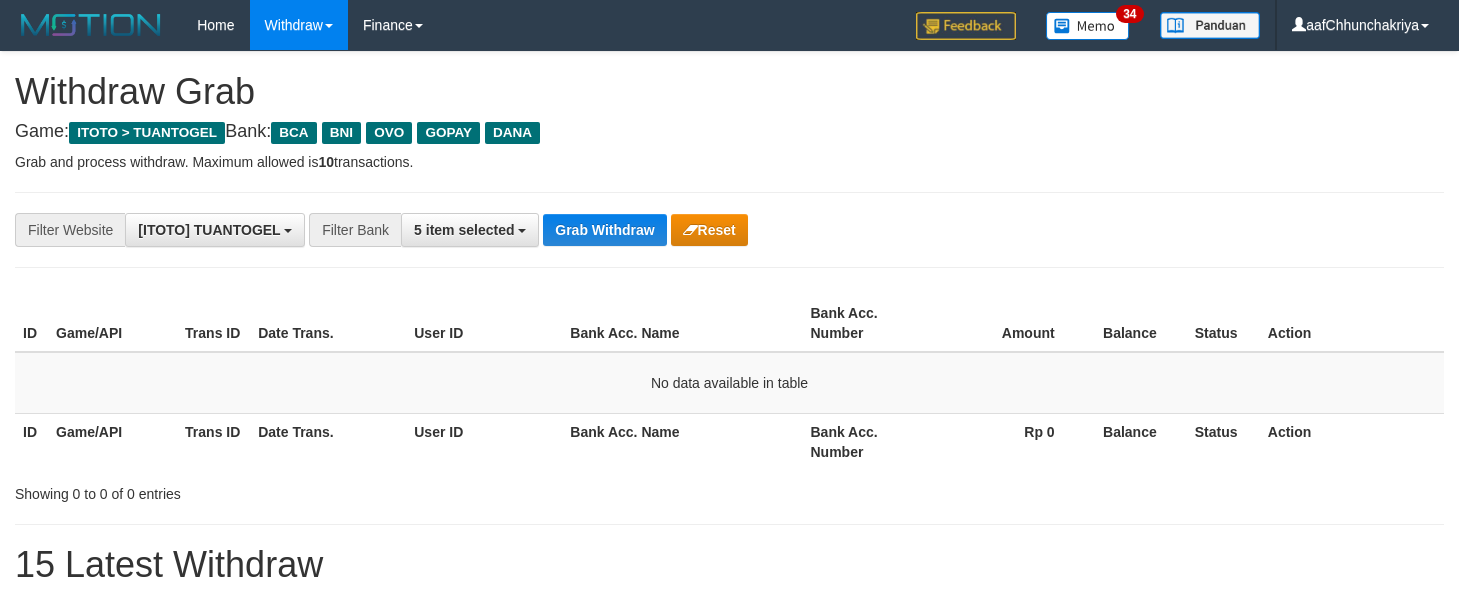 scroll, scrollTop: 0, scrollLeft: 0, axis: both 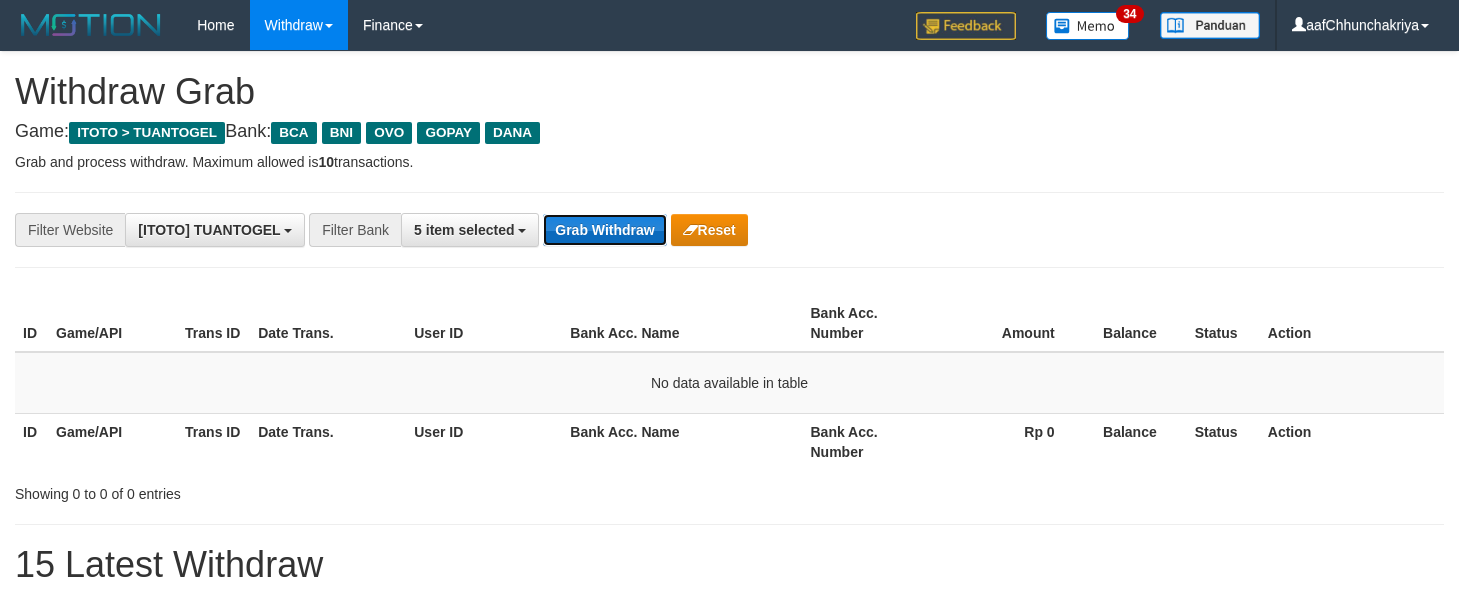 click on "Grab Withdraw" at bounding box center [604, 230] 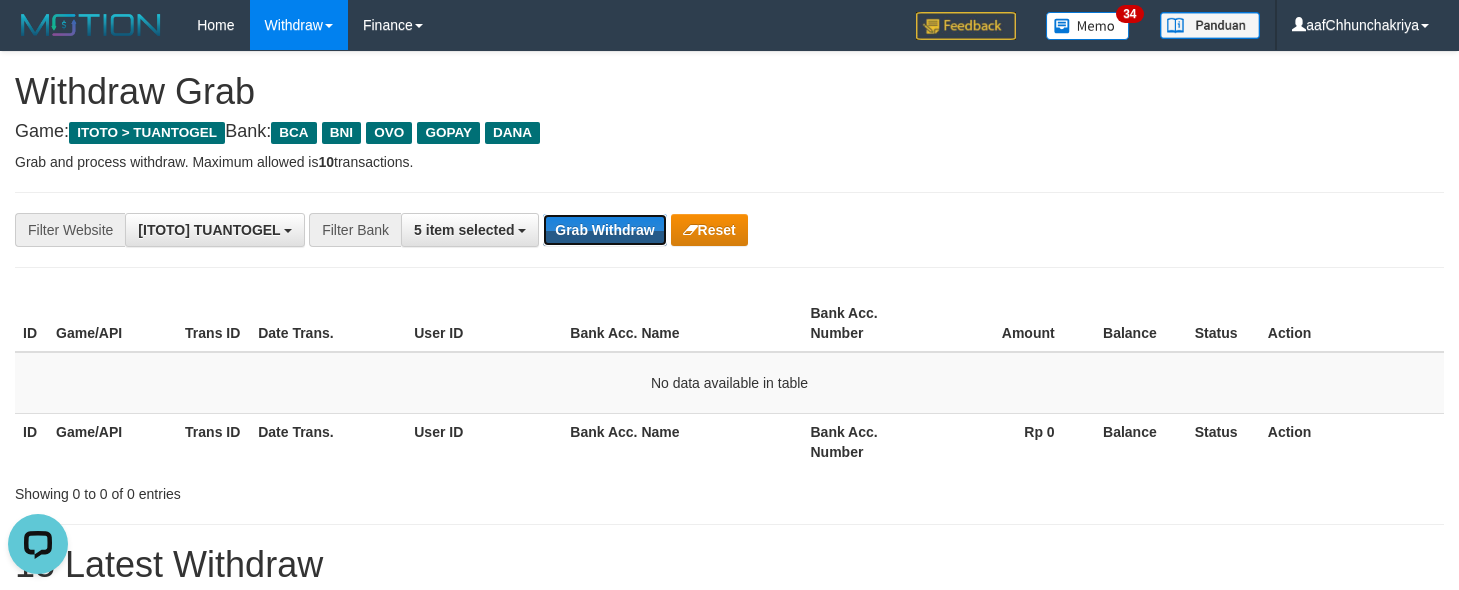 scroll, scrollTop: 0, scrollLeft: 0, axis: both 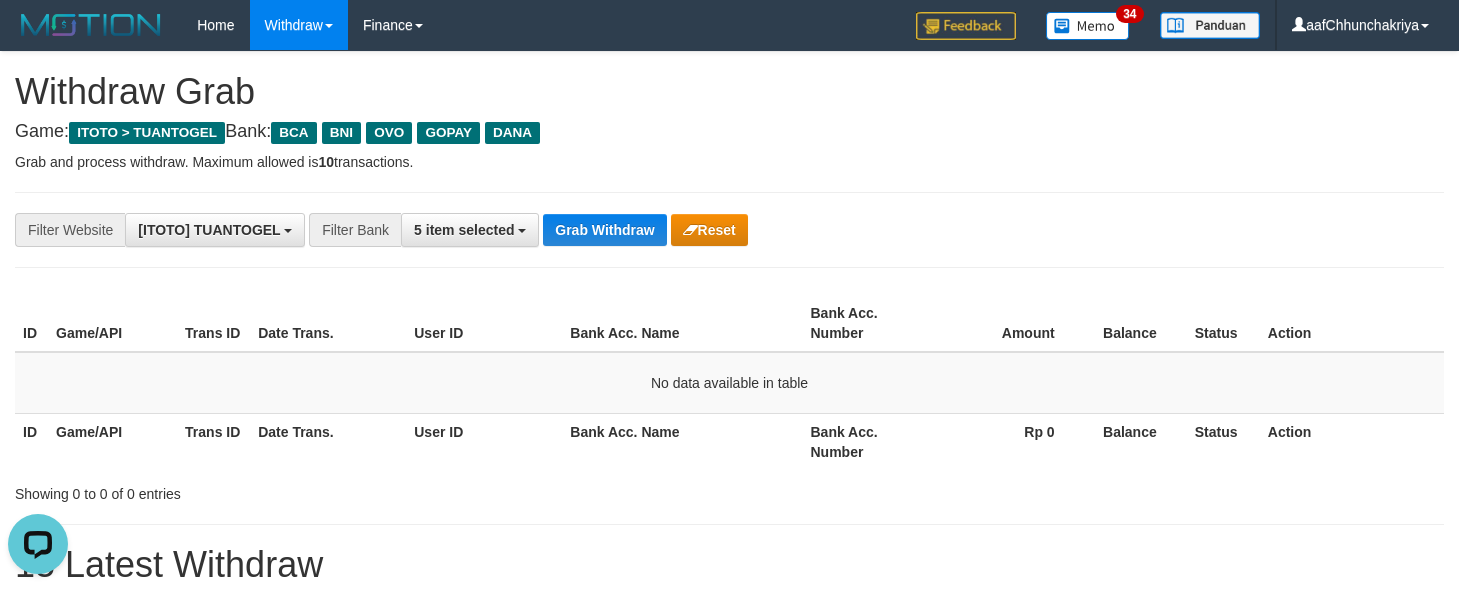 click on "**********" at bounding box center (608, 230) 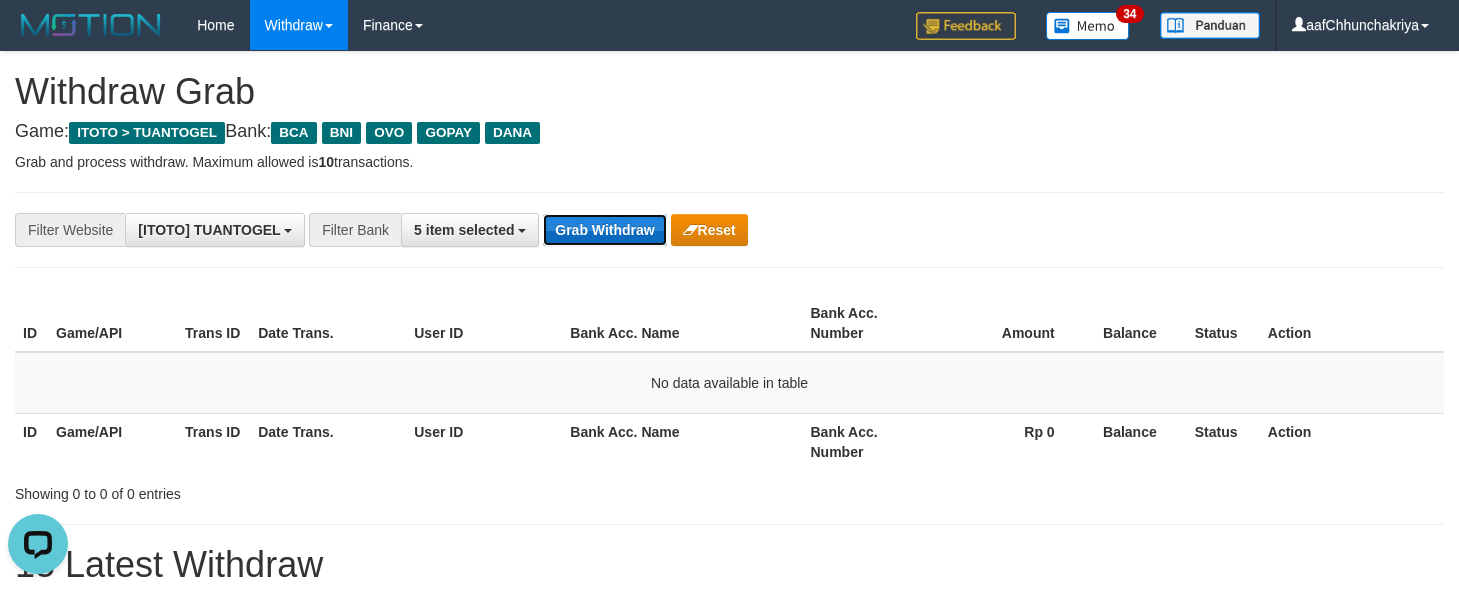 click on "Grab Withdraw" at bounding box center [604, 230] 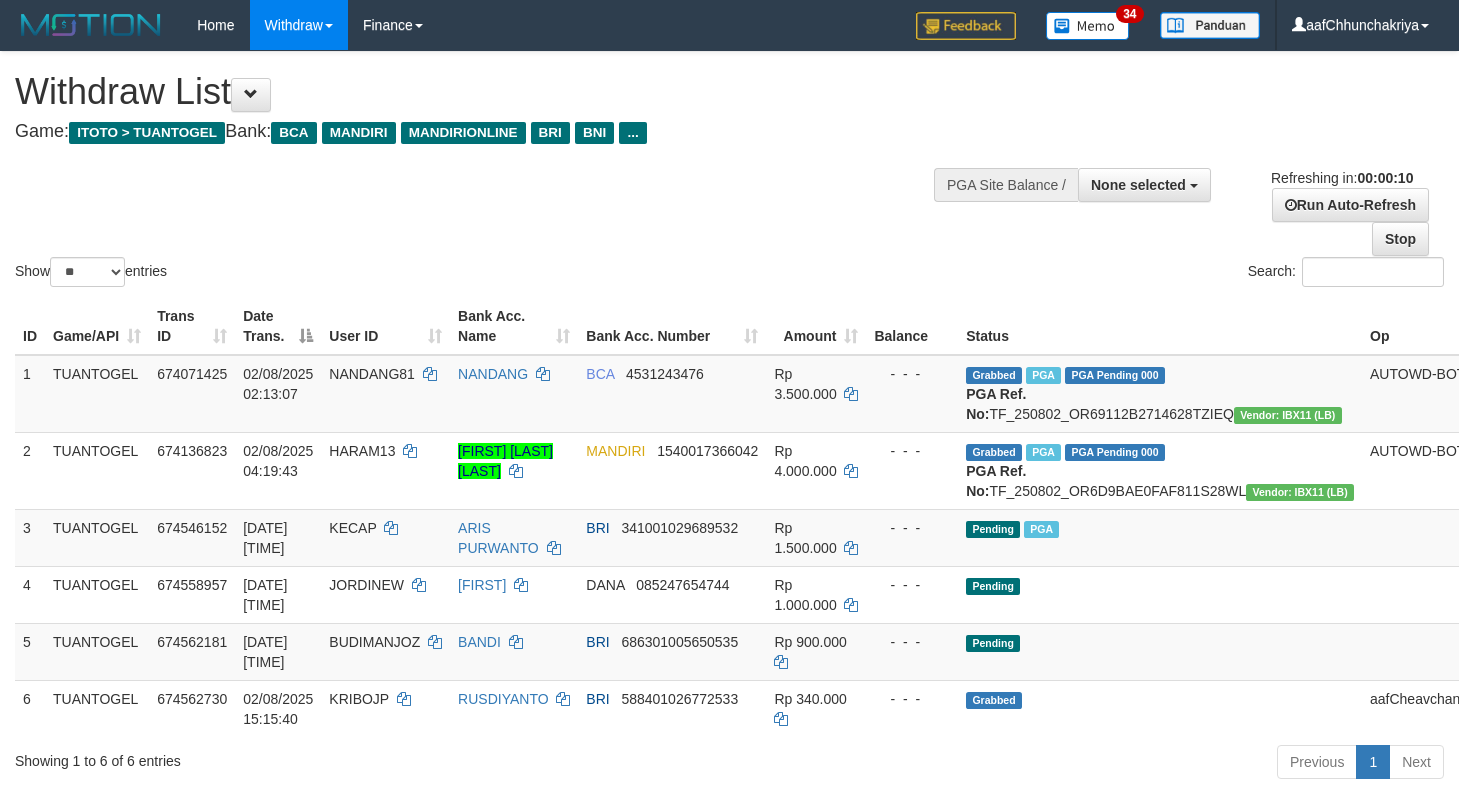 select 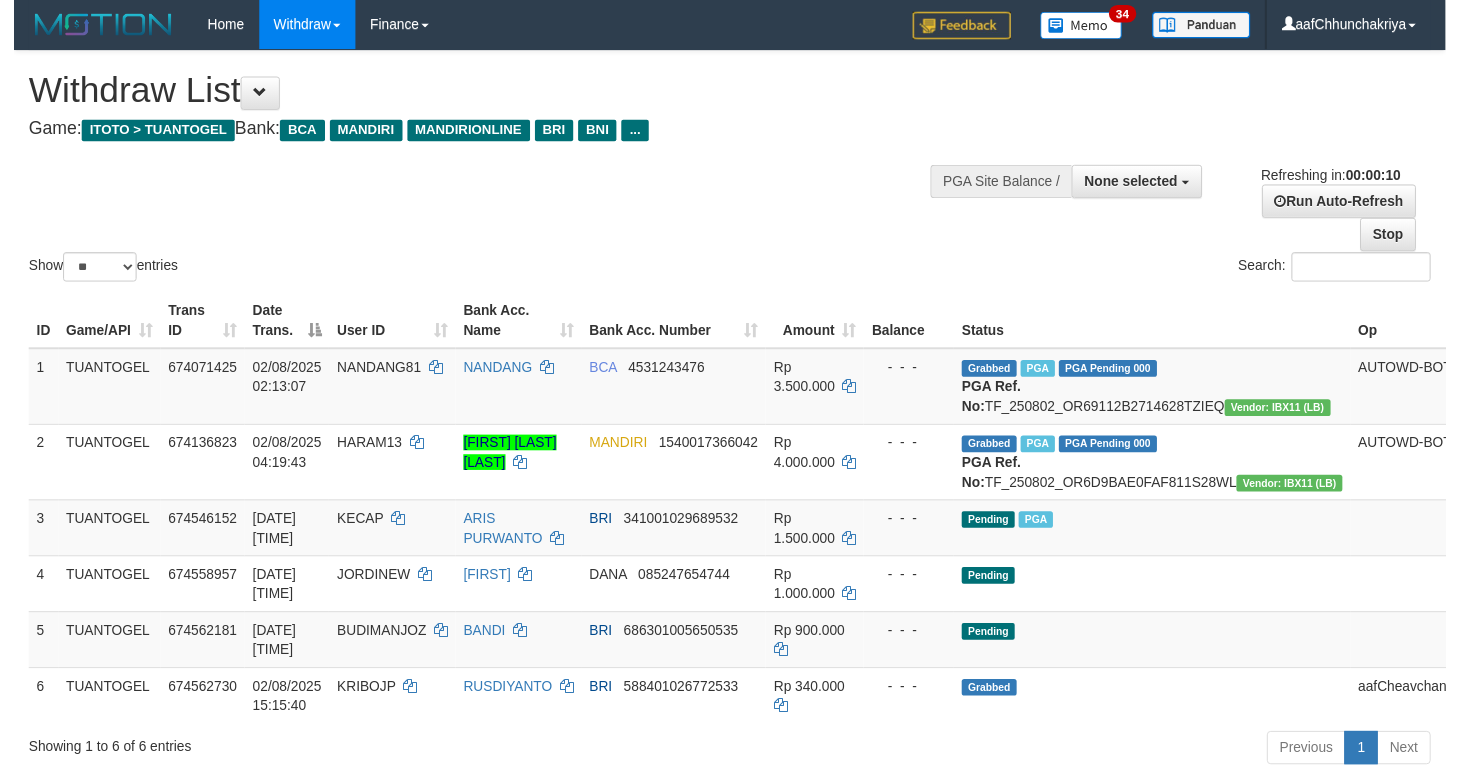 scroll, scrollTop: 0, scrollLeft: 0, axis: both 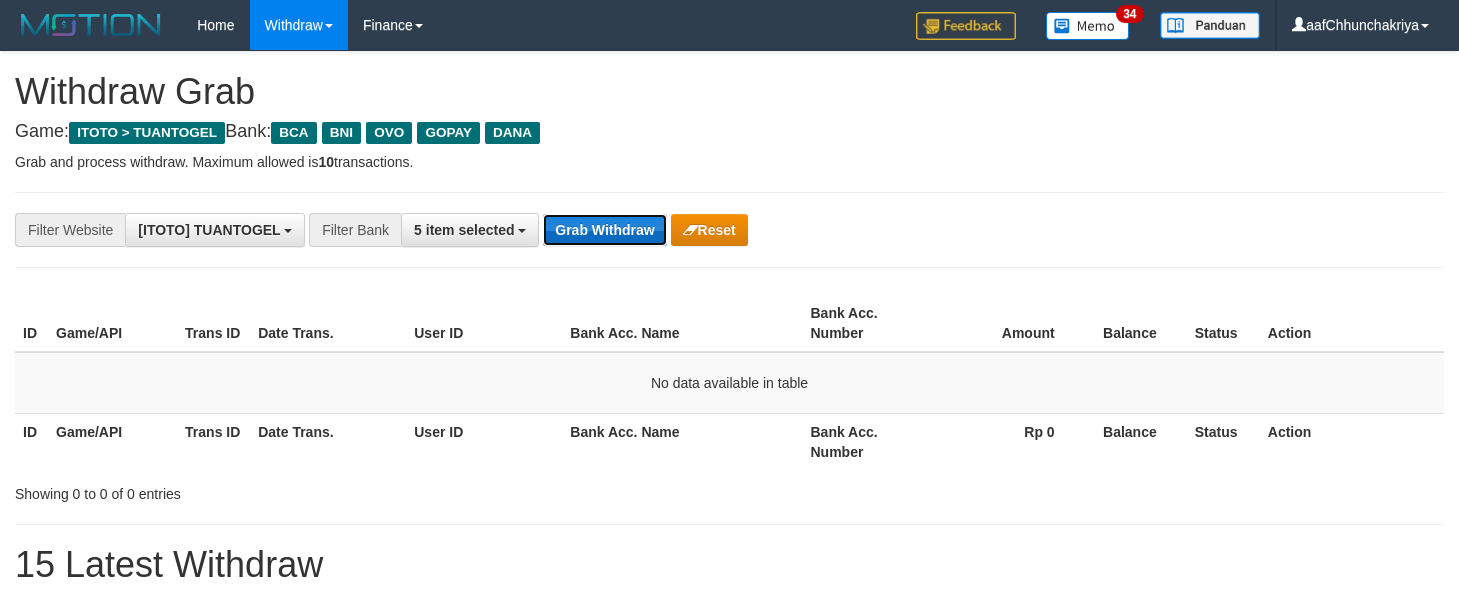 click on "Grab Withdraw" at bounding box center (604, 230) 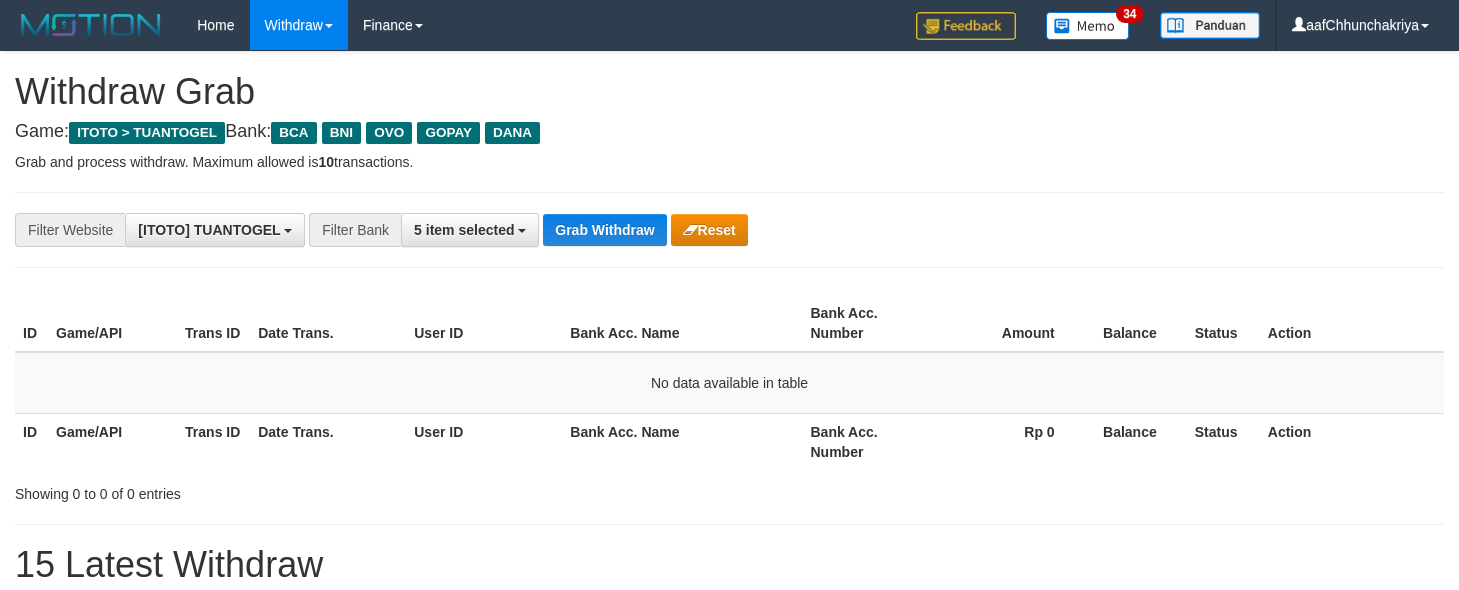 scroll, scrollTop: 0, scrollLeft: 0, axis: both 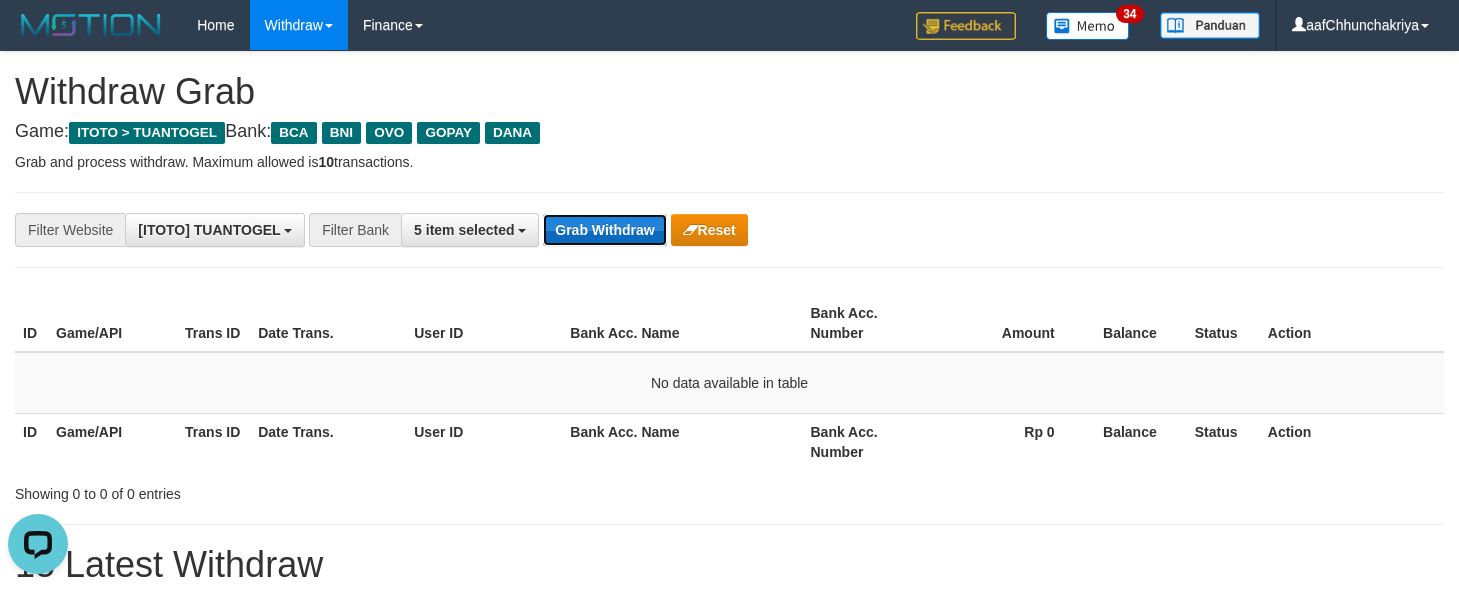 click on "Grab Withdraw" at bounding box center [604, 230] 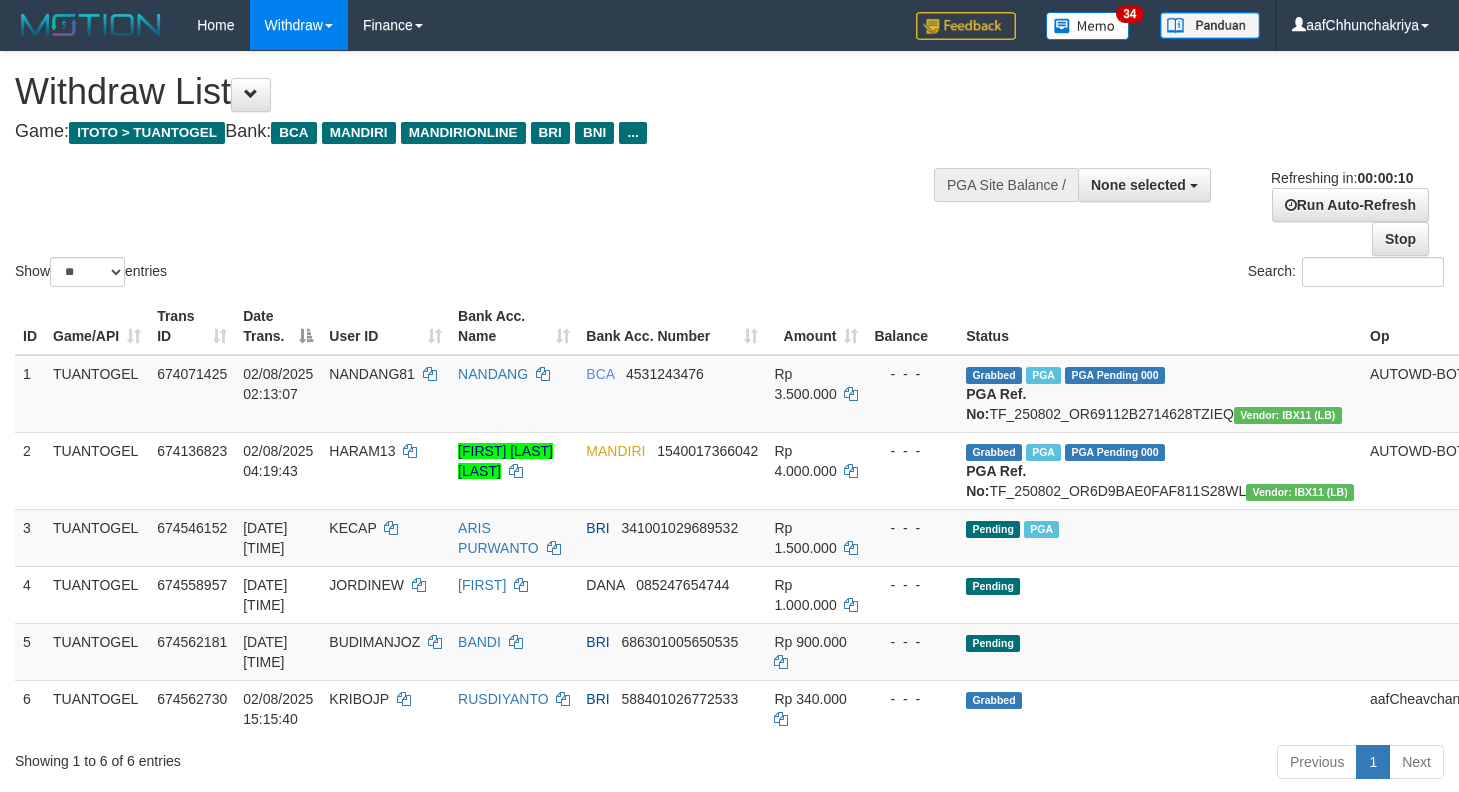select 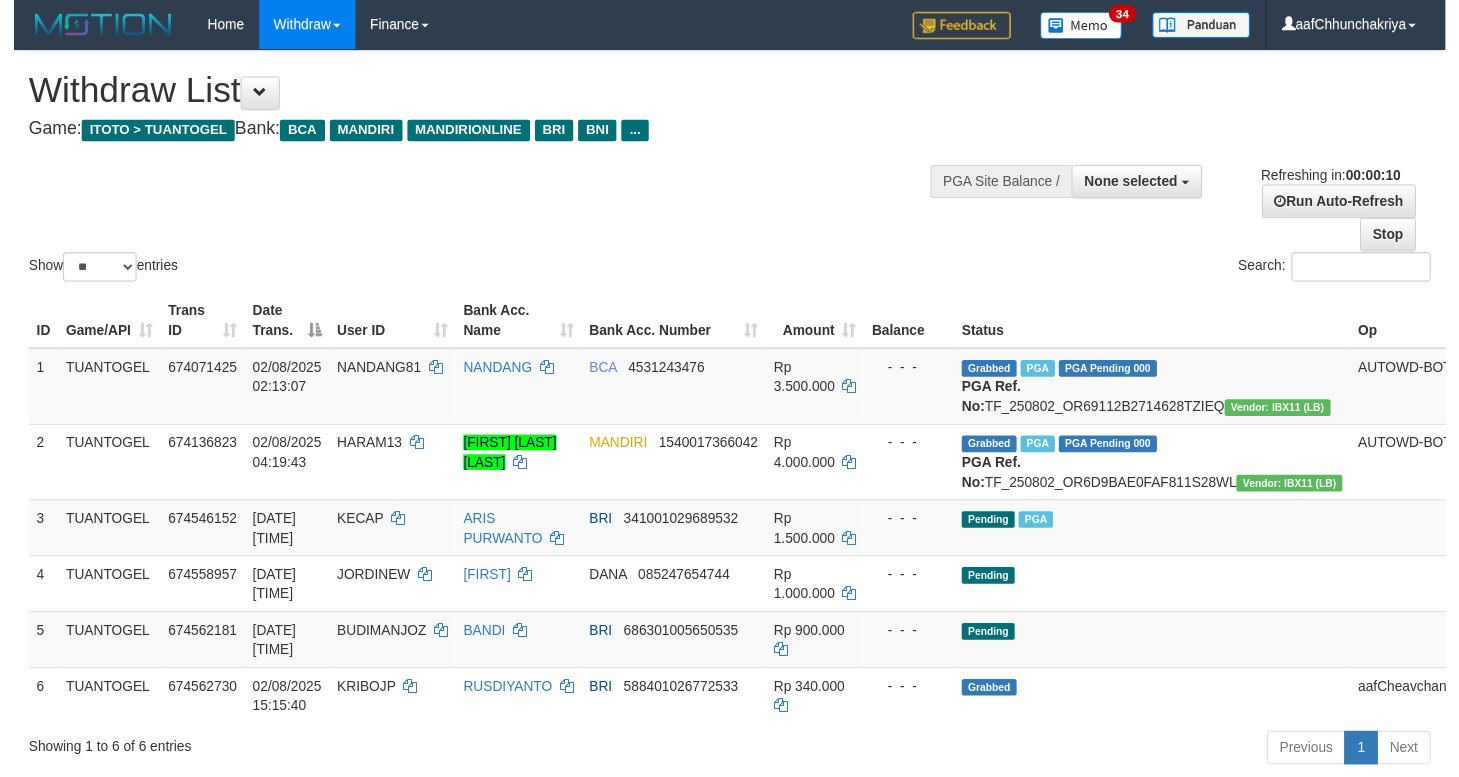 scroll, scrollTop: 0, scrollLeft: 0, axis: both 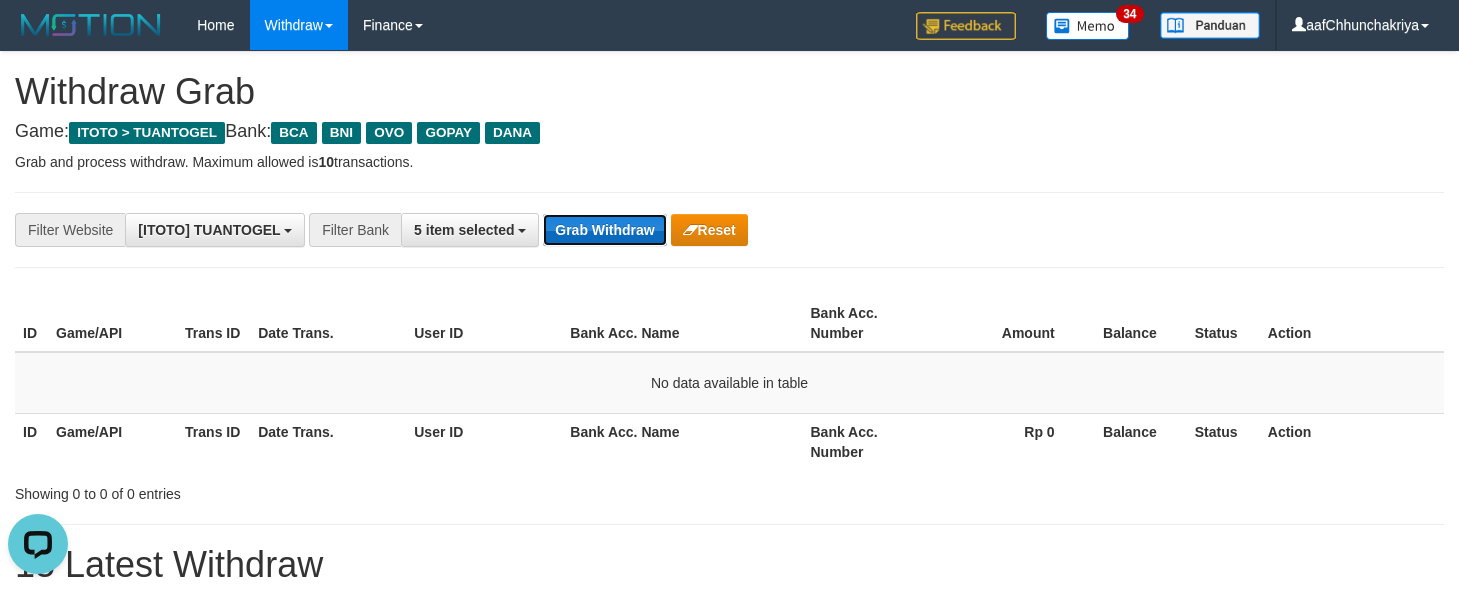 click on "Grab Withdraw" at bounding box center (604, 230) 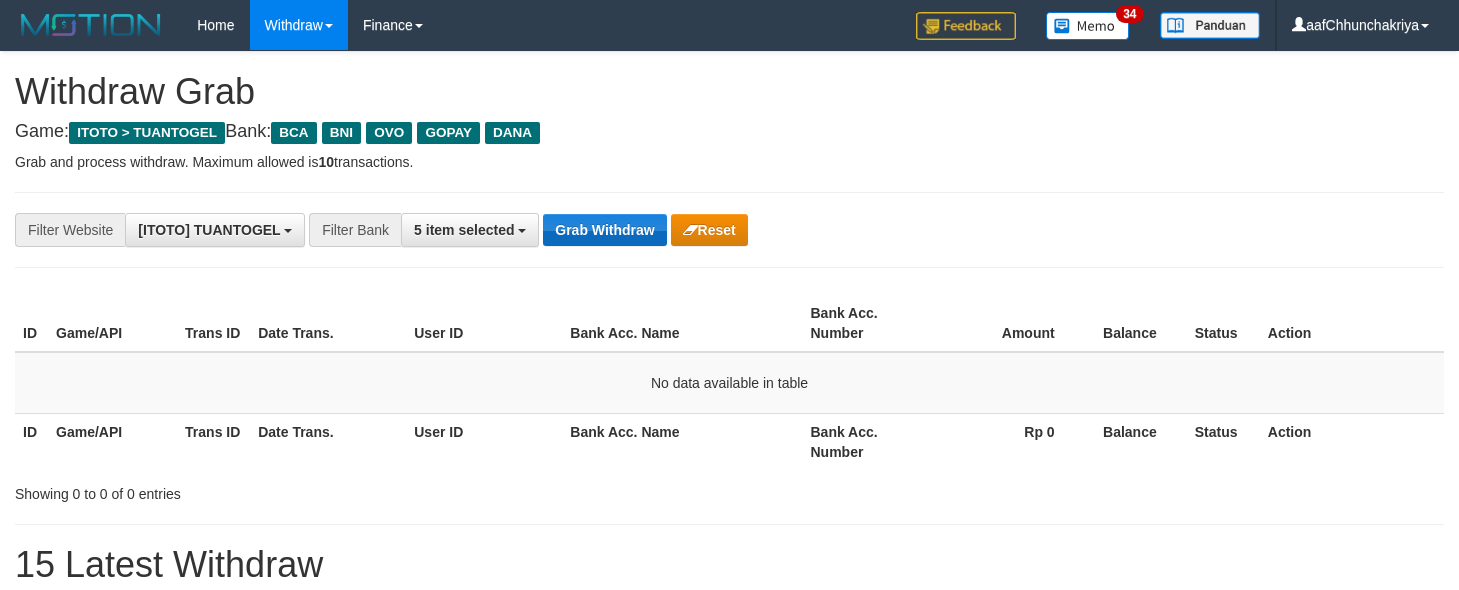 scroll, scrollTop: 0, scrollLeft: 0, axis: both 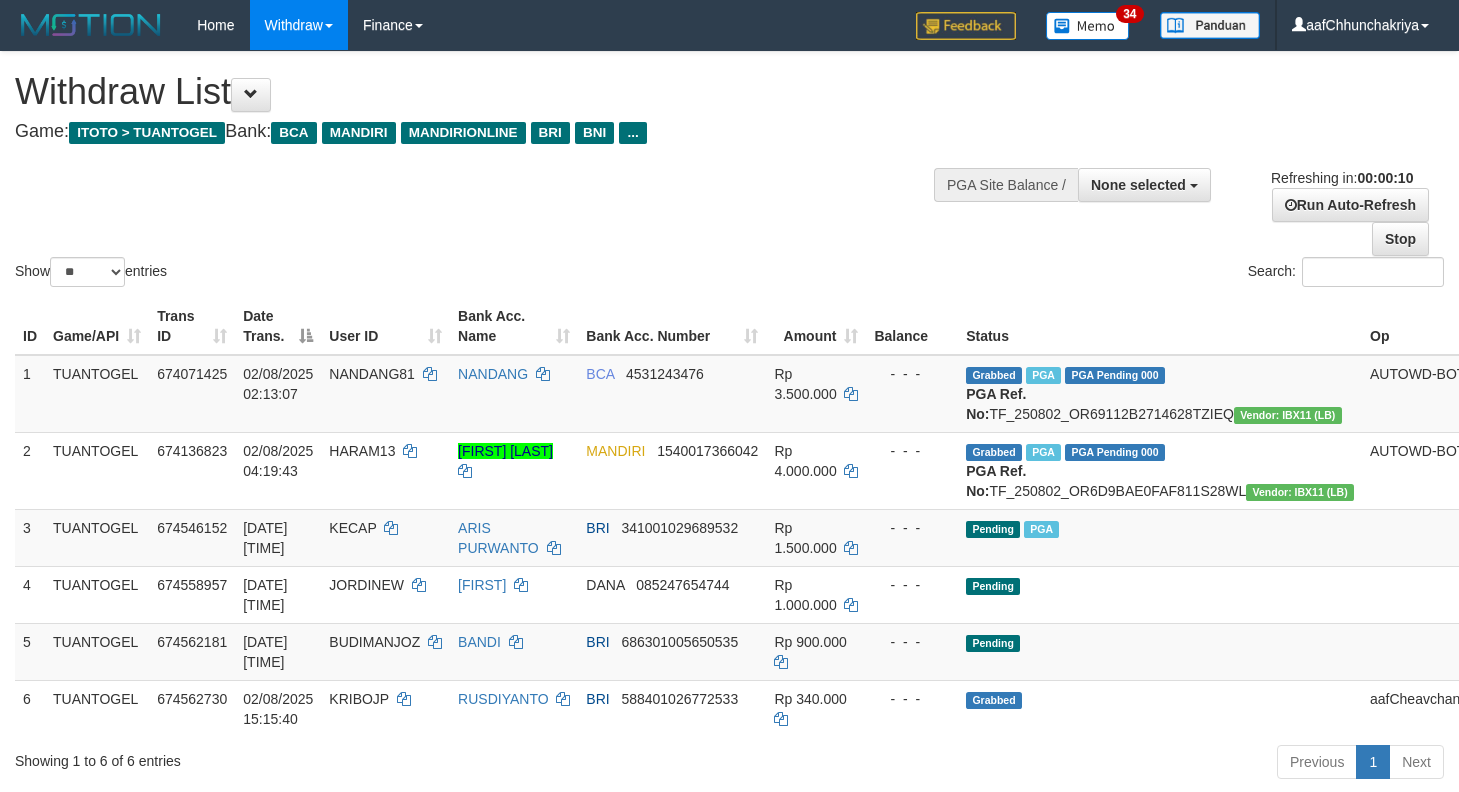 select 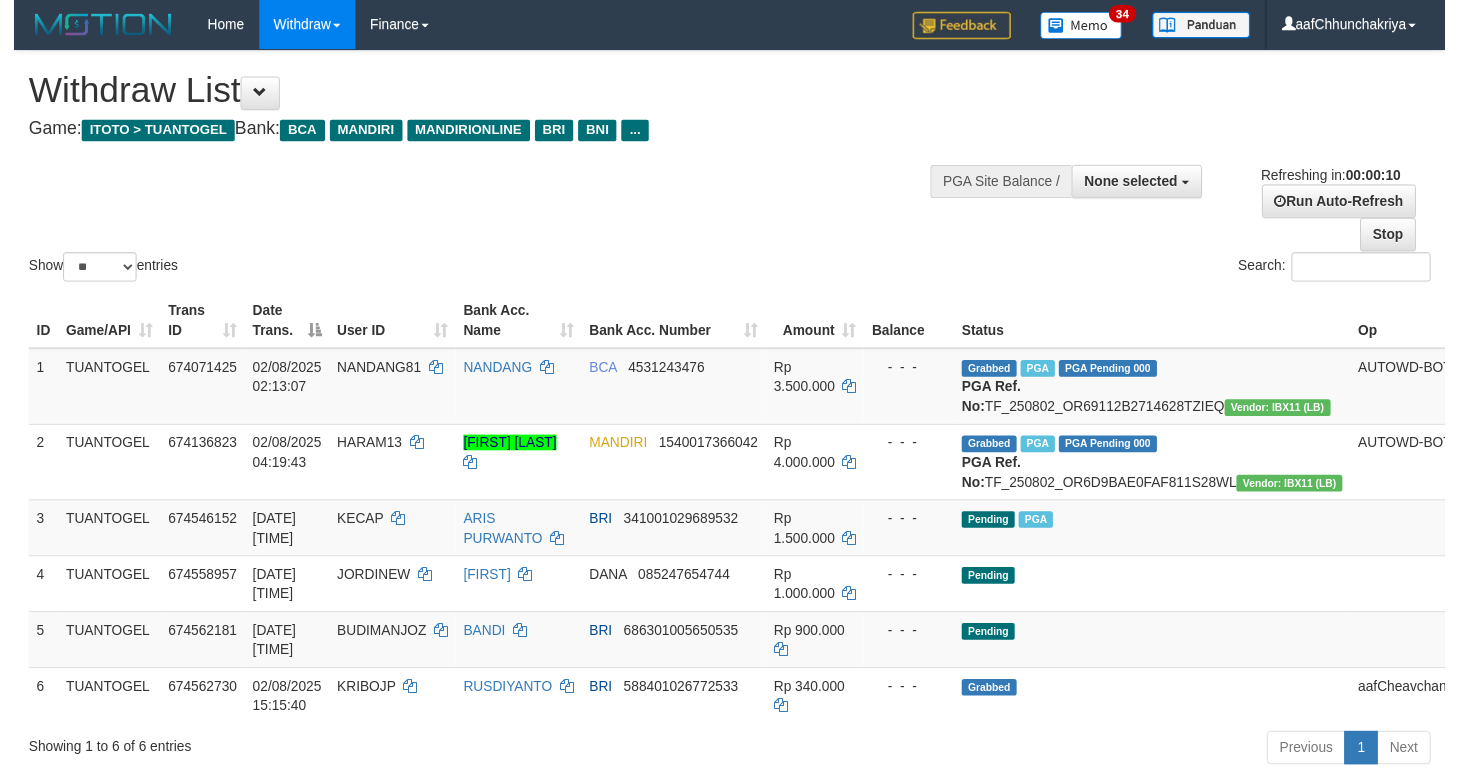 scroll, scrollTop: 0, scrollLeft: 0, axis: both 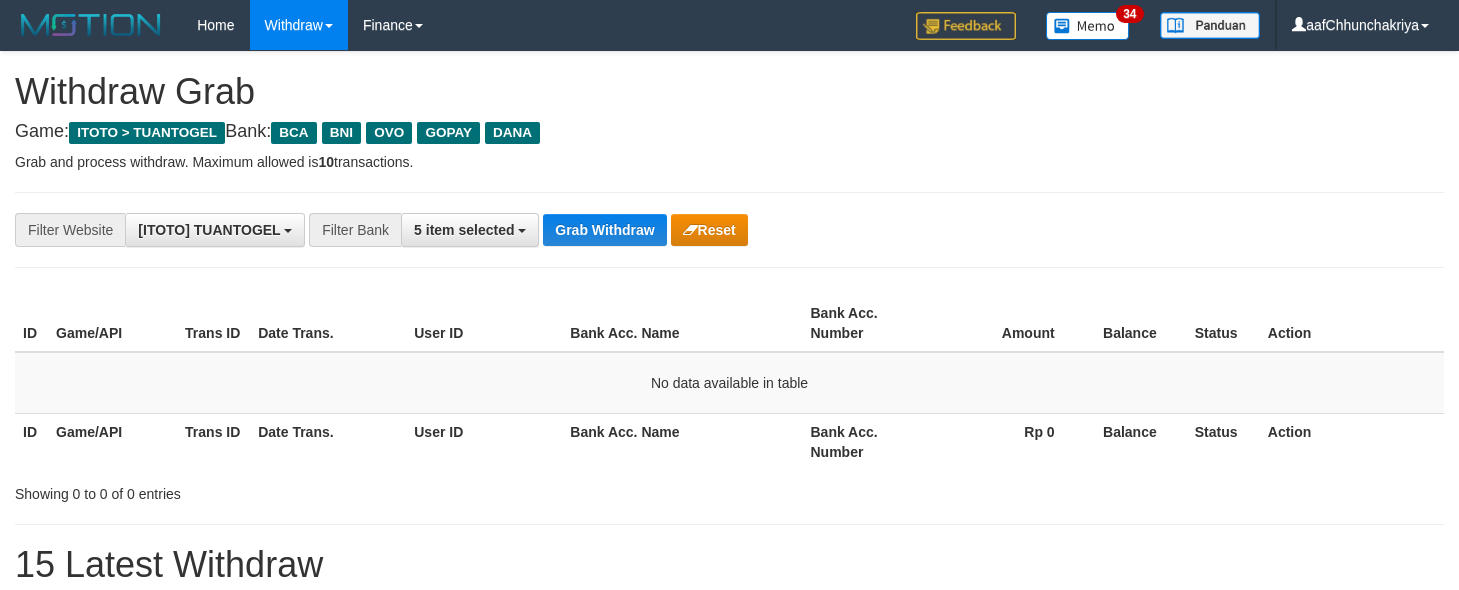 click on "Grab Withdraw" at bounding box center (604, 230) 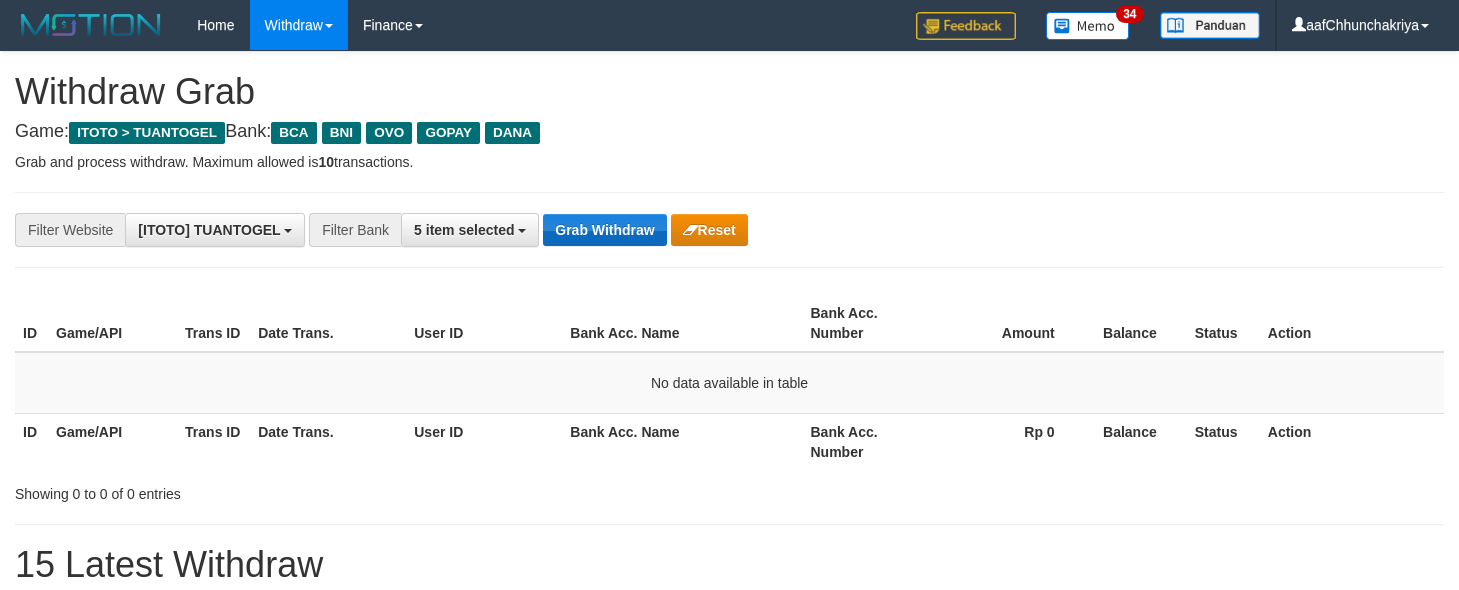 click on "Grab Withdraw" at bounding box center [604, 230] 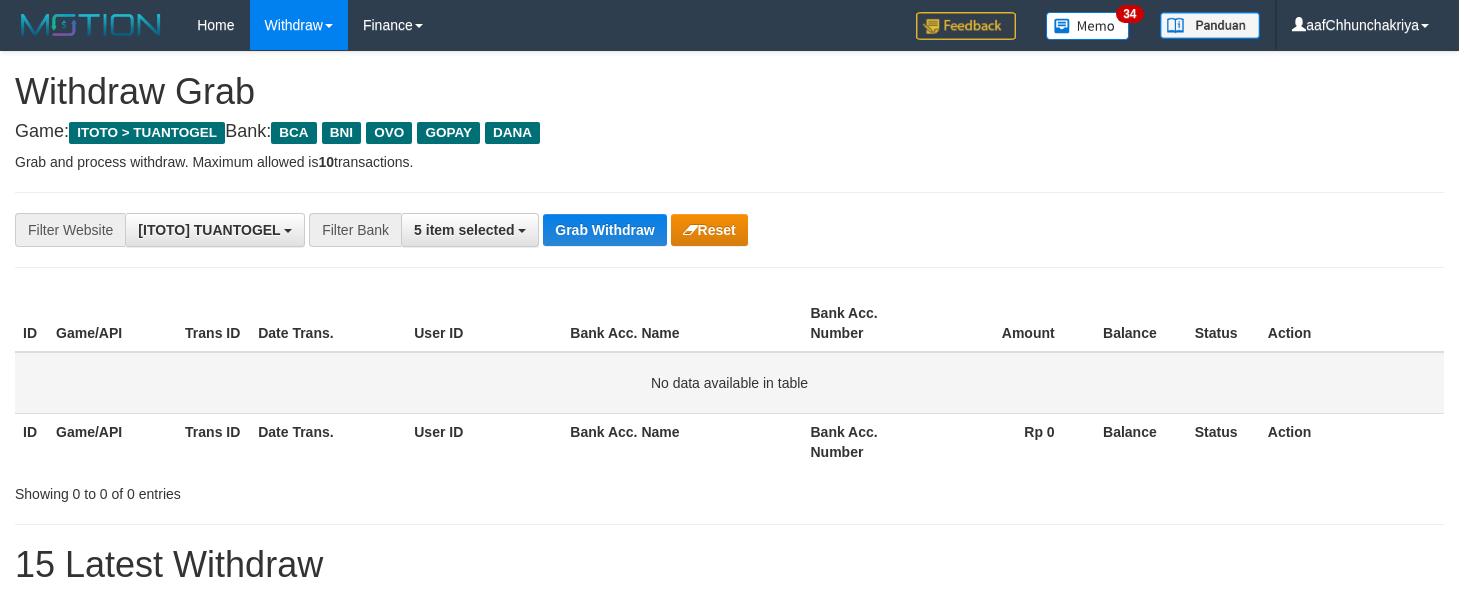 scroll, scrollTop: 0, scrollLeft: 0, axis: both 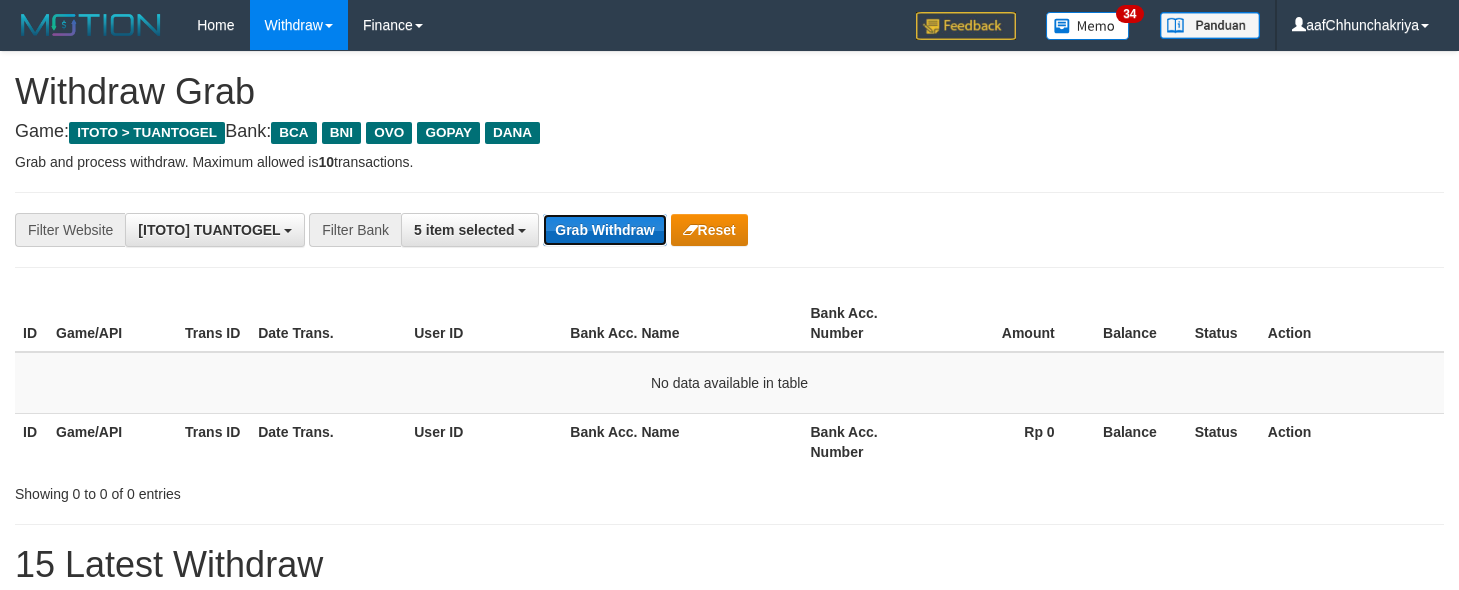 click on "Grab Withdraw" at bounding box center [604, 230] 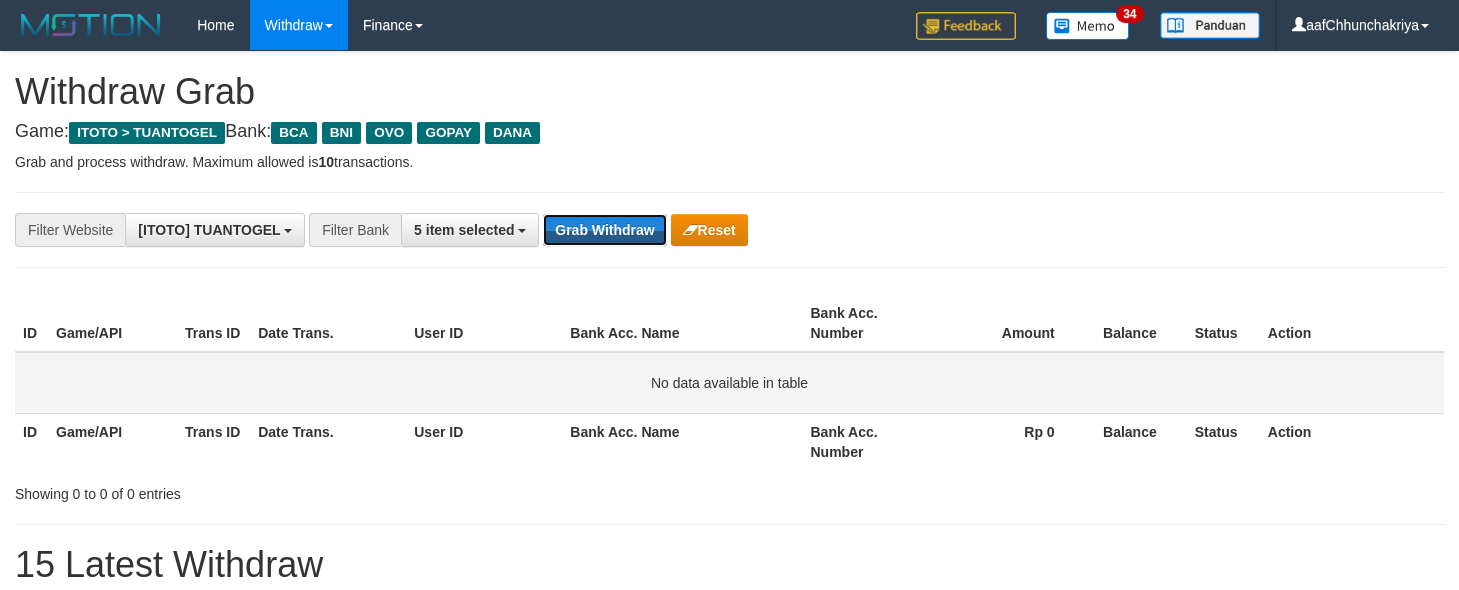 drag, startPoint x: 623, startPoint y: 223, endPoint x: 743, endPoint y: 363, distance: 184.39088 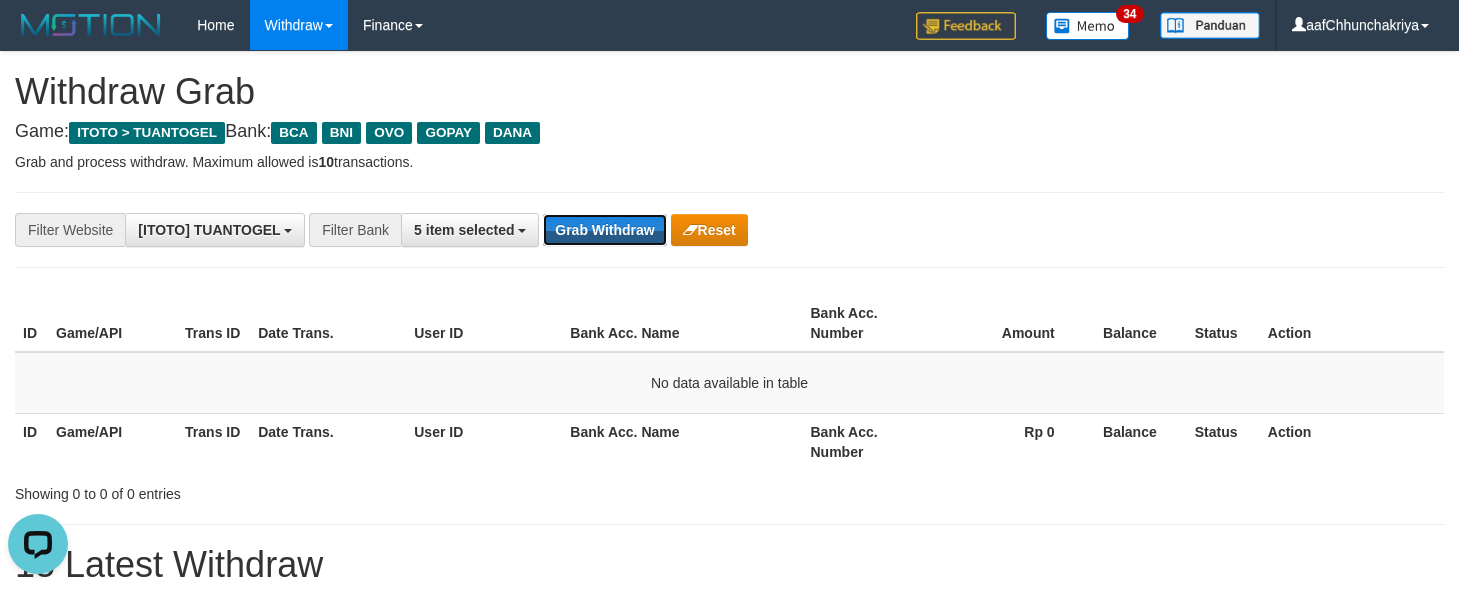 scroll, scrollTop: 0, scrollLeft: 0, axis: both 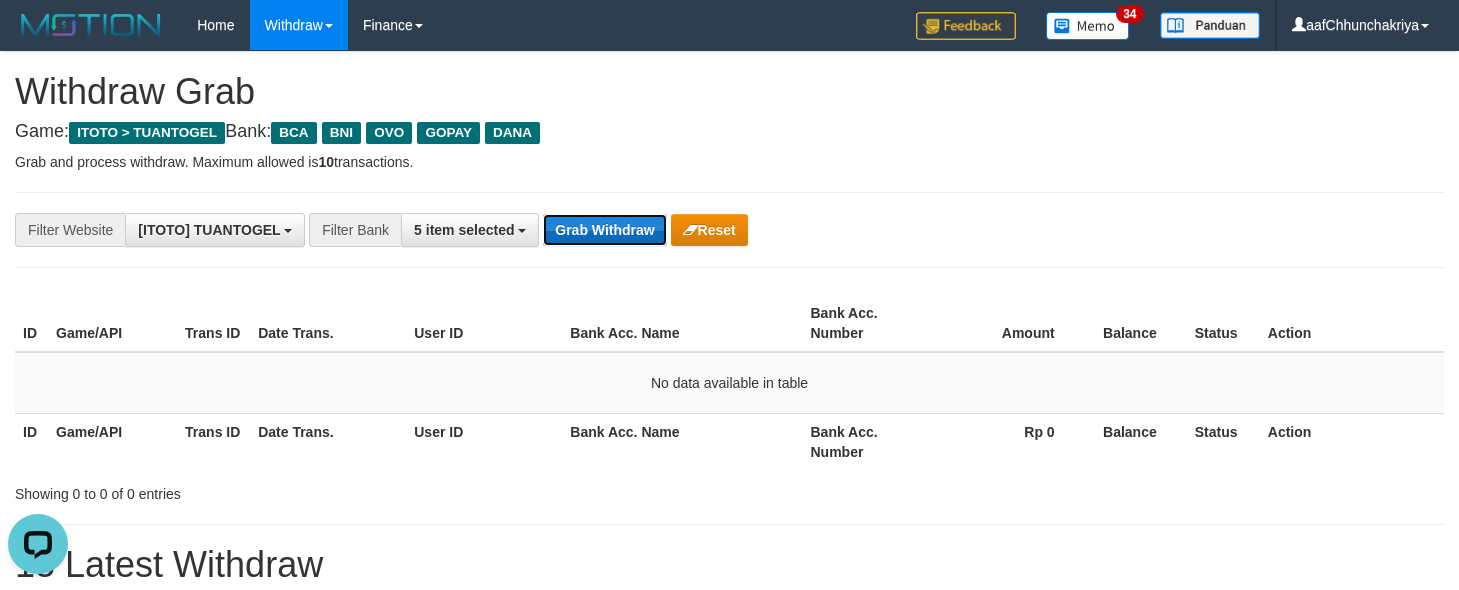 click on "Grab Withdraw" at bounding box center (604, 230) 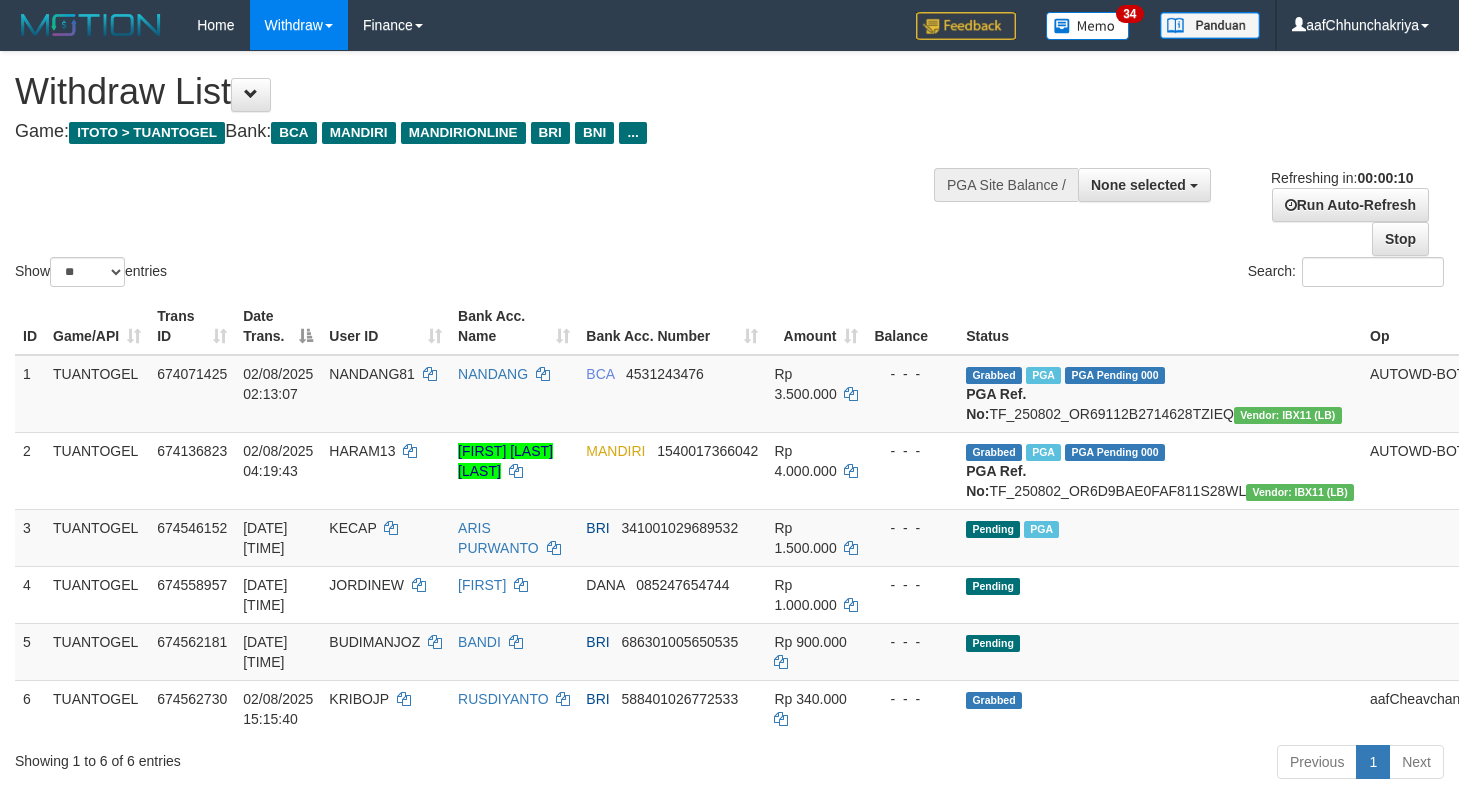 select 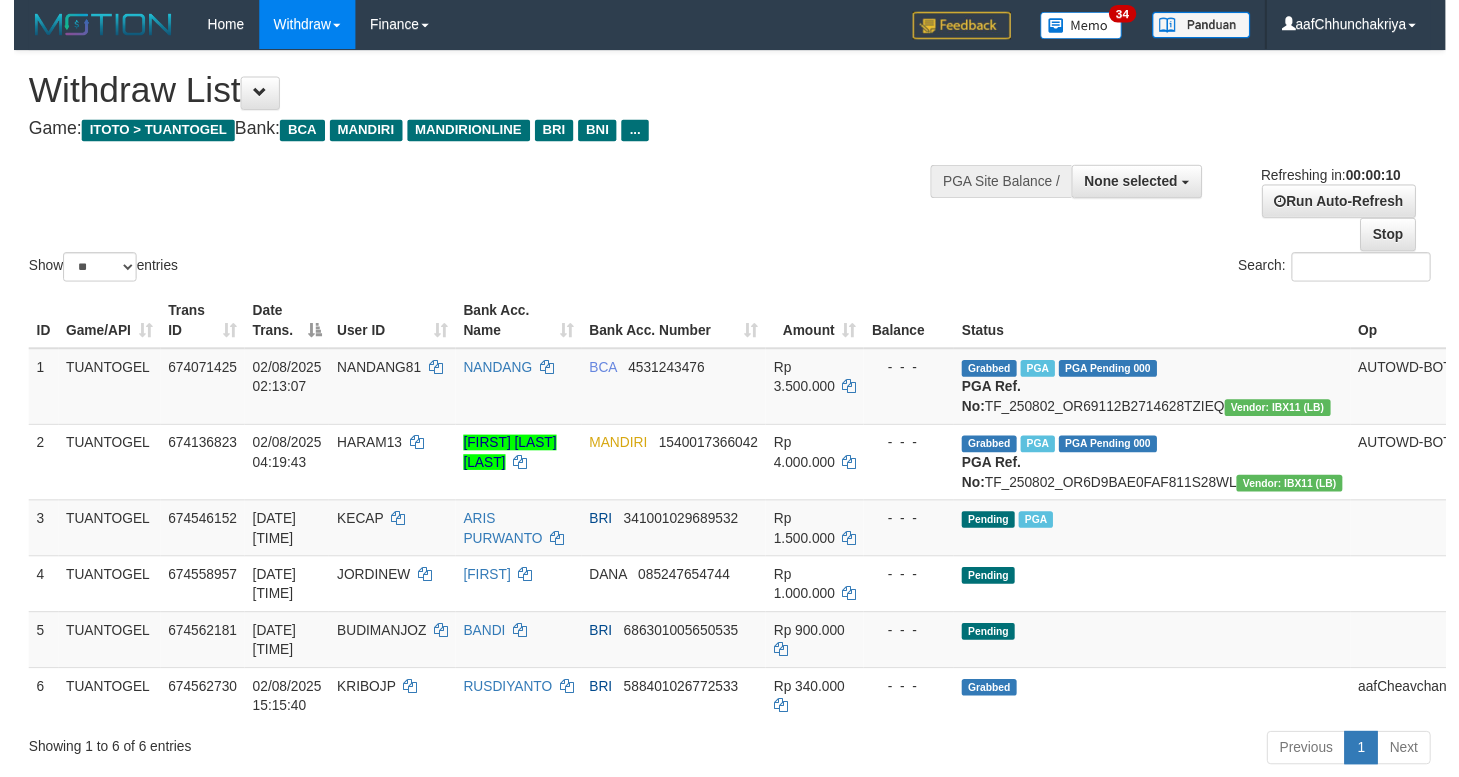 scroll, scrollTop: 0, scrollLeft: 0, axis: both 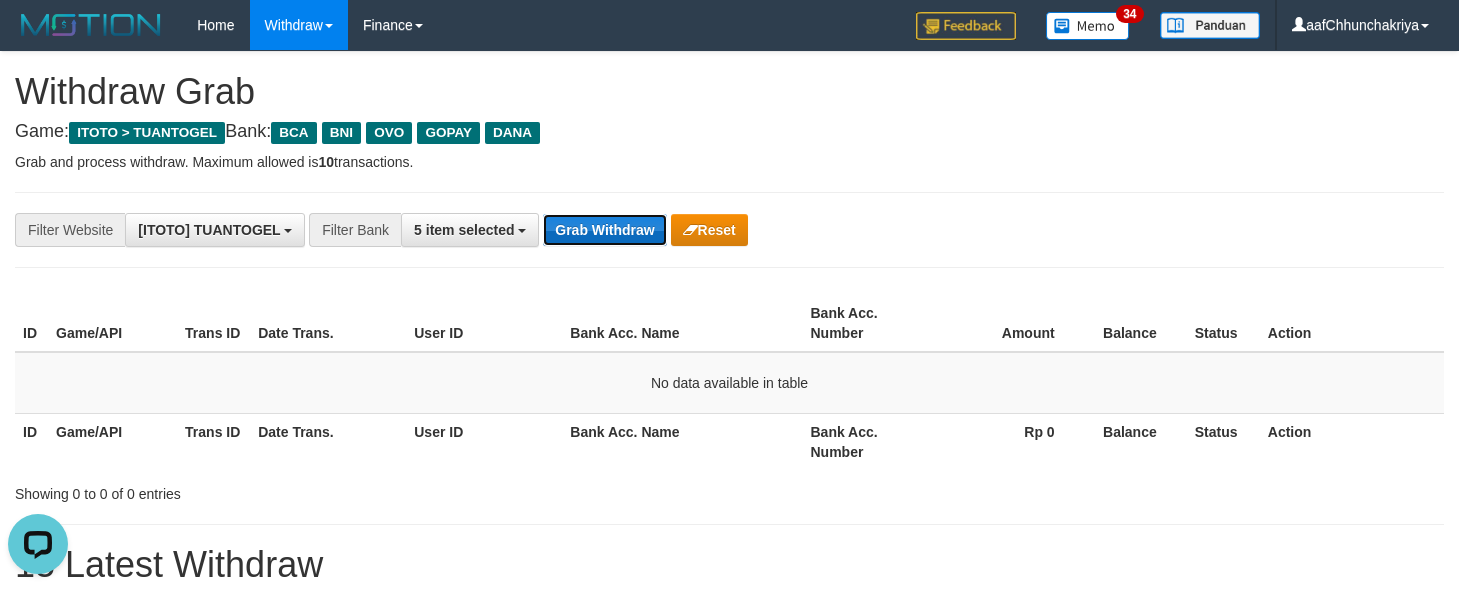 click on "Grab Withdraw" at bounding box center (604, 230) 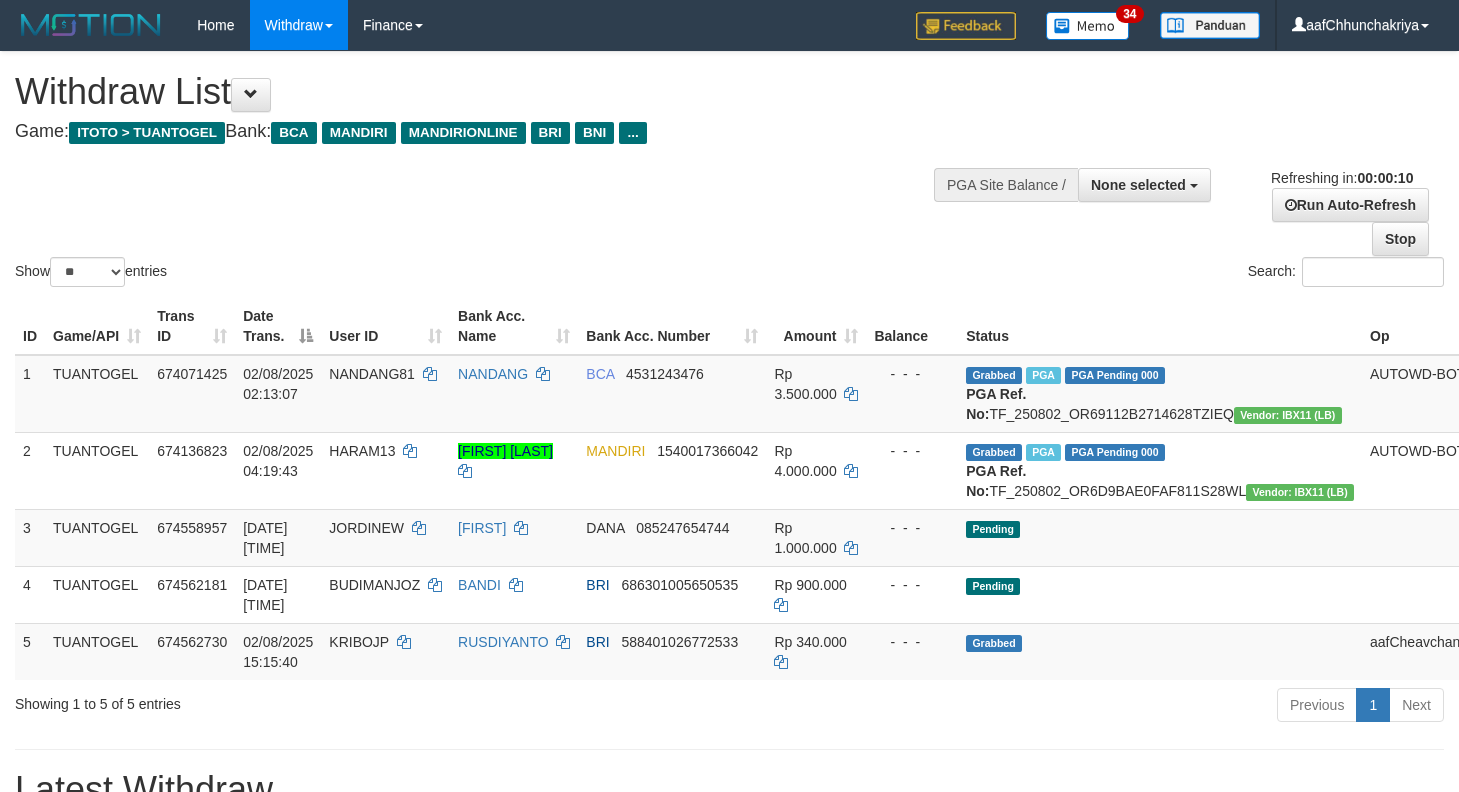 select 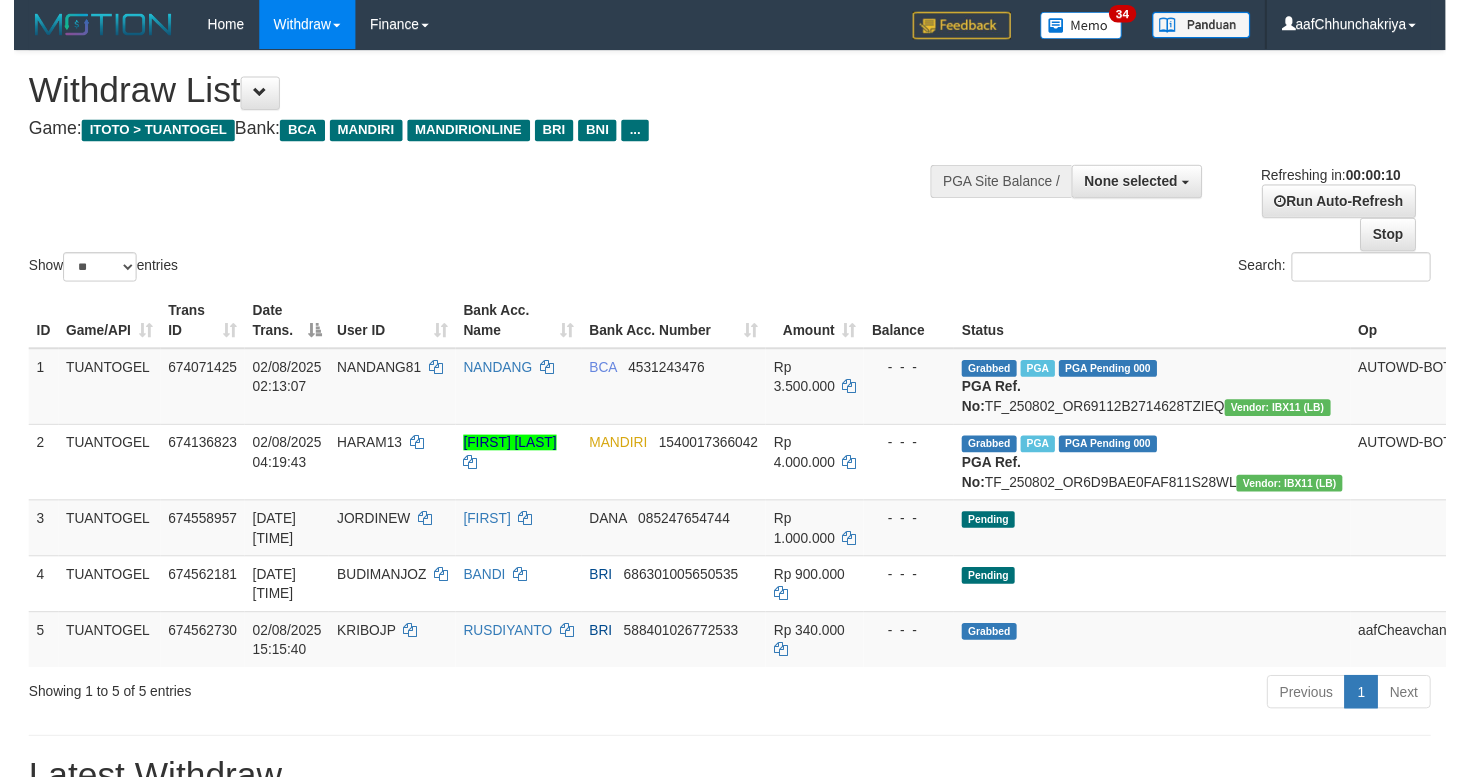 scroll, scrollTop: 0, scrollLeft: 0, axis: both 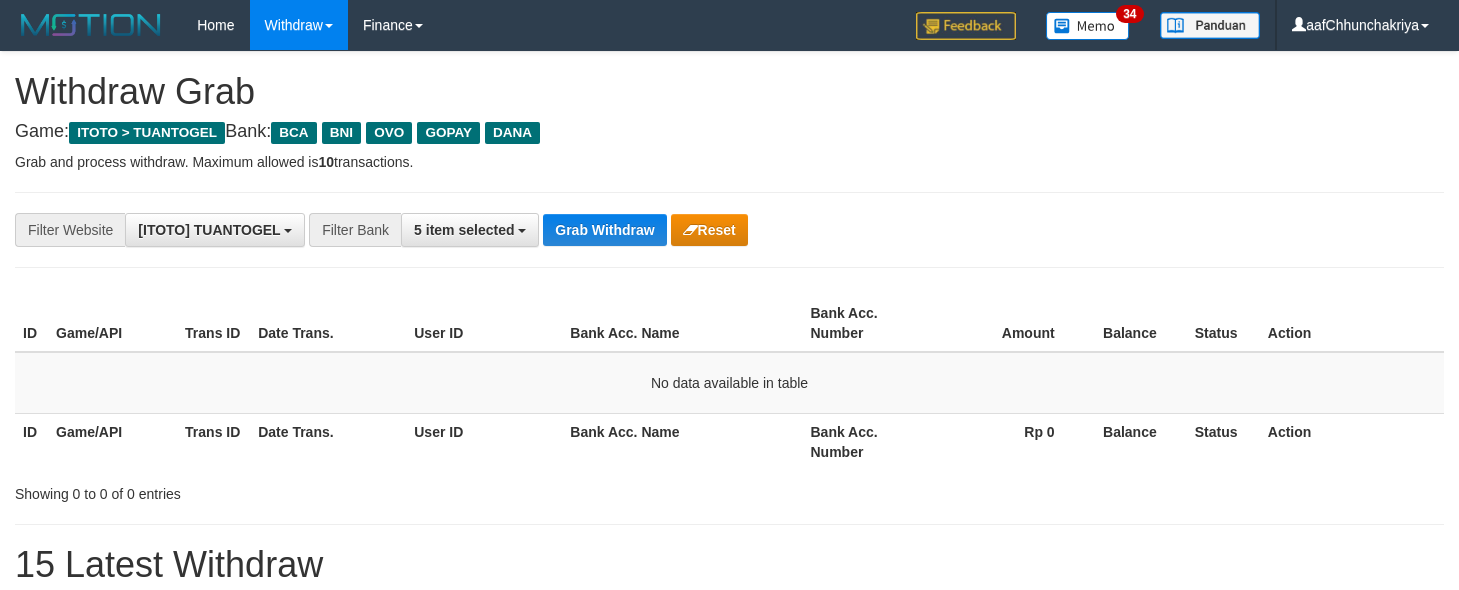 click on "Grab Withdraw" at bounding box center [604, 230] 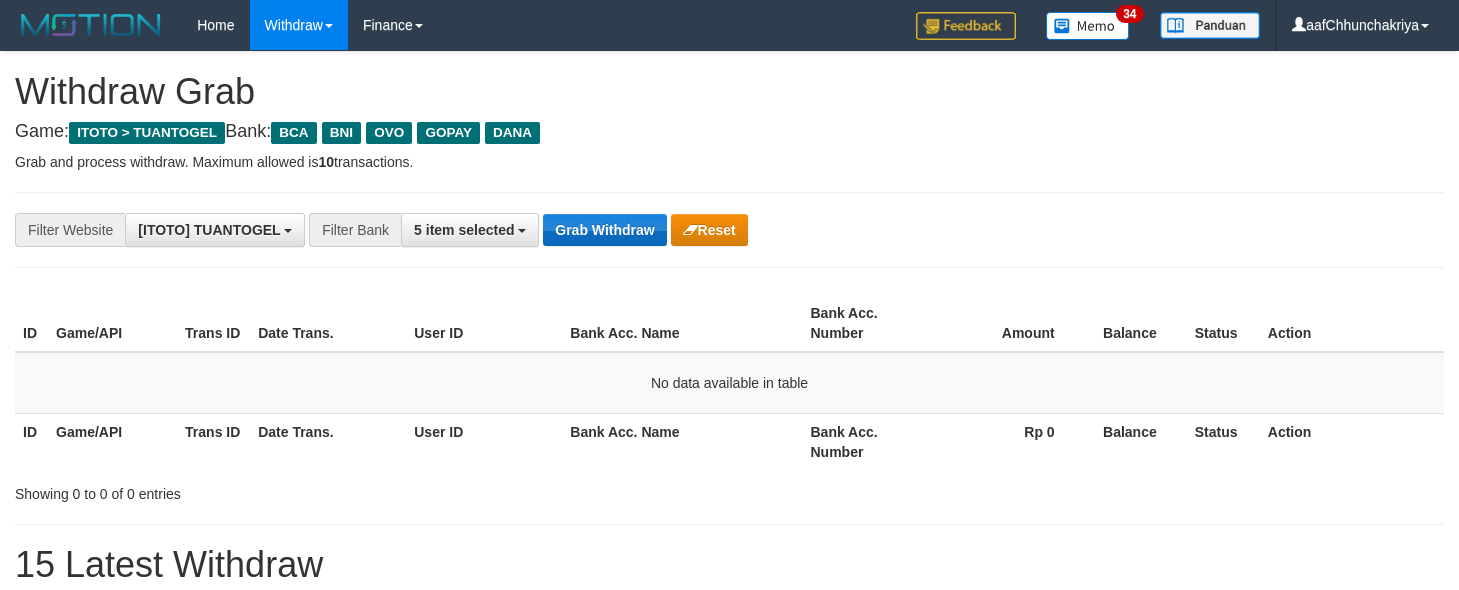 scroll, scrollTop: 0, scrollLeft: 0, axis: both 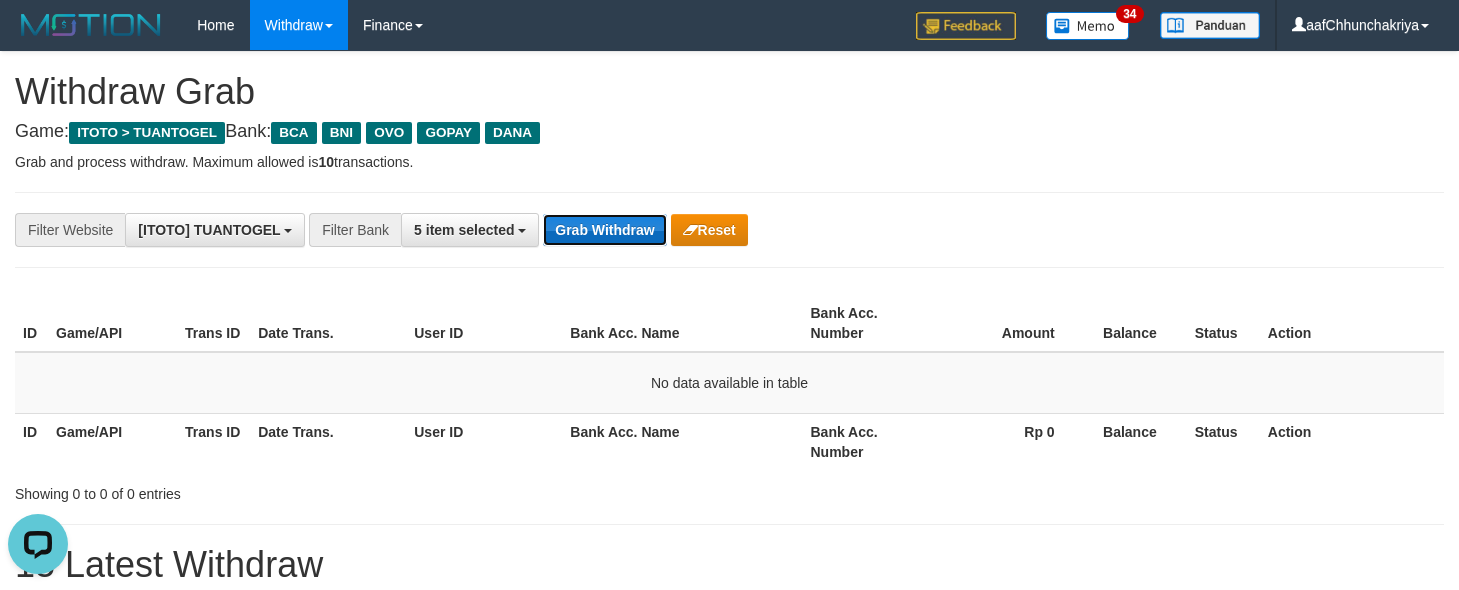 click on "Grab Withdraw" at bounding box center [604, 230] 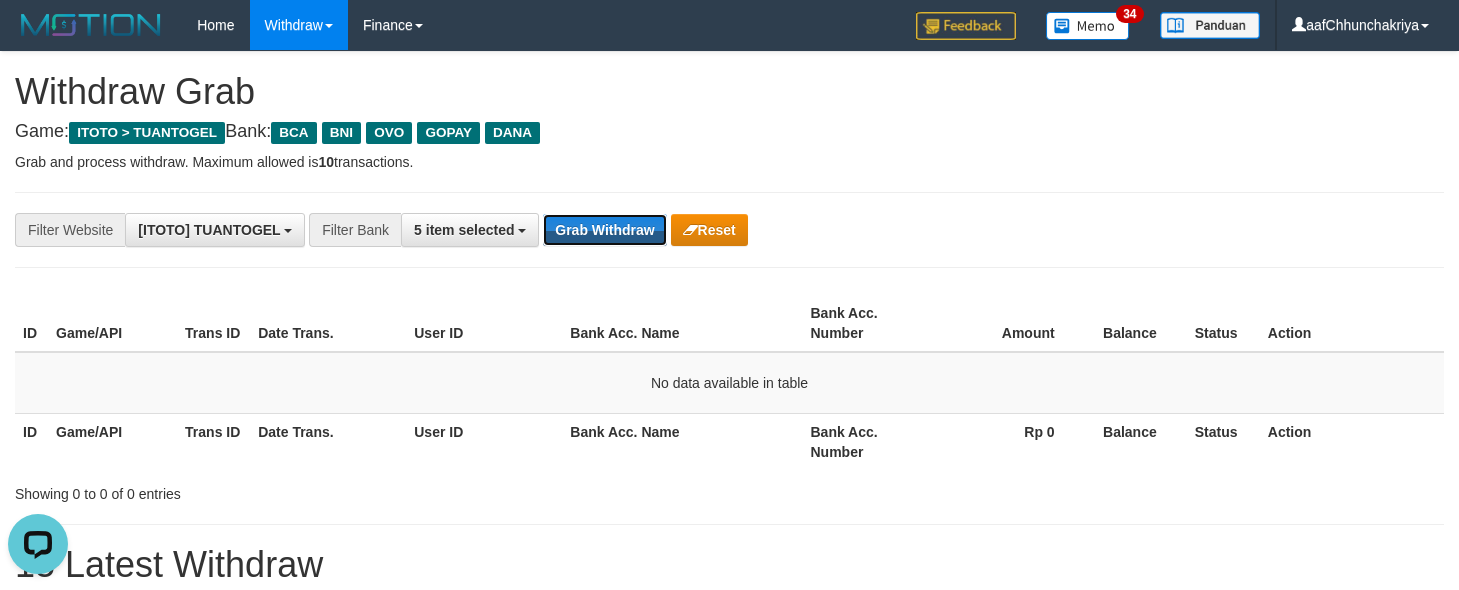 drag, startPoint x: 605, startPoint y: 216, endPoint x: 590, endPoint y: 212, distance: 15.524175 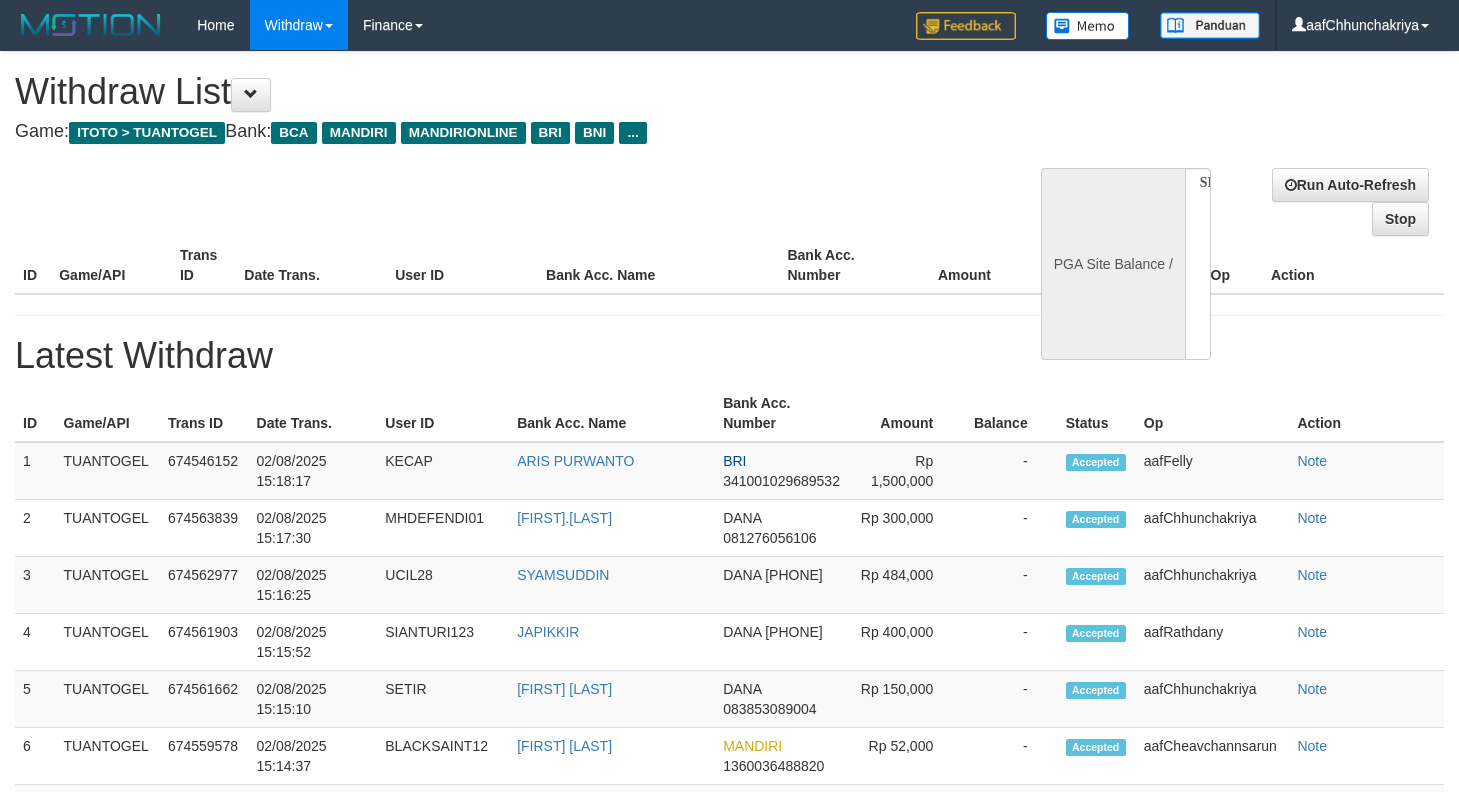 select 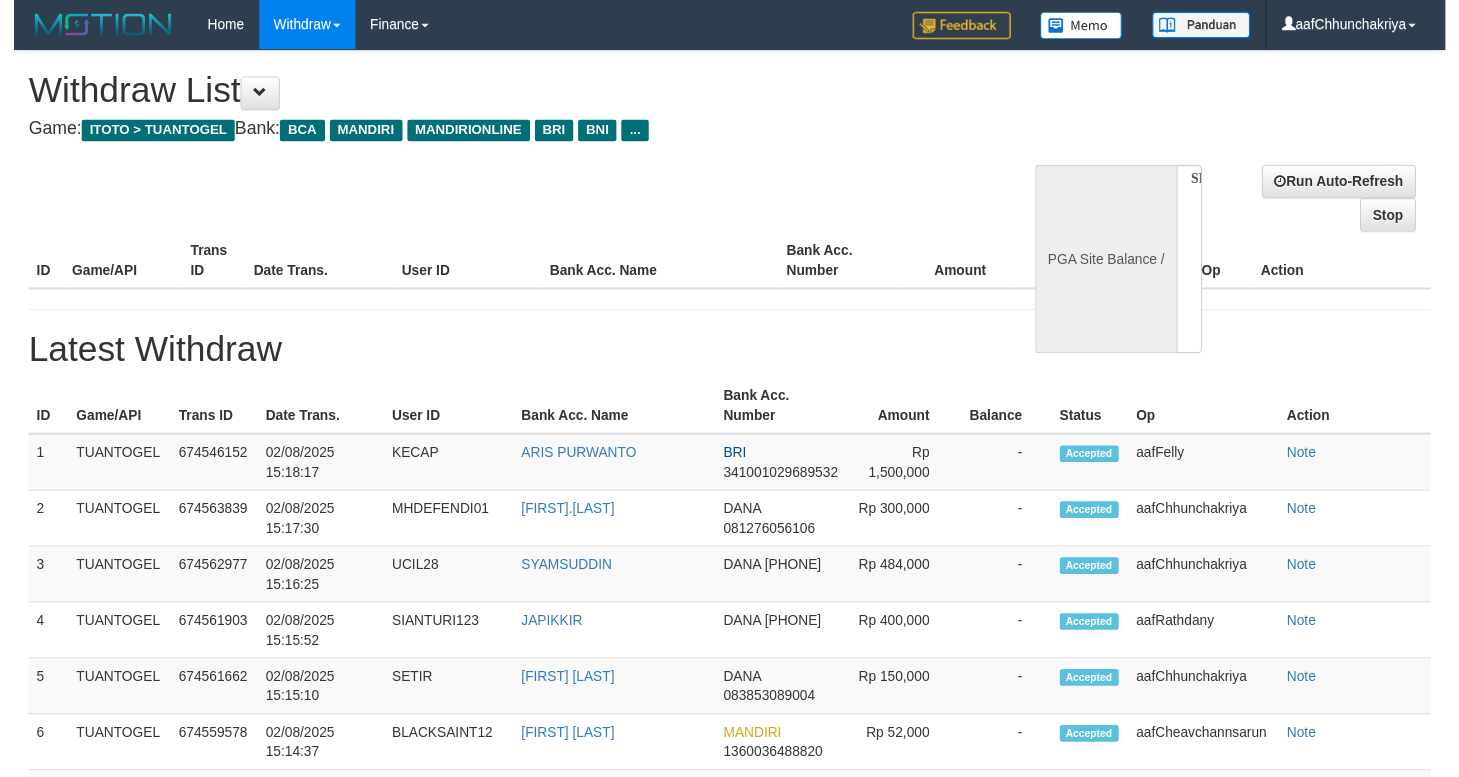 scroll, scrollTop: 0, scrollLeft: 0, axis: both 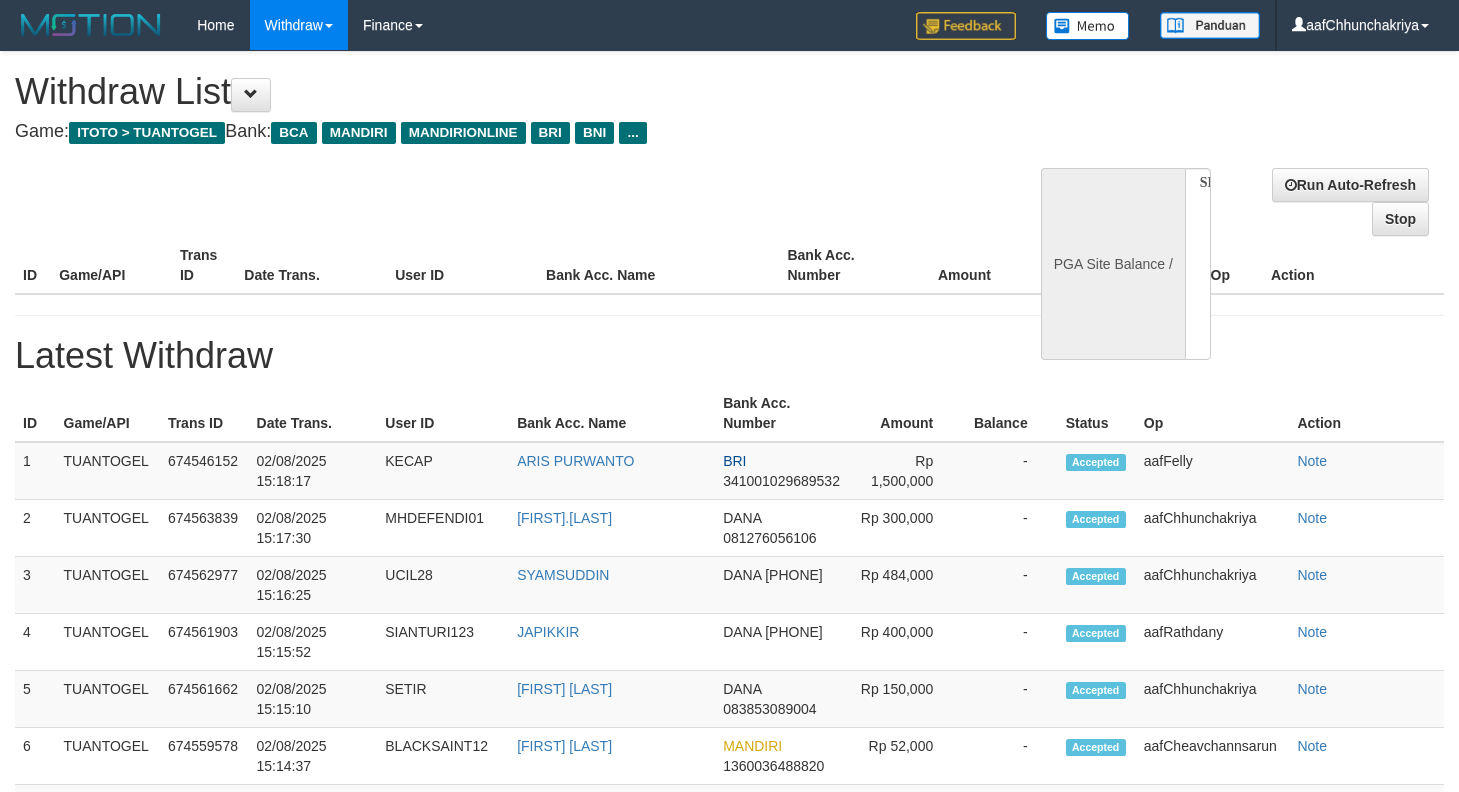 select on "**" 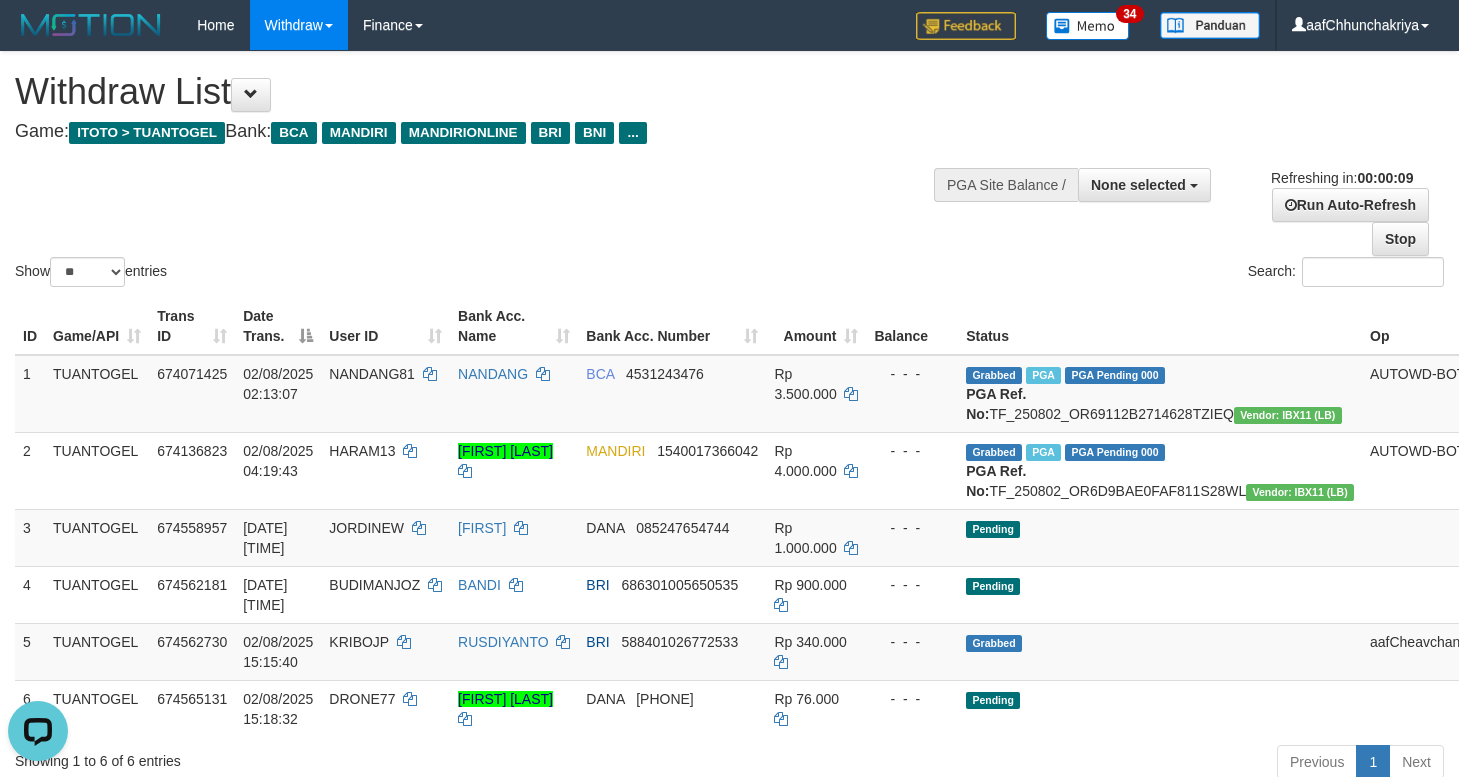 scroll, scrollTop: 0, scrollLeft: 0, axis: both 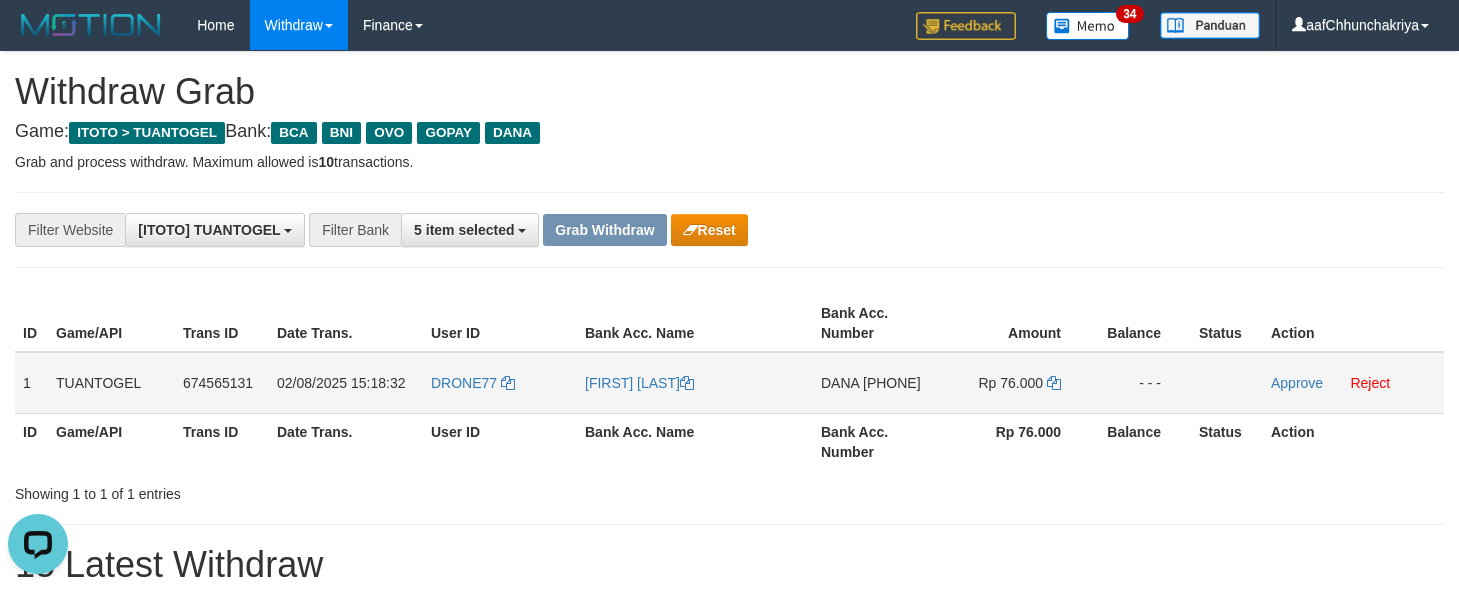 click on "DRONE77" at bounding box center (500, 383) 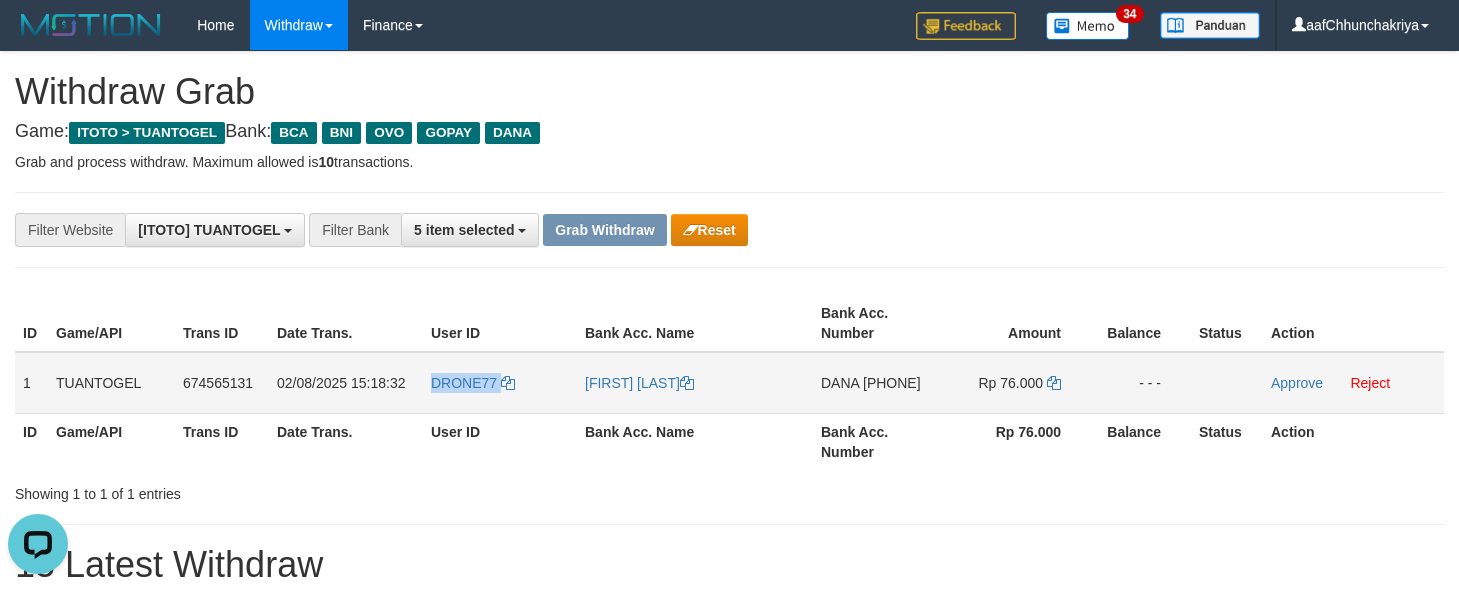 click on "DRONE77" at bounding box center [500, 383] 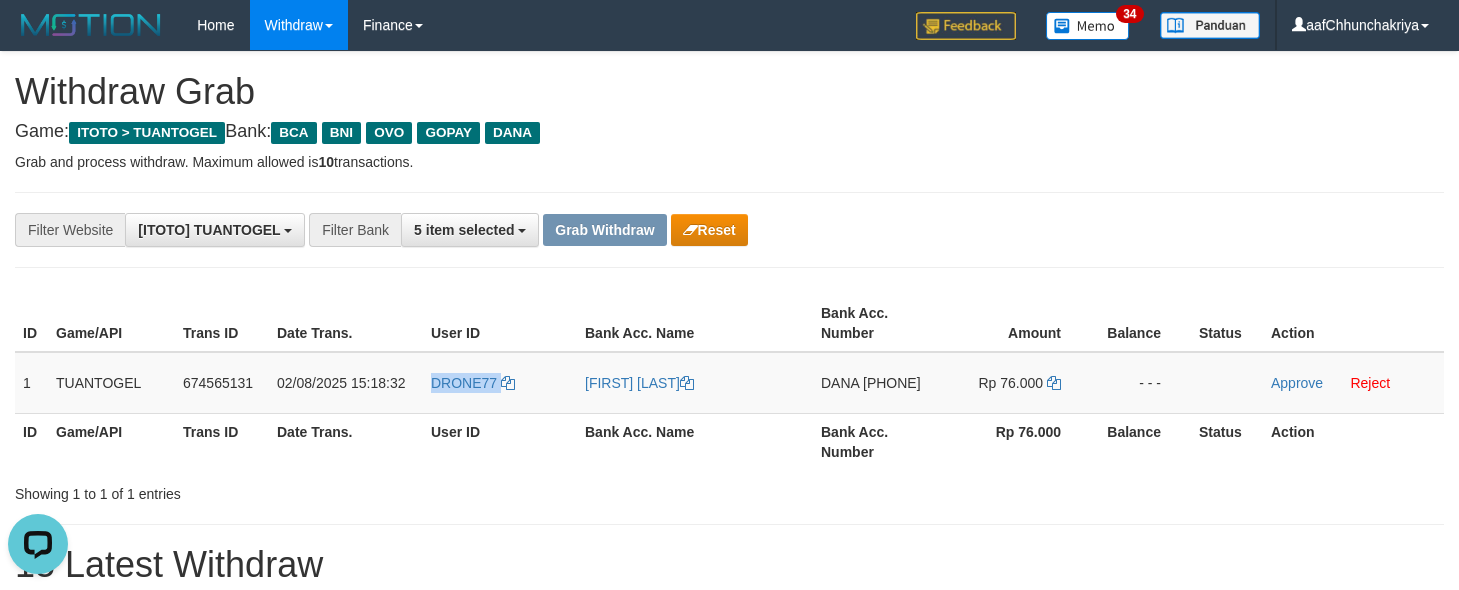 copy on "DRONE77" 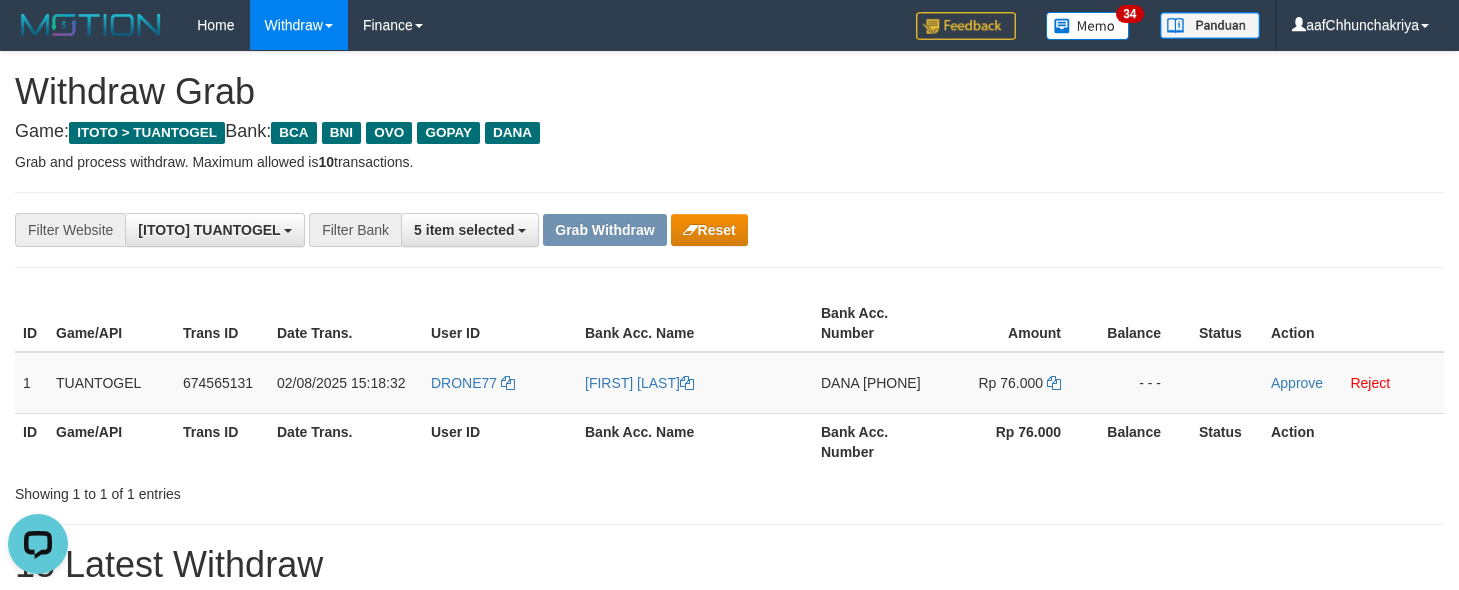click on "Showing 1 to 1 of 1 entries" at bounding box center [304, 490] 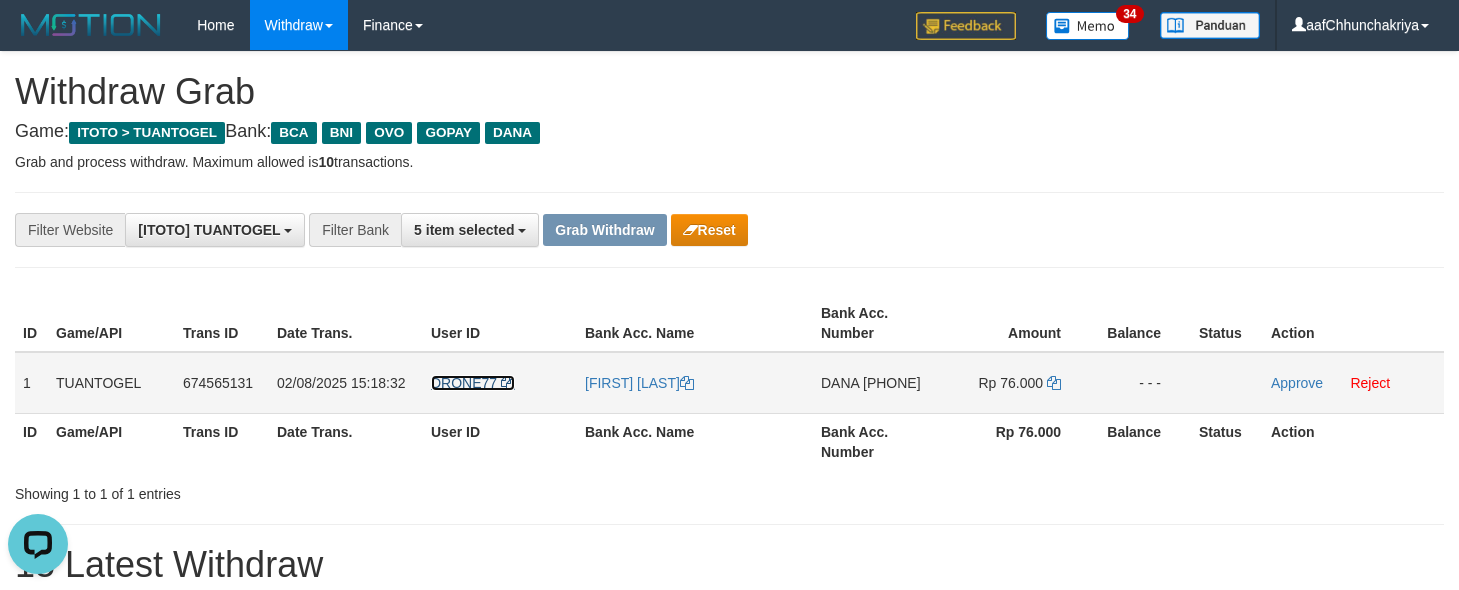 click on "DRONE77" at bounding box center (464, 383) 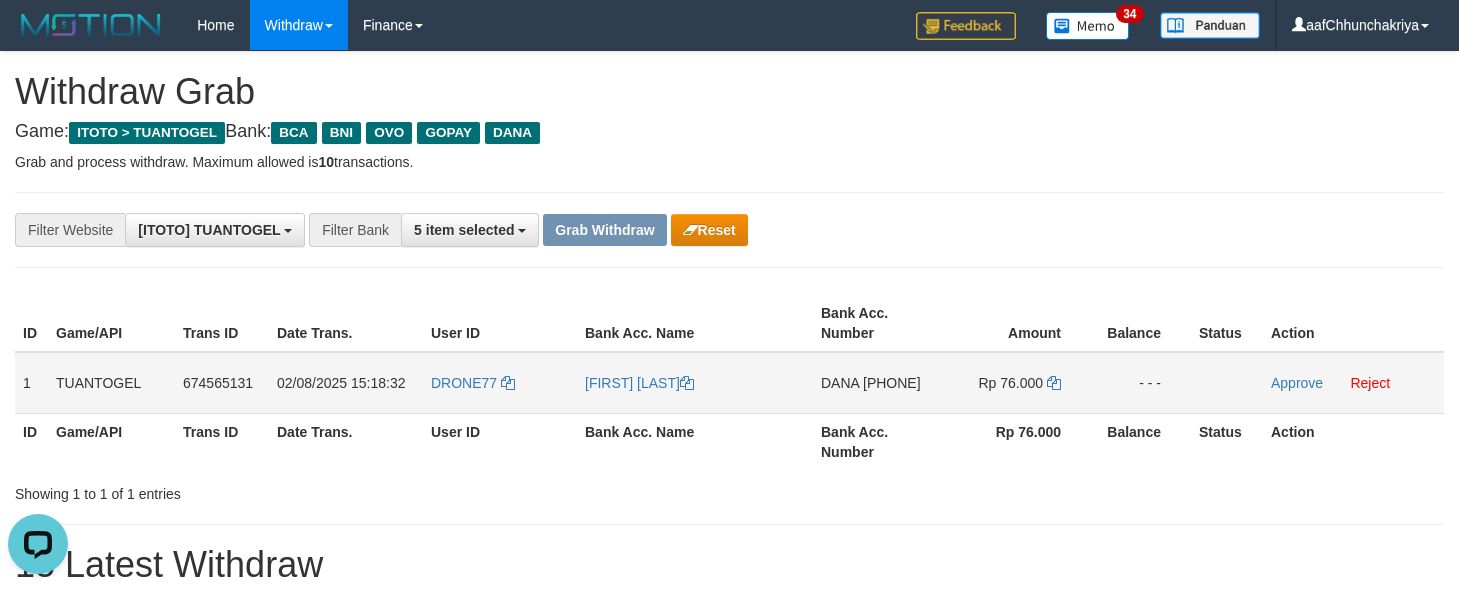 click on "DRONE77" at bounding box center (500, 383) 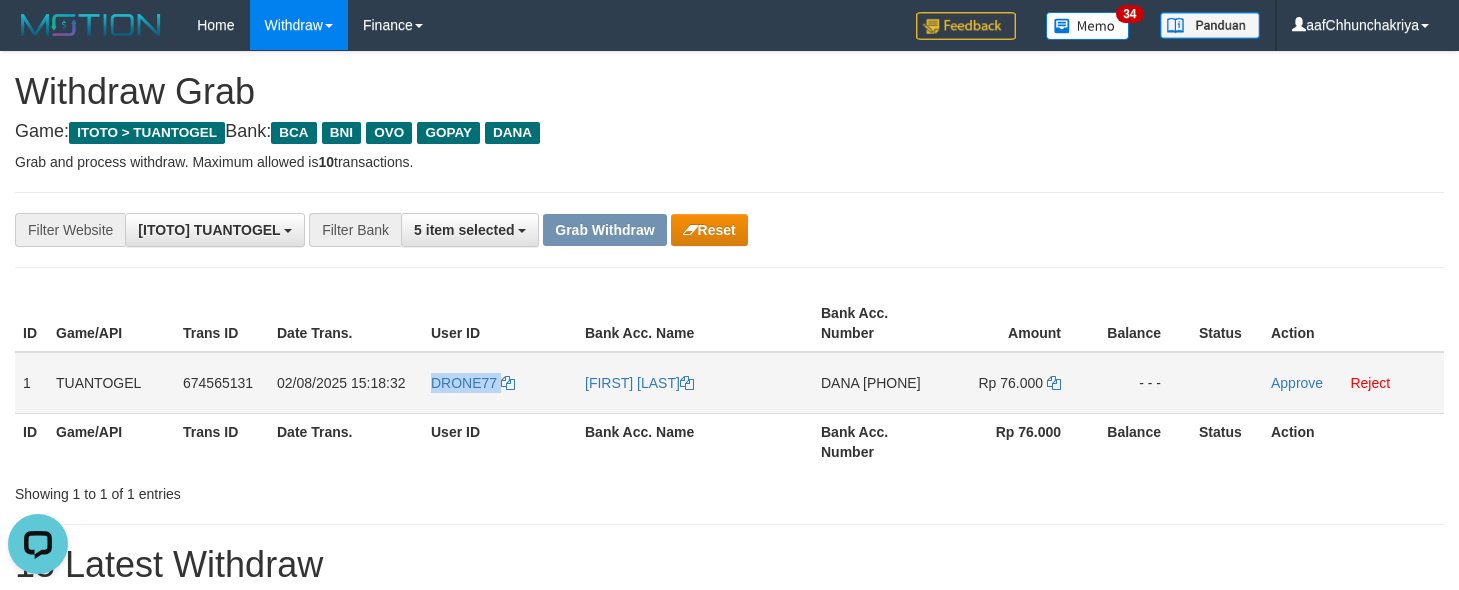 click on "DRONE77" at bounding box center [500, 383] 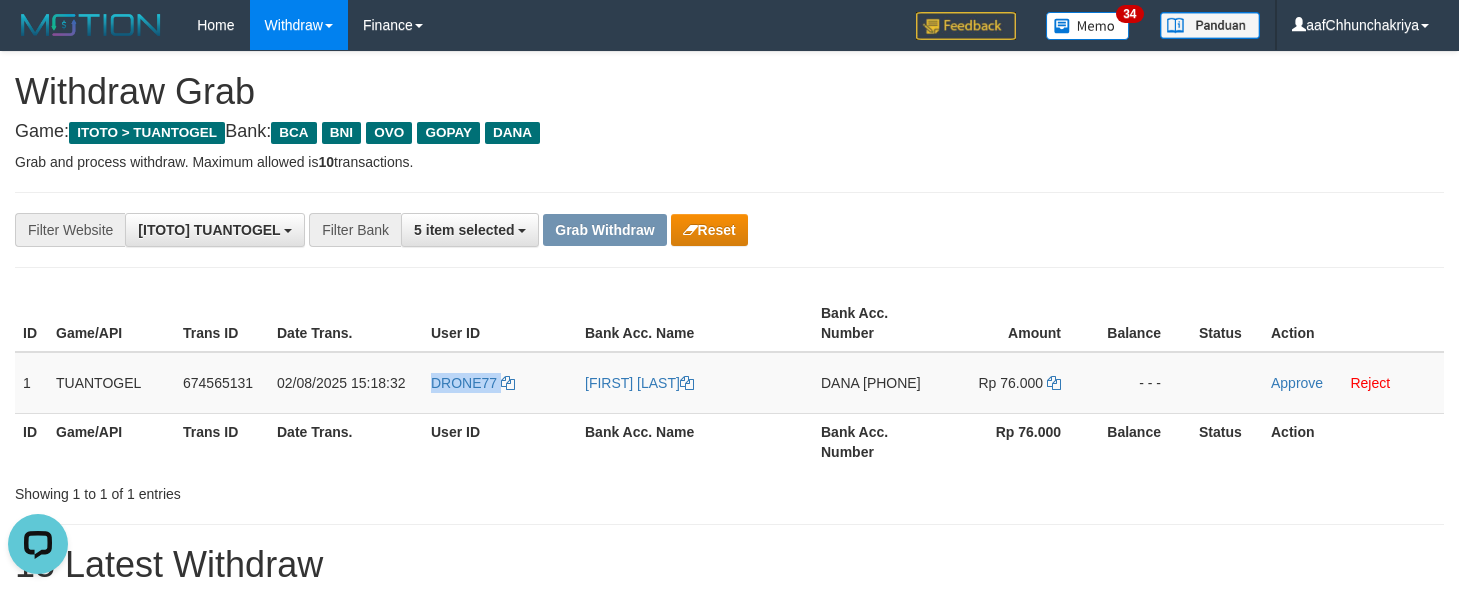 copy on "DRONE77" 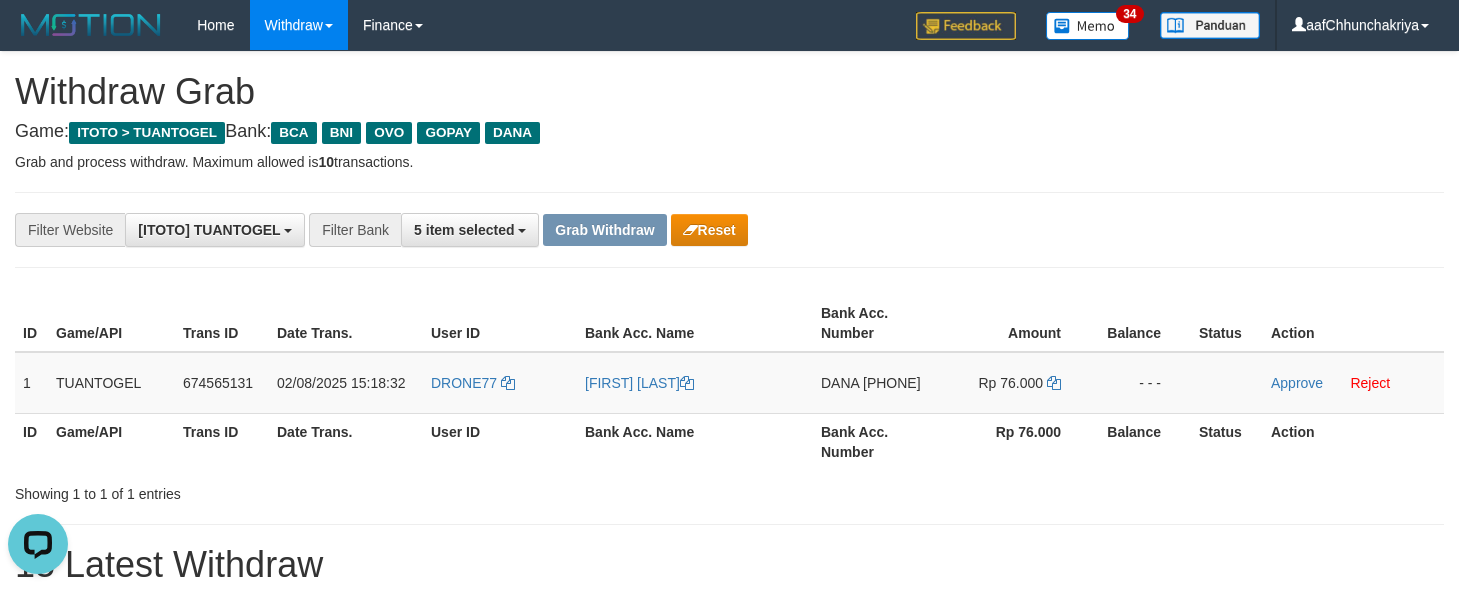 drag, startPoint x: 1123, startPoint y: 161, endPoint x: 1008, endPoint y: 251, distance: 146.03082 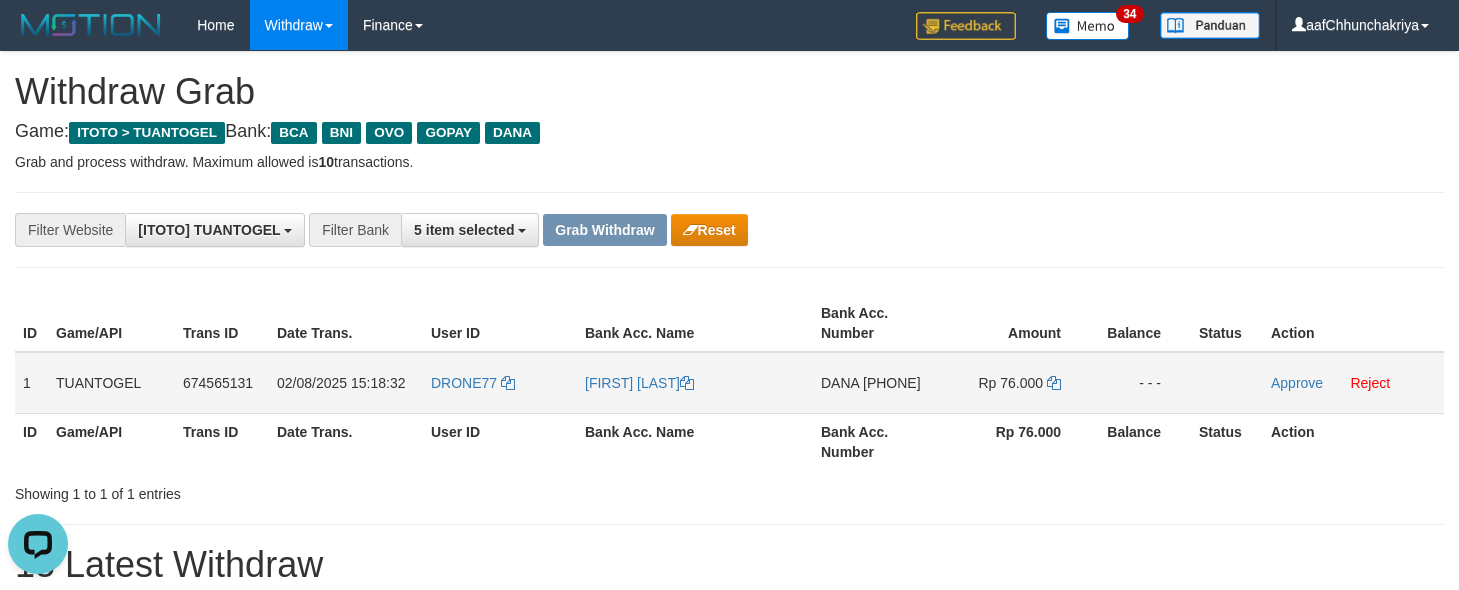click on "ID Game/API Trans ID Date Trans. User ID Bank Acc. Name Bank Acc. Number Amount Balance Status Action
1
TUANTOGEL
674565131
02/08/2025 15:18:32
DRONE77
TRI WAHYU ANDRAYANI
DANA
082199098599
Rp 76.000
- - -
Approve
Reject
ID Game/API Trans ID Date Trans. User ID Bank Acc. Name Bank Acc. Number Rp 76.000 Balance Status Action" at bounding box center (729, 382) 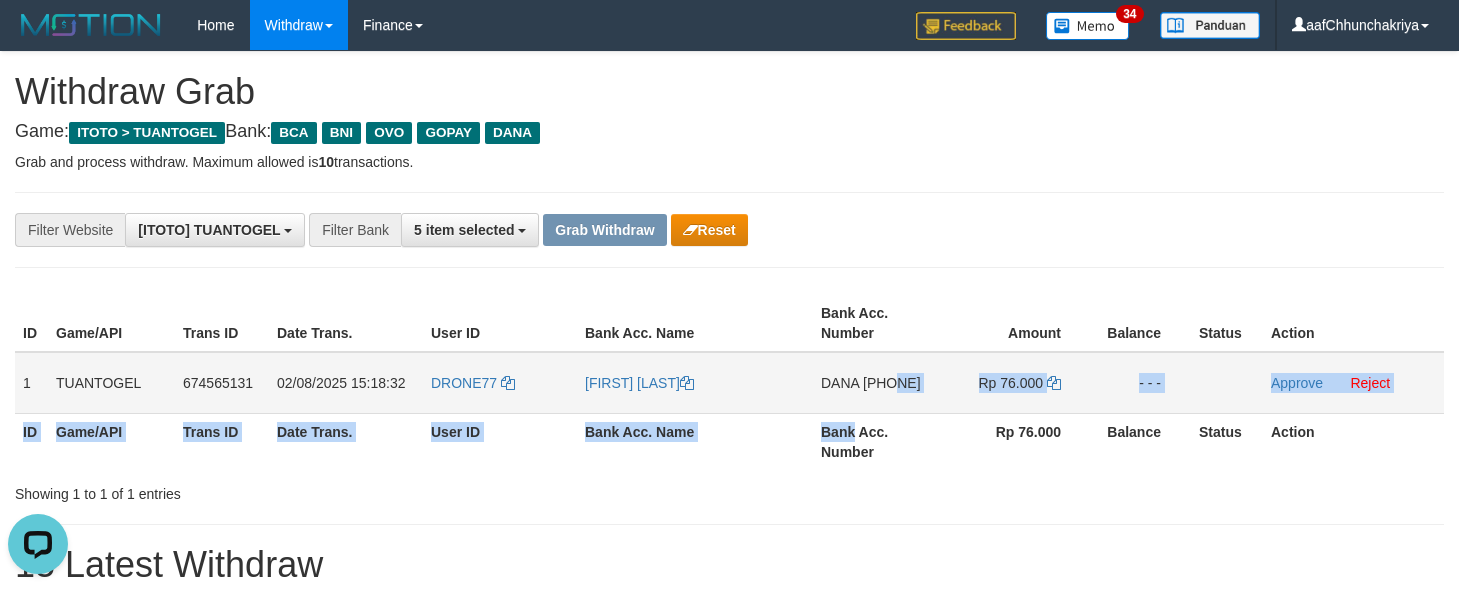 click on "DANA
082199098599" at bounding box center [876, 383] 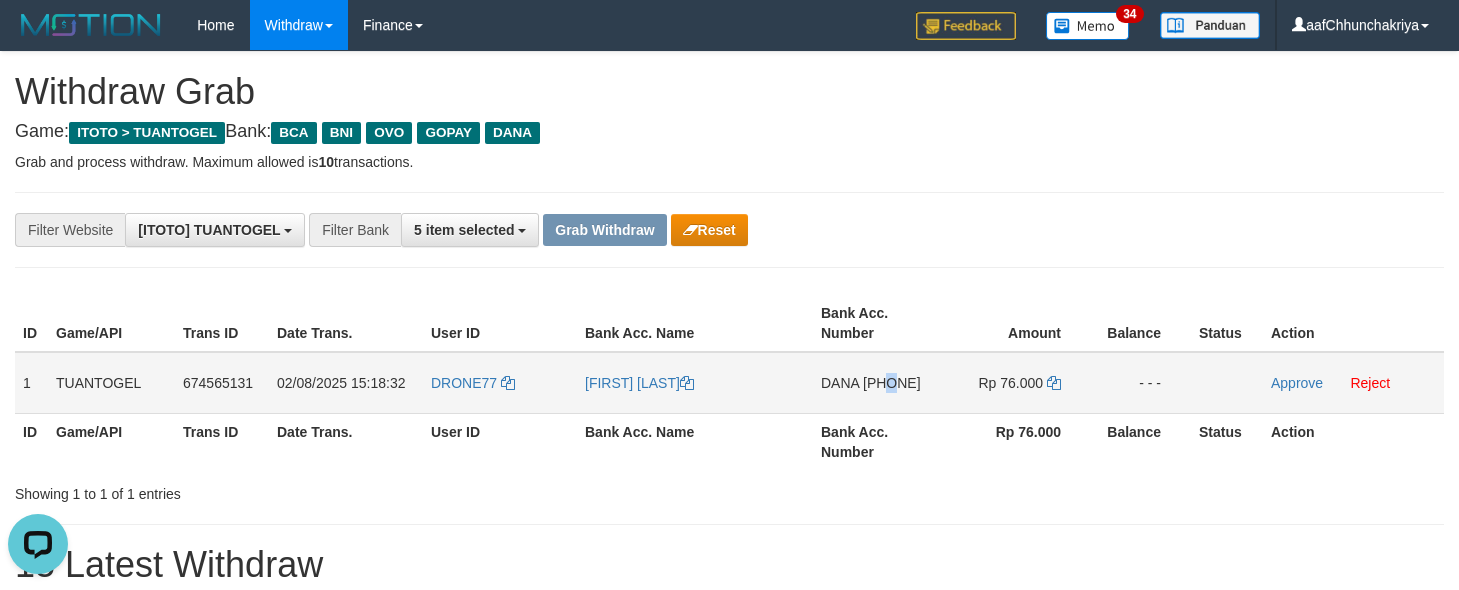 click on "DANA
082199098599" at bounding box center (876, 383) 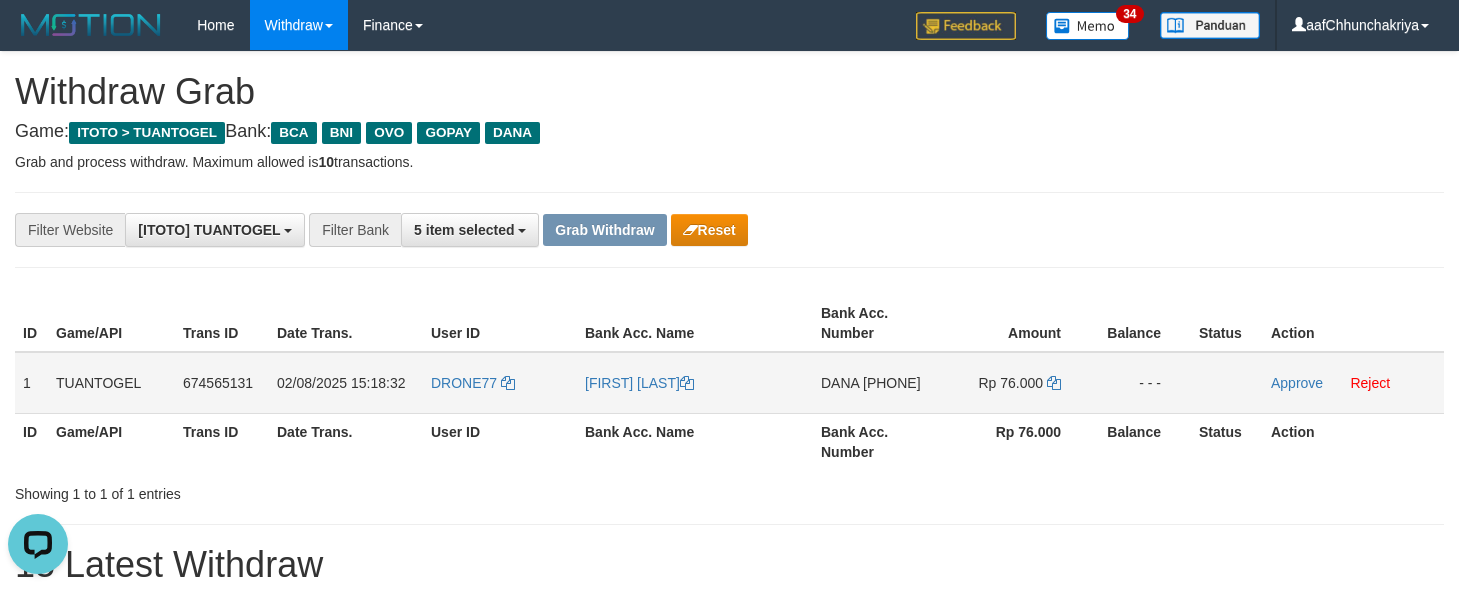click on "DANA
082199098599" at bounding box center (876, 383) 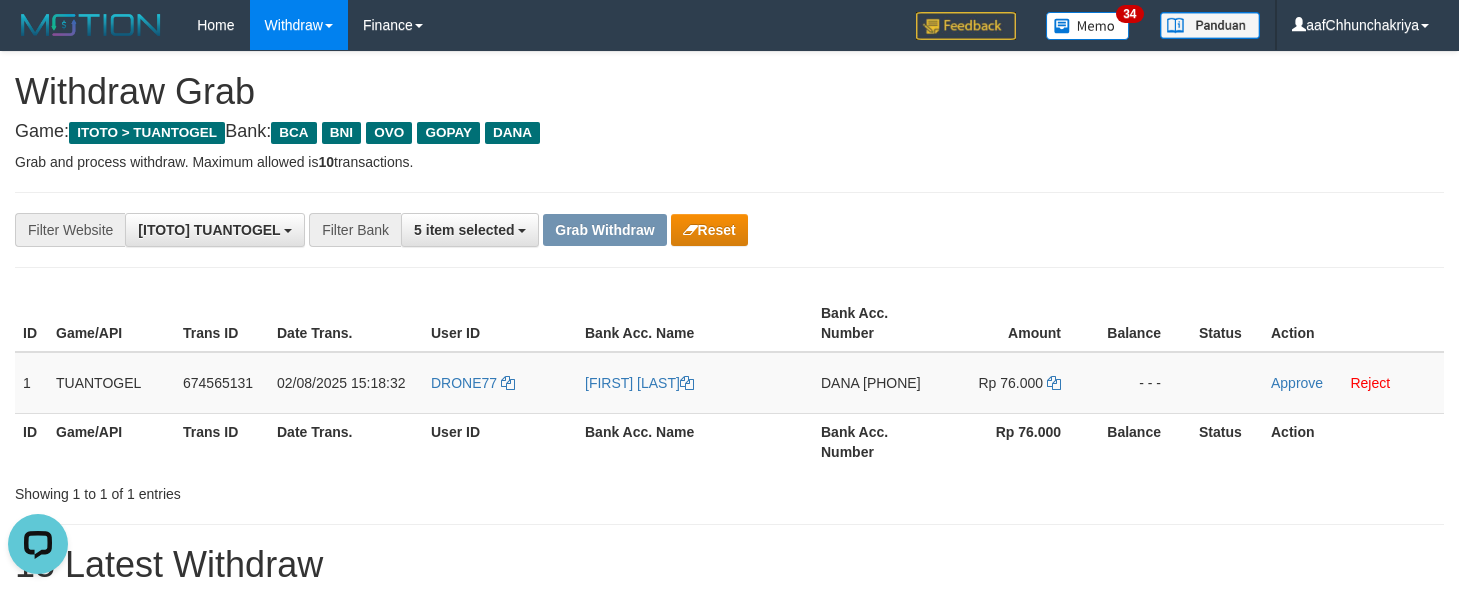 drag, startPoint x: 845, startPoint y: 416, endPoint x: 1473, endPoint y: 438, distance: 628.38525 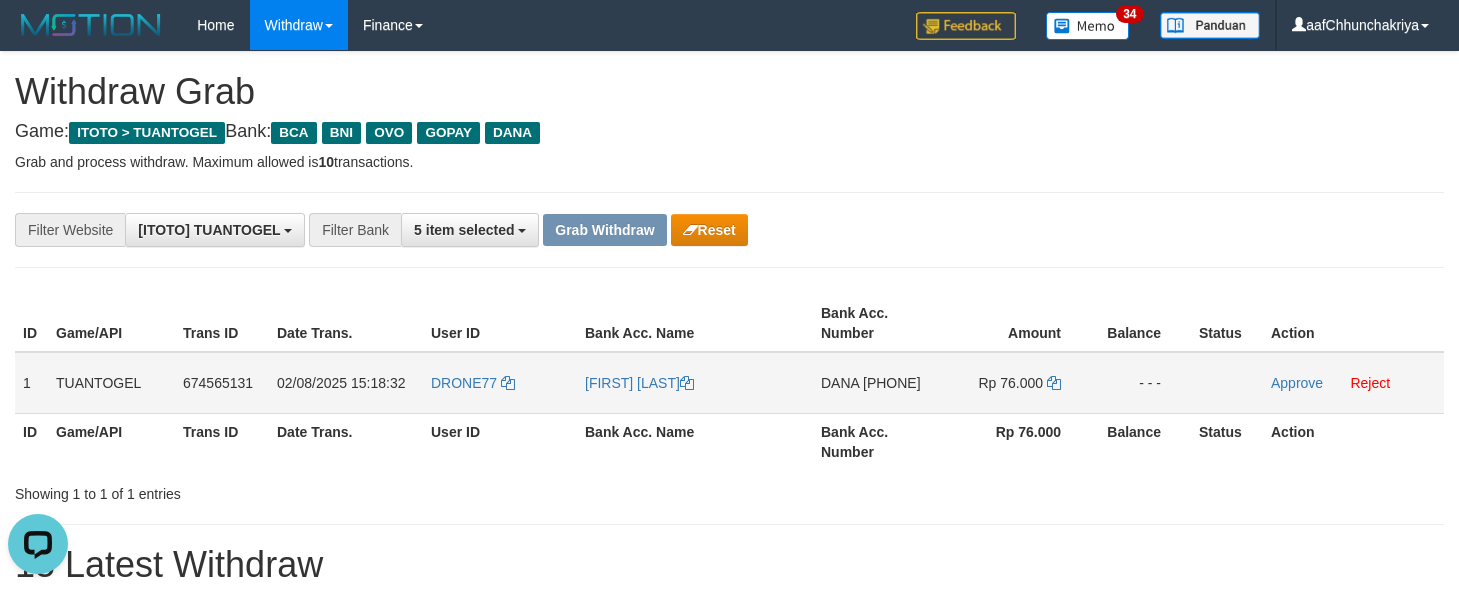click on "Rp 76.000" at bounding box center (1011, 383) 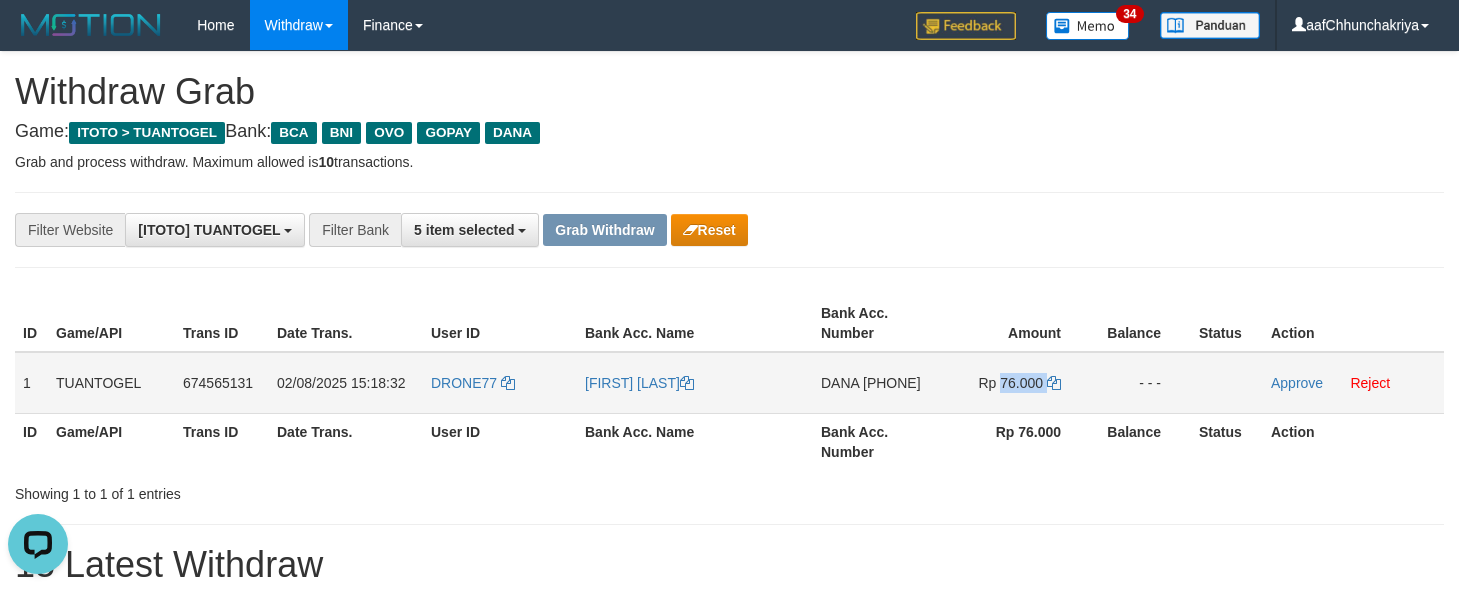 click on "Rp 76.000" at bounding box center [1011, 383] 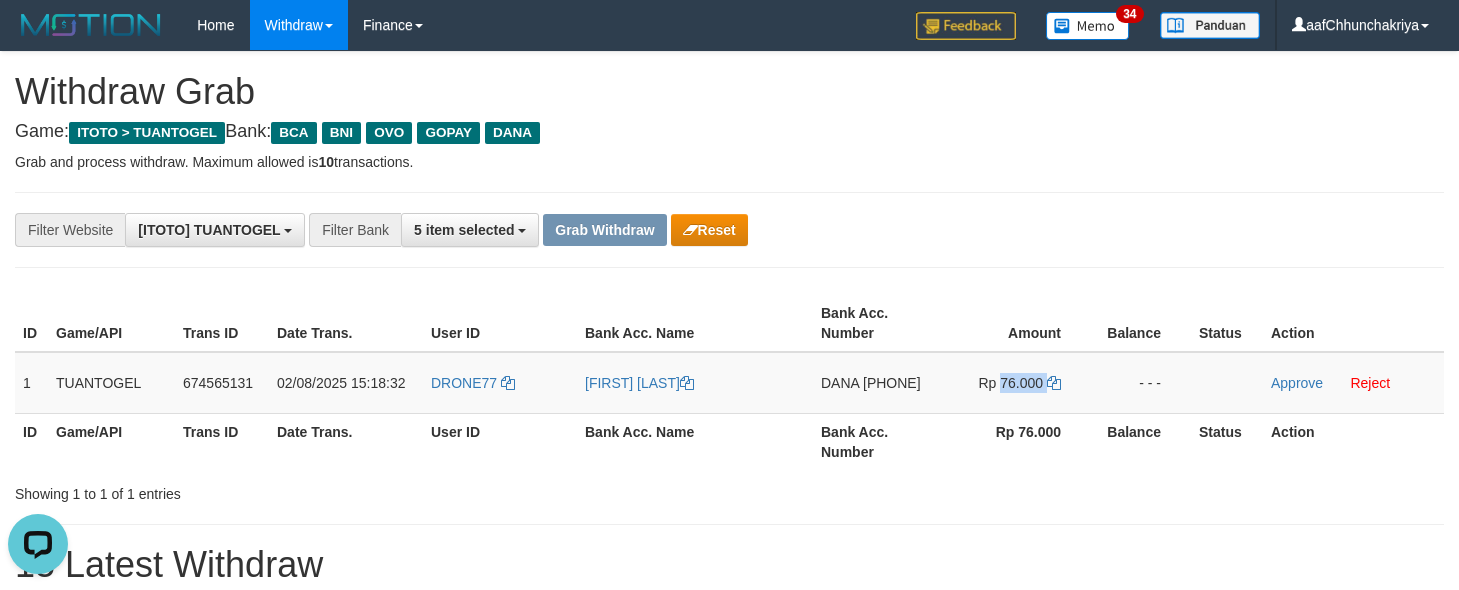 copy on "76.000" 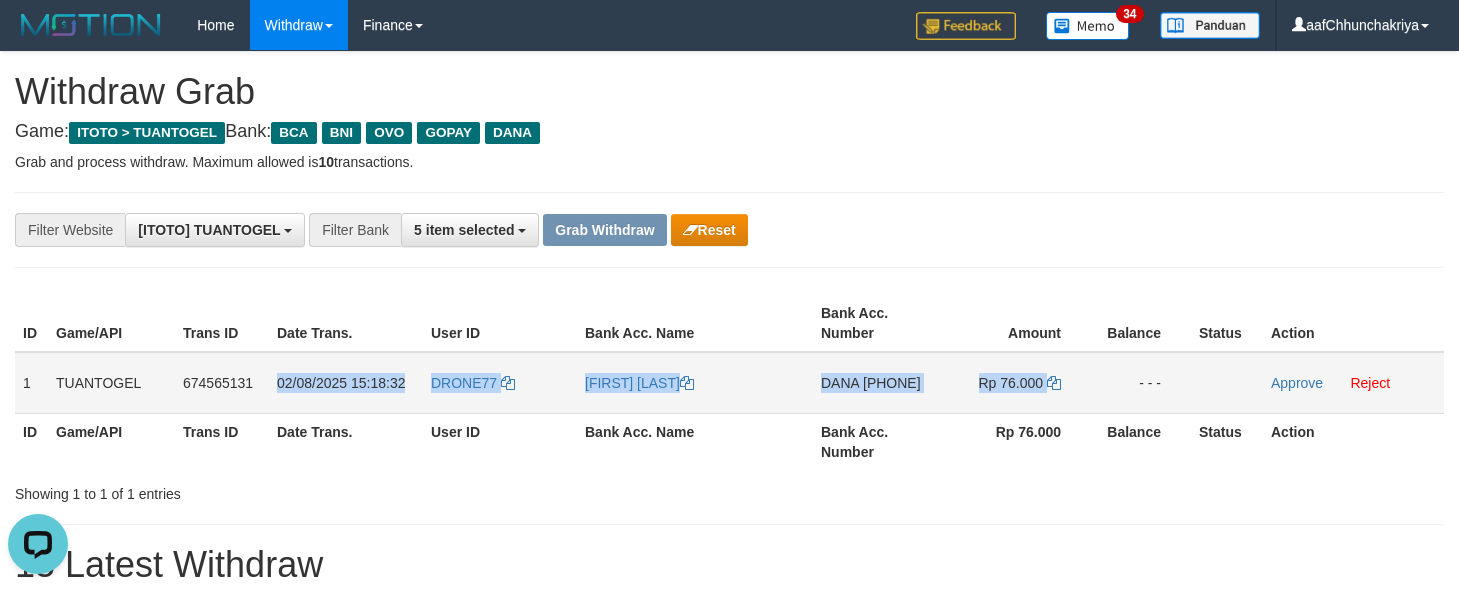 drag, startPoint x: 278, startPoint y: 379, endPoint x: 1103, endPoint y: 405, distance: 825.4096 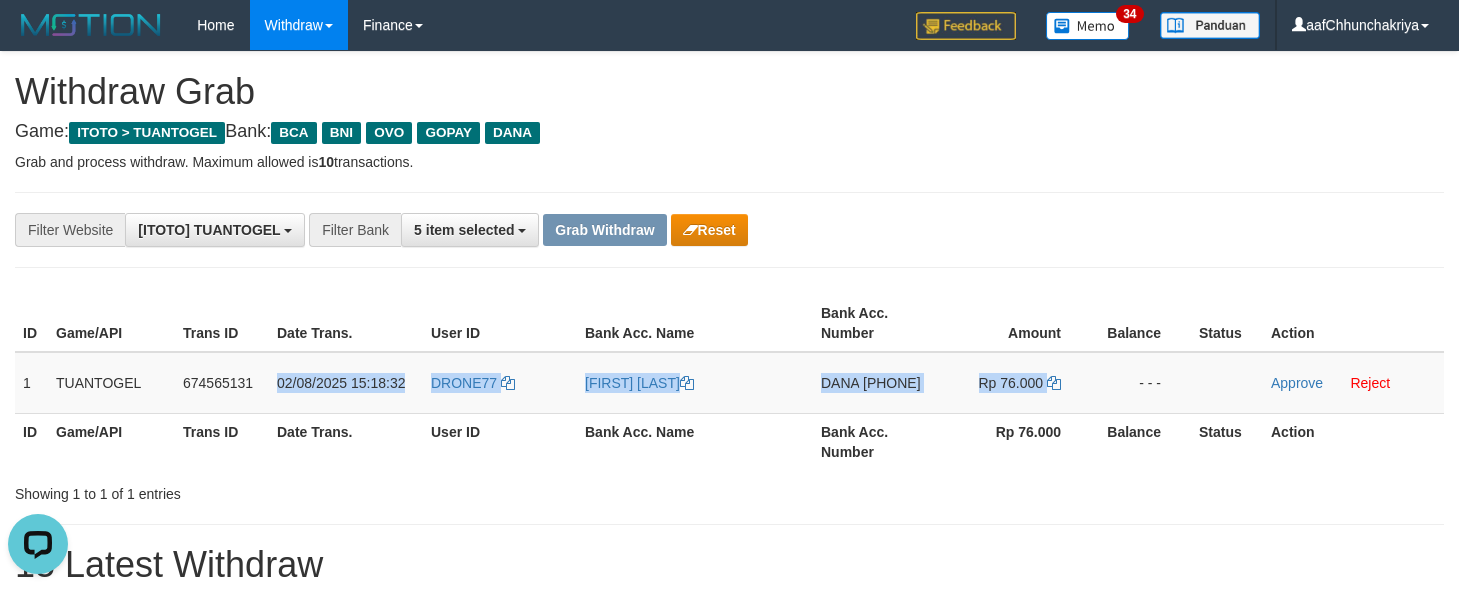 copy on "02/08/2025 15:18:32
DRONE77
TRI WAHYU ANDRAYANI
DANA
082199098599
Rp 76.000" 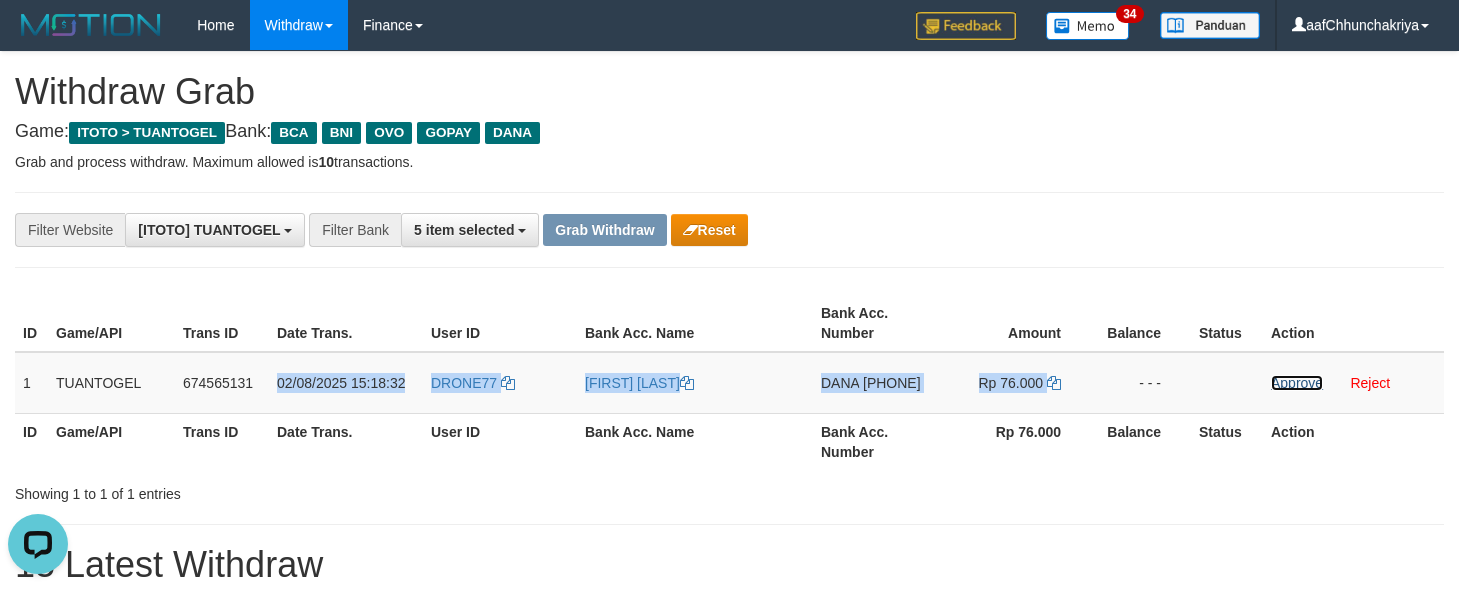 click on "Approve" at bounding box center [1297, 383] 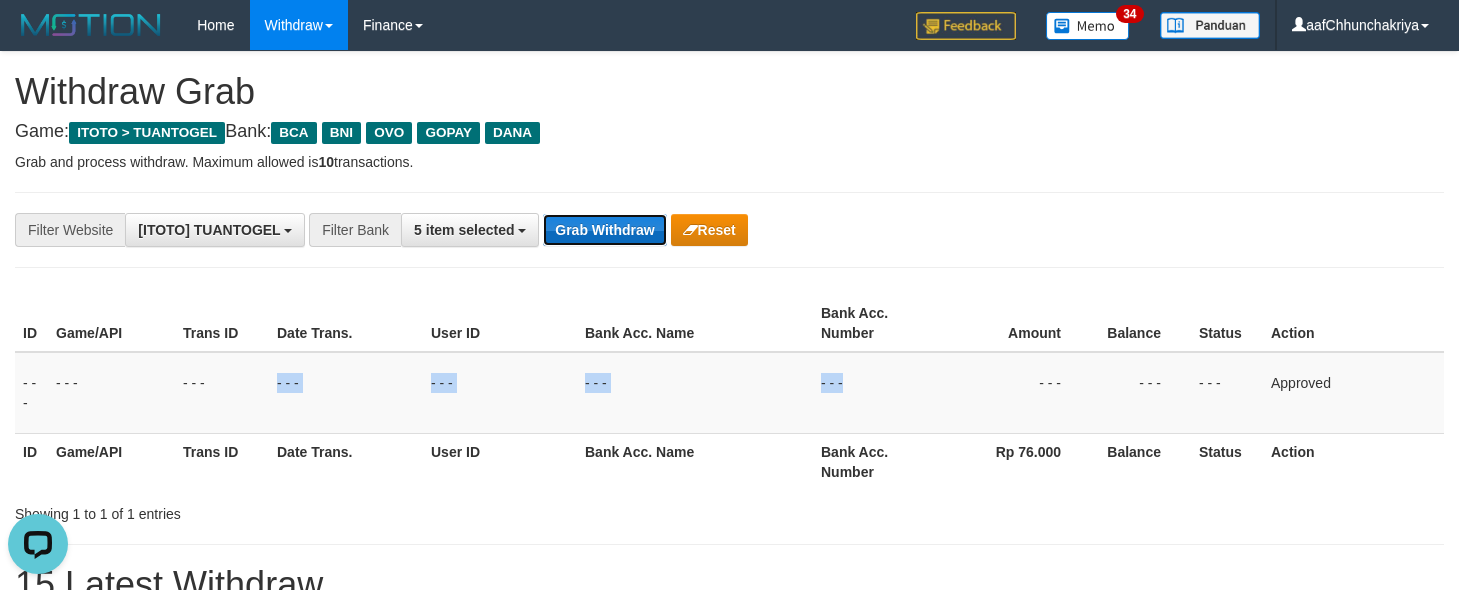 click on "Grab Withdraw" at bounding box center [604, 230] 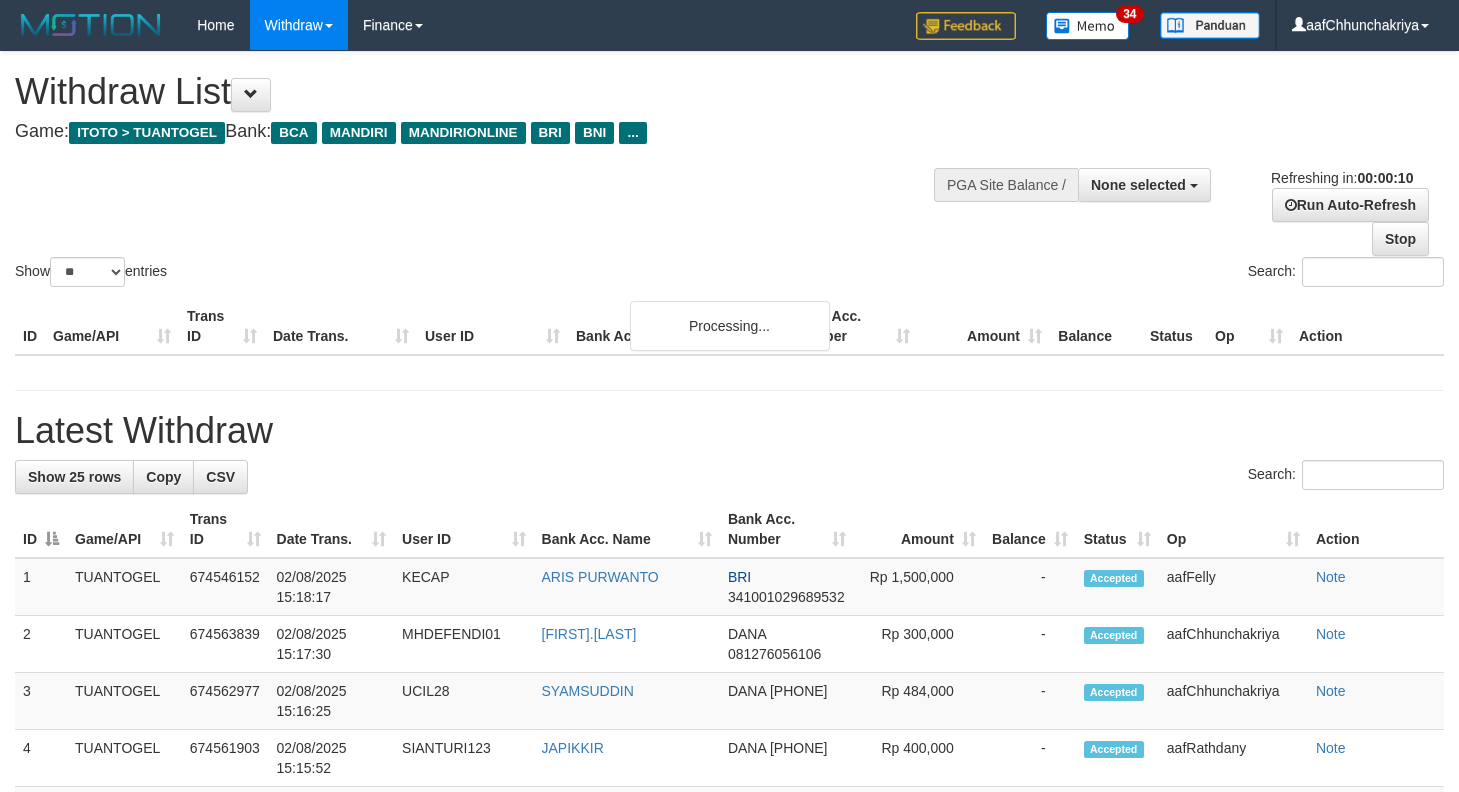select 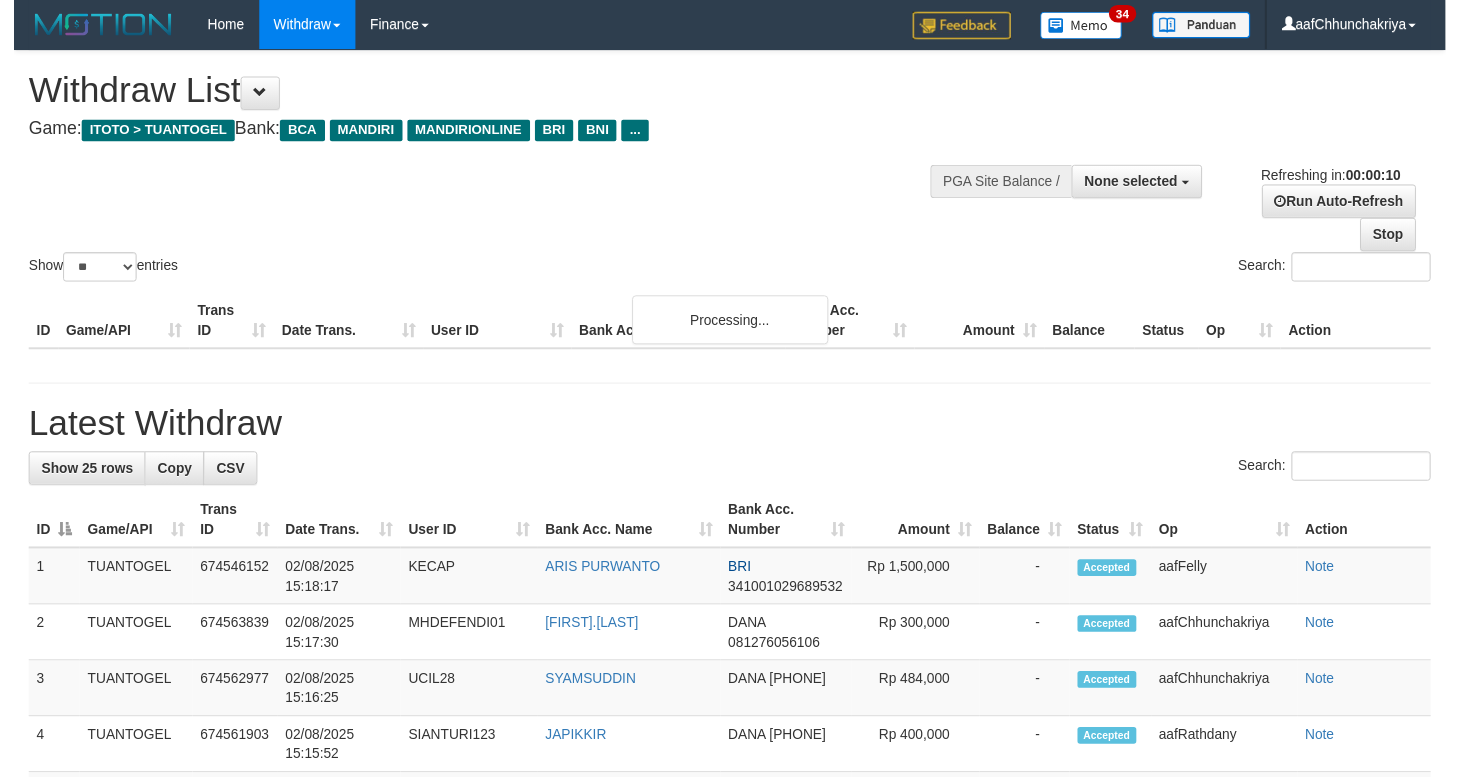 scroll, scrollTop: 0, scrollLeft: 0, axis: both 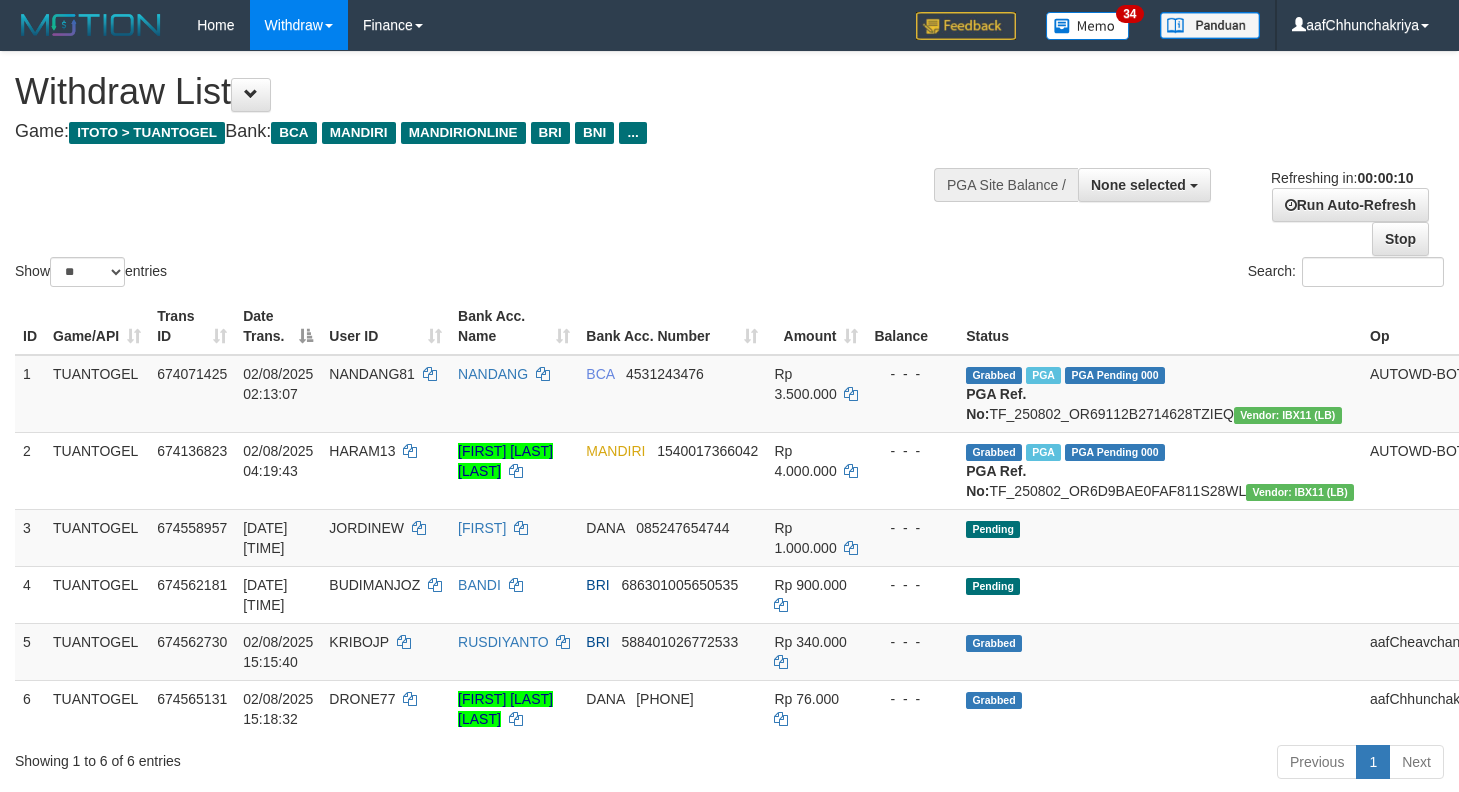select 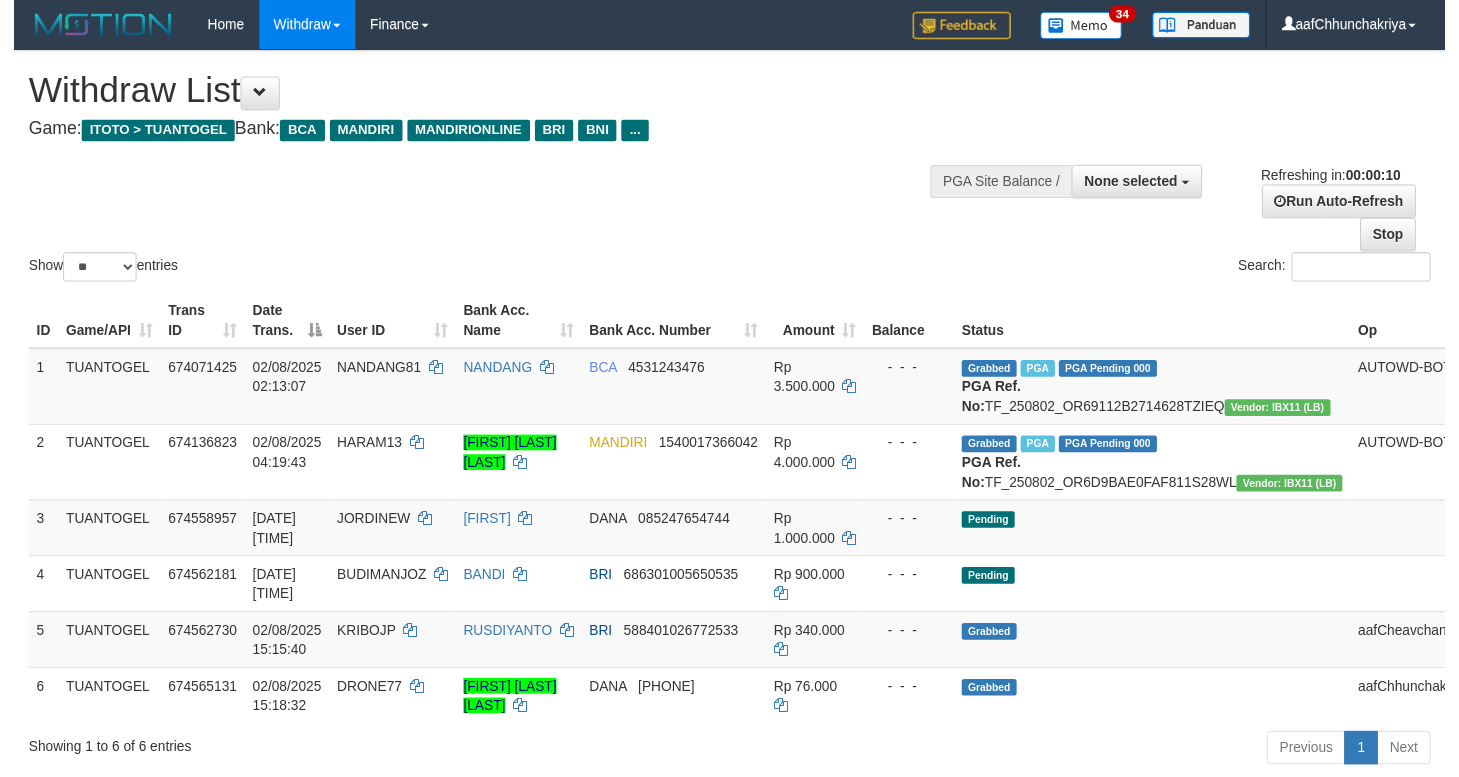 scroll, scrollTop: 0, scrollLeft: 0, axis: both 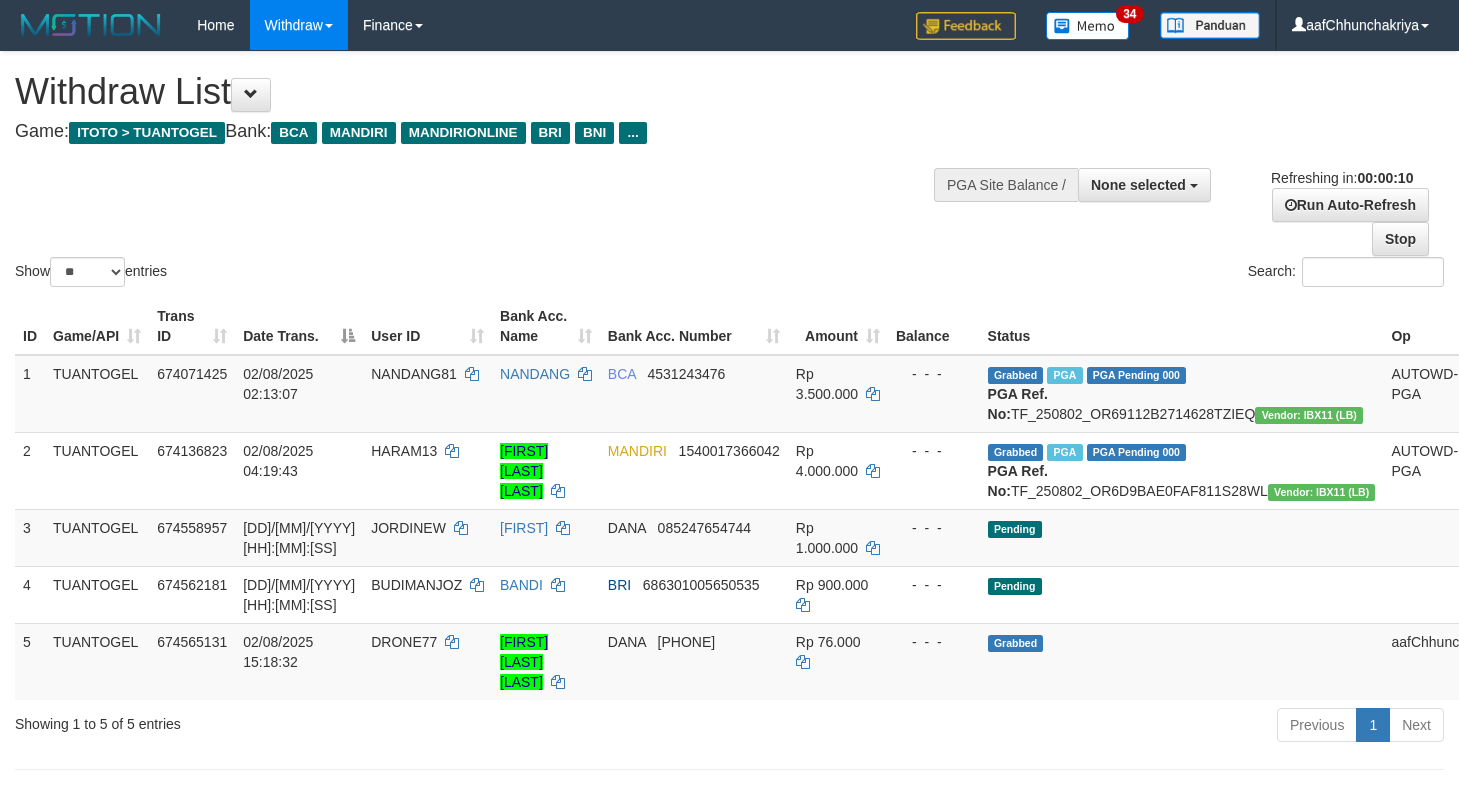 select 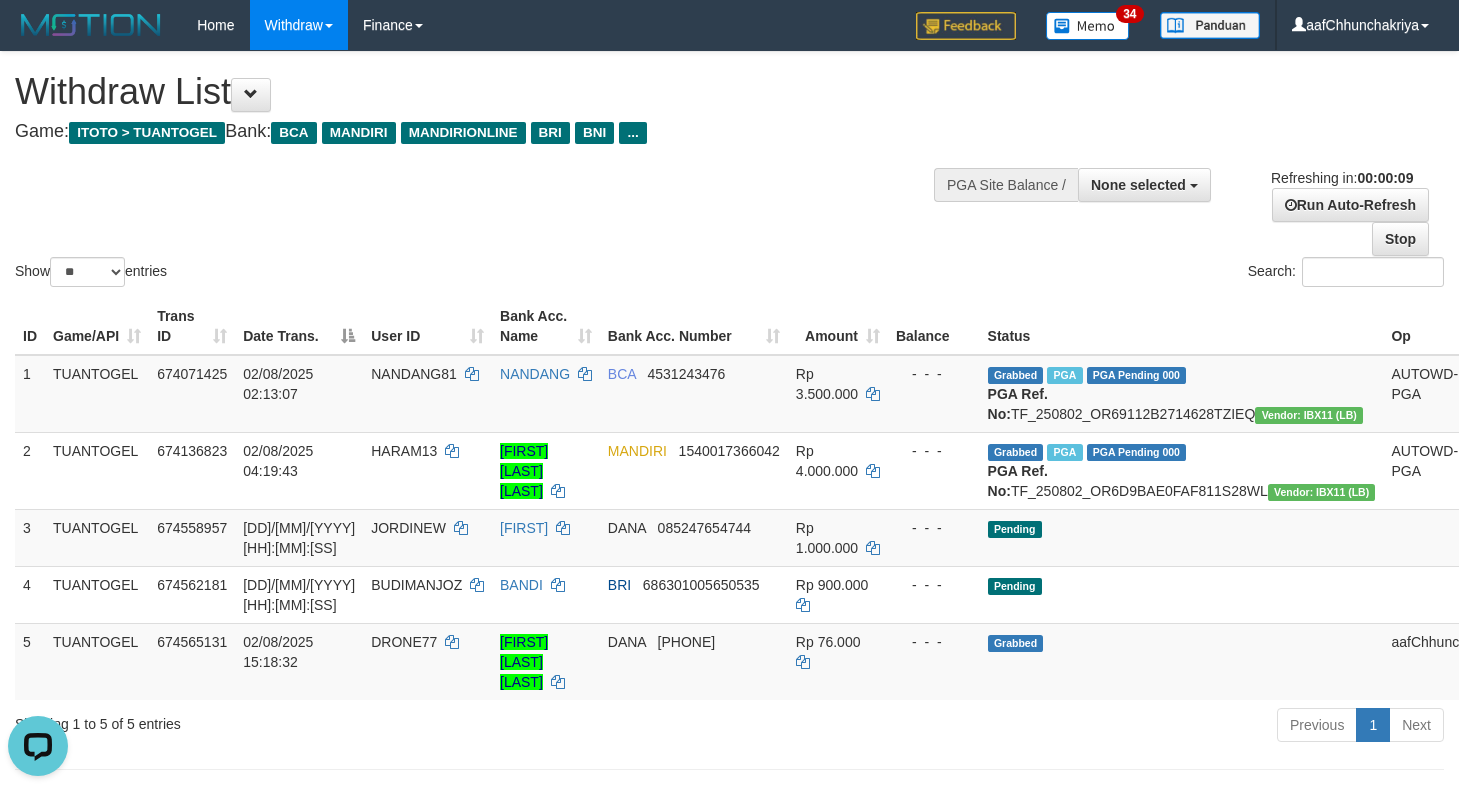 scroll, scrollTop: 0, scrollLeft: 0, axis: both 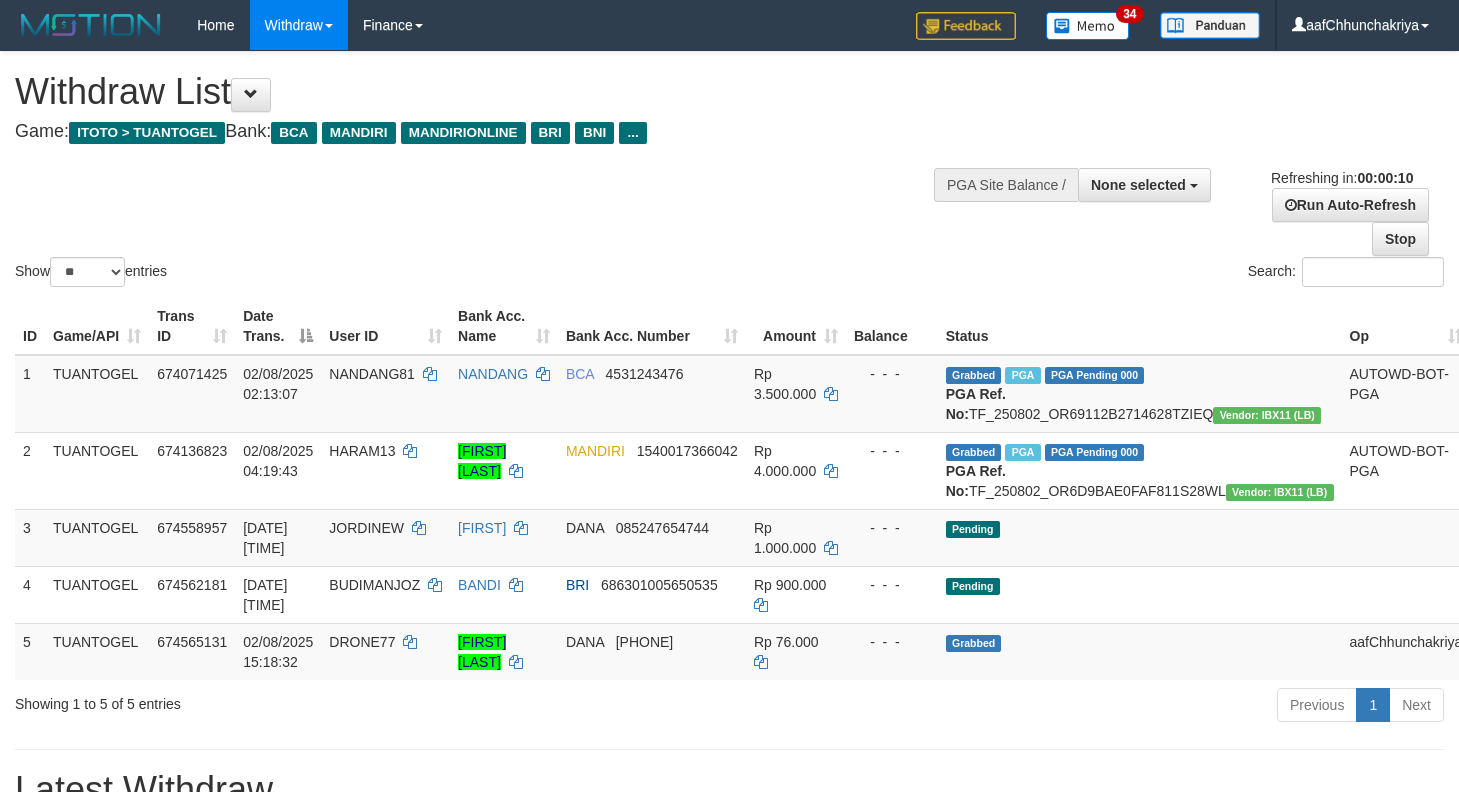 select 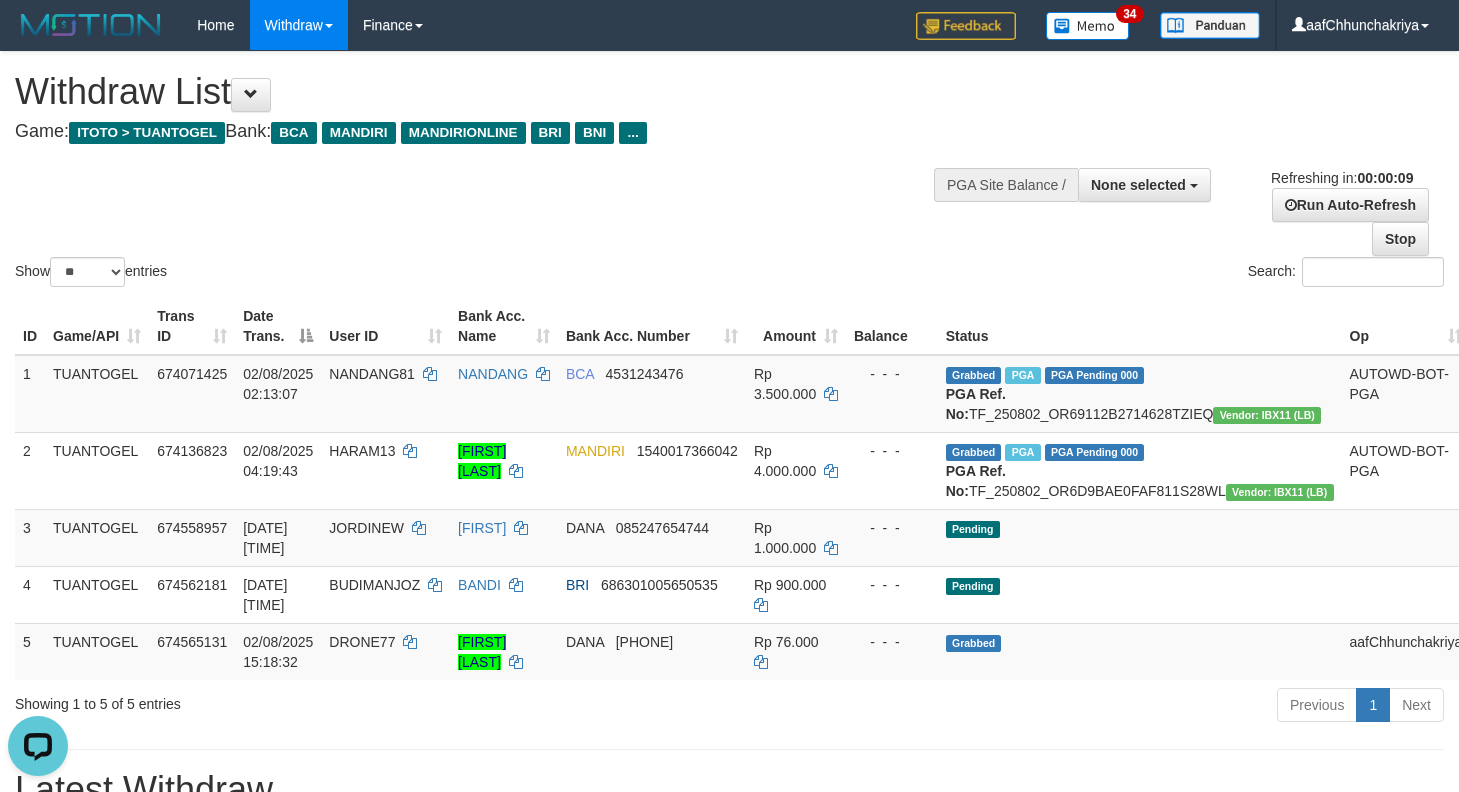 scroll, scrollTop: 0, scrollLeft: 0, axis: both 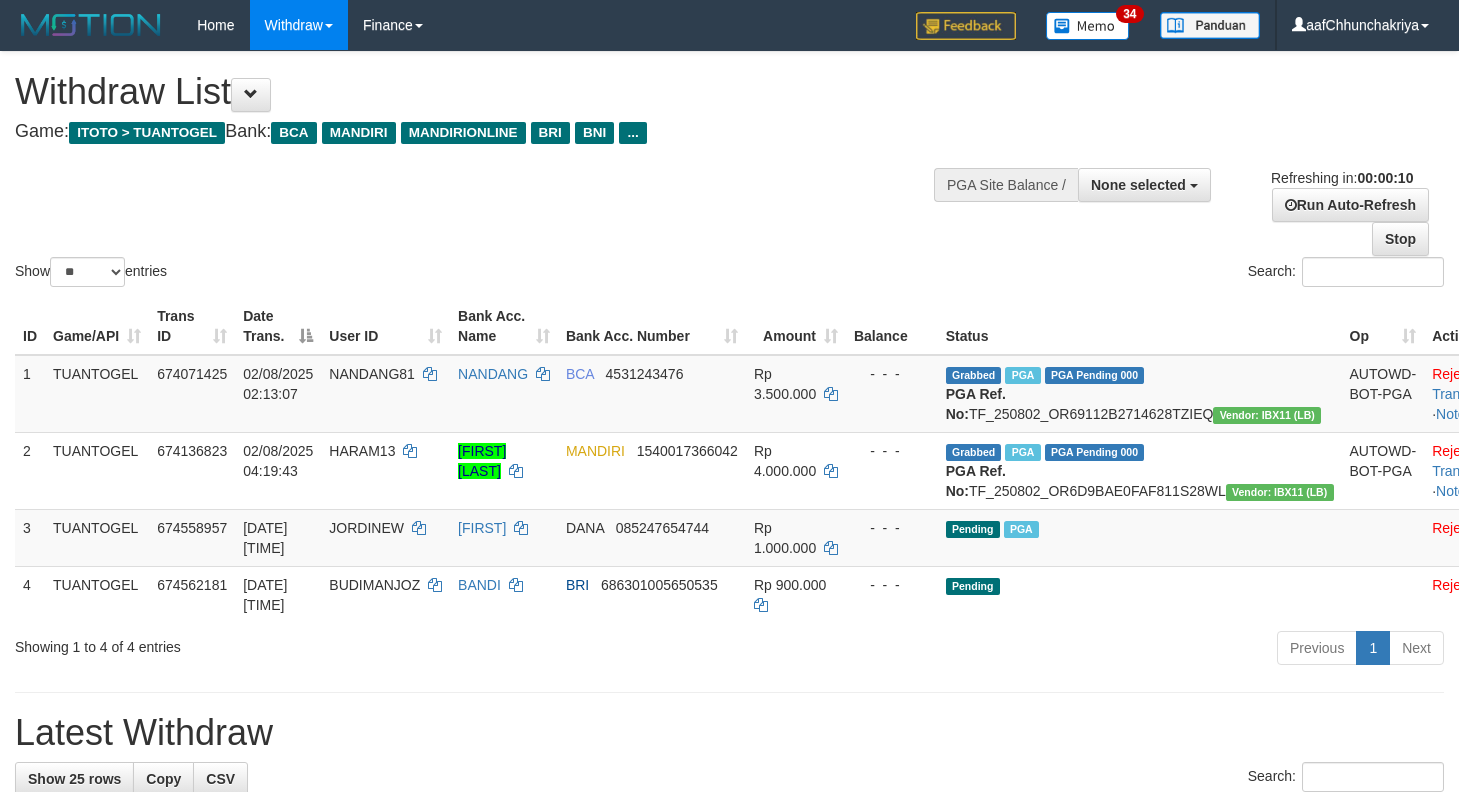 select 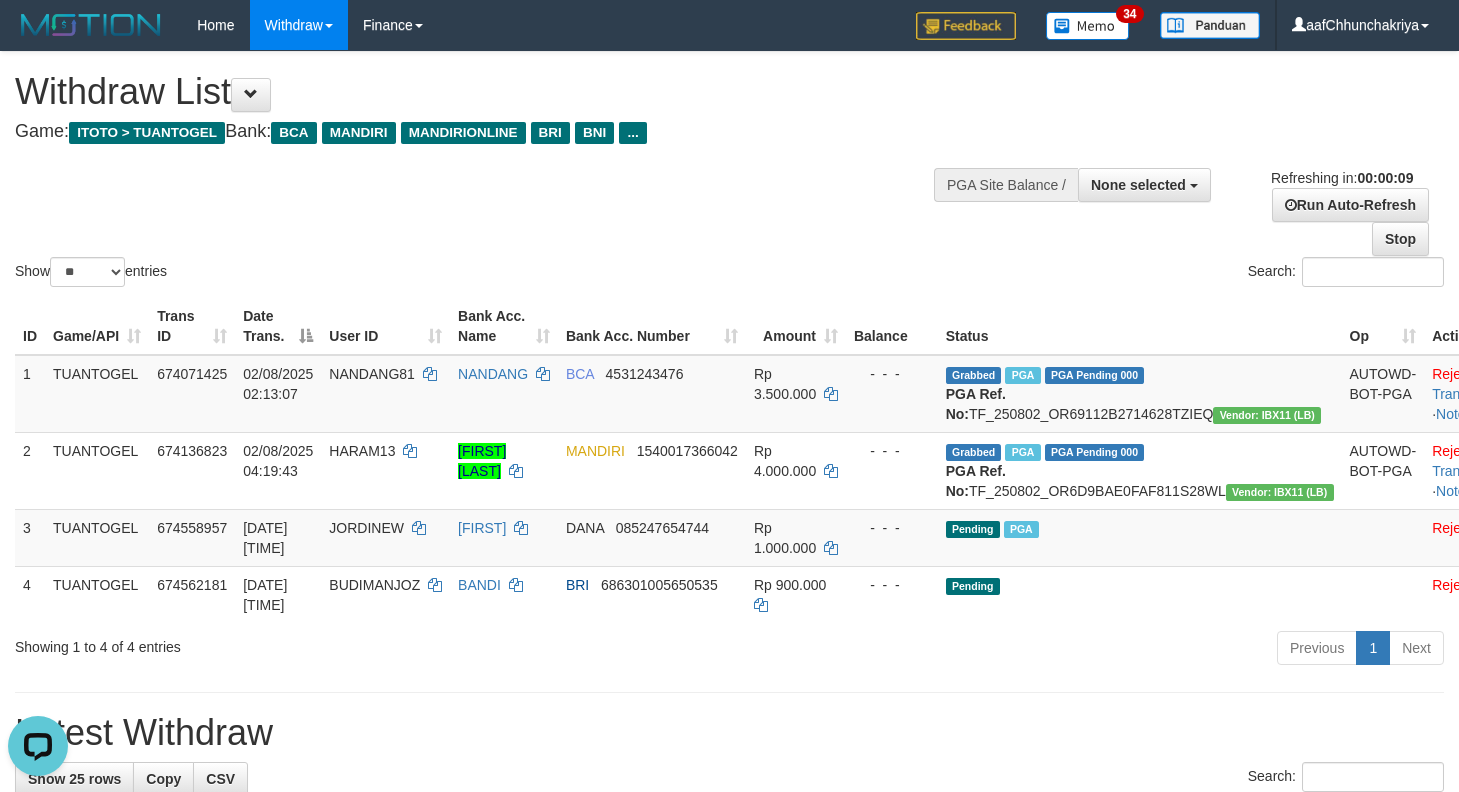 scroll, scrollTop: 0, scrollLeft: 0, axis: both 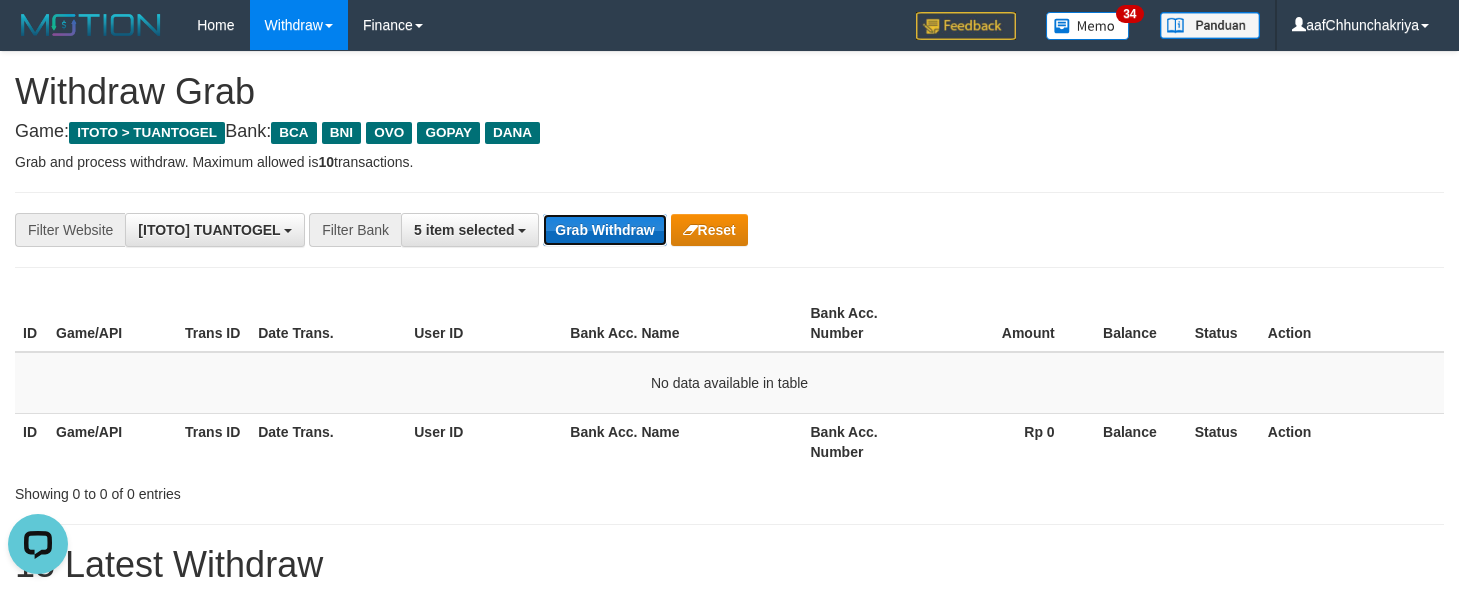 click on "Grab Withdraw" at bounding box center [604, 230] 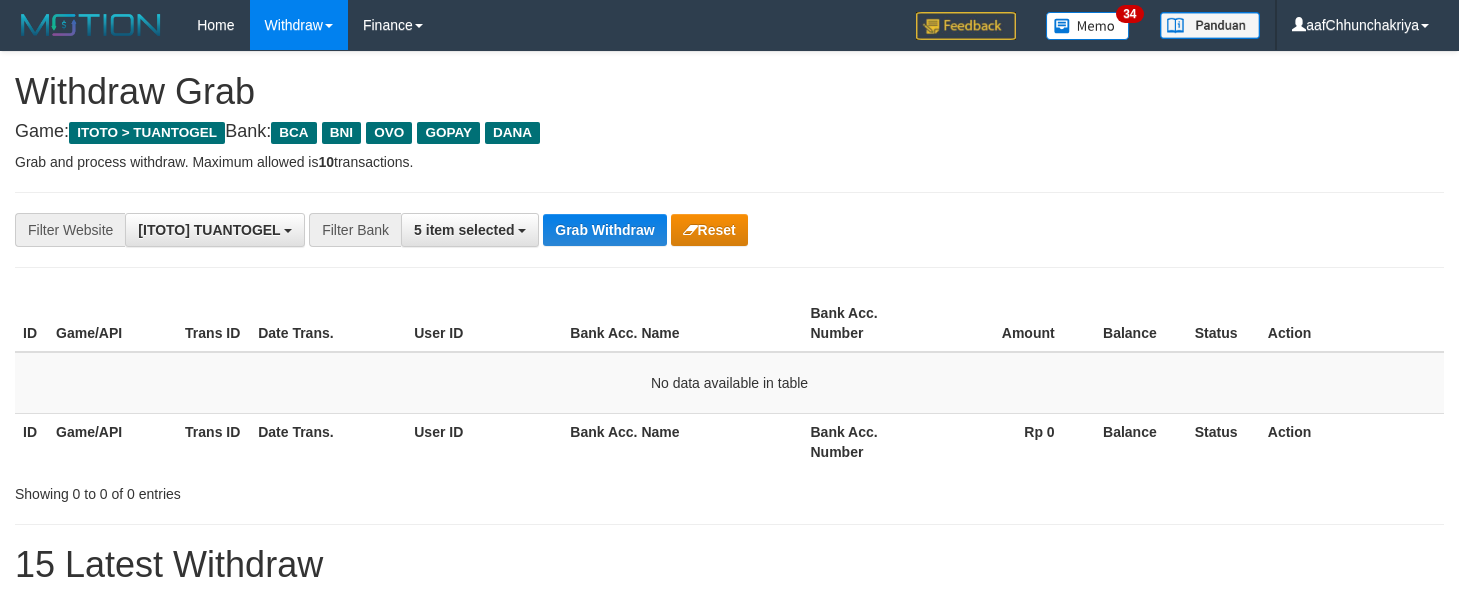 scroll, scrollTop: 0, scrollLeft: 0, axis: both 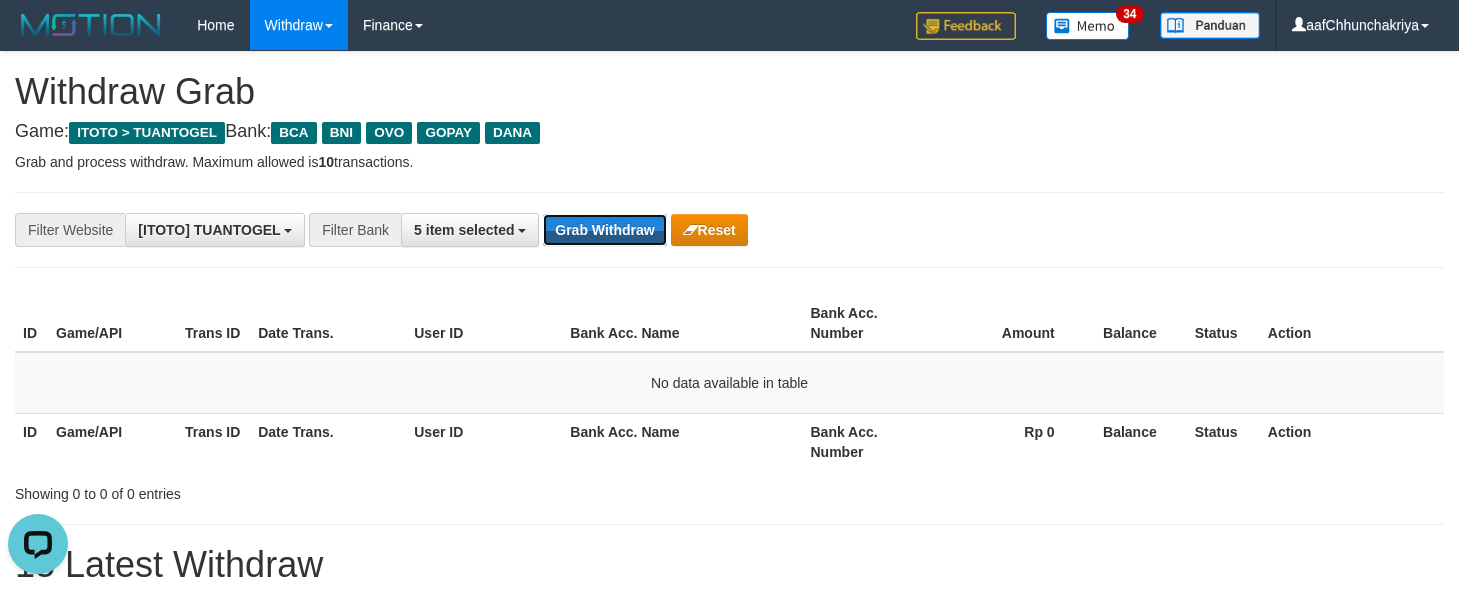 click on "Grab Withdraw" at bounding box center [604, 230] 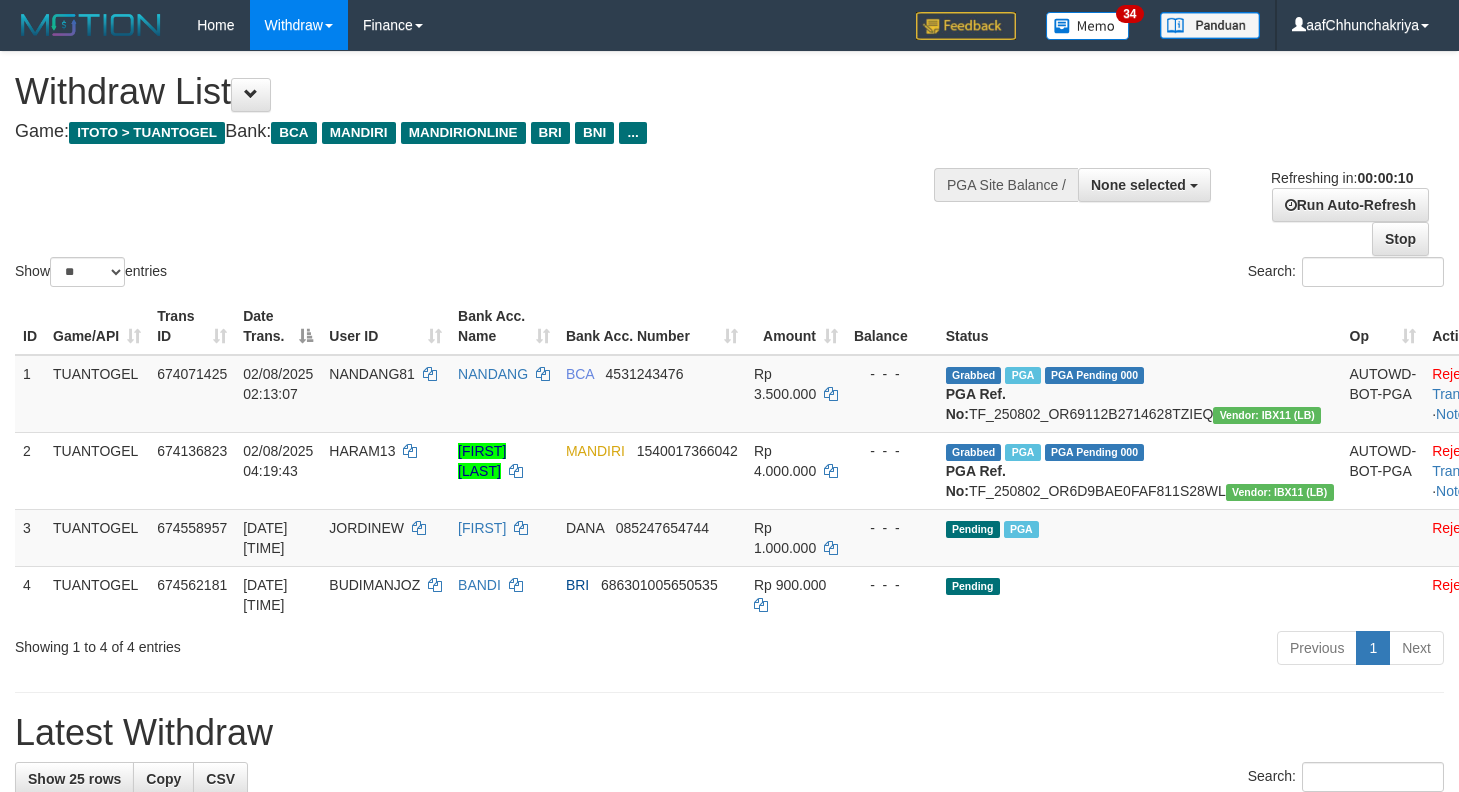 select 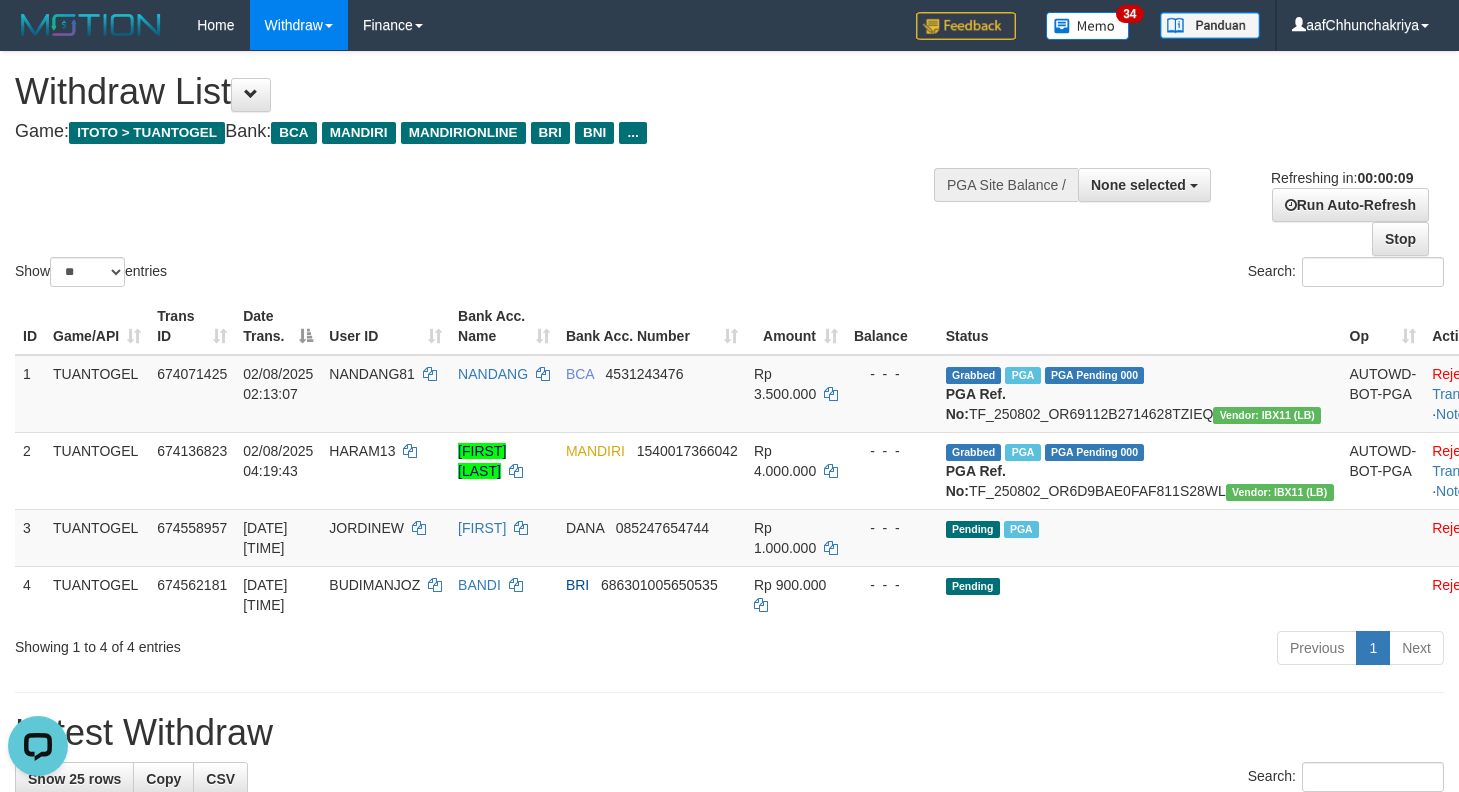 scroll, scrollTop: 0, scrollLeft: 0, axis: both 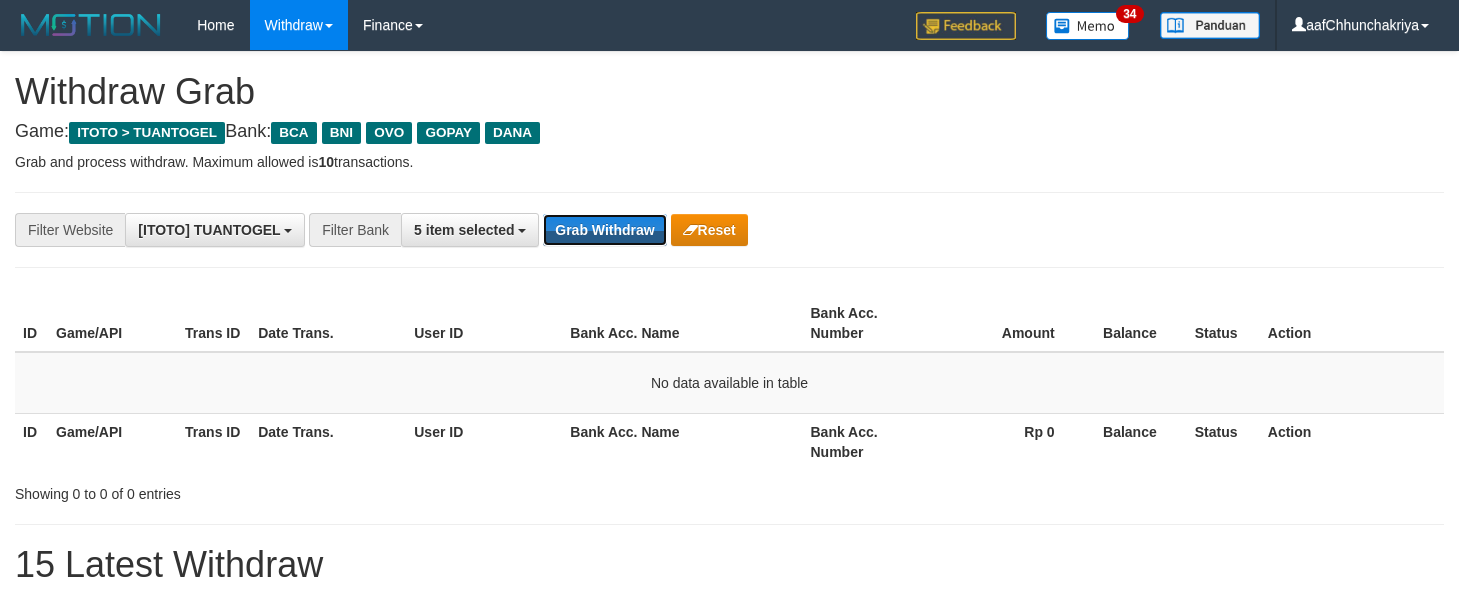 click on "Grab Withdraw" at bounding box center (604, 230) 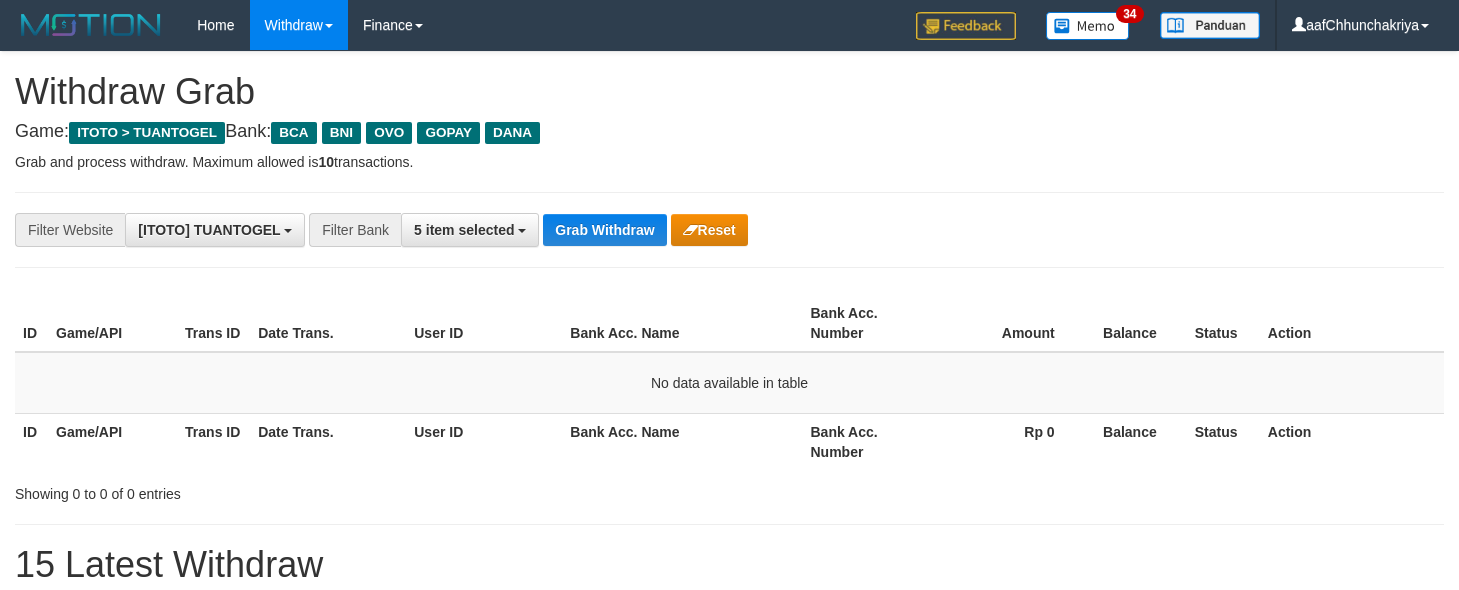 scroll, scrollTop: 0, scrollLeft: 0, axis: both 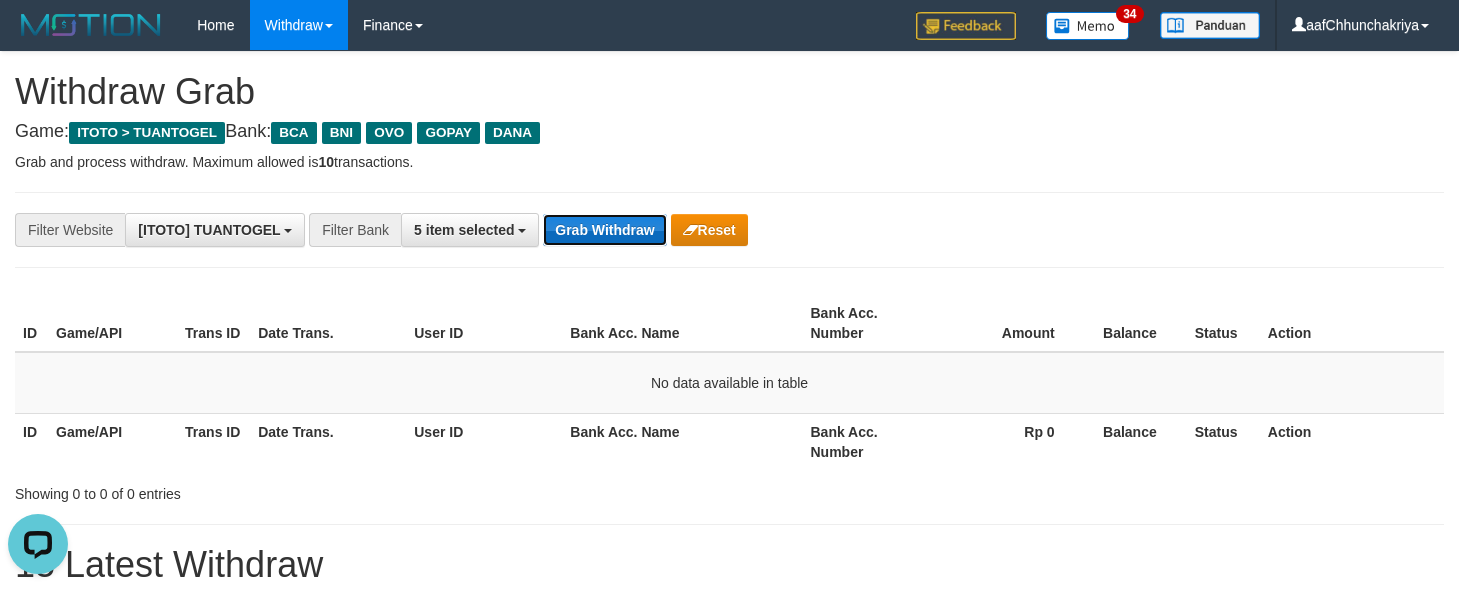 click on "Grab Withdraw" at bounding box center (604, 230) 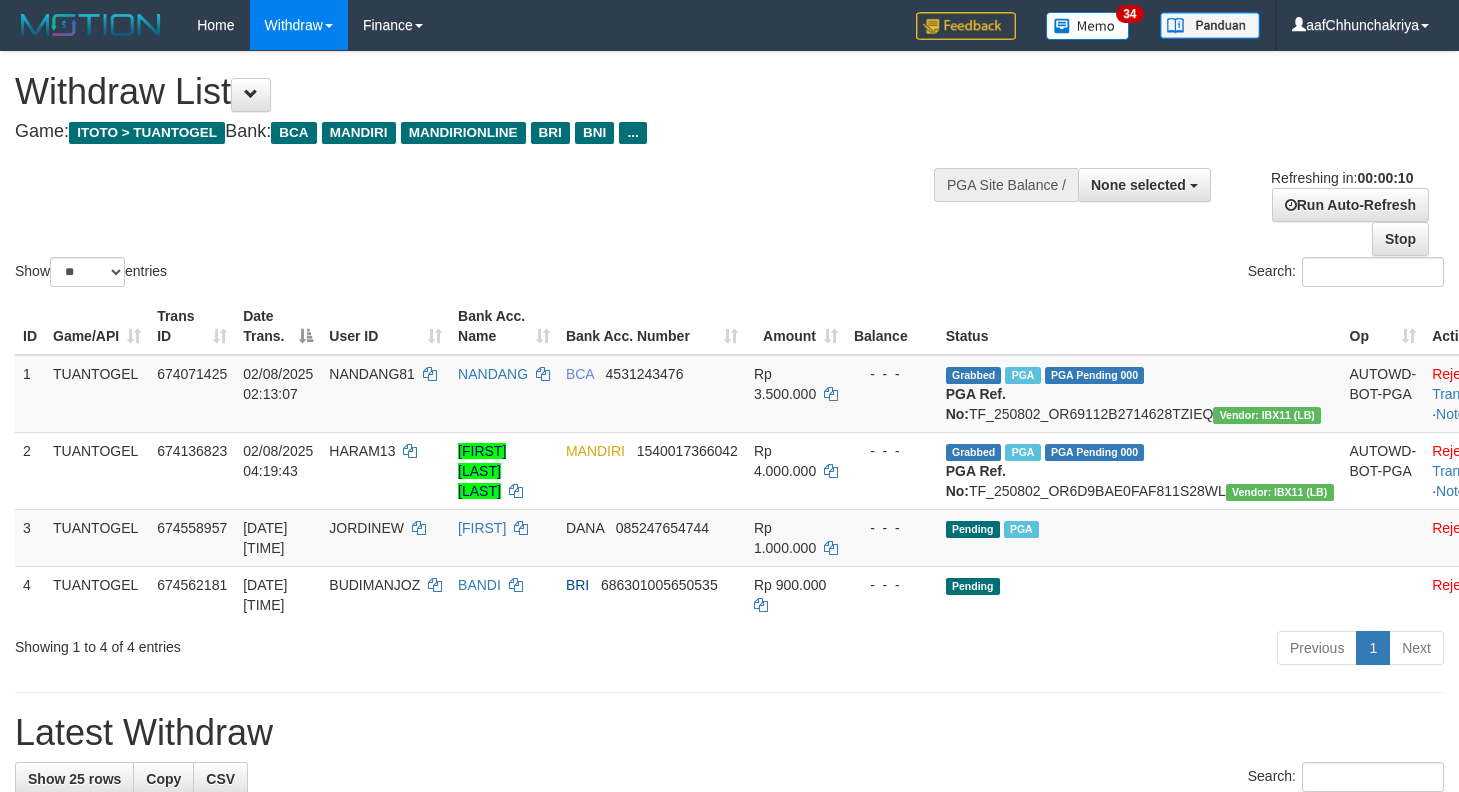 select 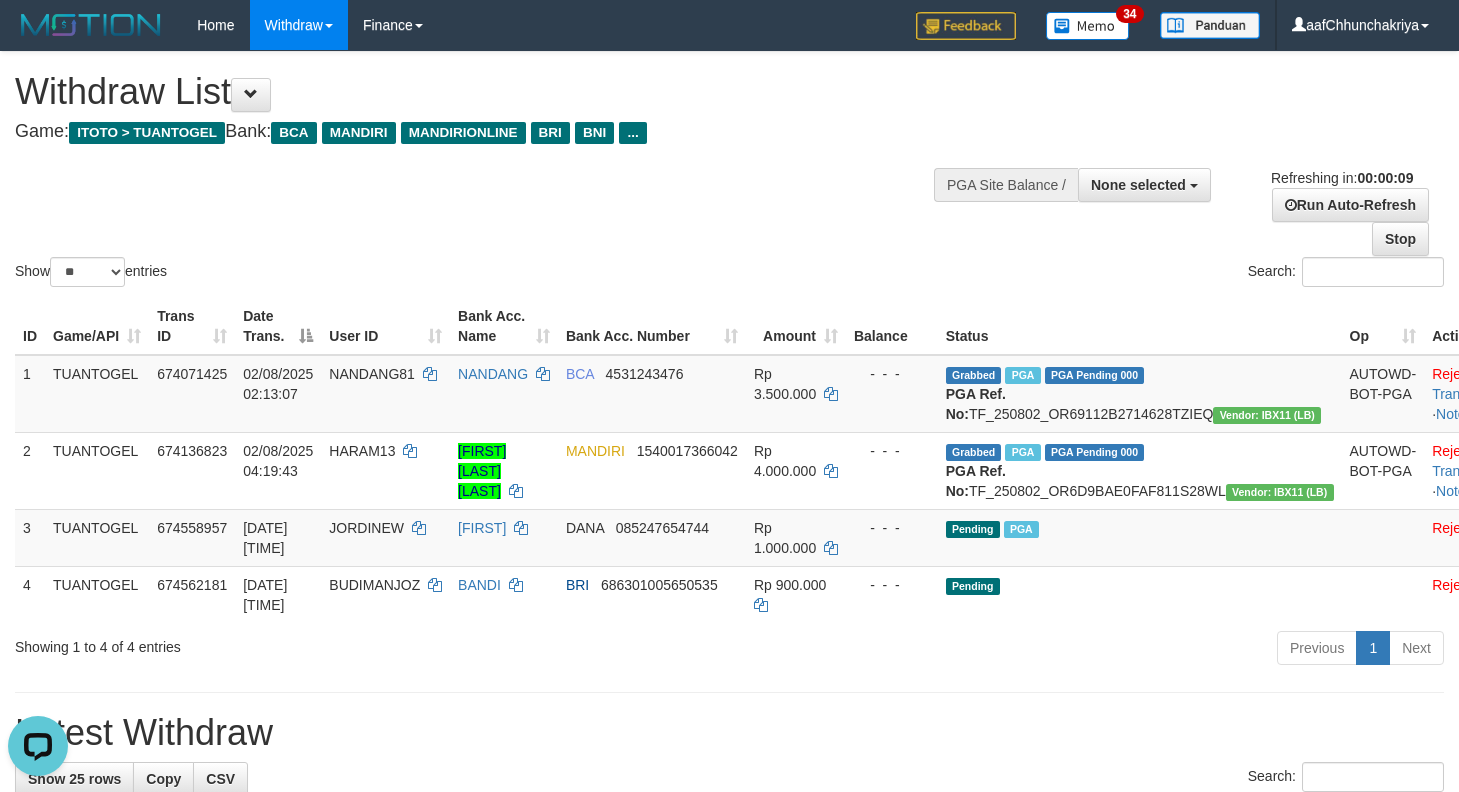 scroll, scrollTop: 0, scrollLeft: 0, axis: both 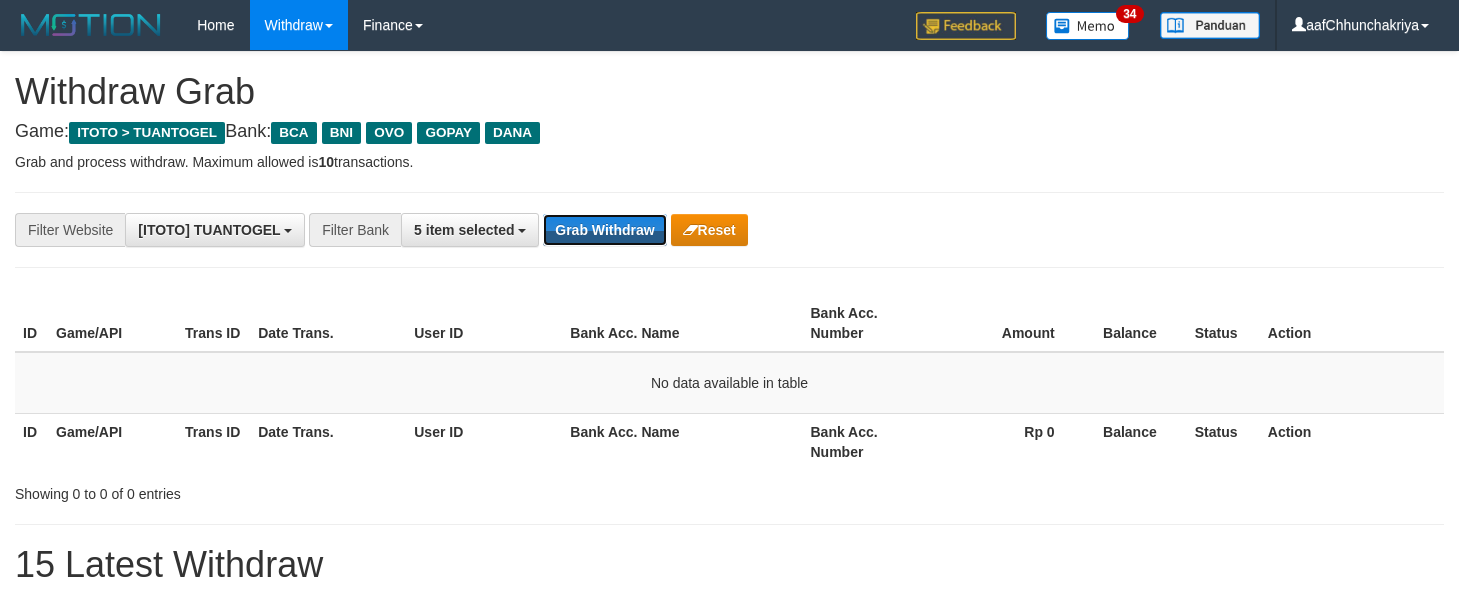 click on "Grab Withdraw" at bounding box center (604, 230) 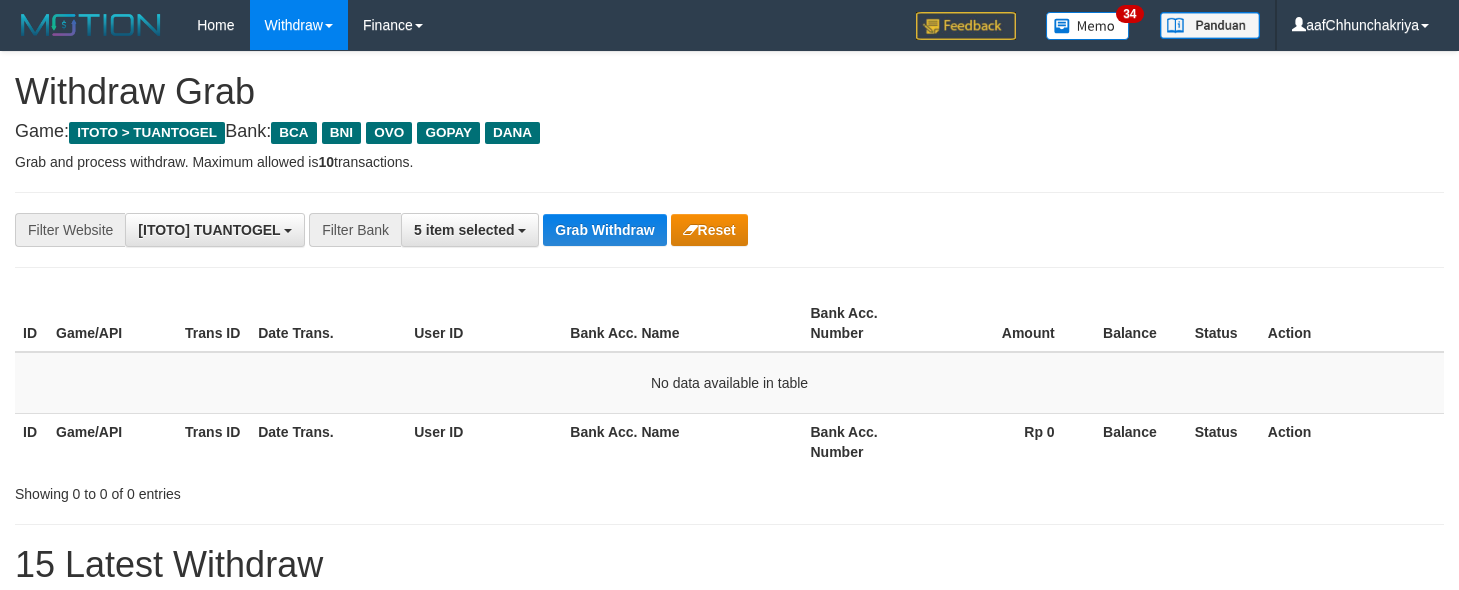 scroll, scrollTop: 0, scrollLeft: 0, axis: both 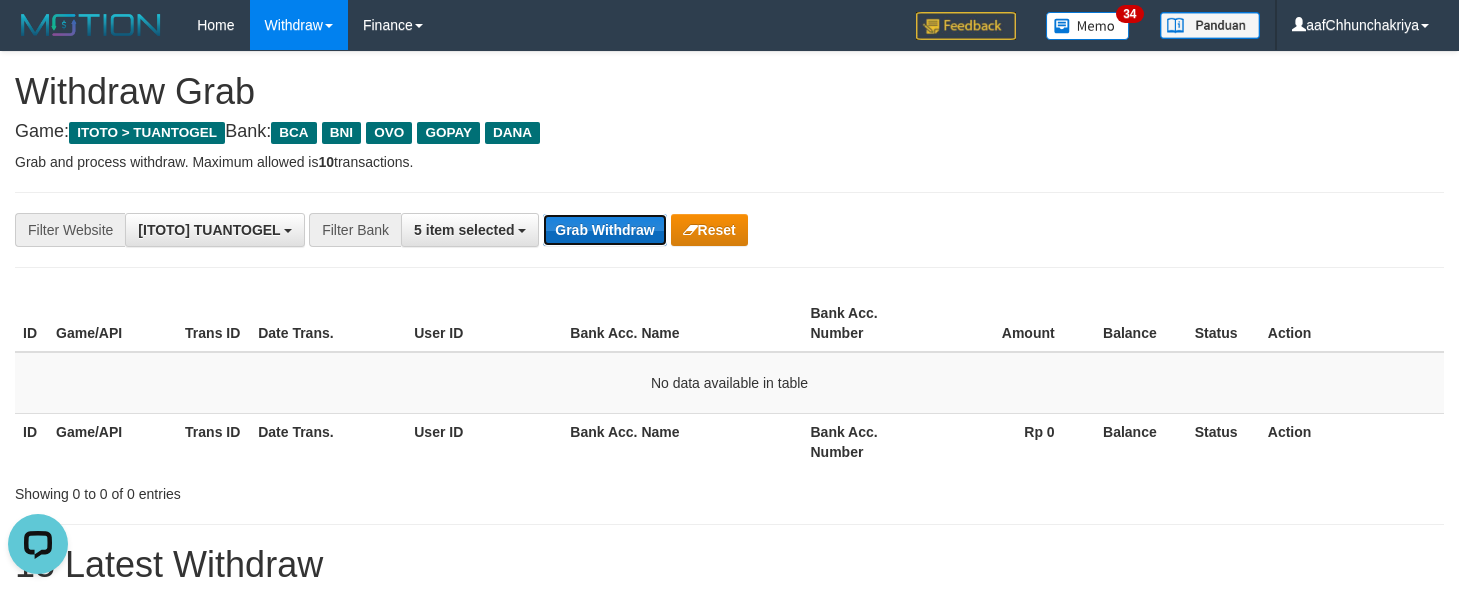 click on "Grab Withdraw" at bounding box center (604, 230) 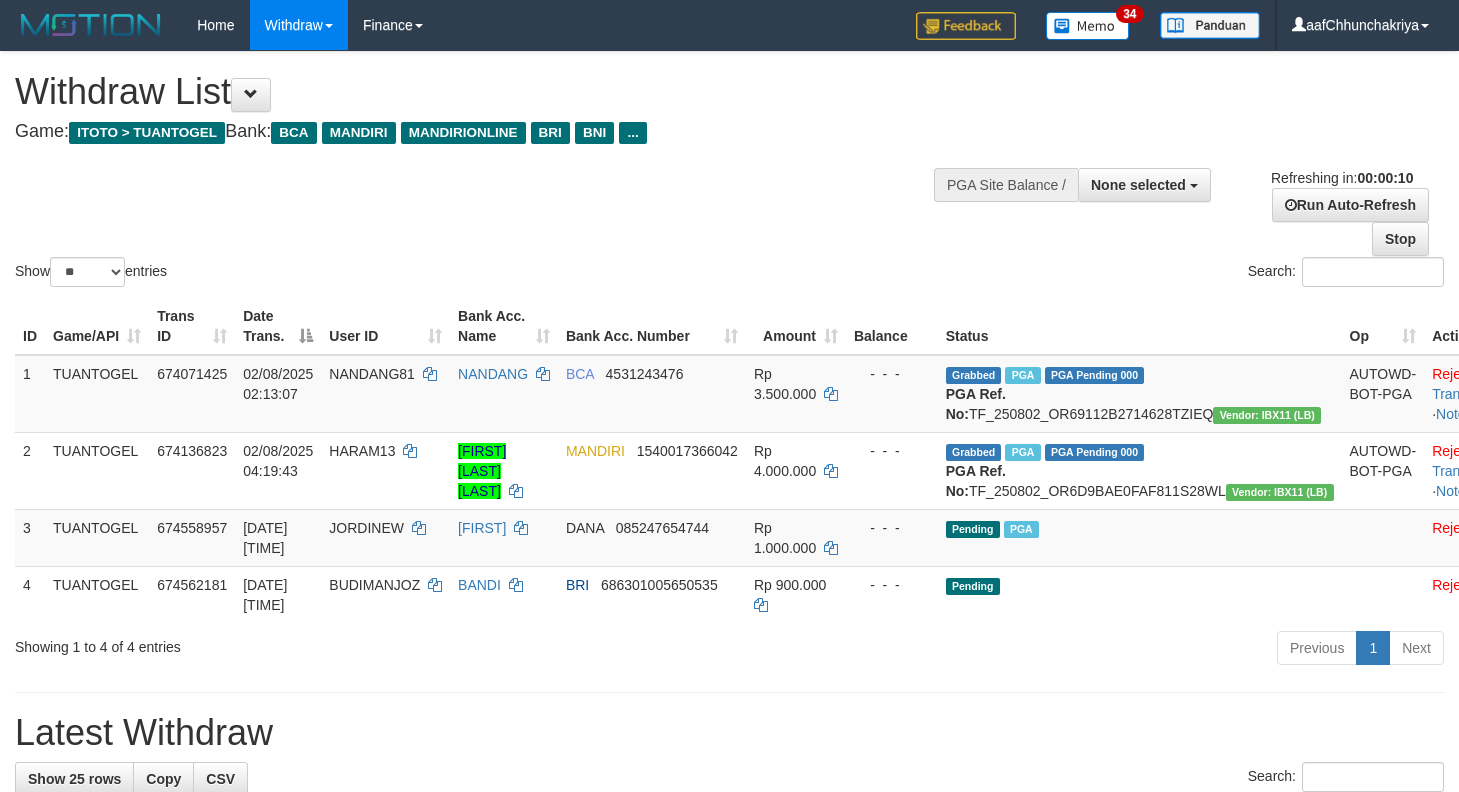 select 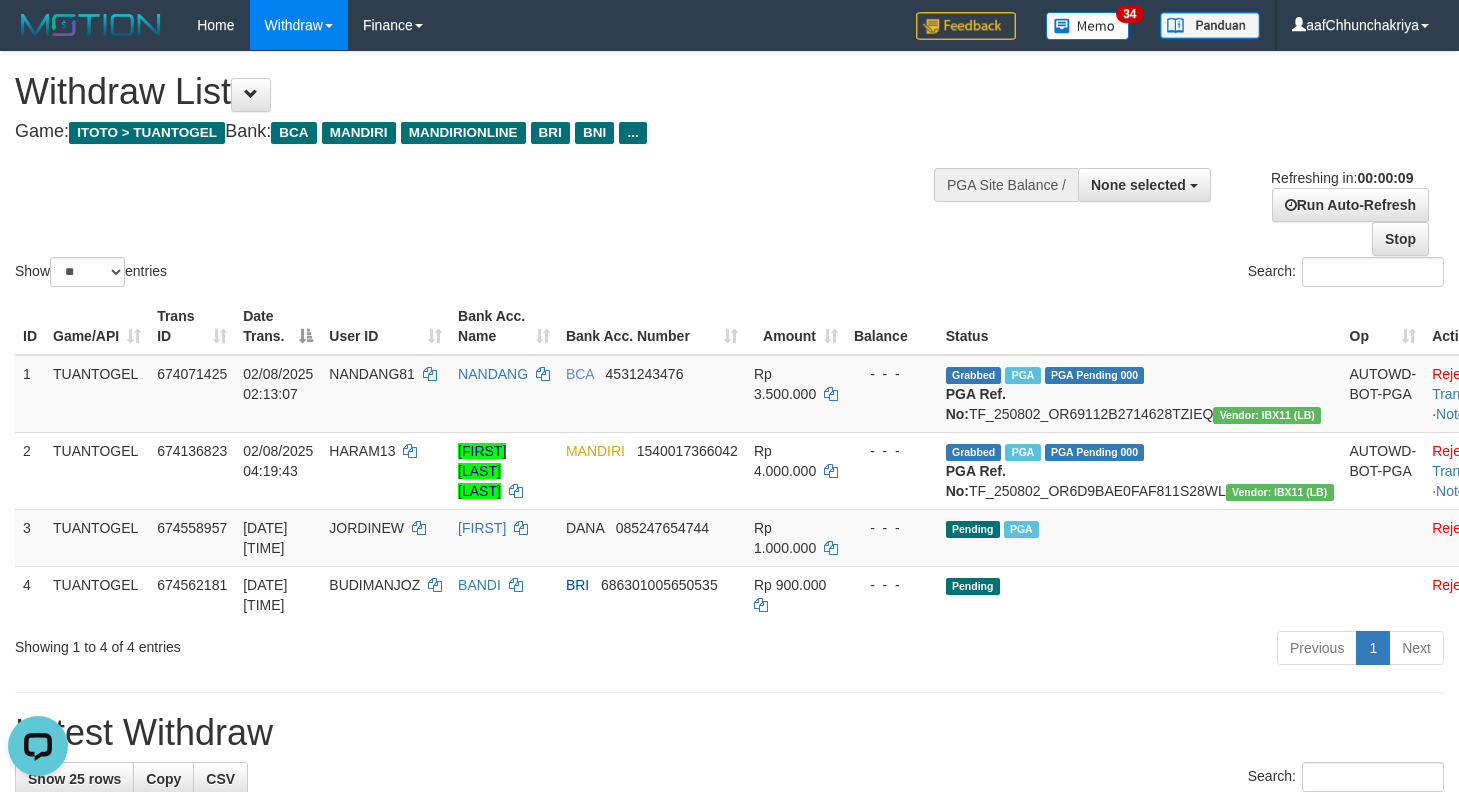 scroll, scrollTop: 0, scrollLeft: 0, axis: both 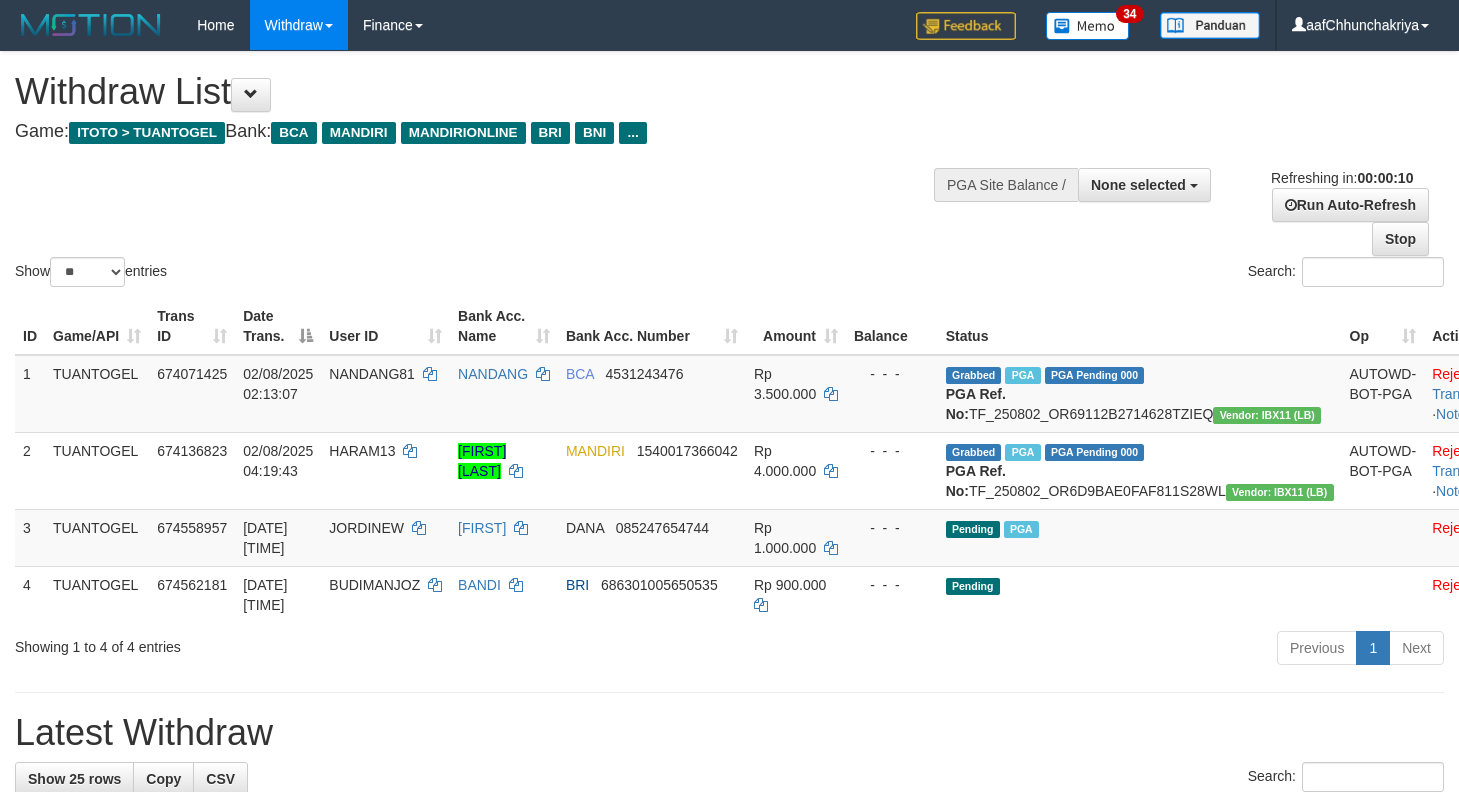 select 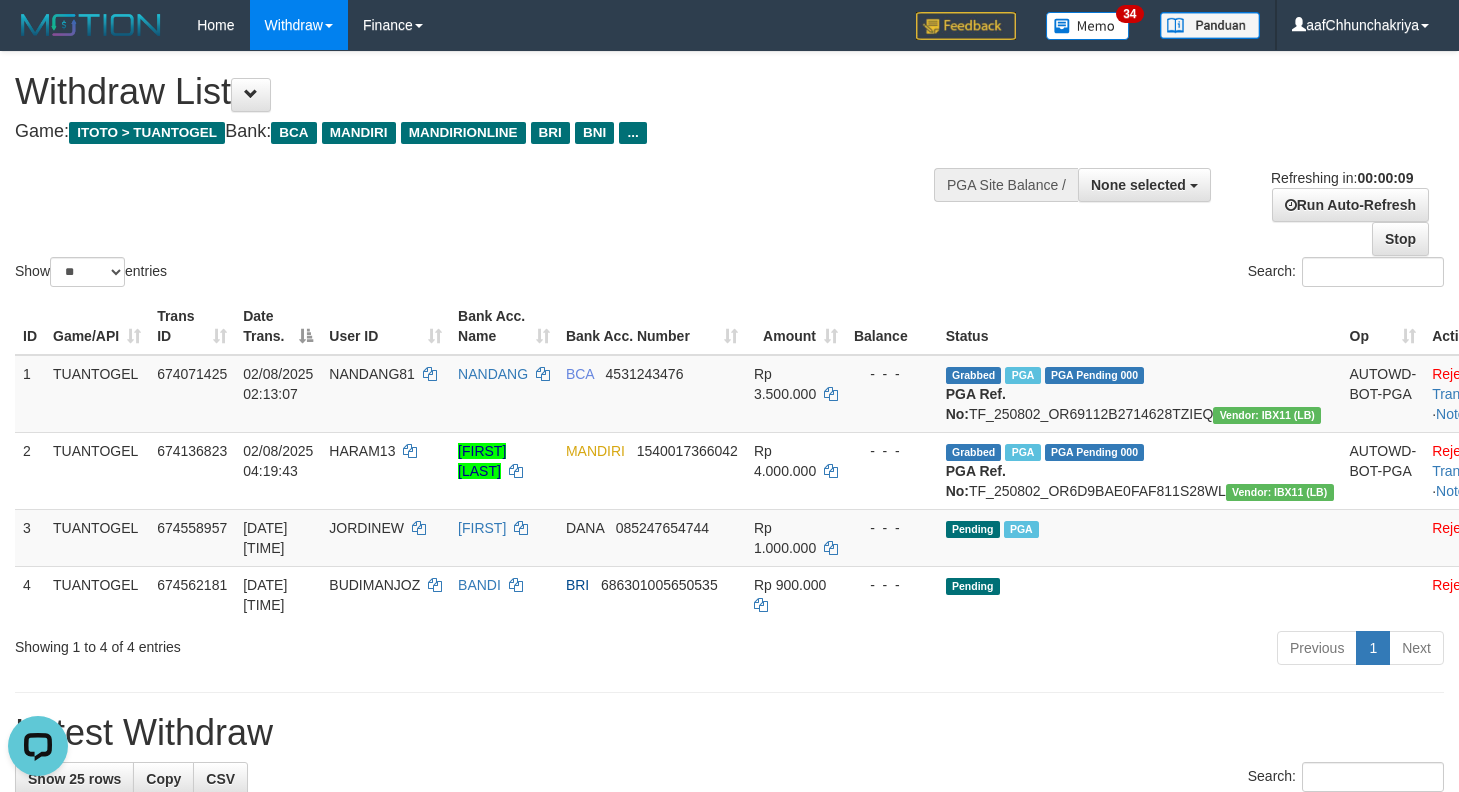 scroll, scrollTop: 0, scrollLeft: 0, axis: both 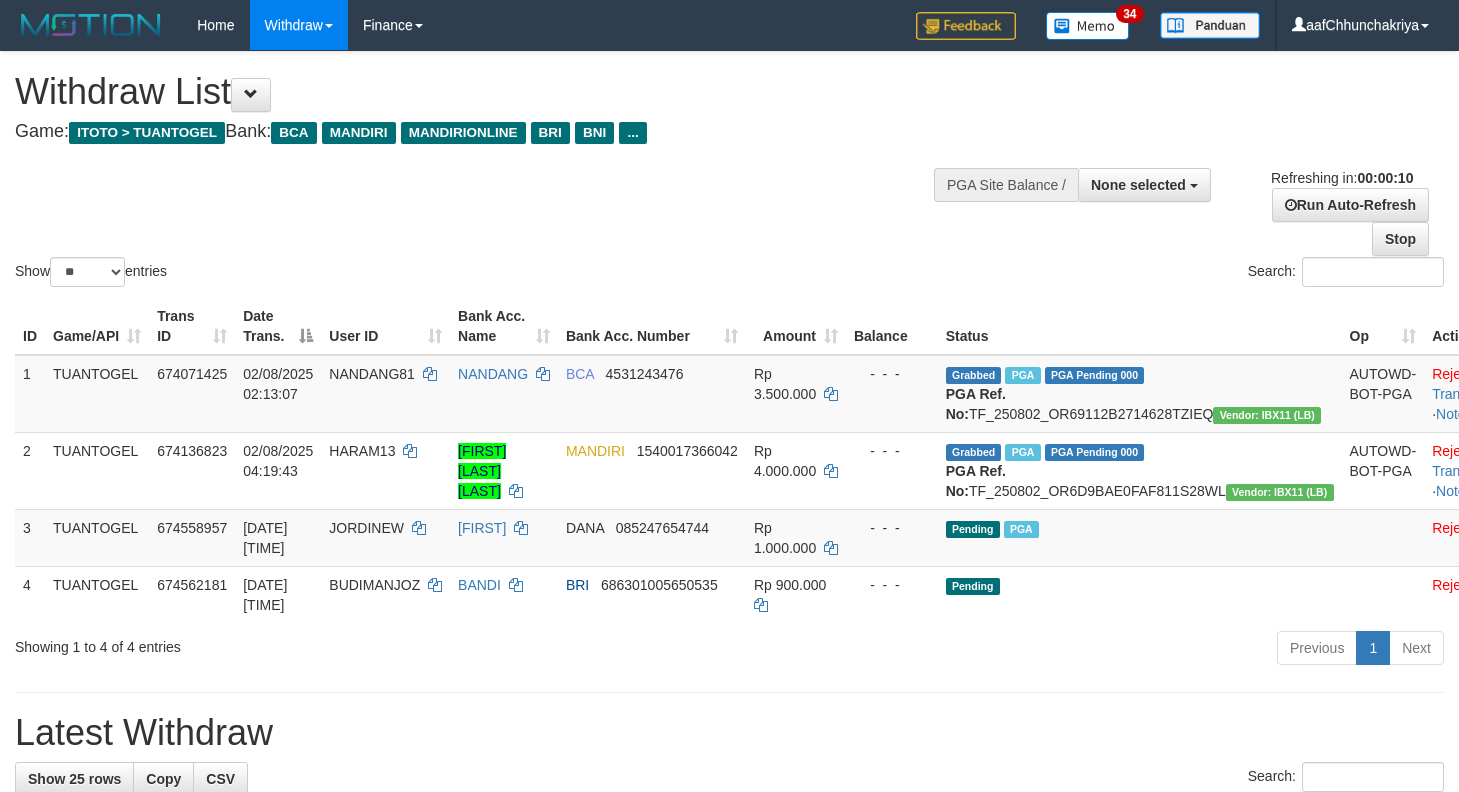 select 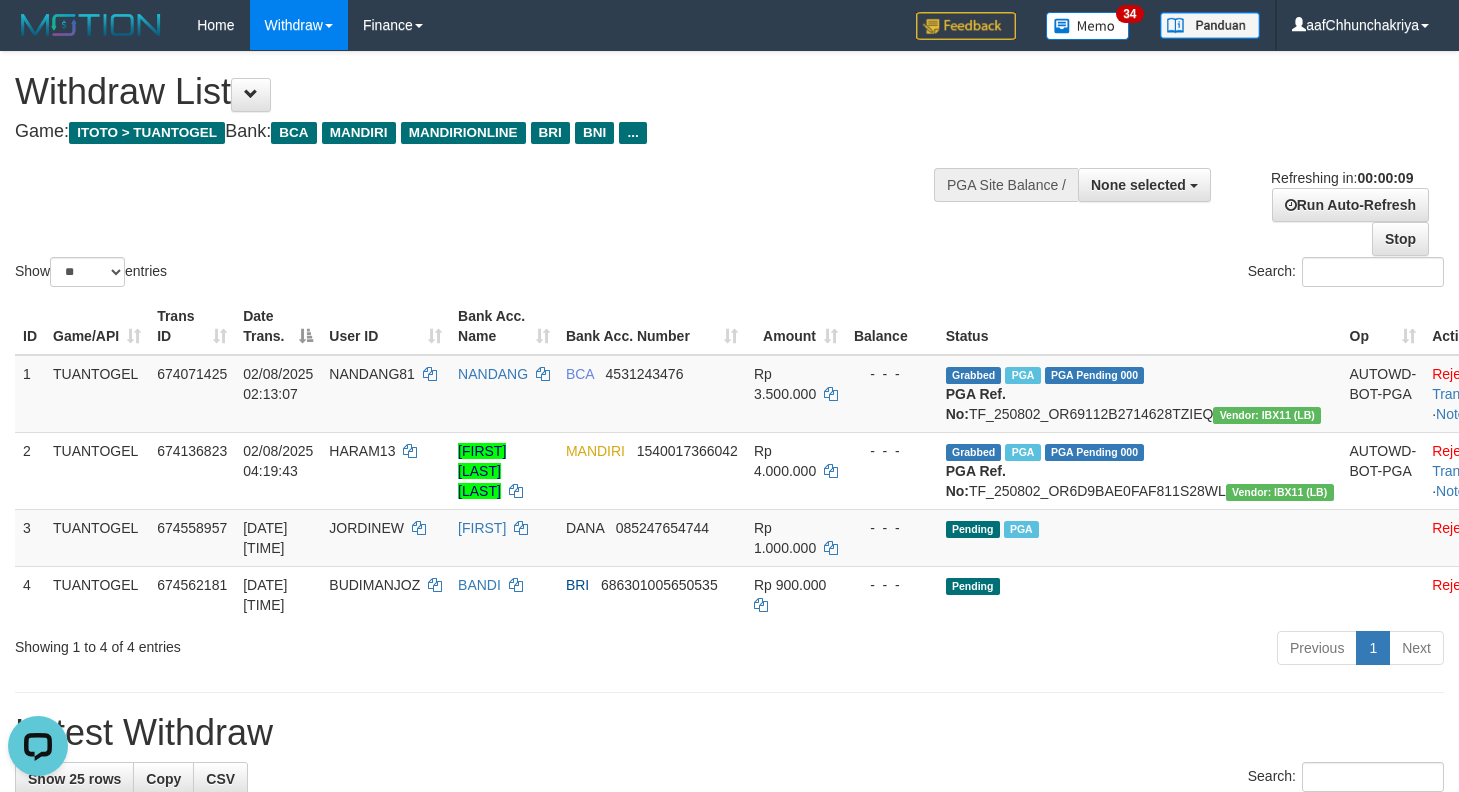 scroll, scrollTop: 0, scrollLeft: 0, axis: both 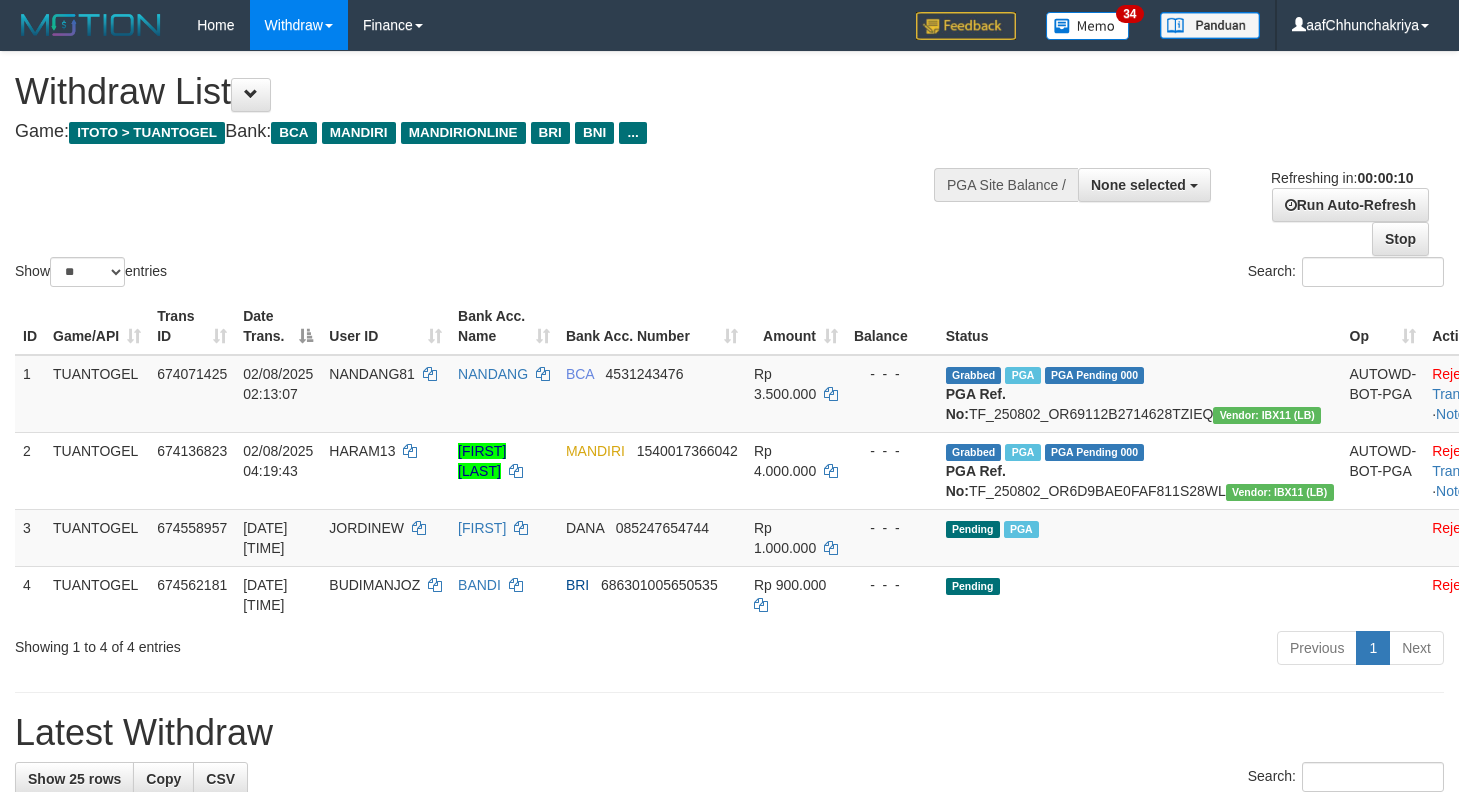select 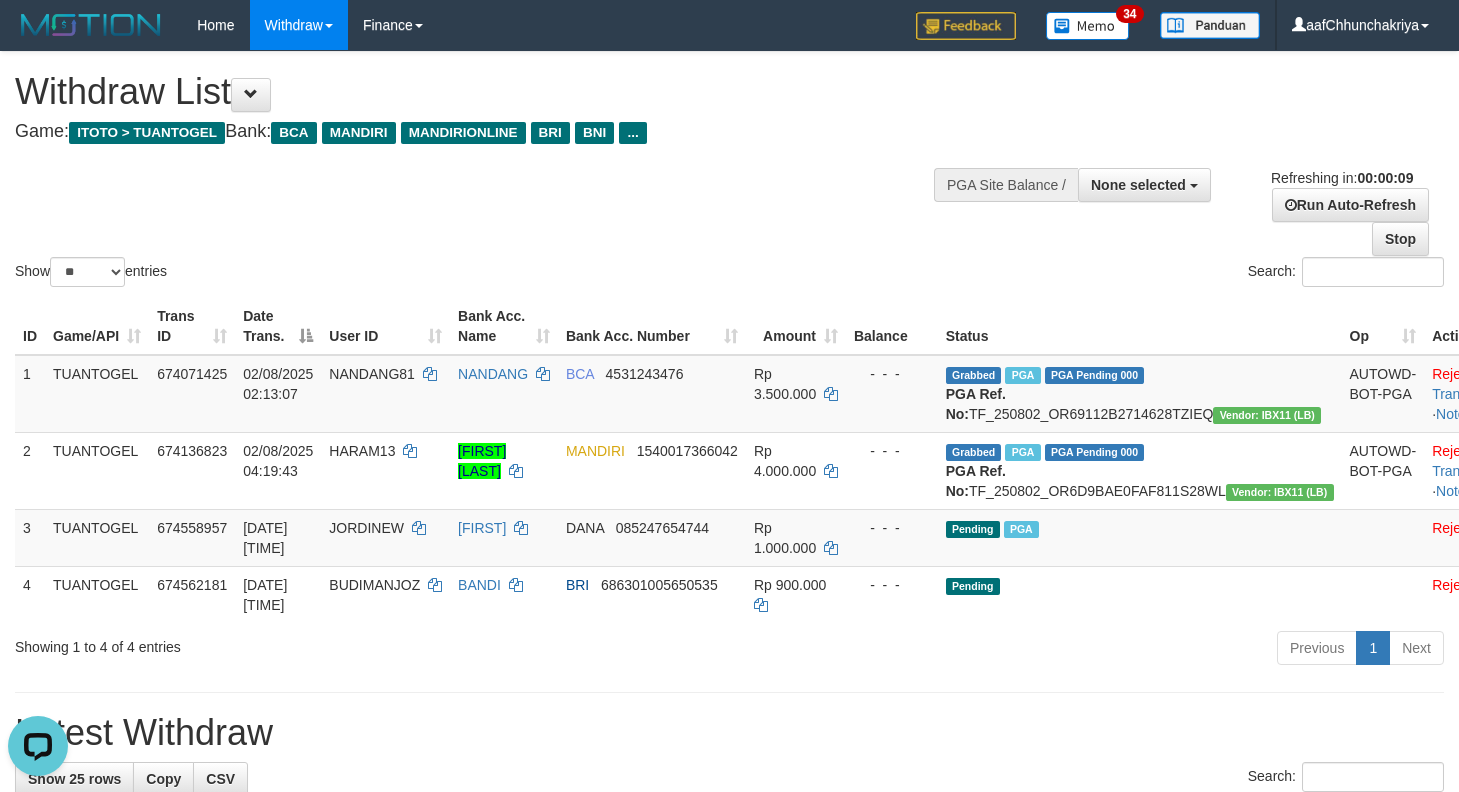 scroll, scrollTop: 0, scrollLeft: 0, axis: both 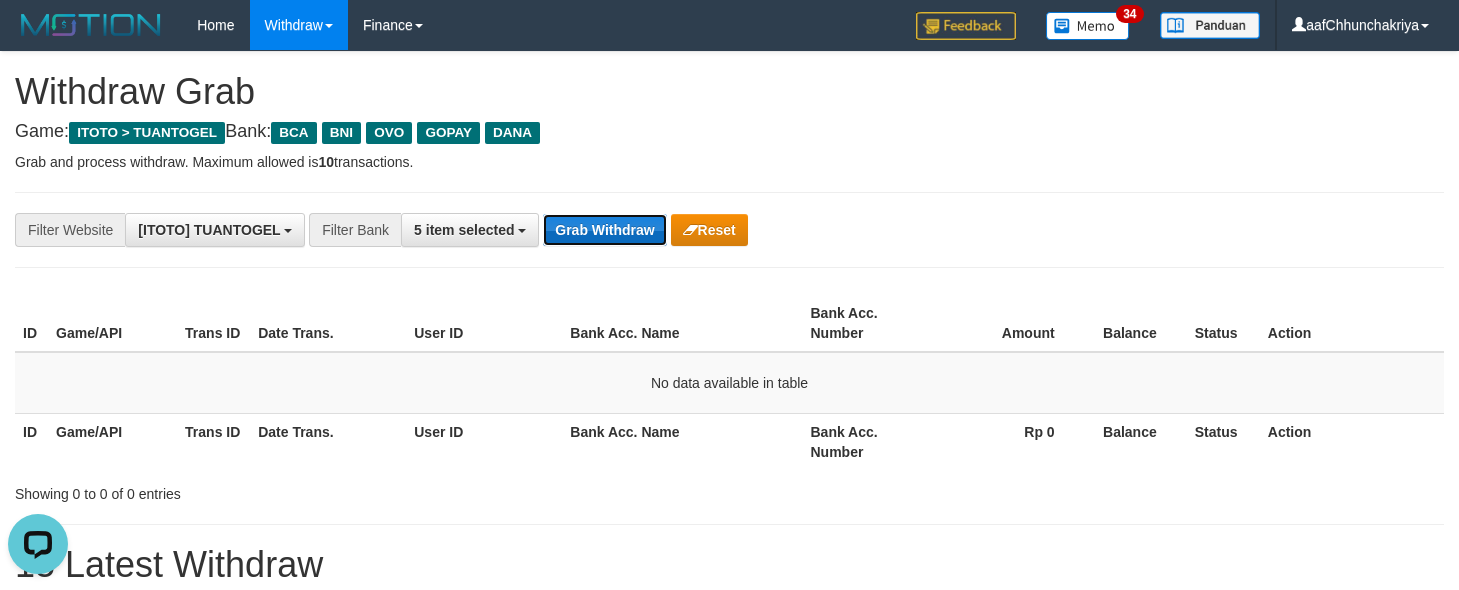click on "Grab Withdraw" at bounding box center (604, 230) 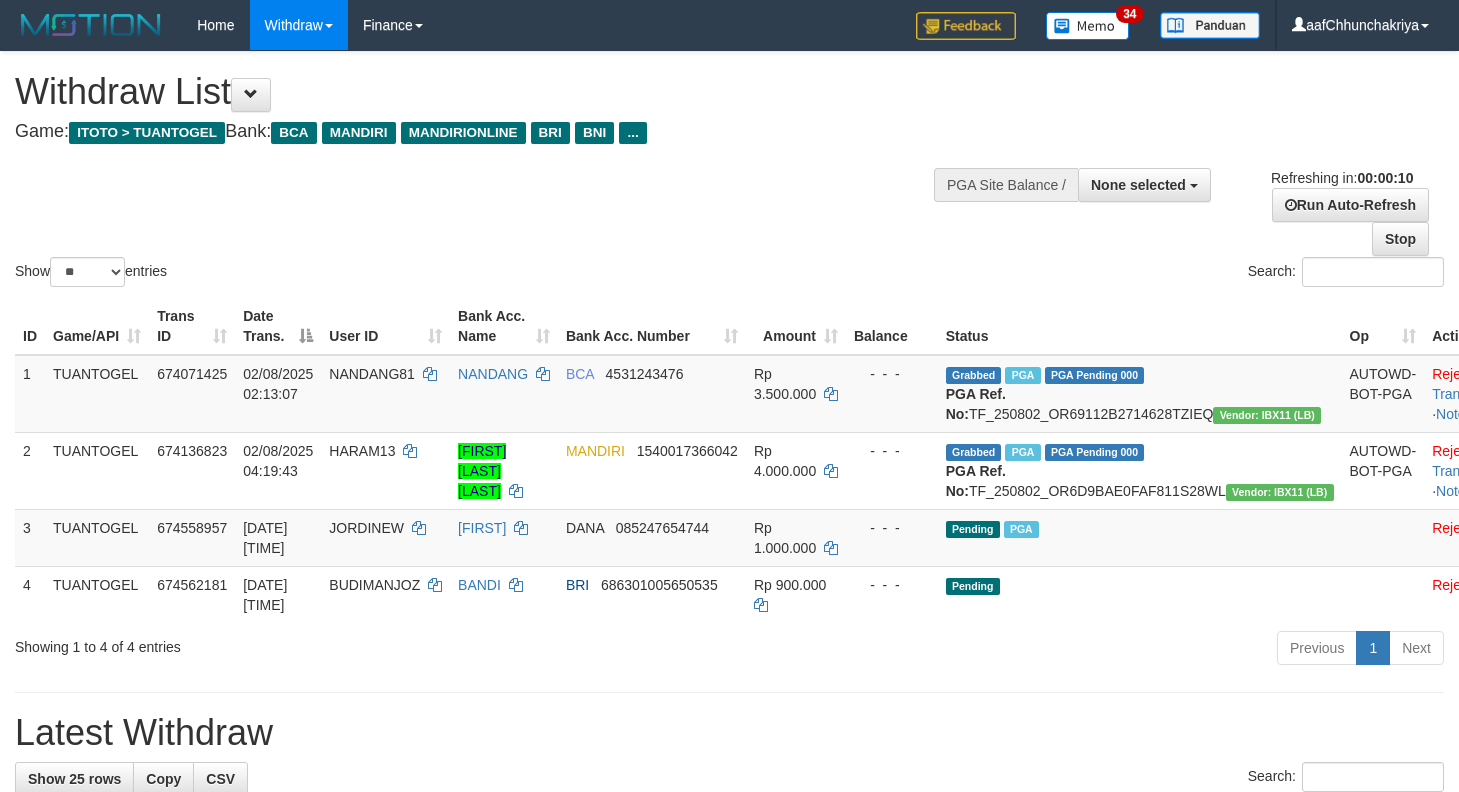 select 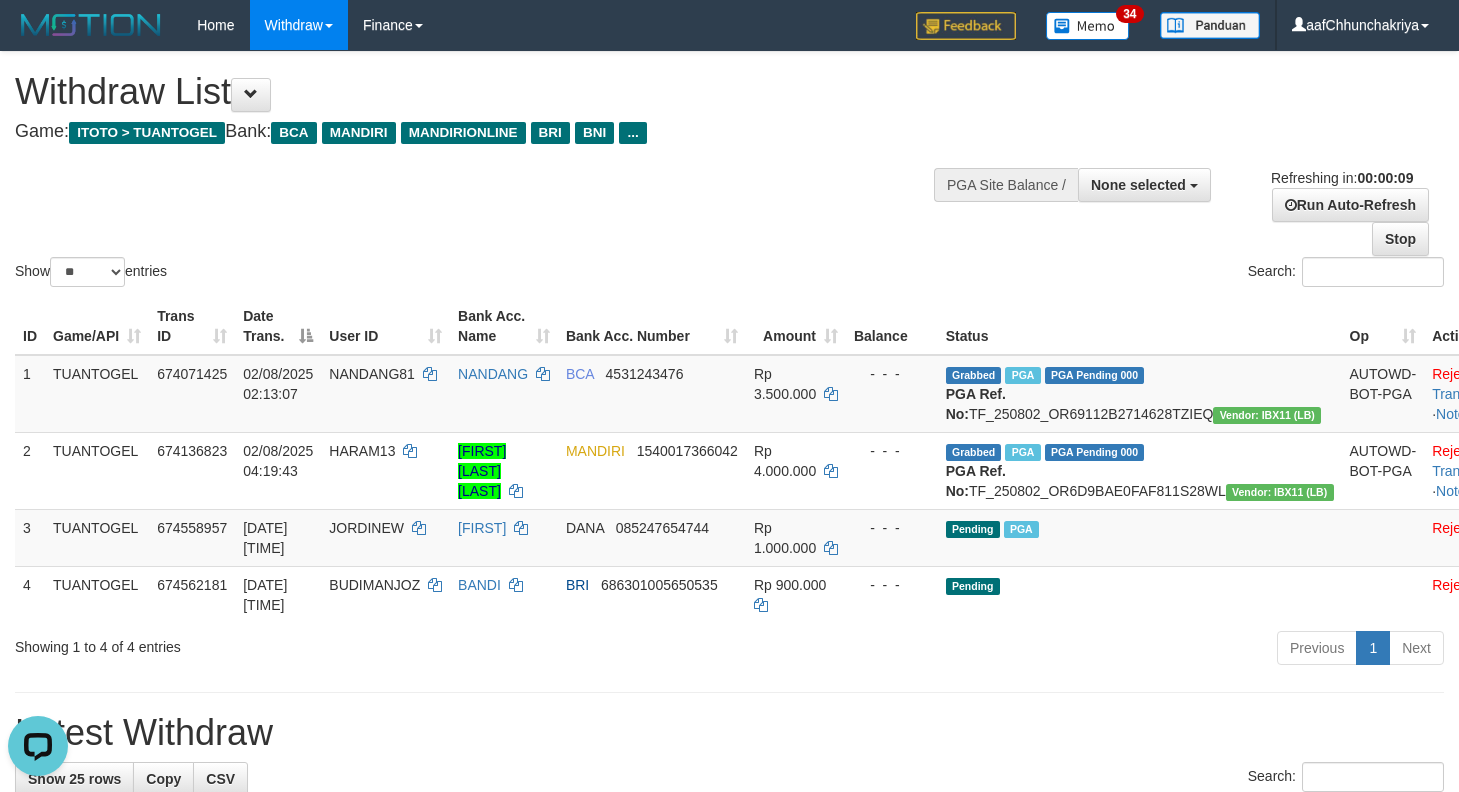 scroll, scrollTop: 0, scrollLeft: 0, axis: both 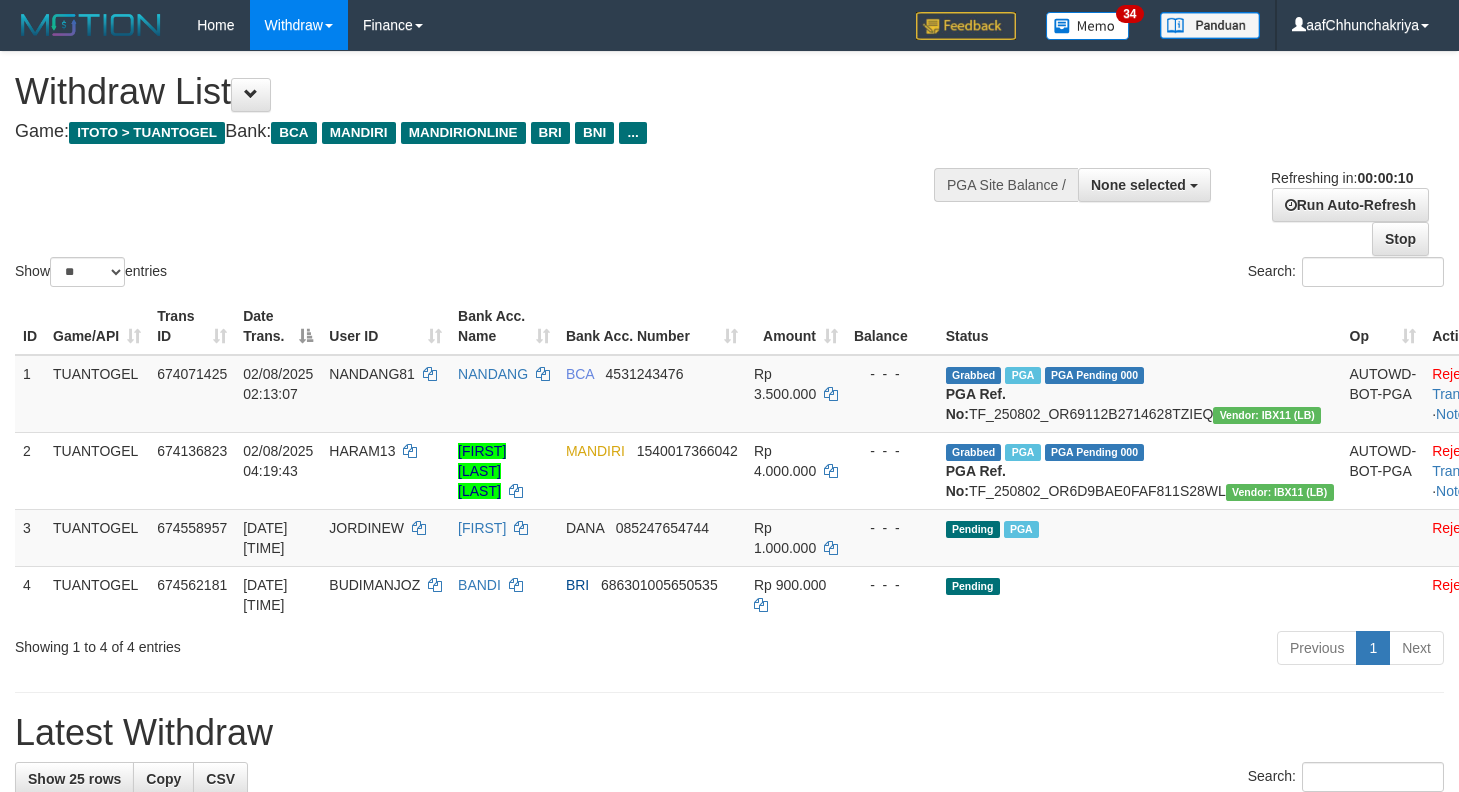 select 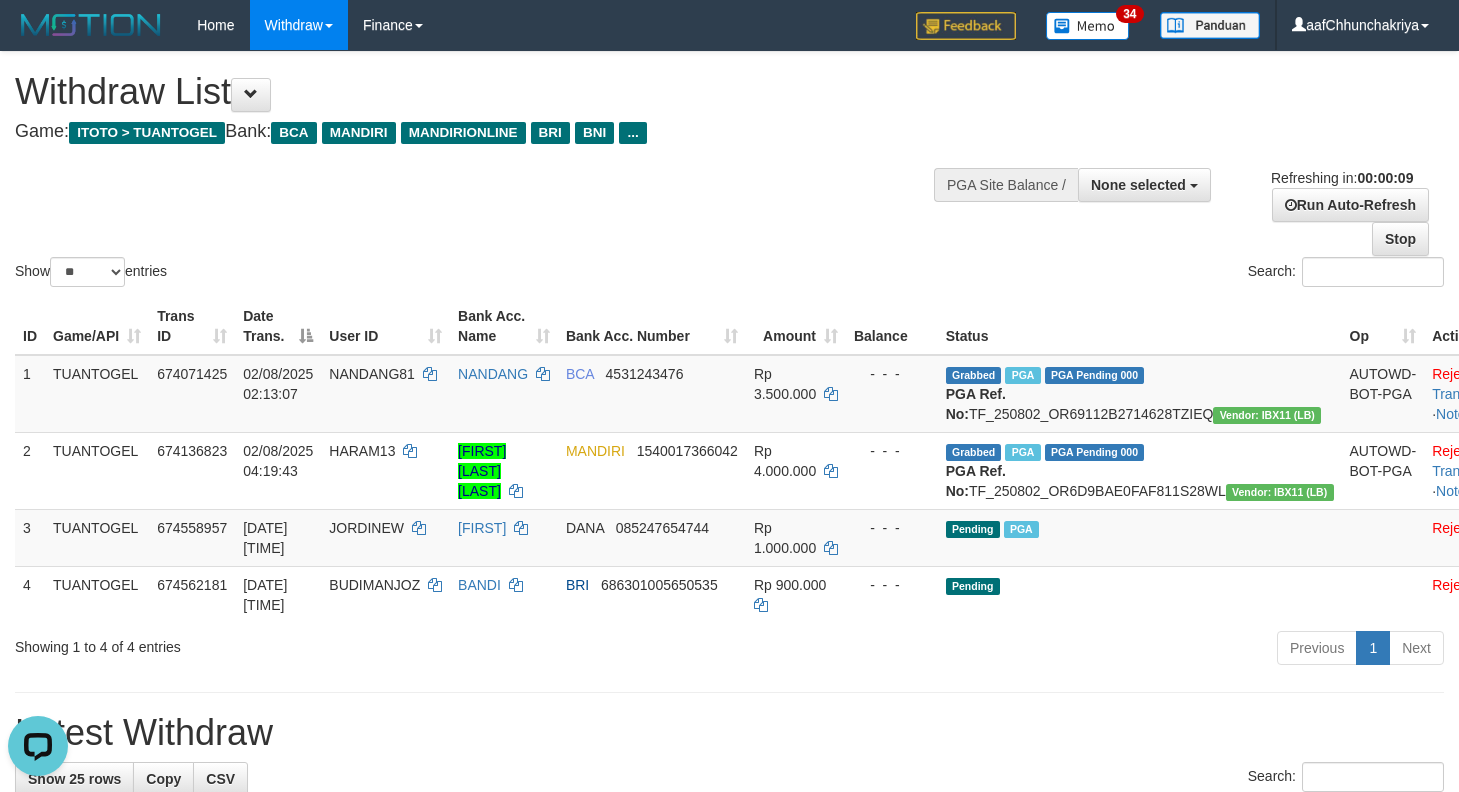 scroll, scrollTop: 0, scrollLeft: 0, axis: both 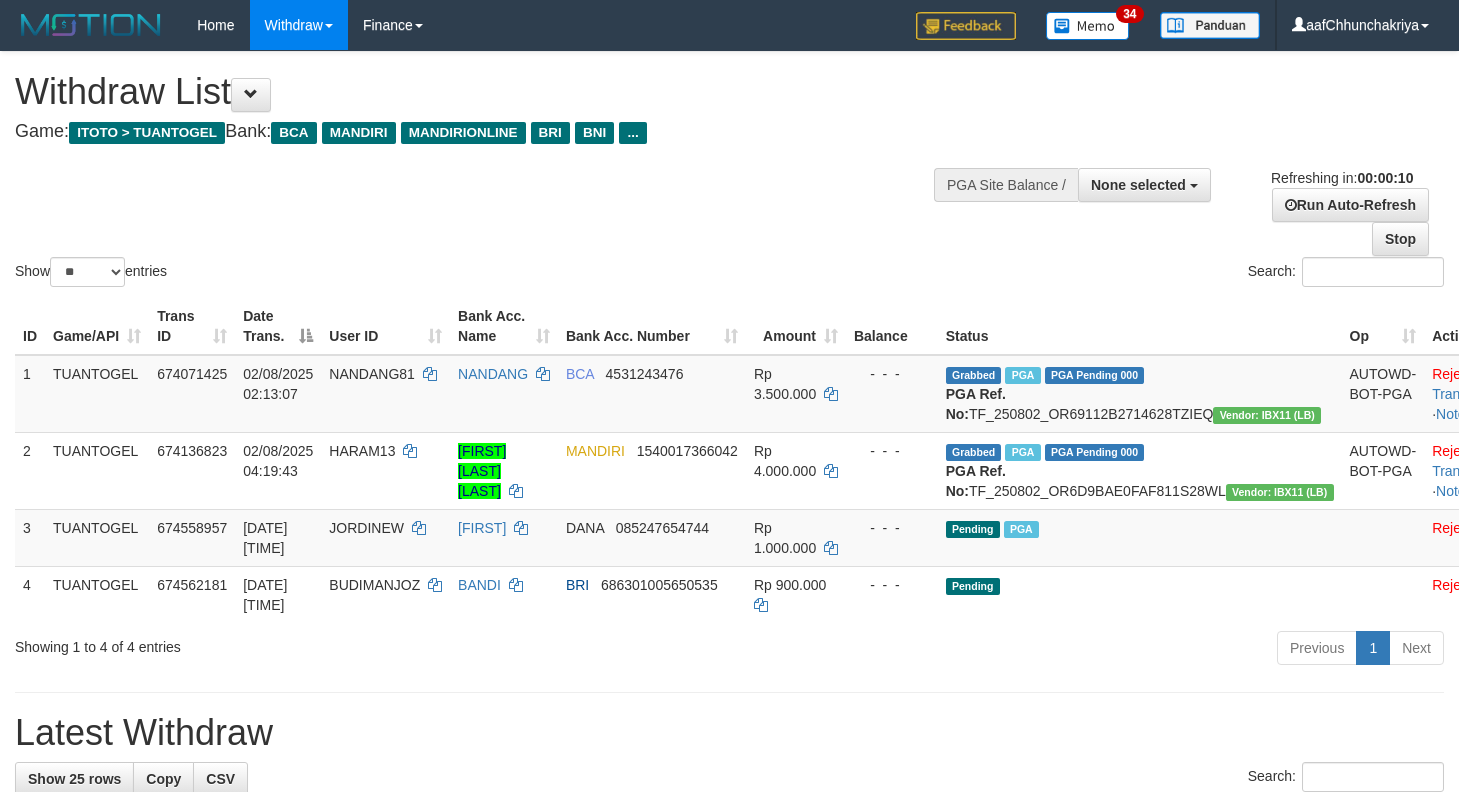 select 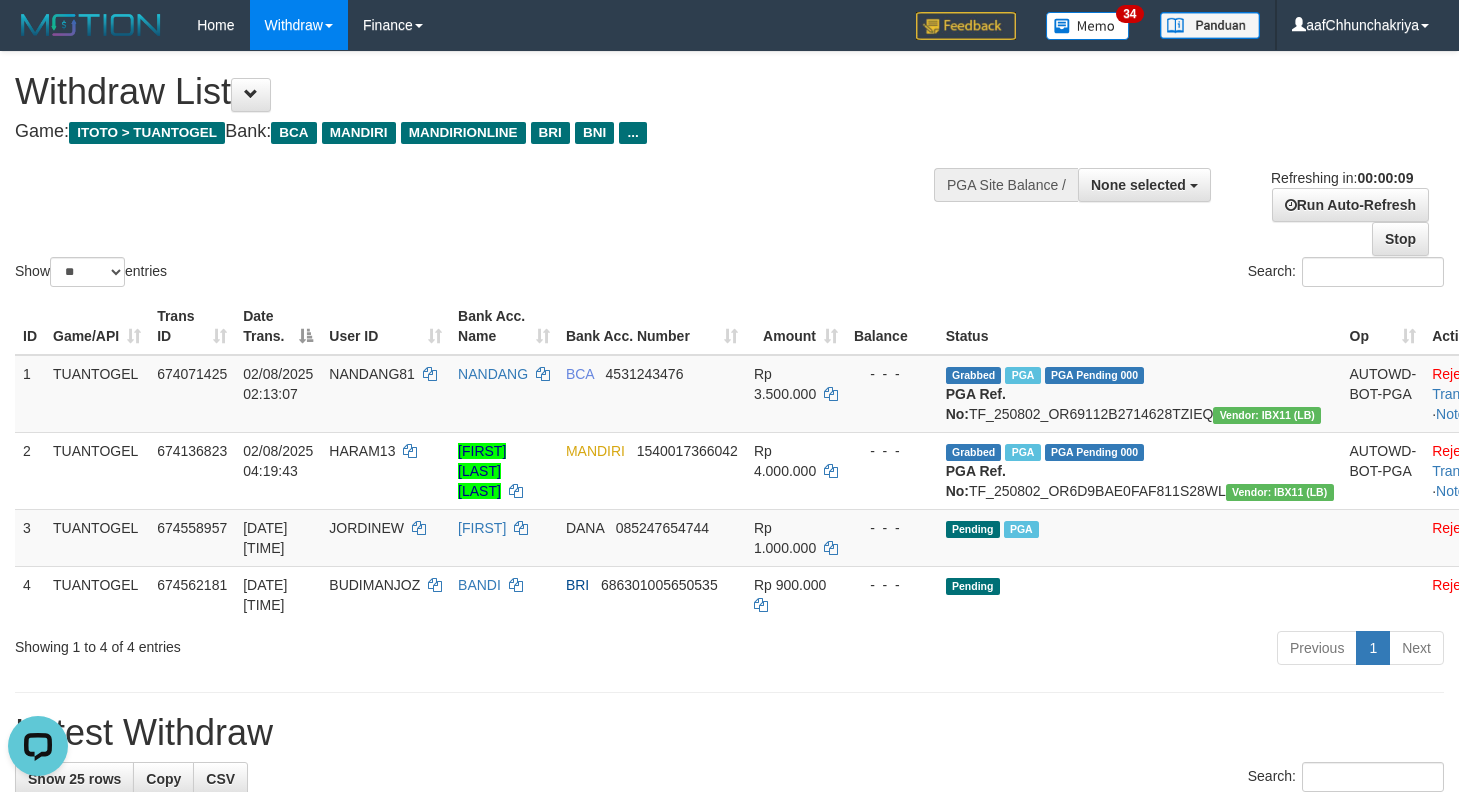 scroll, scrollTop: 0, scrollLeft: 0, axis: both 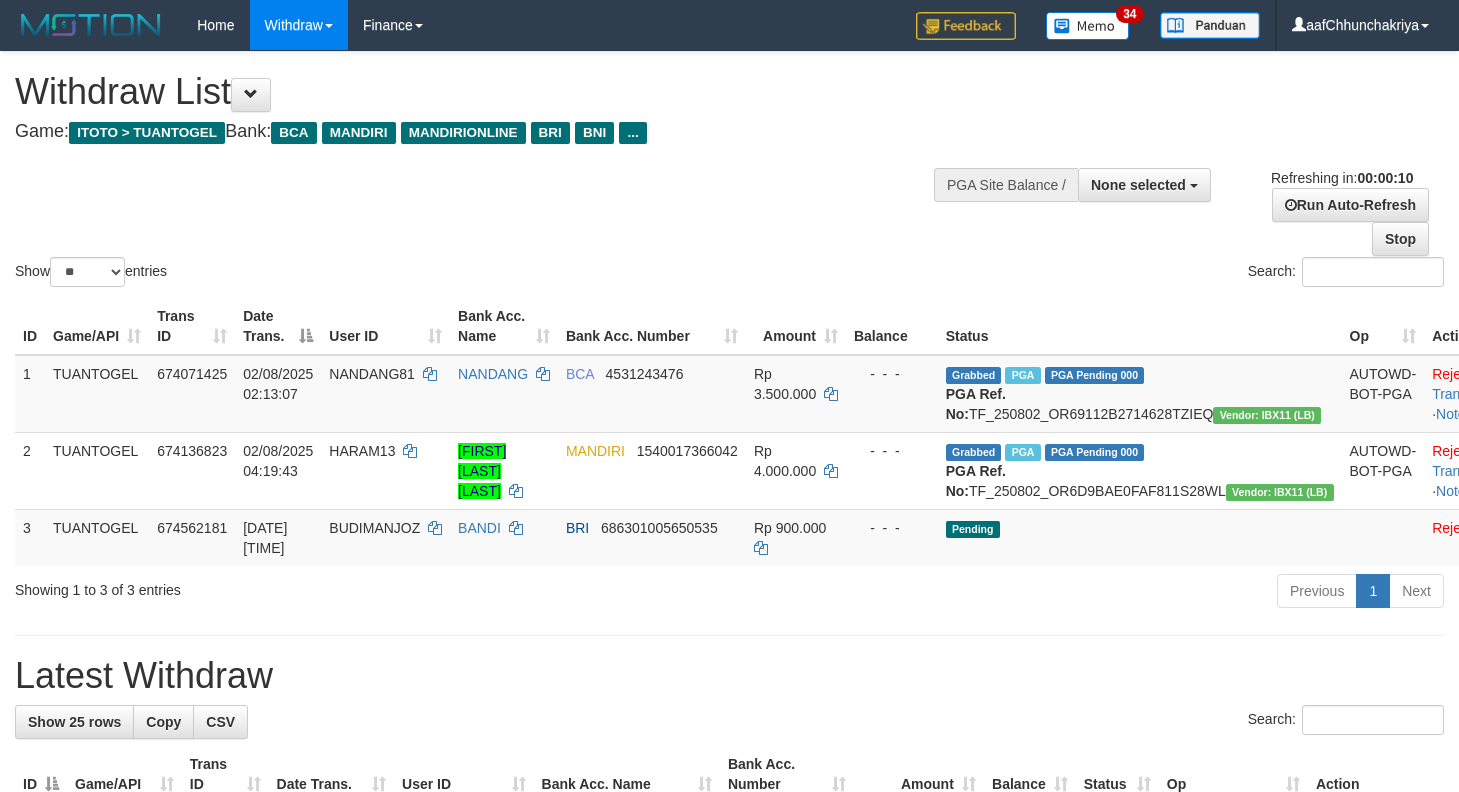 select 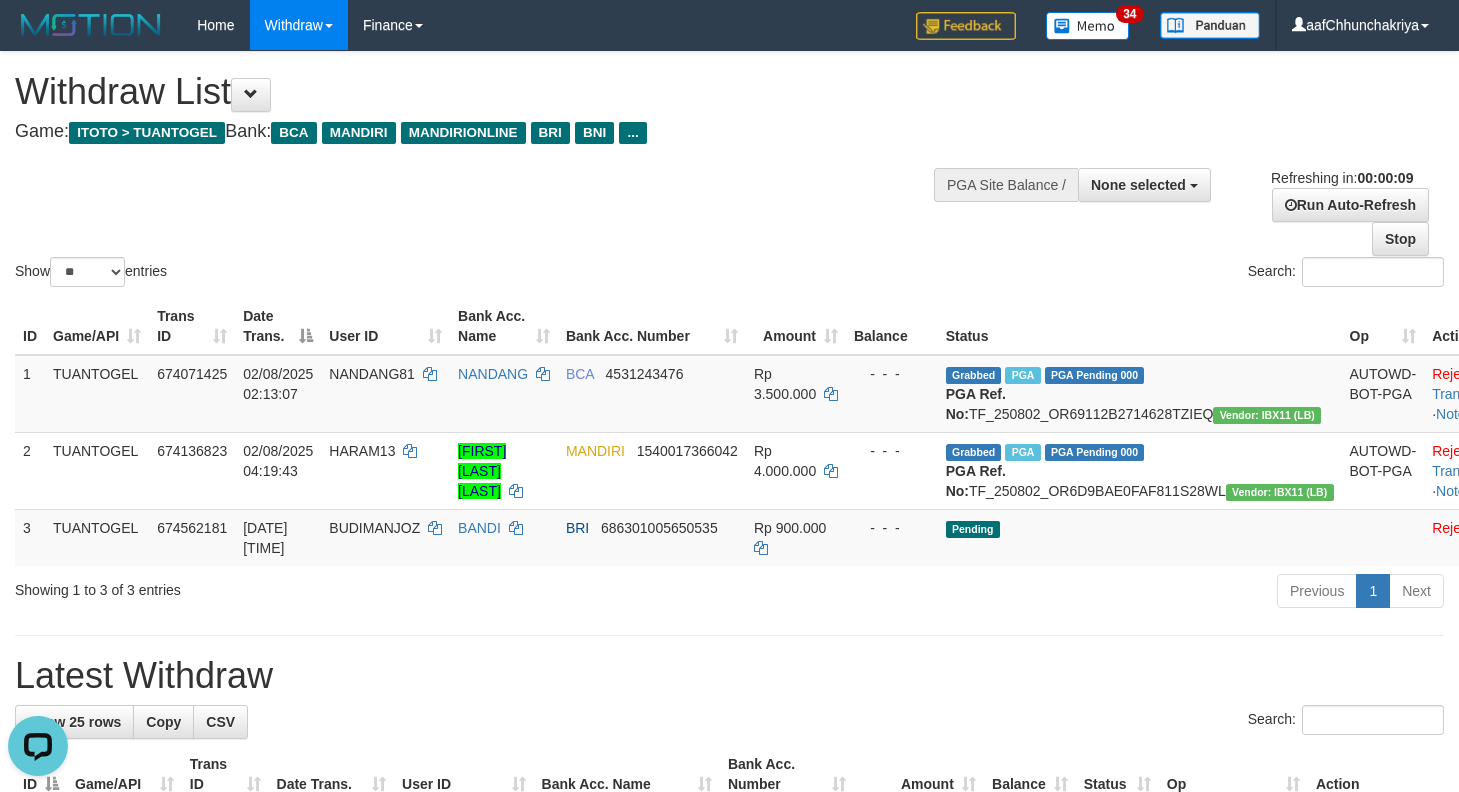 scroll, scrollTop: 0, scrollLeft: 0, axis: both 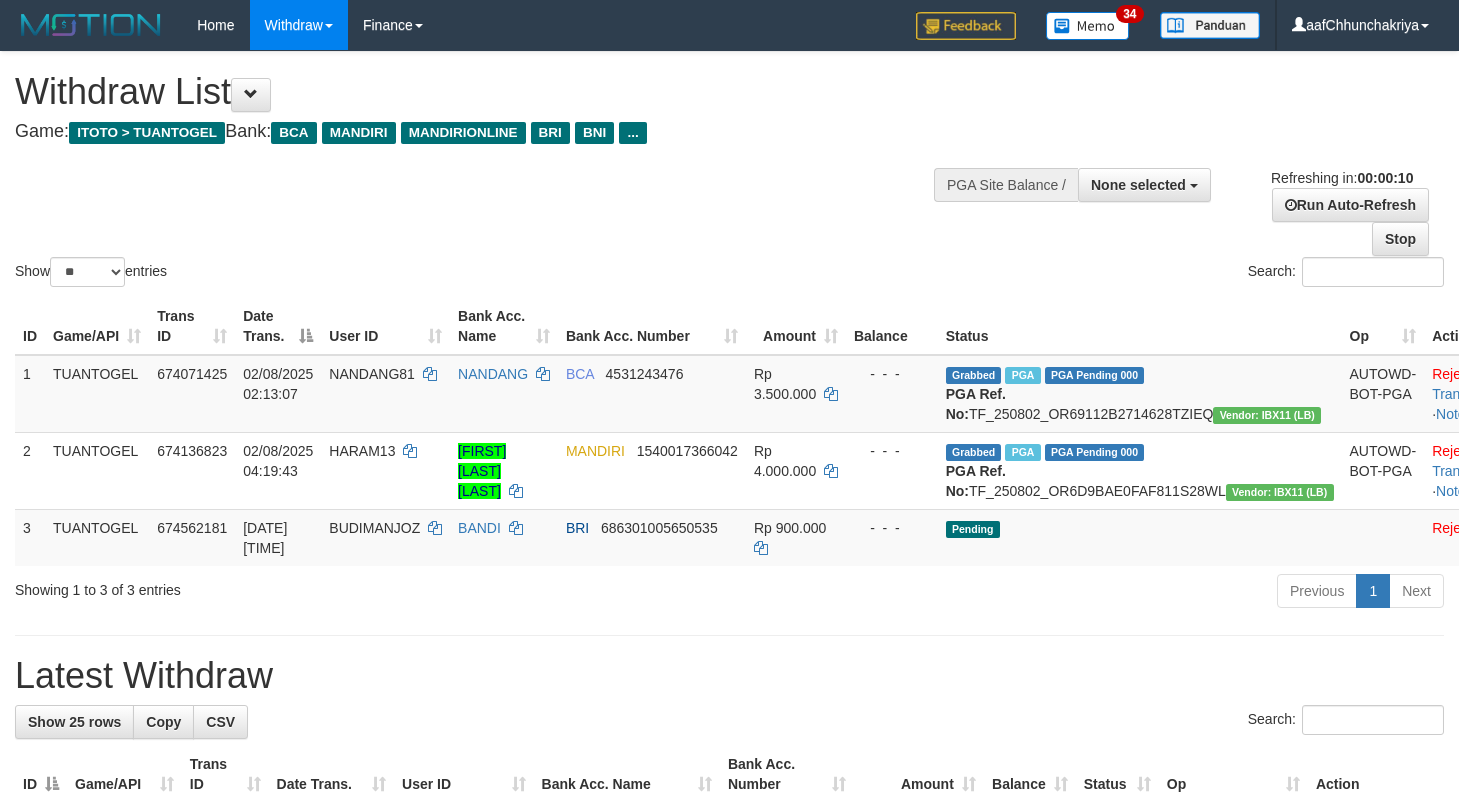 select 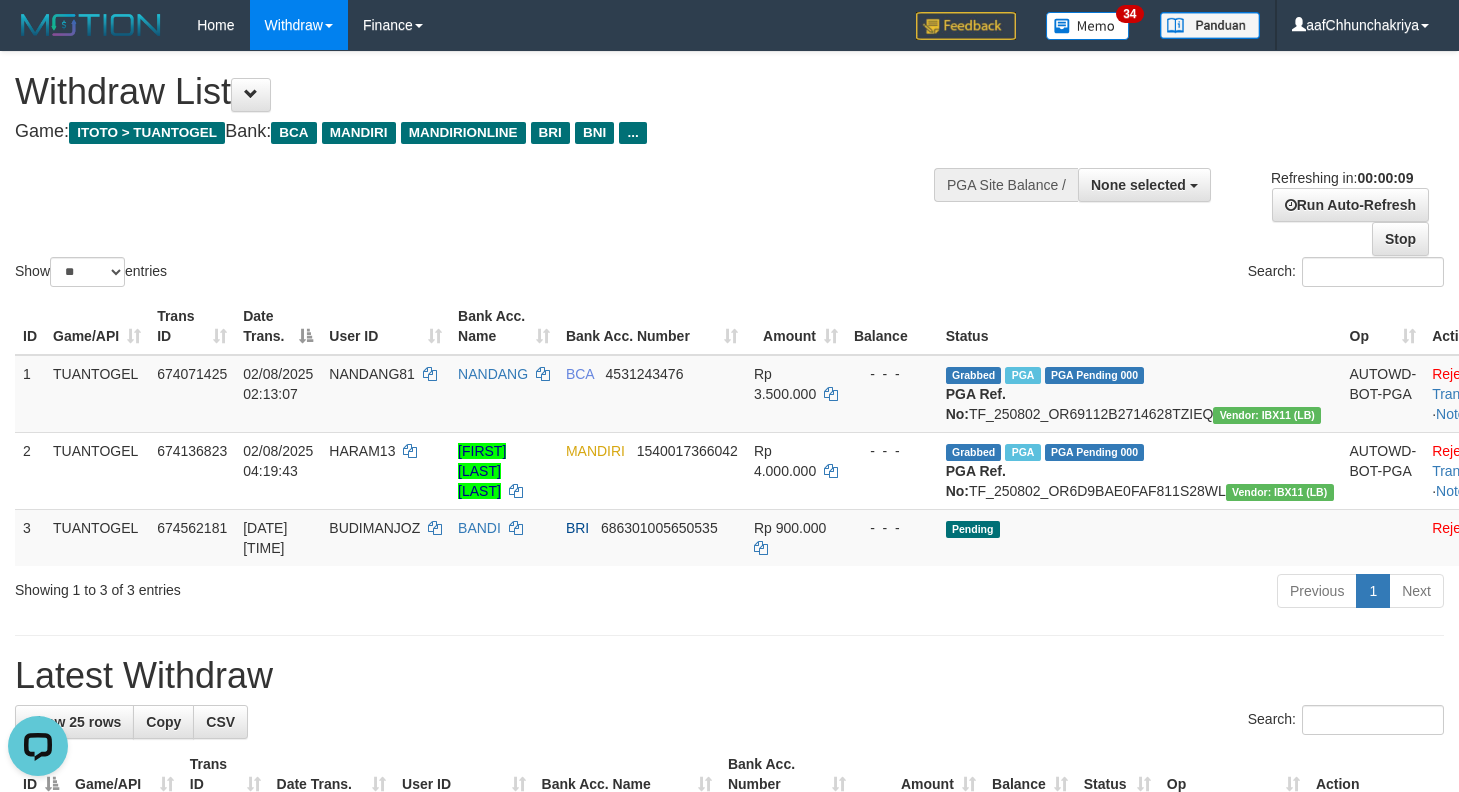 scroll, scrollTop: 0, scrollLeft: 0, axis: both 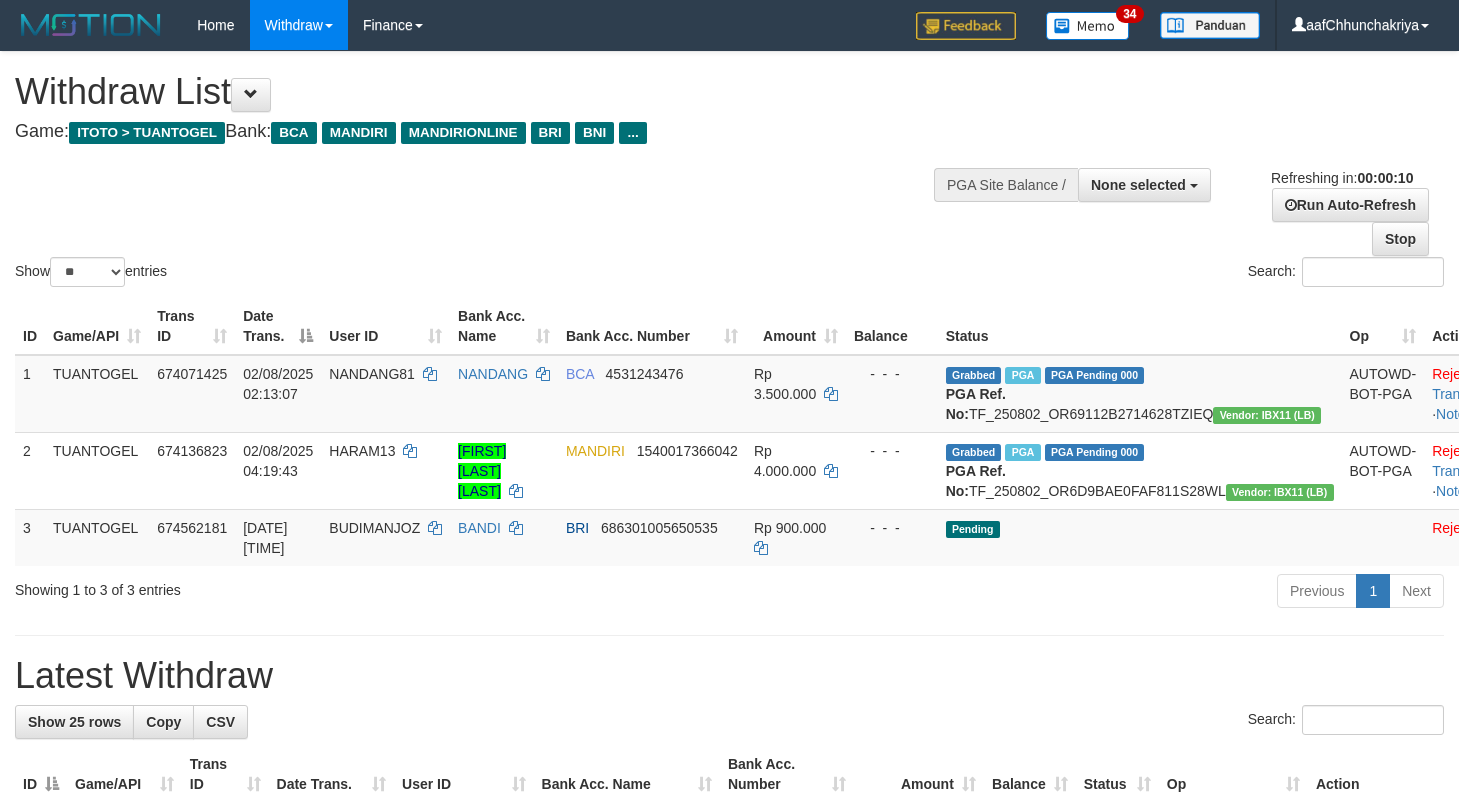 select 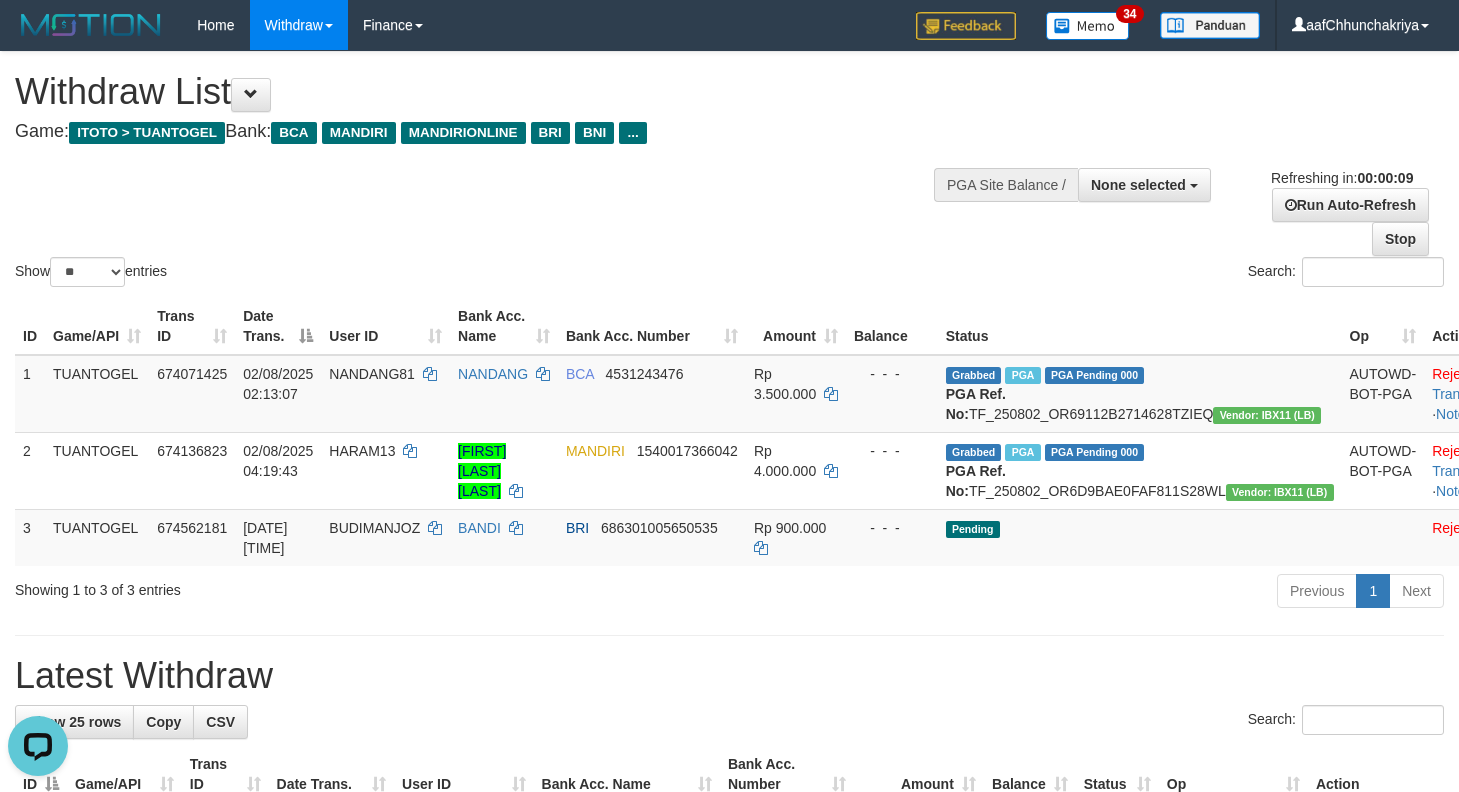 scroll, scrollTop: 0, scrollLeft: 0, axis: both 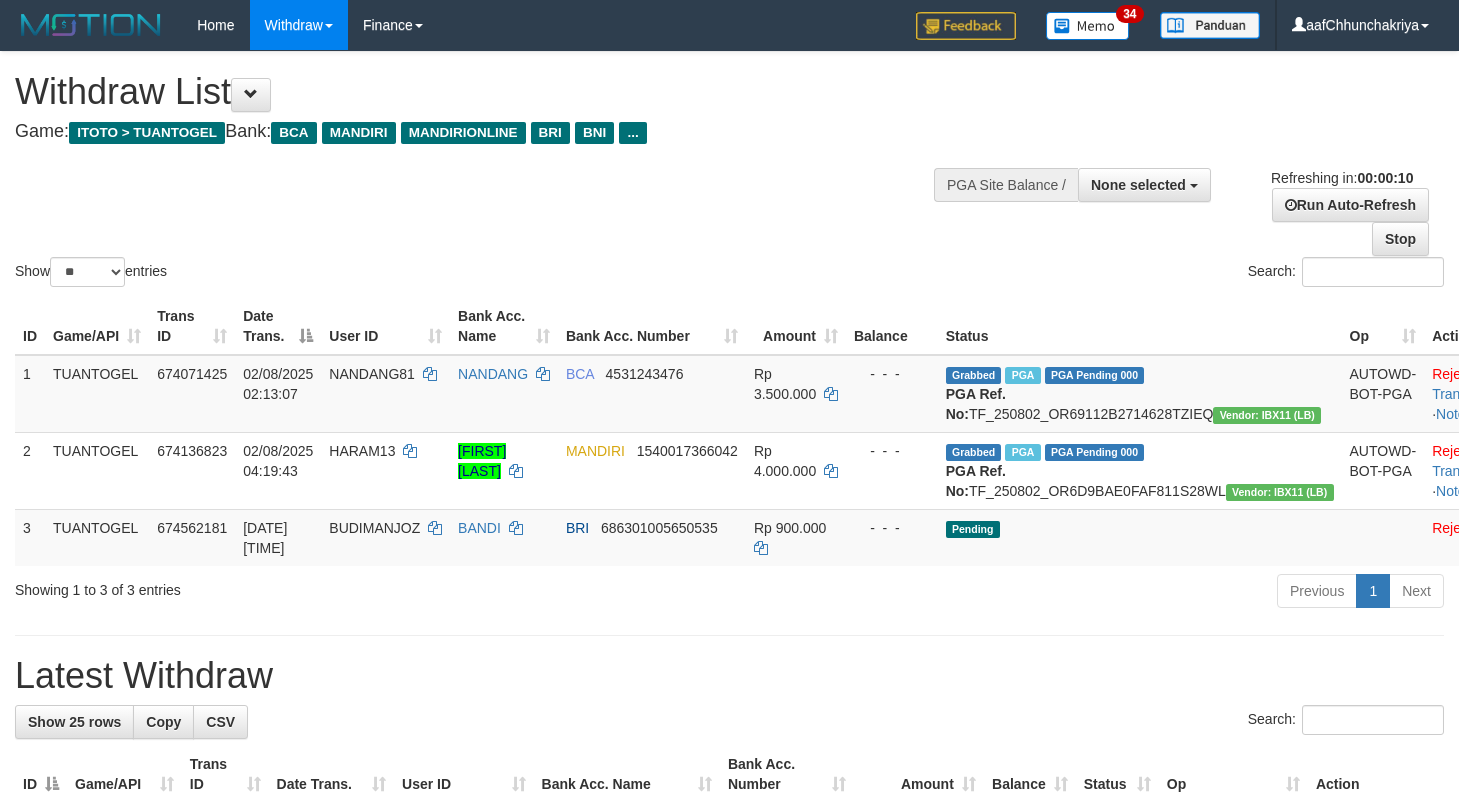 select 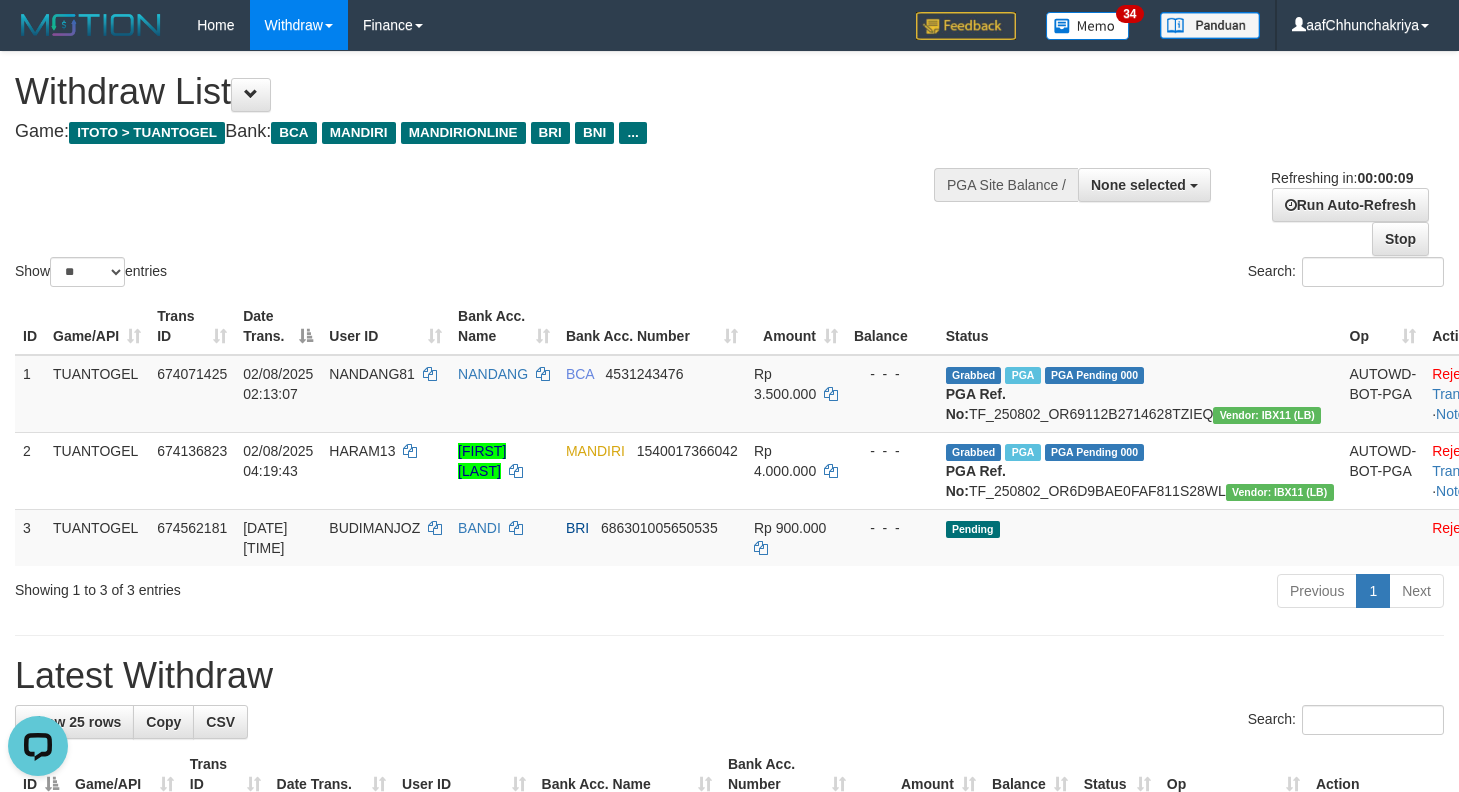 scroll, scrollTop: 0, scrollLeft: 0, axis: both 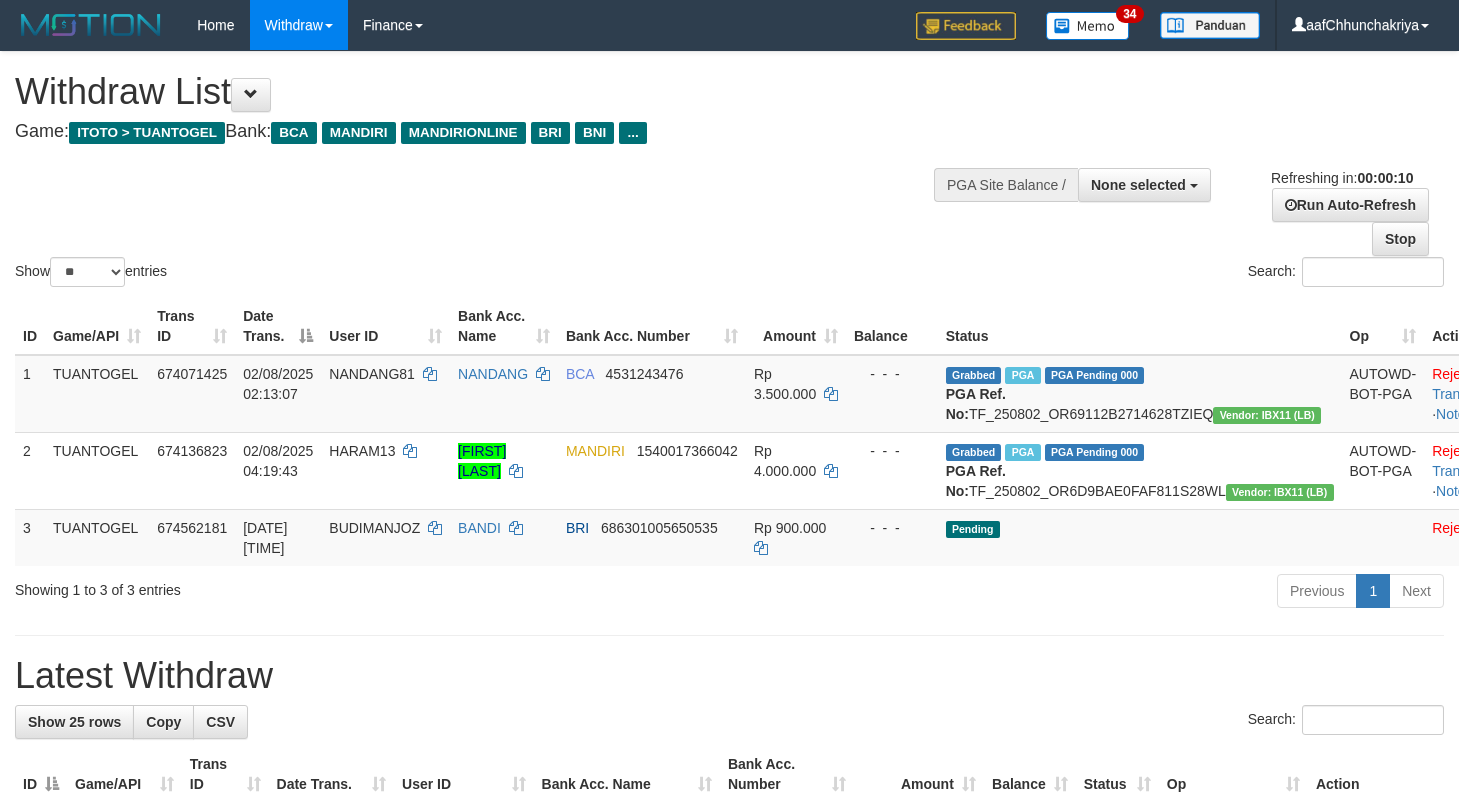 select 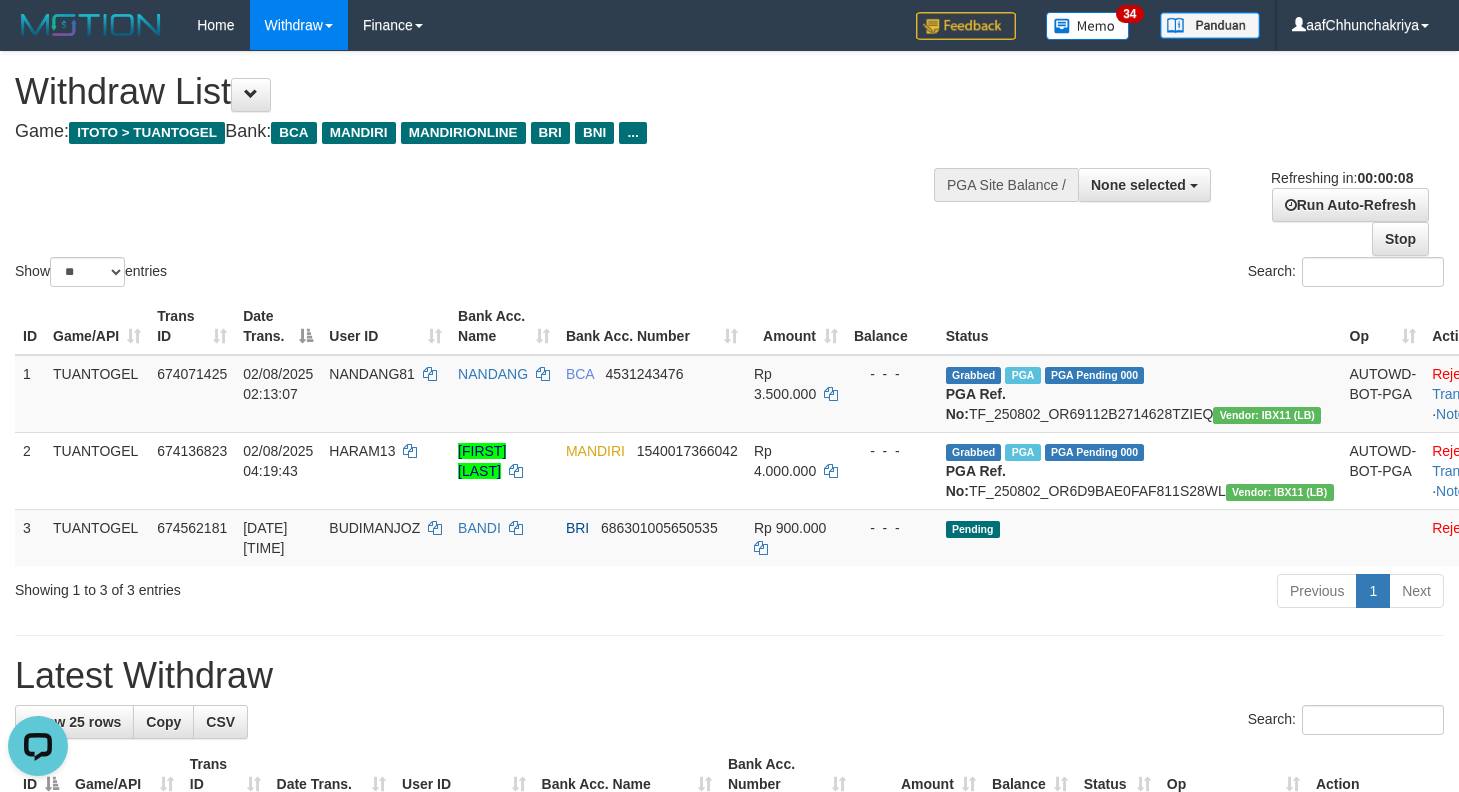 scroll, scrollTop: 0, scrollLeft: 0, axis: both 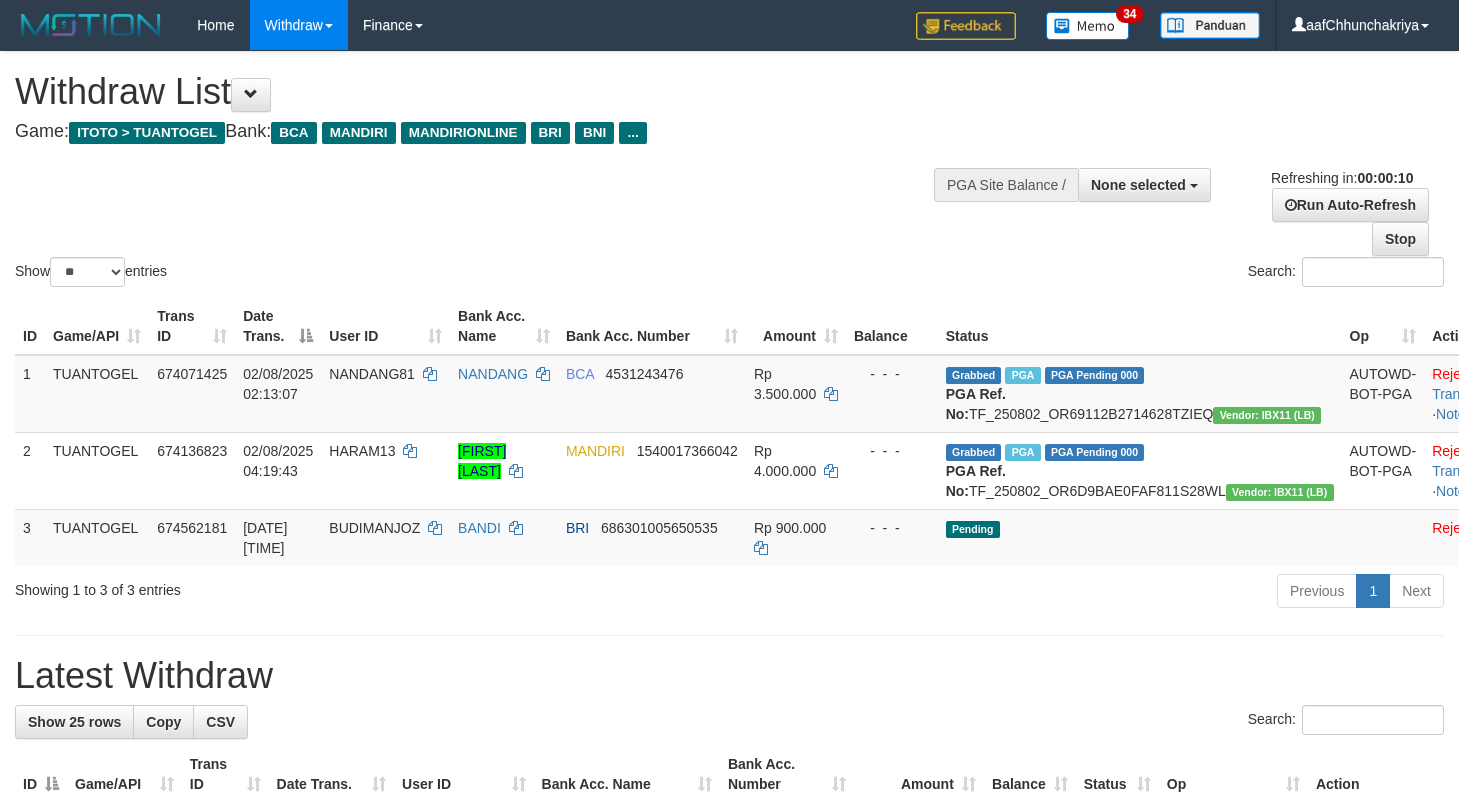 select 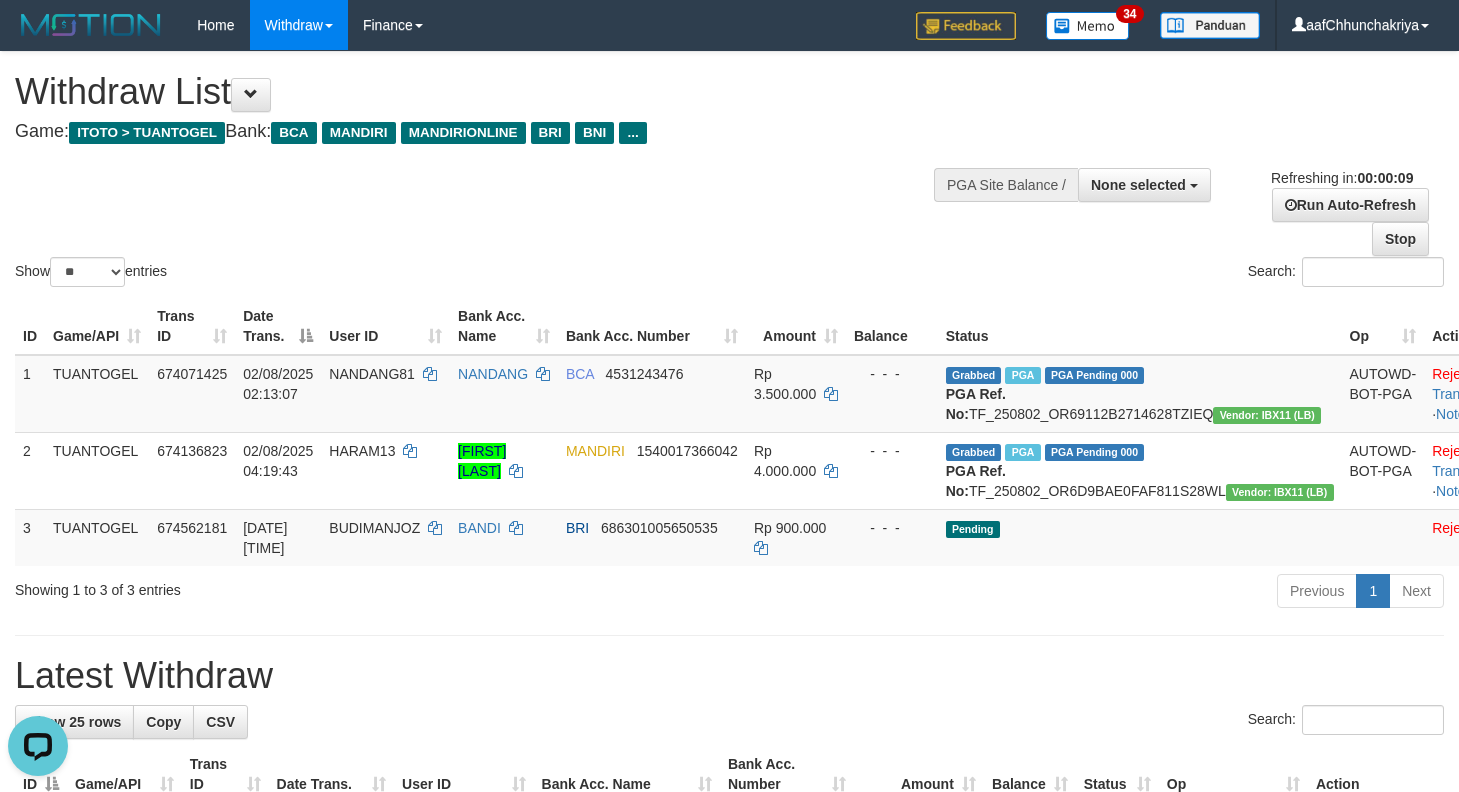 scroll, scrollTop: 0, scrollLeft: 0, axis: both 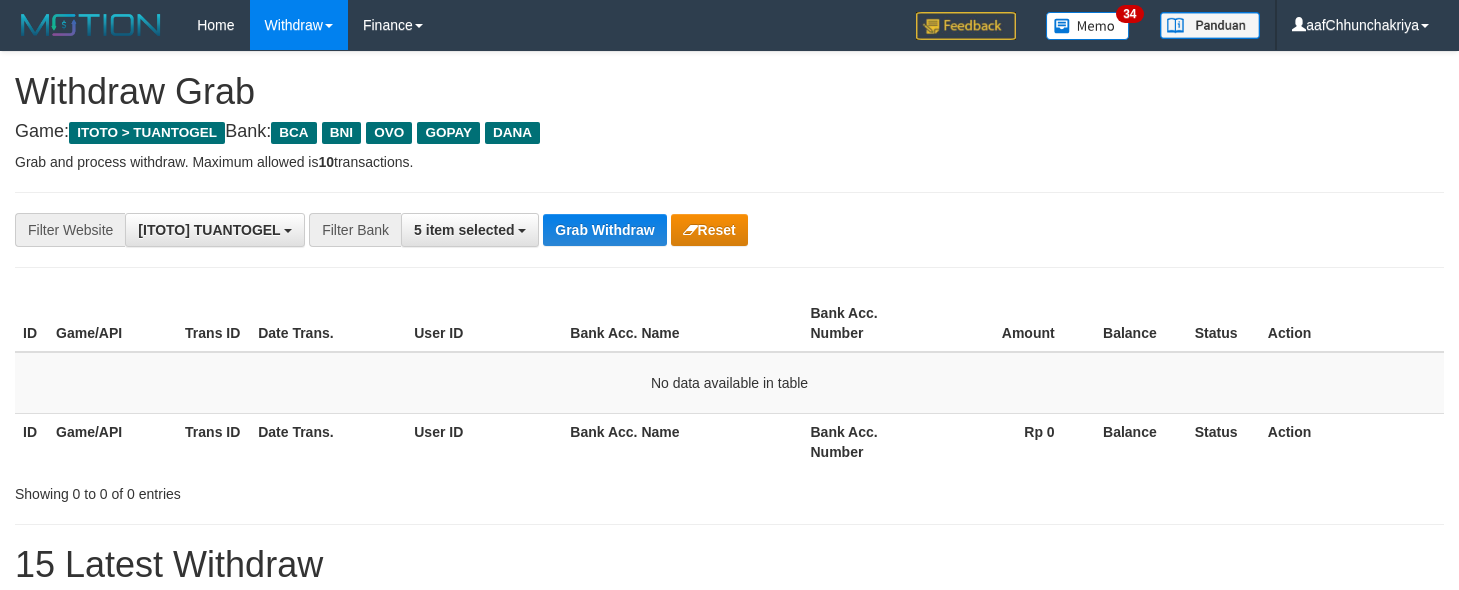 click on "Grab Withdraw" at bounding box center [604, 230] 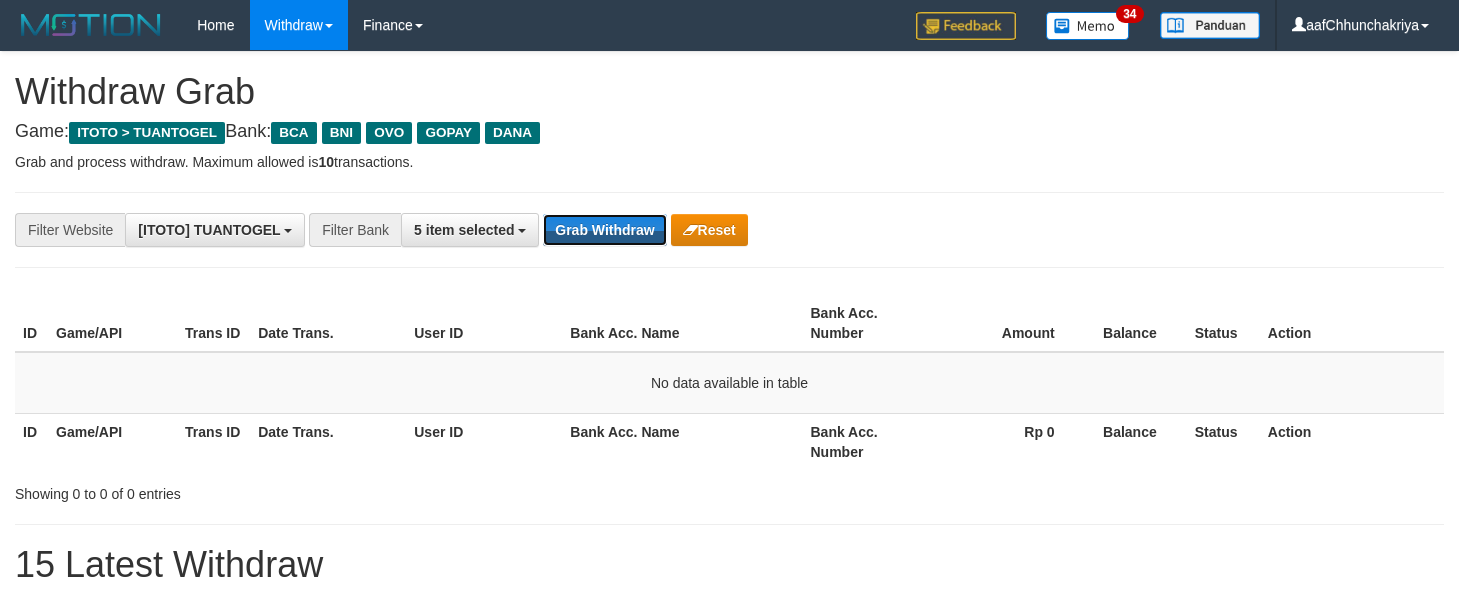 scroll, scrollTop: 0, scrollLeft: 0, axis: both 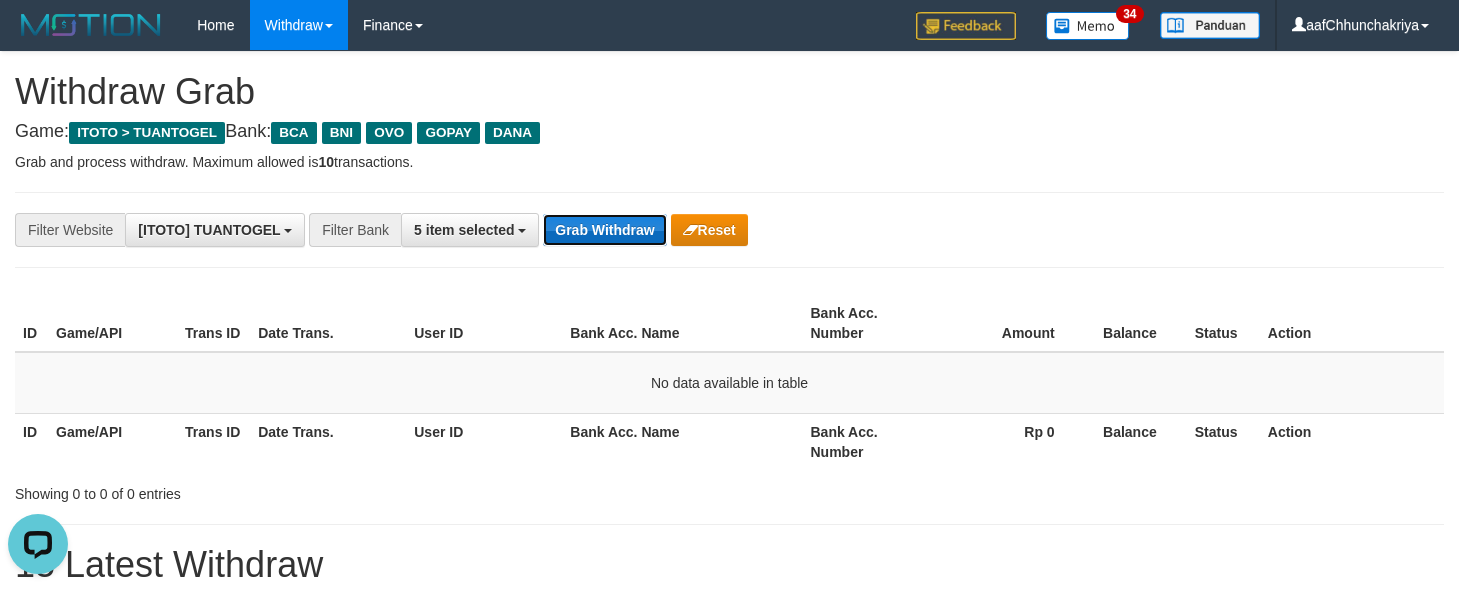 click on "Grab Withdraw" at bounding box center [604, 230] 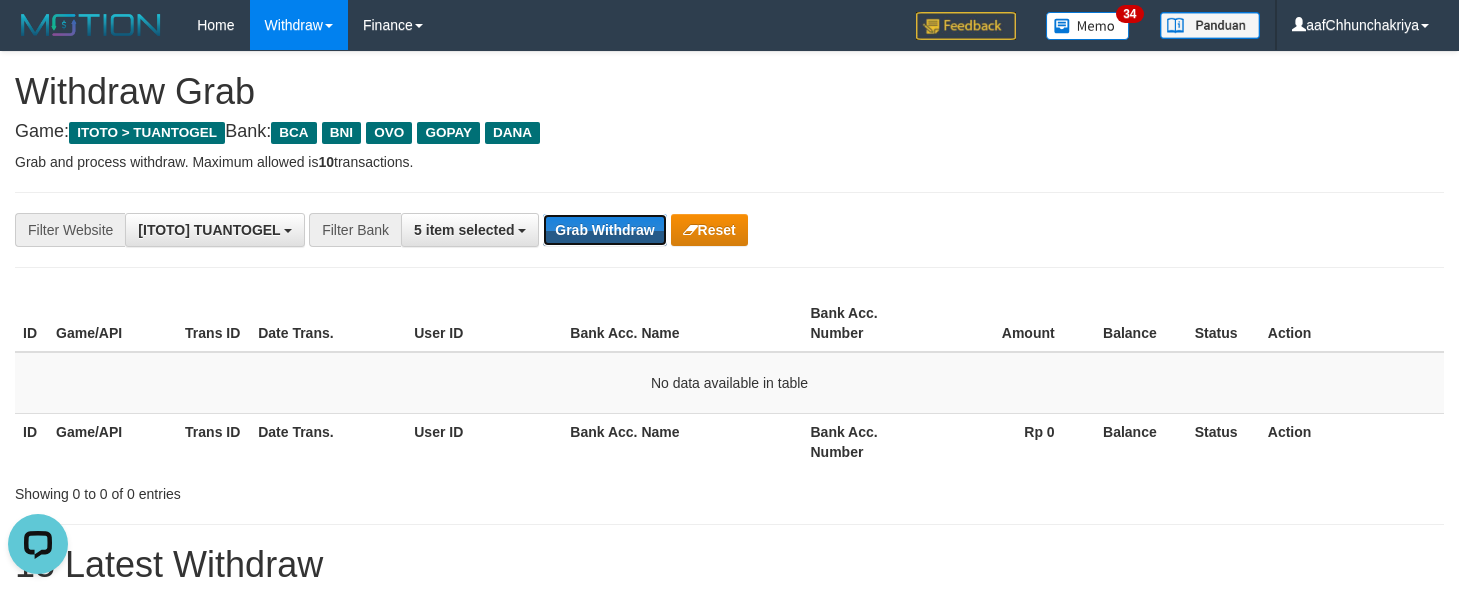 drag, startPoint x: 567, startPoint y: 228, endPoint x: 584, endPoint y: 280, distance: 54.708317 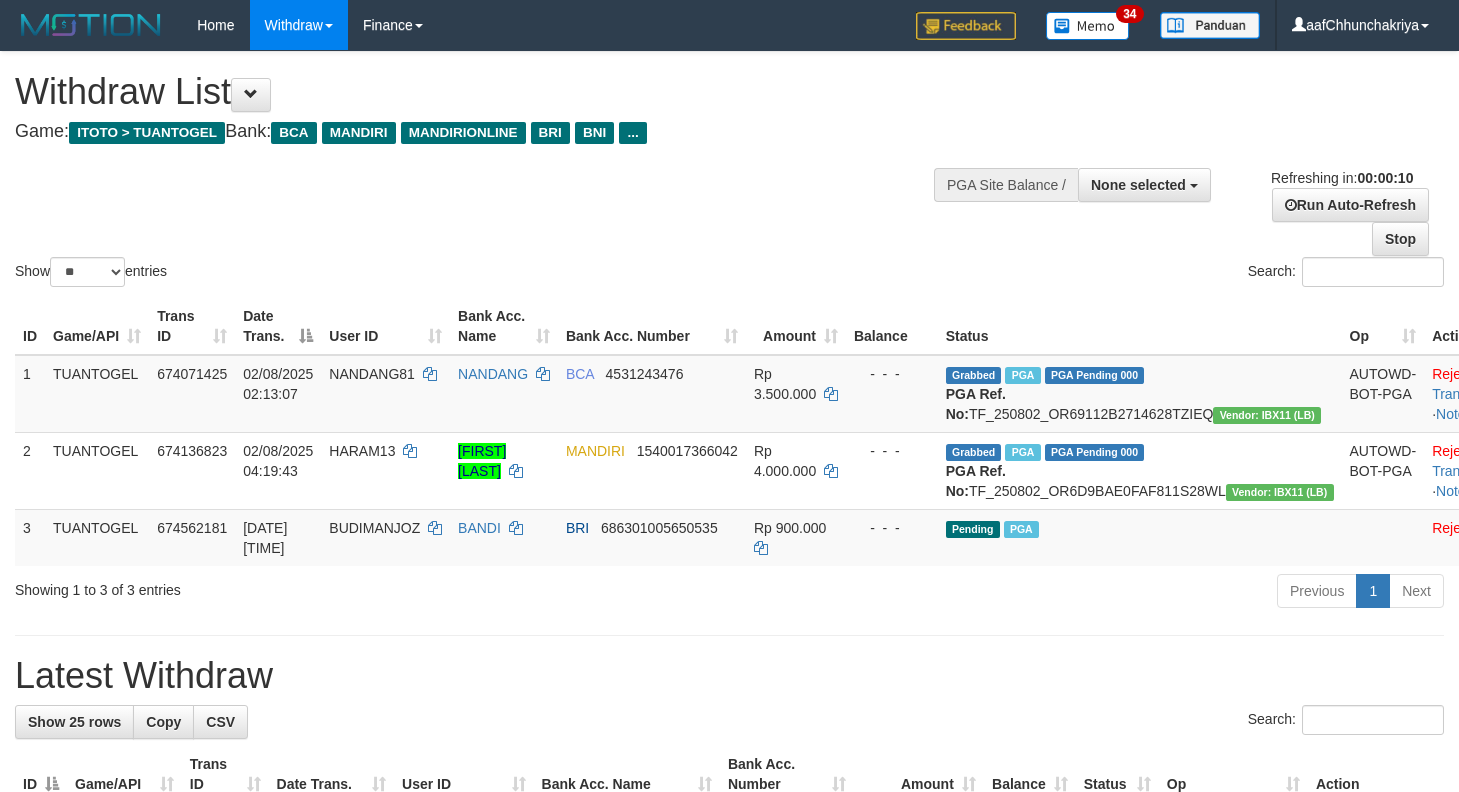 select 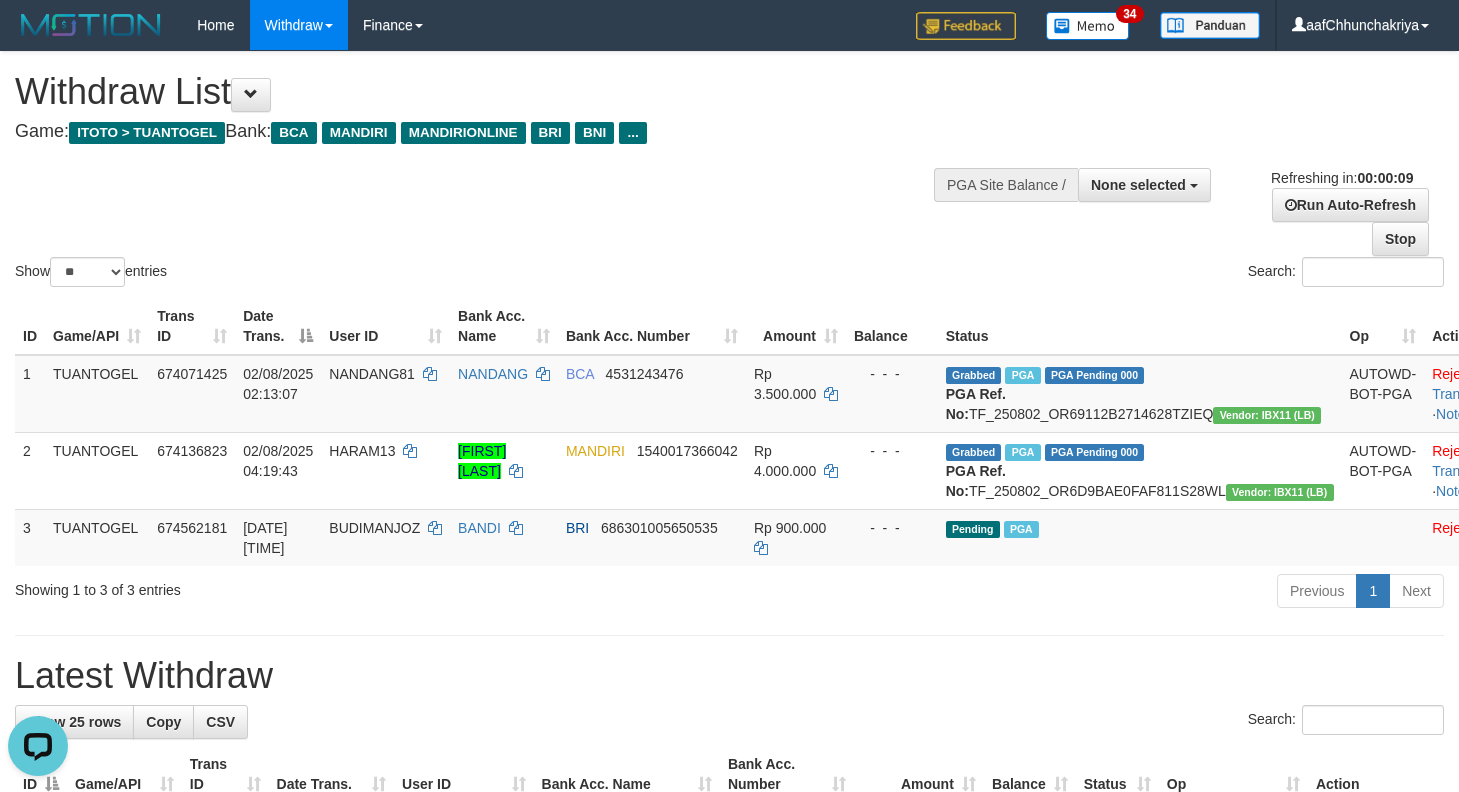 scroll, scrollTop: 0, scrollLeft: 0, axis: both 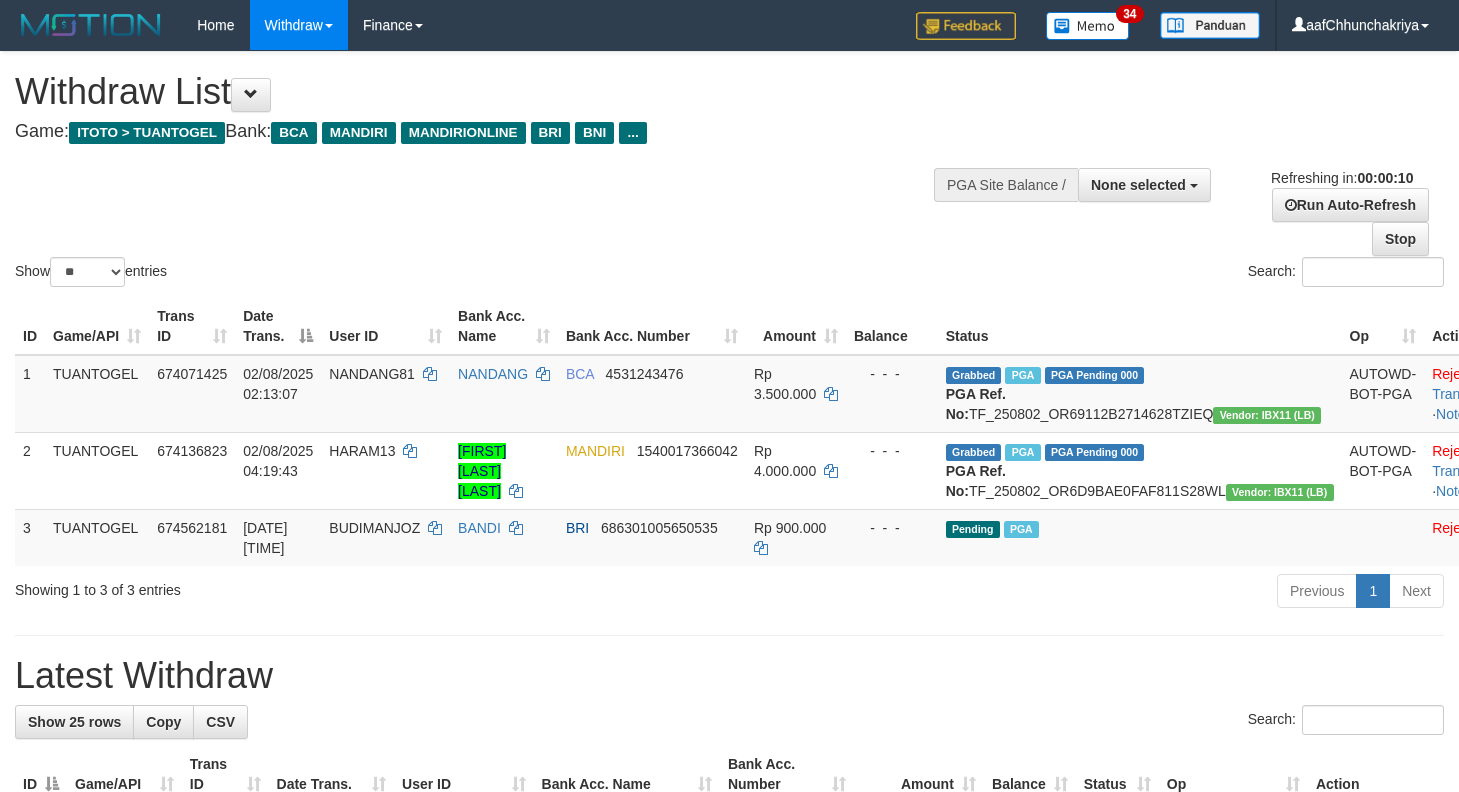 select 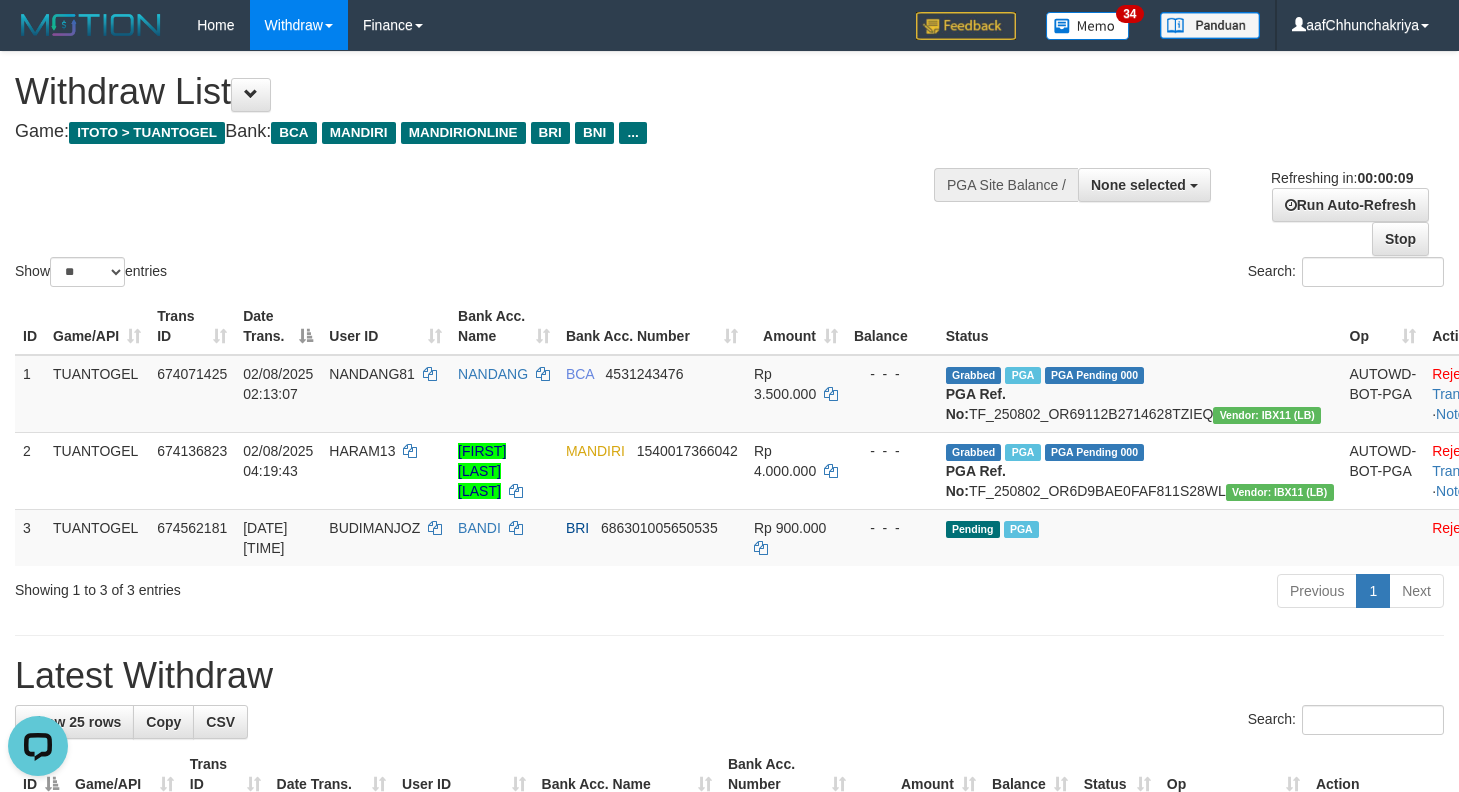 scroll, scrollTop: 0, scrollLeft: 0, axis: both 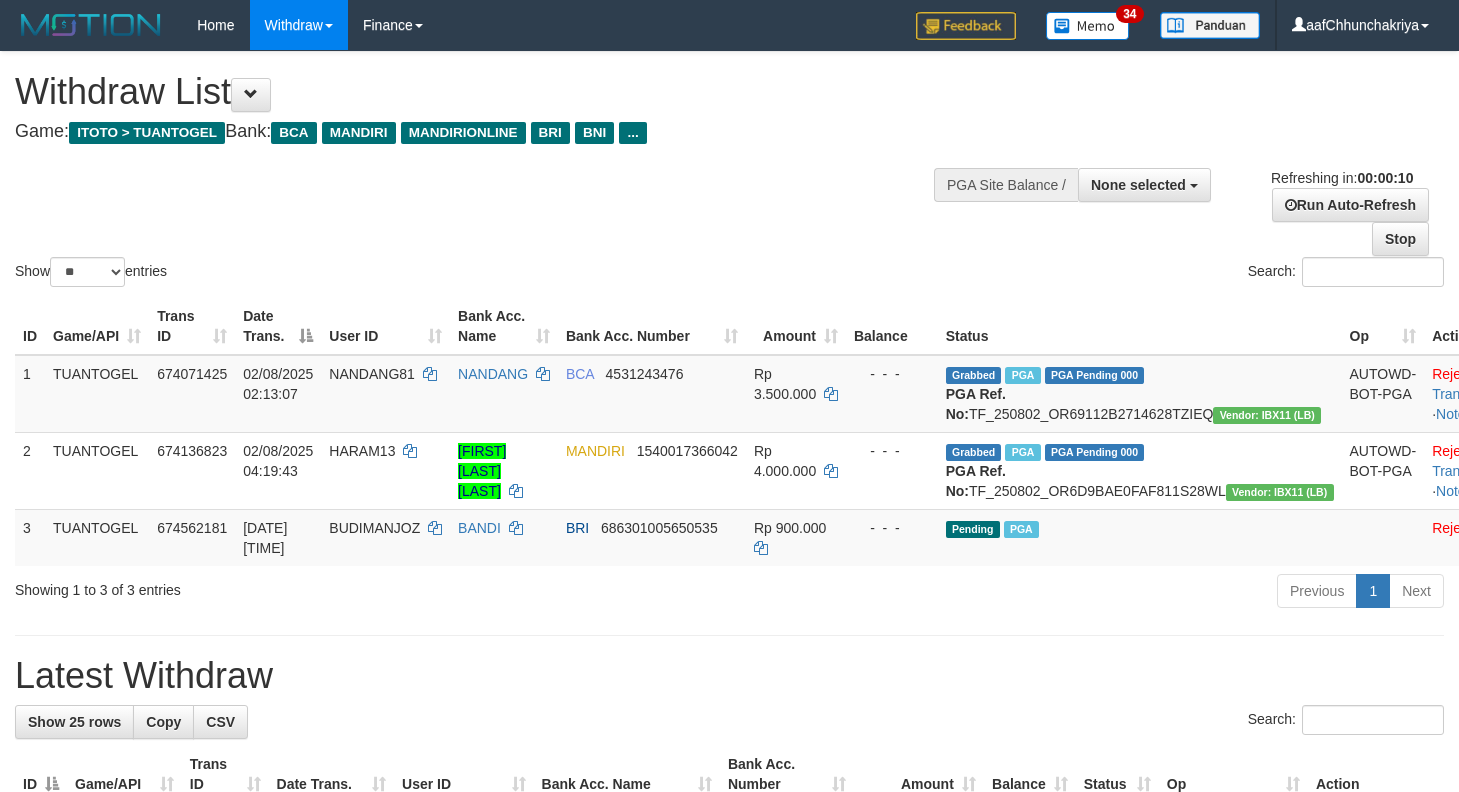 select 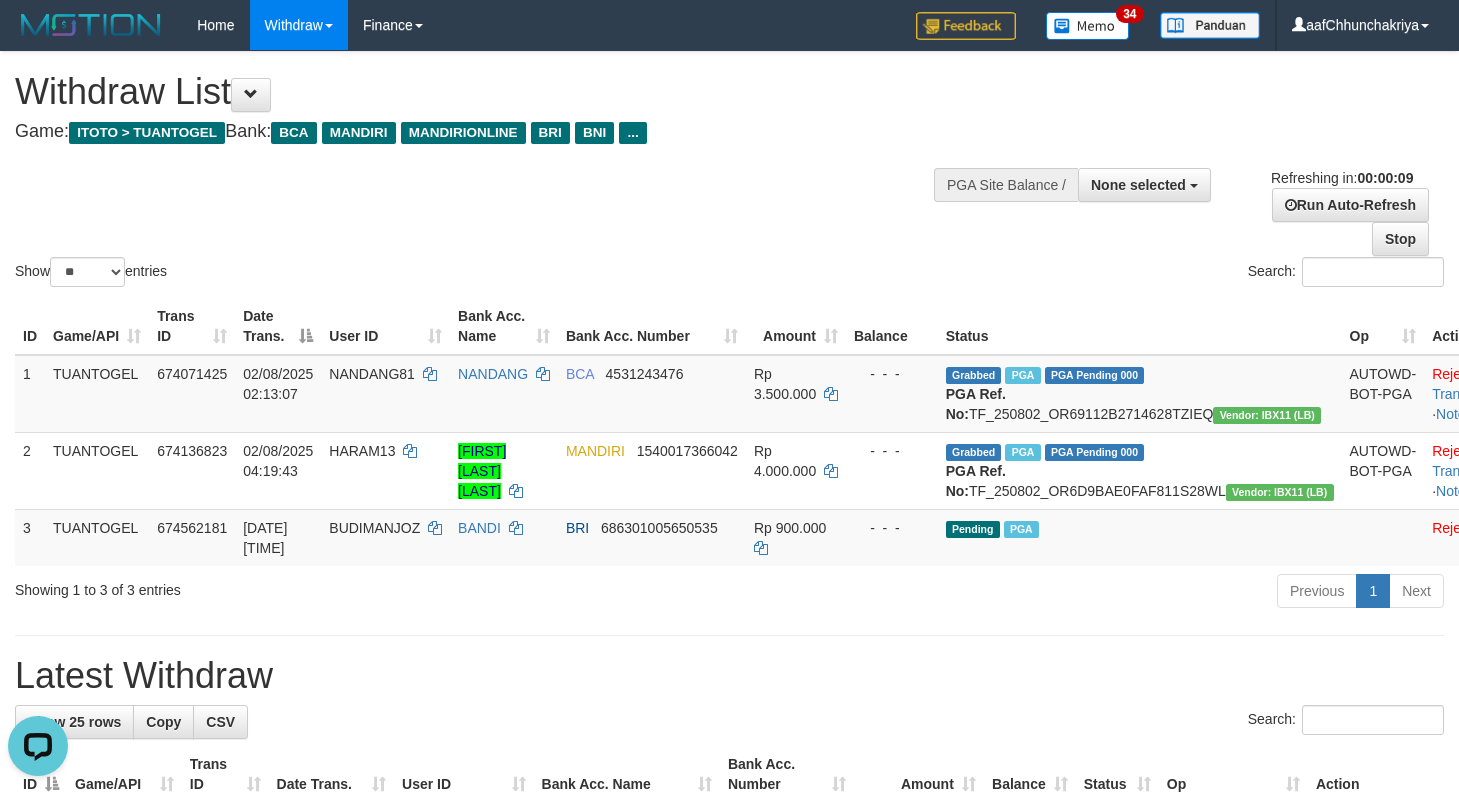 scroll, scrollTop: 0, scrollLeft: 0, axis: both 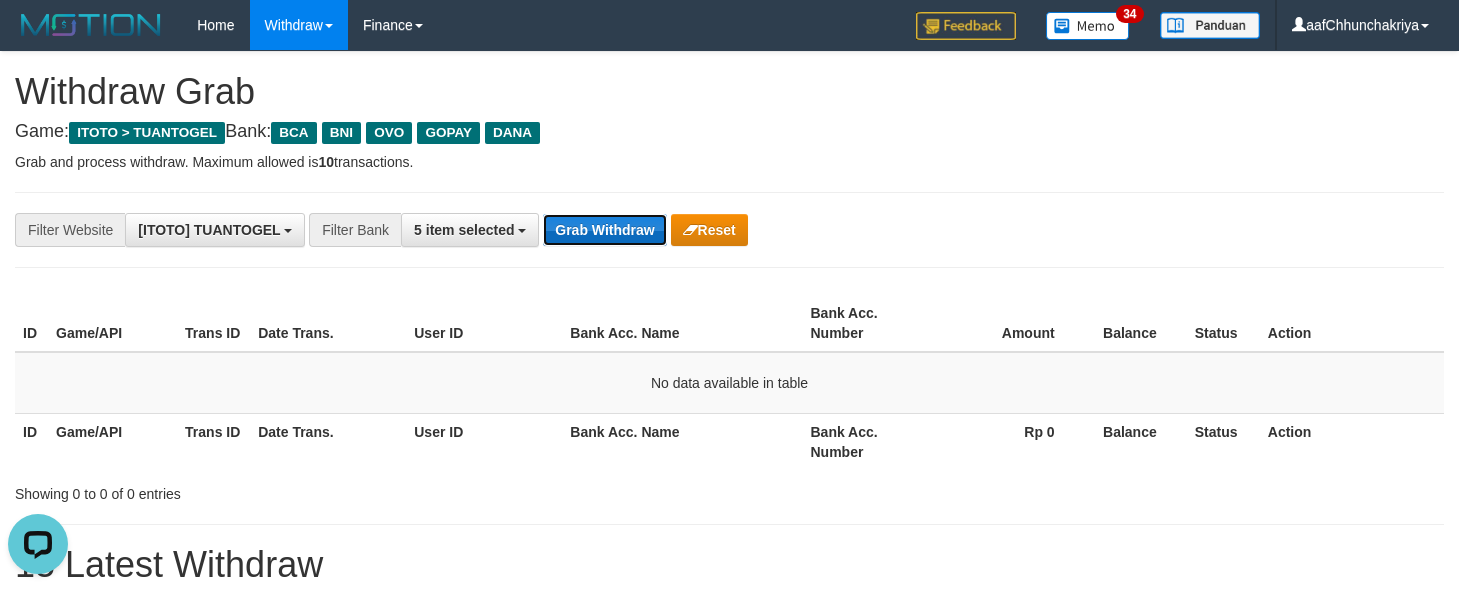 click on "Grab Withdraw" at bounding box center (604, 230) 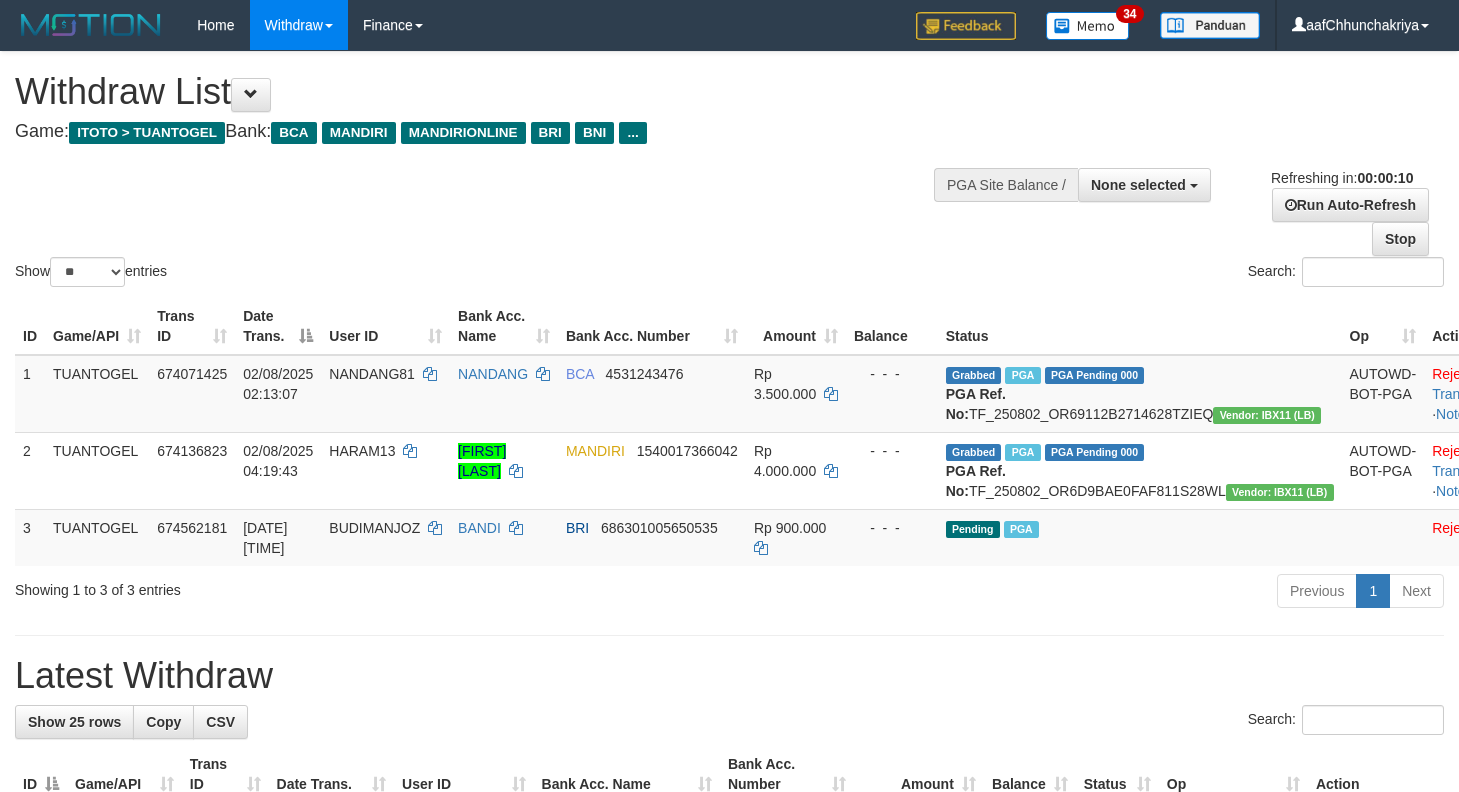 select 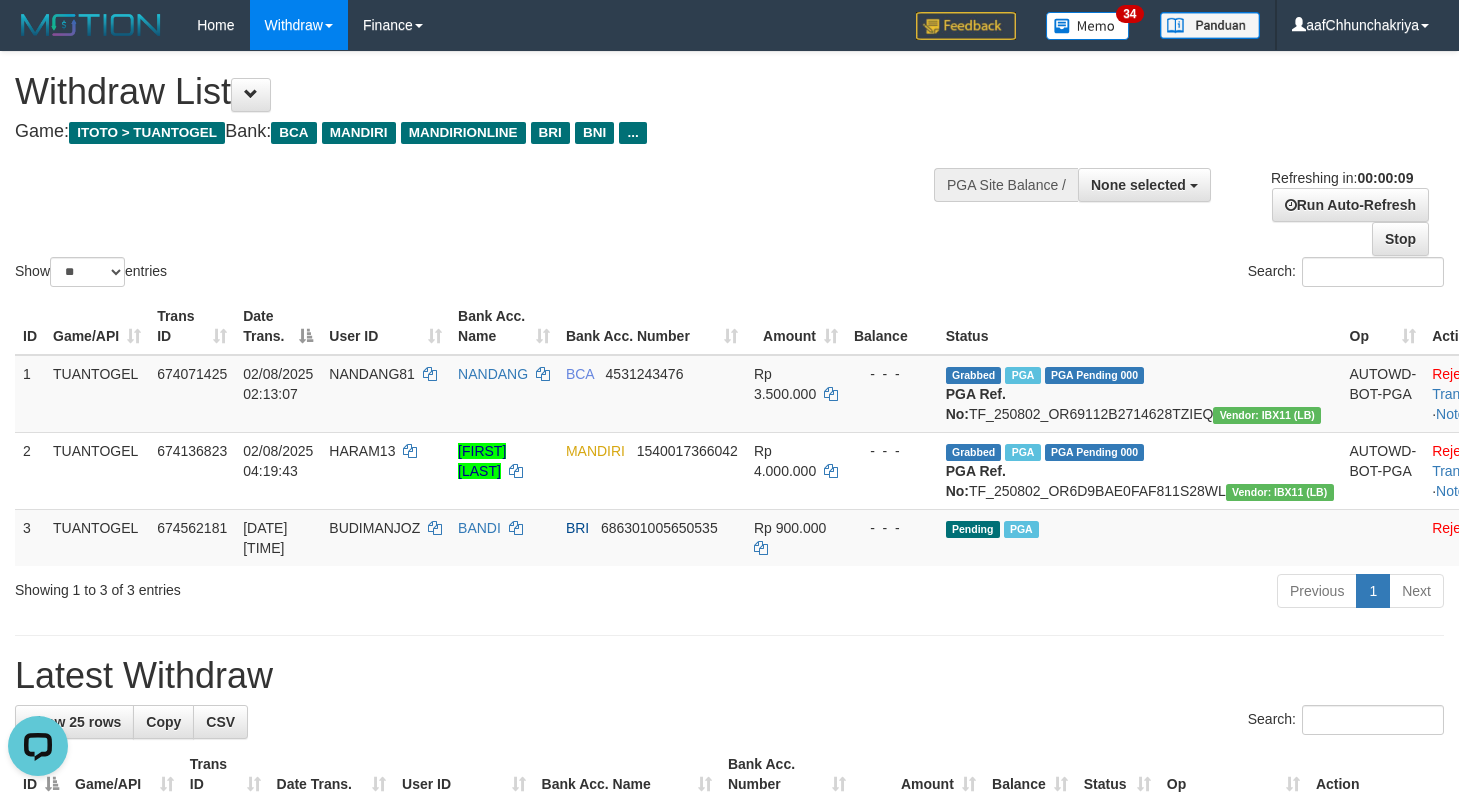 scroll, scrollTop: 0, scrollLeft: 0, axis: both 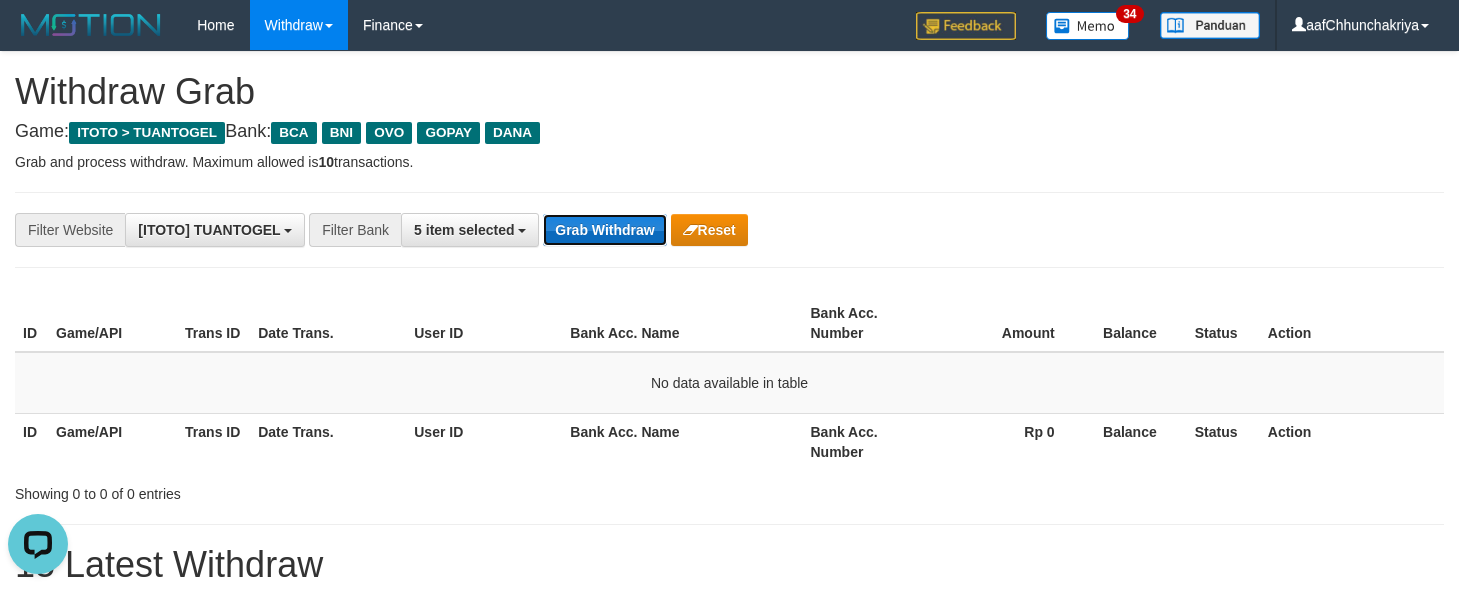 click on "Grab Withdraw" at bounding box center [604, 230] 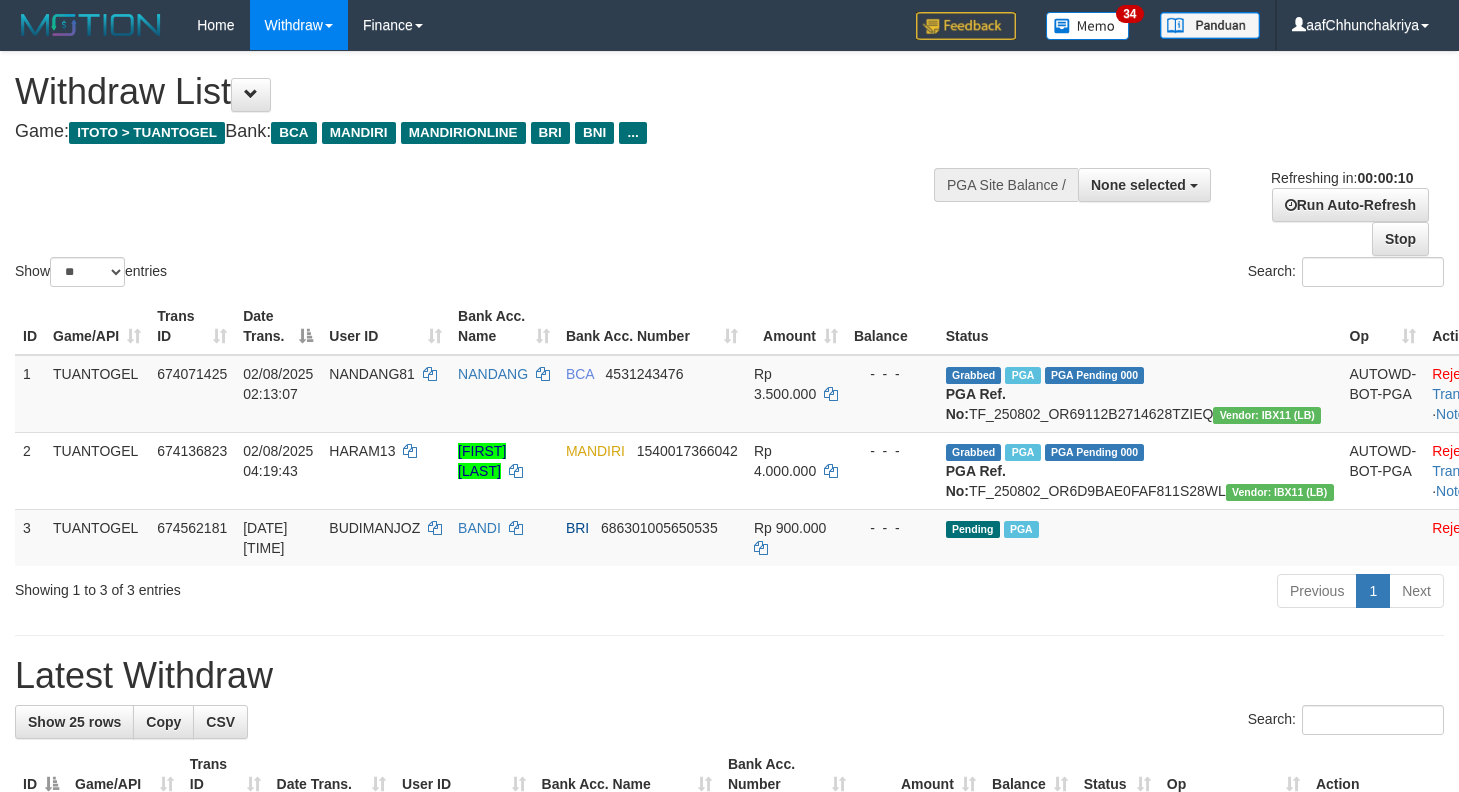 select 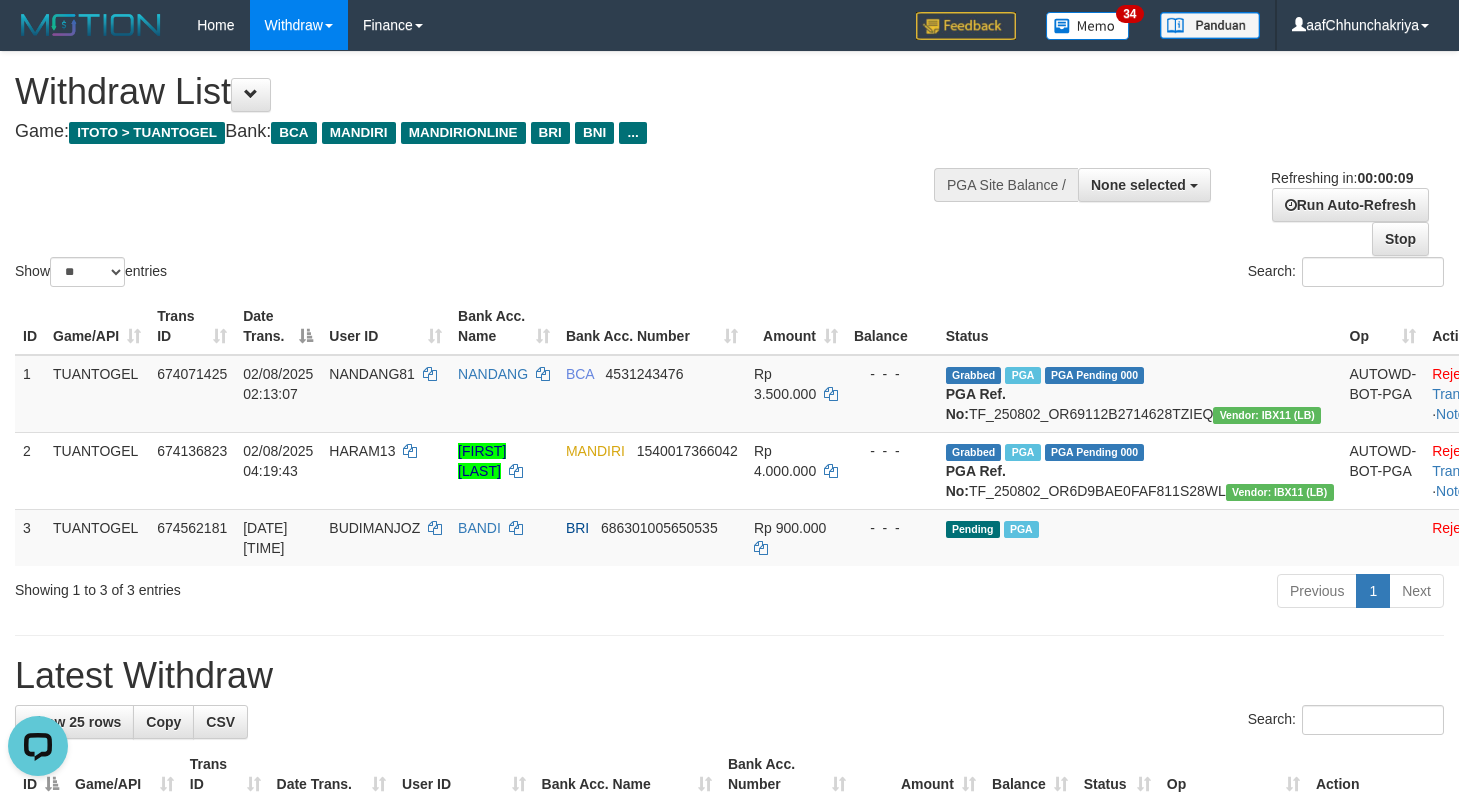 scroll, scrollTop: 0, scrollLeft: 0, axis: both 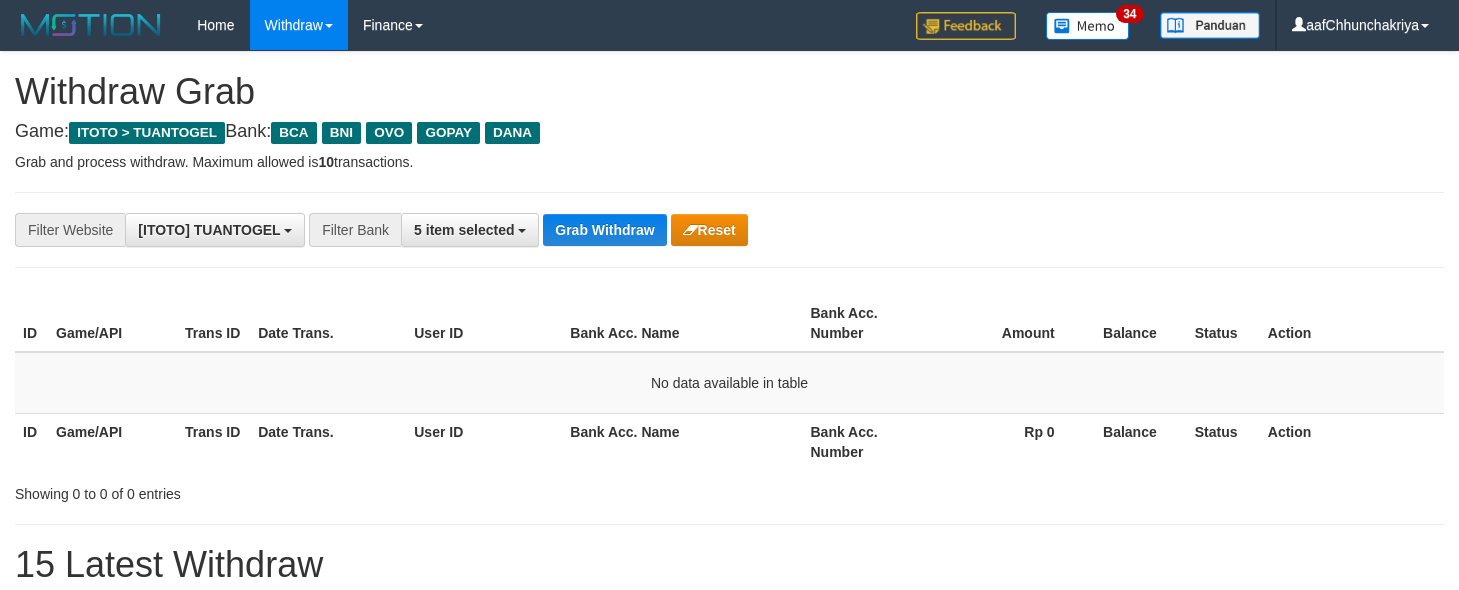 click on "Grab Withdraw" at bounding box center (604, 230) 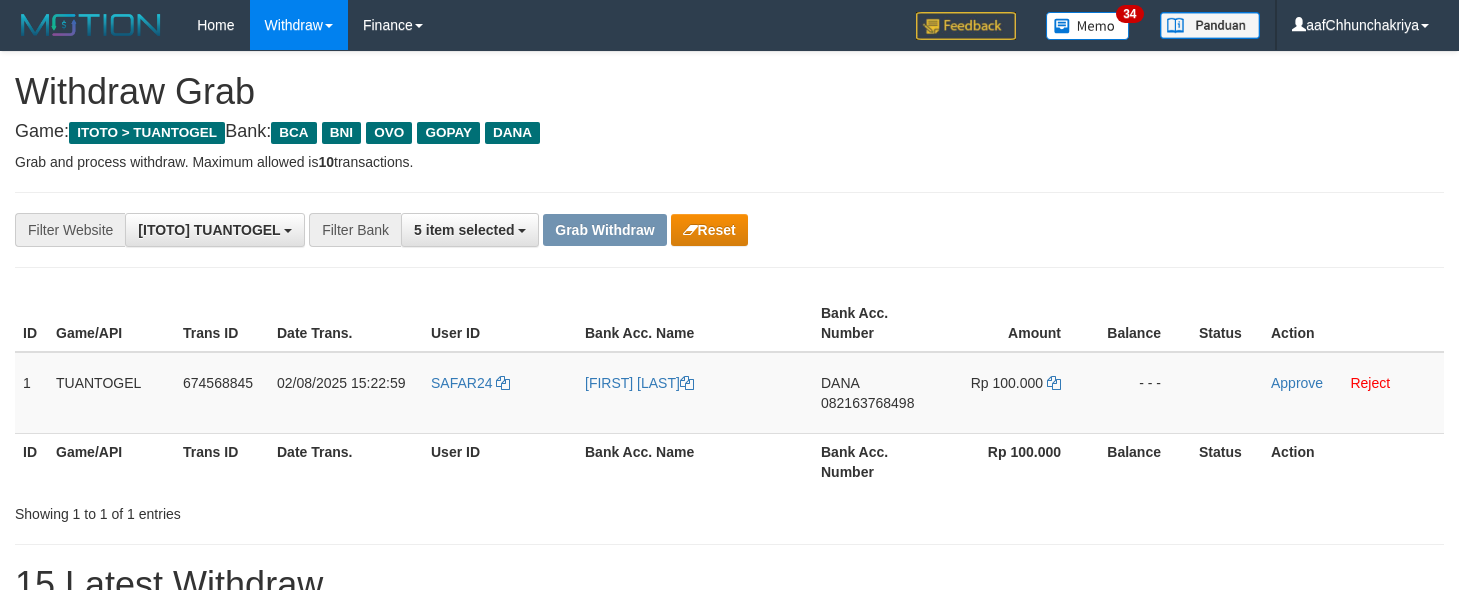 scroll, scrollTop: 0, scrollLeft: 0, axis: both 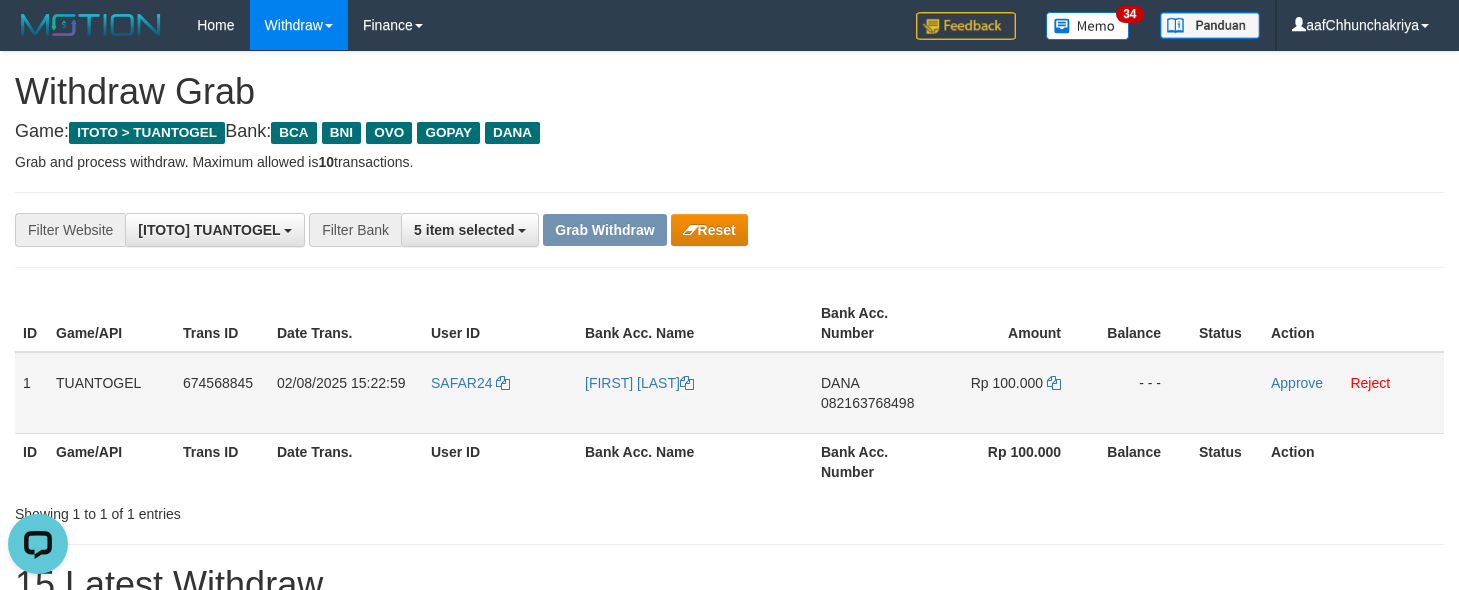 click on "SAFAR24" at bounding box center (500, 393) 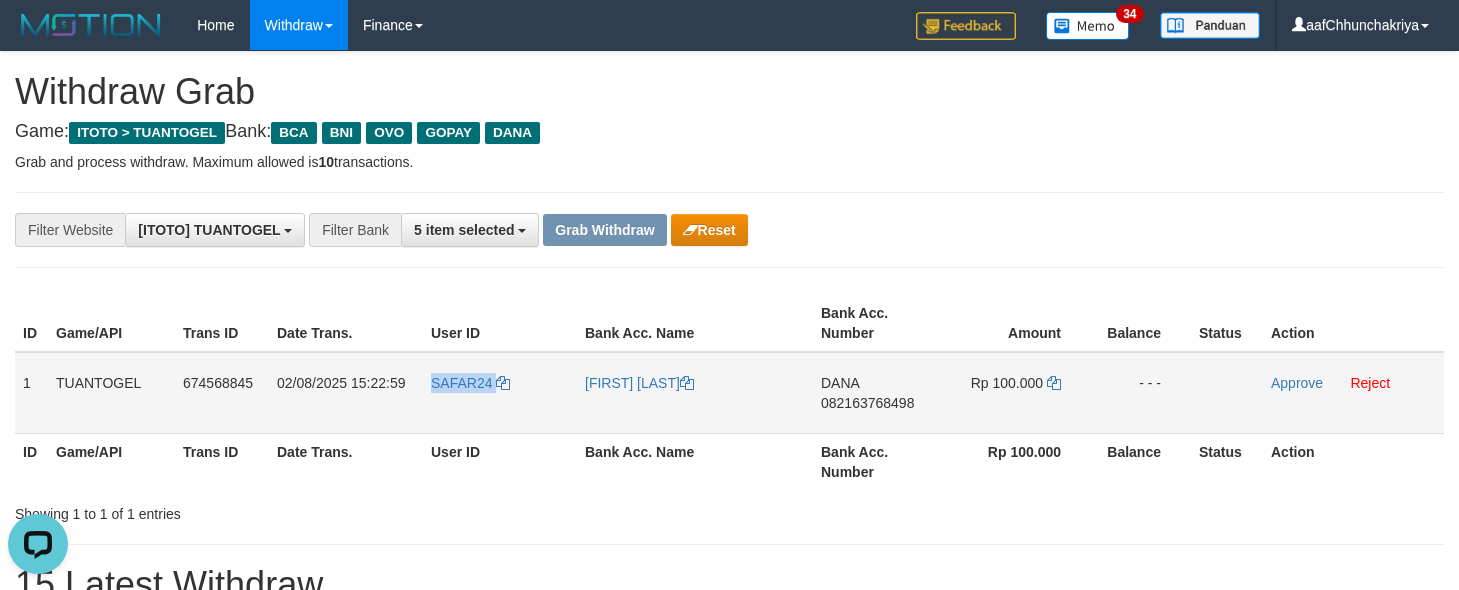 click on "SAFAR24" at bounding box center [500, 393] 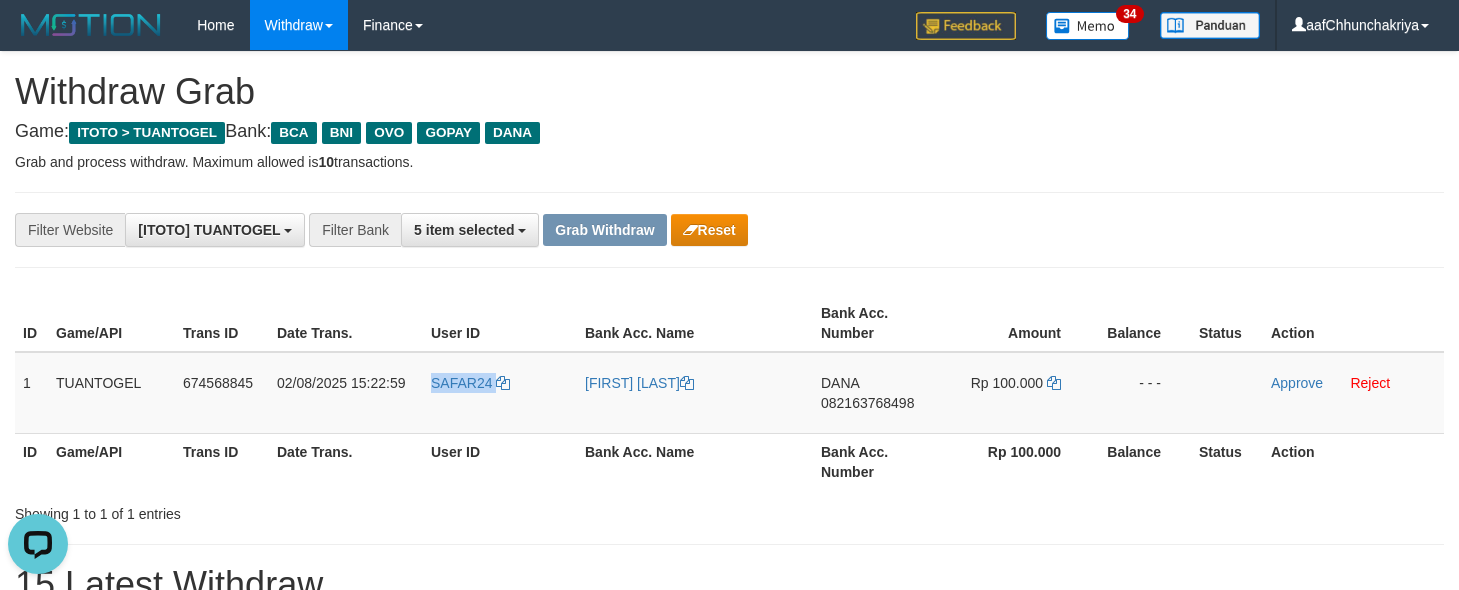 copy on "SAFAR24" 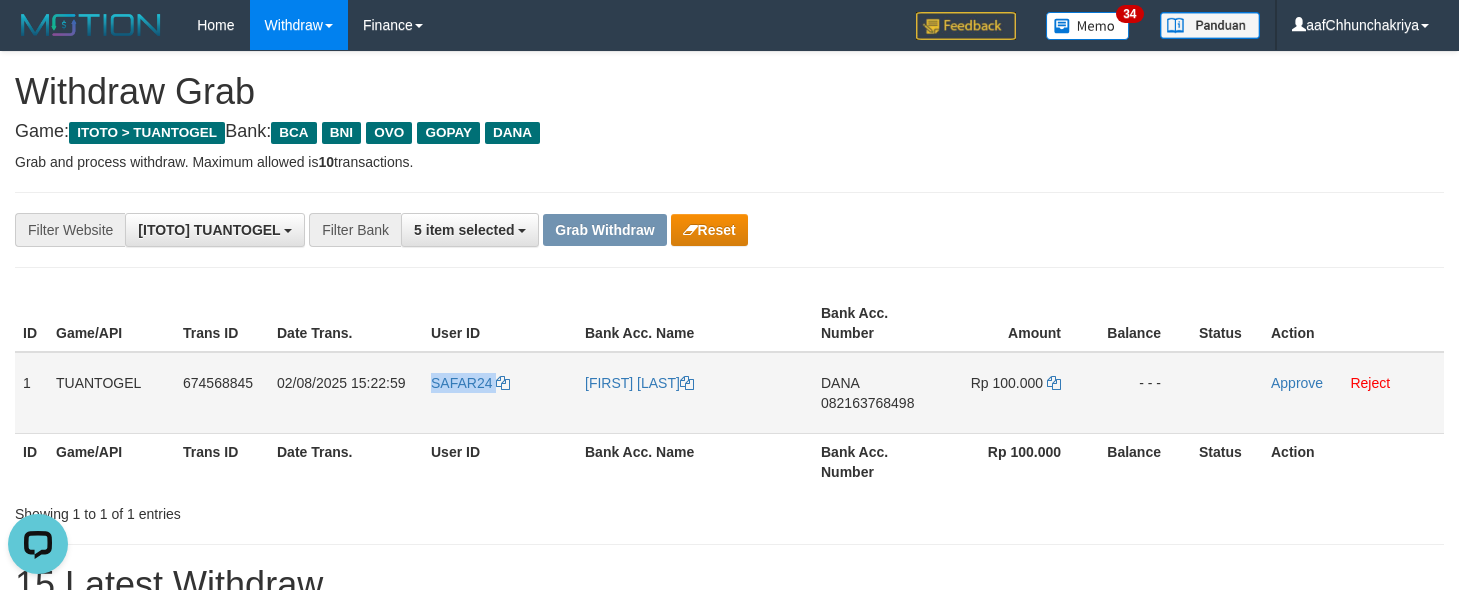 click on "SAFAR24" at bounding box center (500, 393) 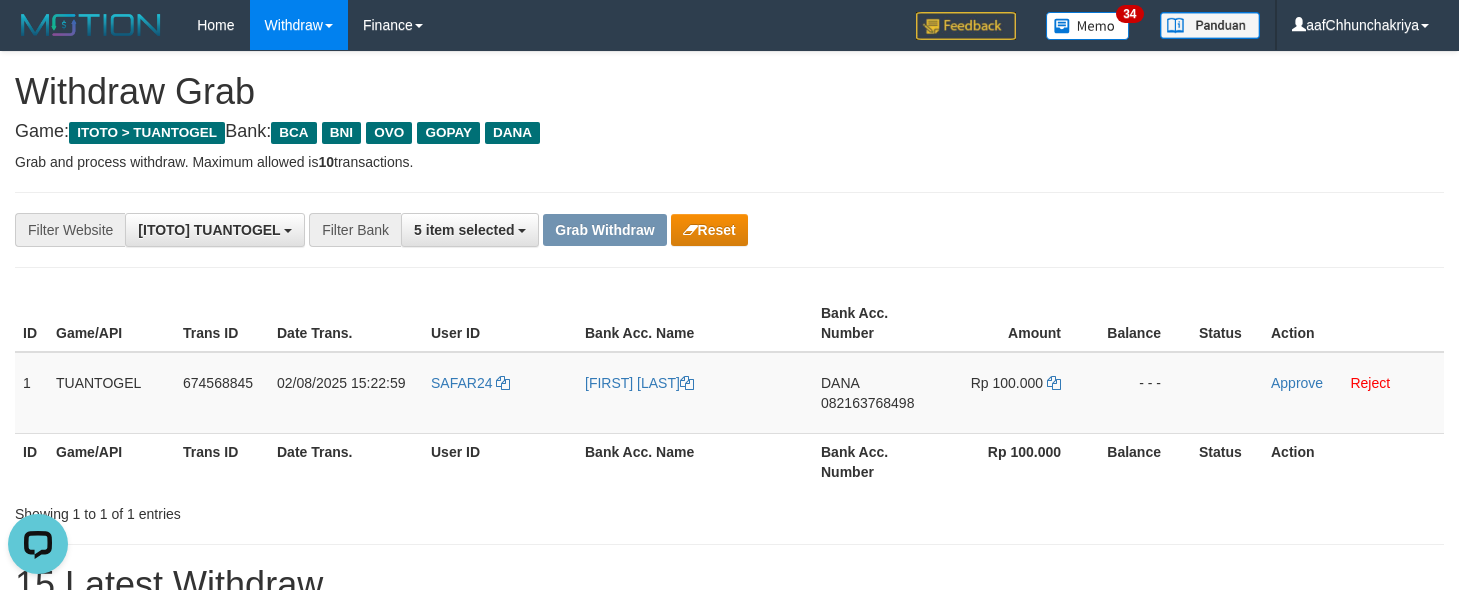 drag, startPoint x: 581, startPoint y: 503, endPoint x: 747, endPoint y: 448, distance: 174.87424 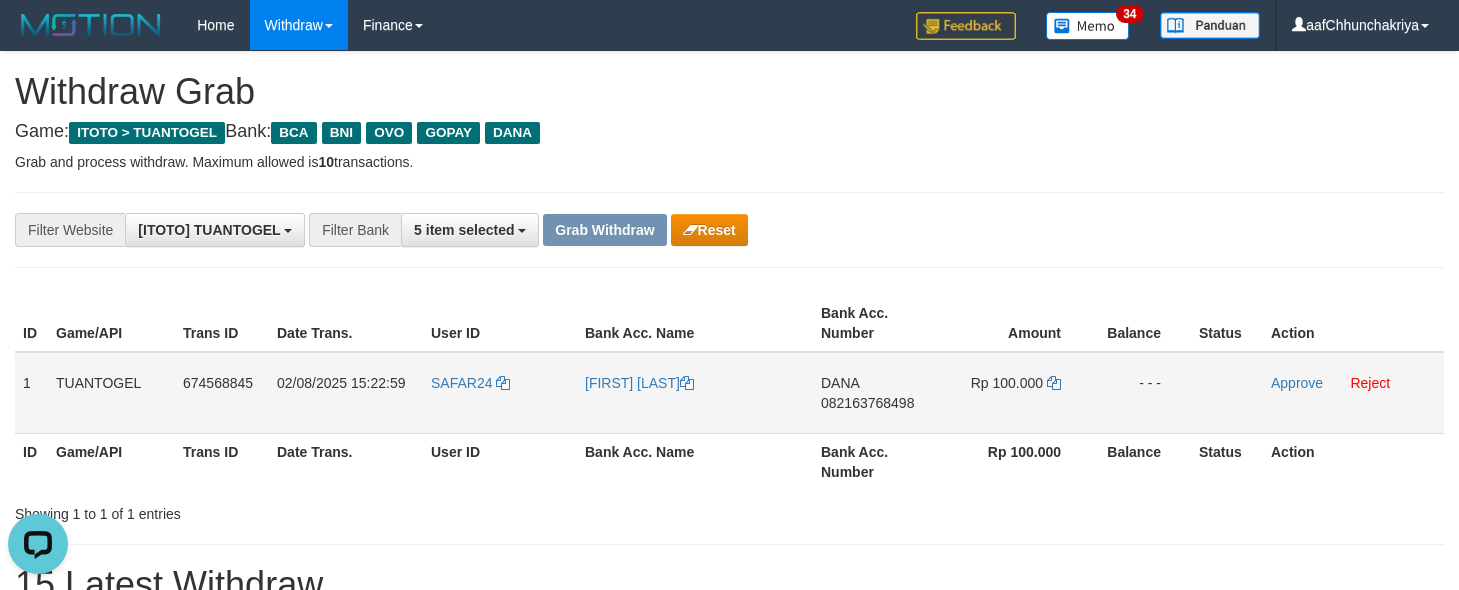 click on "DANA
082163768498" at bounding box center (876, 393) 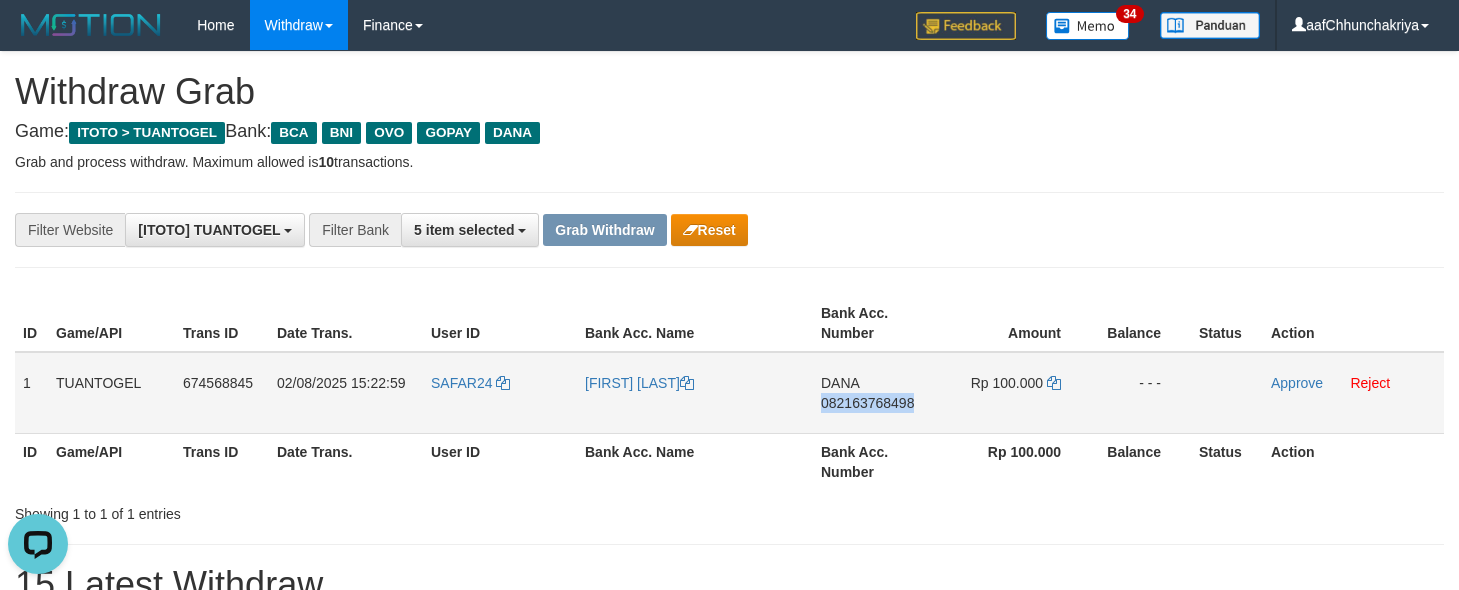 click on "DANA
082163768498" at bounding box center [876, 393] 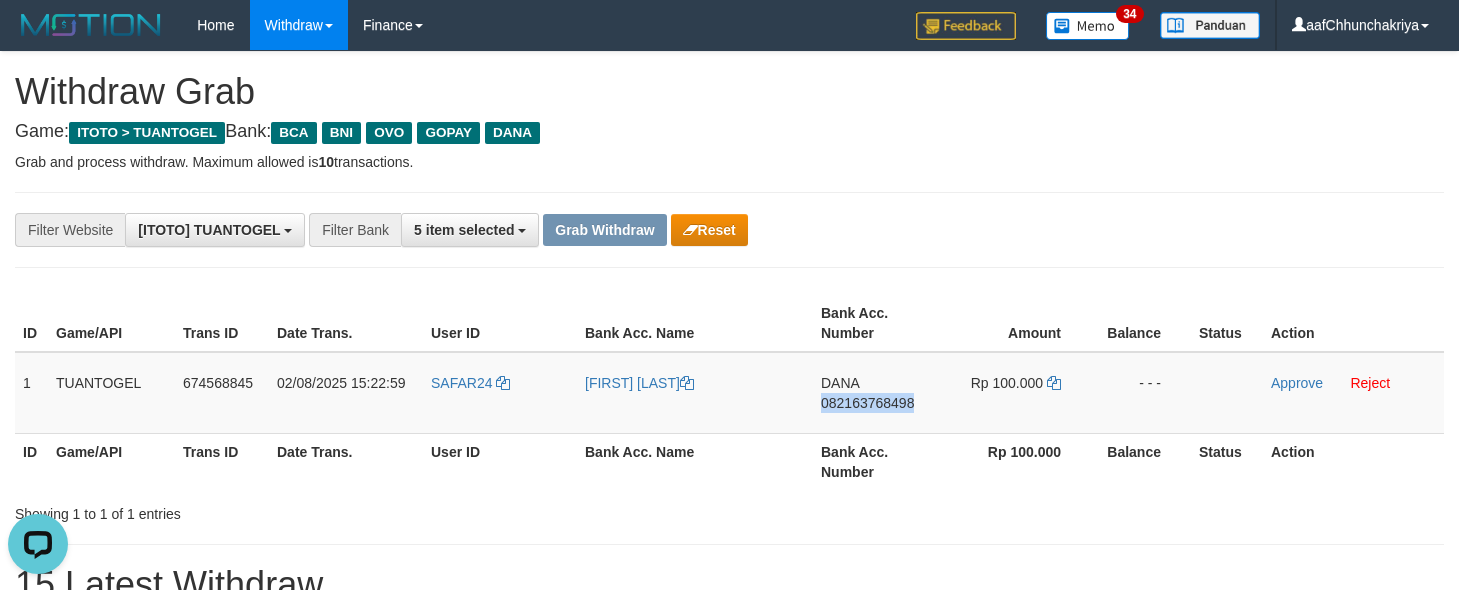 copy on "082163768498" 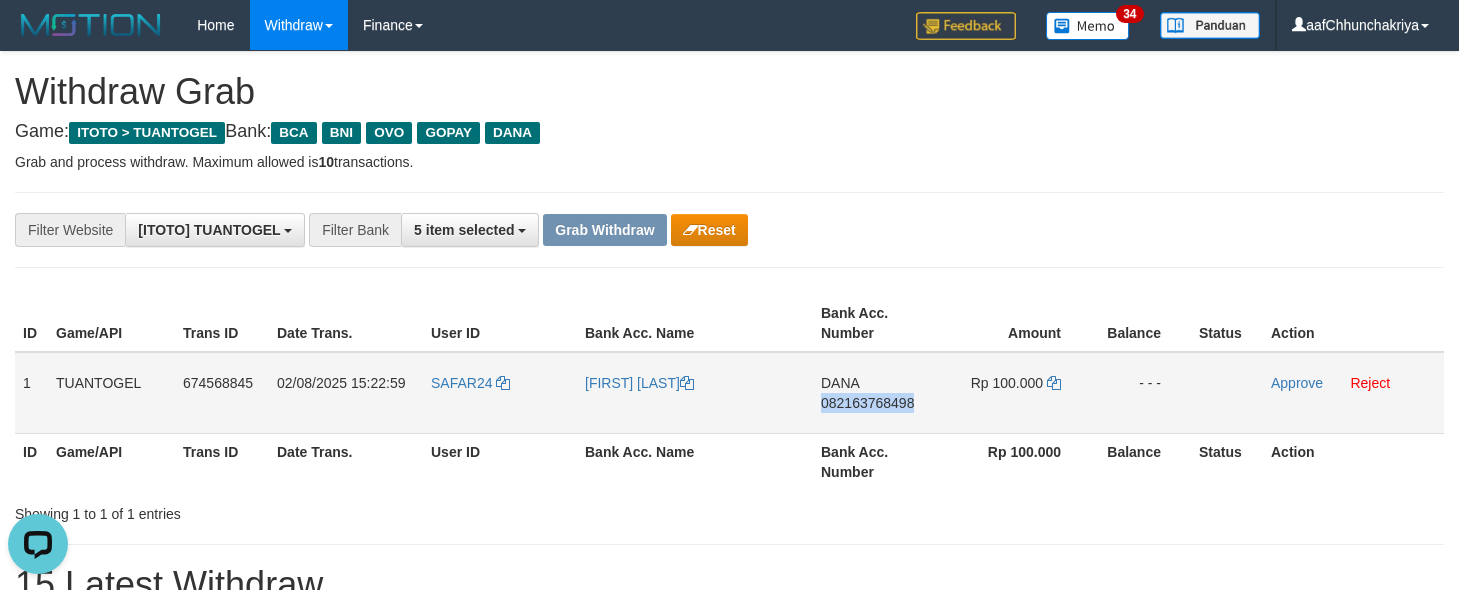 click on "Rp 100.000" at bounding box center (1015, 393) 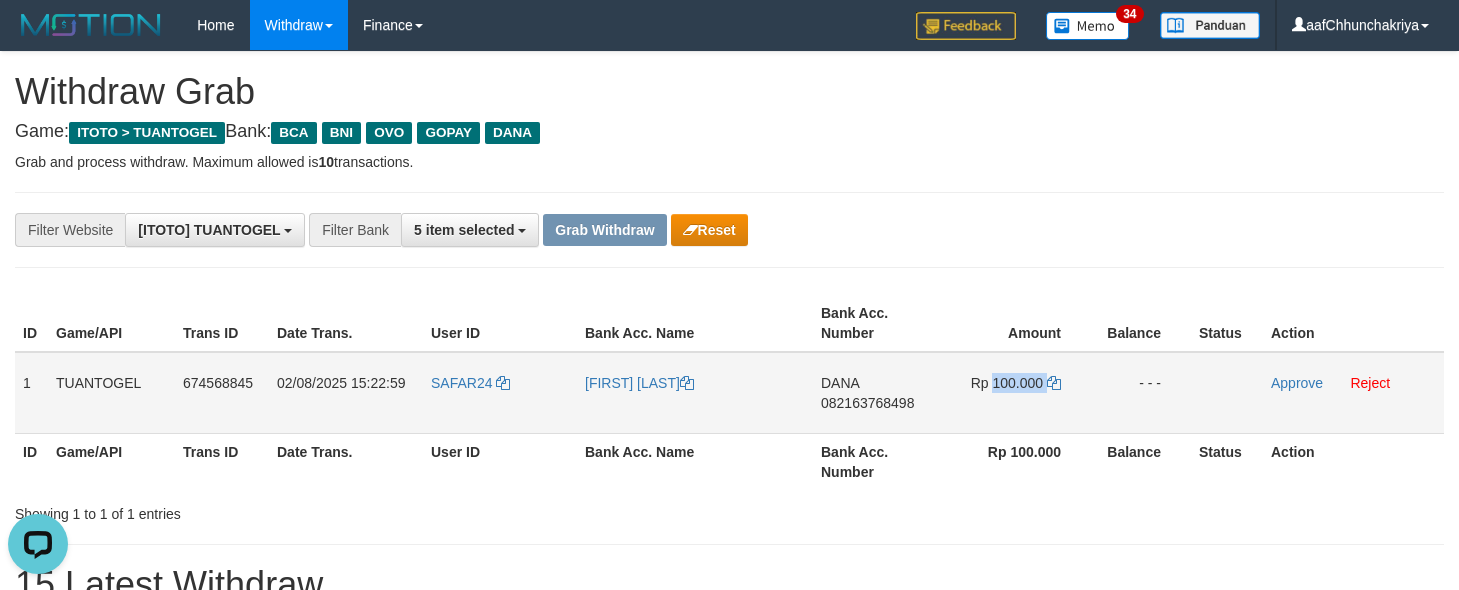 click on "Rp 100.000" at bounding box center (1015, 393) 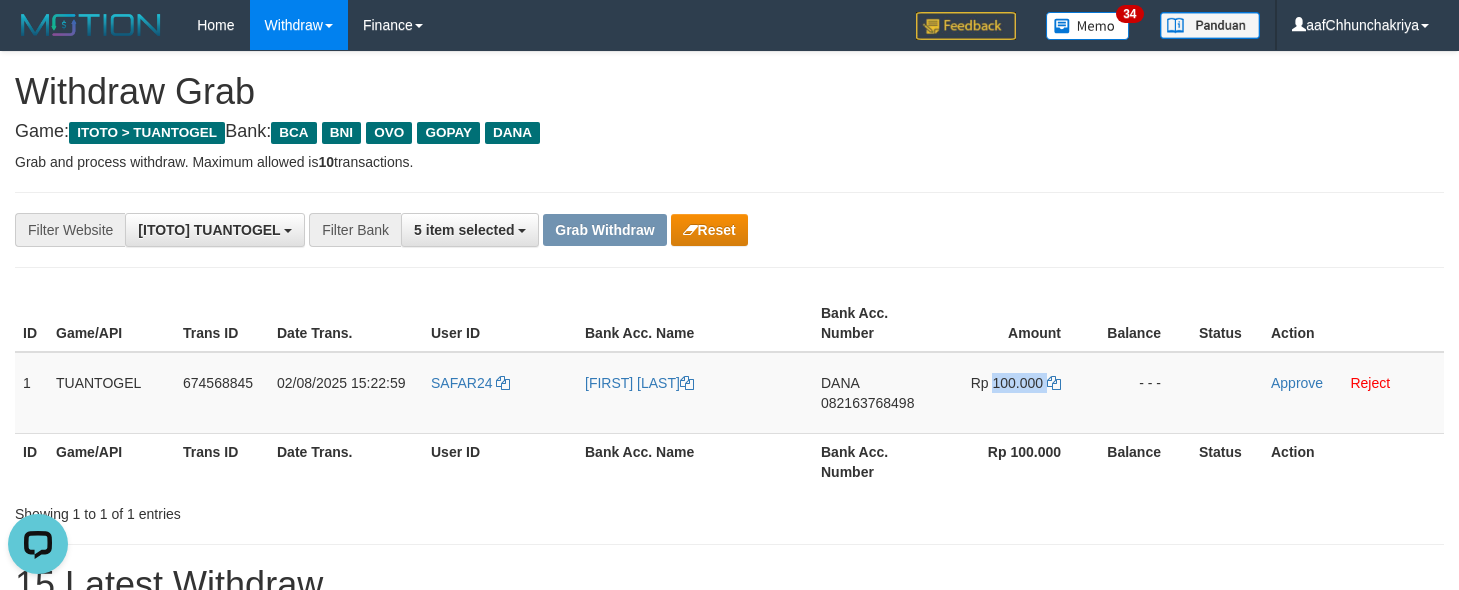 copy on "100.000" 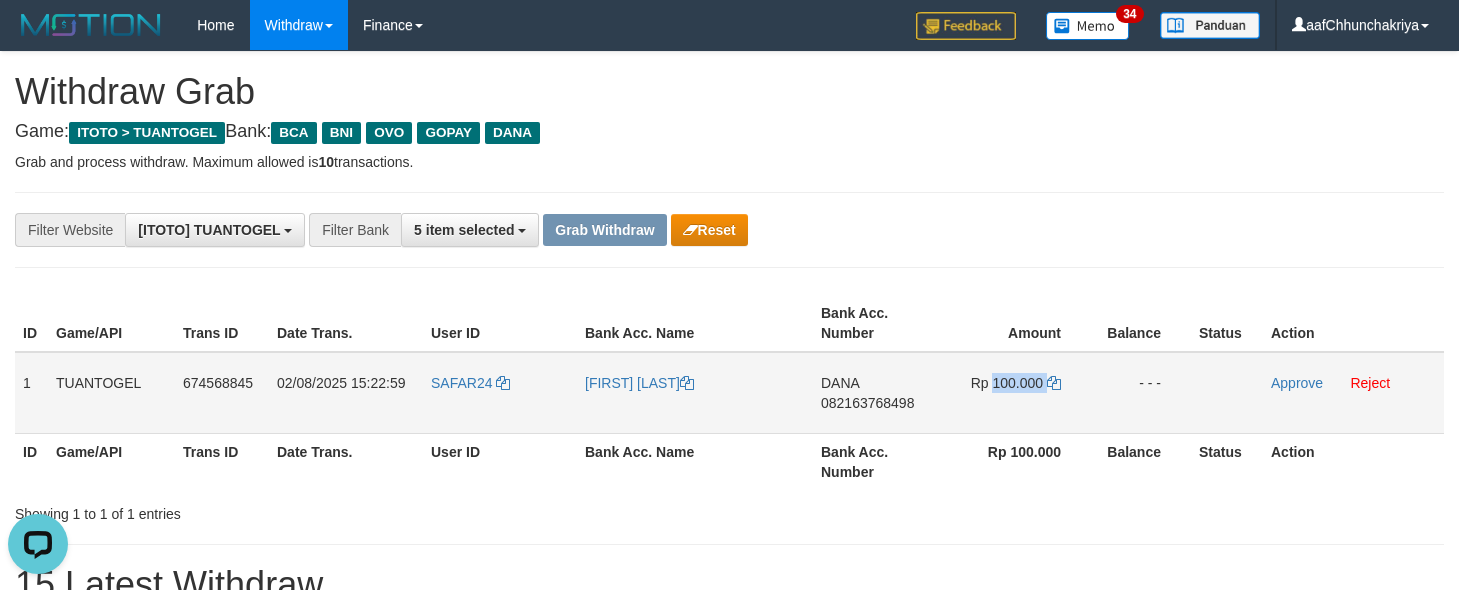 drag, startPoint x: 279, startPoint y: 380, endPoint x: 1175, endPoint y: 407, distance: 896.40674 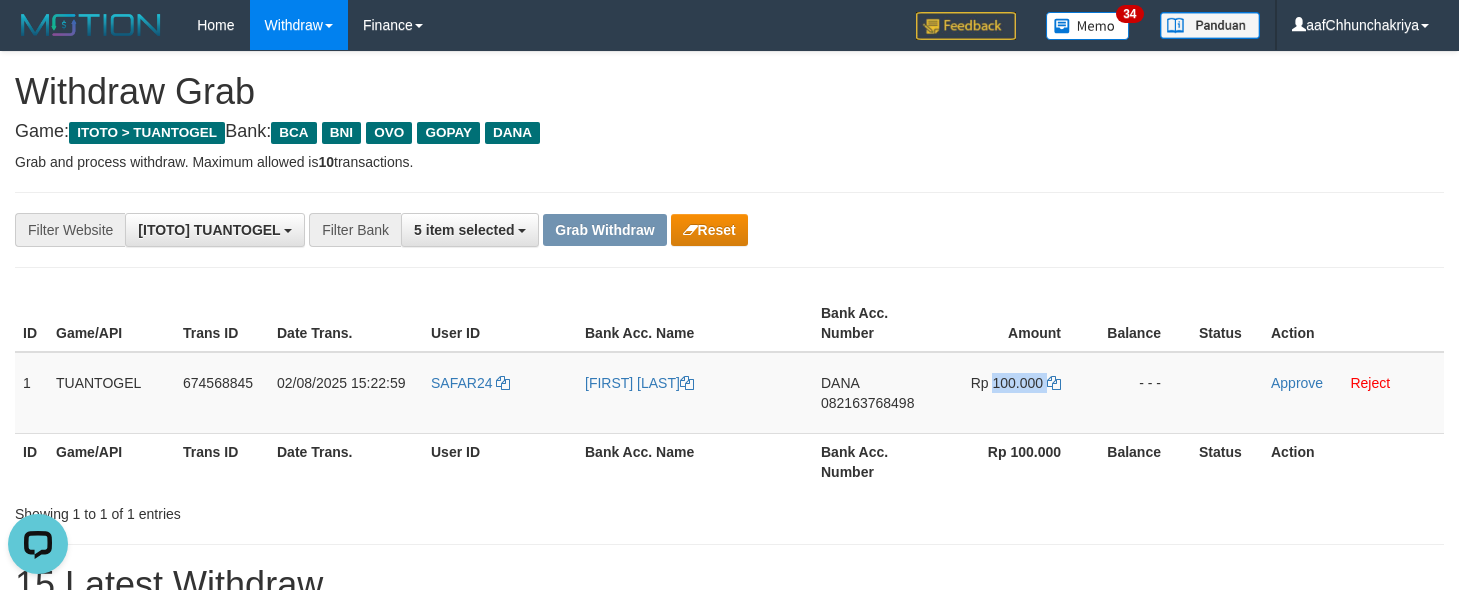 copy on "02/08/2025 15:22:59
SAFAR24
PENIGUS LAIA
DANA
082163768498
Rp 100.000
-" 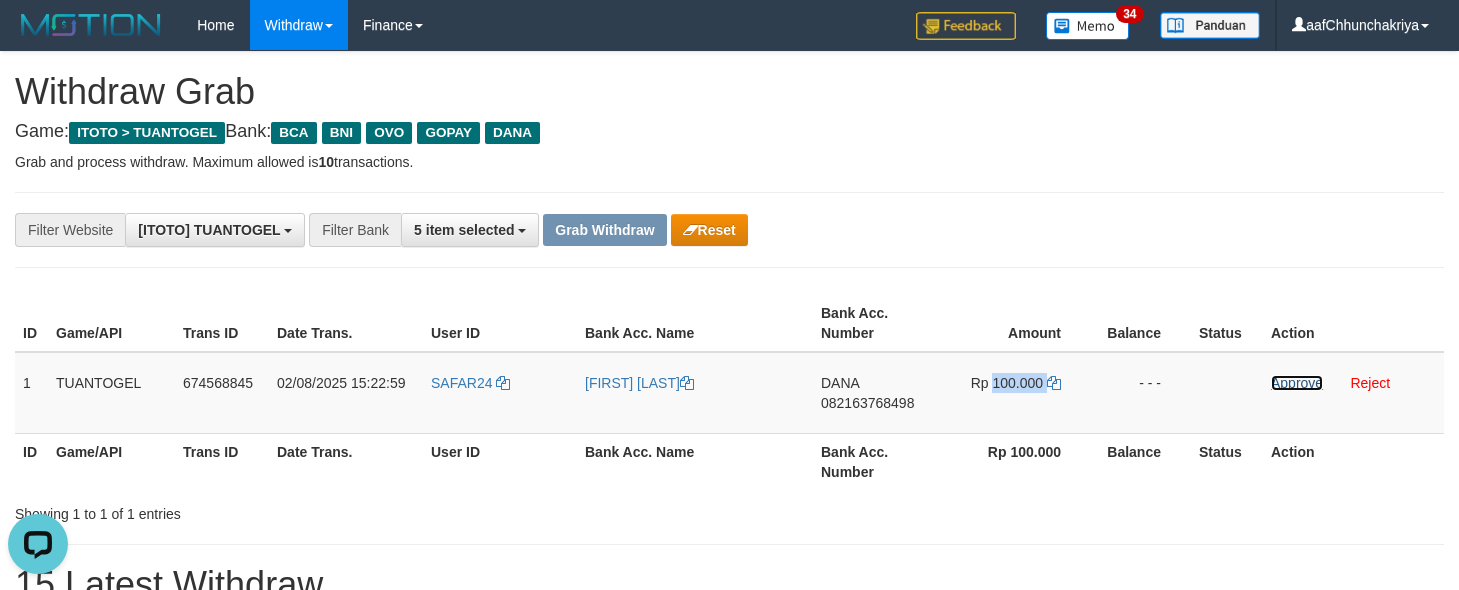 drag, startPoint x: 1275, startPoint y: 378, endPoint x: 847, endPoint y: 214, distance: 458.34485 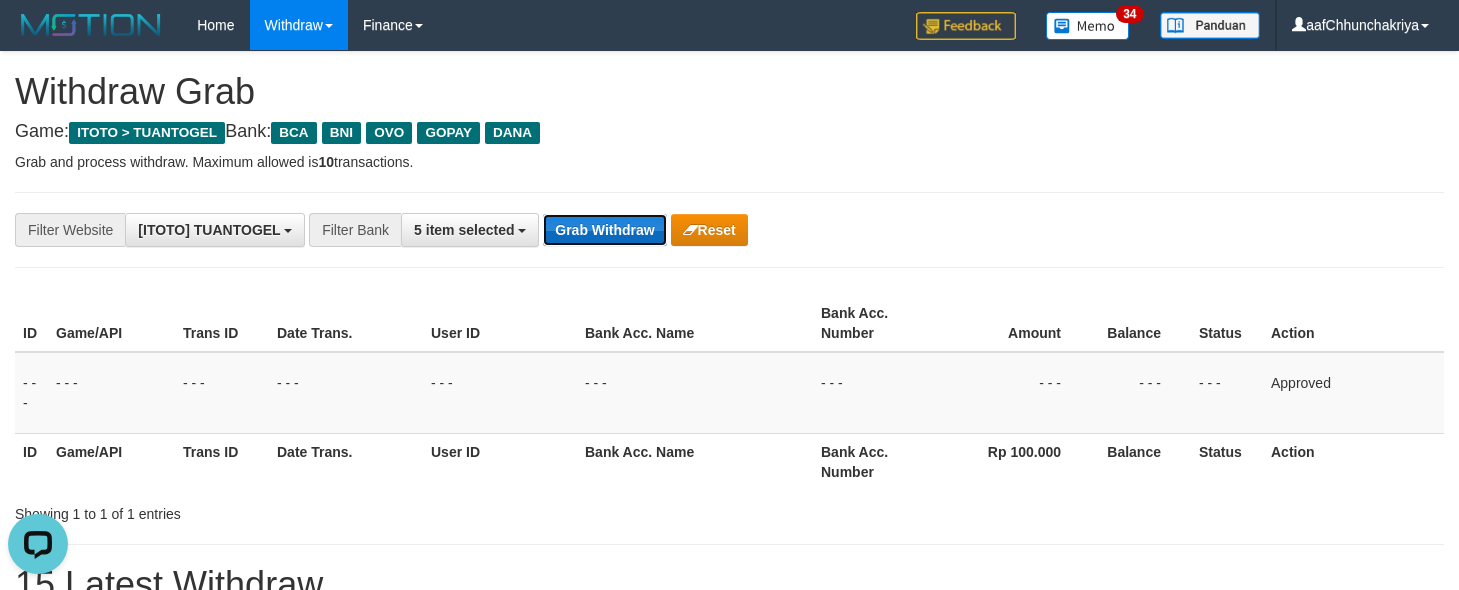 click on "Grab Withdraw" at bounding box center [604, 230] 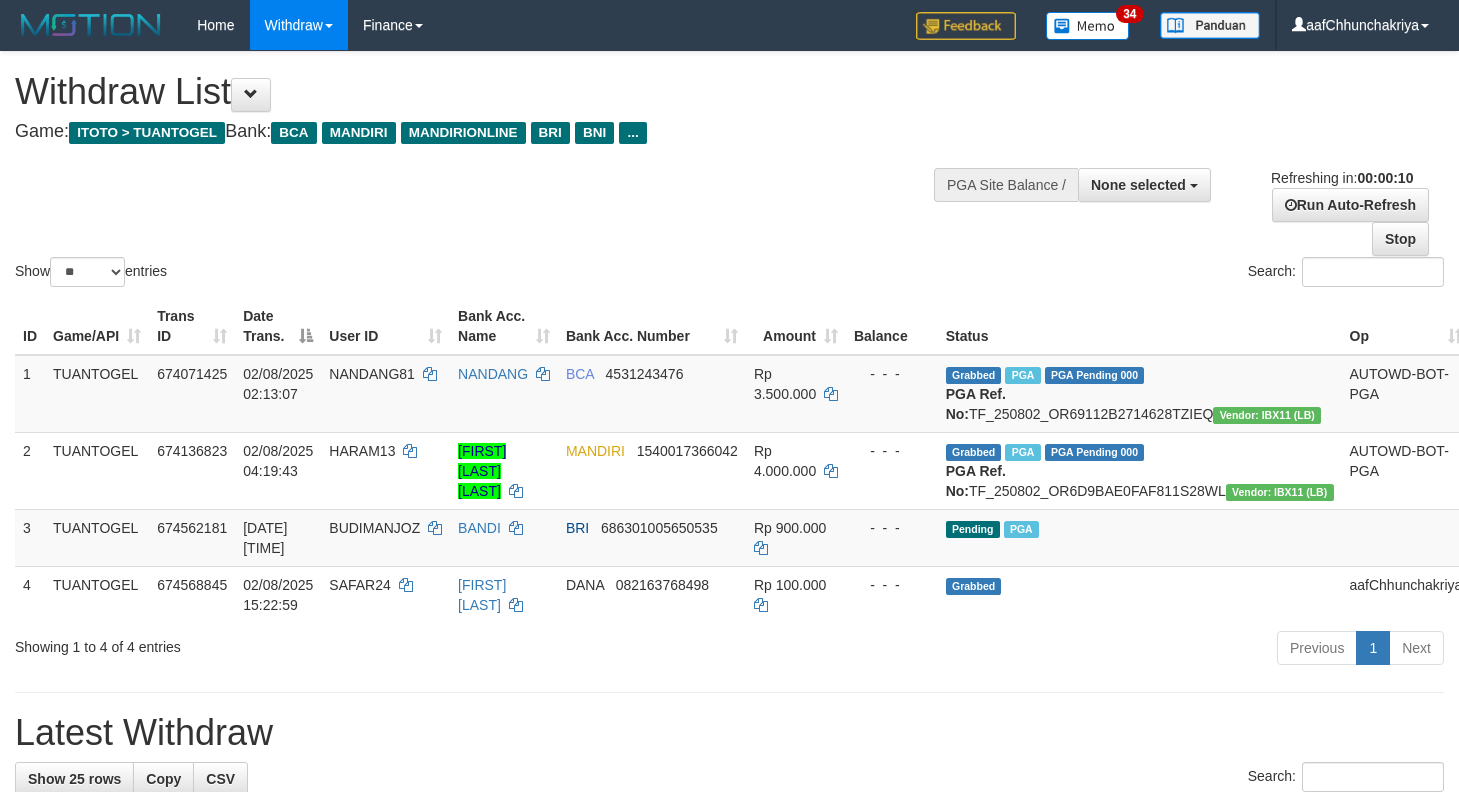 select 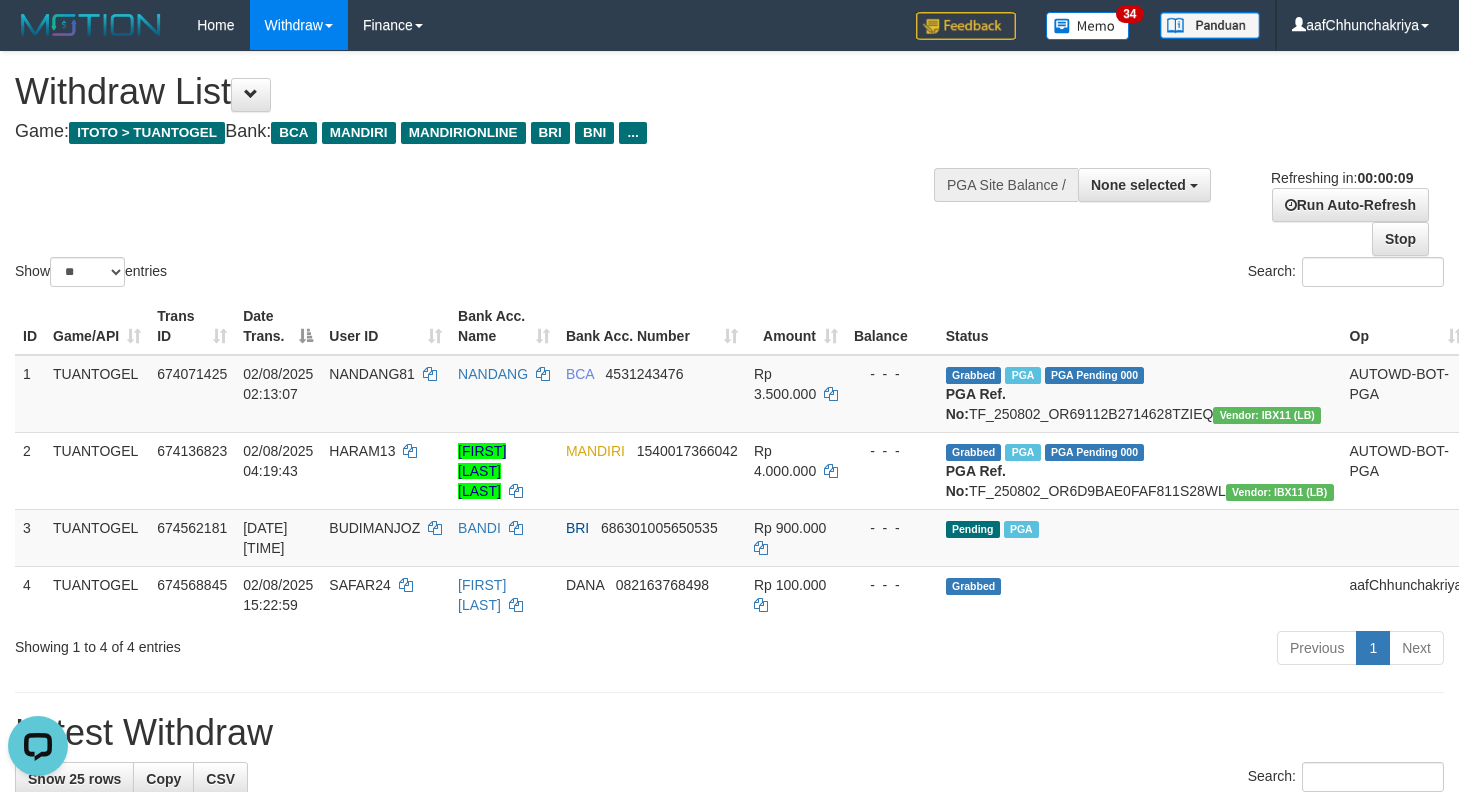 scroll, scrollTop: 0, scrollLeft: 0, axis: both 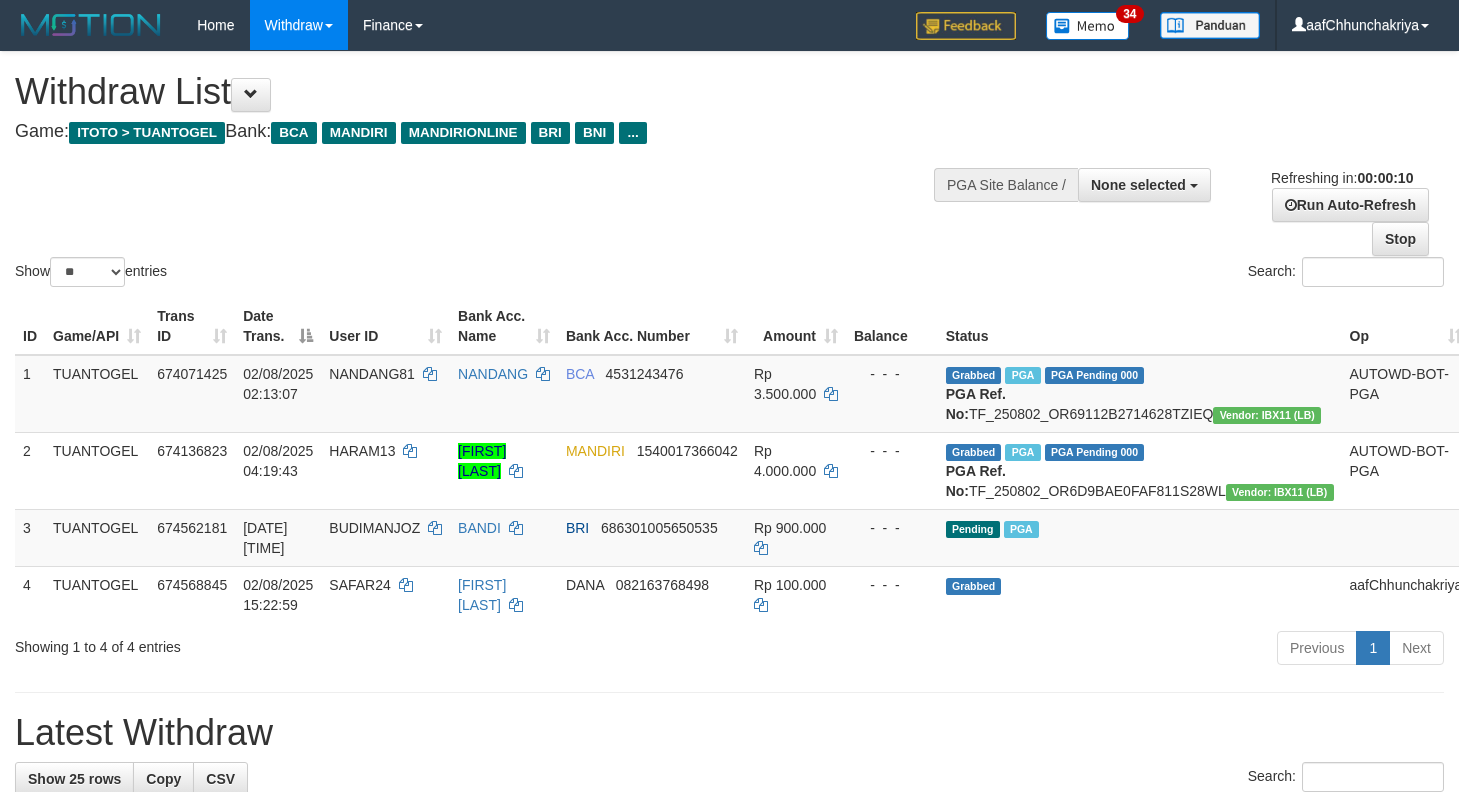 select 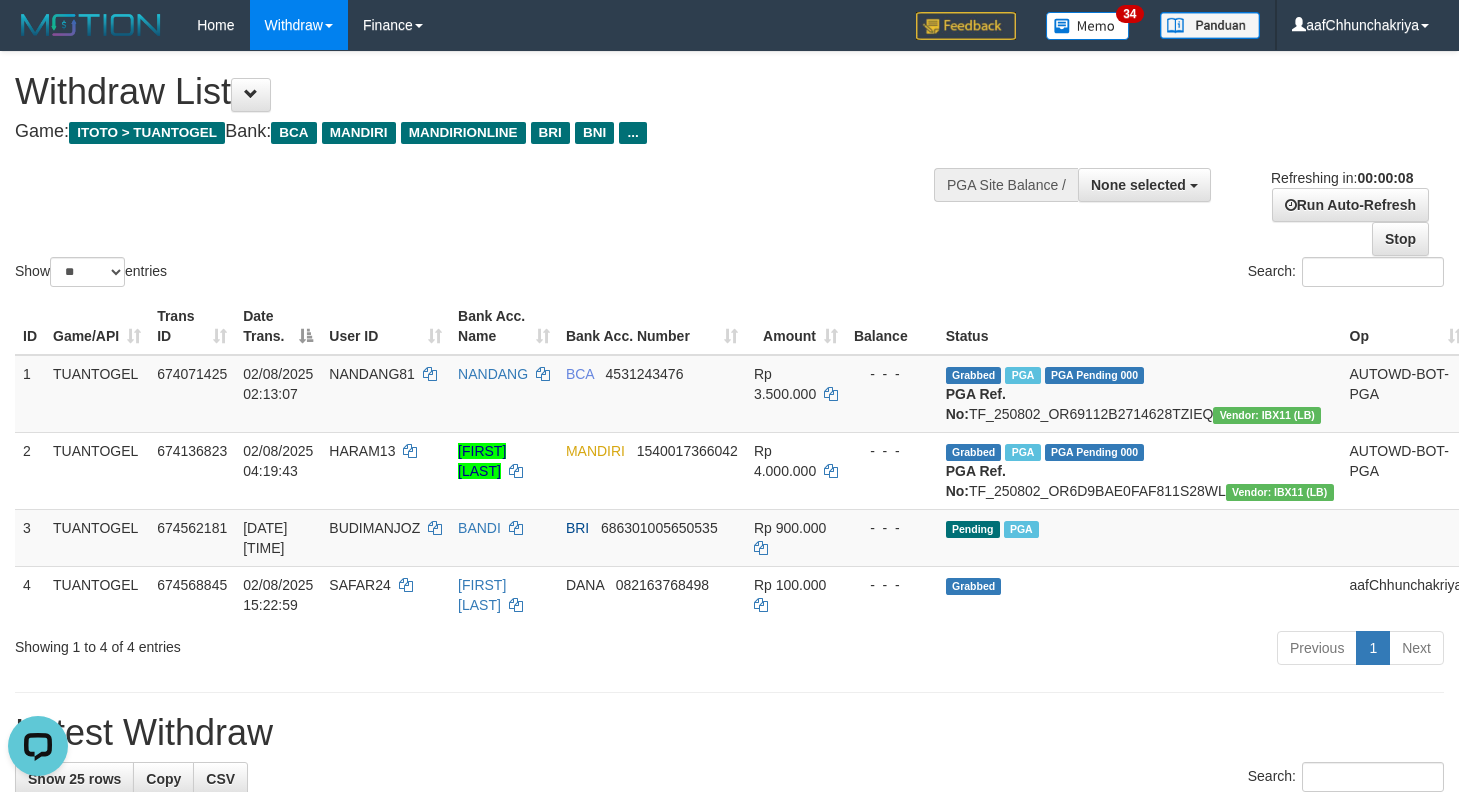 scroll, scrollTop: 0, scrollLeft: 0, axis: both 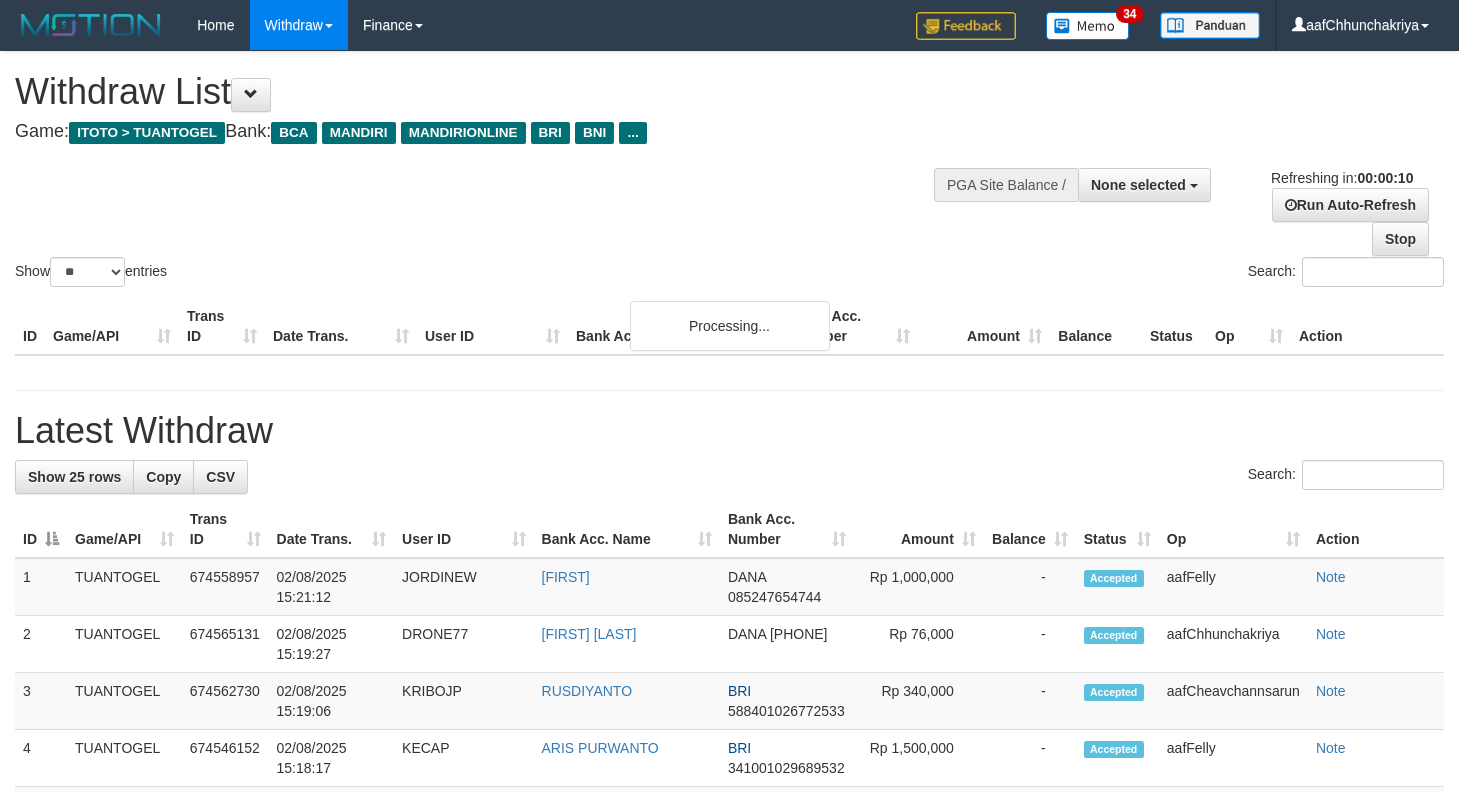 select 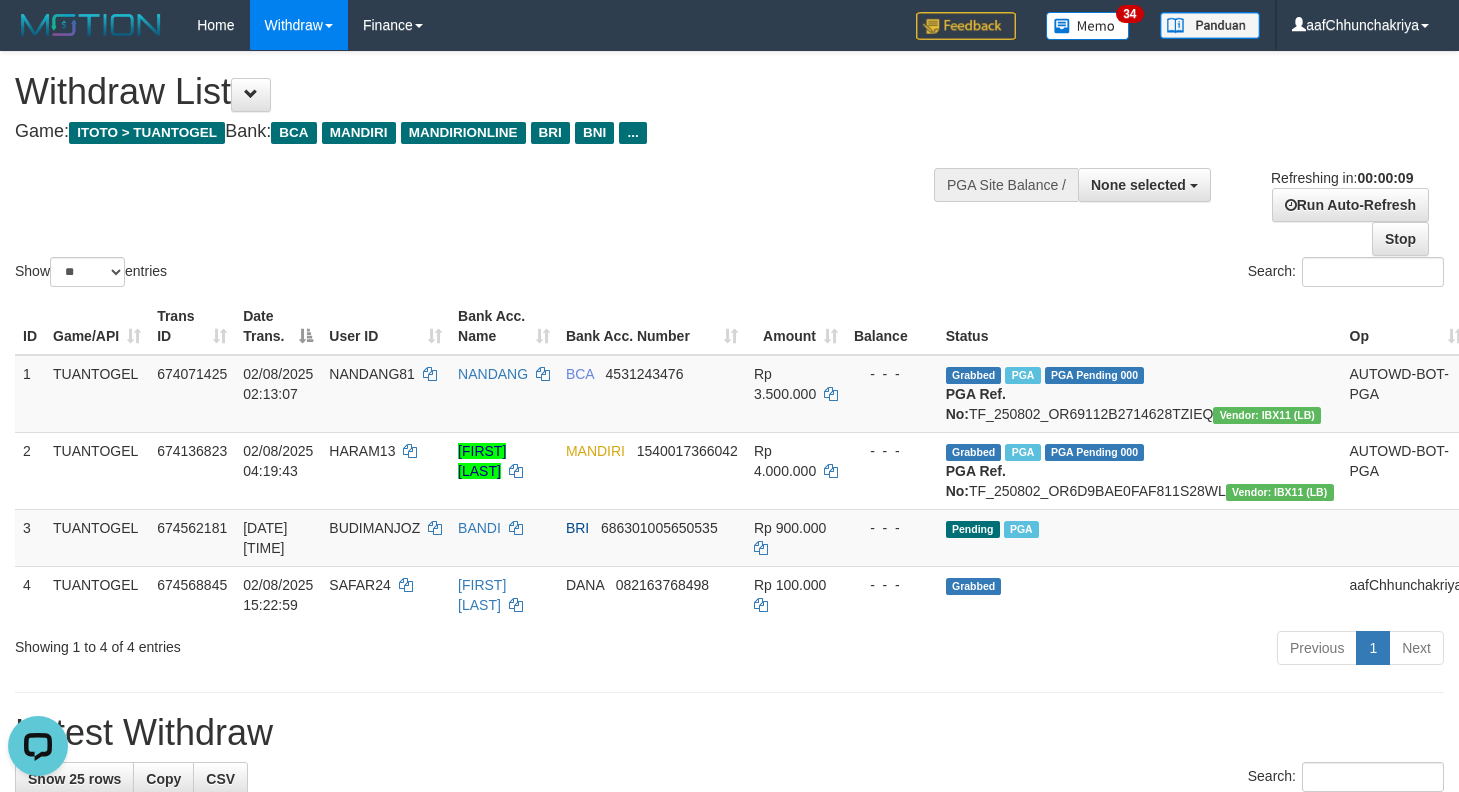 scroll, scrollTop: 0, scrollLeft: 0, axis: both 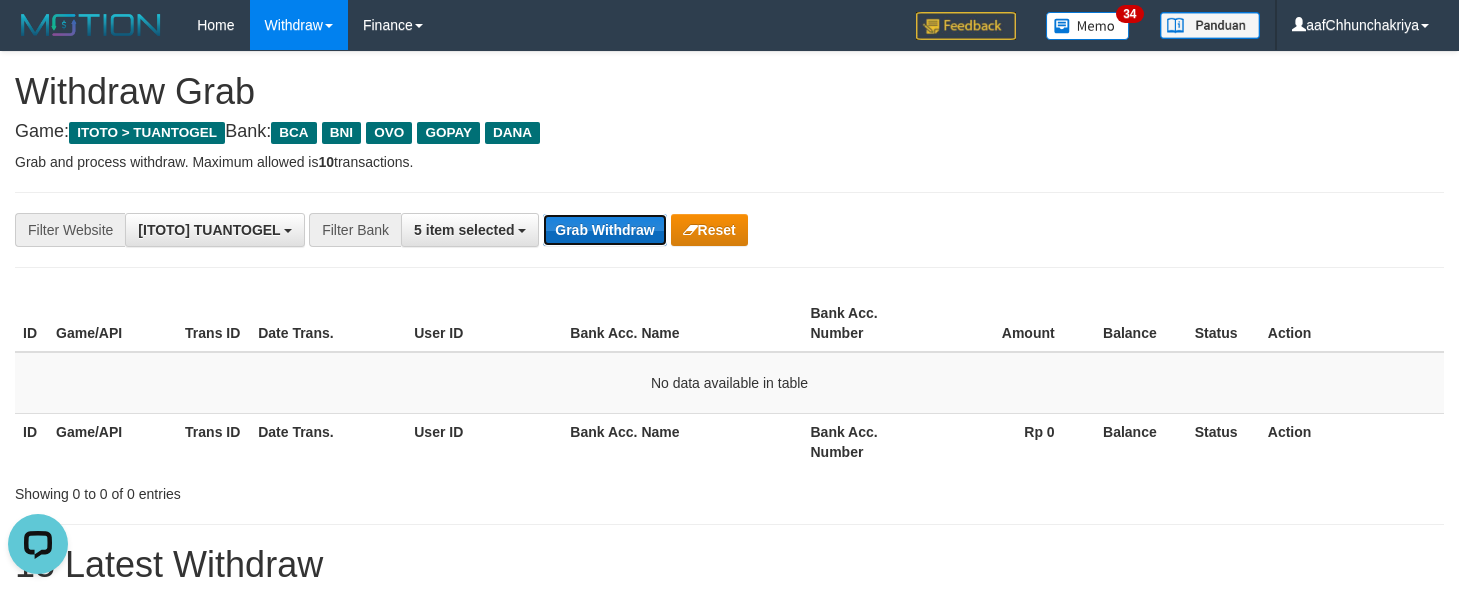 click on "Grab Withdraw" at bounding box center (604, 230) 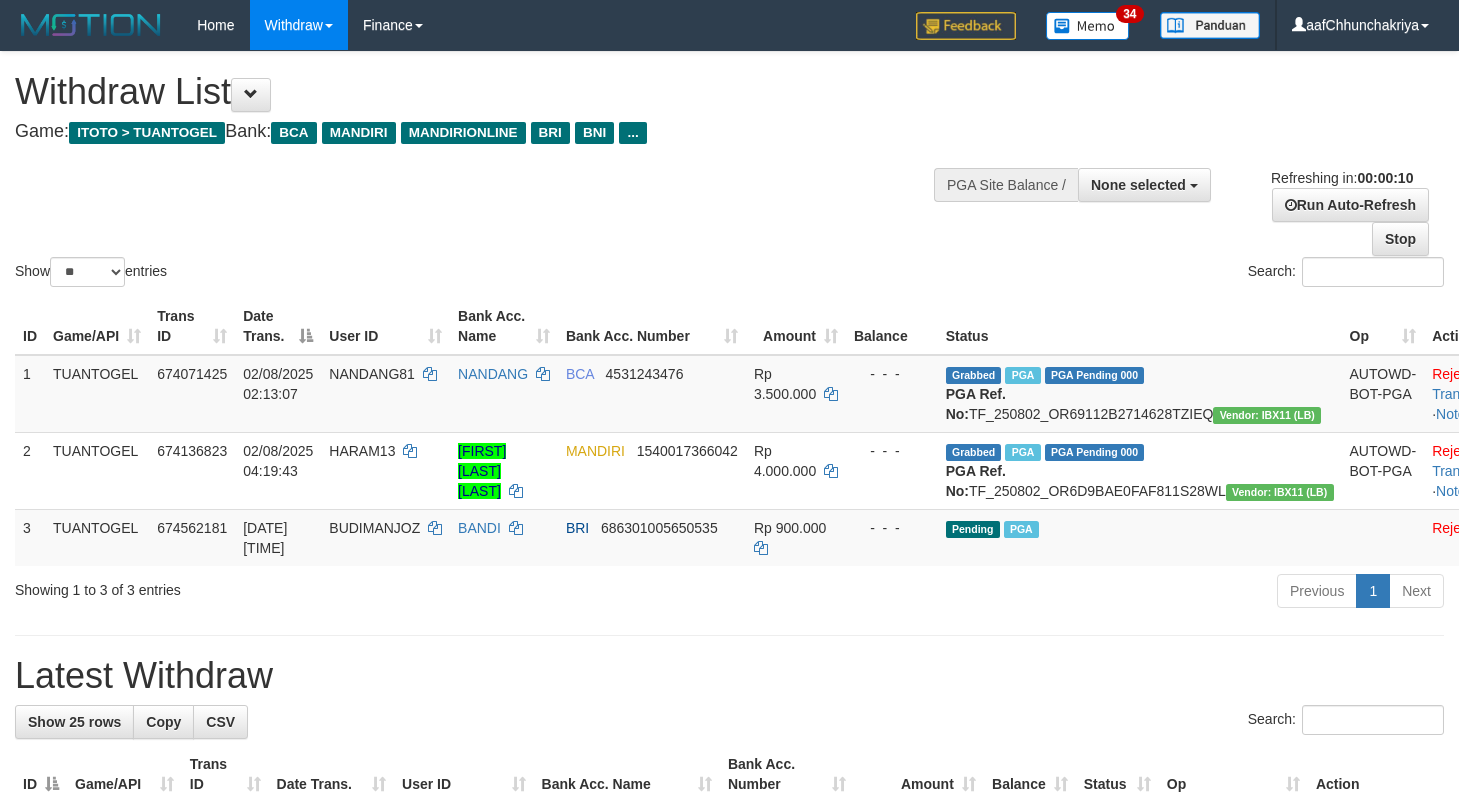 select 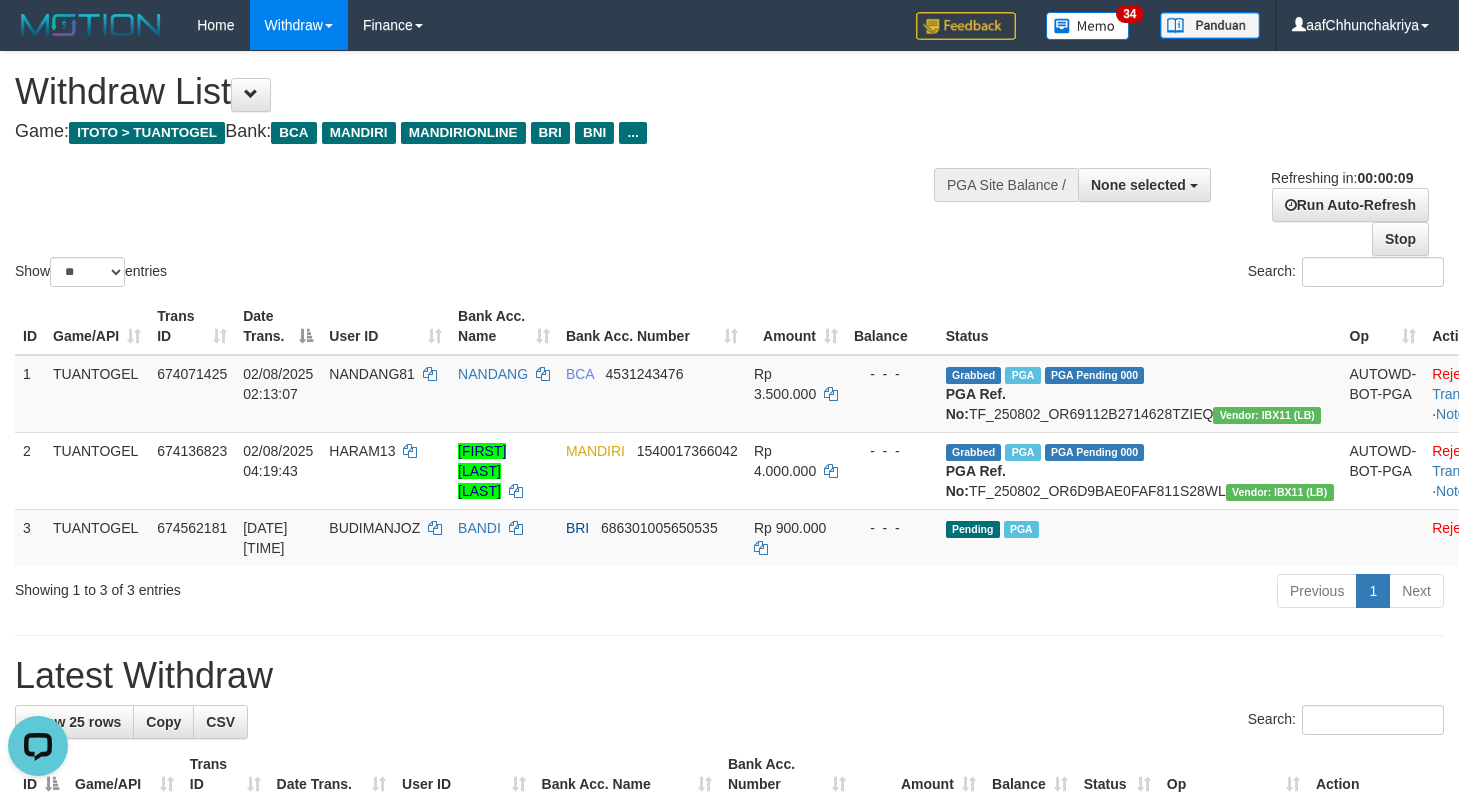 scroll, scrollTop: 0, scrollLeft: 0, axis: both 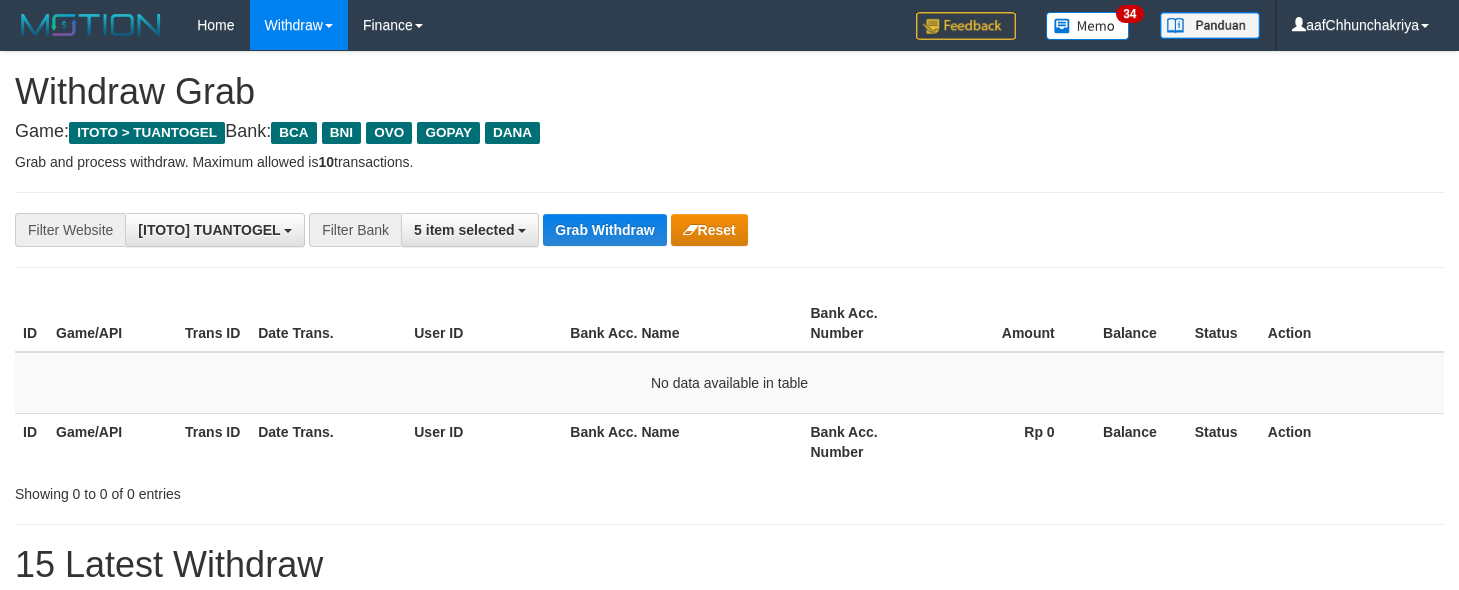 click on "Grab Withdraw" at bounding box center (604, 230) 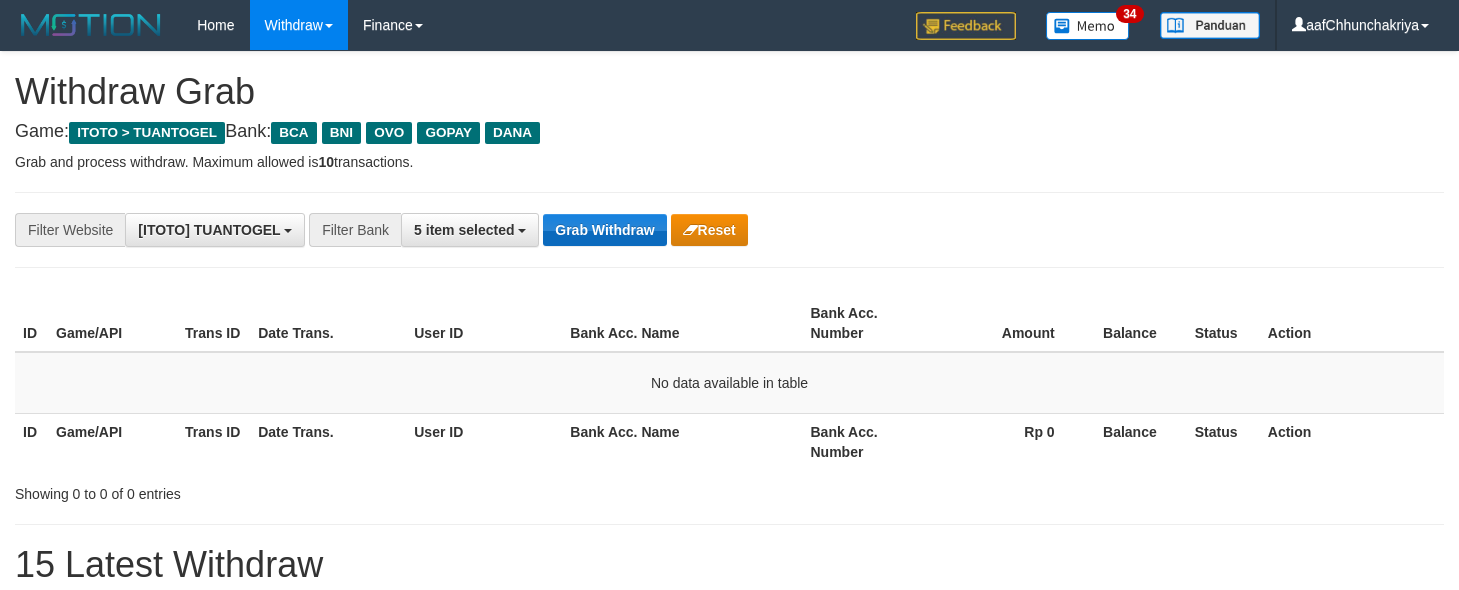 drag, startPoint x: 0, startPoint y: 0, endPoint x: 680, endPoint y: 293, distance: 740.43835 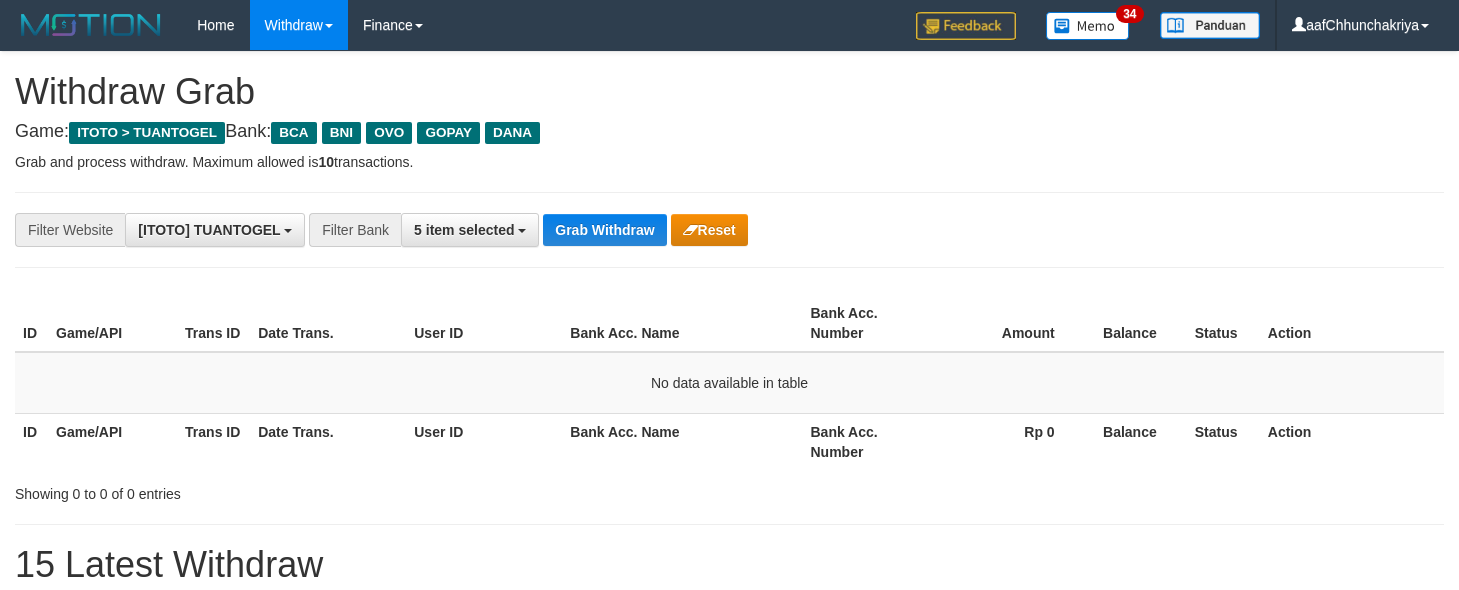 scroll, scrollTop: 0, scrollLeft: 0, axis: both 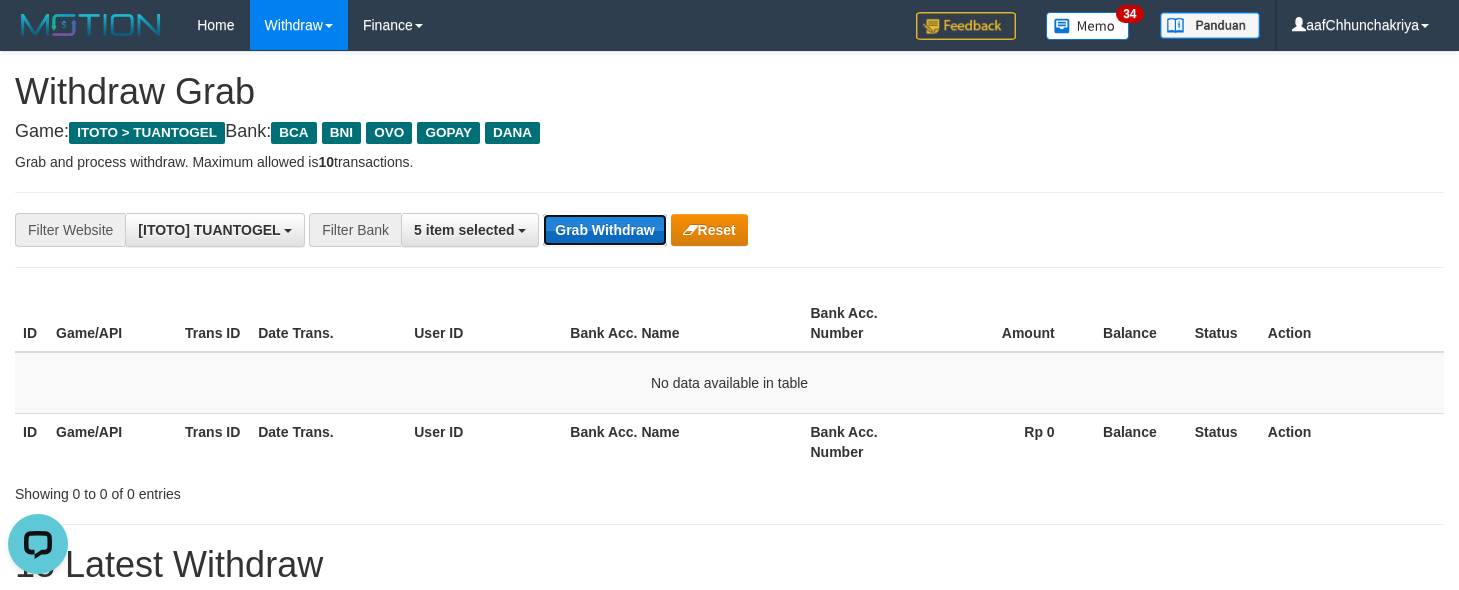 click on "Grab Withdraw" at bounding box center (604, 230) 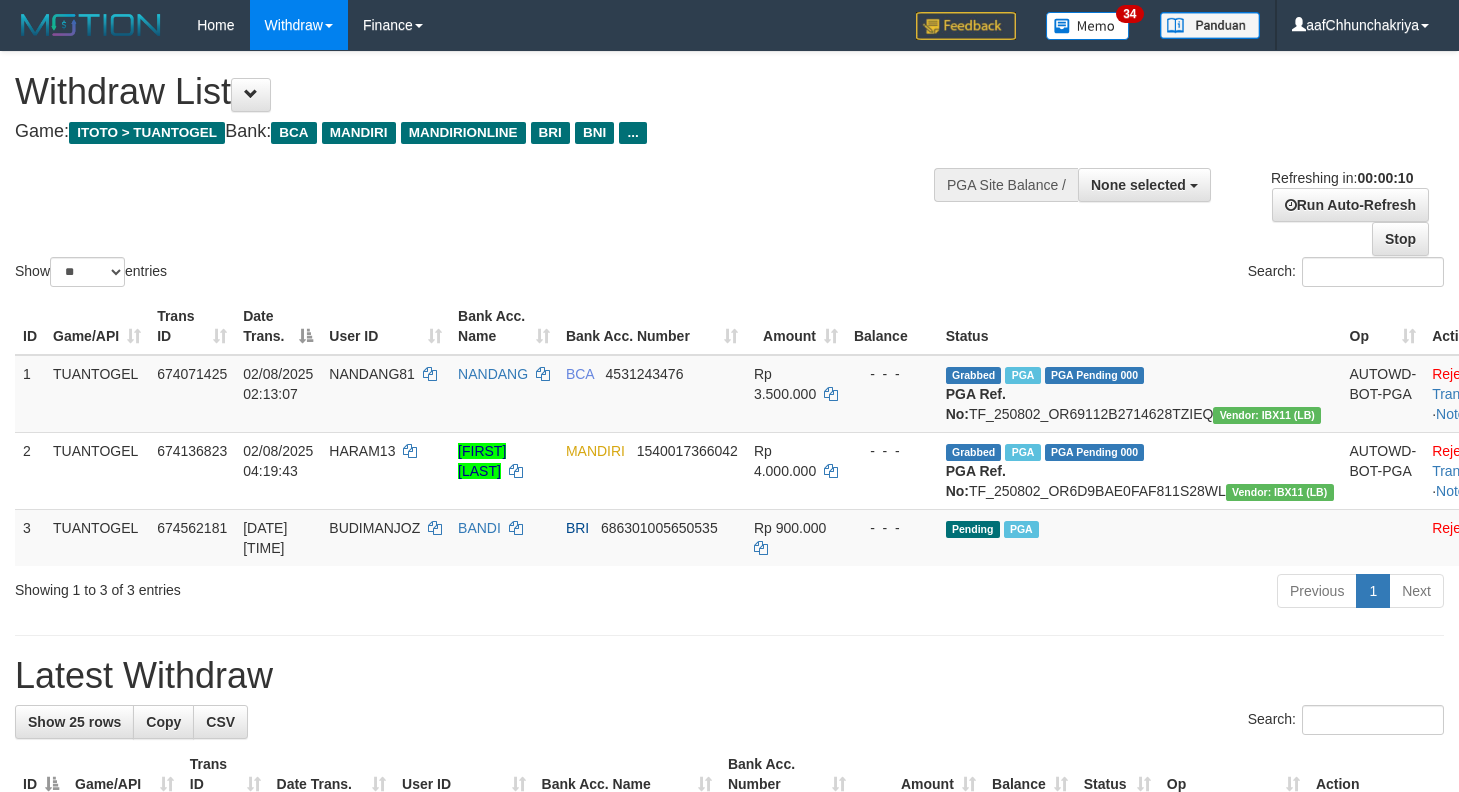 select 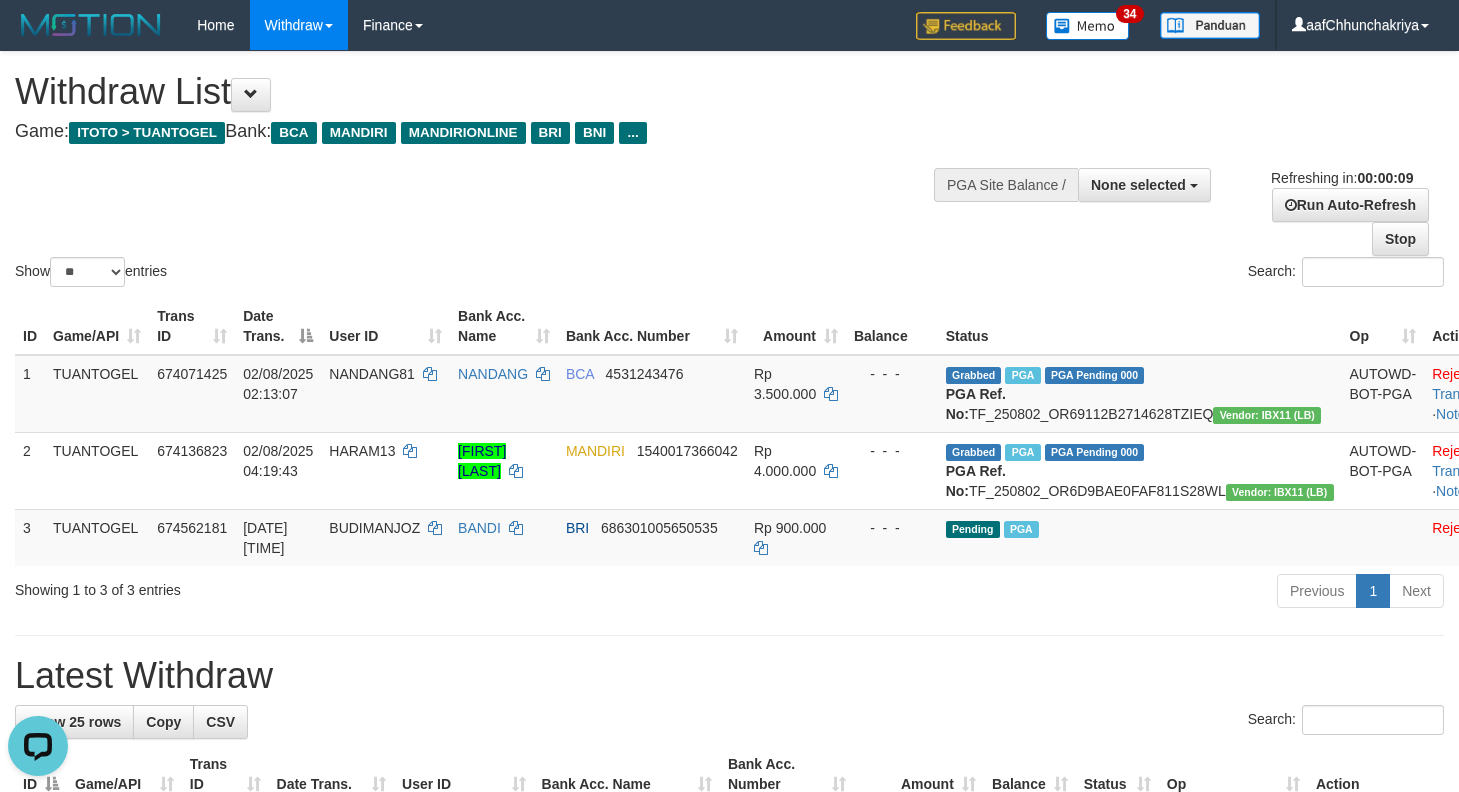 scroll, scrollTop: 0, scrollLeft: 0, axis: both 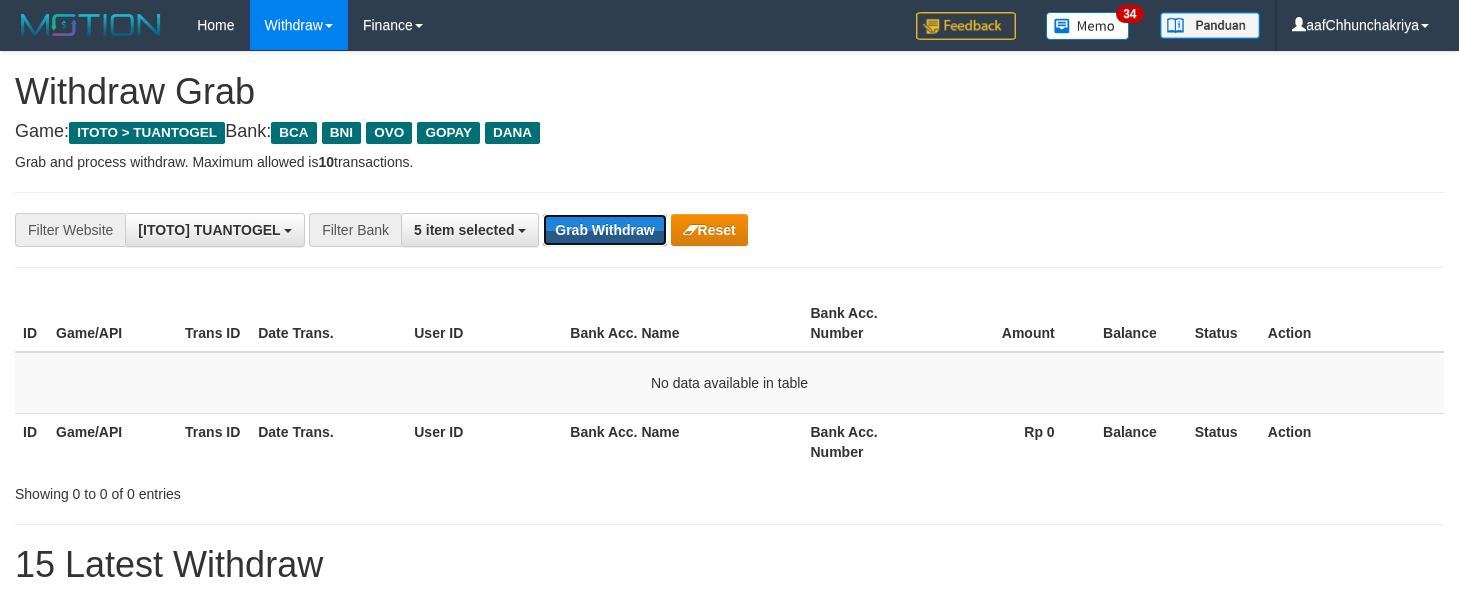 click on "Grab Withdraw" at bounding box center (604, 230) 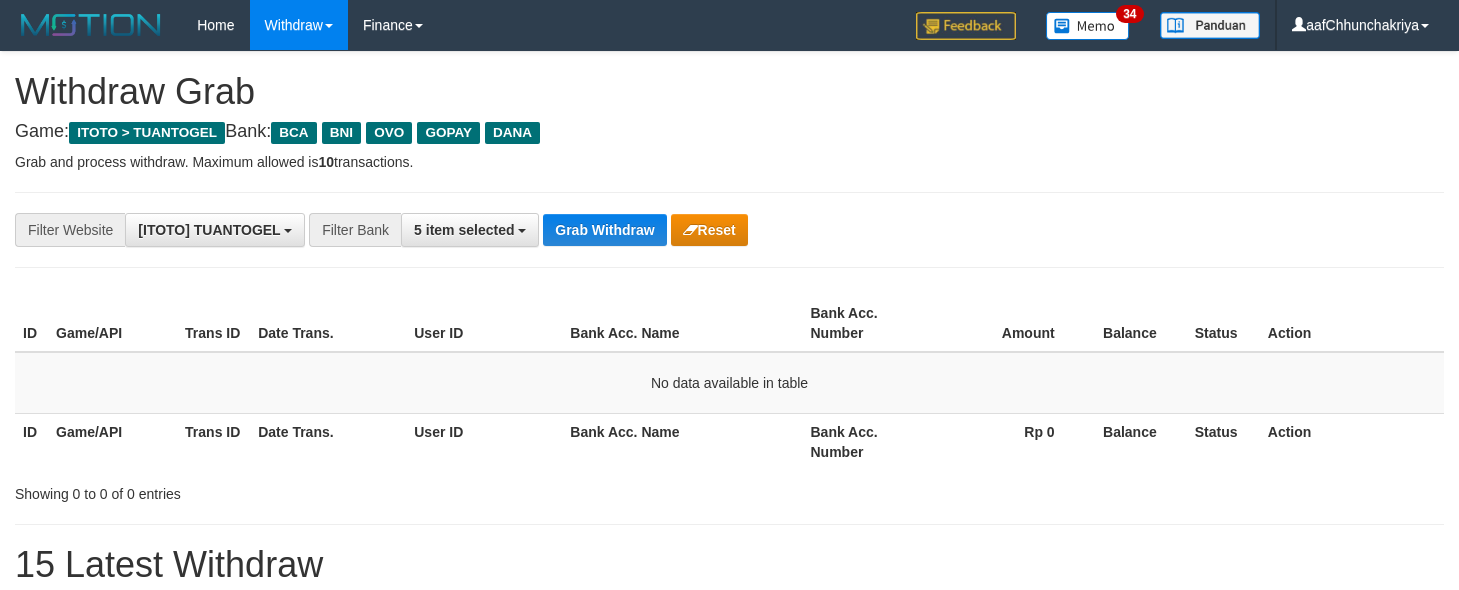 scroll, scrollTop: 0, scrollLeft: 0, axis: both 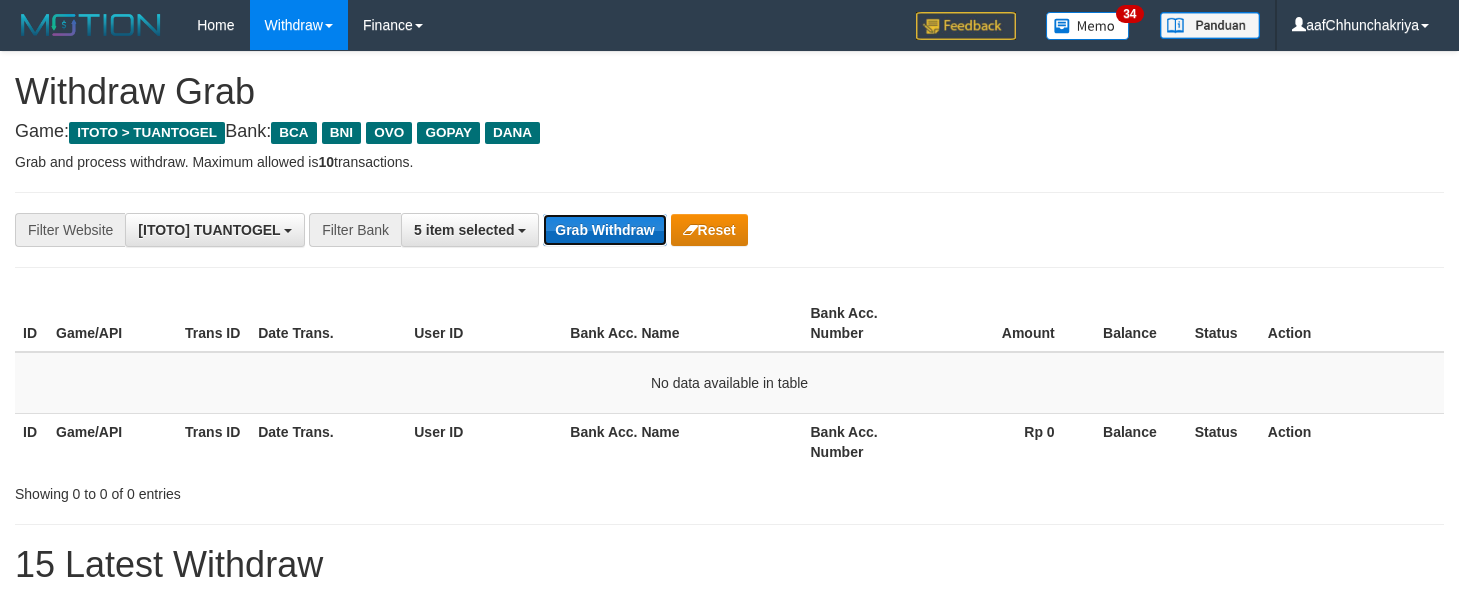 click on "Grab Withdraw" at bounding box center (604, 230) 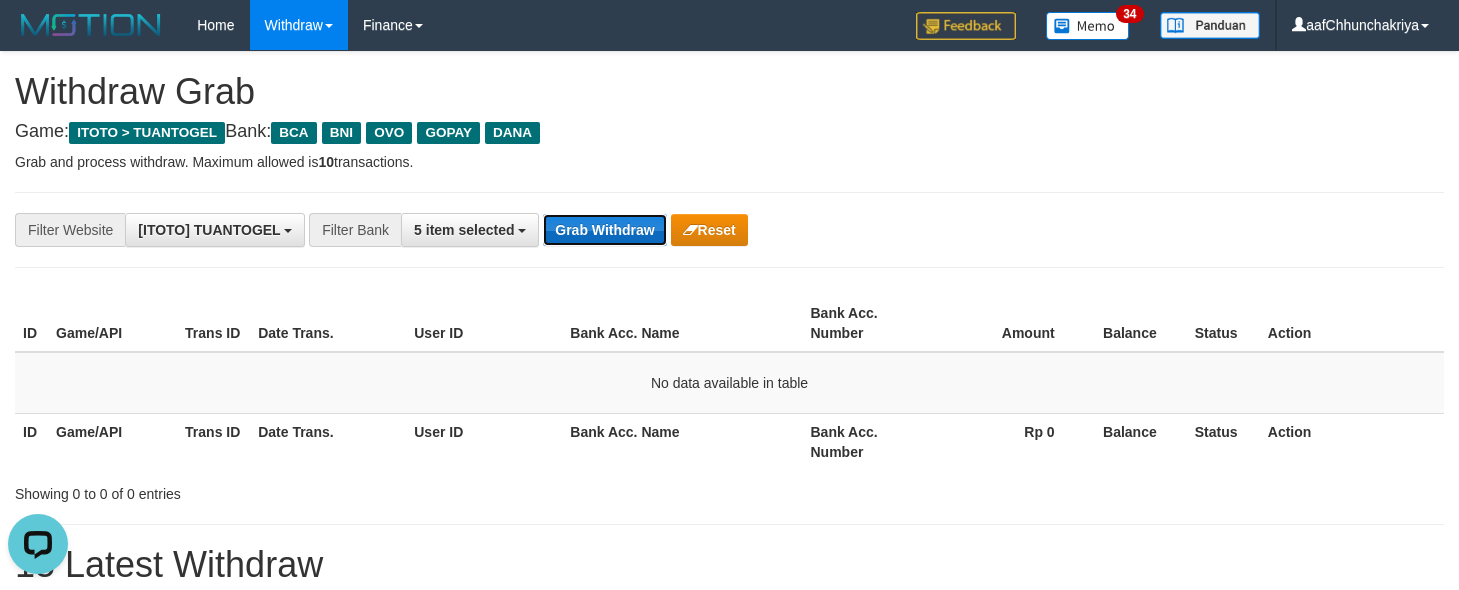 scroll, scrollTop: 0, scrollLeft: 0, axis: both 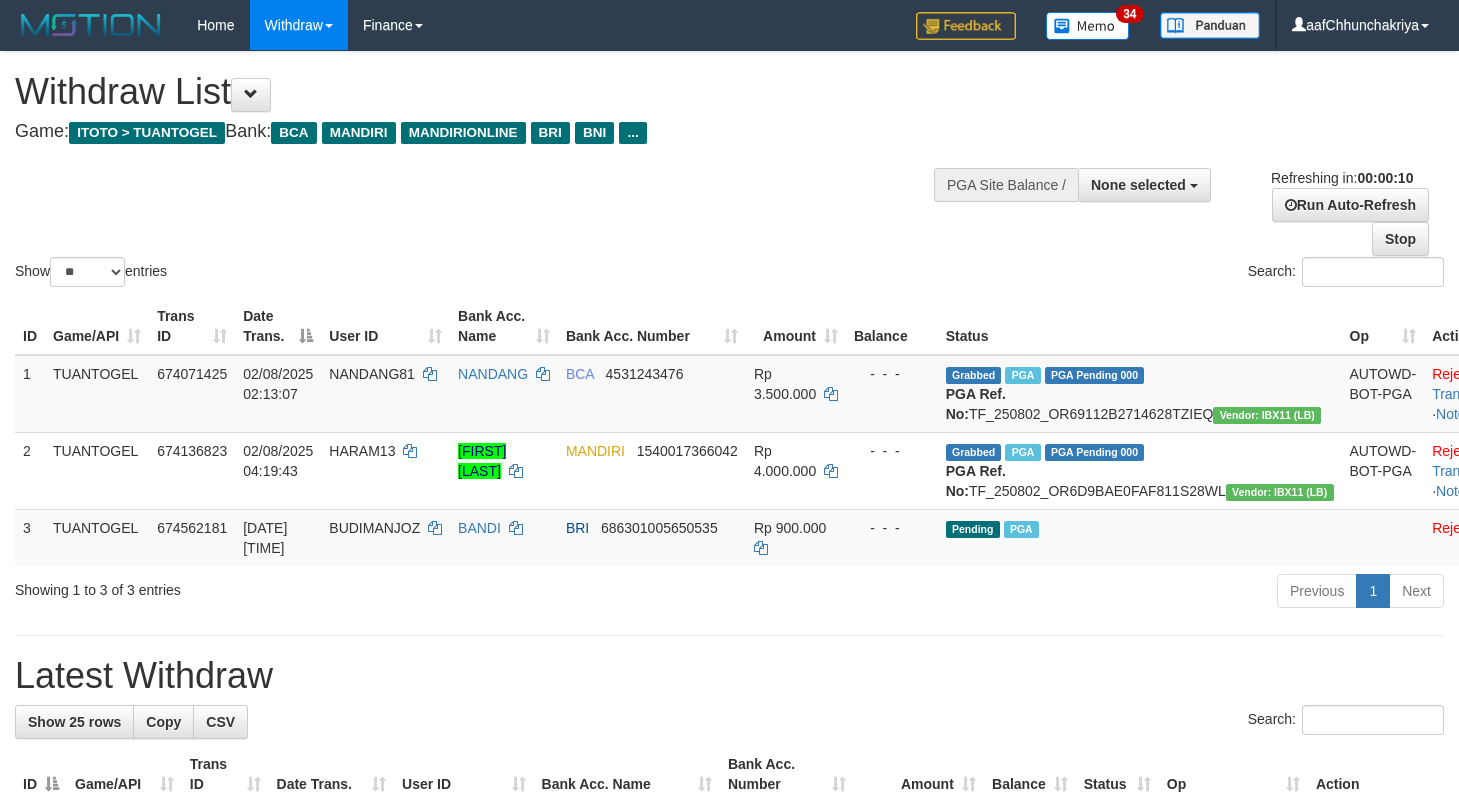 select 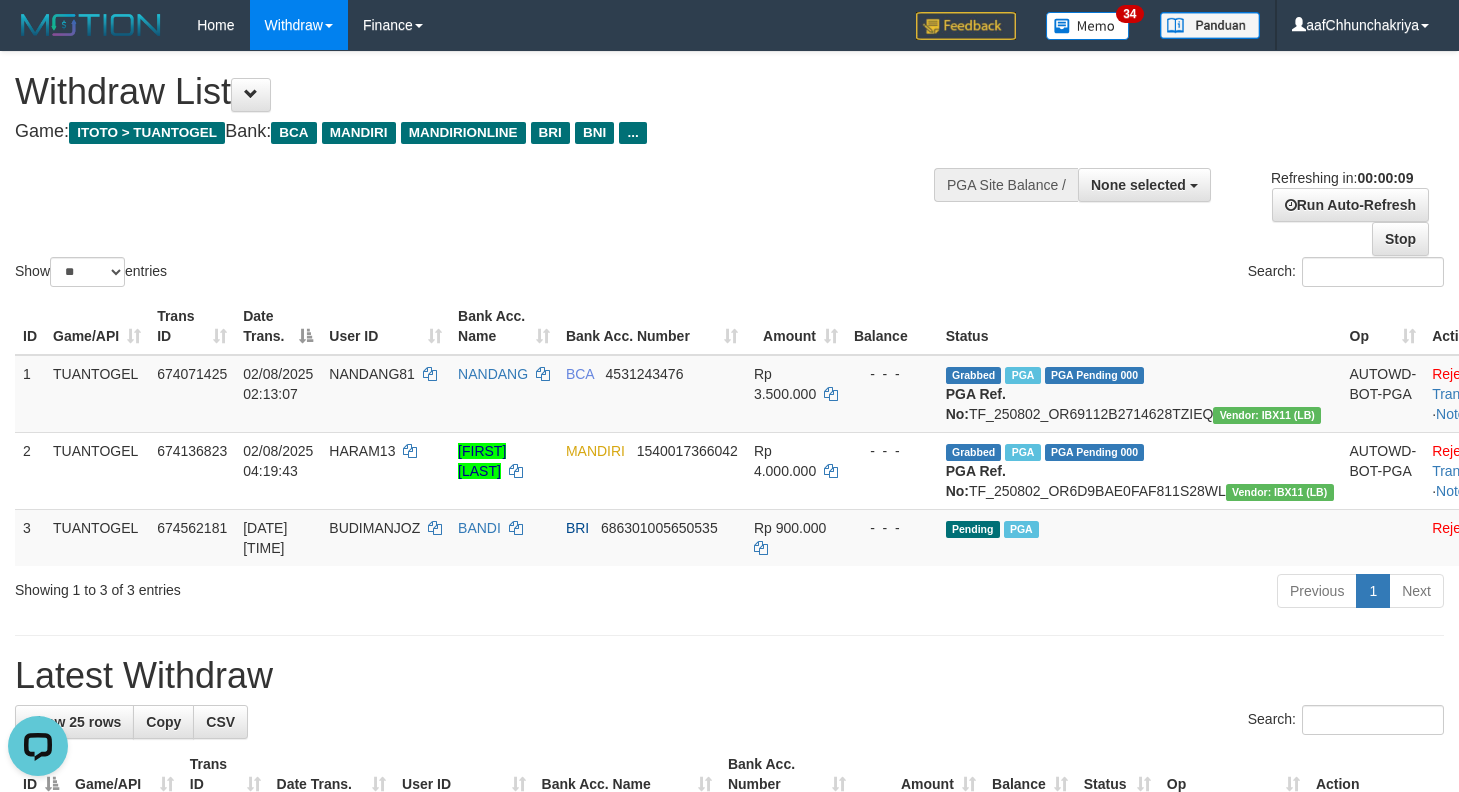 scroll, scrollTop: 0, scrollLeft: 0, axis: both 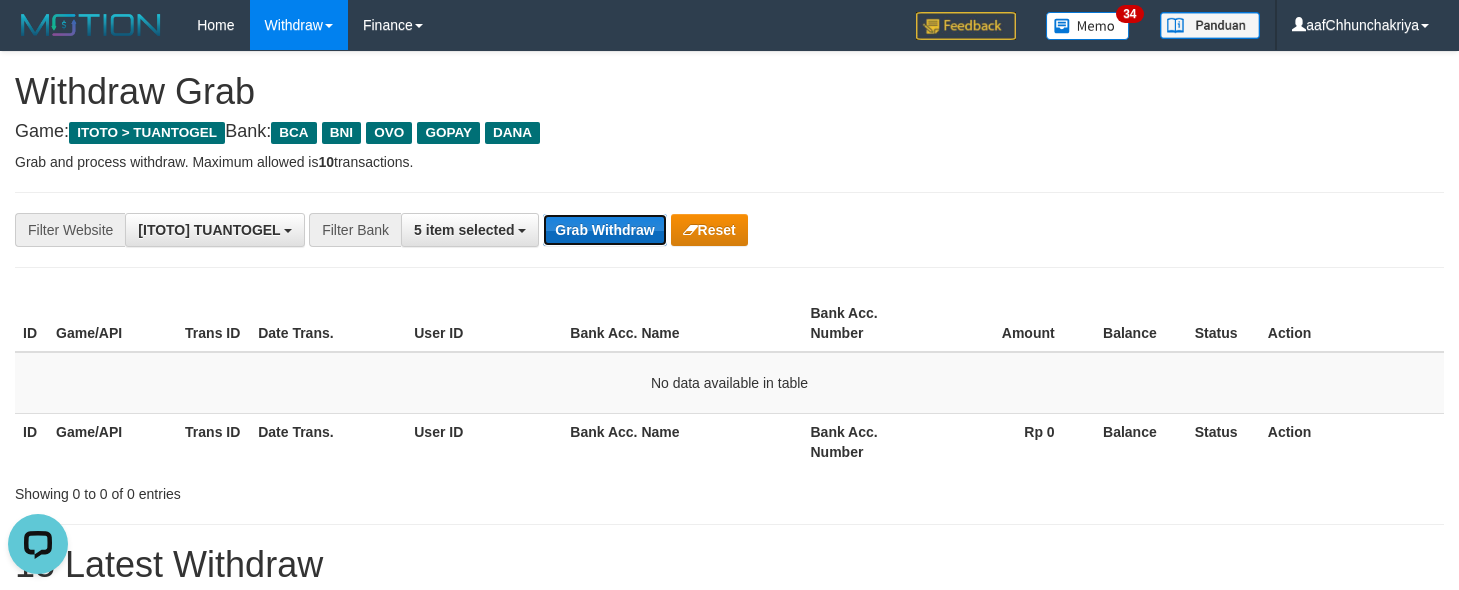 click on "Grab Withdraw" at bounding box center (604, 230) 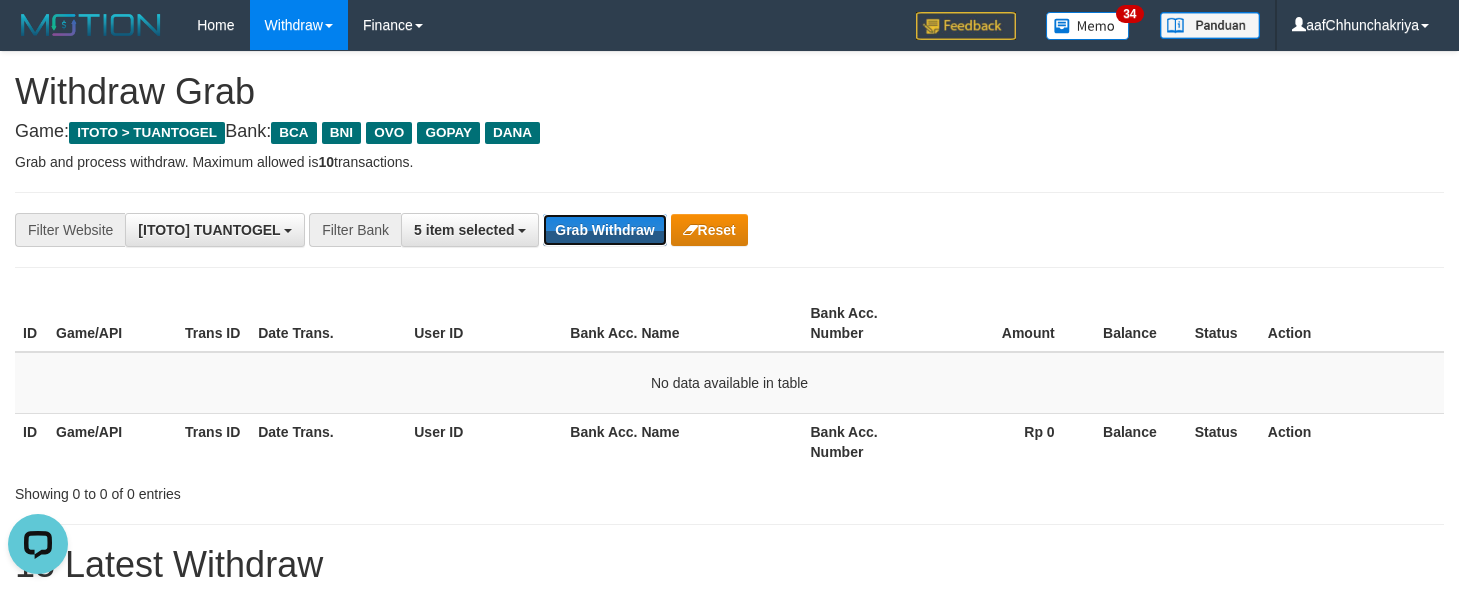 drag, startPoint x: 599, startPoint y: 226, endPoint x: 915, endPoint y: 534, distance: 441.2709 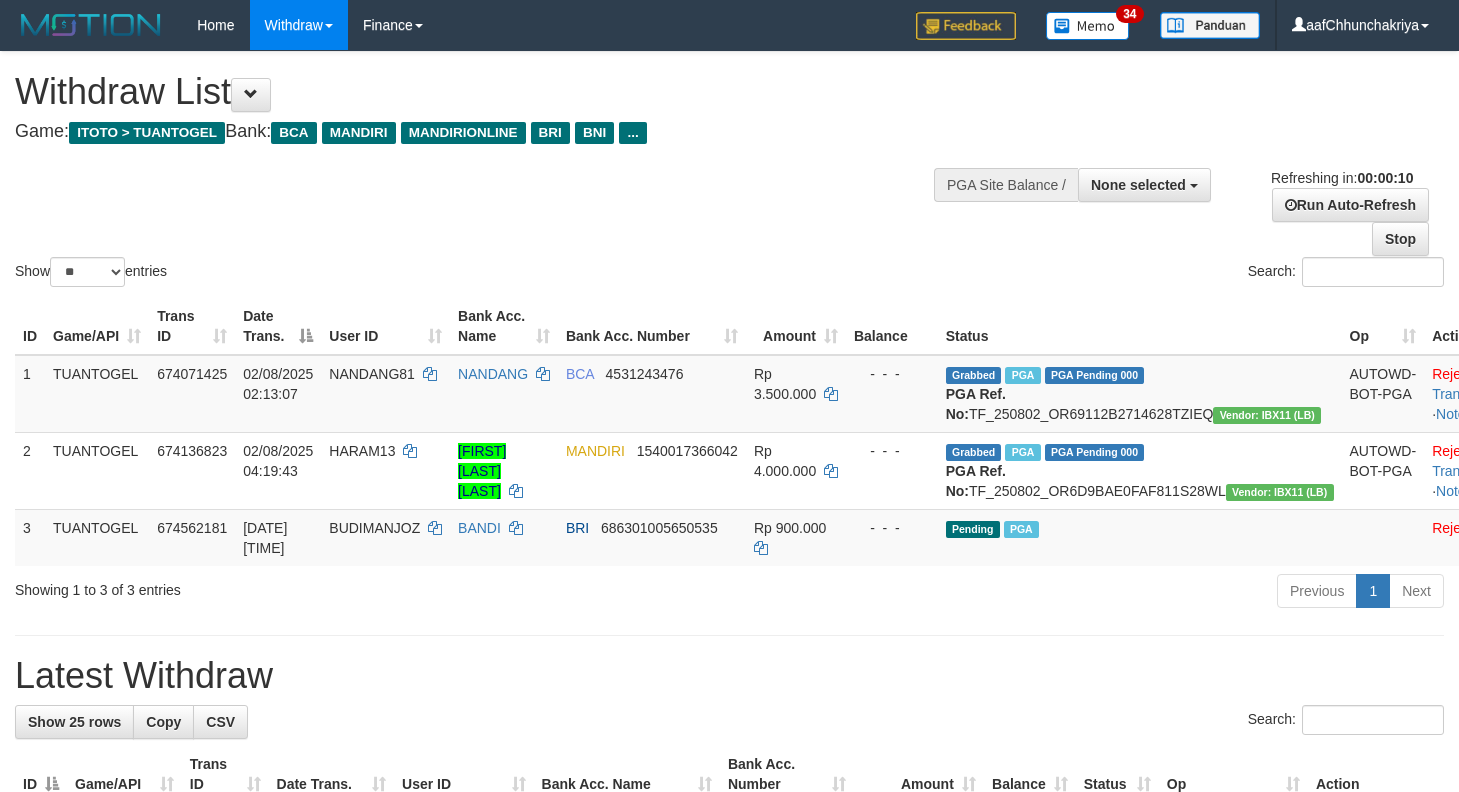 select 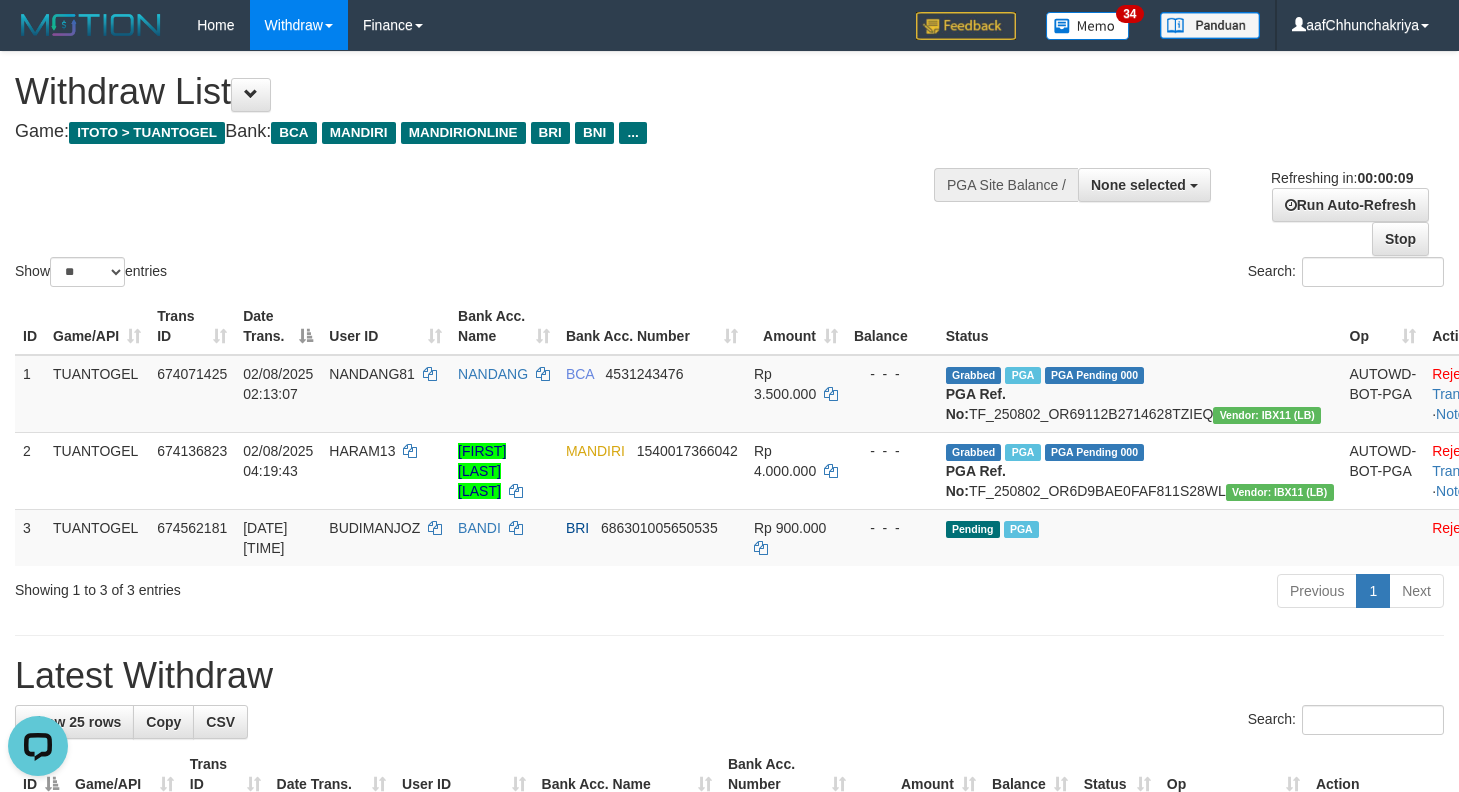 scroll, scrollTop: 0, scrollLeft: 0, axis: both 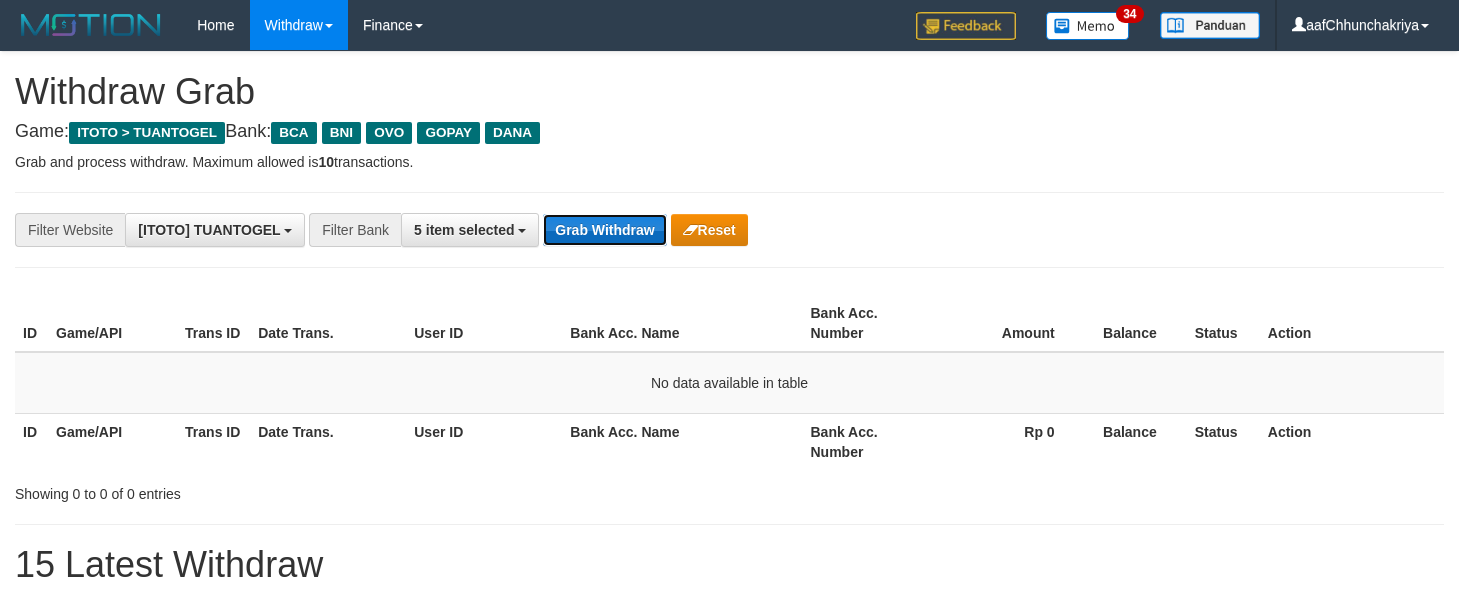 click on "Grab Withdraw" at bounding box center [604, 230] 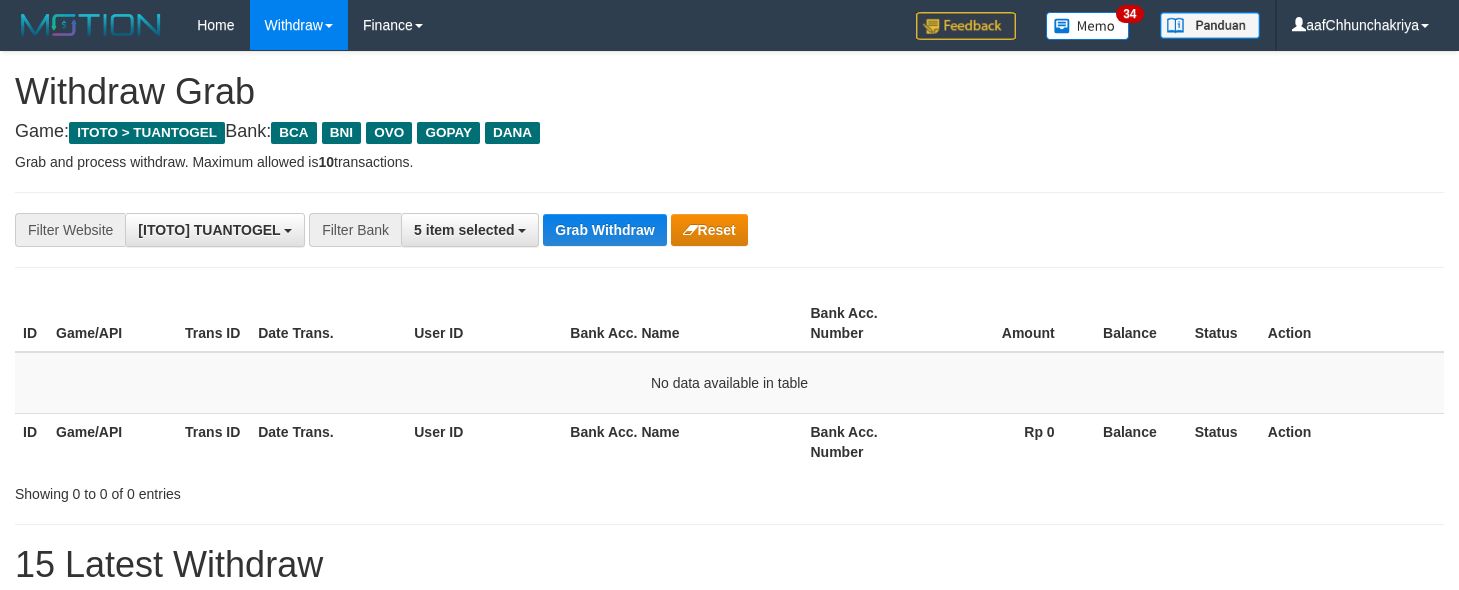 scroll, scrollTop: 0, scrollLeft: 0, axis: both 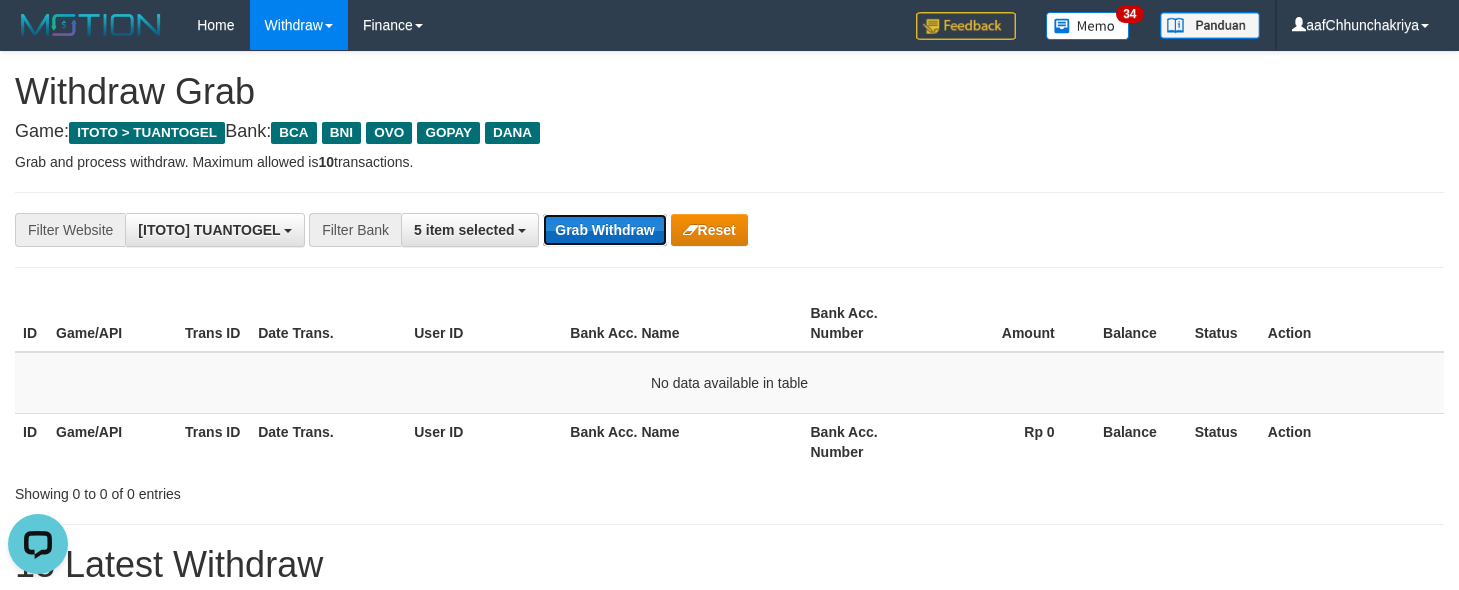 click on "Grab Withdraw" at bounding box center [604, 230] 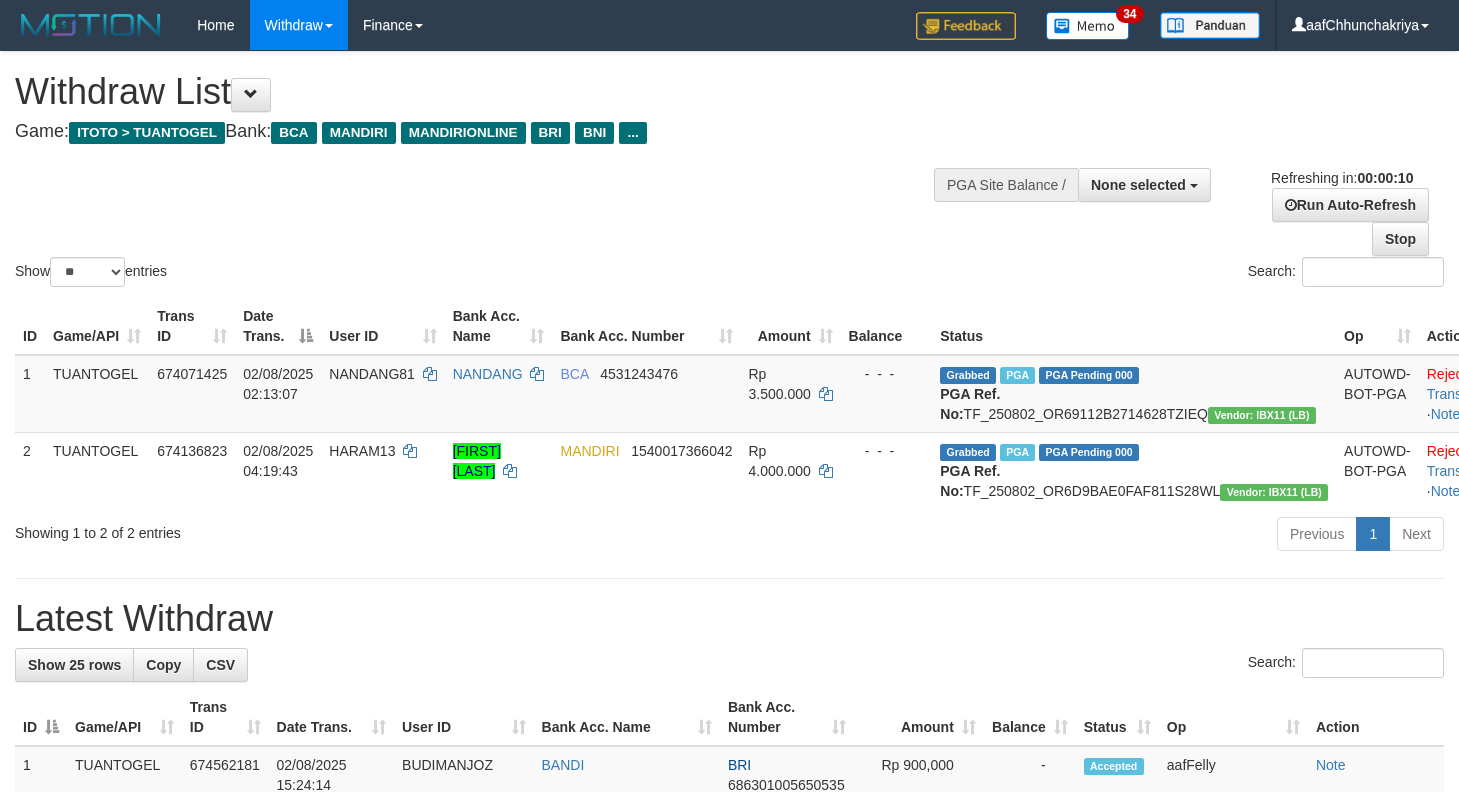 select 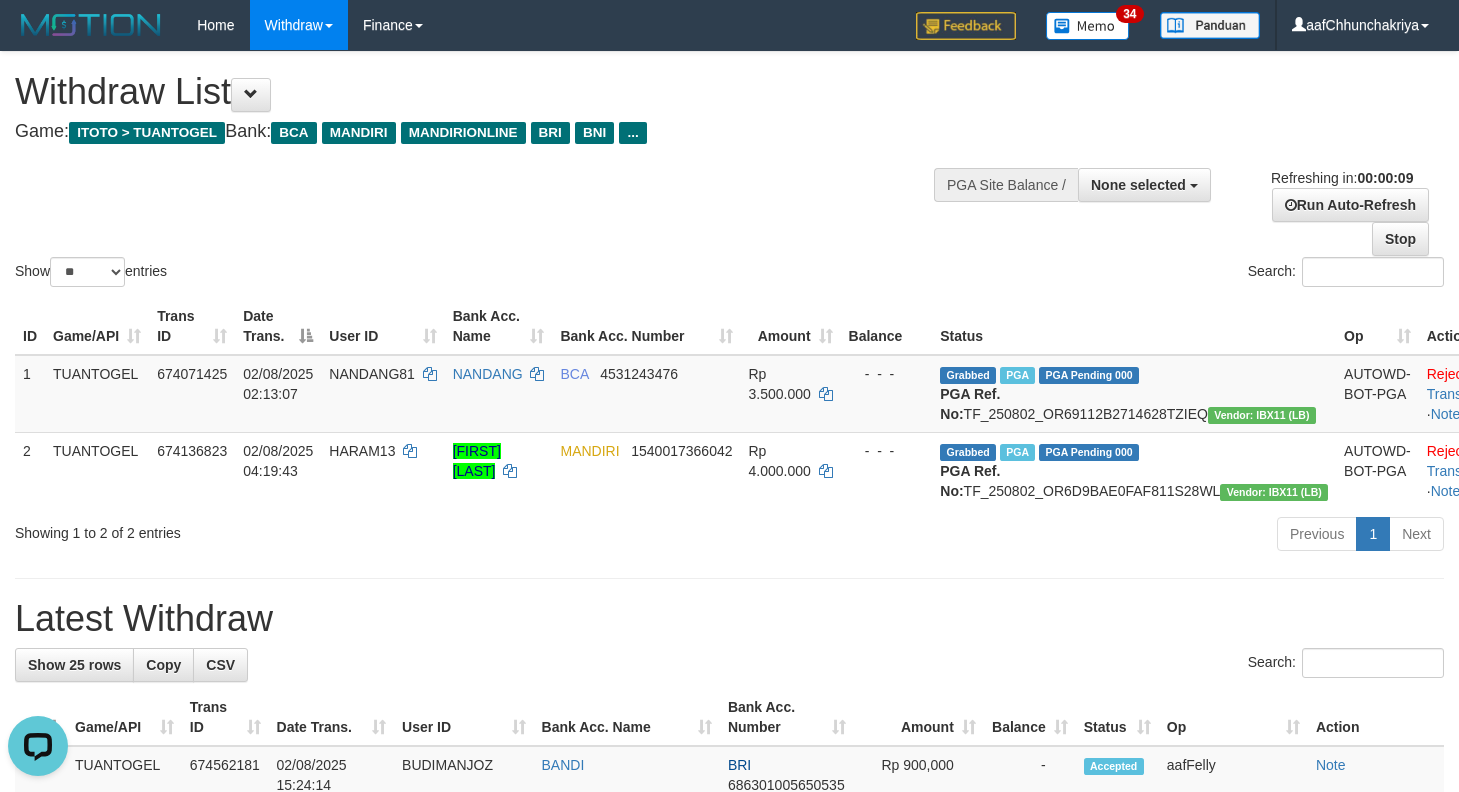 scroll, scrollTop: 0, scrollLeft: 0, axis: both 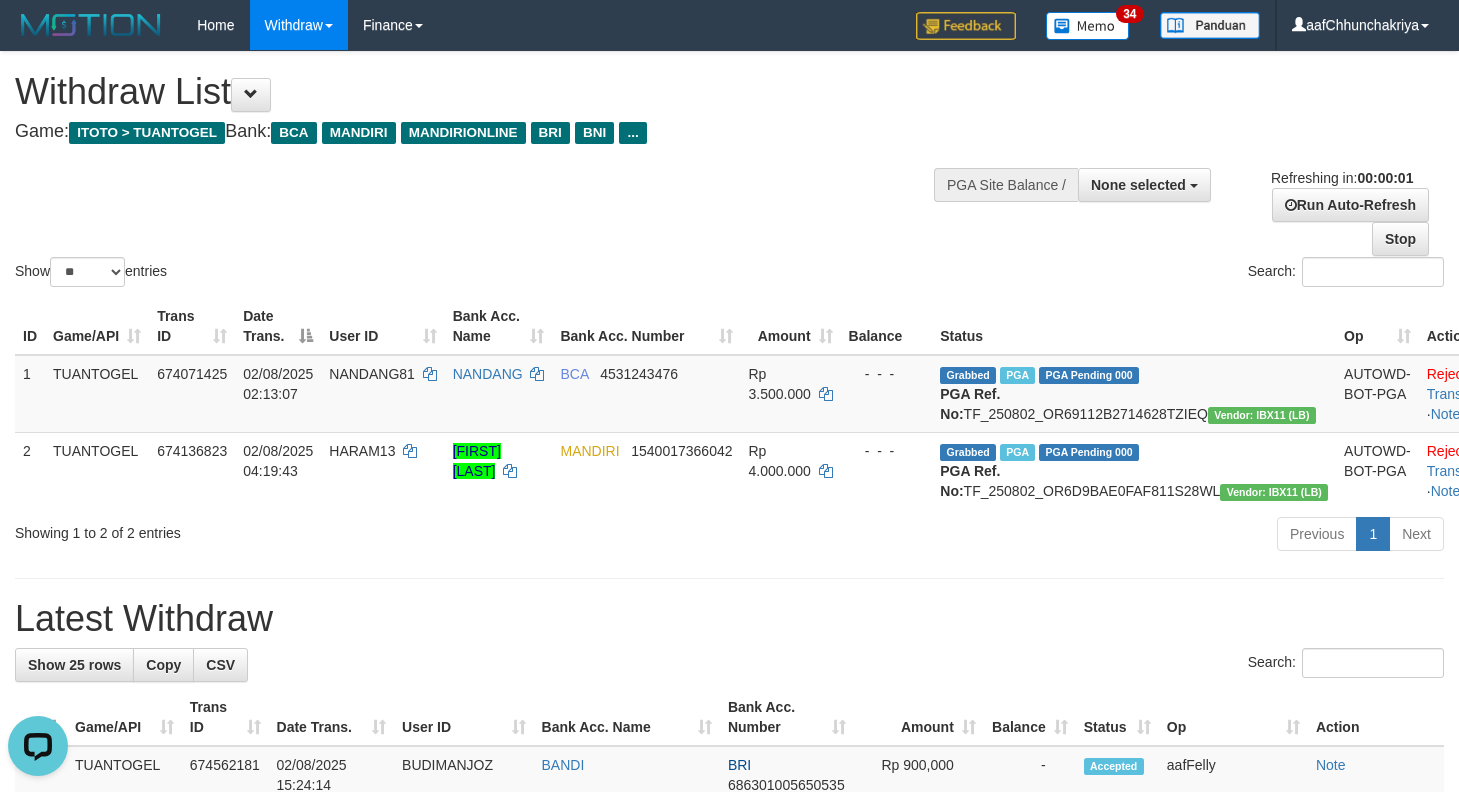drag, startPoint x: 628, startPoint y: 644, endPoint x: 1027, endPoint y: 721, distance: 406.3619 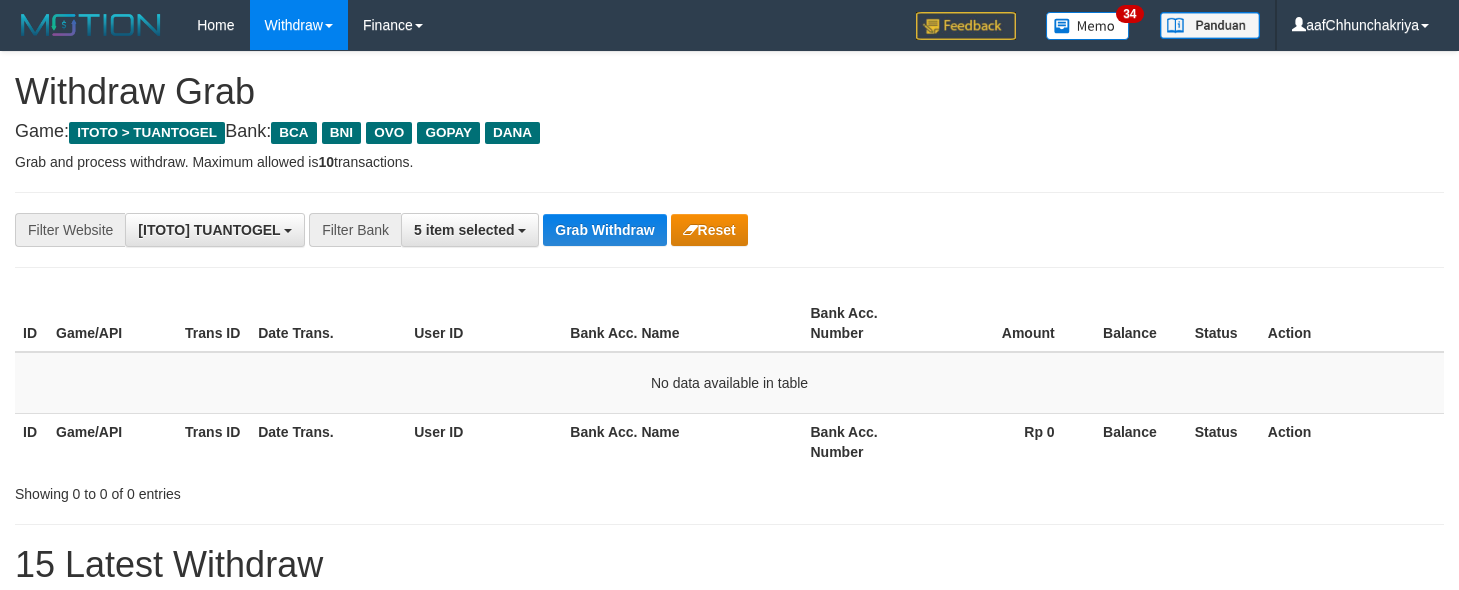 scroll, scrollTop: 0, scrollLeft: 0, axis: both 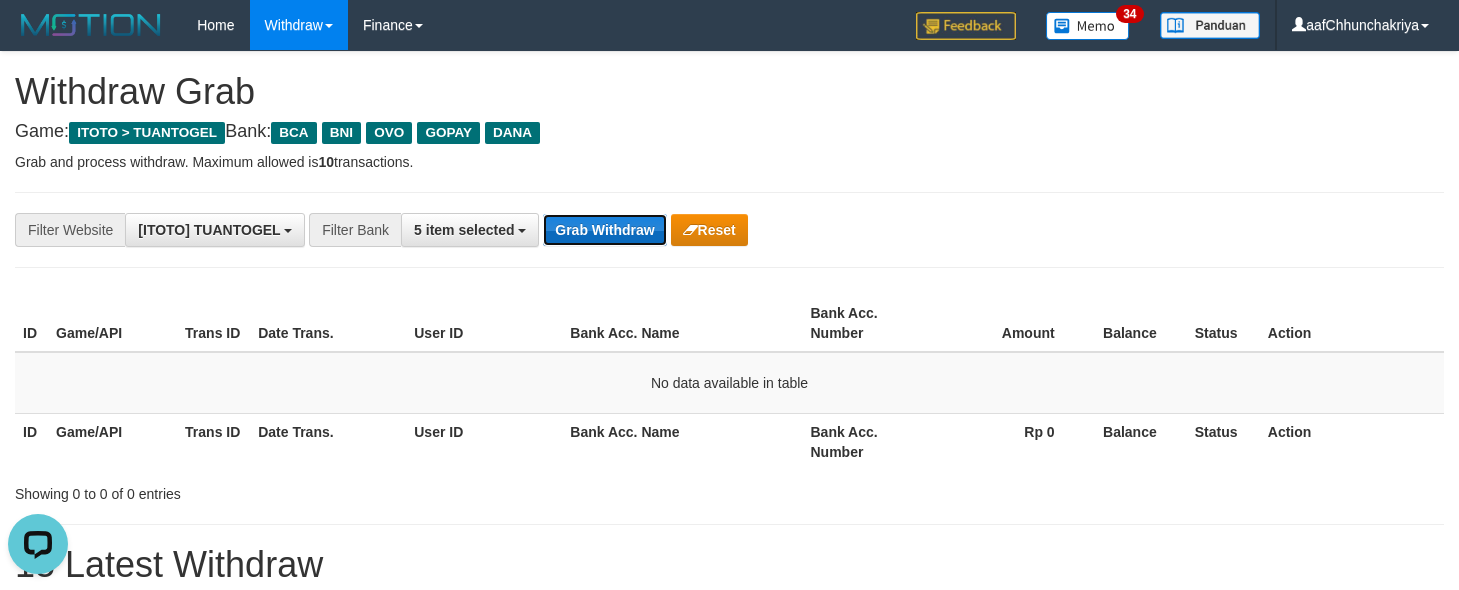 click on "Grab Withdraw" at bounding box center (604, 230) 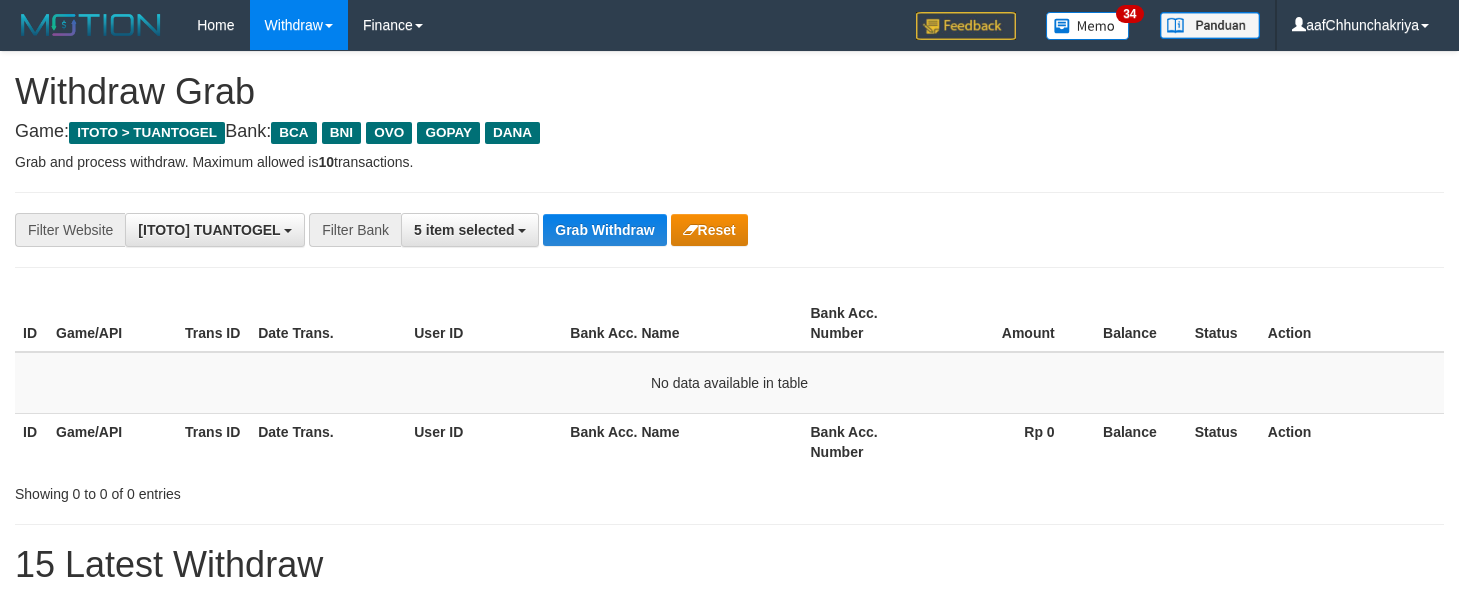 scroll, scrollTop: 0, scrollLeft: 0, axis: both 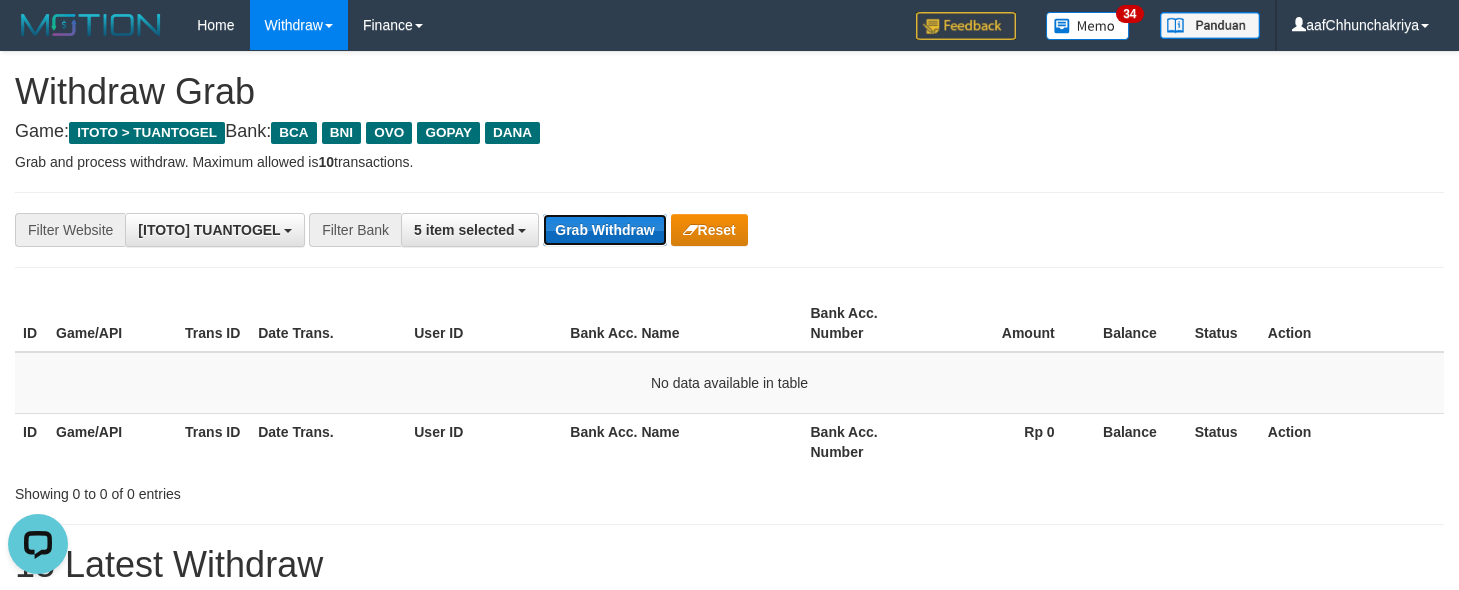 click on "Grab Withdraw" at bounding box center [604, 230] 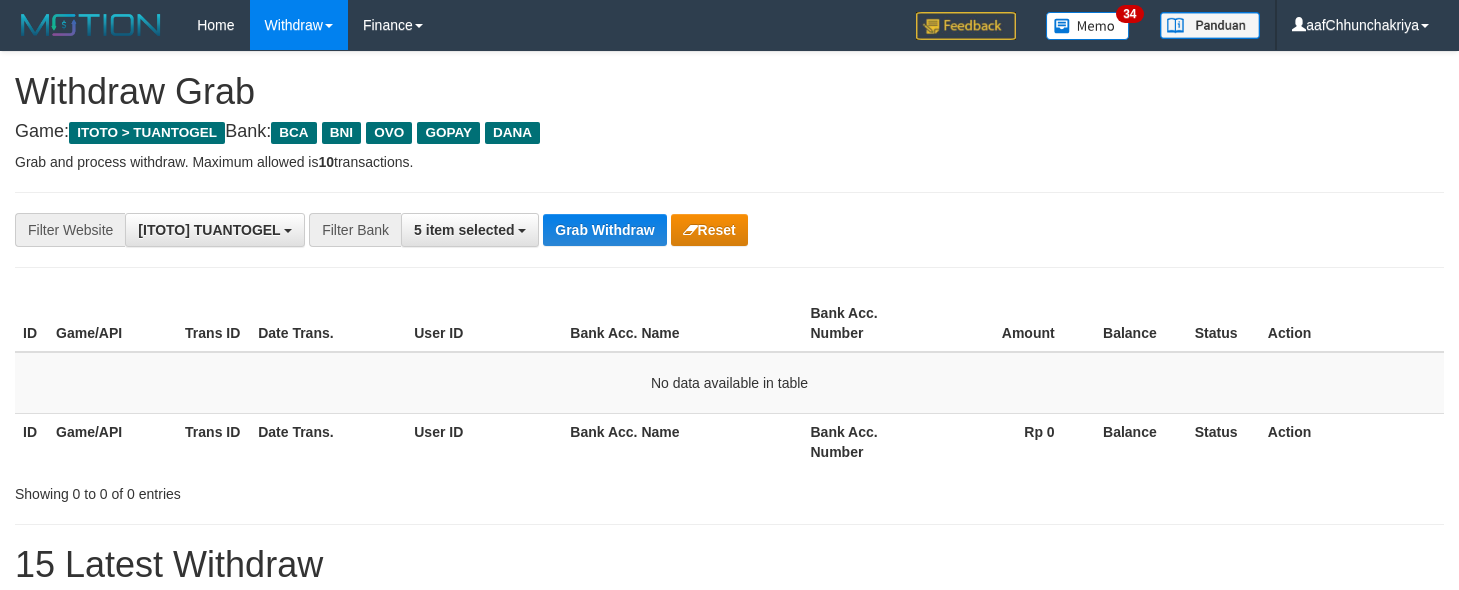 scroll, scrollTop: 0, scrollLeft: 0, axis: both 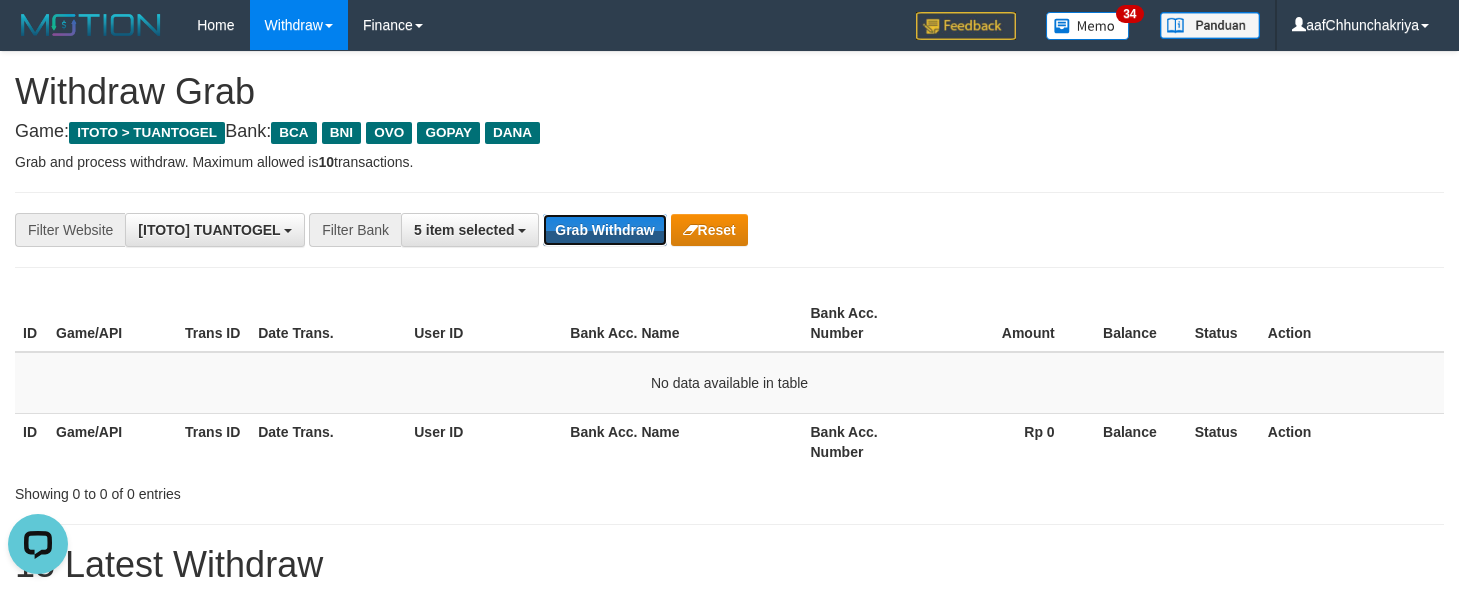 drag, startPoint x: 637, startPoint y: 224, endPoint x: 1129, endPoint y: 588, distance: 612.01306 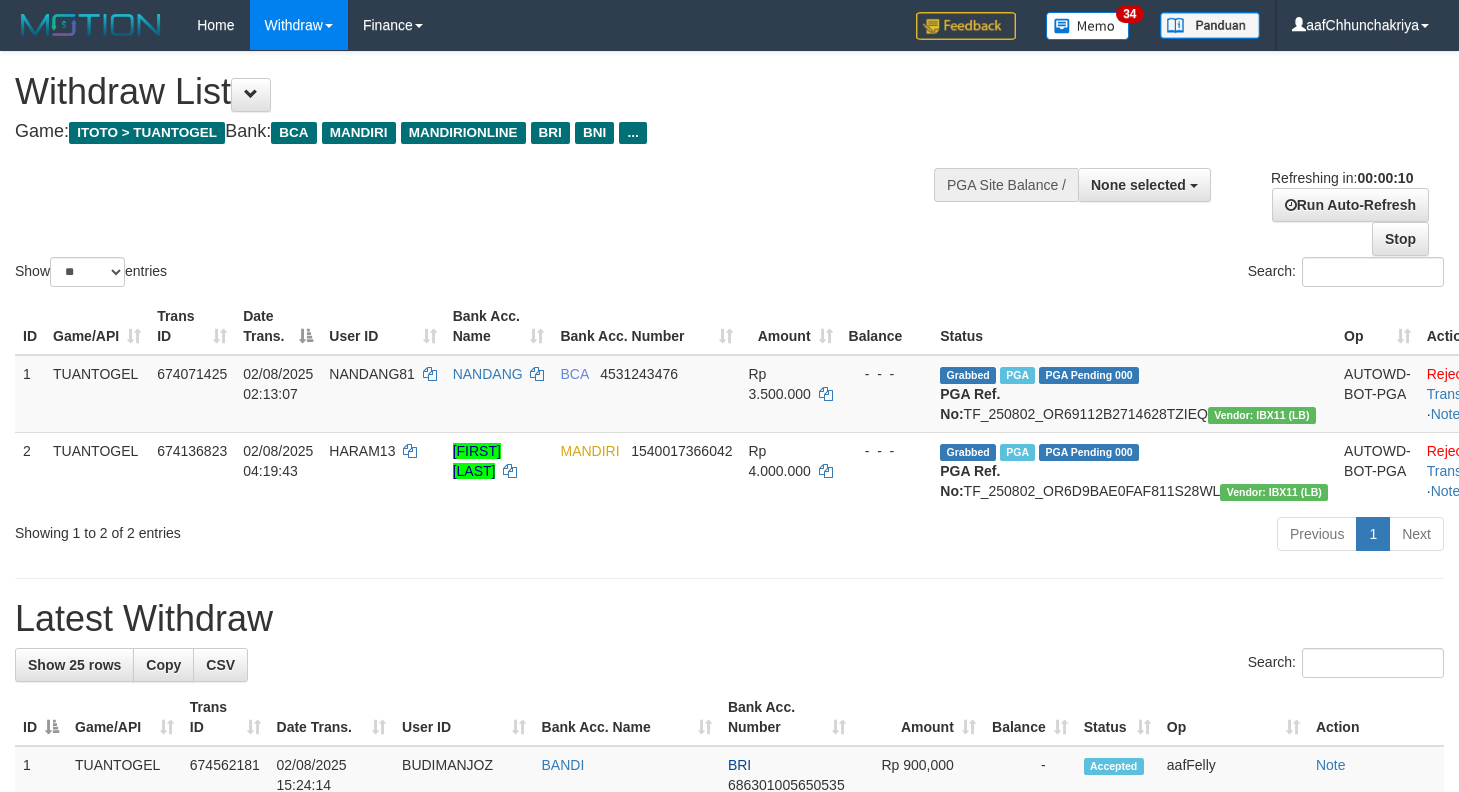 select 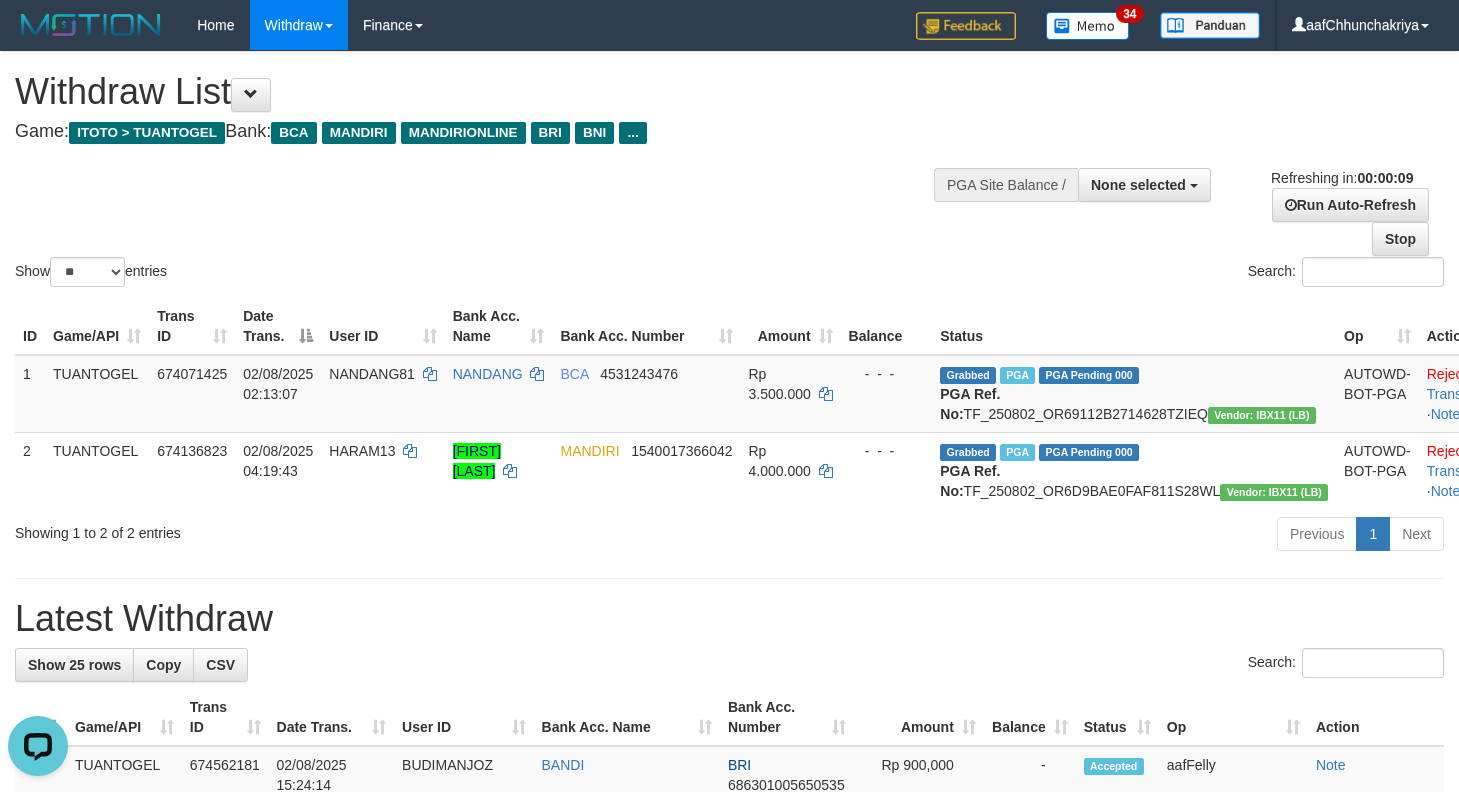 scroll, scrollTop: 0, scrollLeft: 0, axis: both 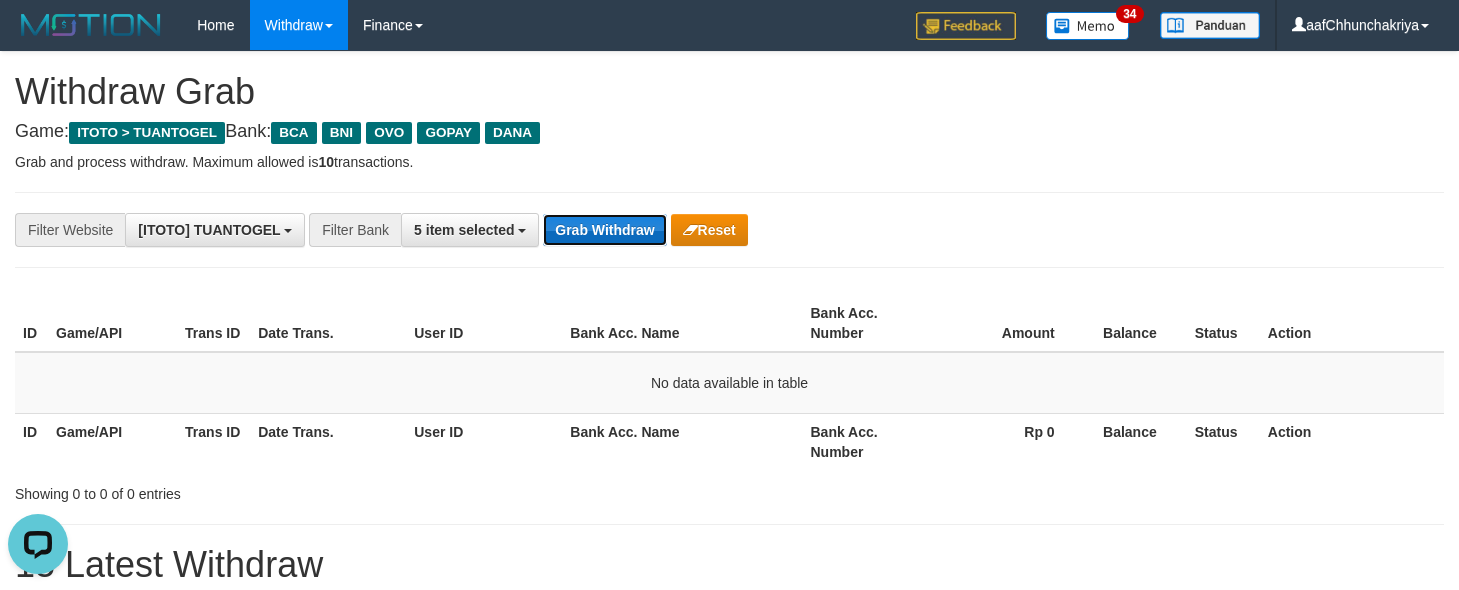 click on "Grab Withdraw" at bounding box center (604, 230) 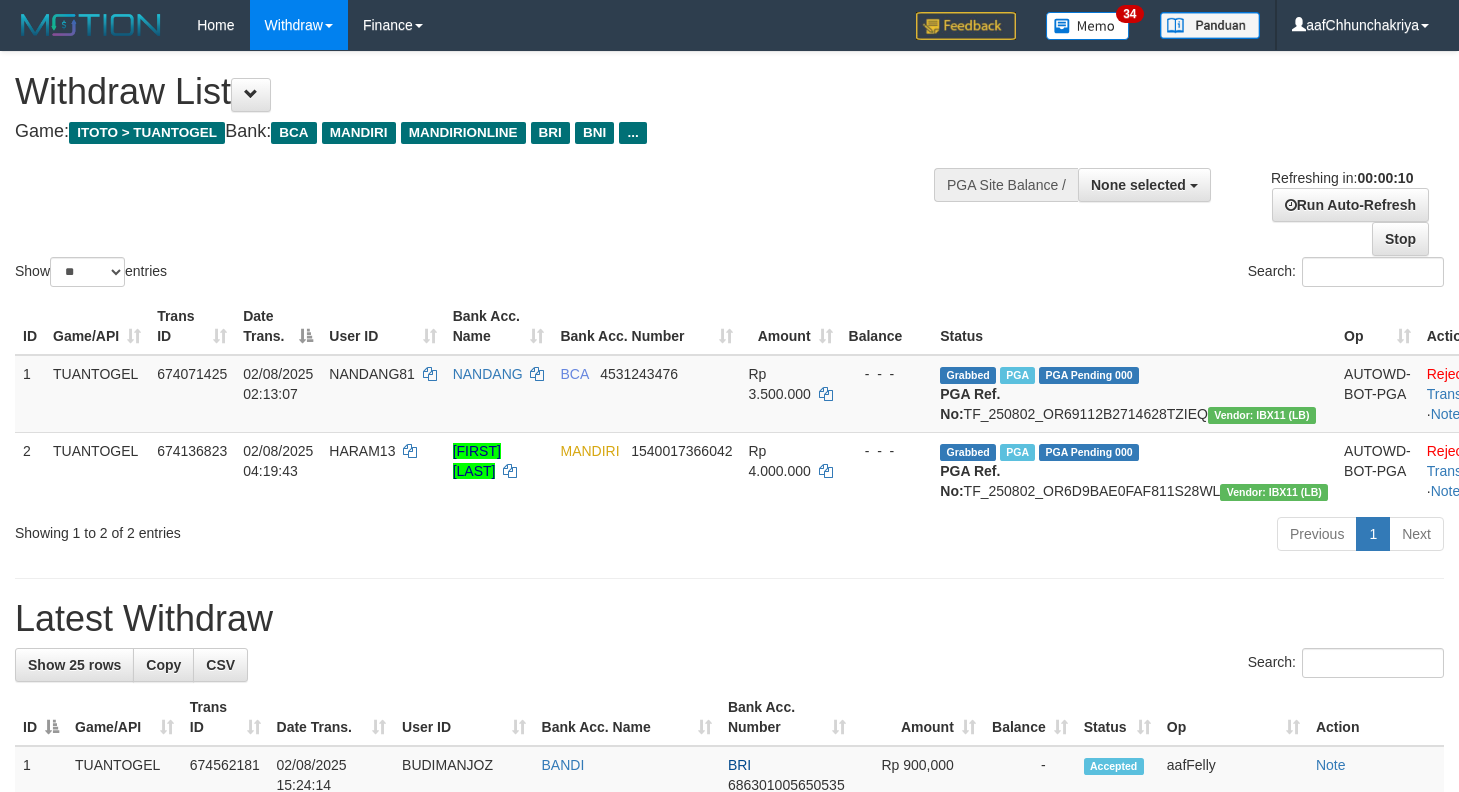 select 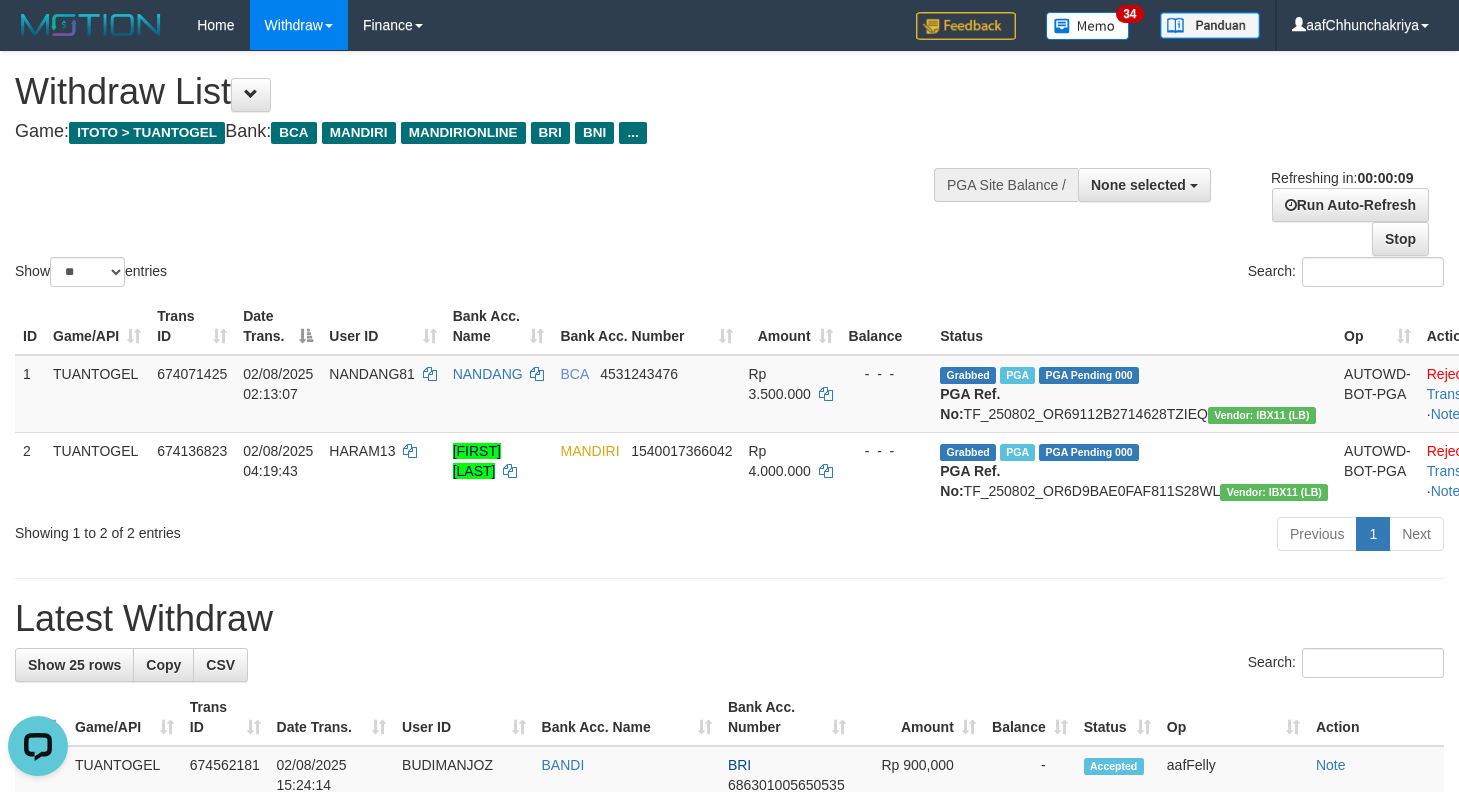 scroll, scrollTop: 0, scrollLeft: 0, axis: both 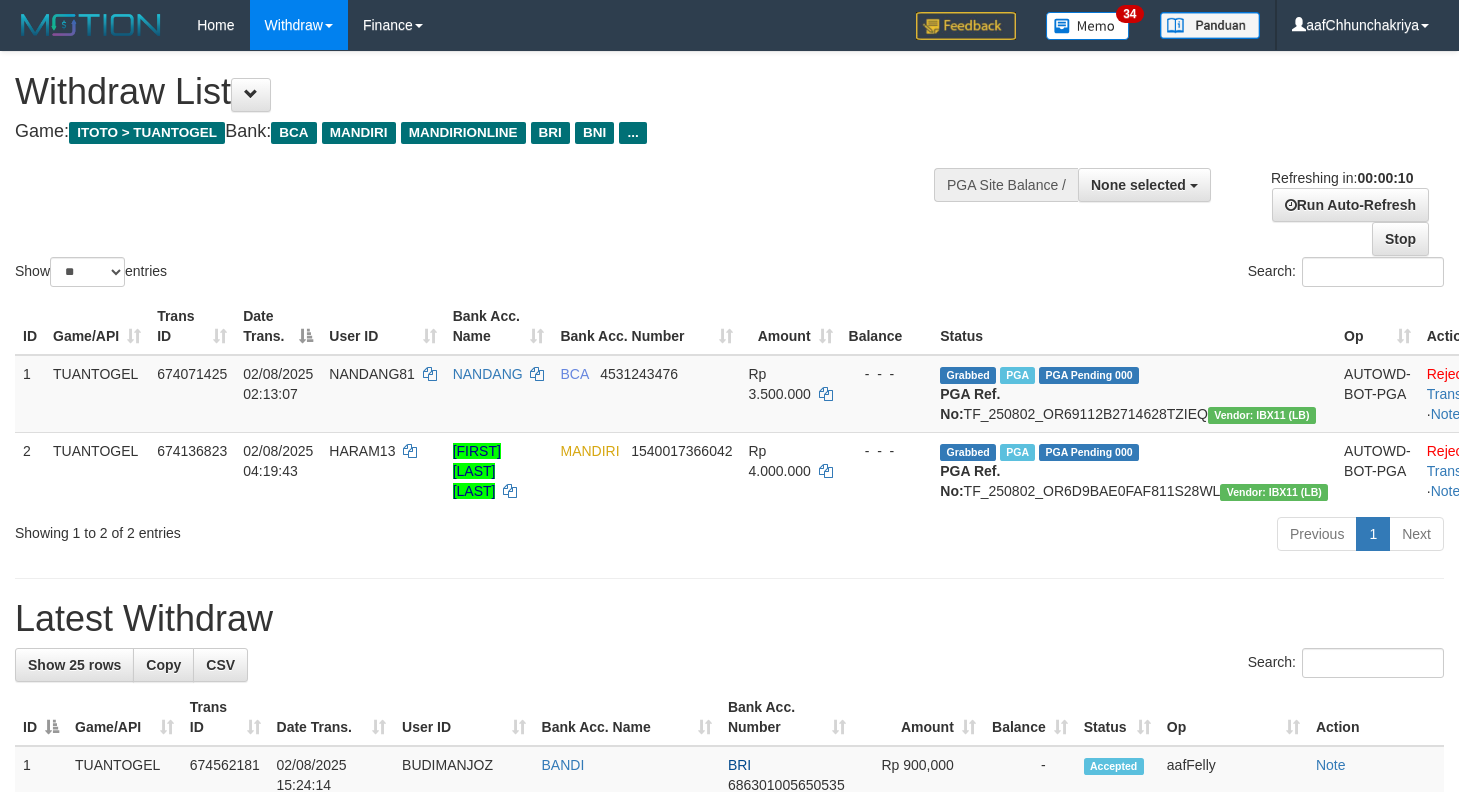 select 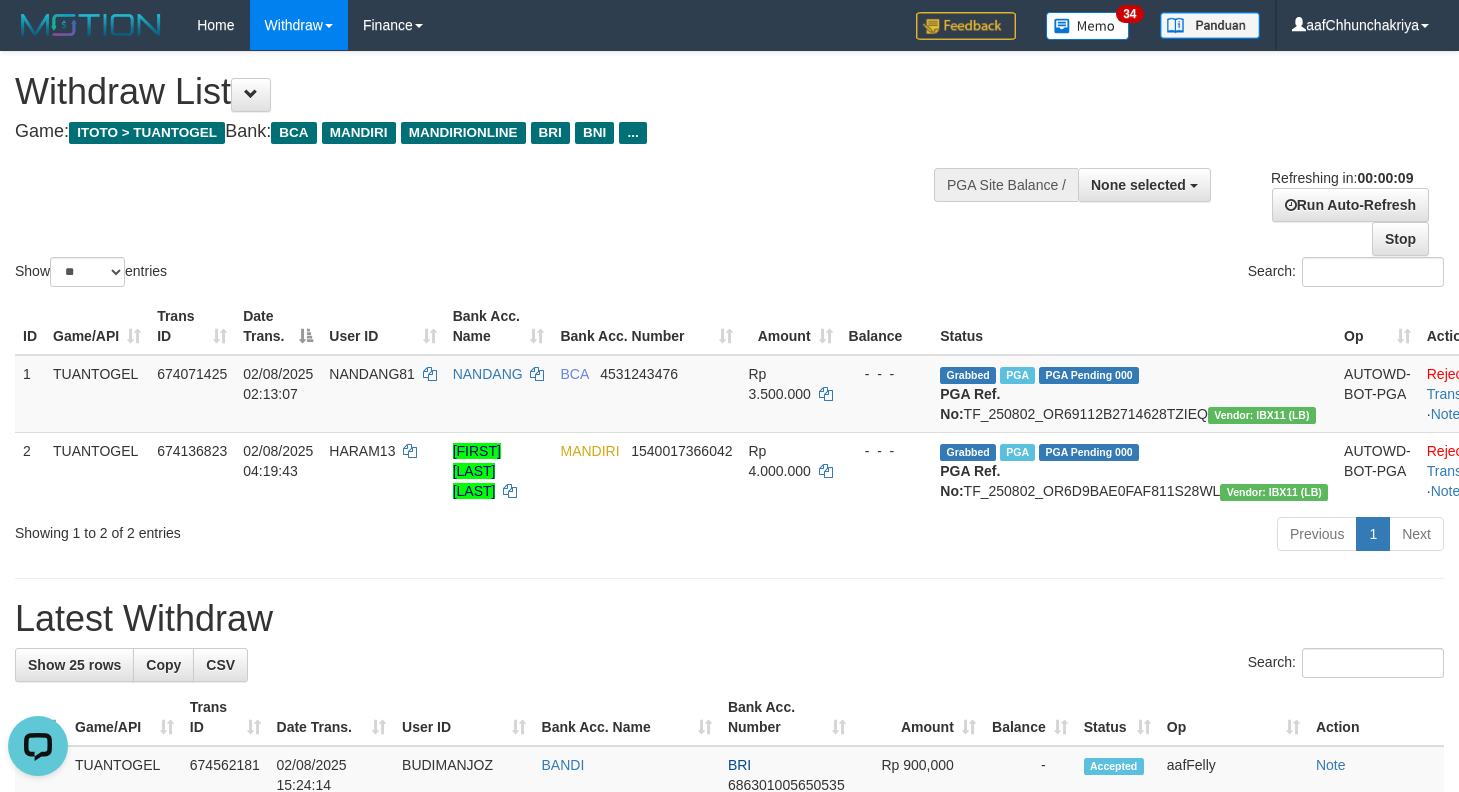 scroll, scrollTop: 0, scrollLeft: 0, axis: both 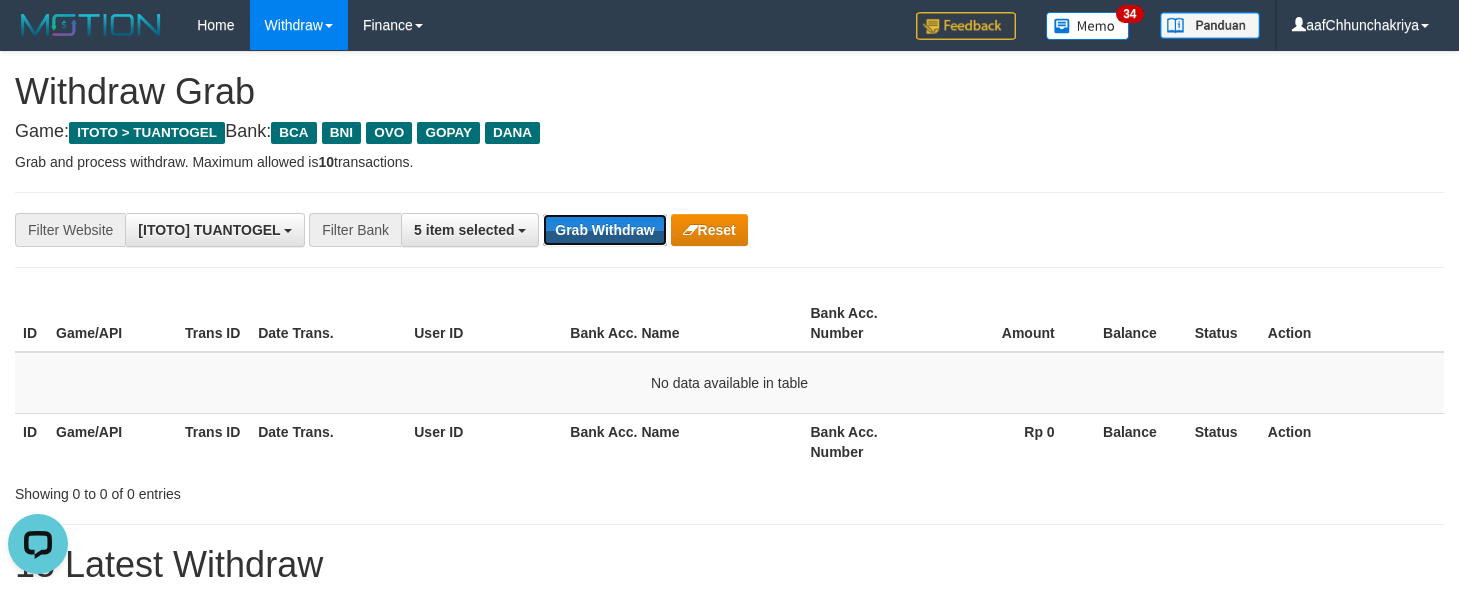 drag, startPoint x: 632, startPoint y: 238, endPoint x: 682, endPoint y: 302, distance: 81.21576 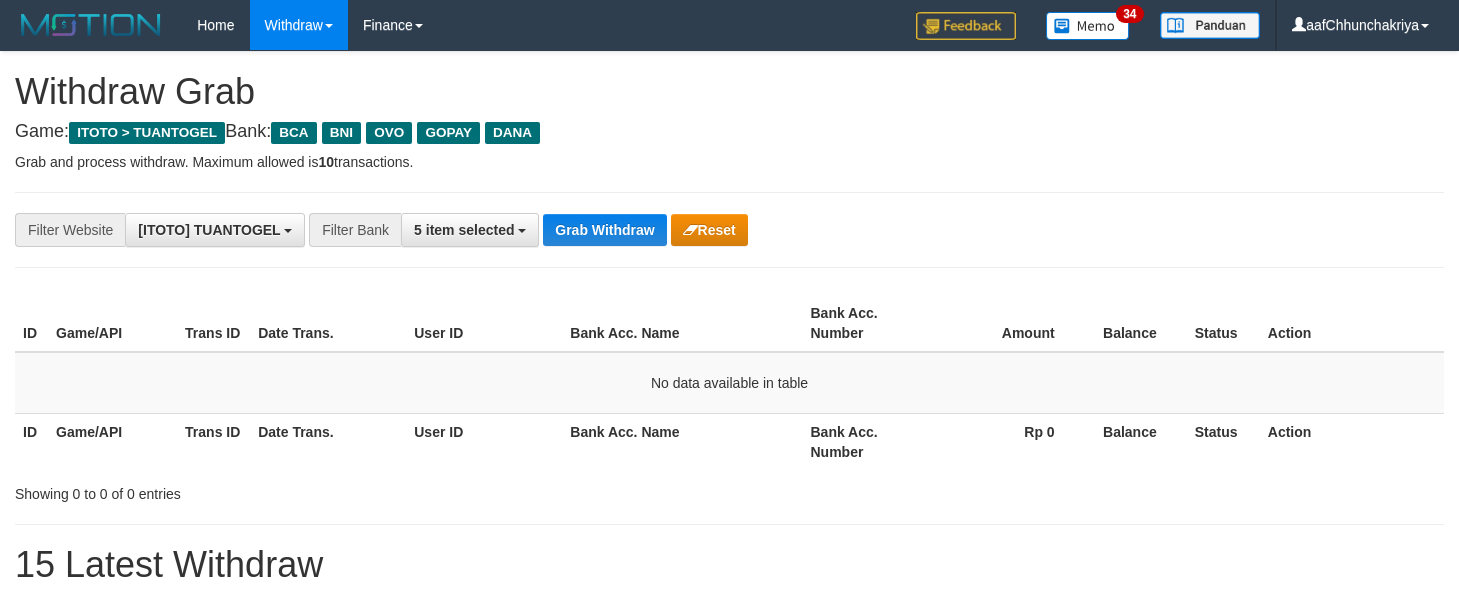 scroll, scrollTop: 0, scrollLeft: 0, axis: both 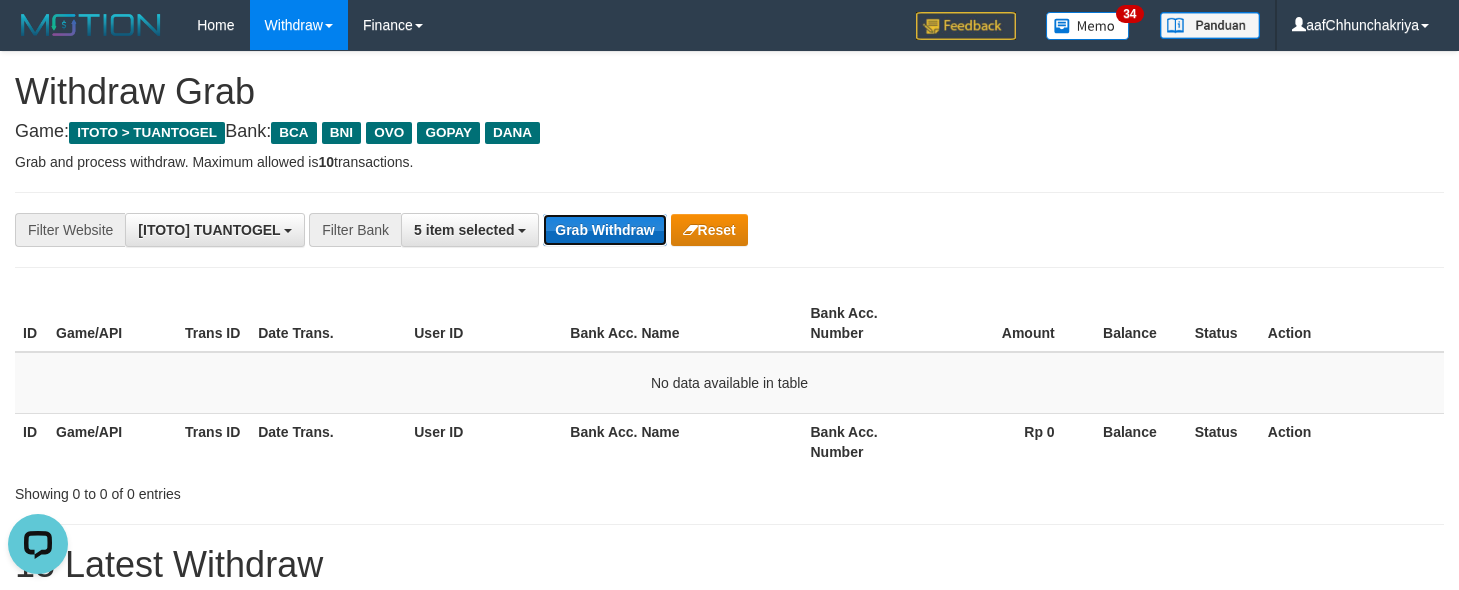 click on "Grab Withdraw" at bounding box center [604, 230] 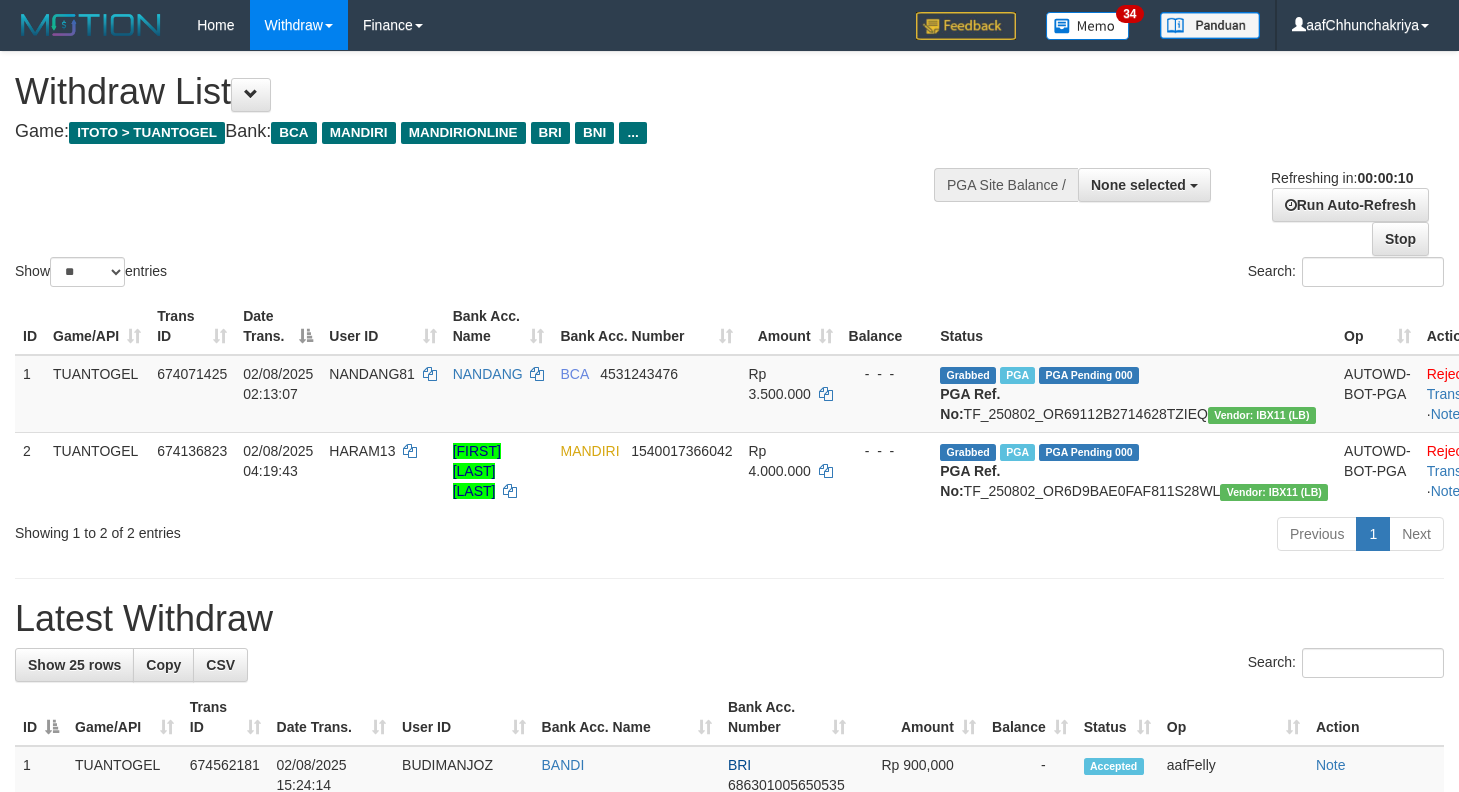 select 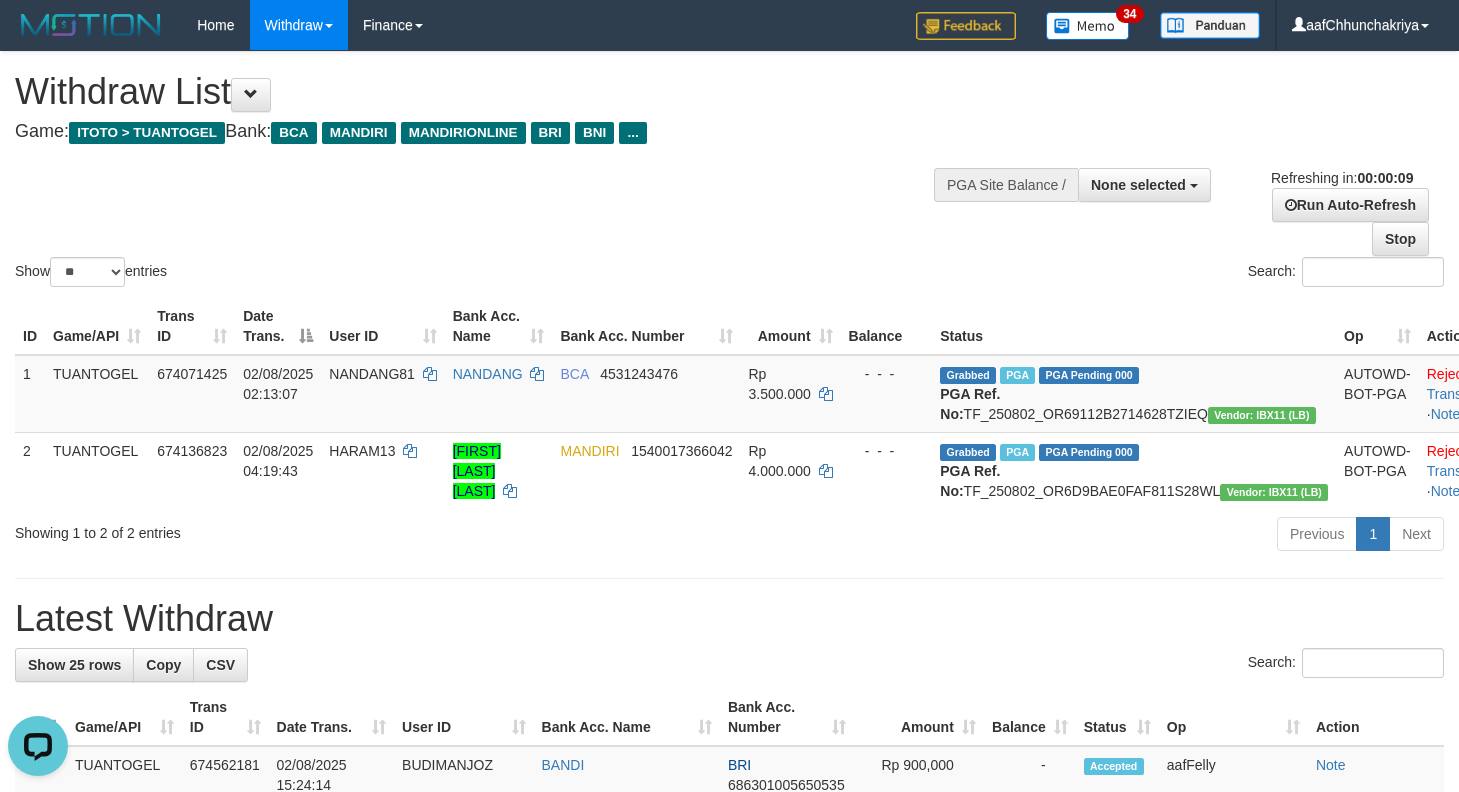 scroll, scrollTop: 0, scrollLeft: 0, axis: both 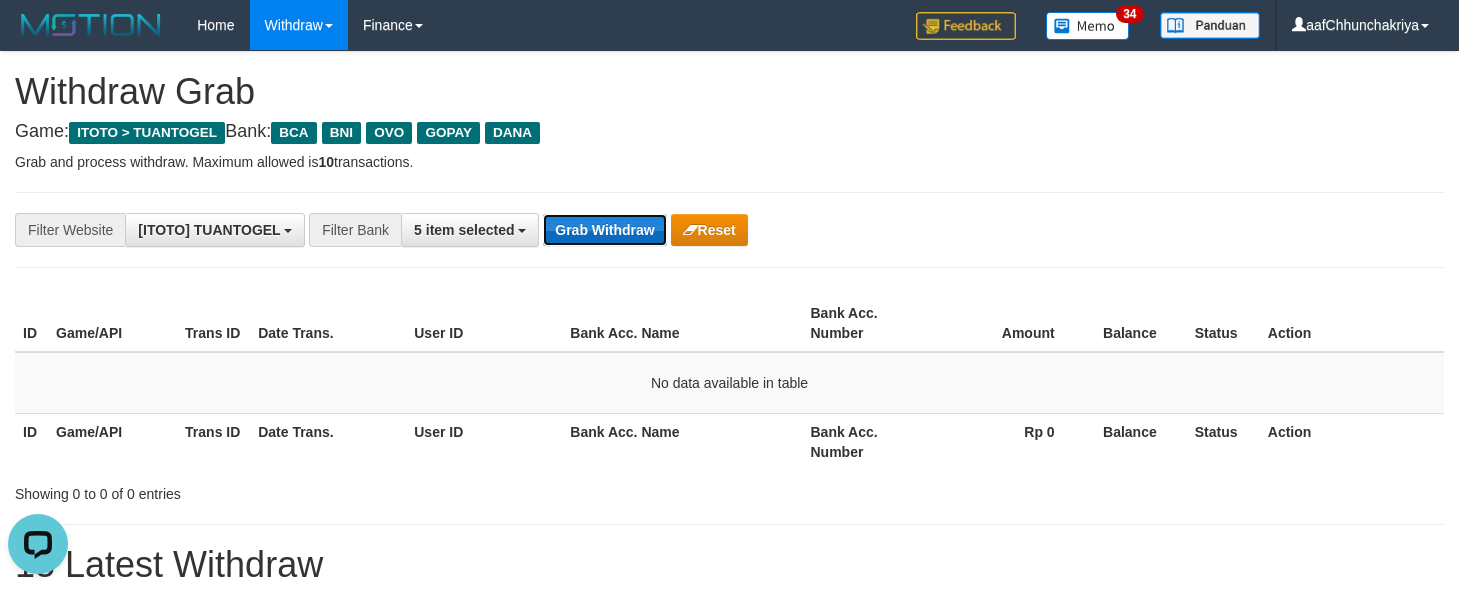 click on "Grab Withdraw" at bounding box center (604, 230) 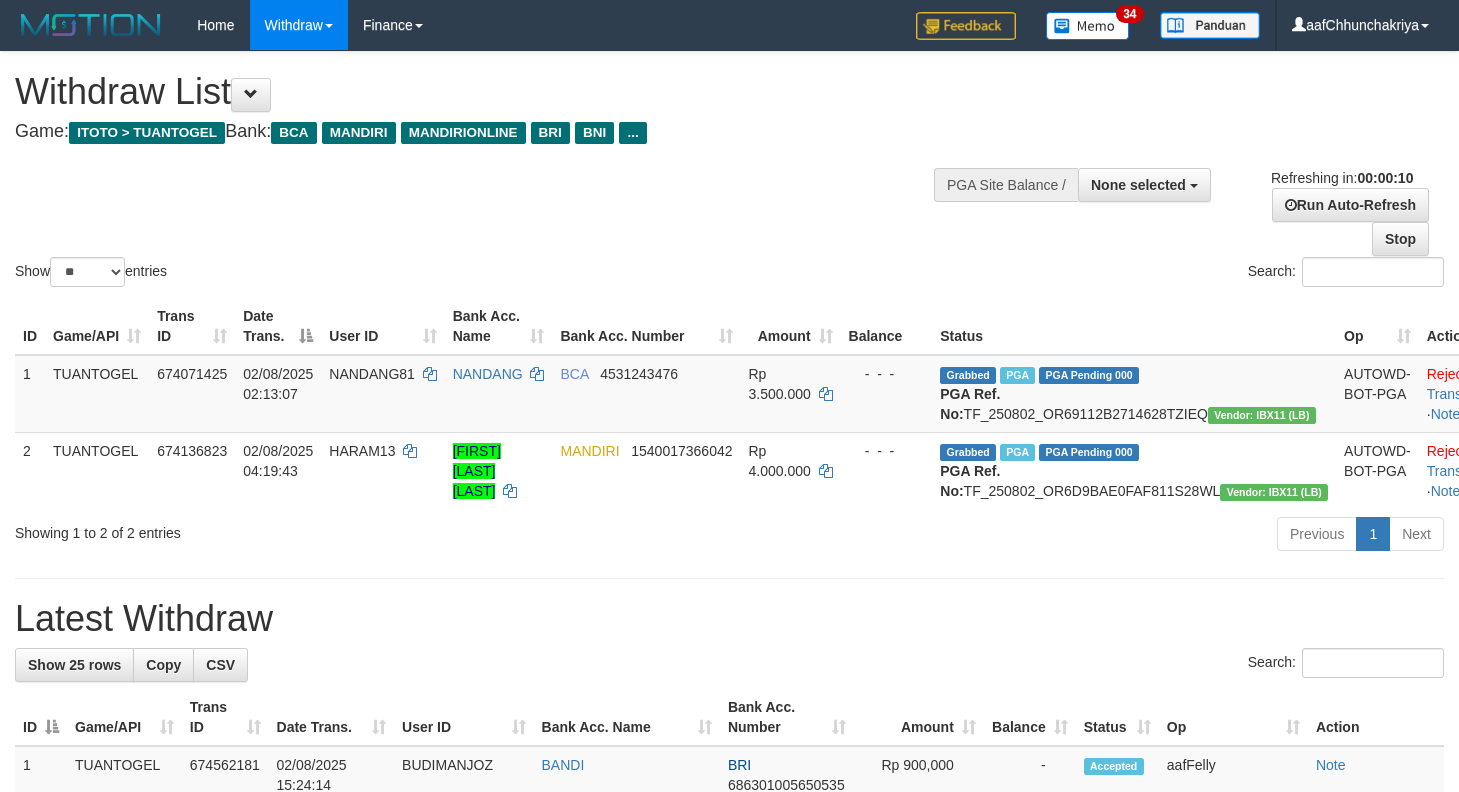select 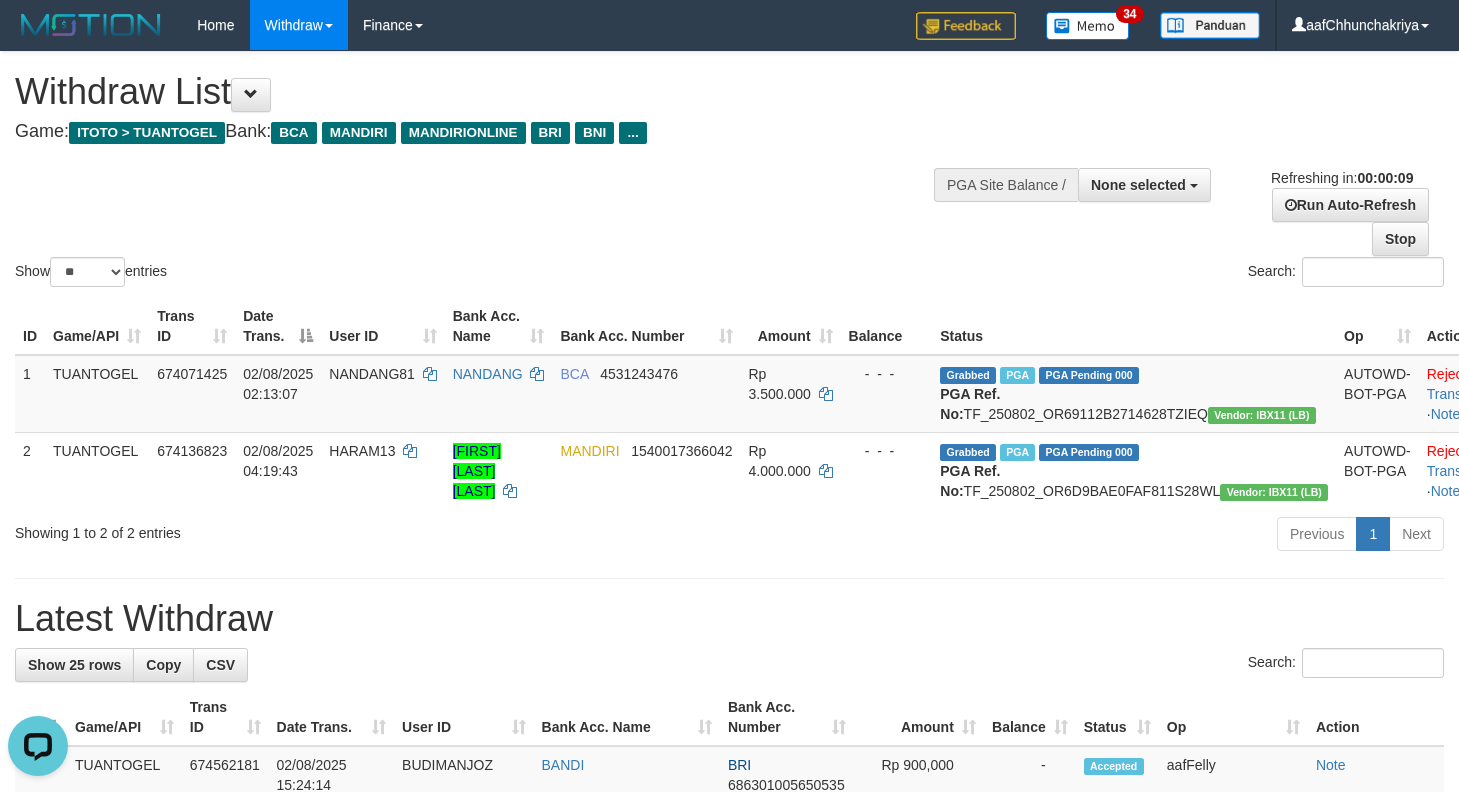 scroll, scrollTop: 0, scrollLeft: 0, axis: both 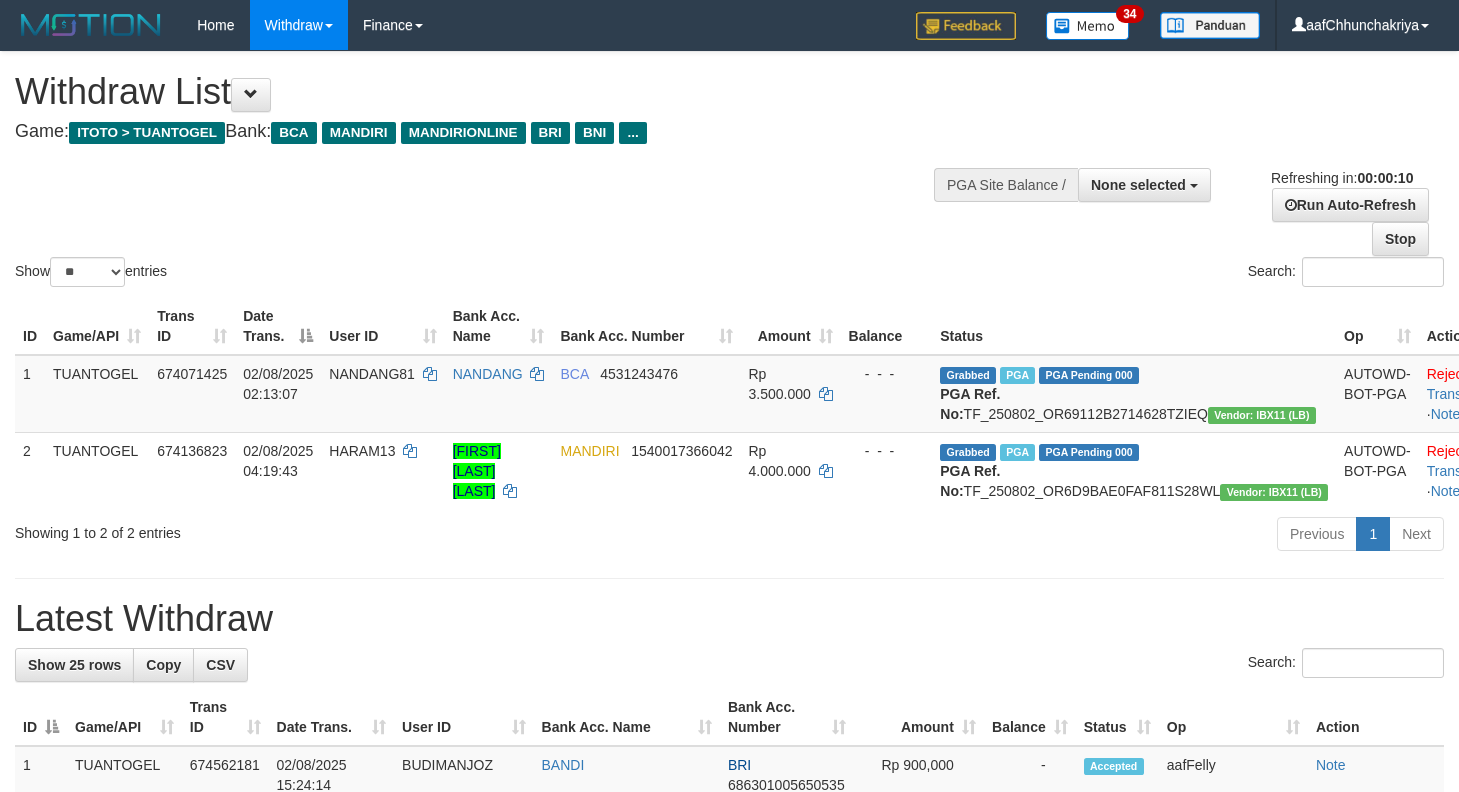 select 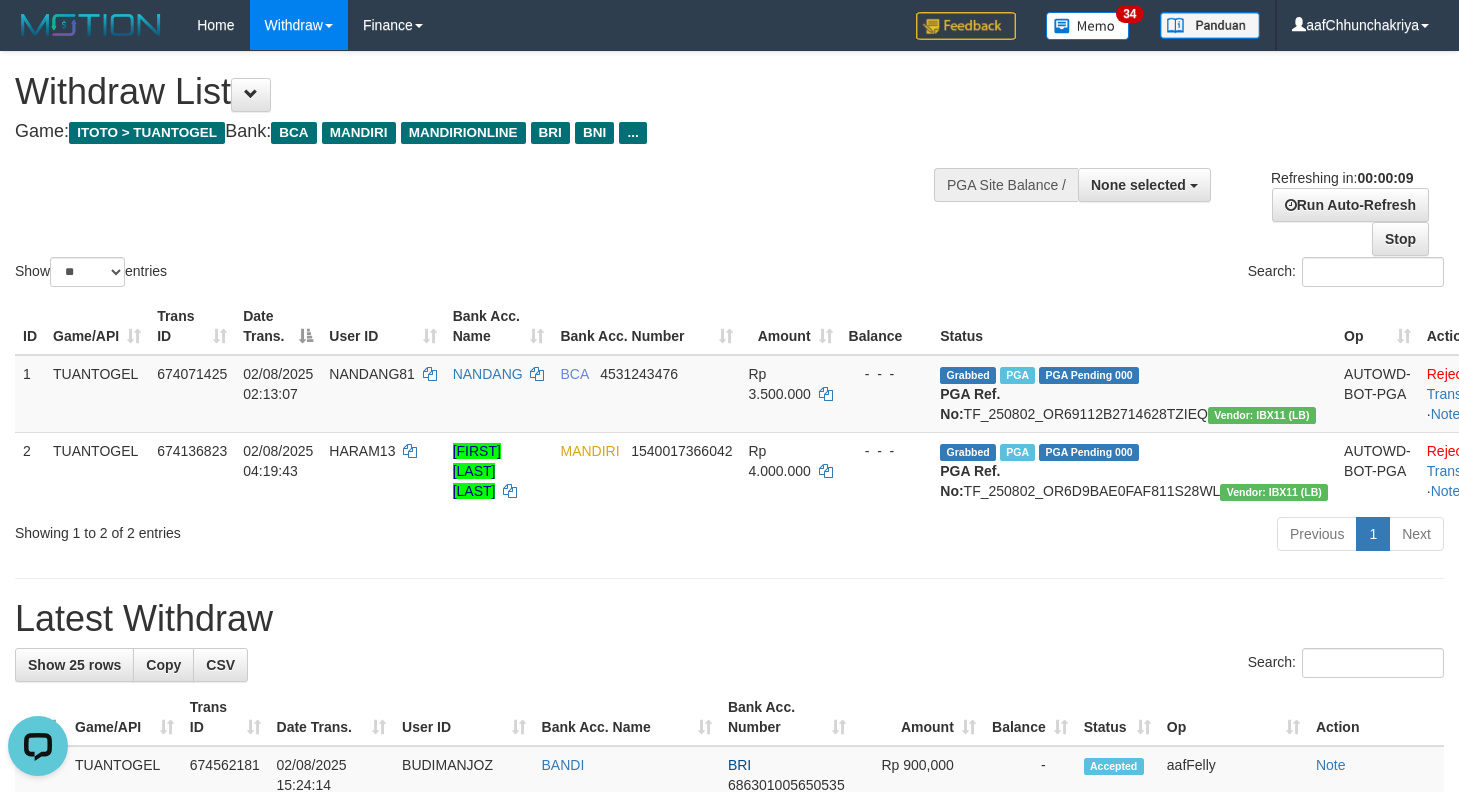 scroll, scrollTop: 0, scrollLeft: 0, axis: both 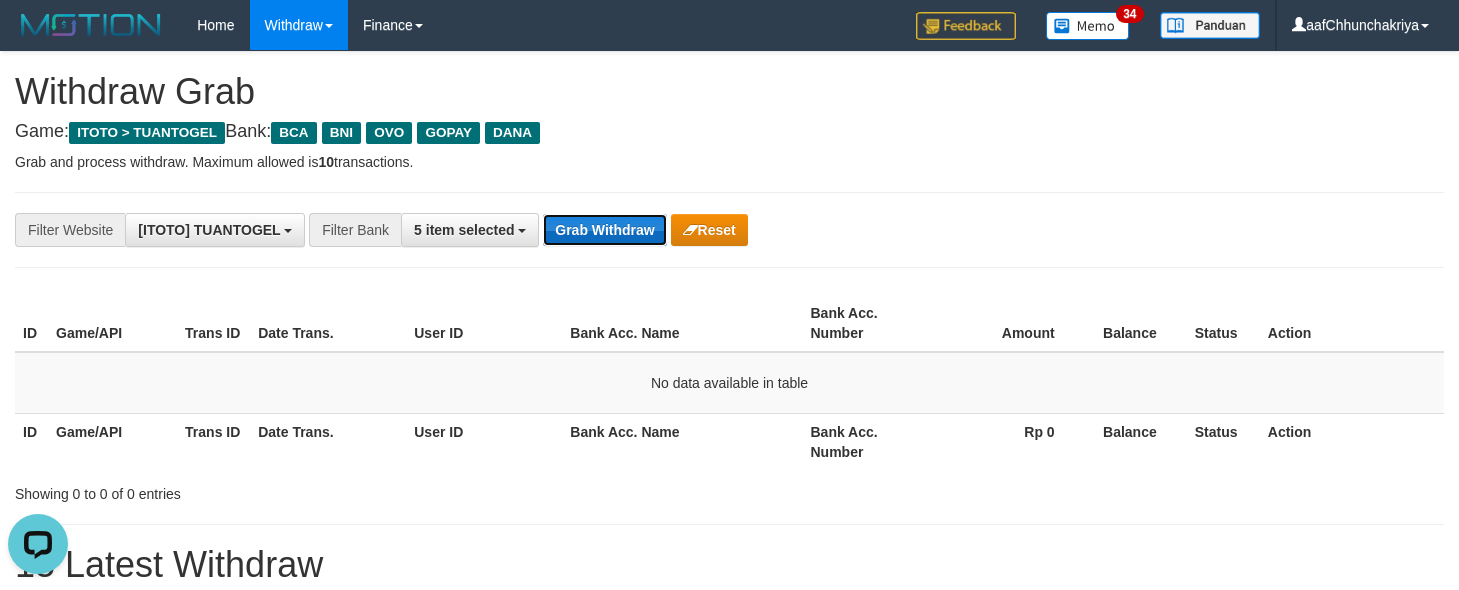 click on "Grab Withdraw" at bounding box center (604, 230) 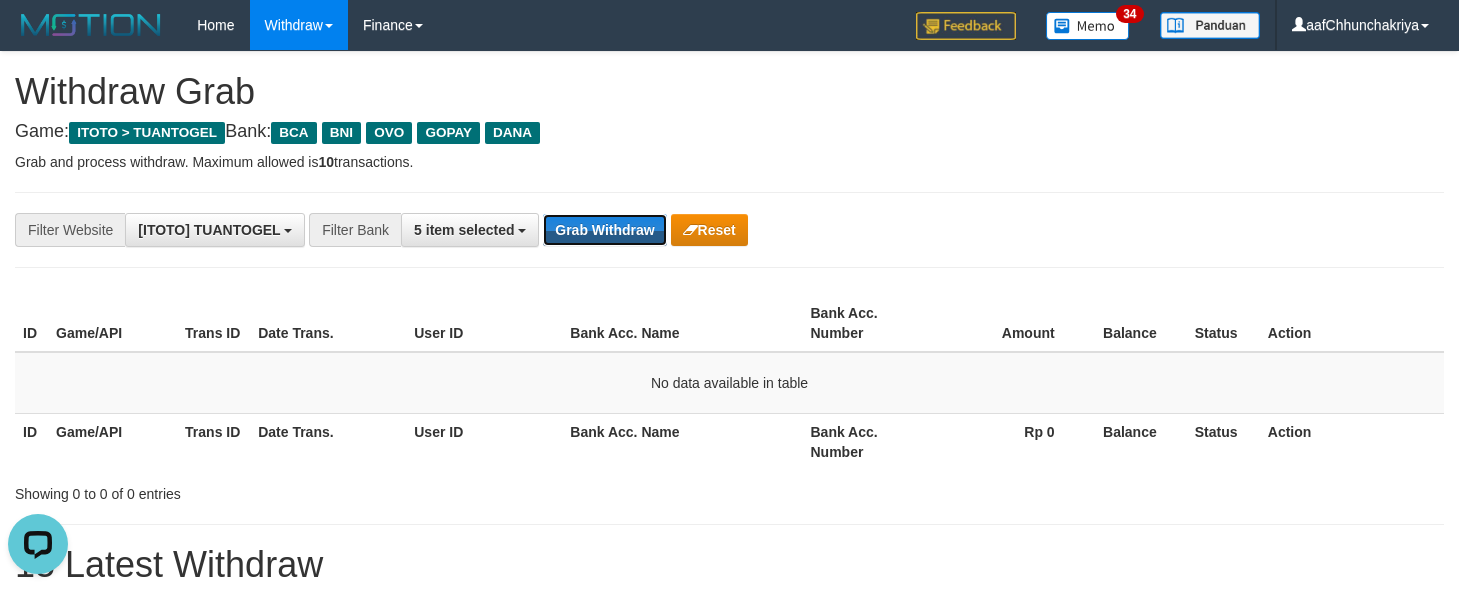 drag, startPoint x: 593, startPoint y: 233, endPoint x: 617, endPoint y: 256, distance: 33.24154 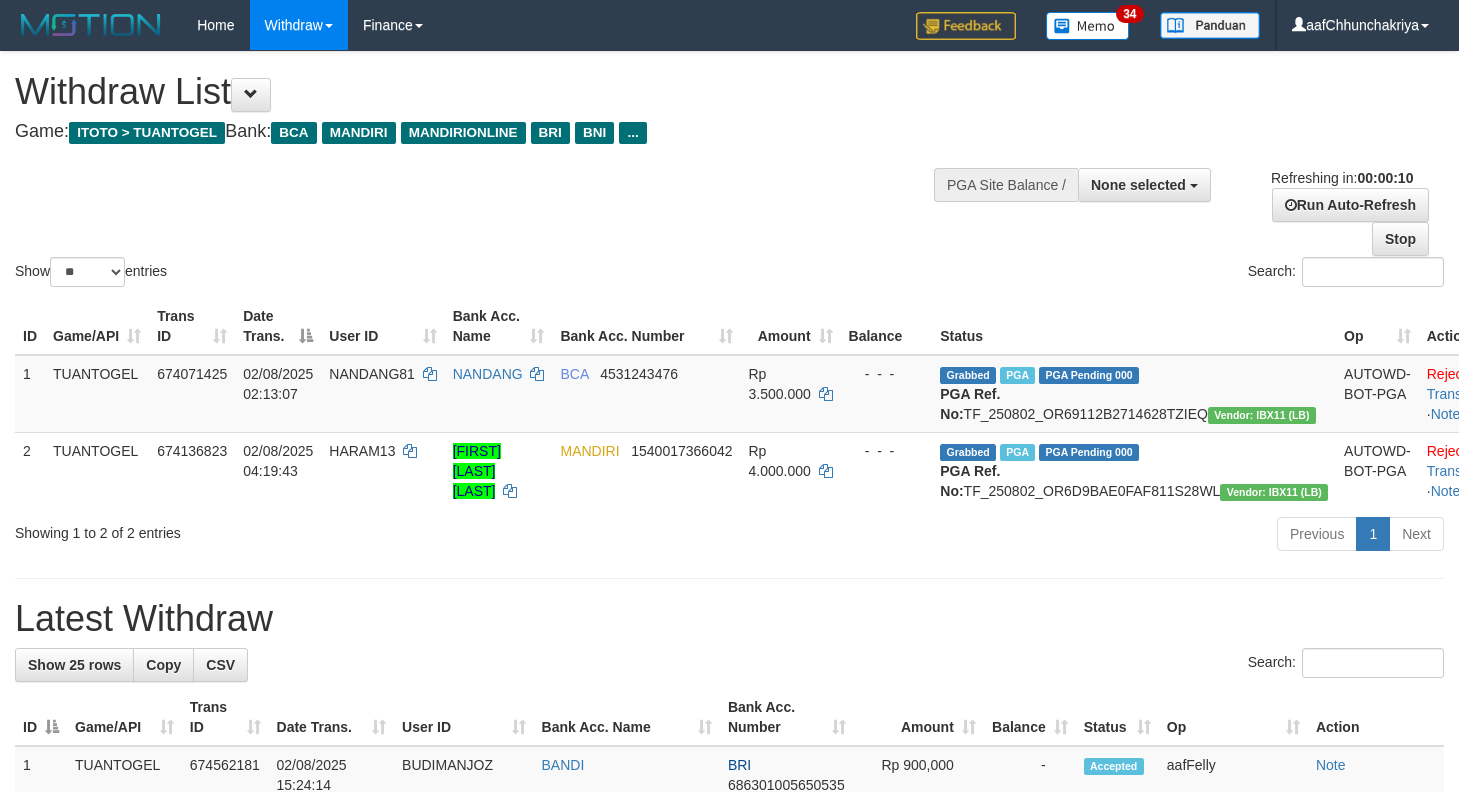 select 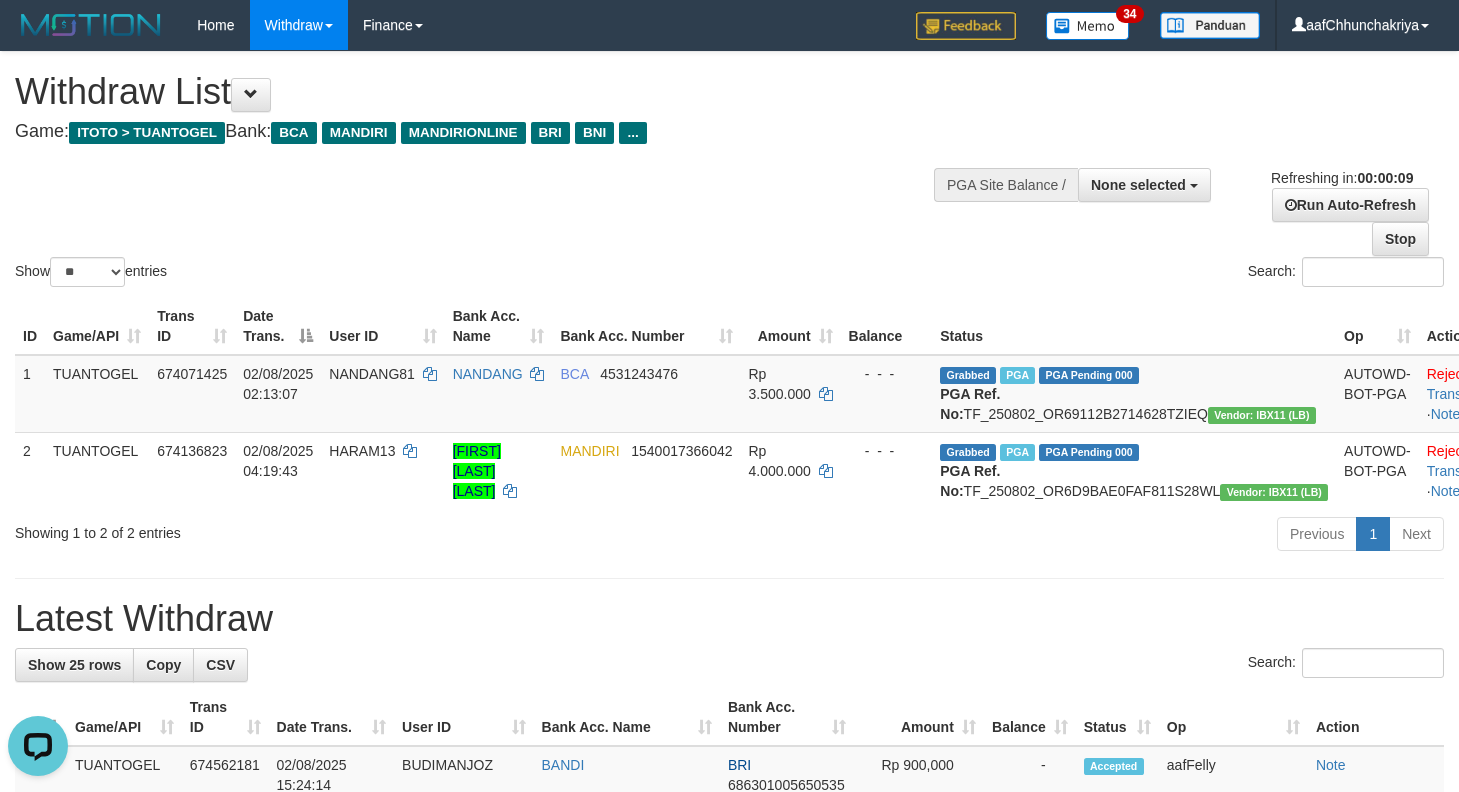 scroll, scrollTop: 0, scrollLeft: 0, axis: both 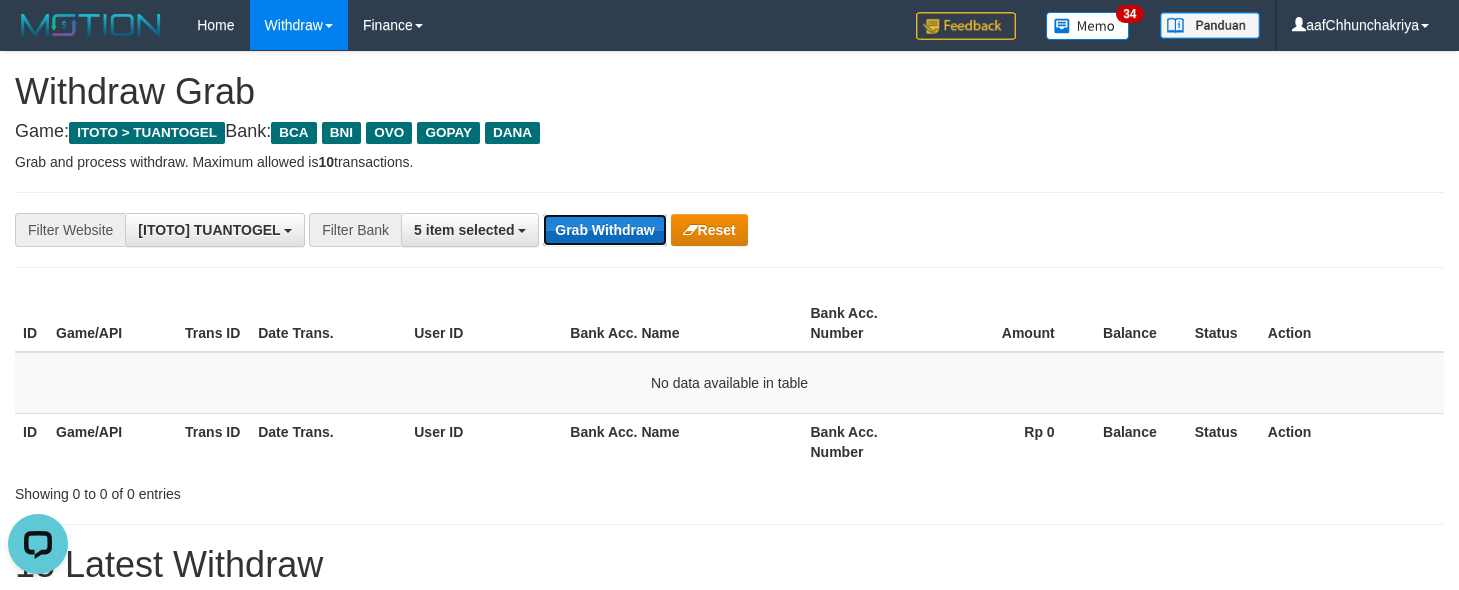 click on "Grab Withdraw" at bounding box center [604, 230] 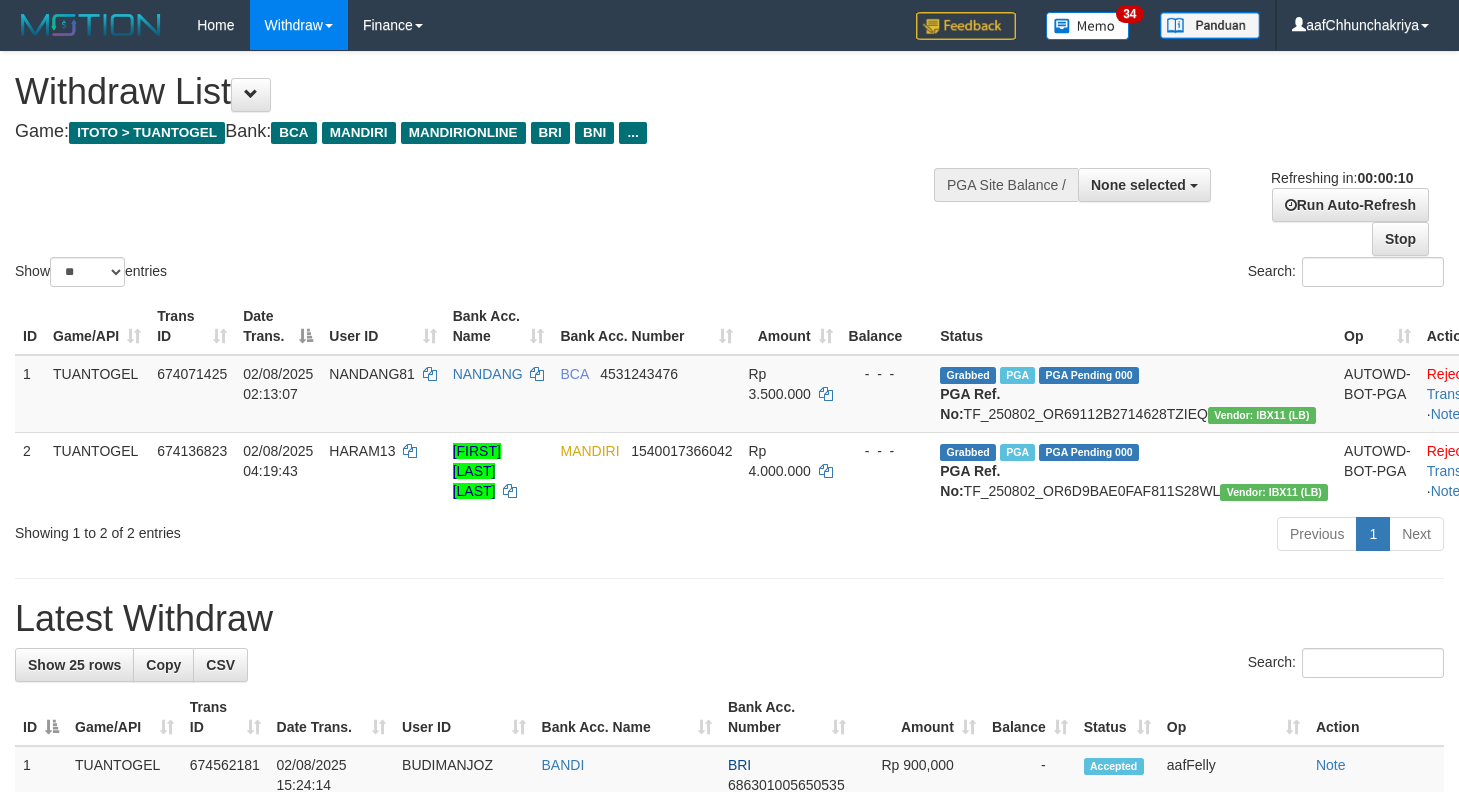 select 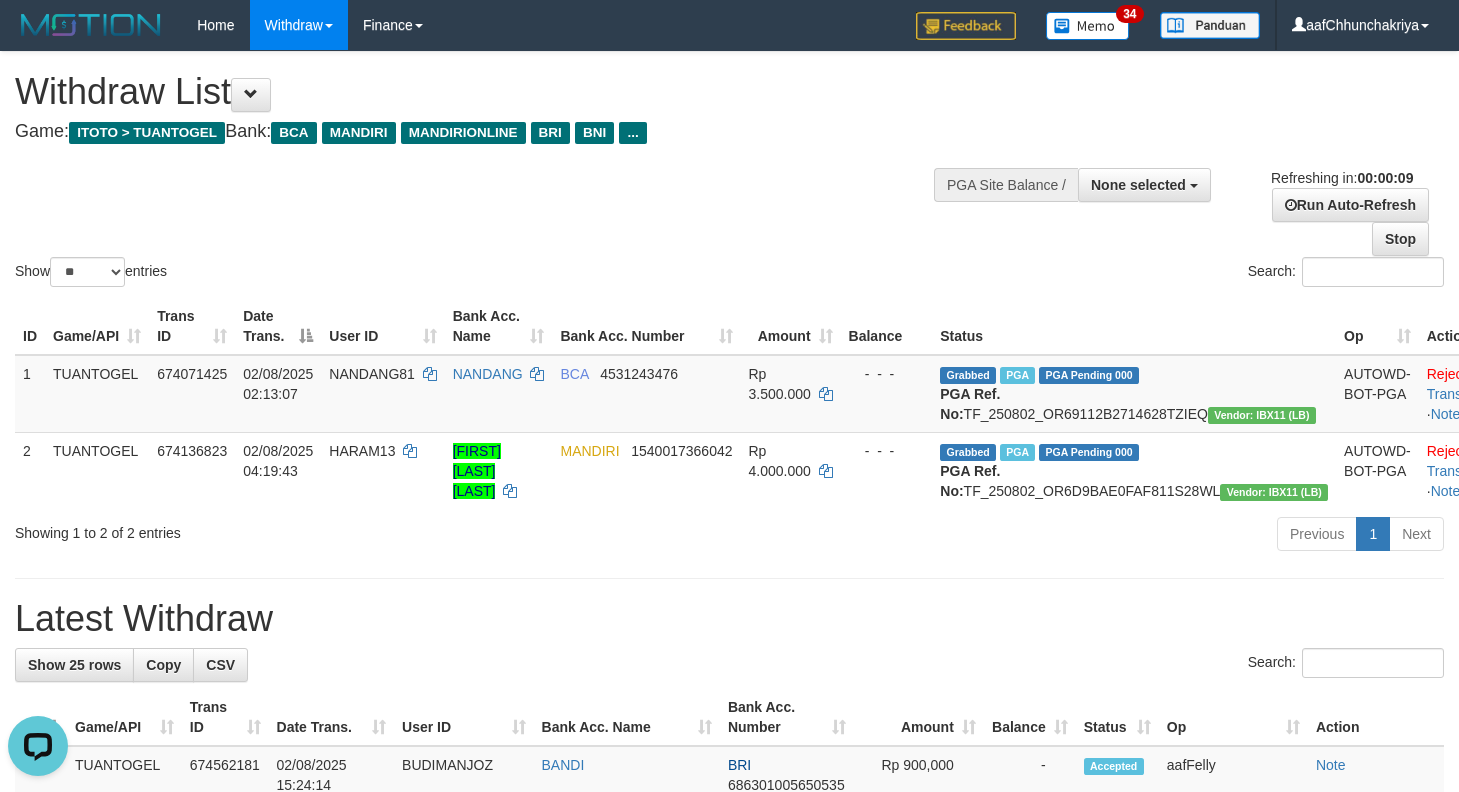scroll, scrollTop: 0, scrollLeft: 0, axis: both 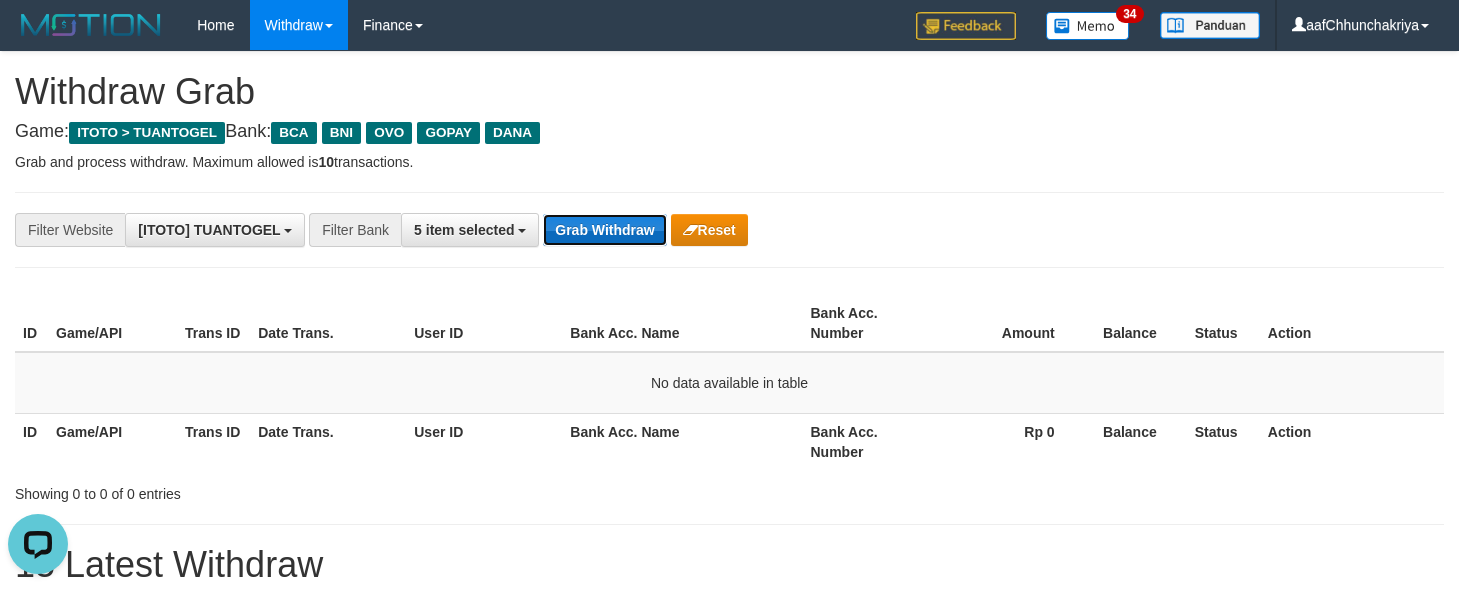 click on "Grab Withdraw" at bounding box center [604, 230] 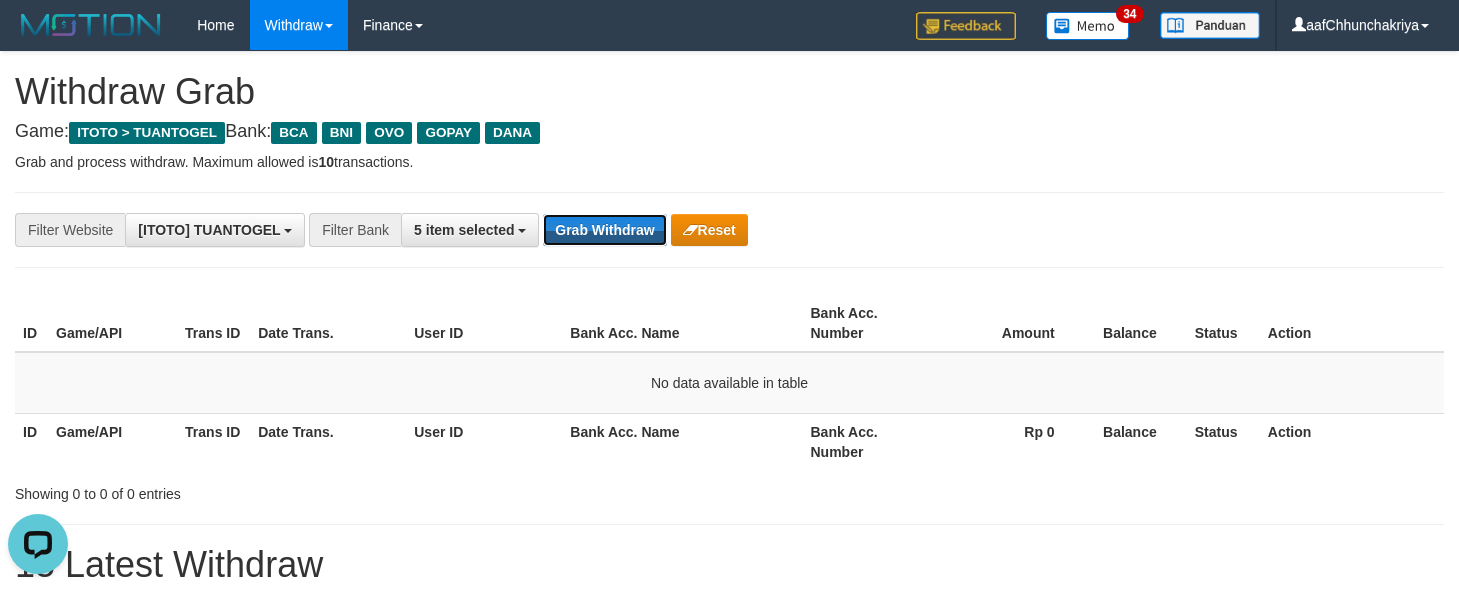 drag, startPoint x: 640, startPoint y: 243, endPoint x: 783, endPoint y: 413, distance: 222.14635 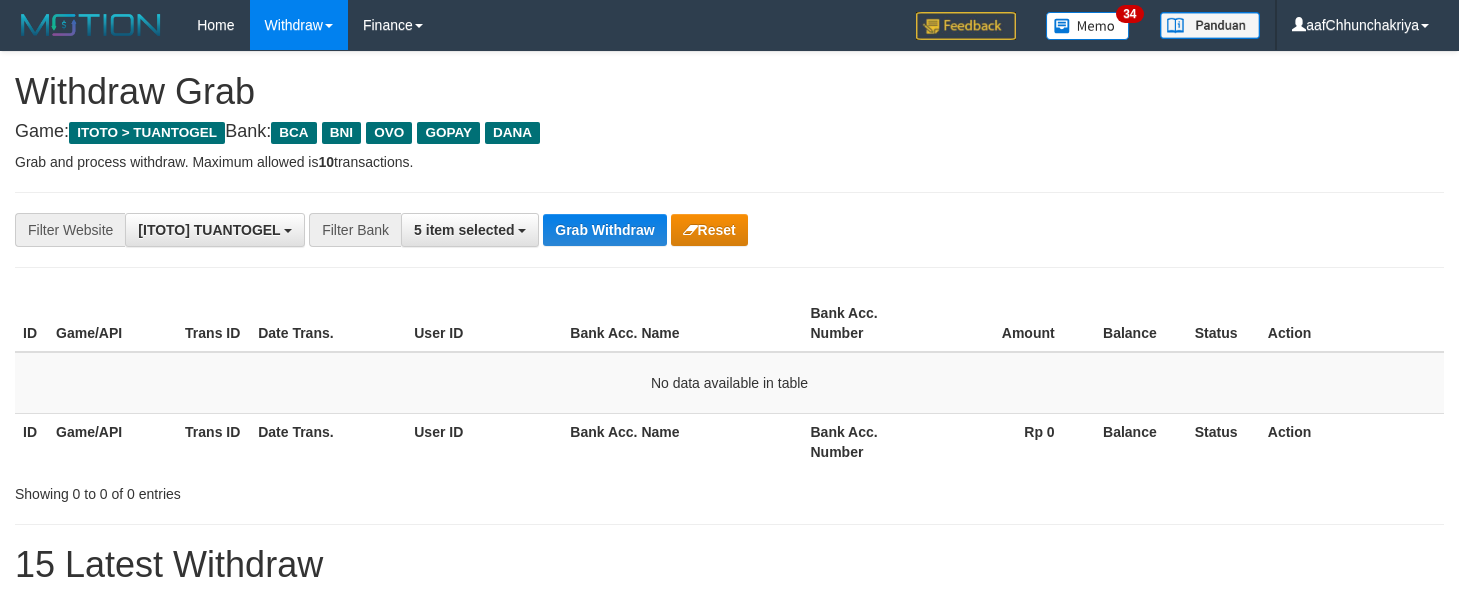 scroll, scrollTop: 0, scrollLeft: 0, axis: both 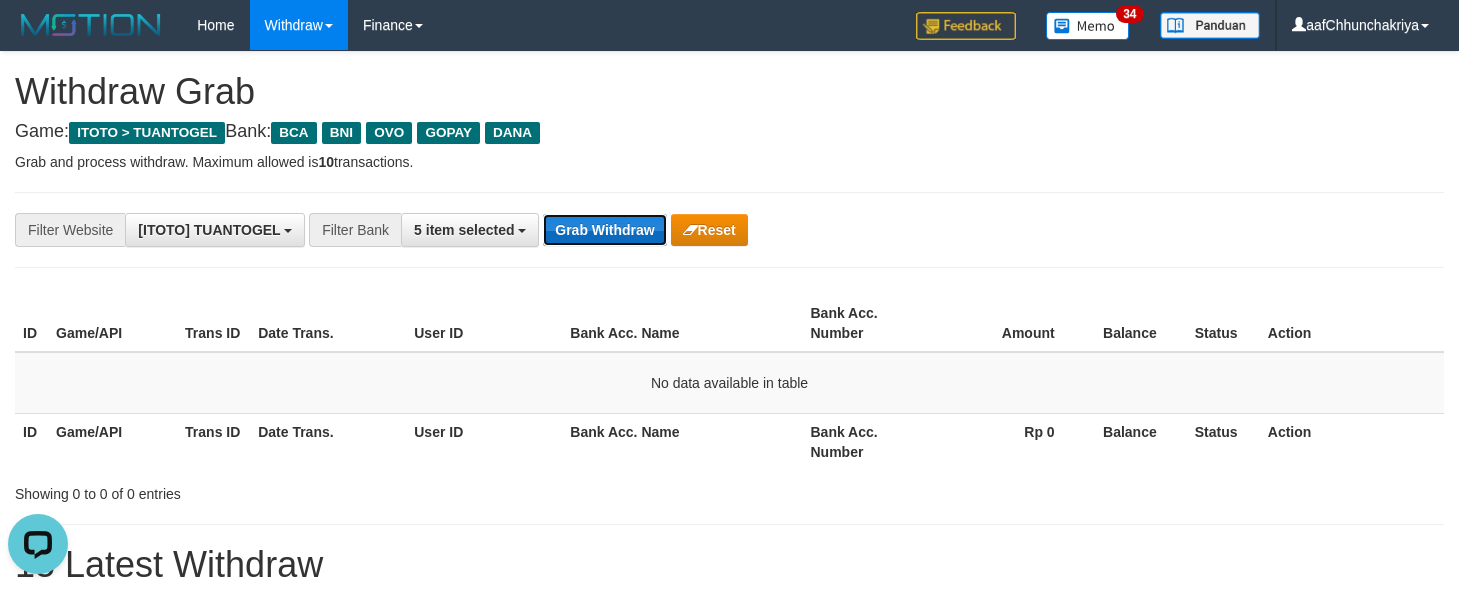 click on "Grab Withdraw" at bounding box center (604, 230) 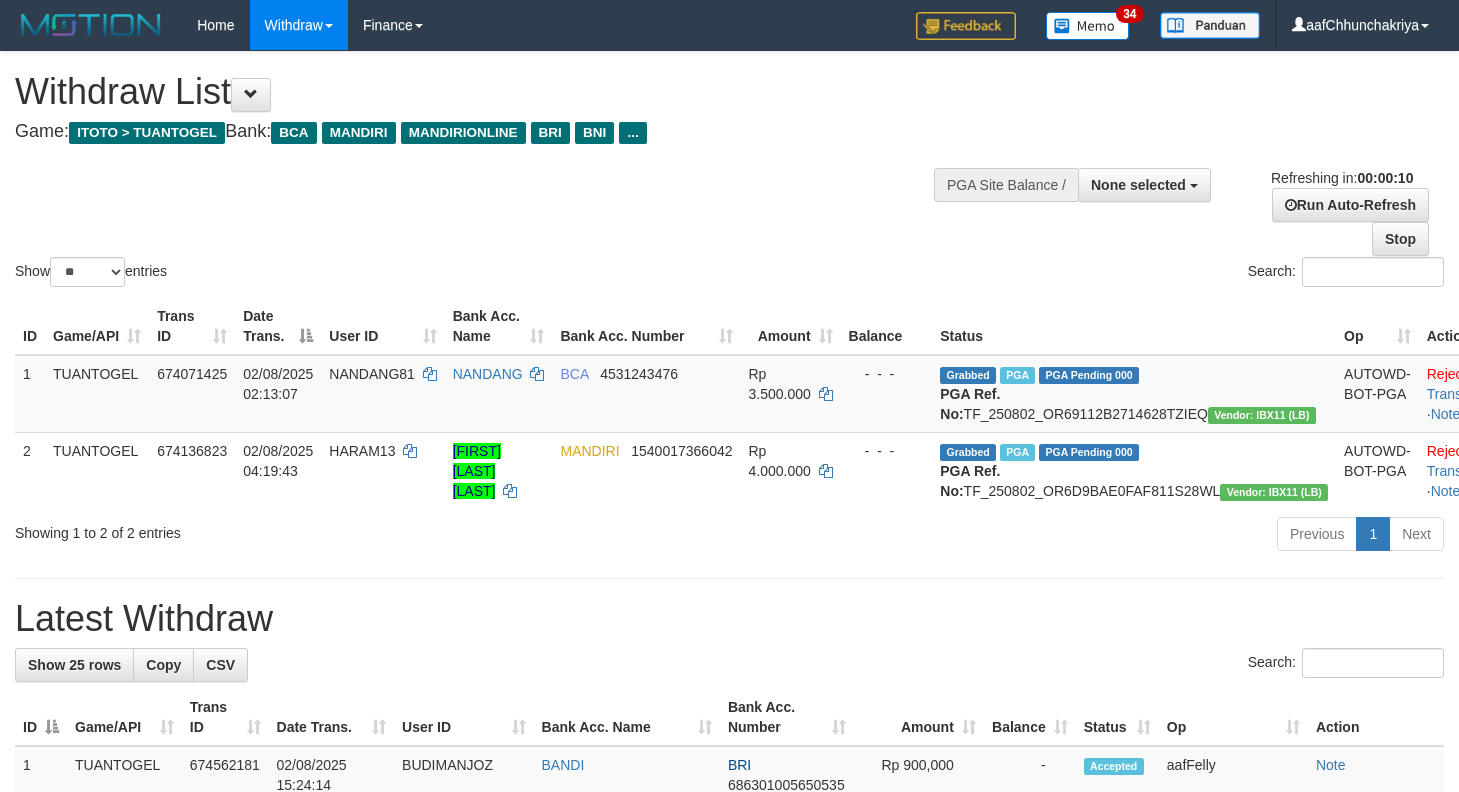 select 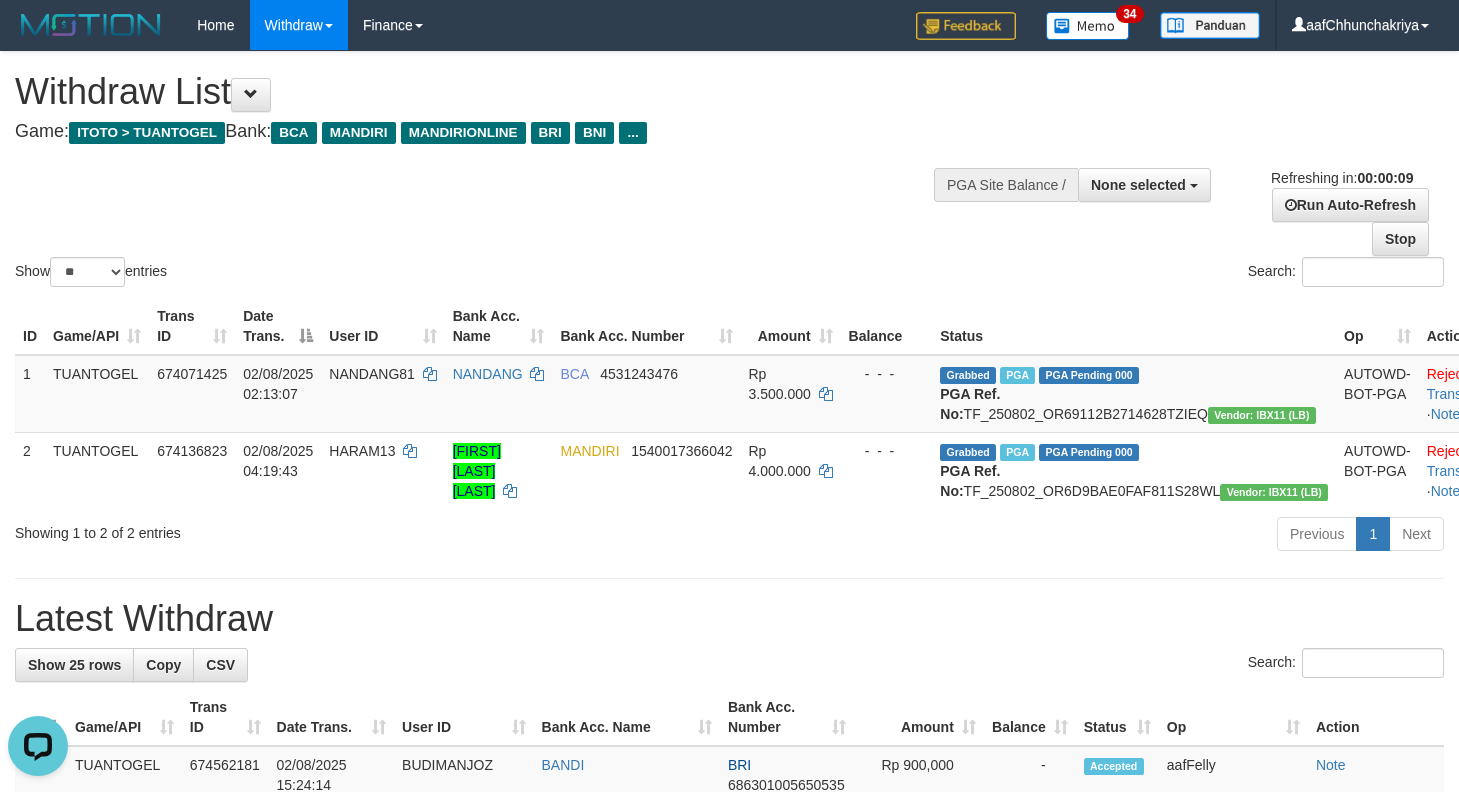 scroll, scrollTop: 0, scrollLeft: 0, axis: both 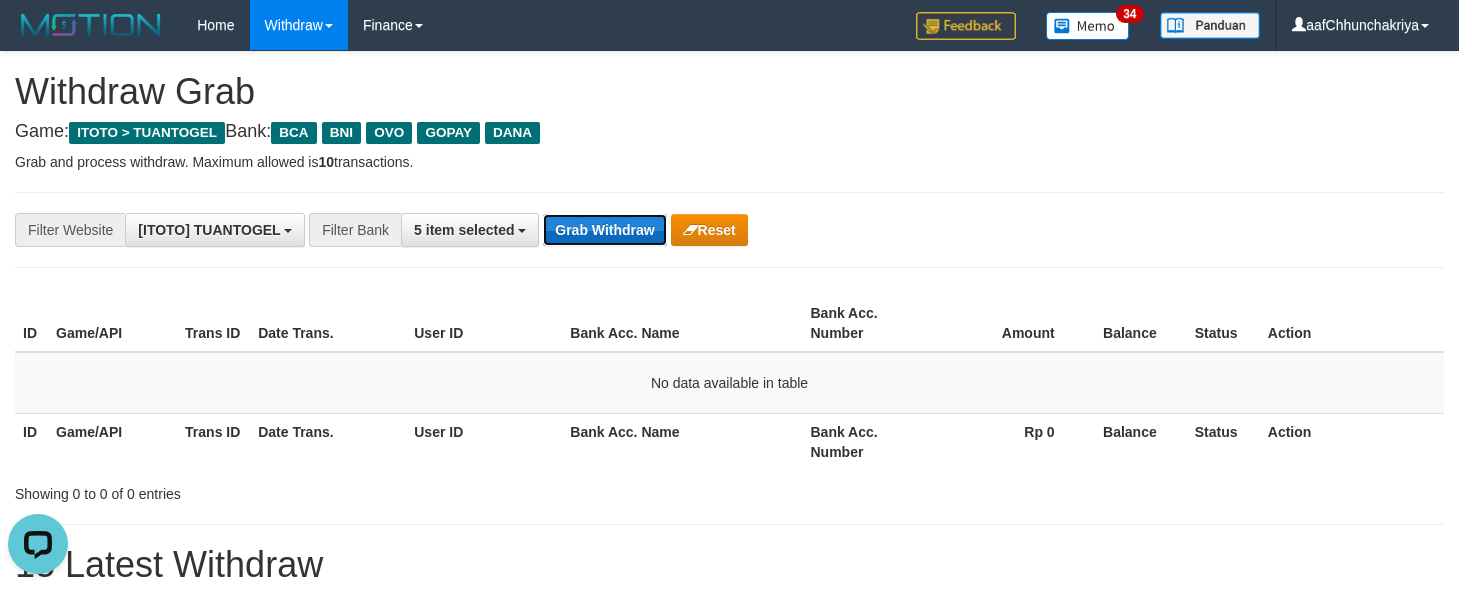 click on "Grab Withdraw" at bounding box center (604, 230) 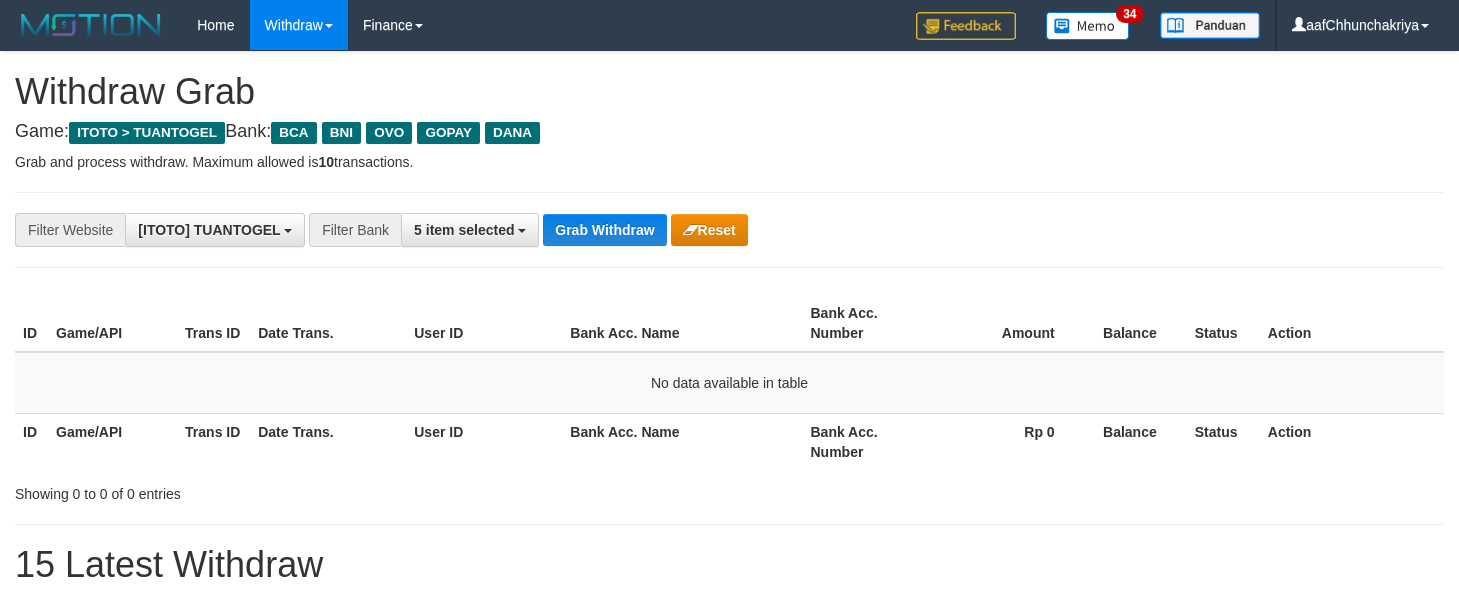 scroll, scrollTop: 0, scrollLeft: 0, axis: both 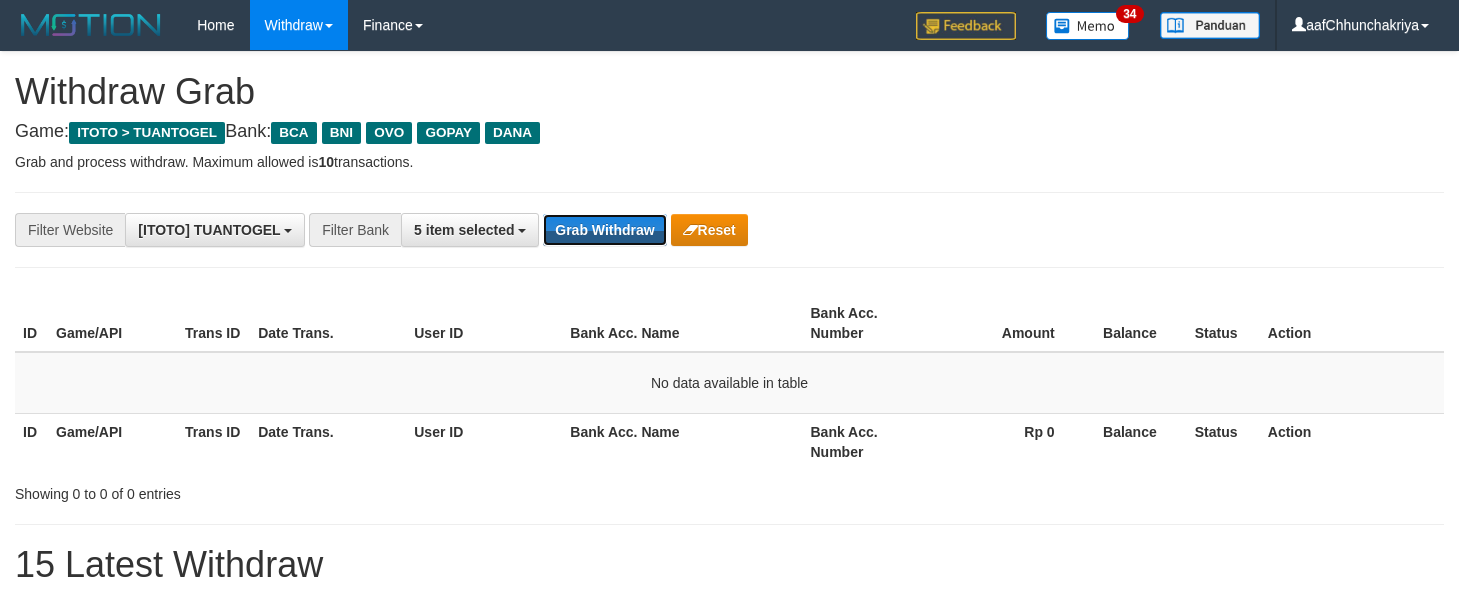 click on "Grab Withdraw" at bounding box center (604, 230) 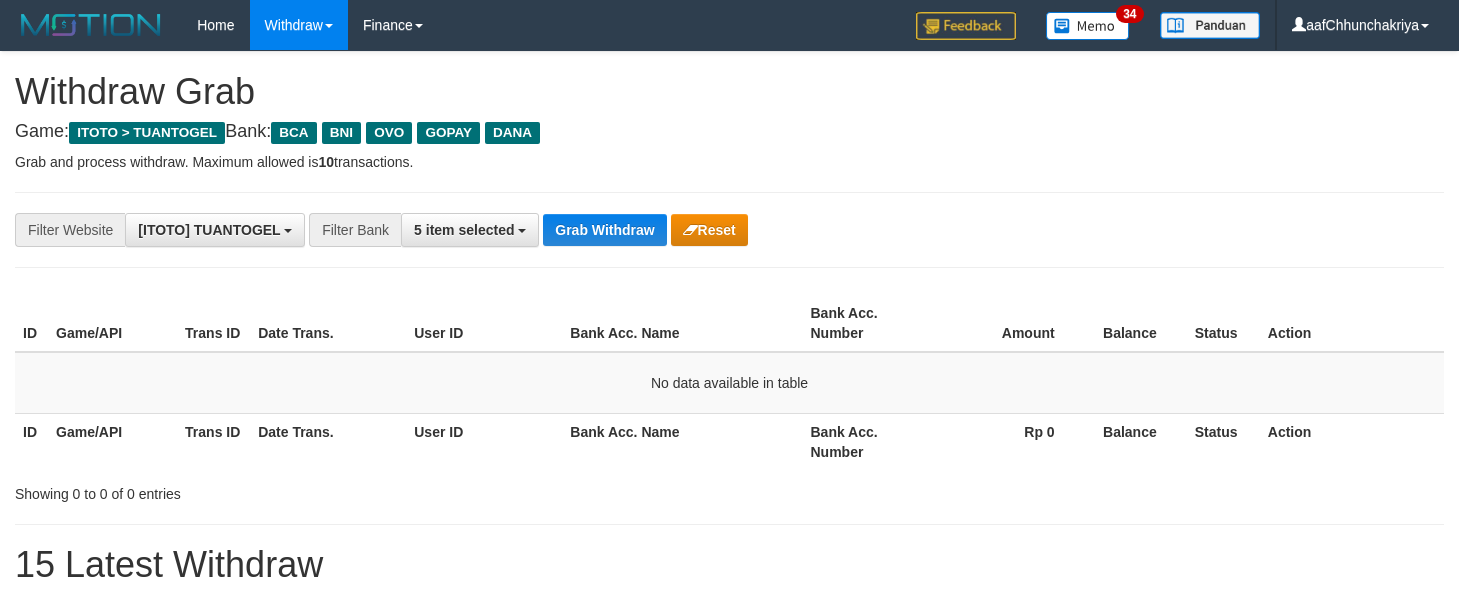 scroll, scrollTop: 0, scrollLeft: 0, axis: both 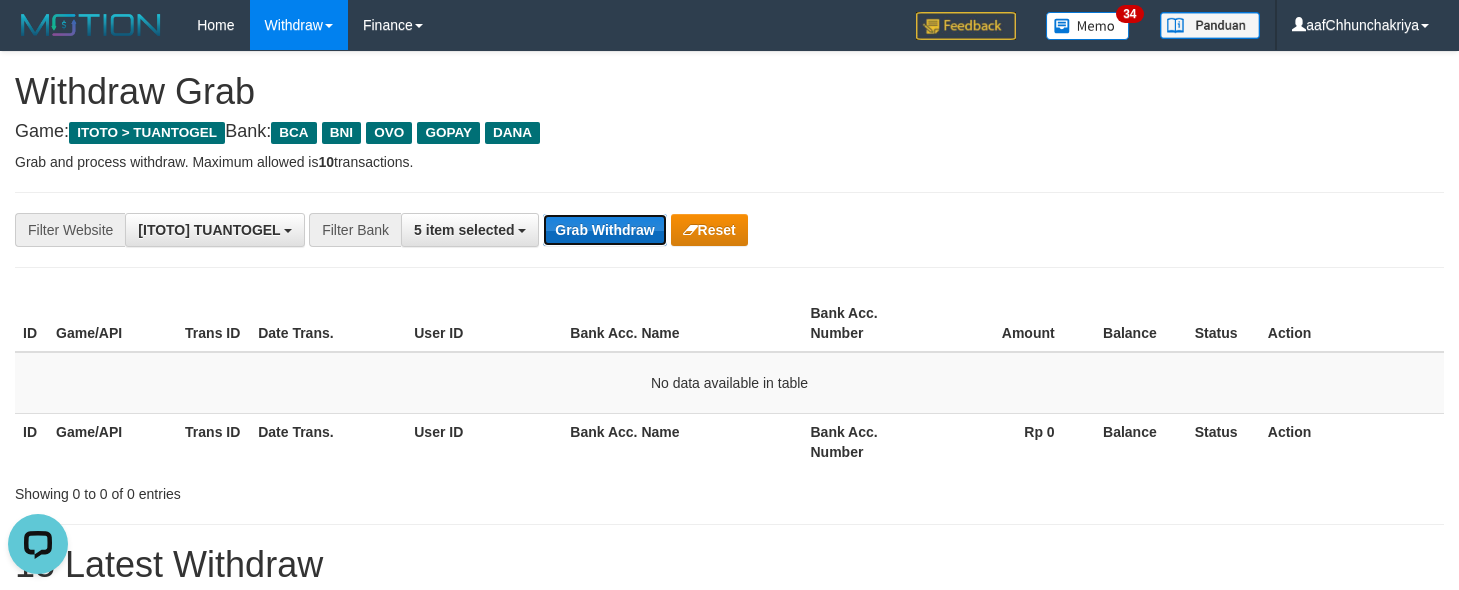 click on "Grab Withdraw" at bounding box center [604, 230] 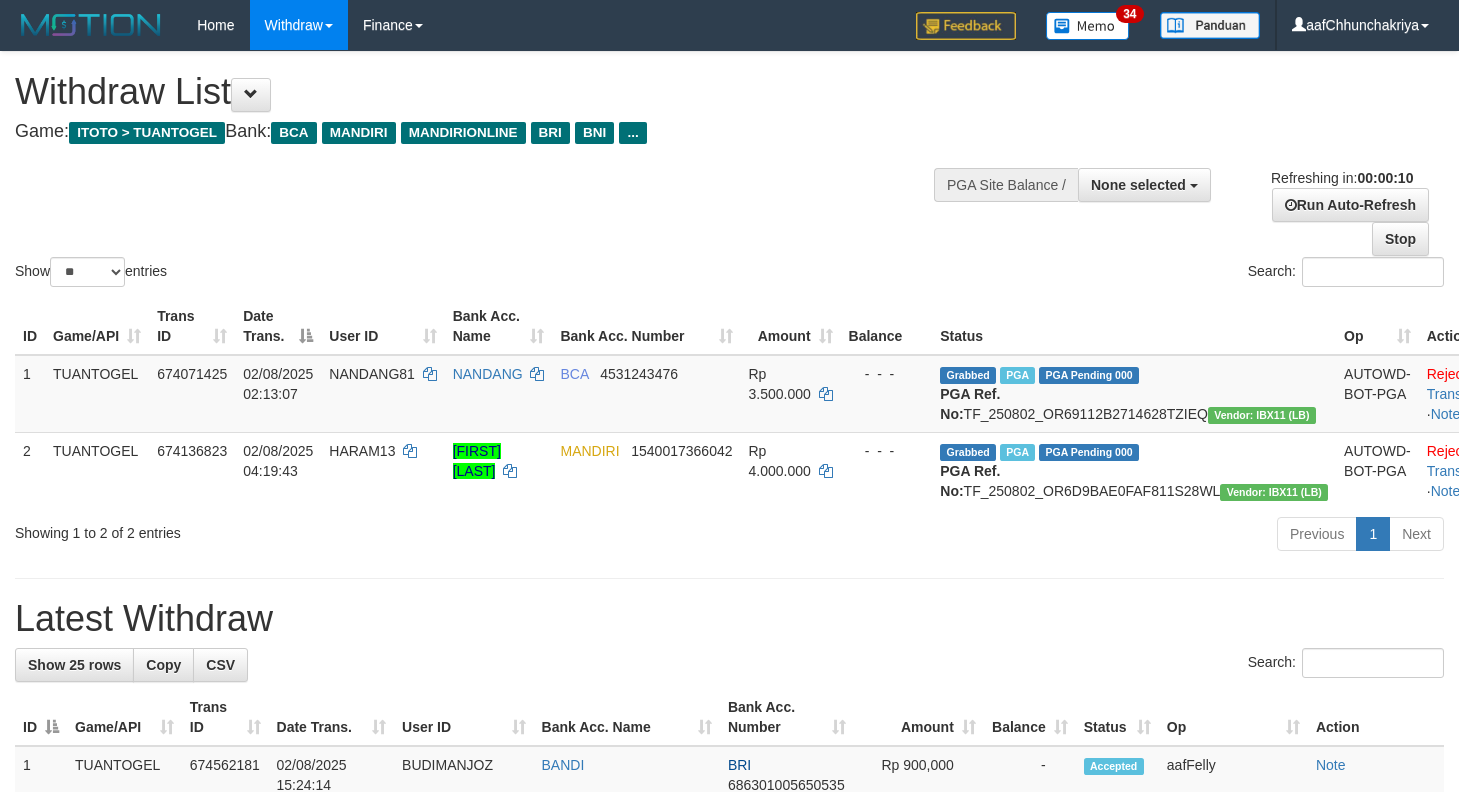 select 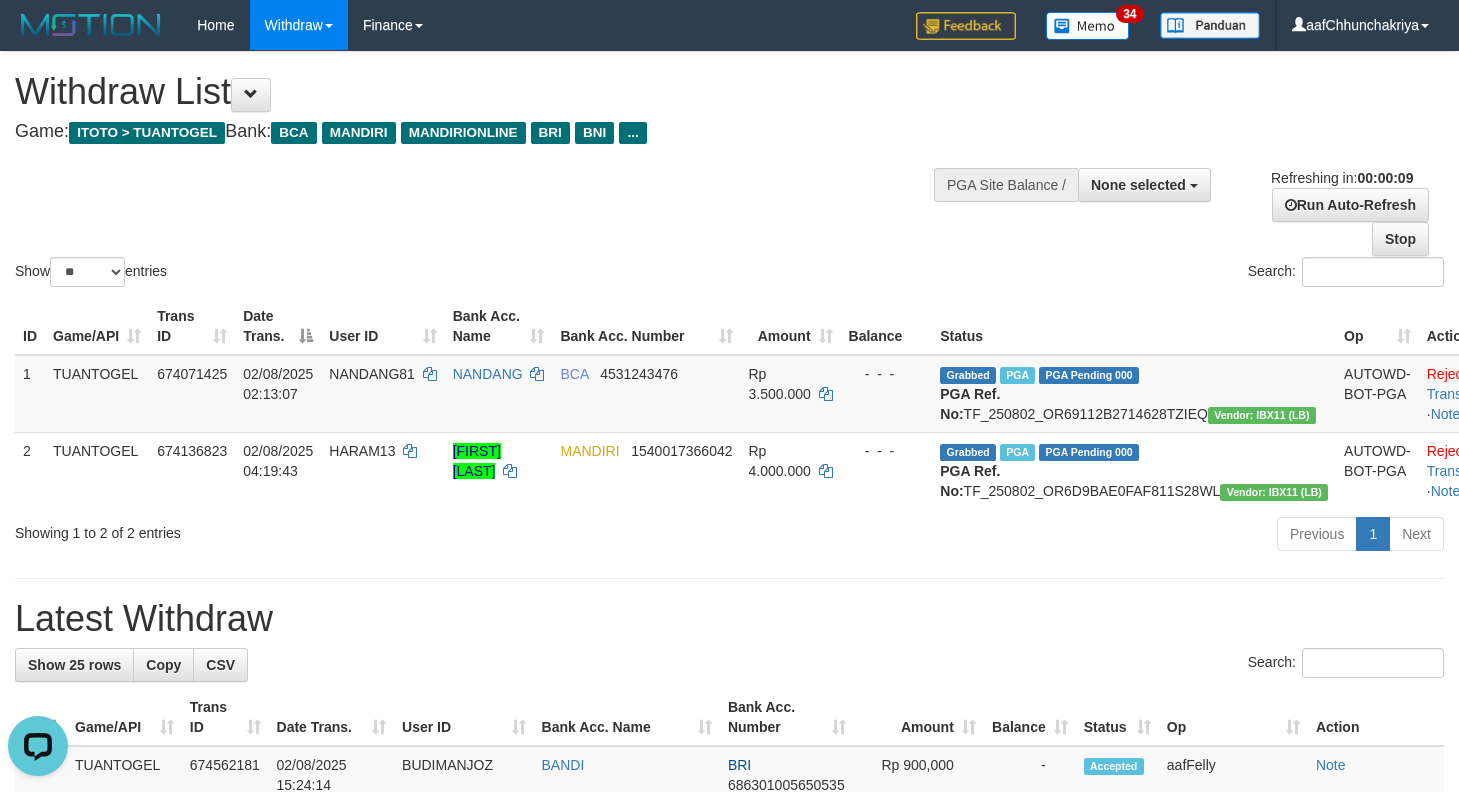 scroll, scrollTop: 0, scrollLeft: 0, axis: both 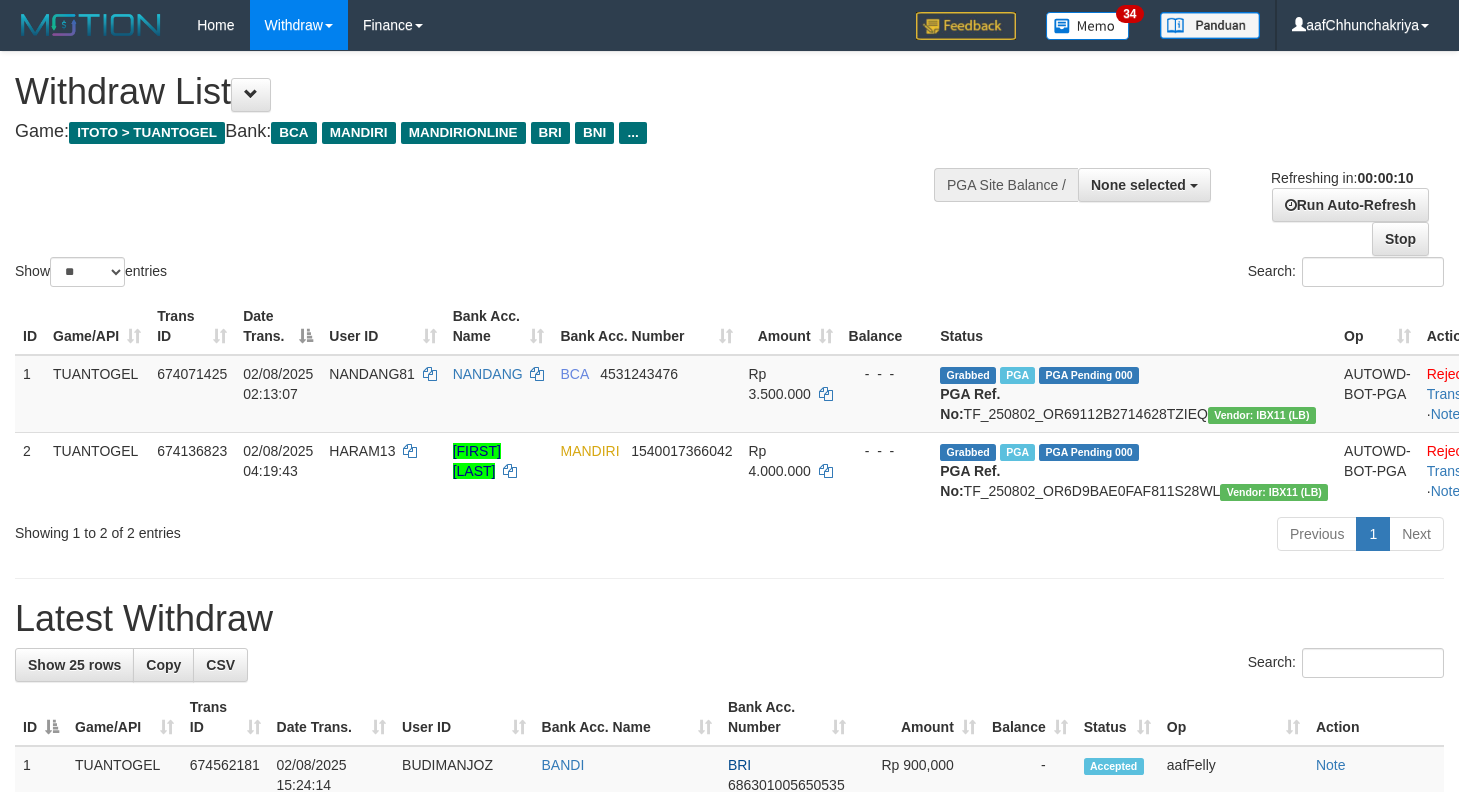select 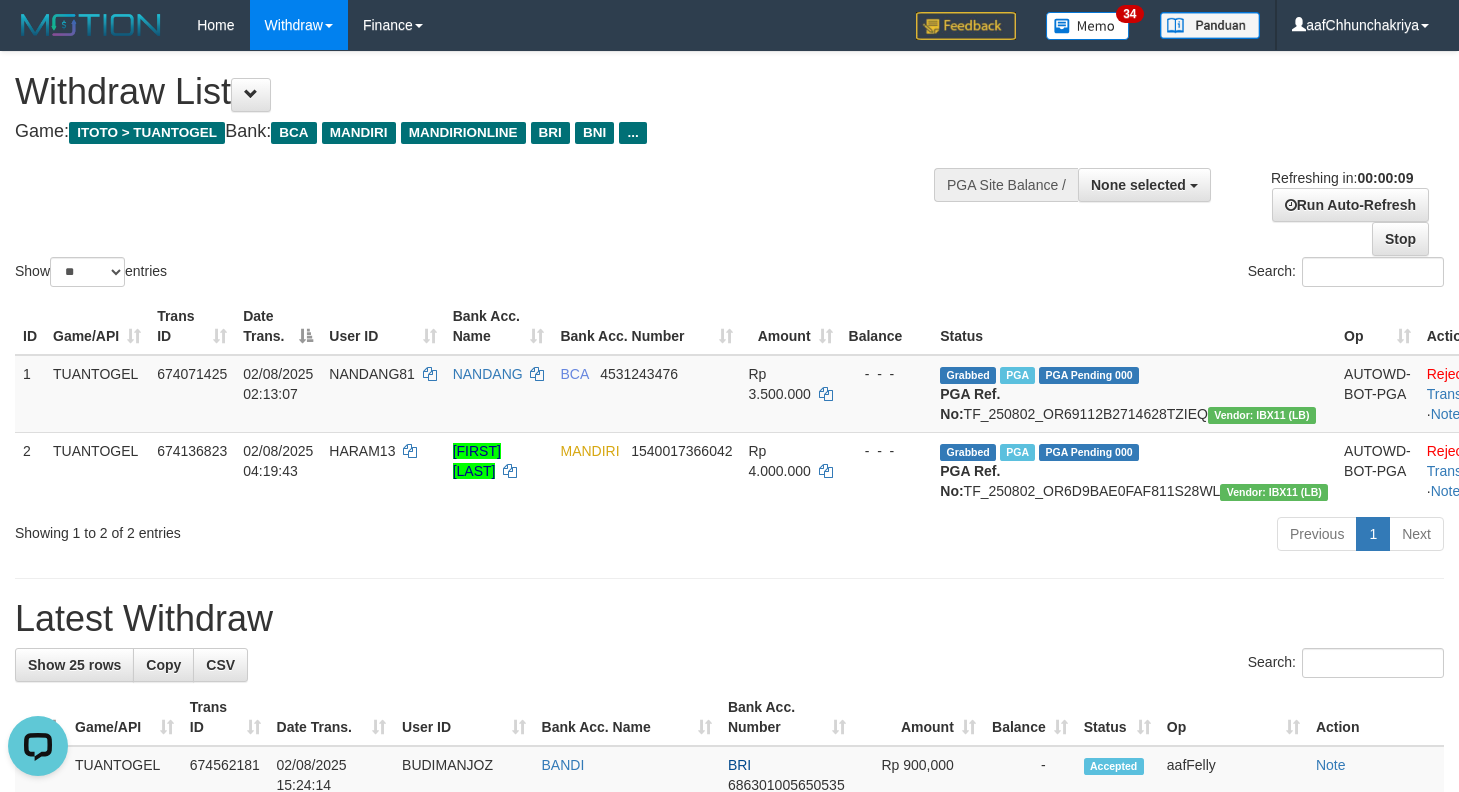 scroll, scrollTop: 0, scrollLeft: 0, axis: both 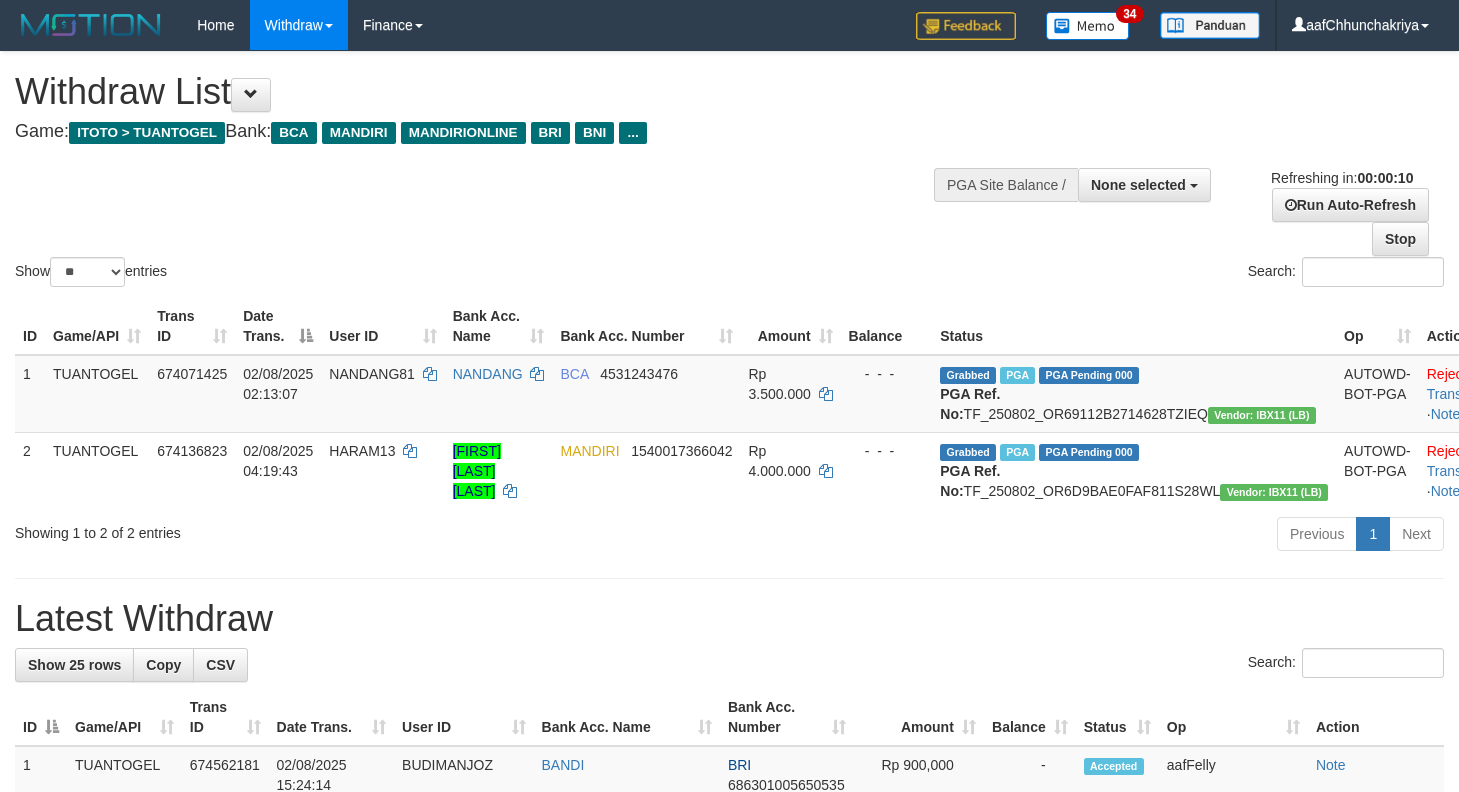 select 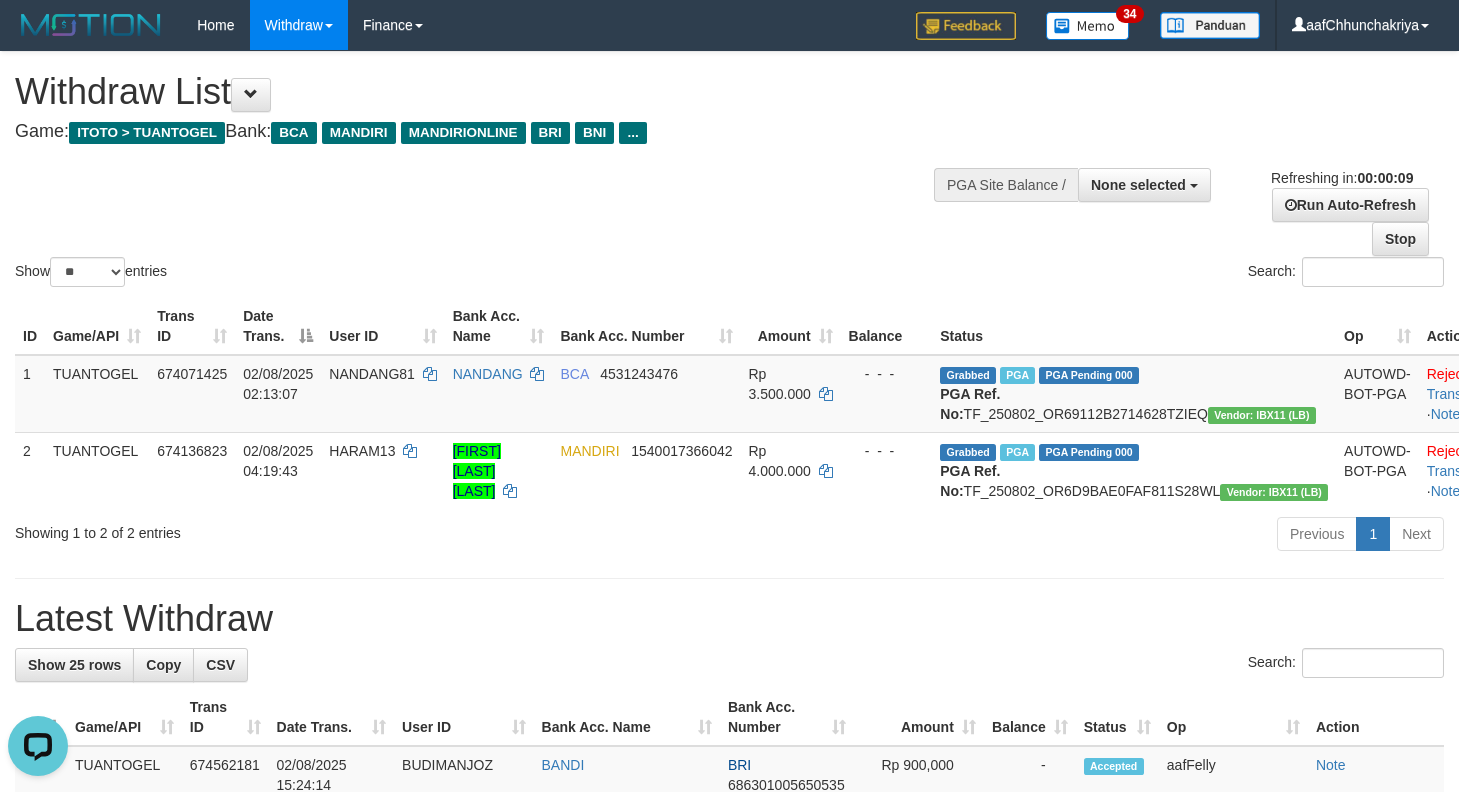 scroll, scrollTop: 0, scrollLeft: 0, axis: both 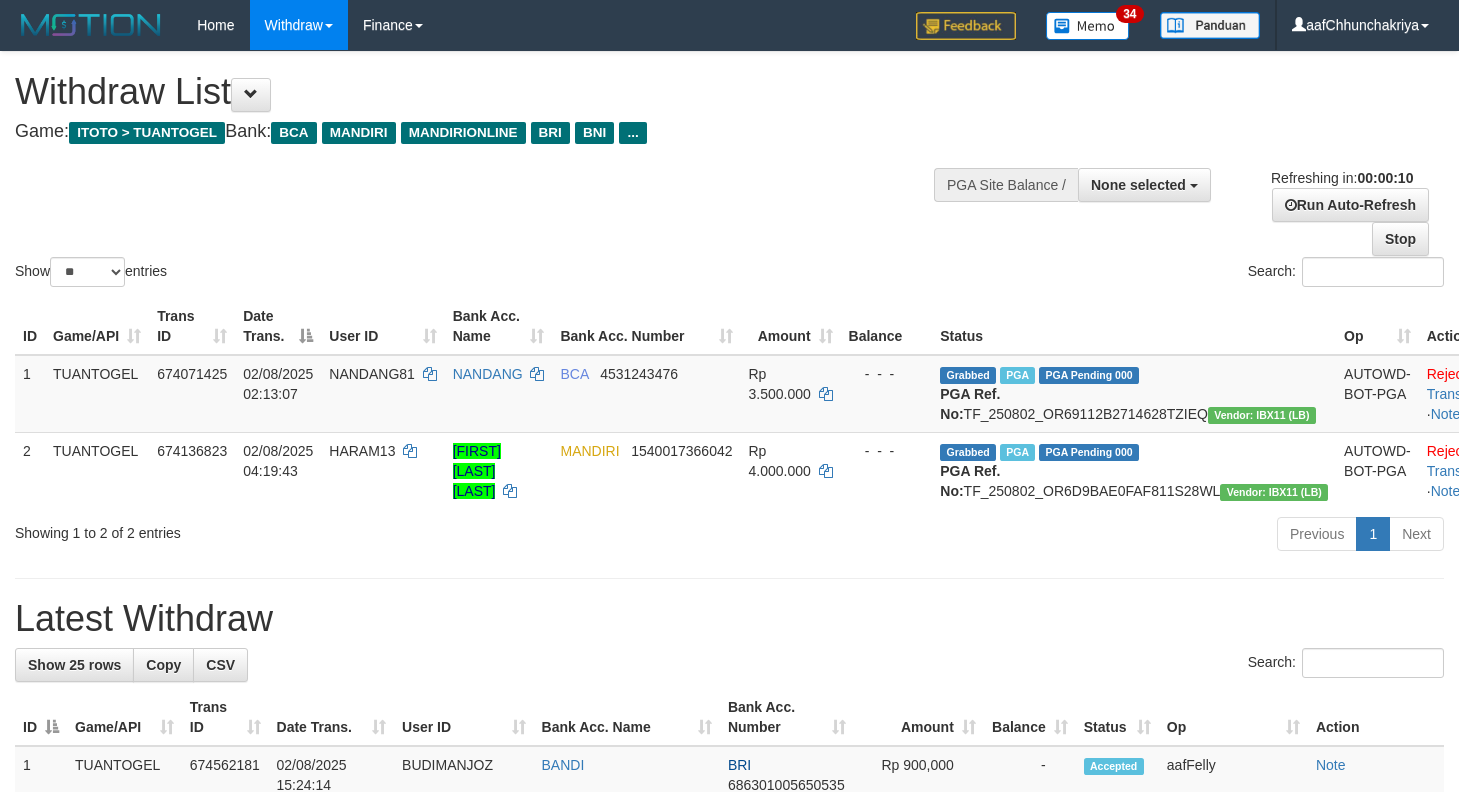 select 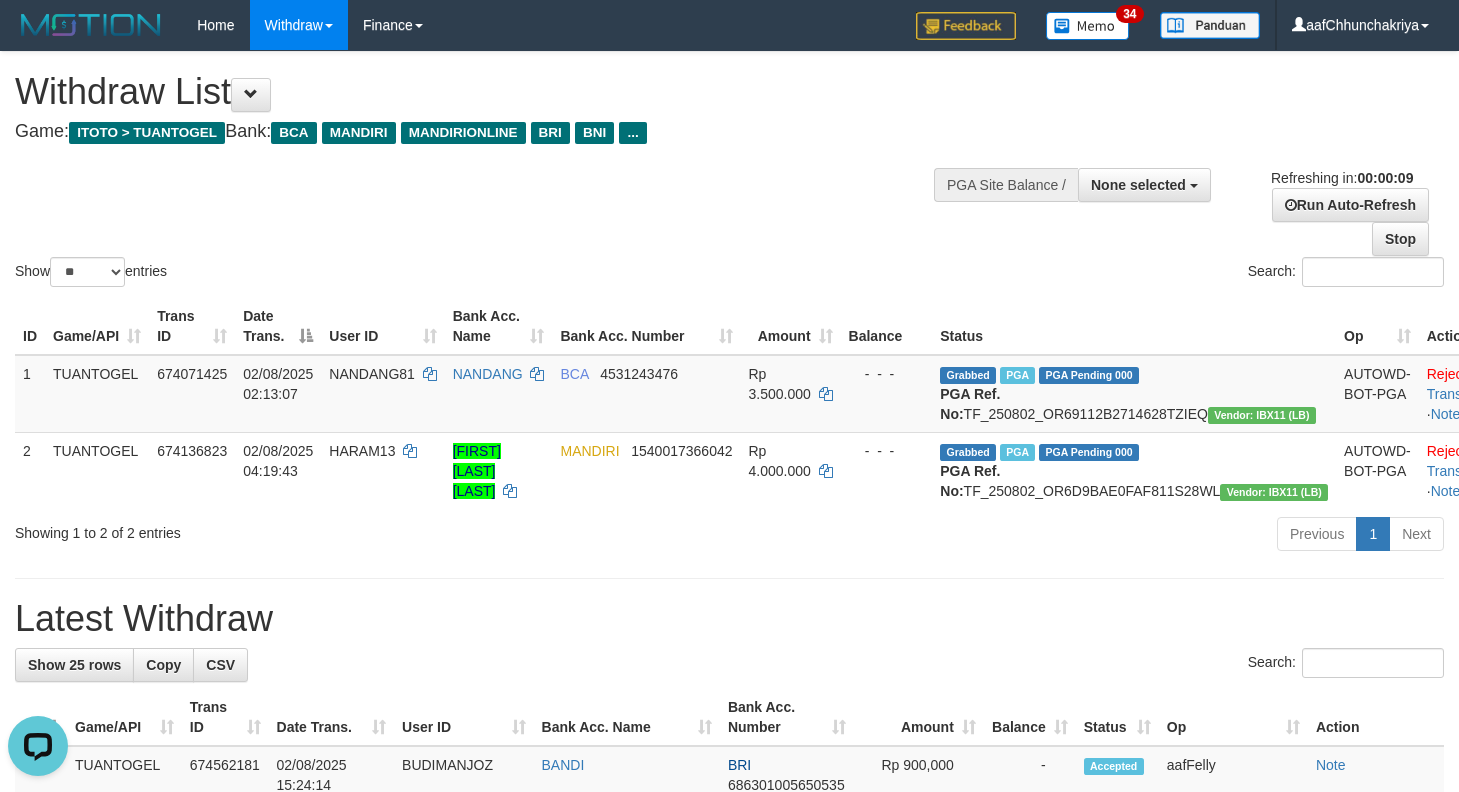 scroll, scrollTop: 0, scrollLeft: 0, axis: both 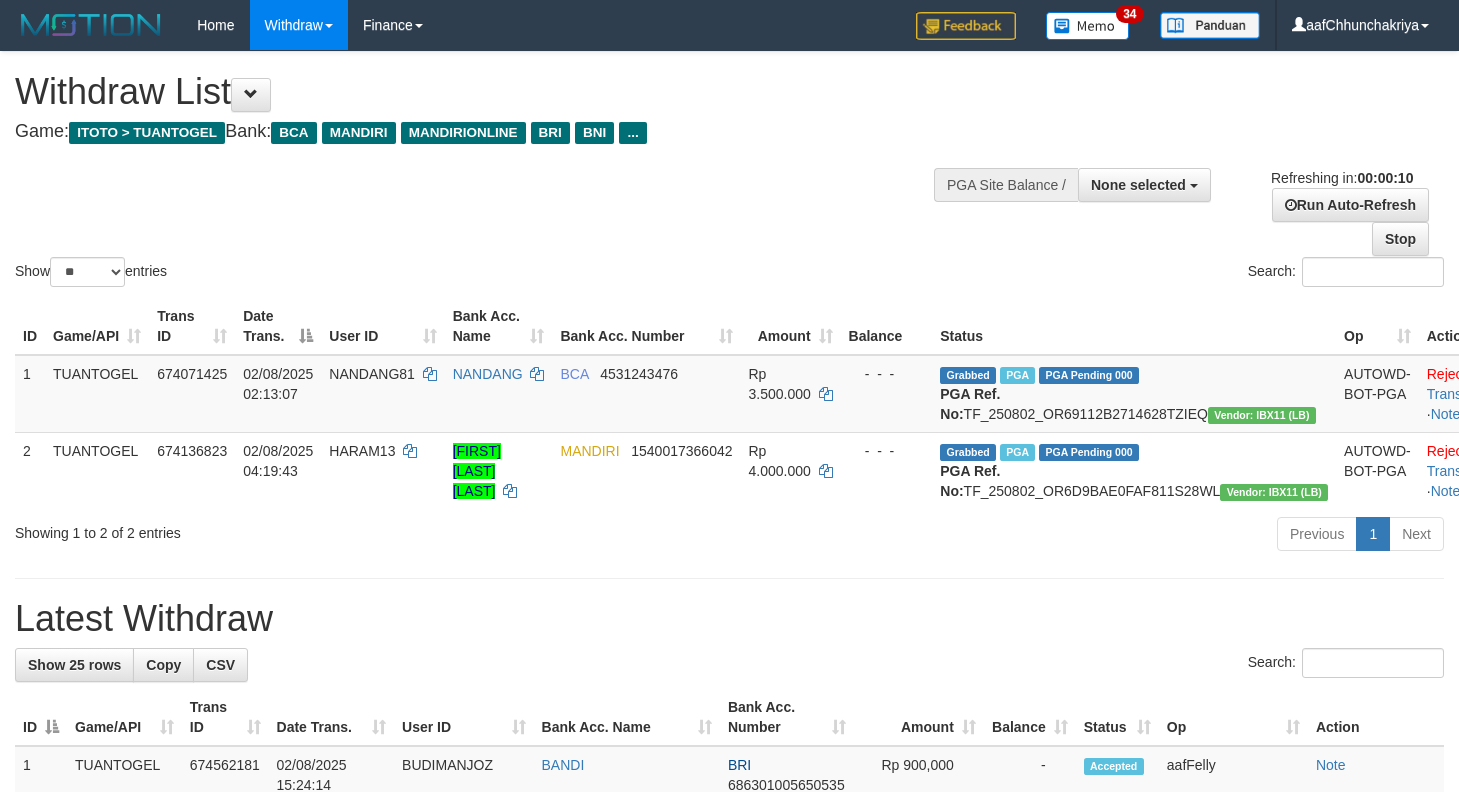 select 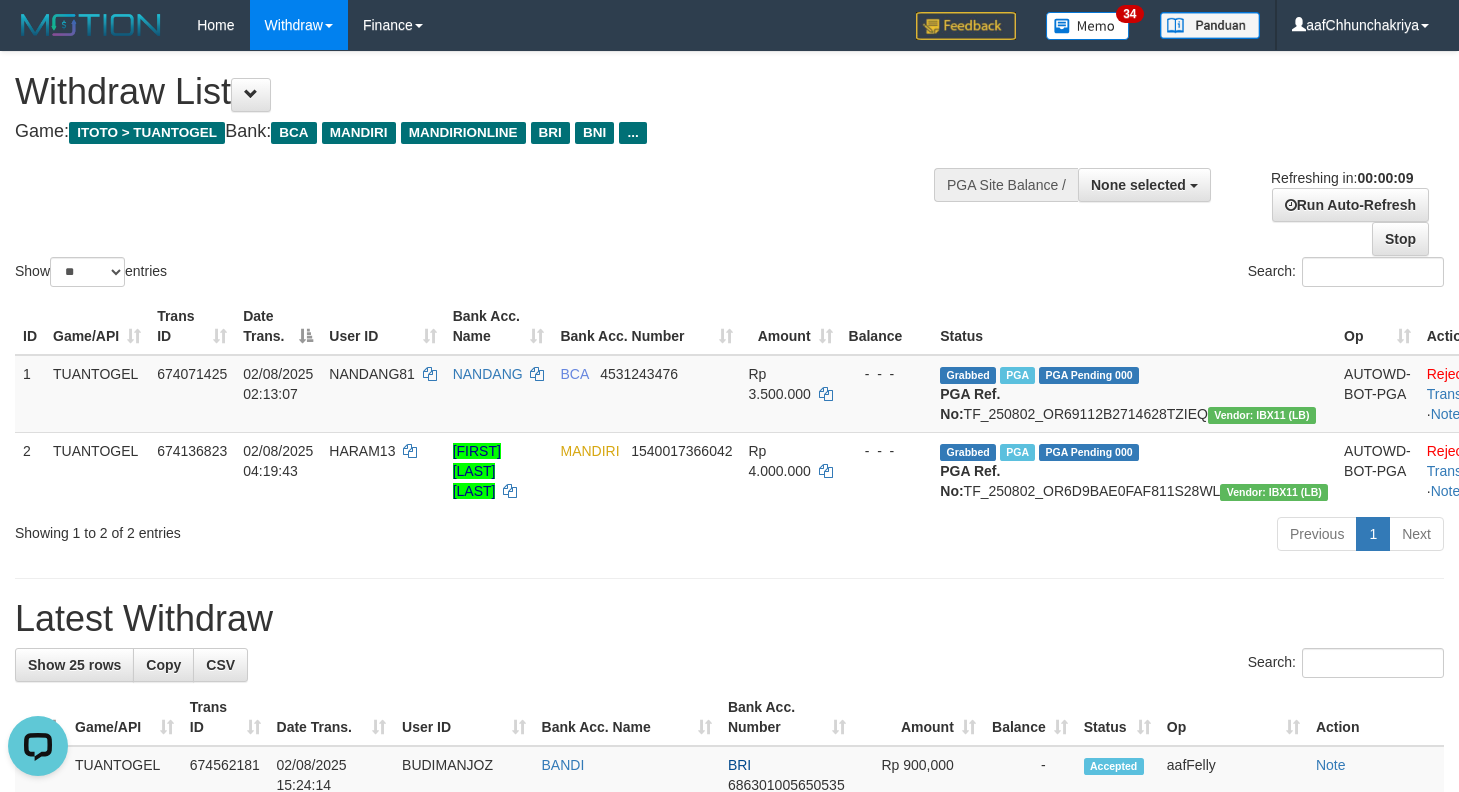 scroll, scrollTop: 0, scrollLeft: 0, axis: both 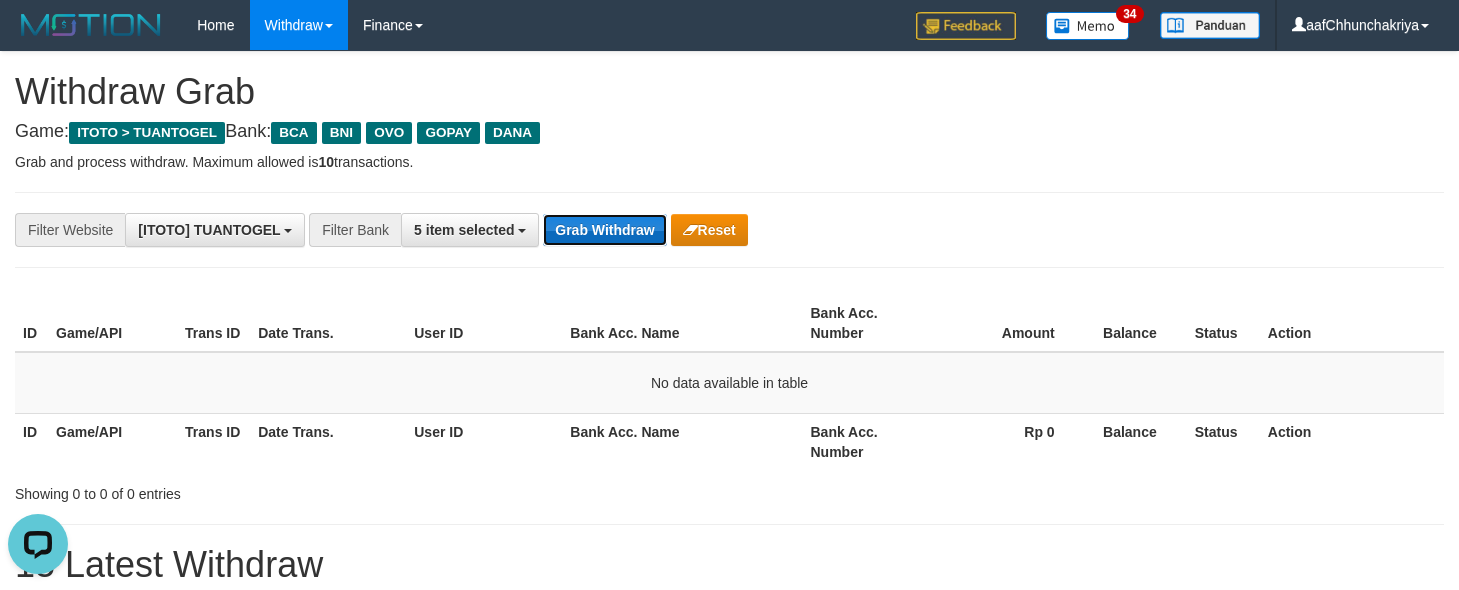 click on "Grab Withdraw" at bounding box center [604, 230] 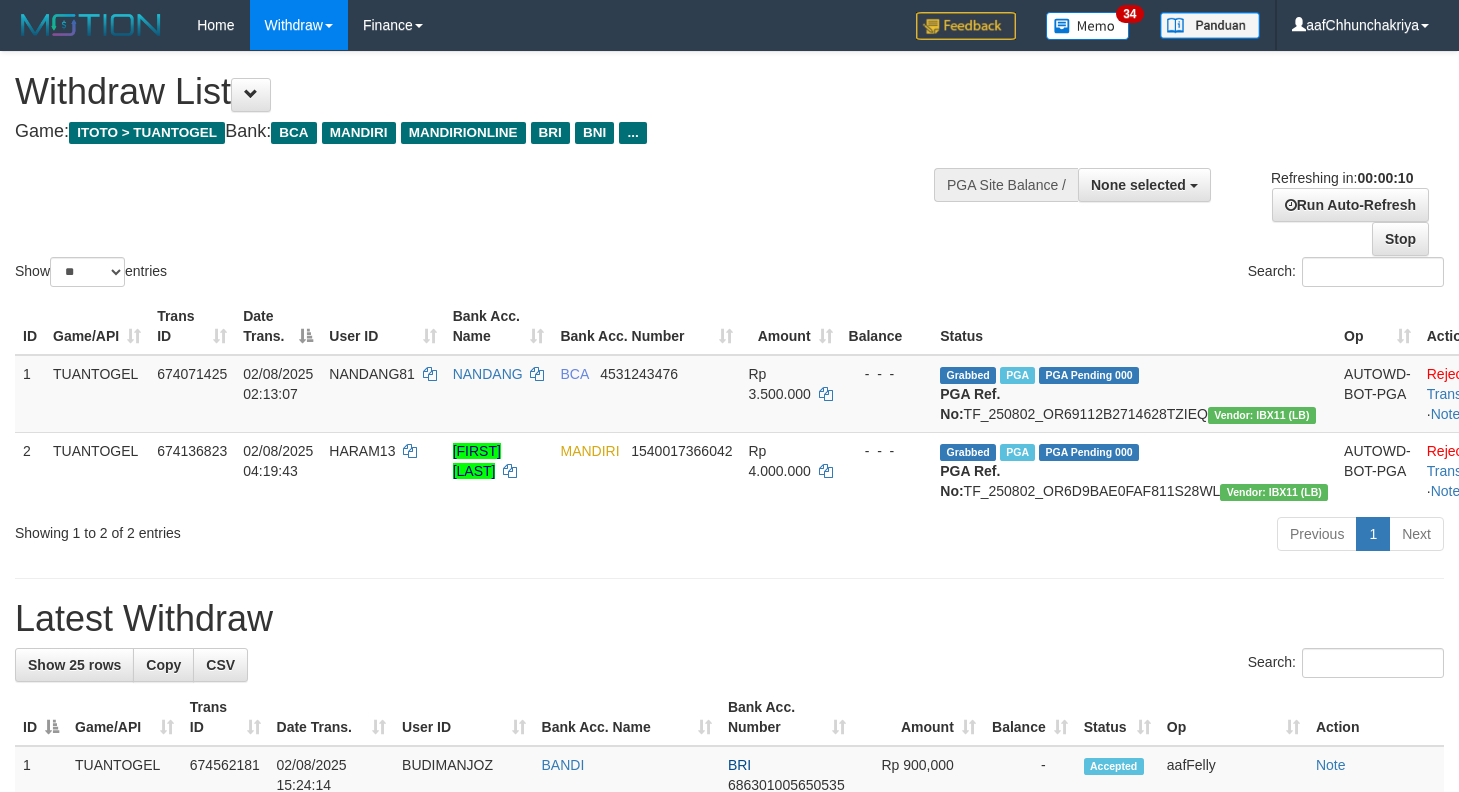 select 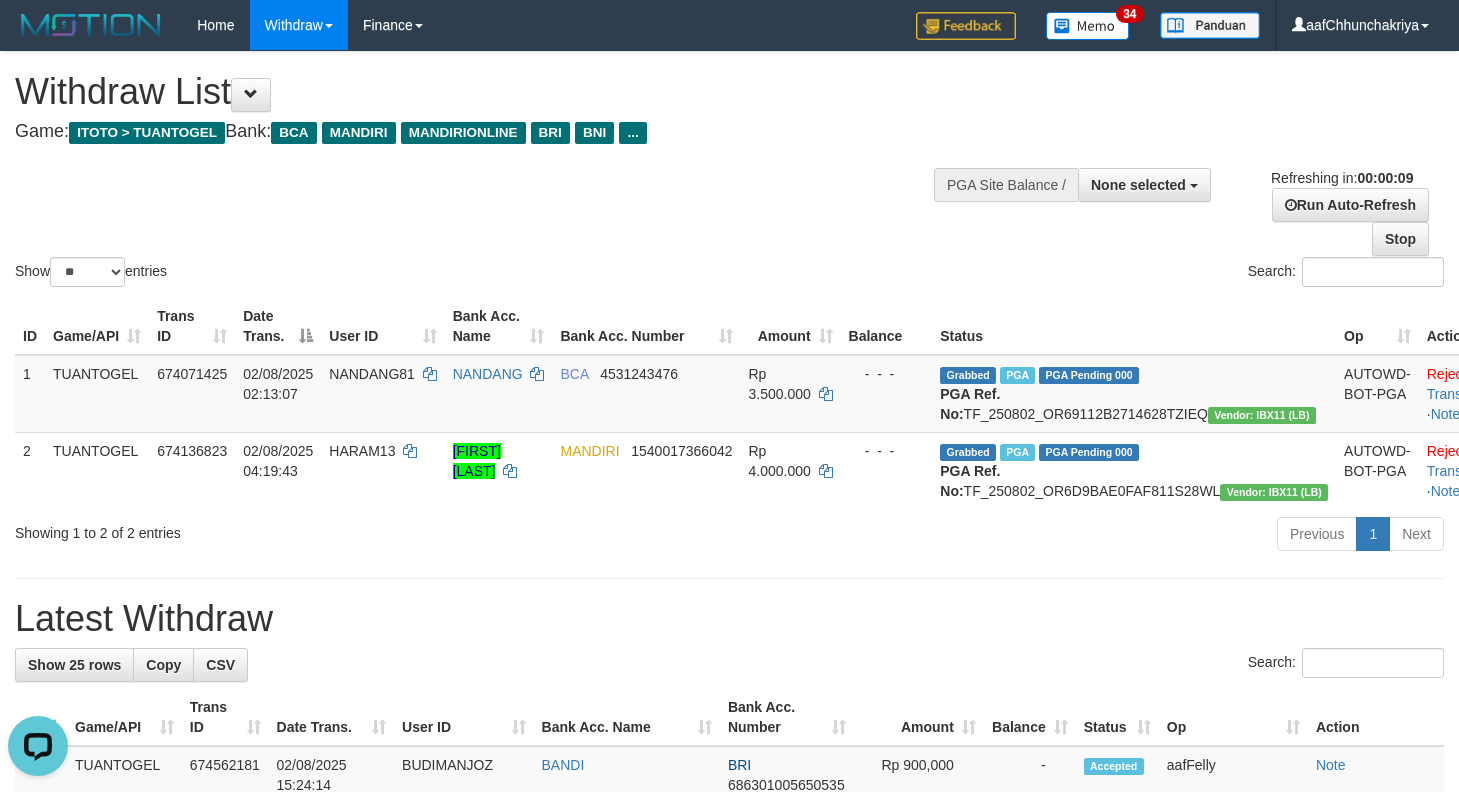 scroll, scrollTop: 0, scrollLeft: 0, axis: both 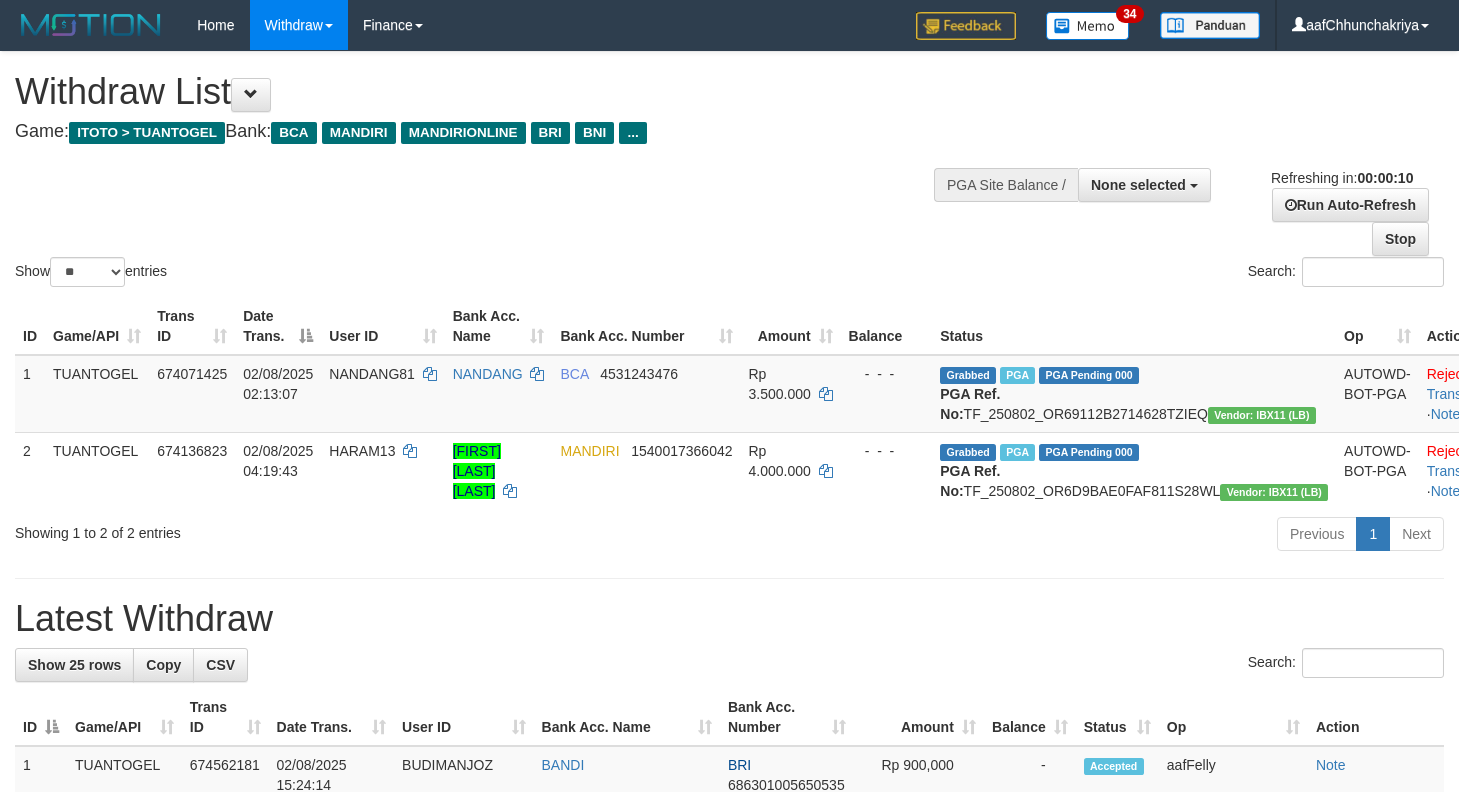 select 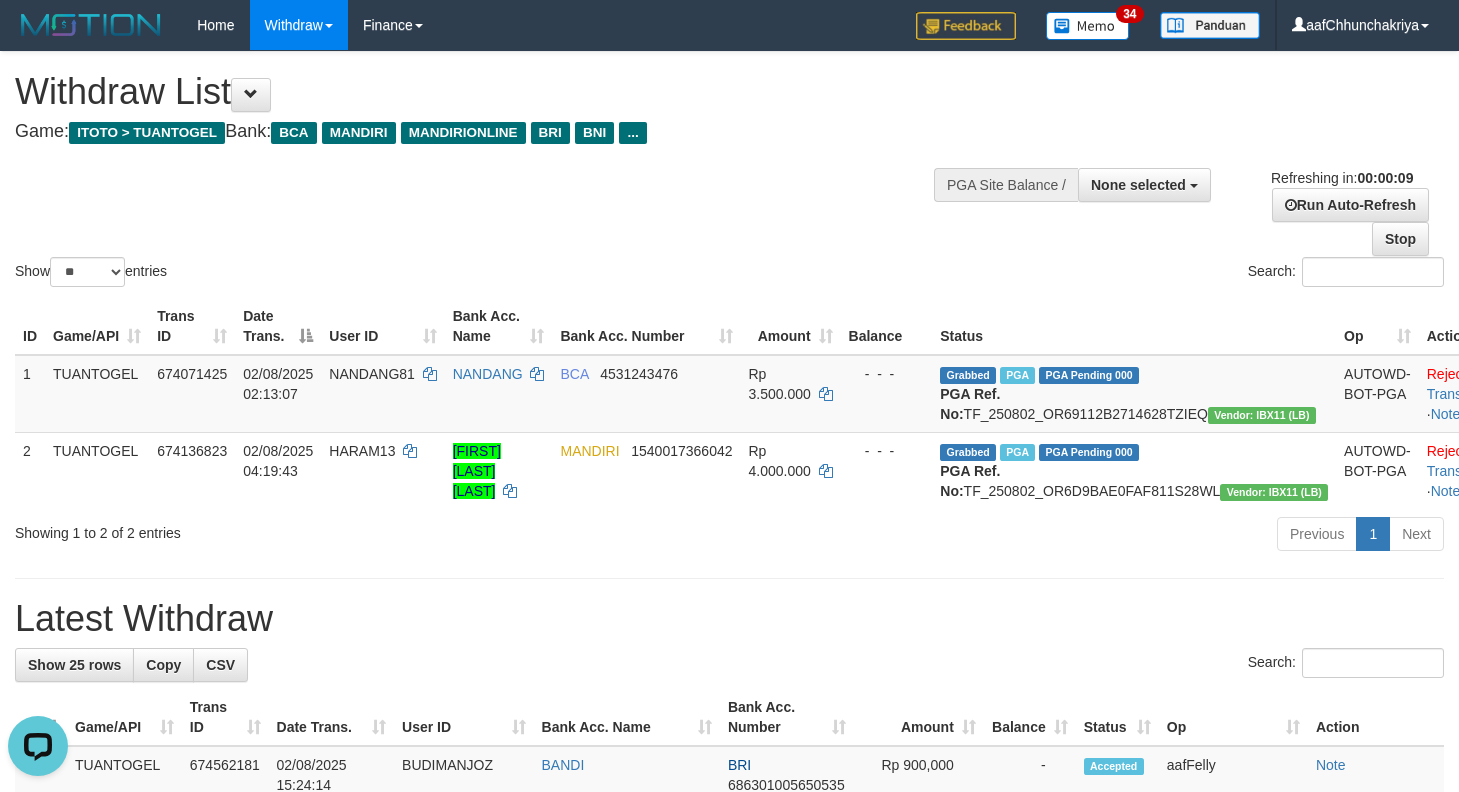 scroll, scrollTop: 0, scrollLeft: 0, axis: both 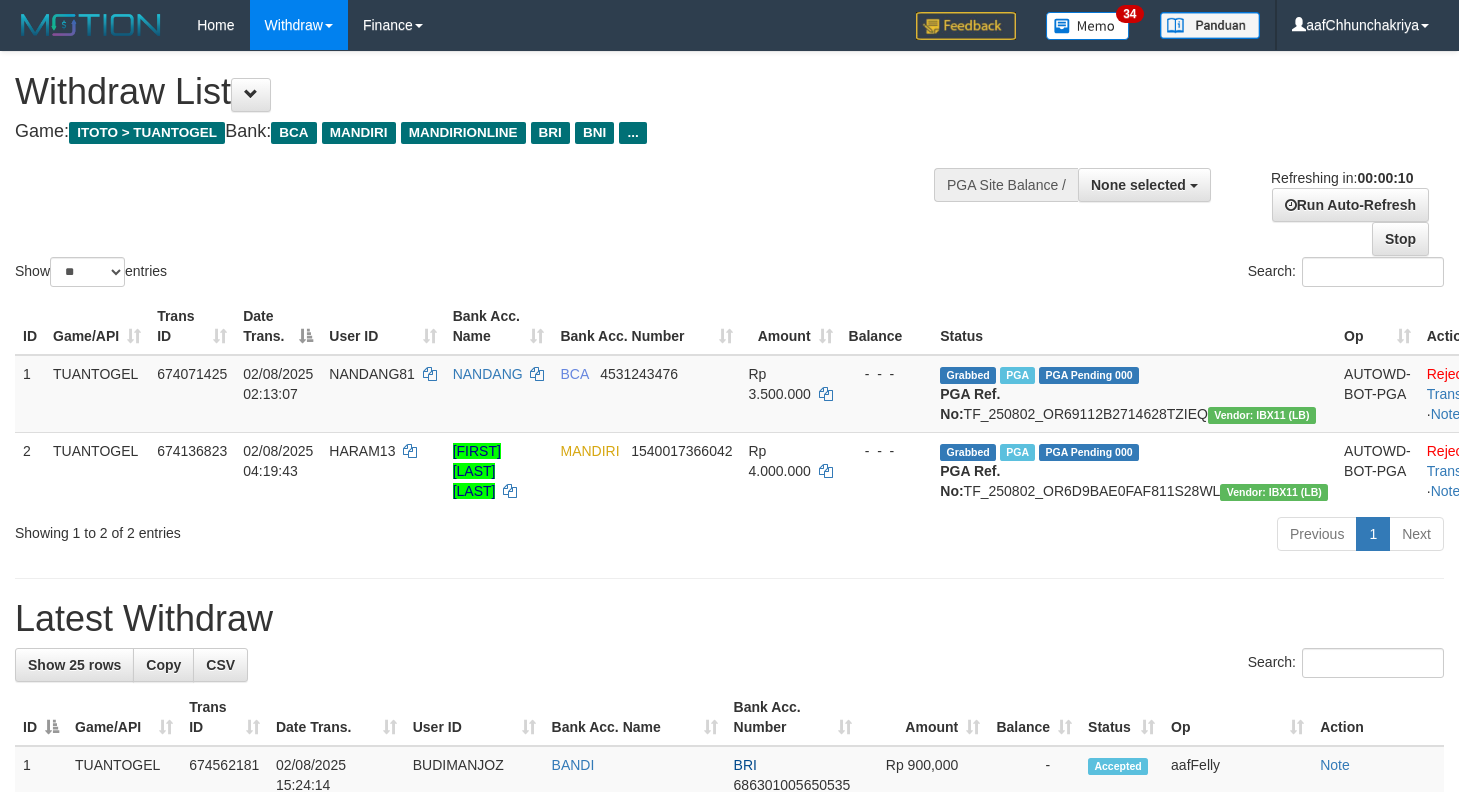select 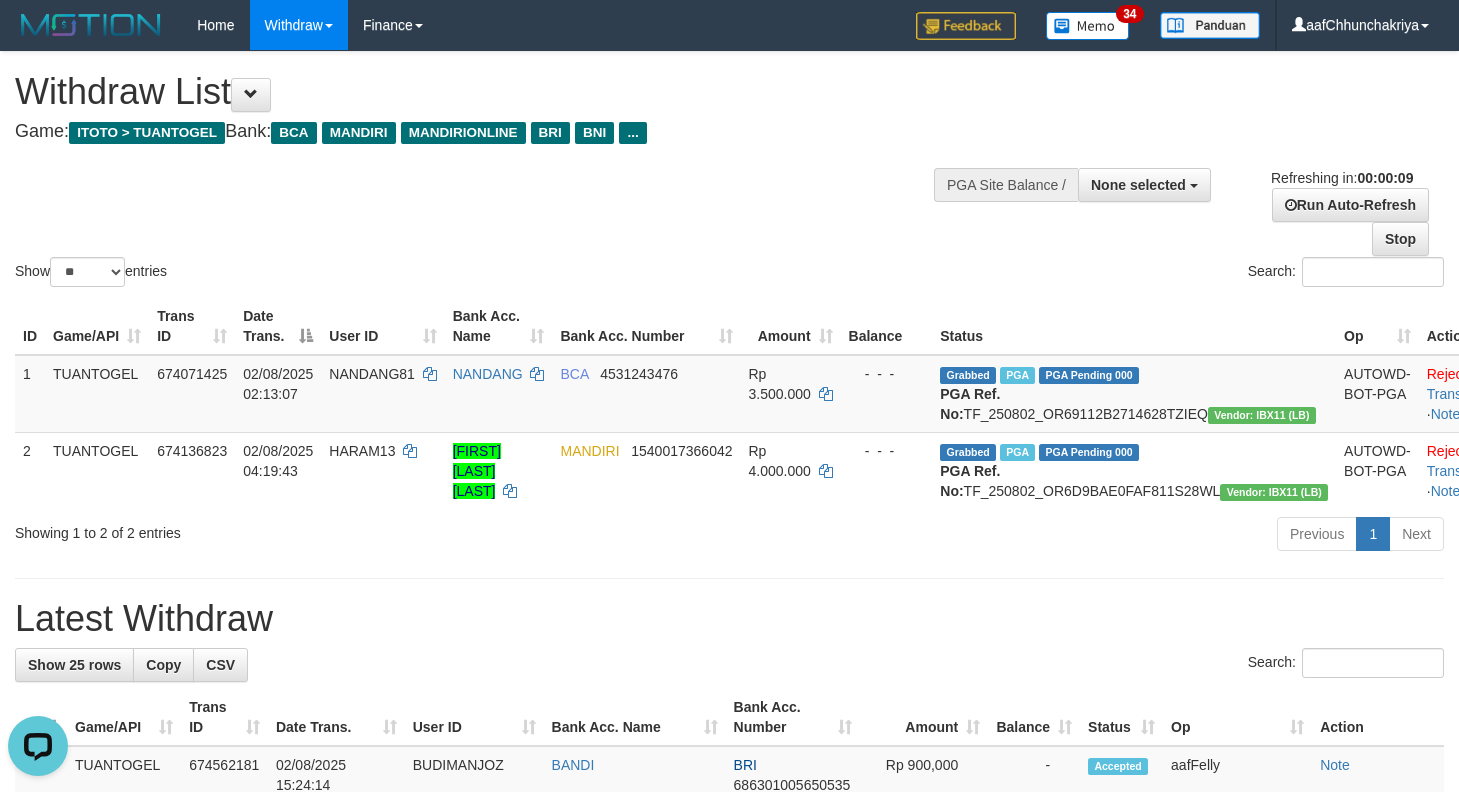scroll, scrollTop: 0, scrollLeft: 0, axis: both 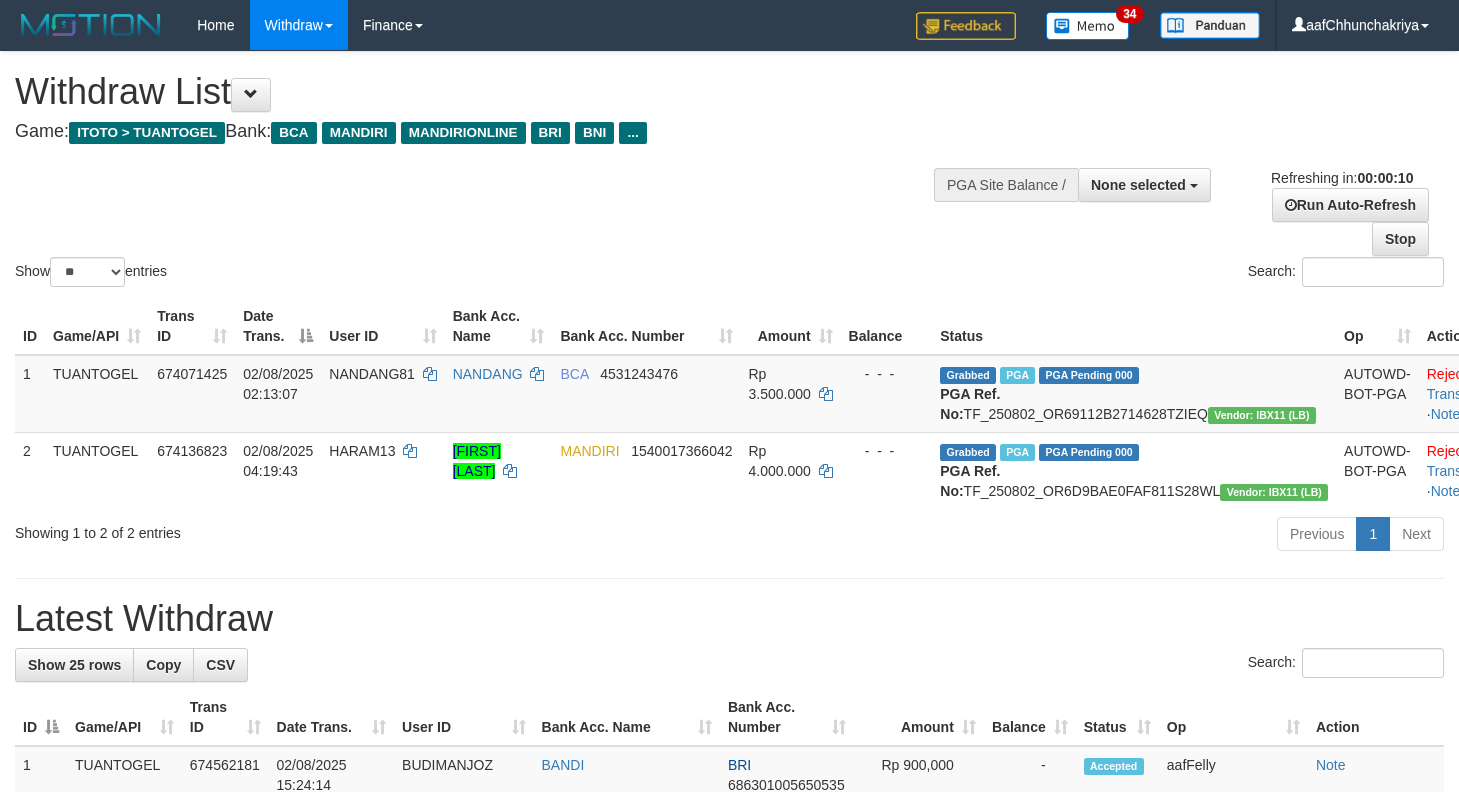 select 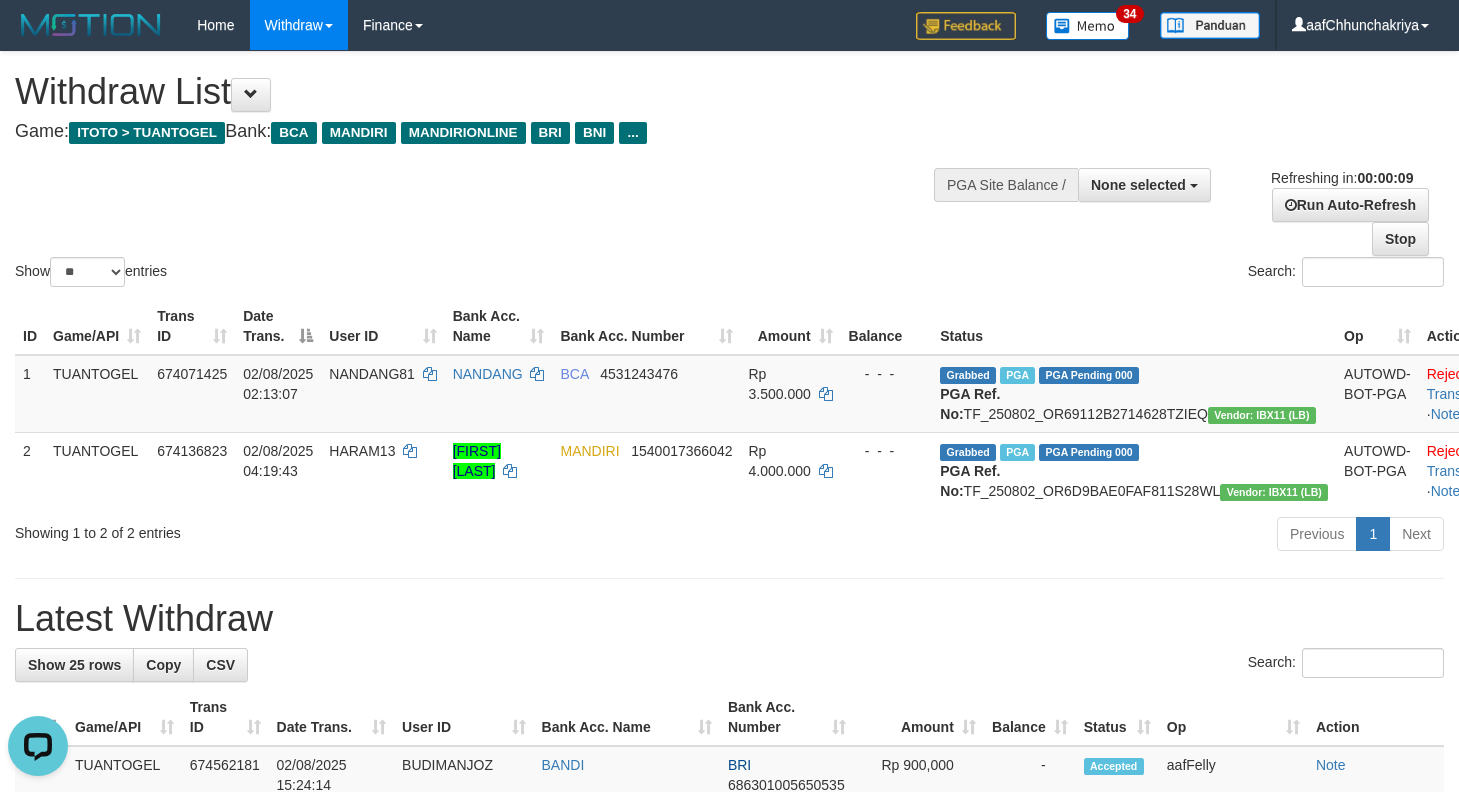 scroll, scrollTop: 0, scrollLeft: 0, axis: both 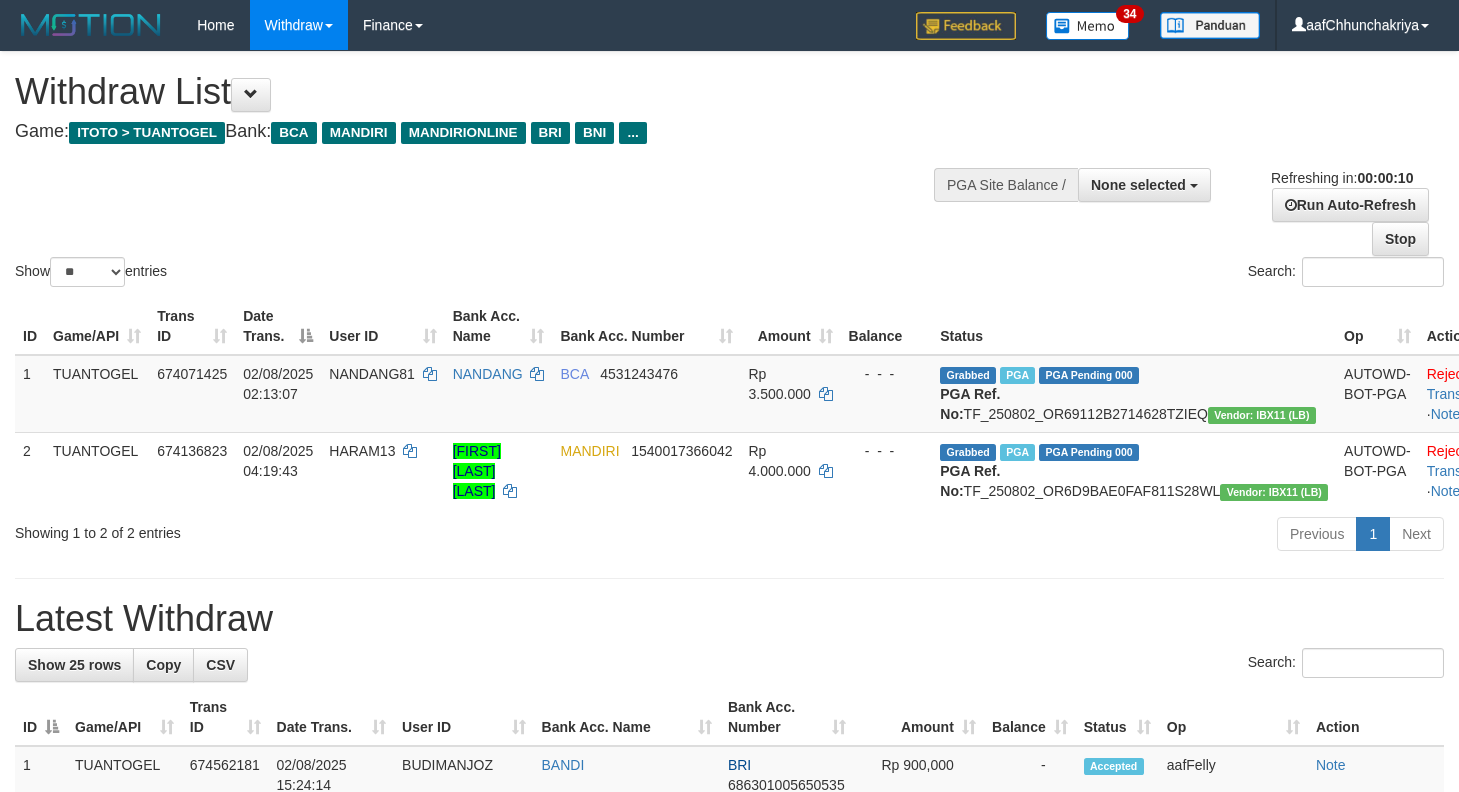 select 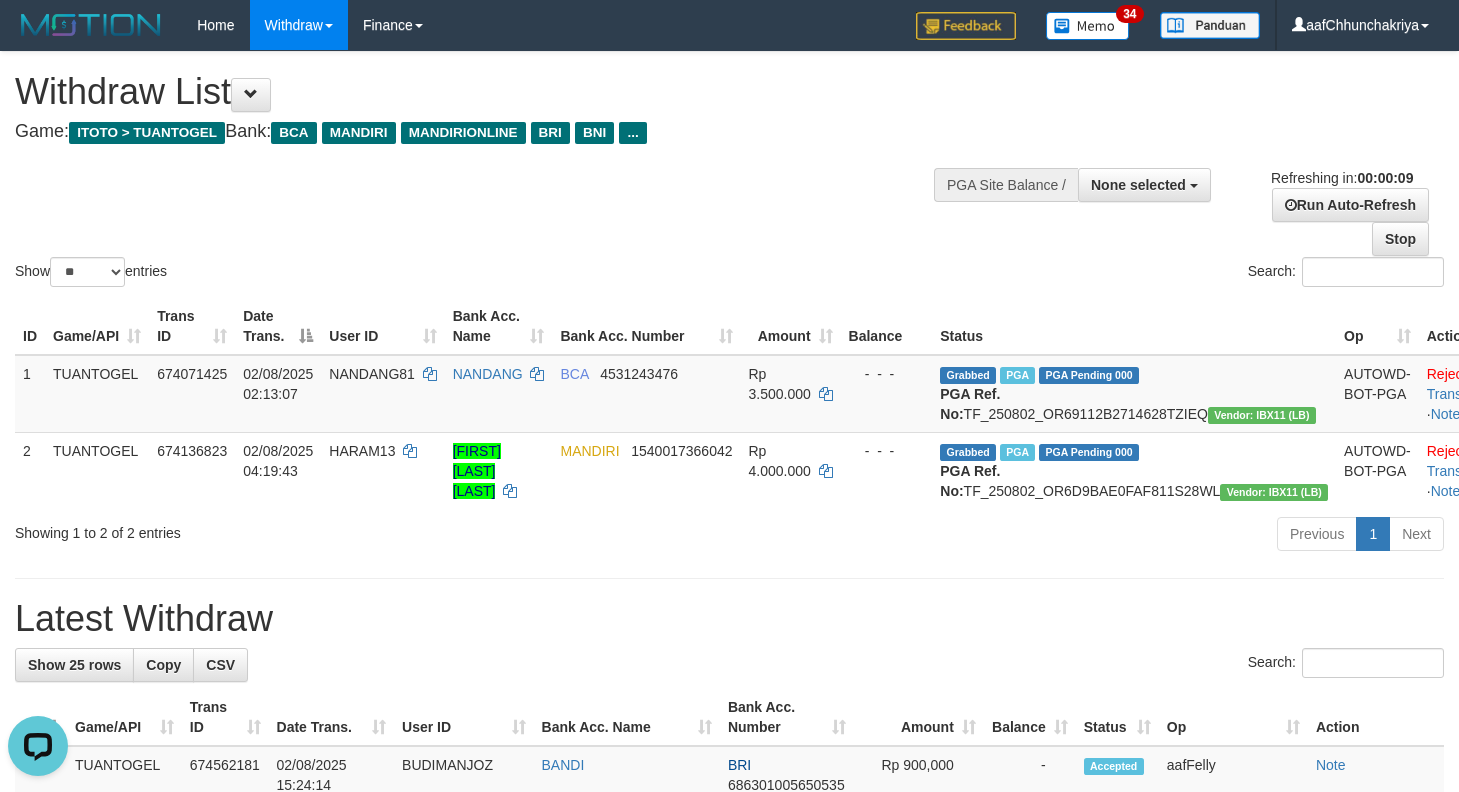 scroll, scrollTop: 0, scrollLeft: 0, axis: both 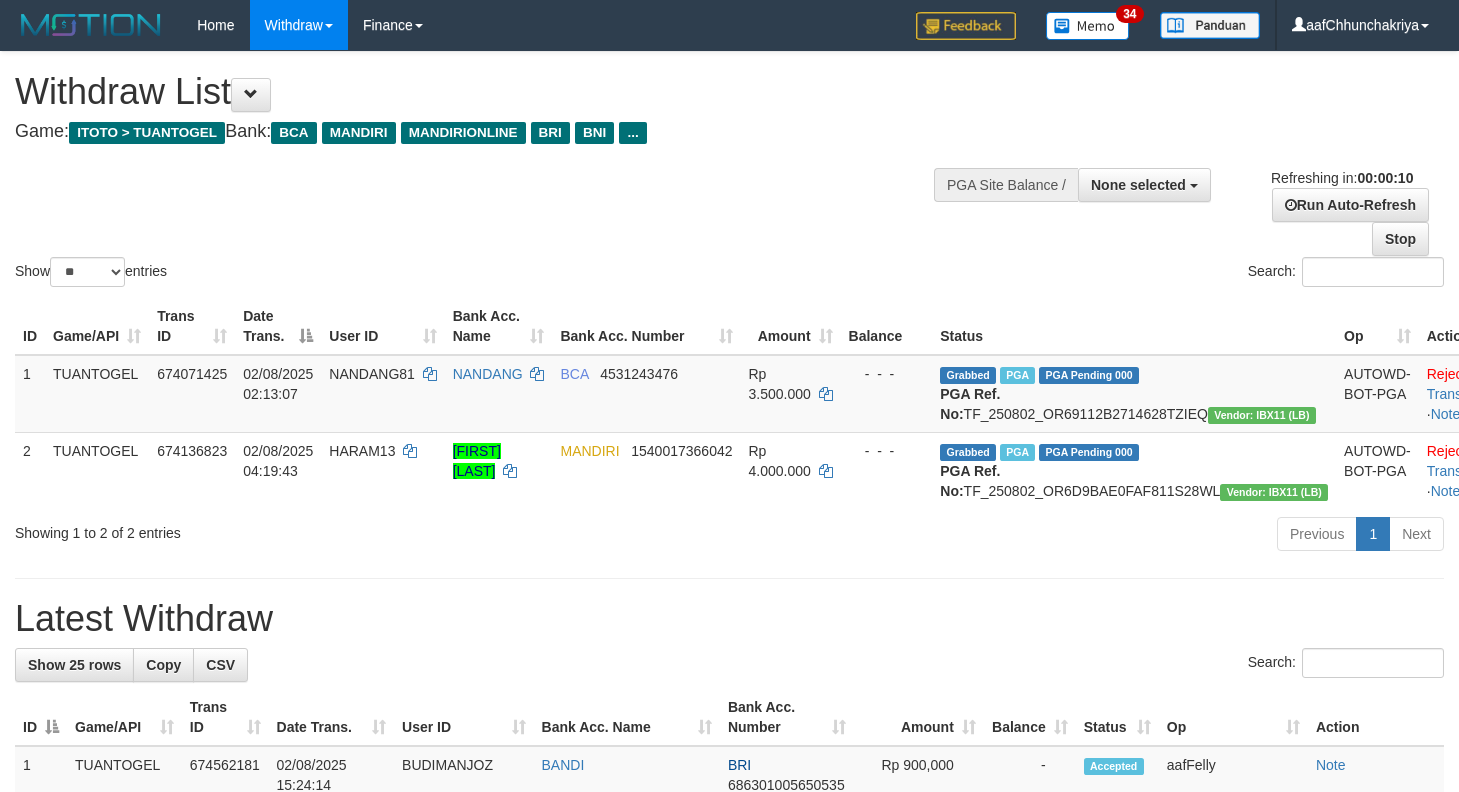 select 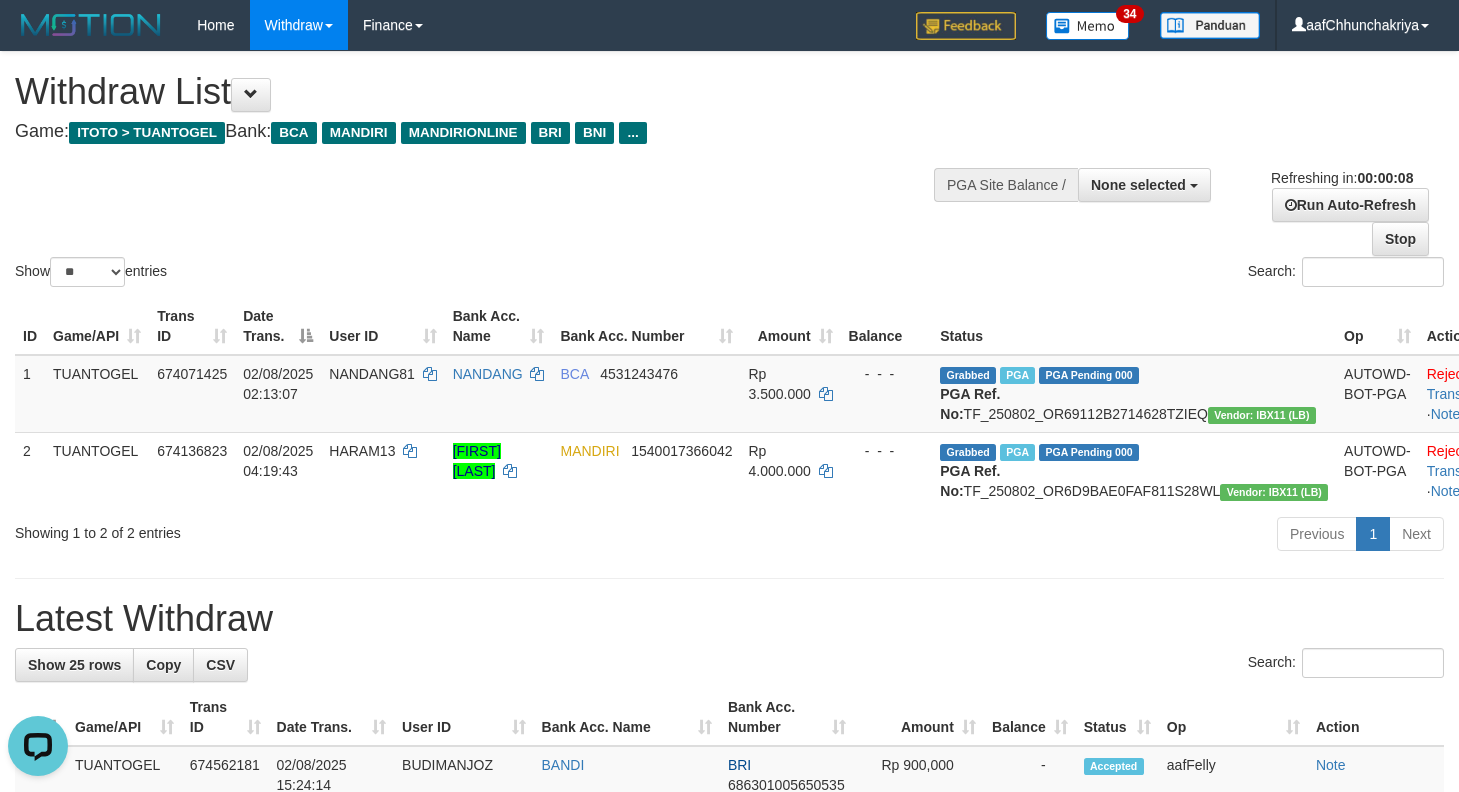 scroll, scrollTop: 0, scrollLeft: 0, axis: both 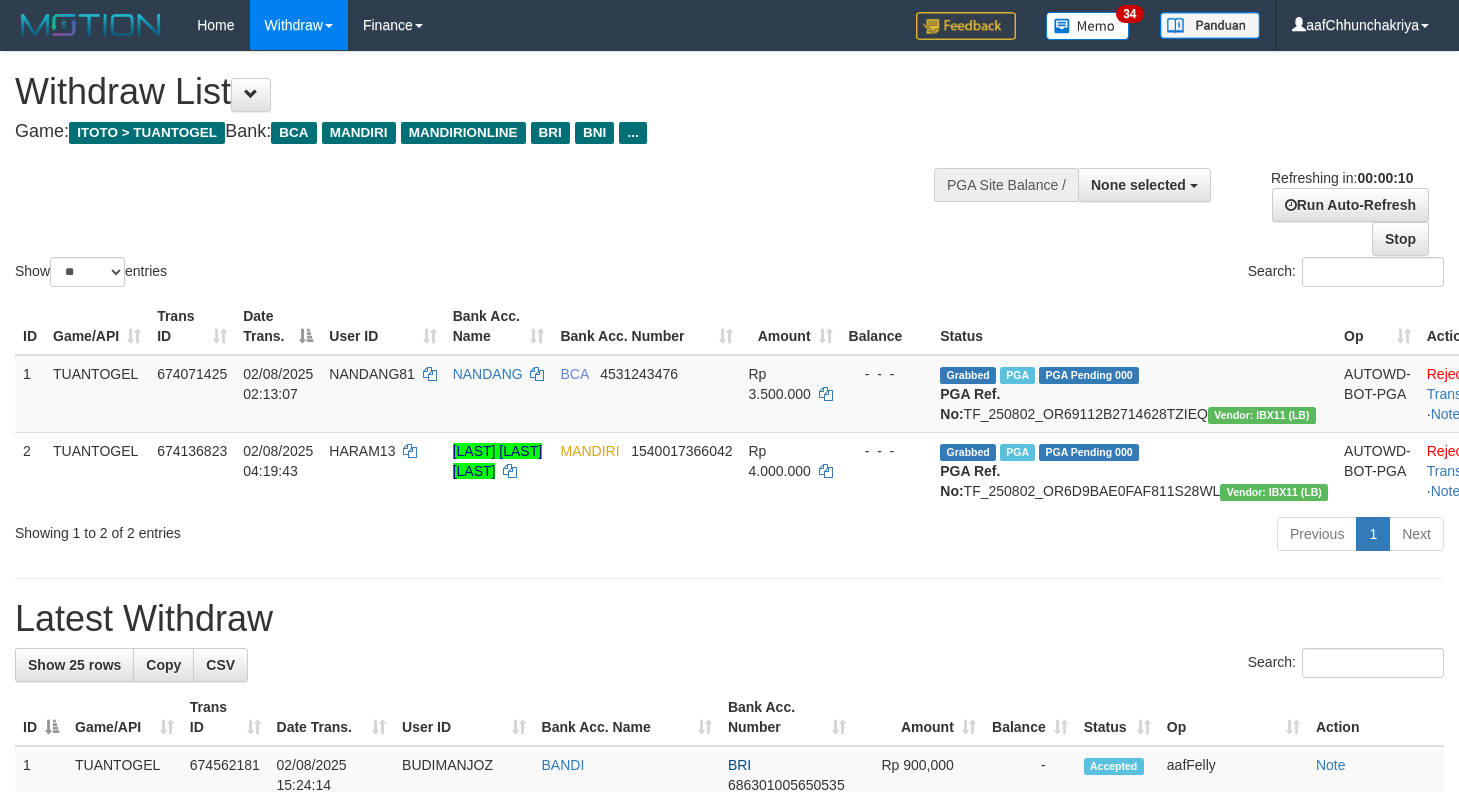 select 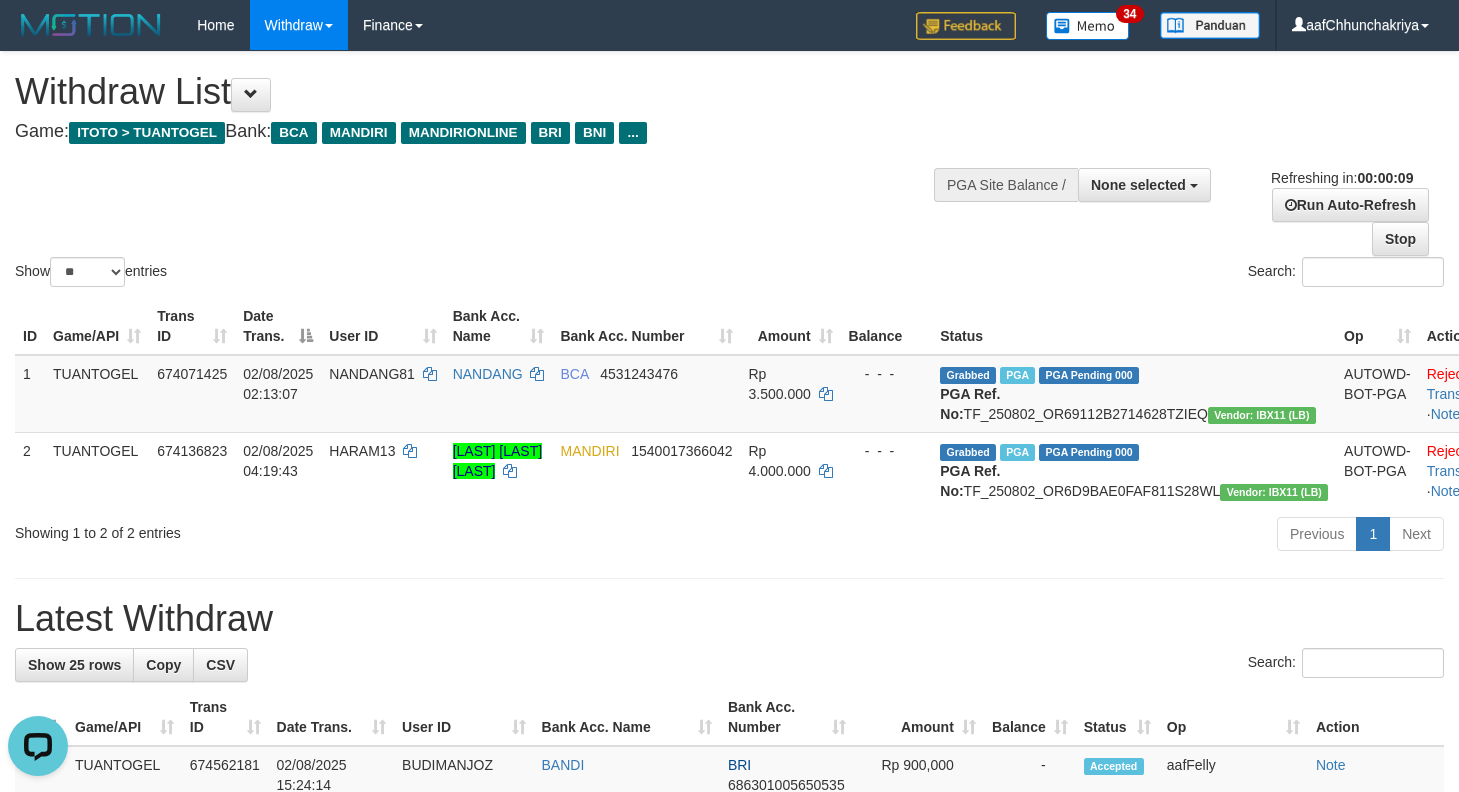 scroll, scrollTop: 0, scrollLeft: 0, axis: both 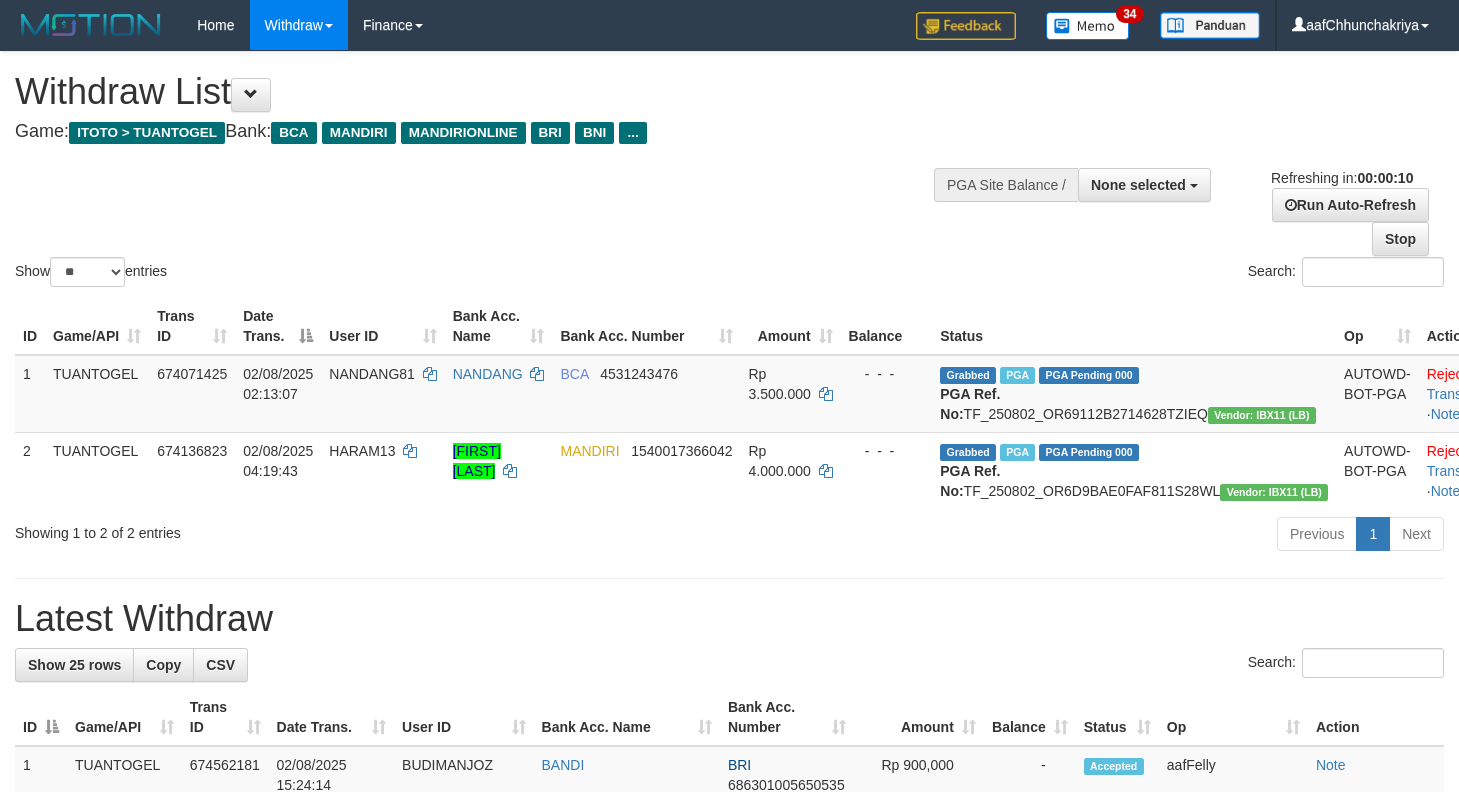 select 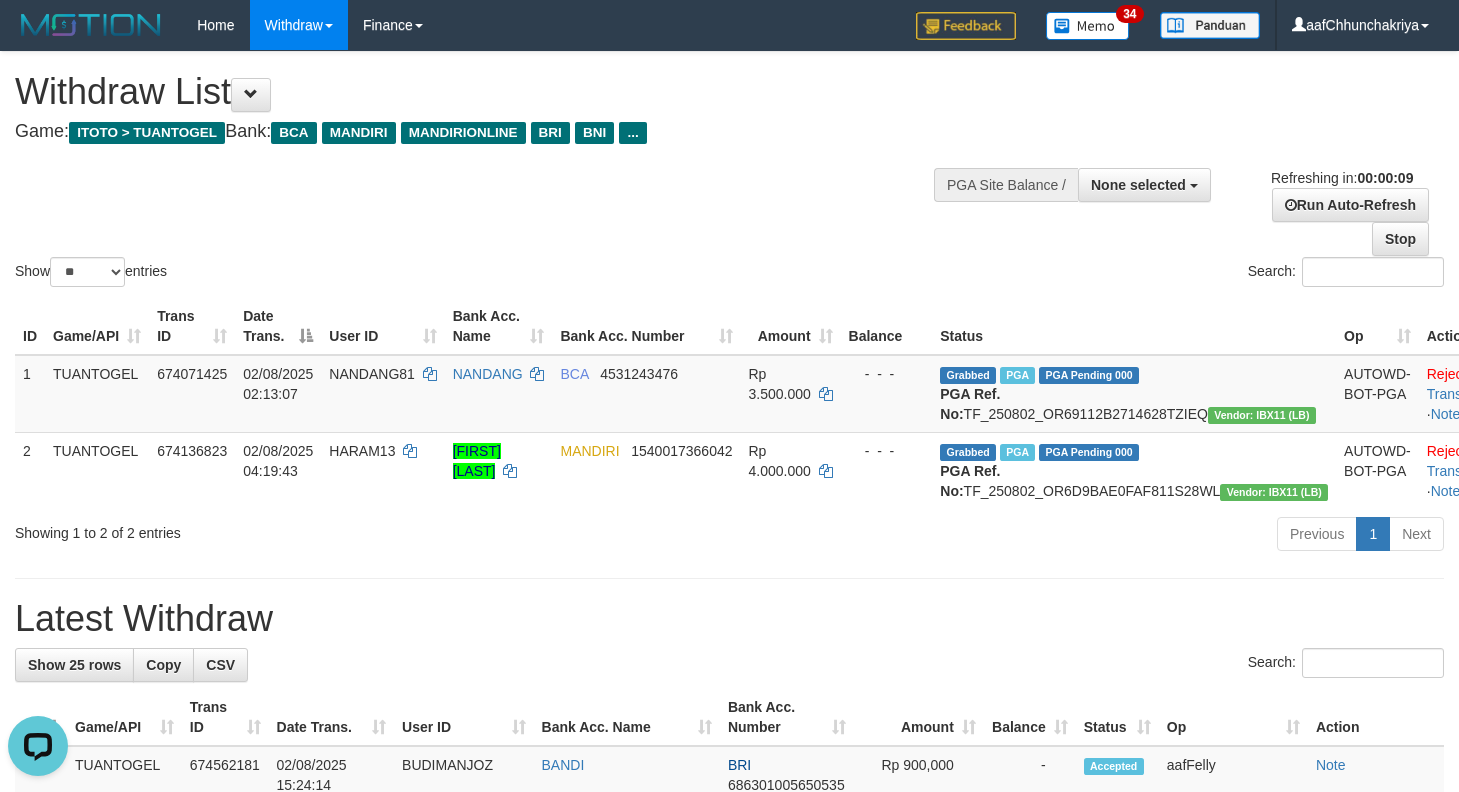 scroll, scrollTop: 0, scrollLeft: 0, axis: both 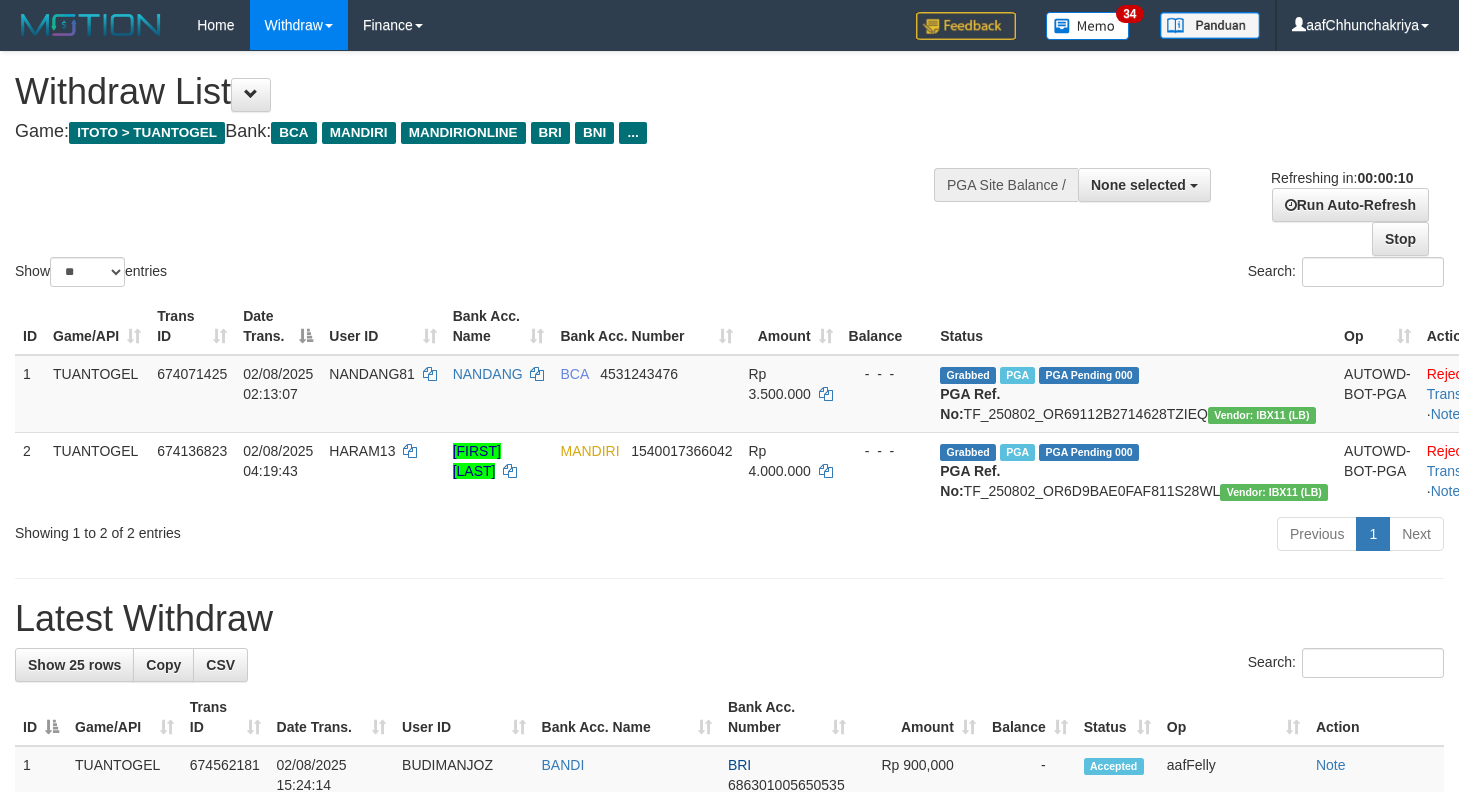 select 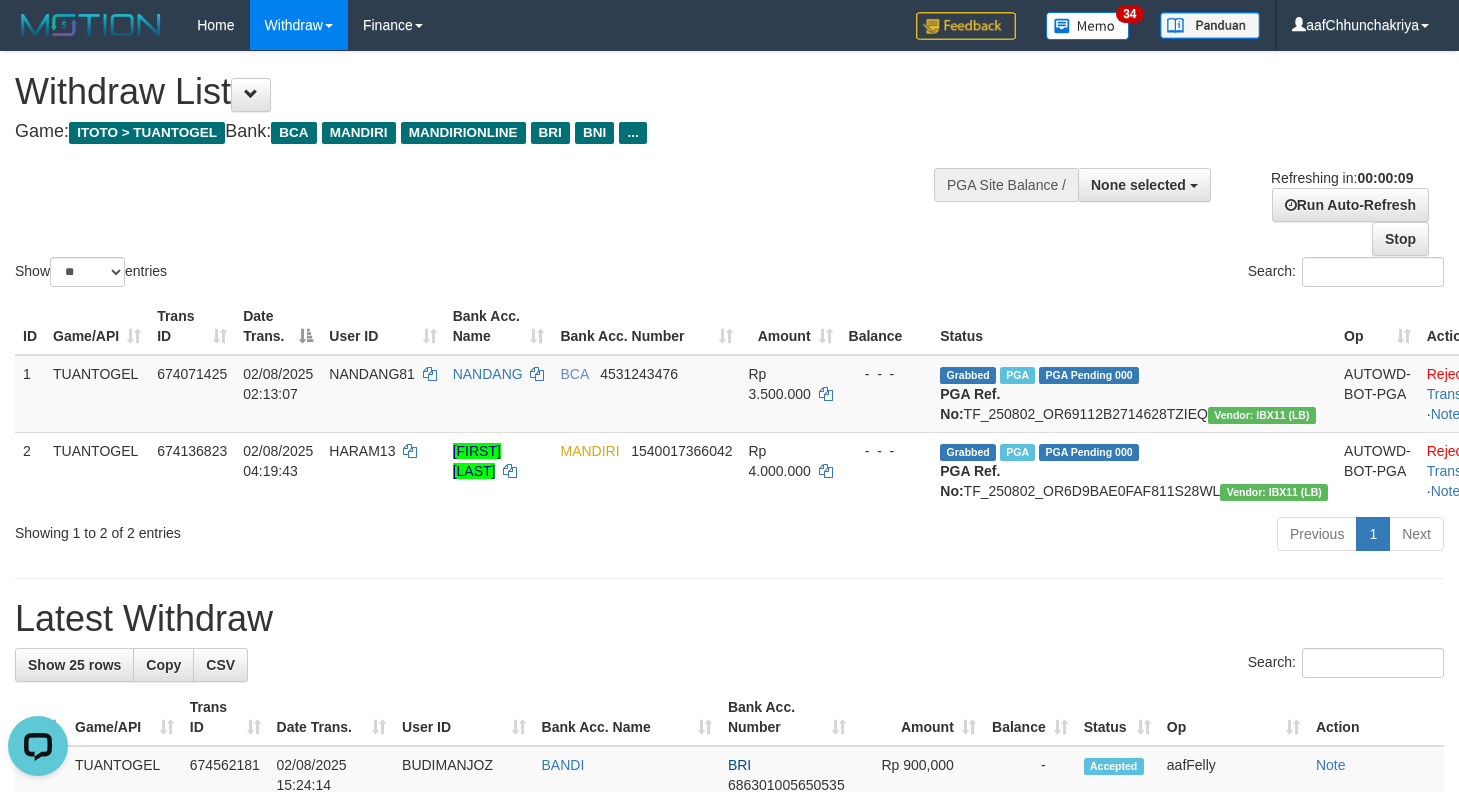 scroll, scrollTop: 0, scrollLeft: 0, axis: both 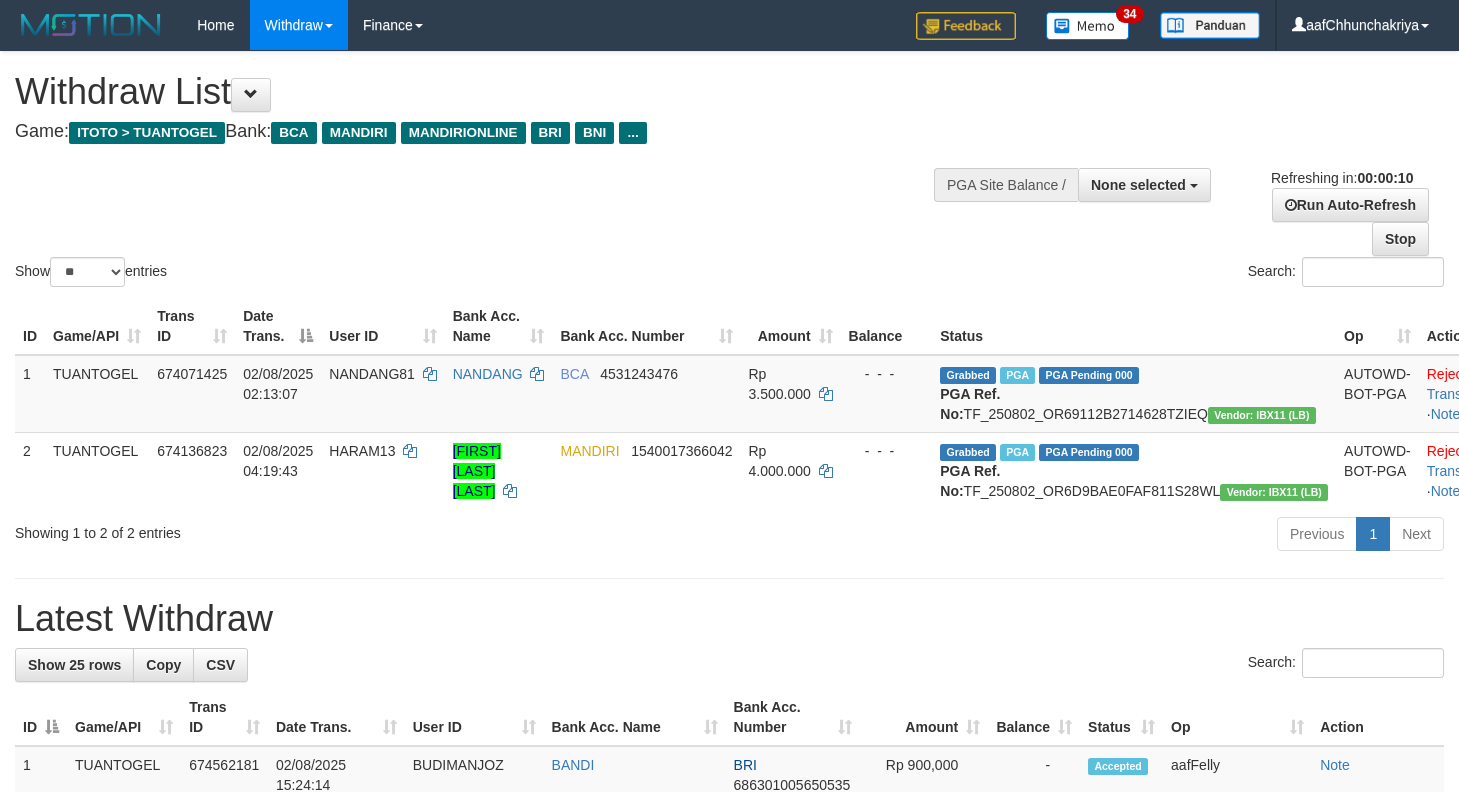 select 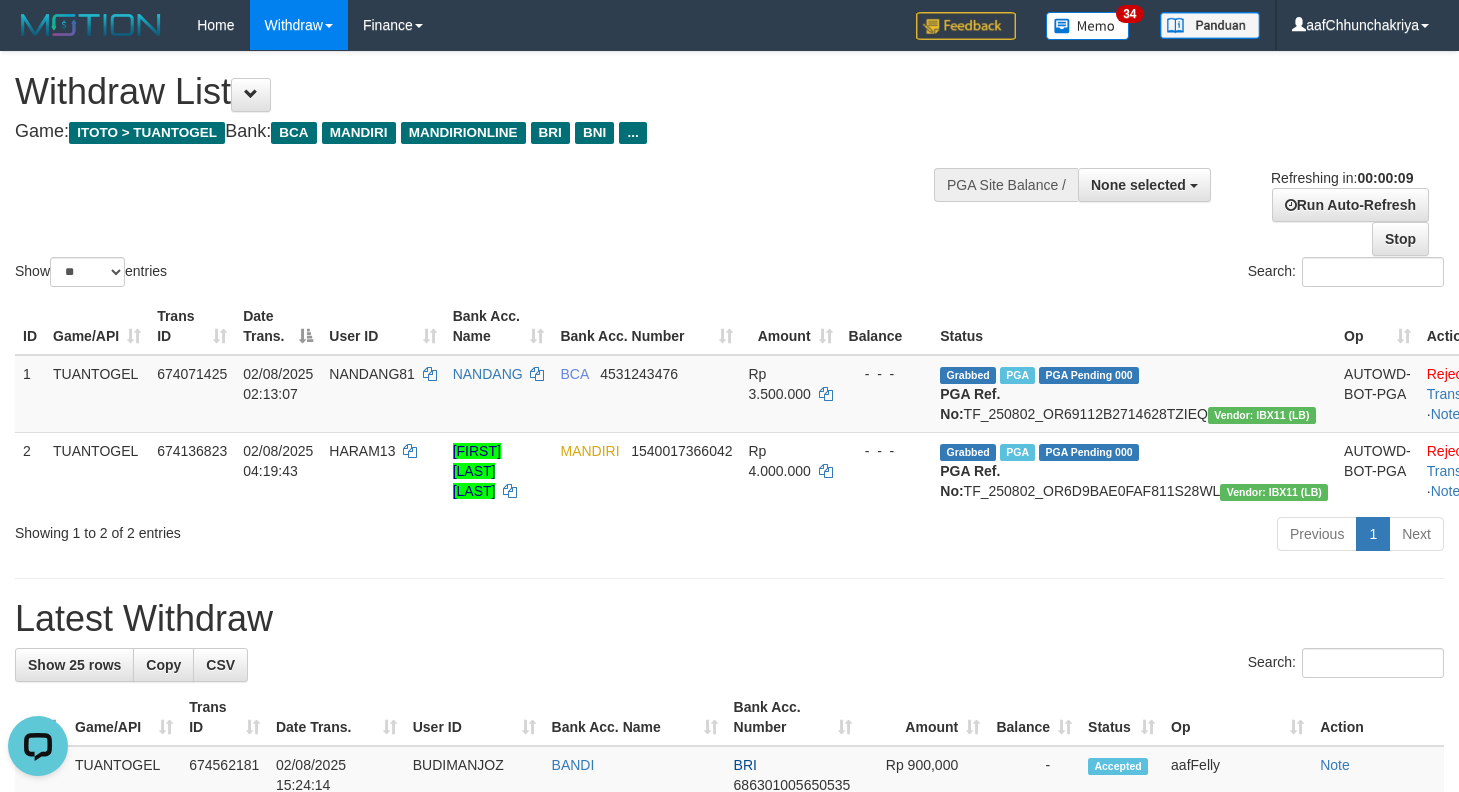 scroll, scrollTop: 0, scrollLeft: 0, axis: both 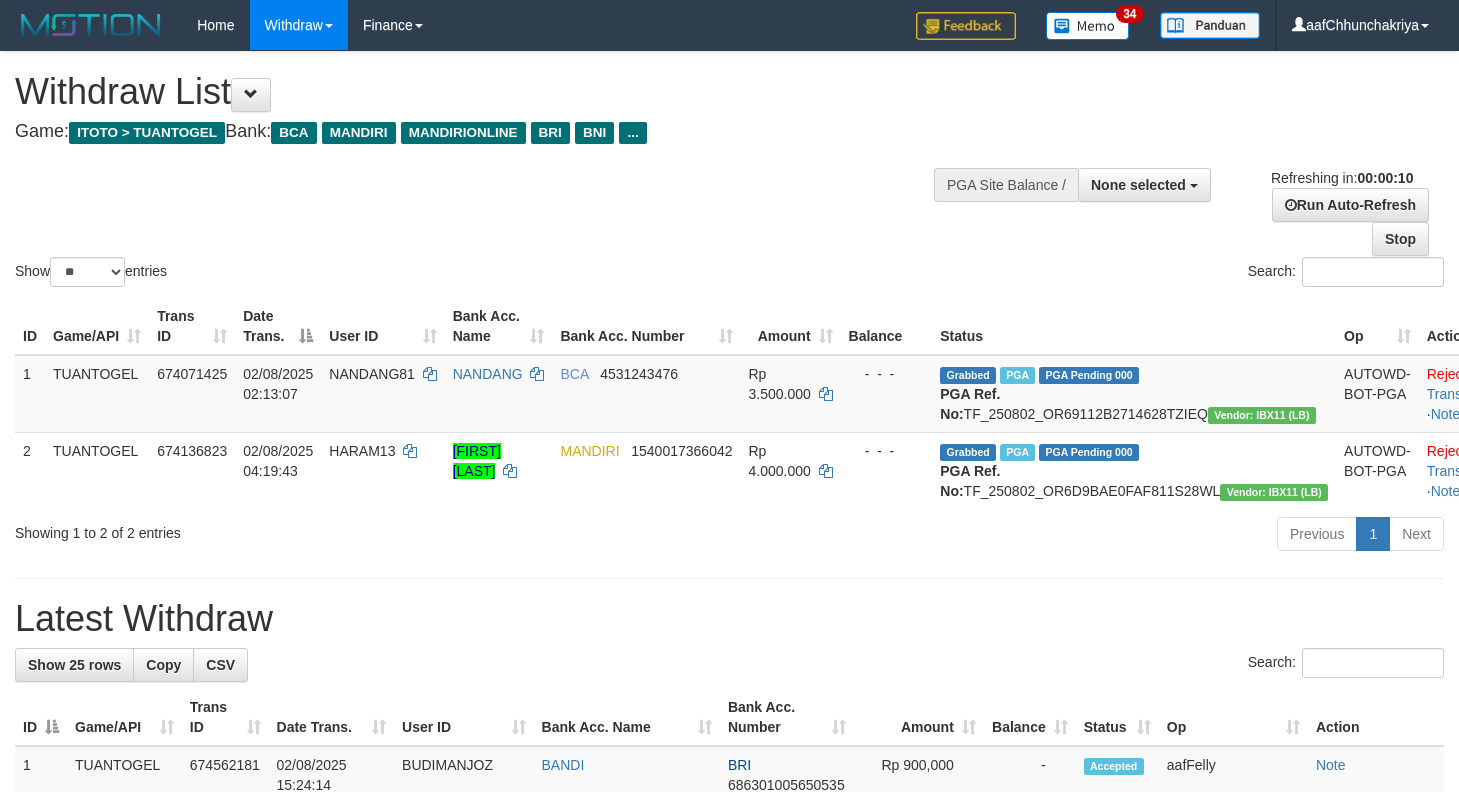 select 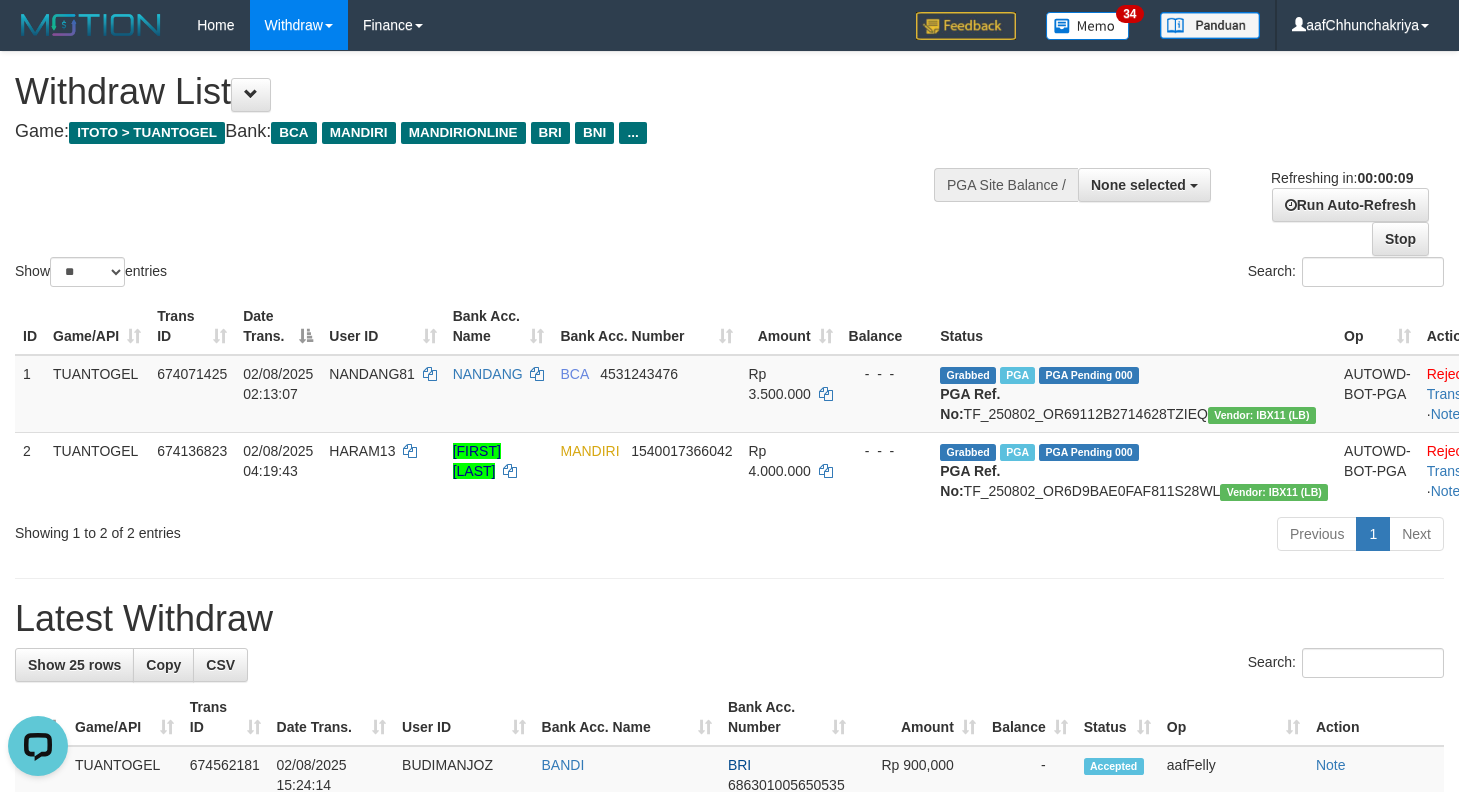 scroll, scrollTop: 0, scrollLeft: 0, axis: both 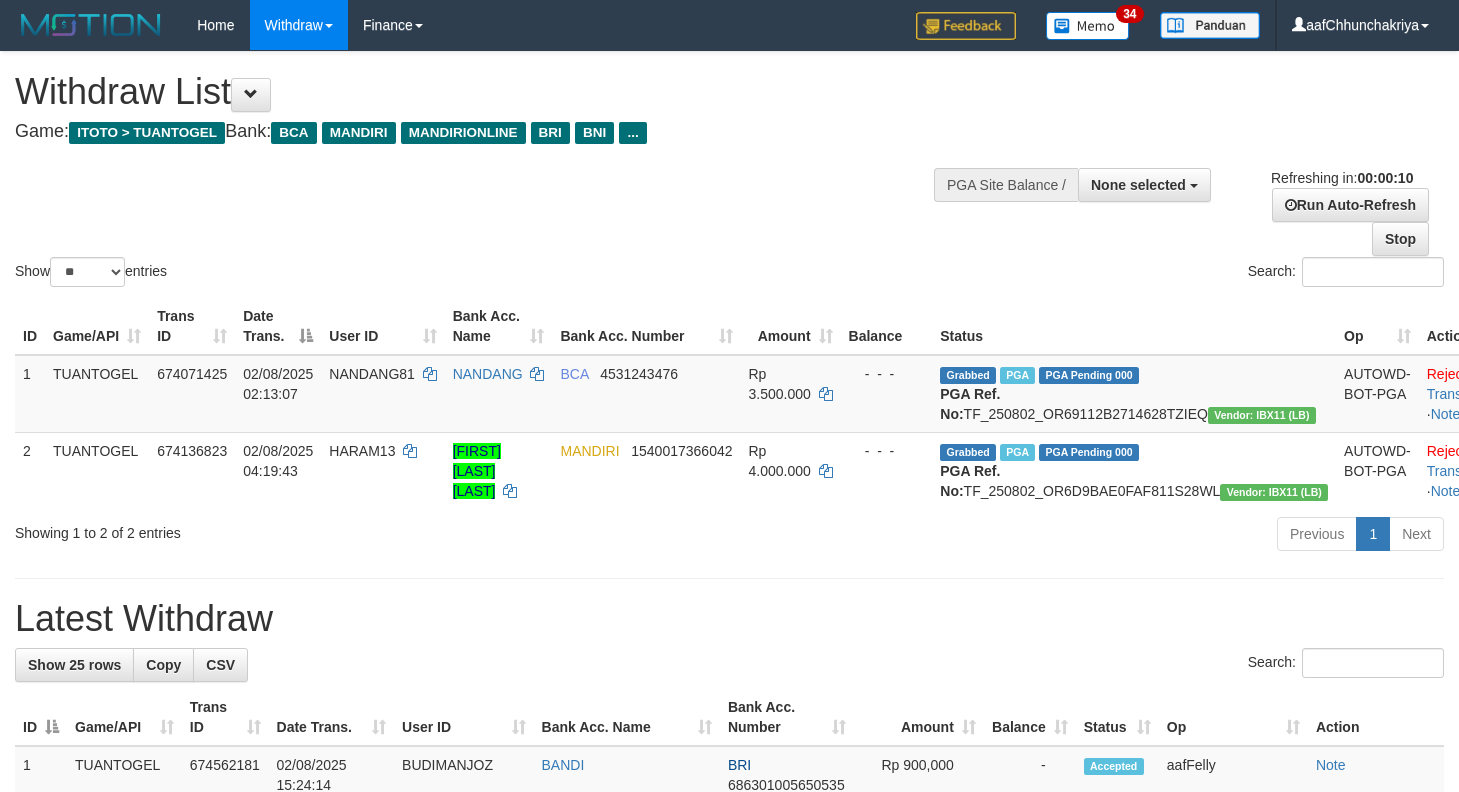 select 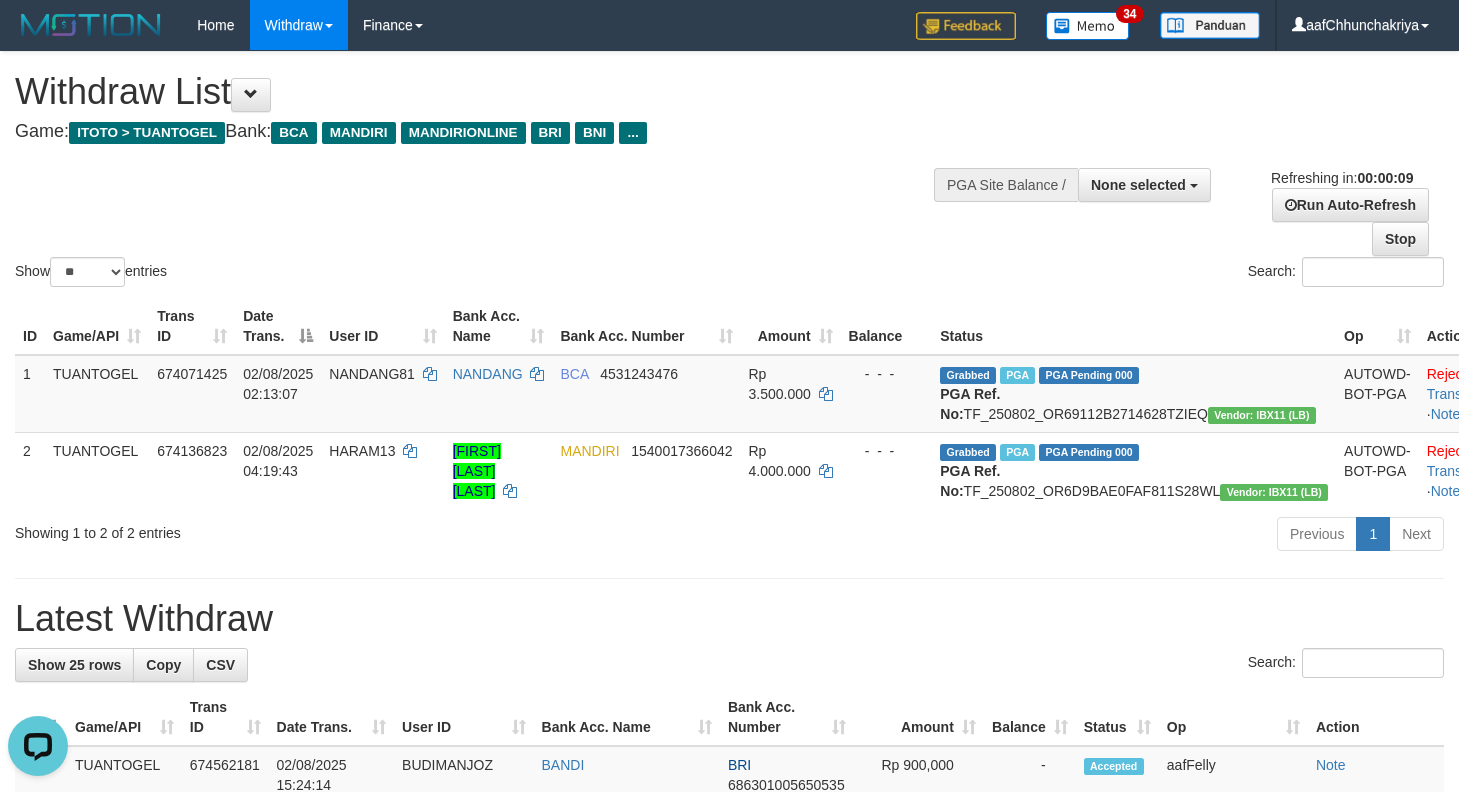 scroll, scrollTop: 0, scrollLeft: 0, axis: both 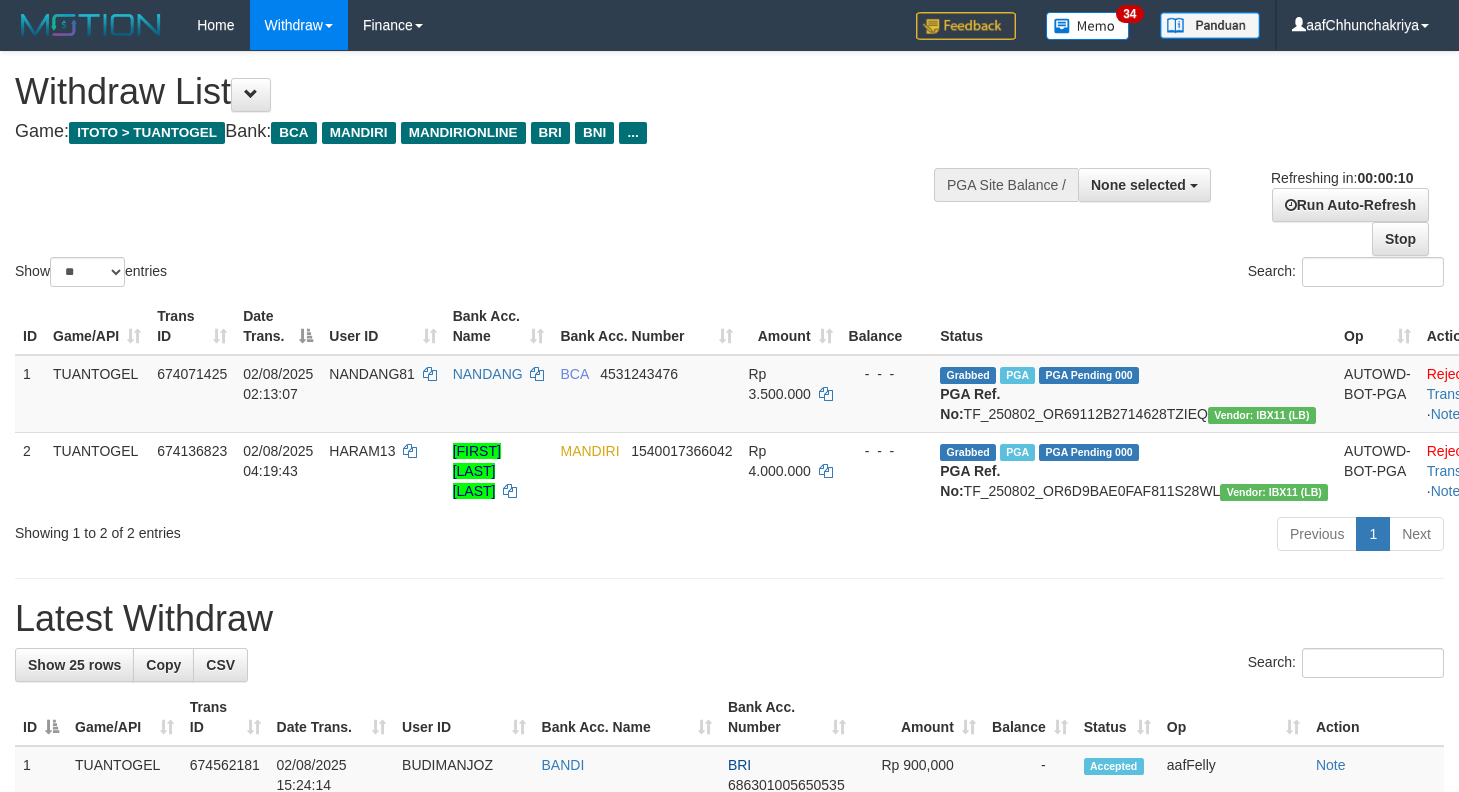 select 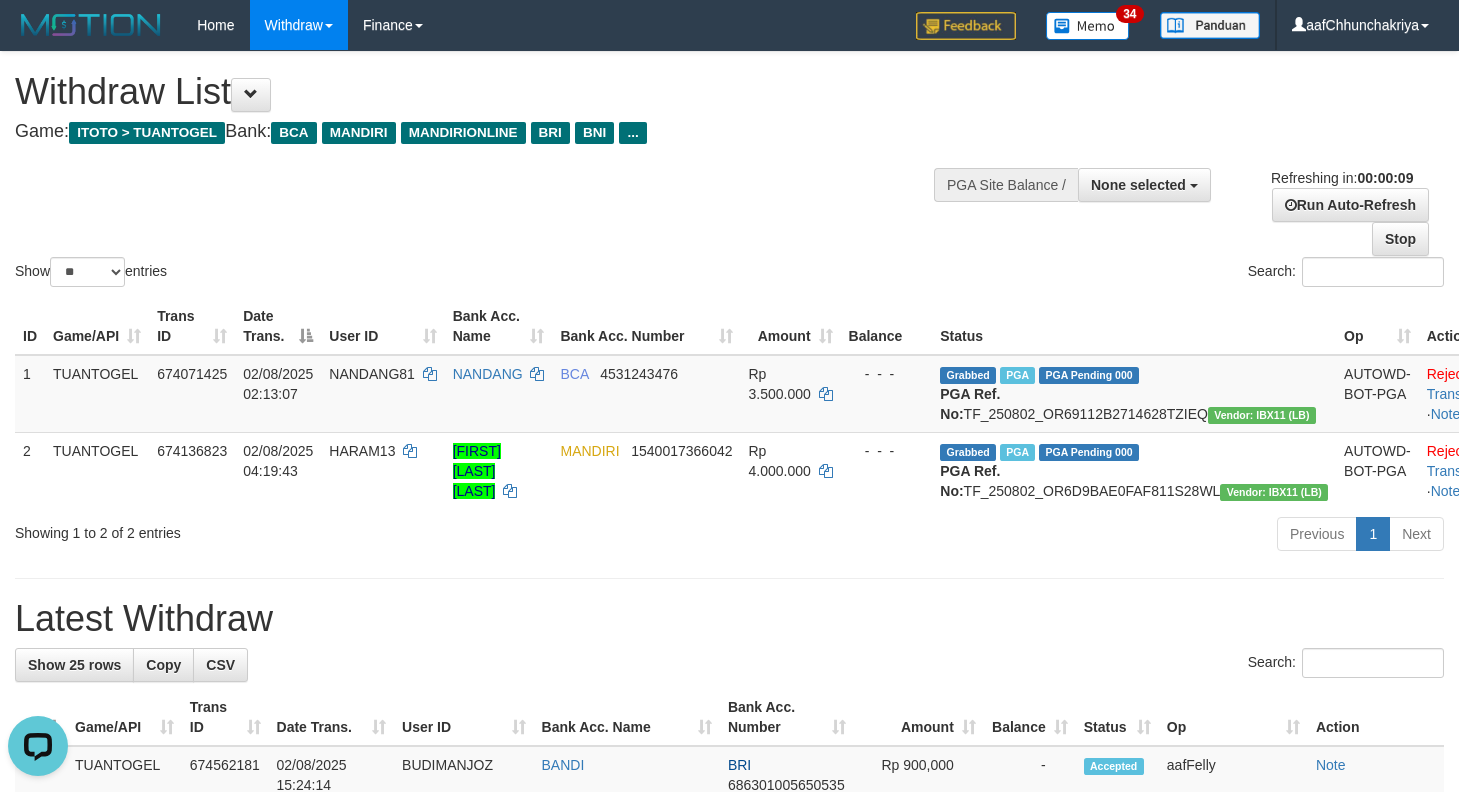 scroll, scrollTop: 0, scrollLeft: 0, axis: both 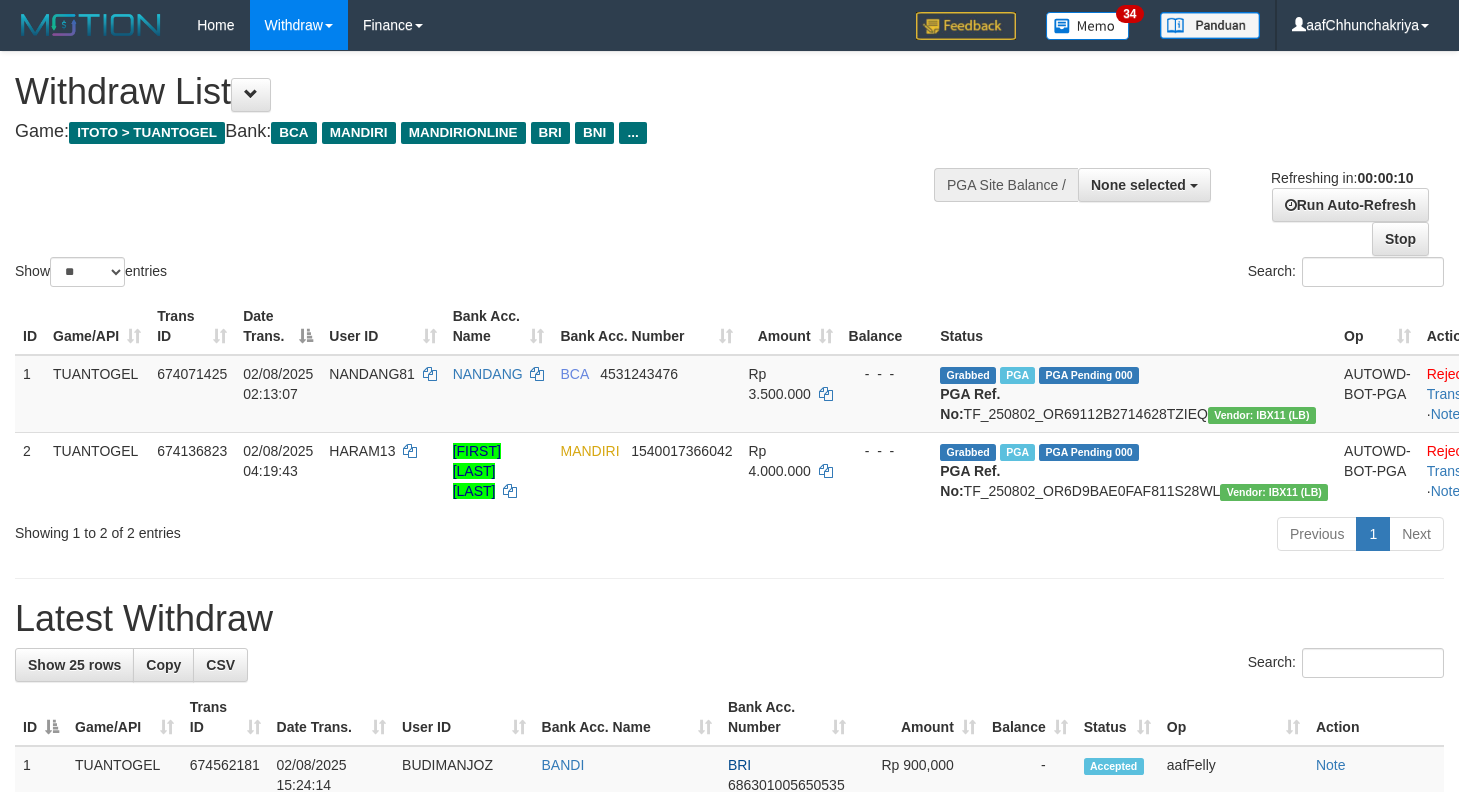 select 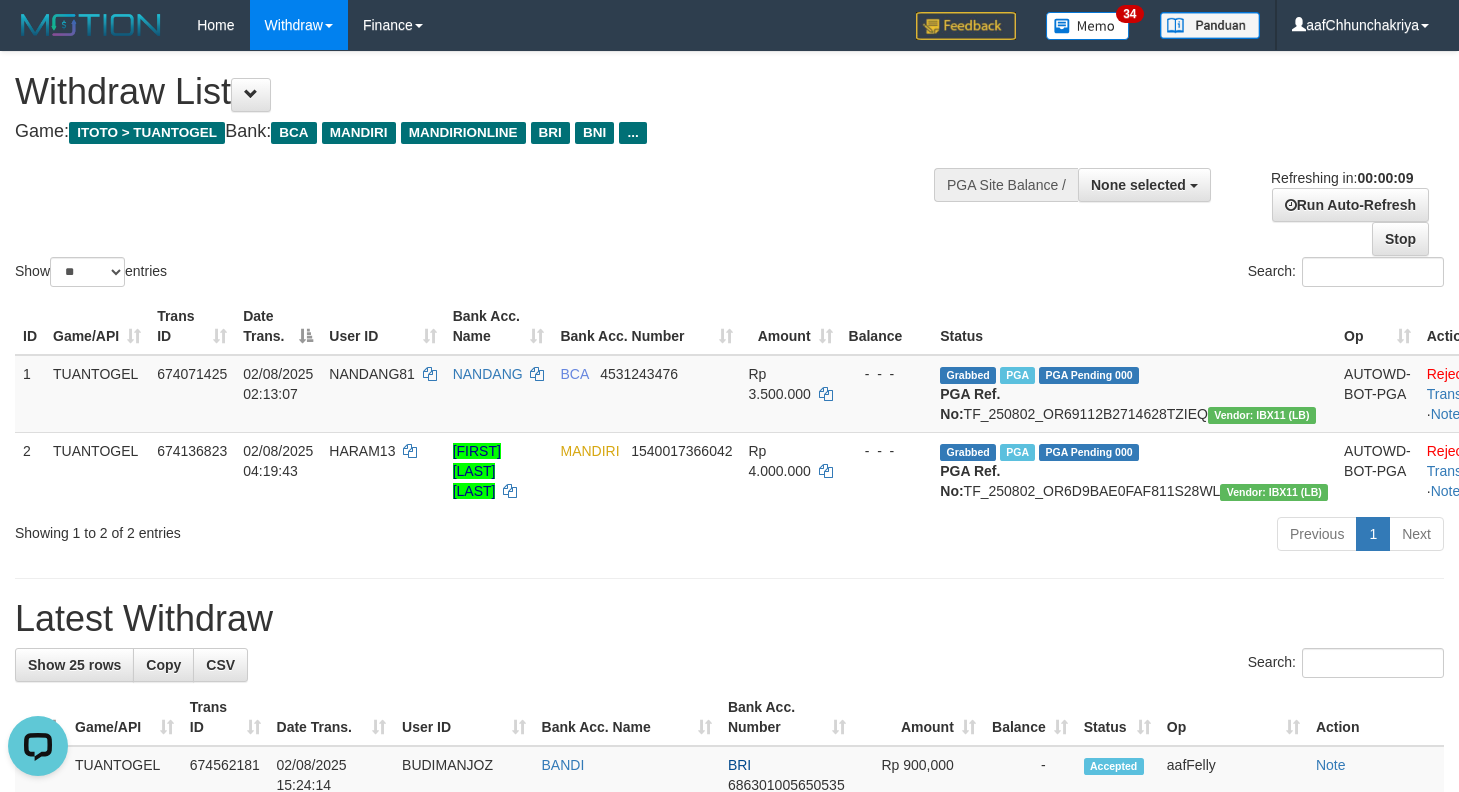 scroll, scrollTop: 0, scrollLeft: 0, axis: both 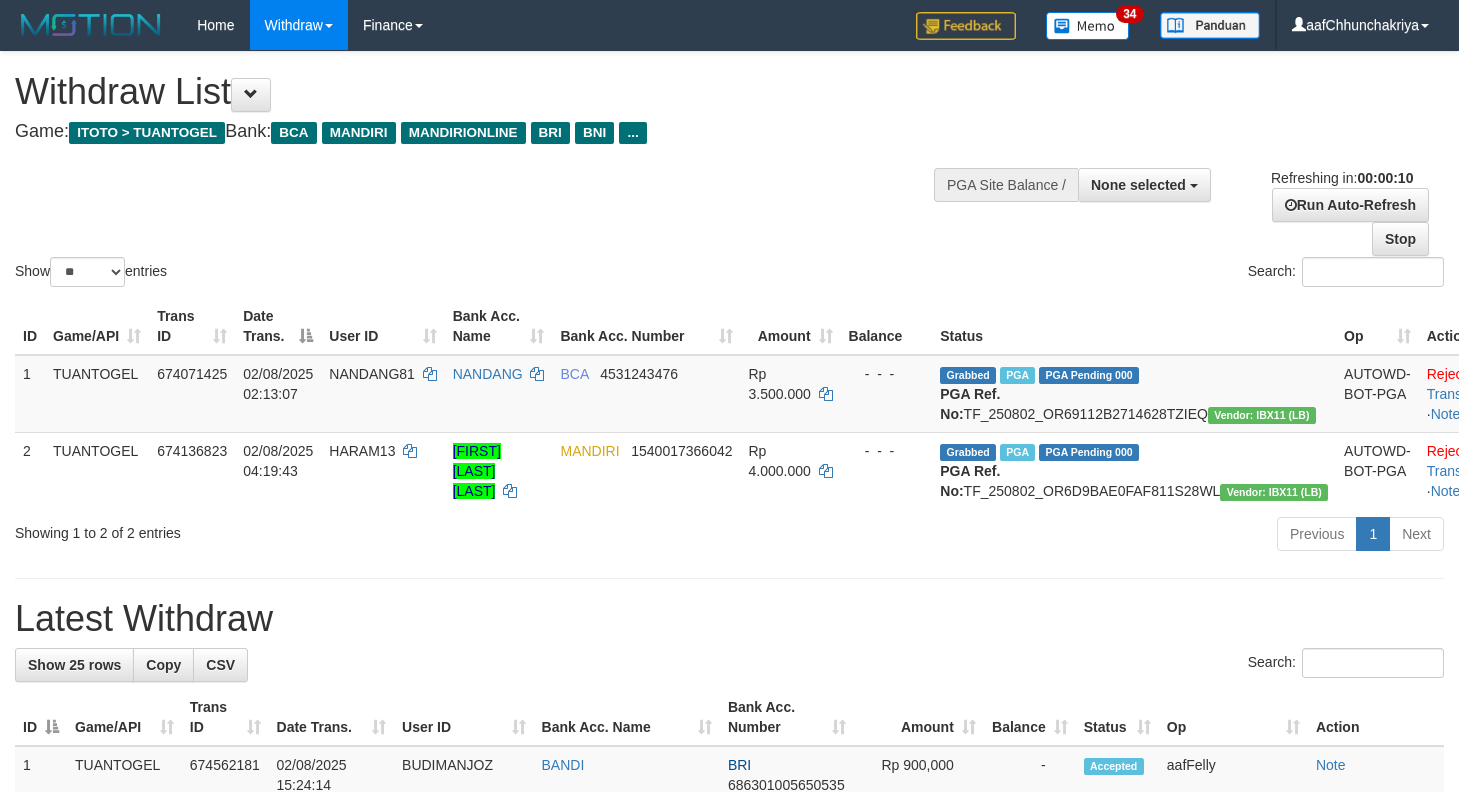 select 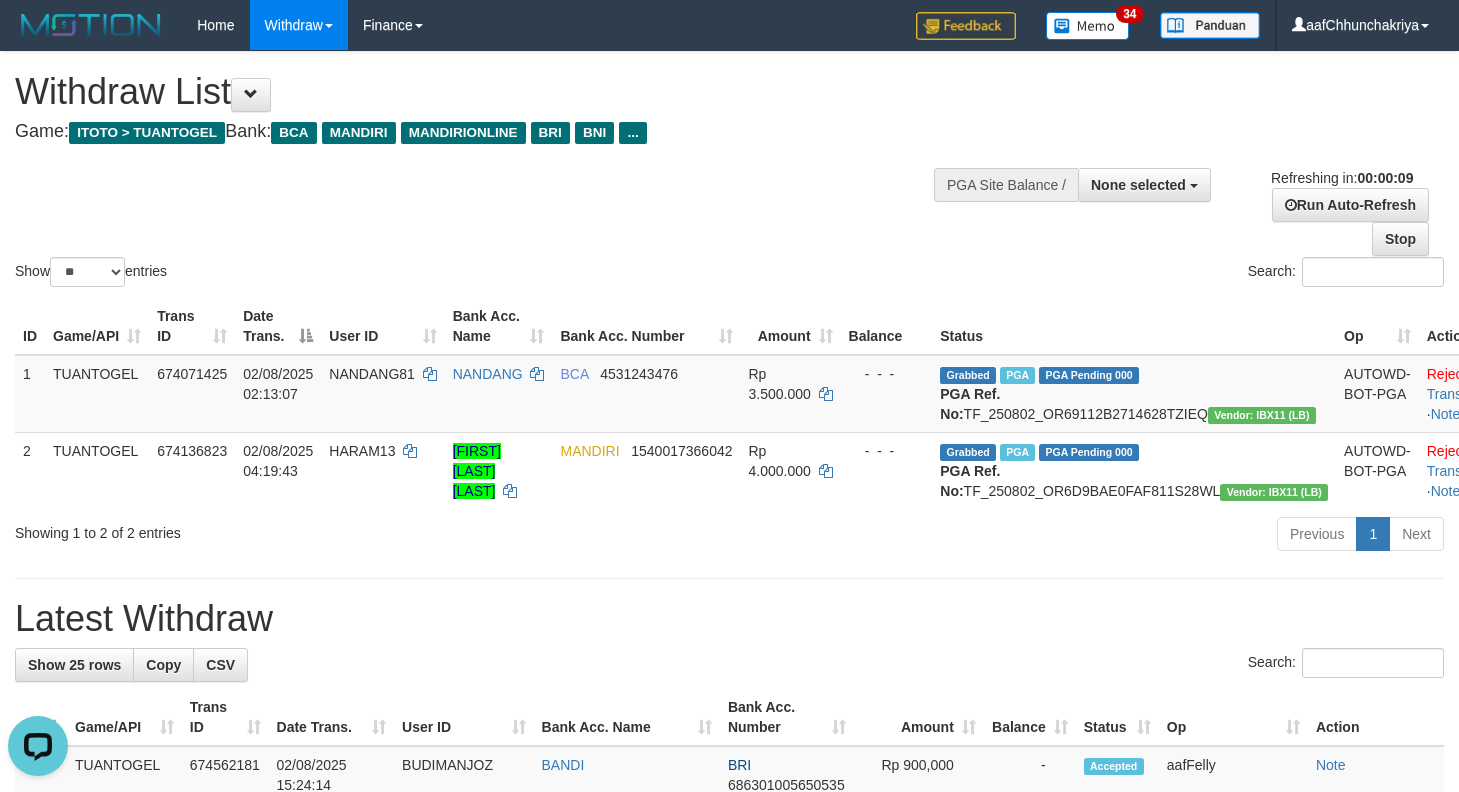 scroll, scrollTop: 0, scrollLeft: 0, axis: both 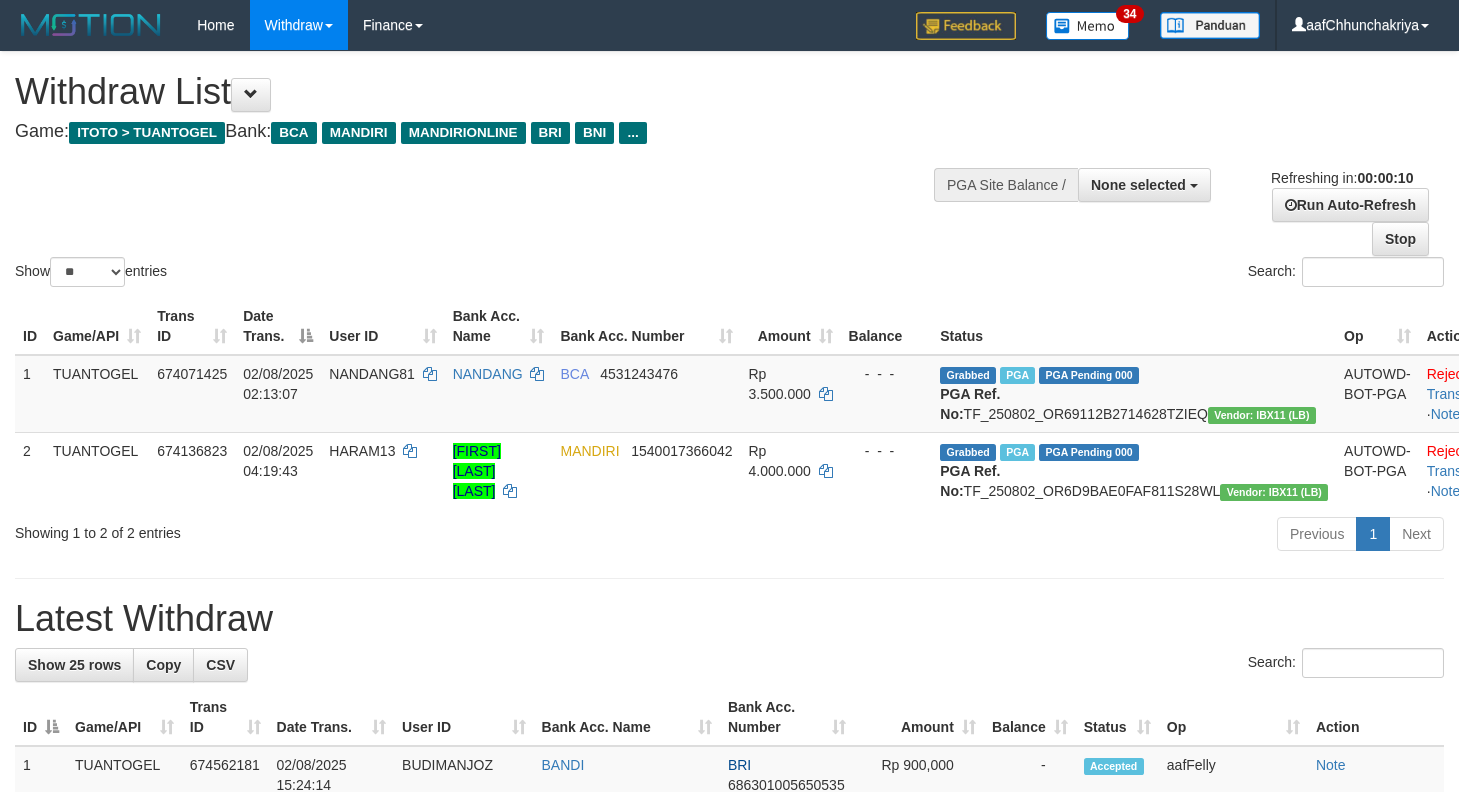 select 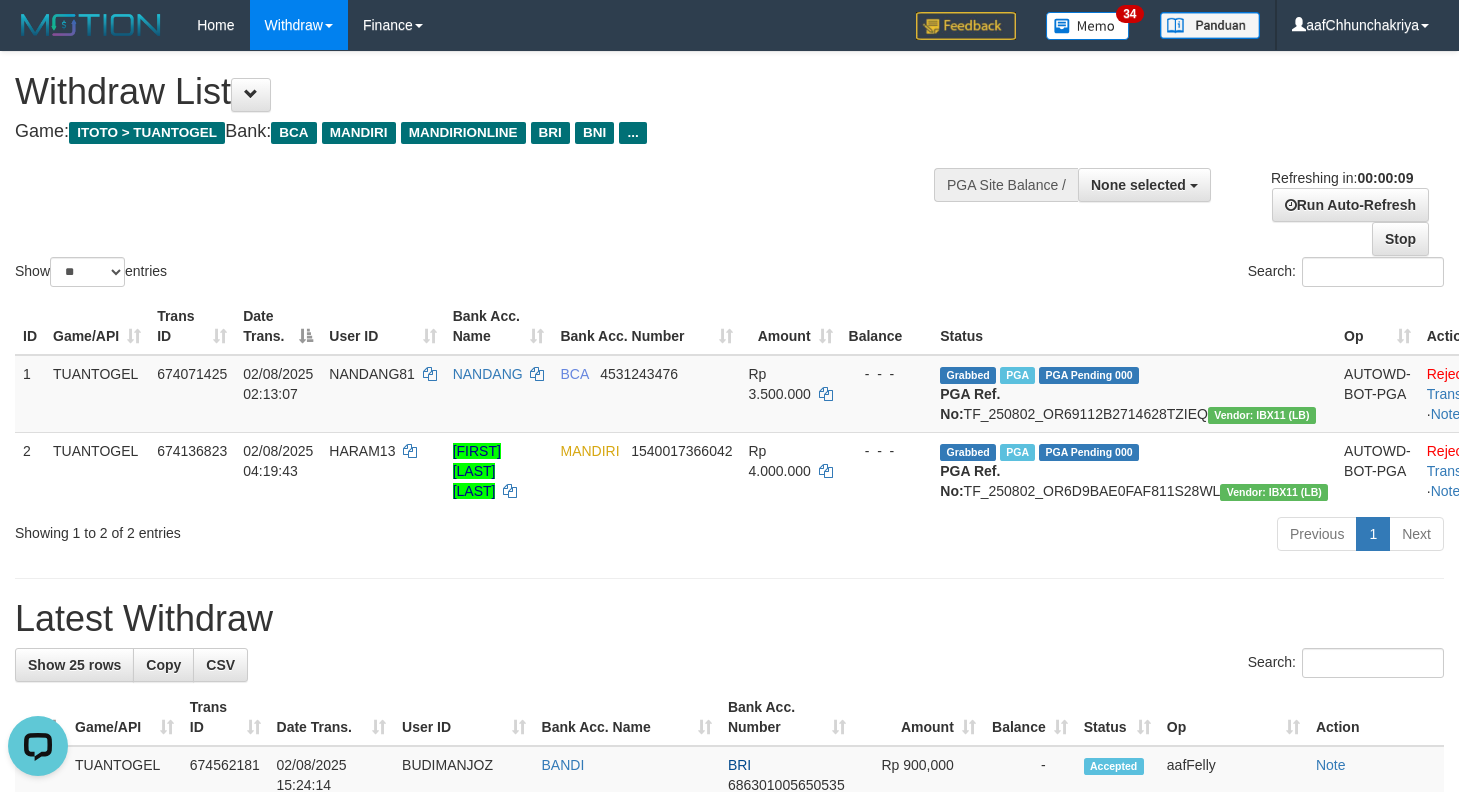 scroll, scrollTop: 0, scrollLeft: 0, axis: both 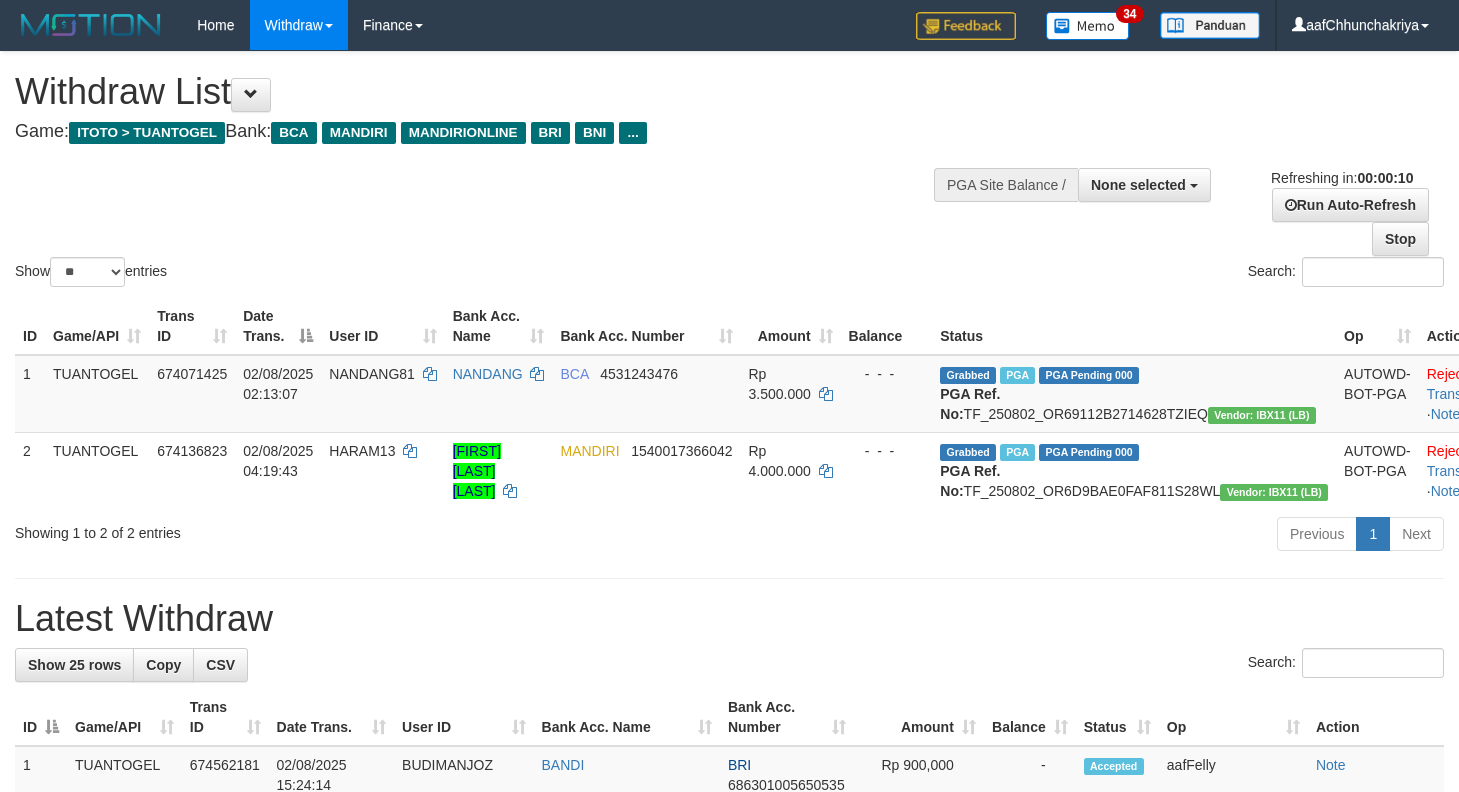 select 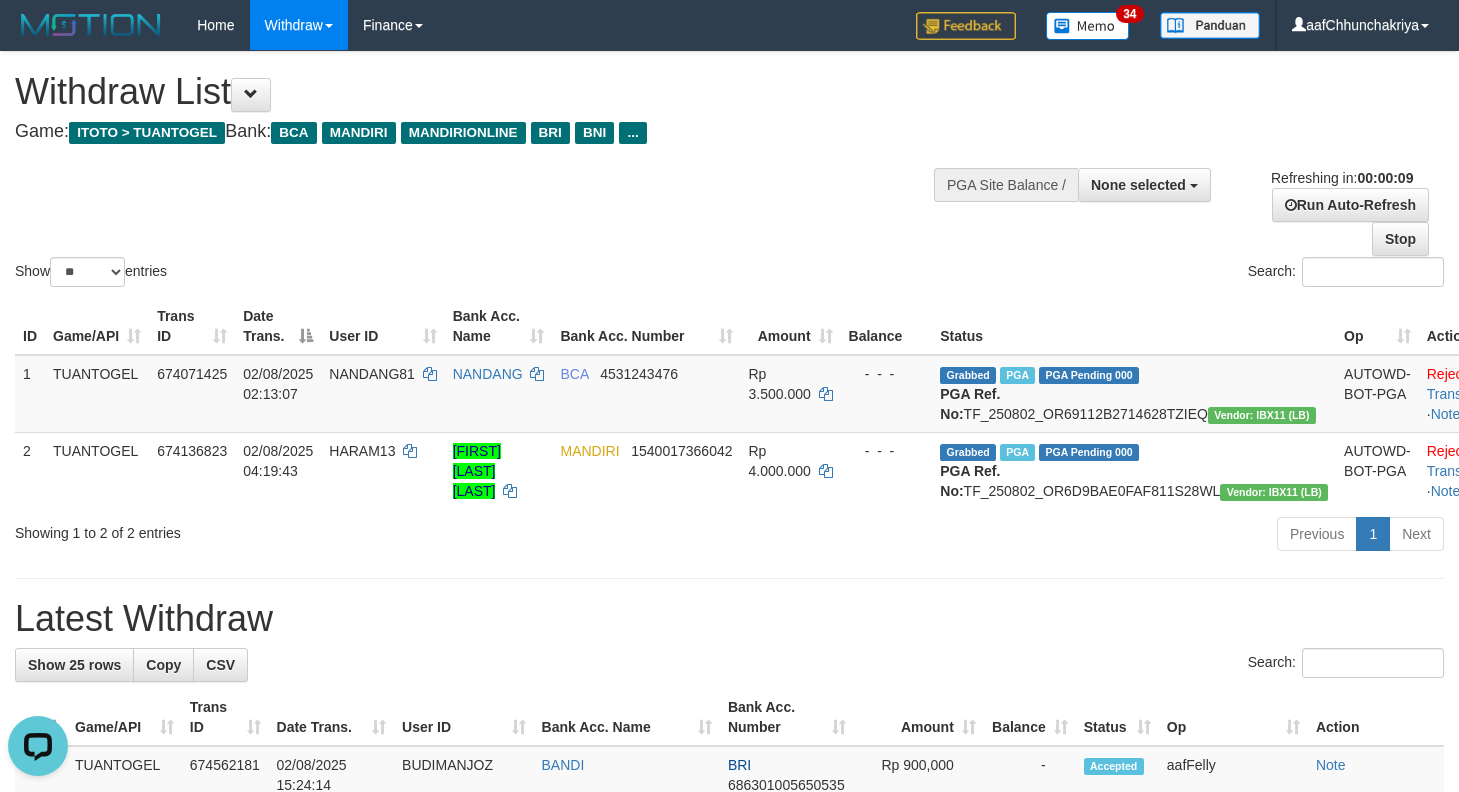 scroll, scrollTop: 0, scrollLeft: 0, axis: both 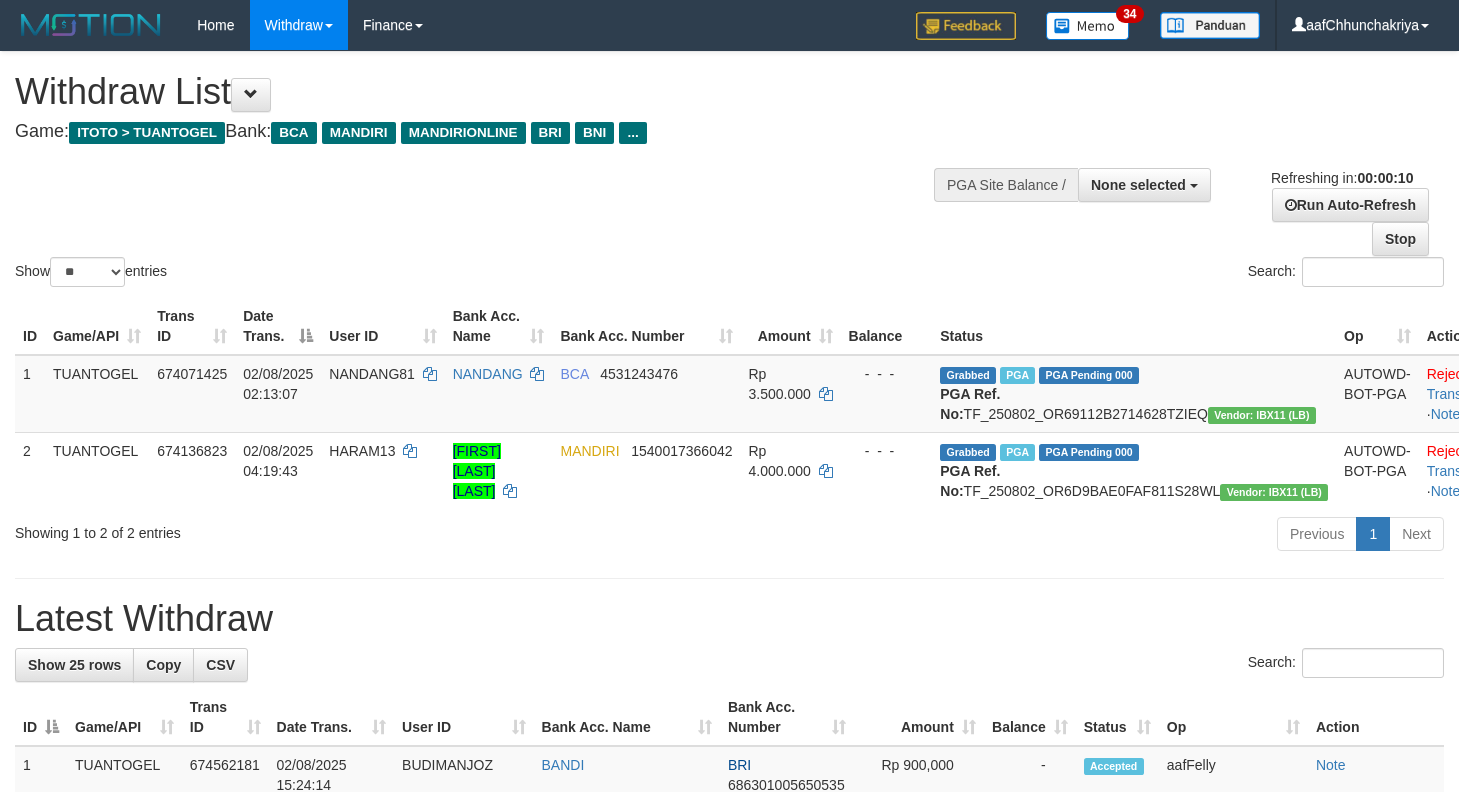 select 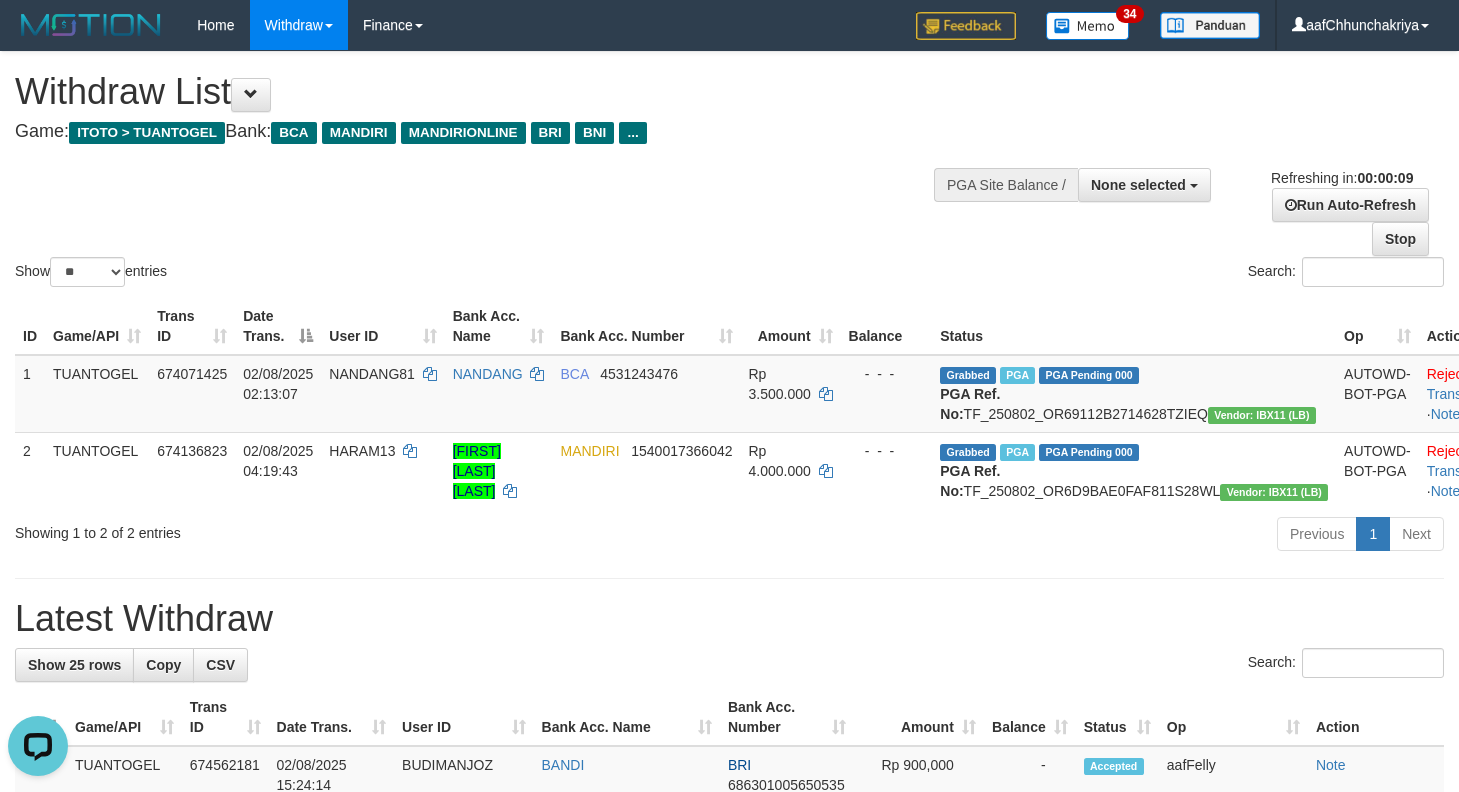 scroll, scrollTop: 0, scrollLeft: 0, axis: both 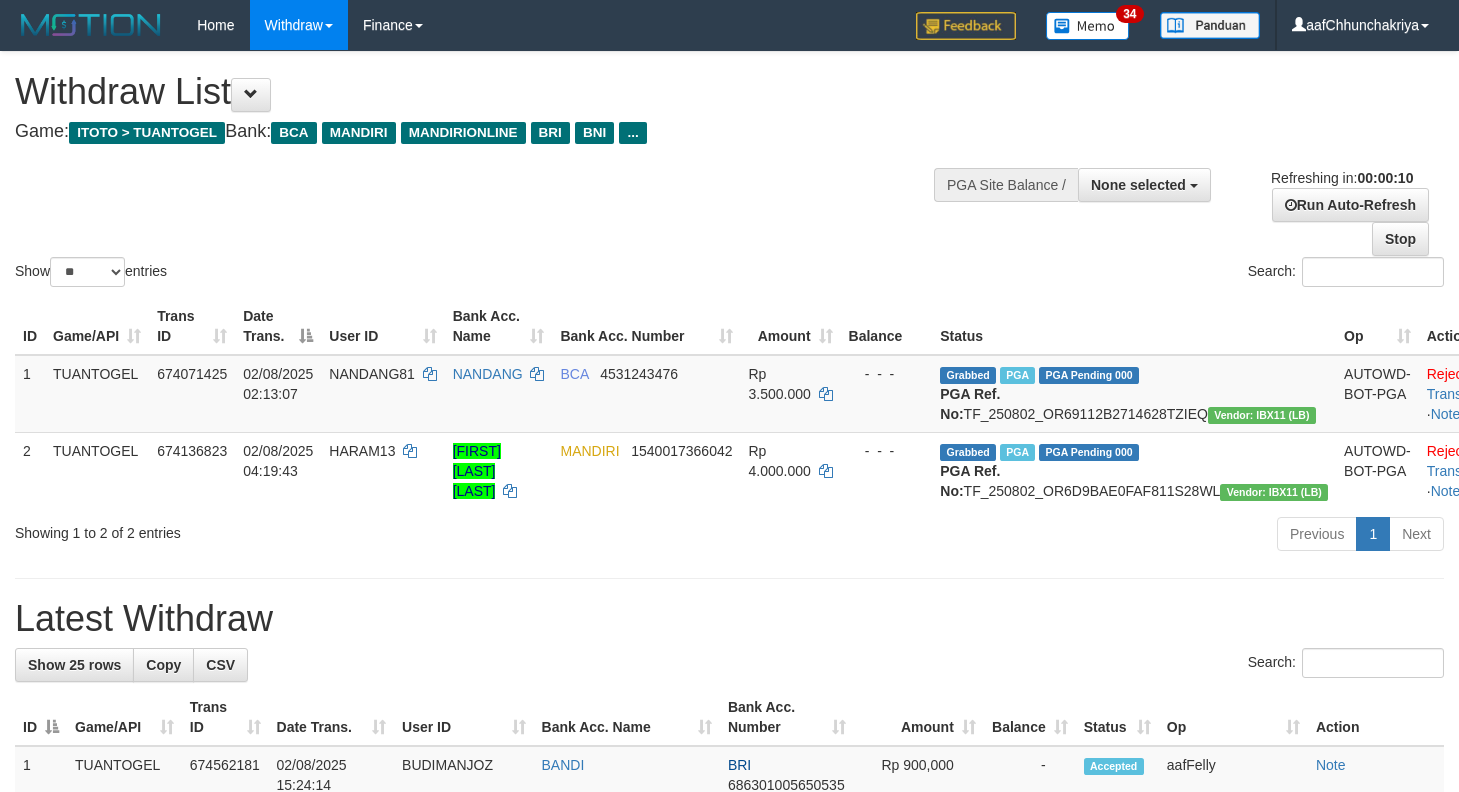 select 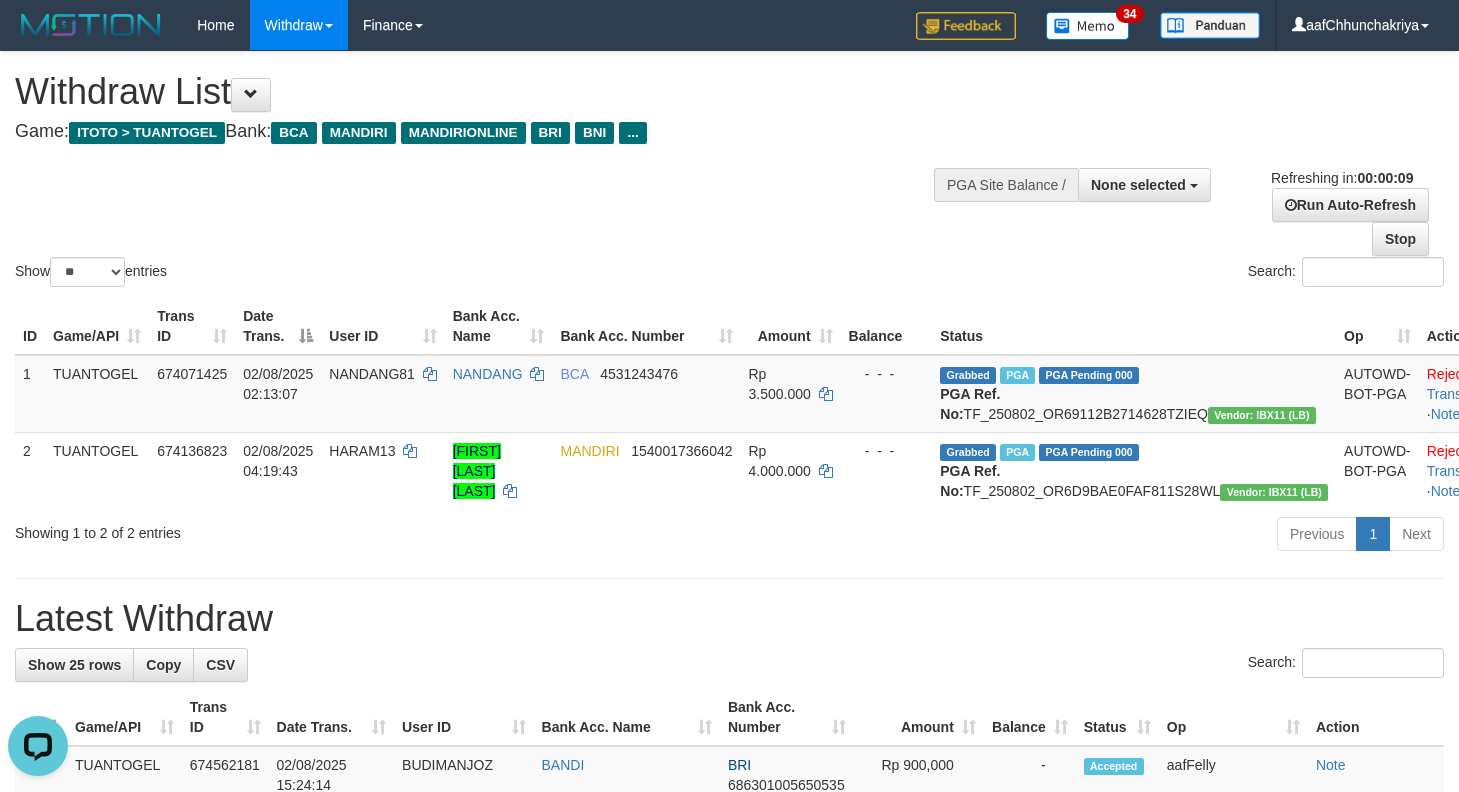 scroll, scrollTop: 0, scrollLeft: 0, axis: both 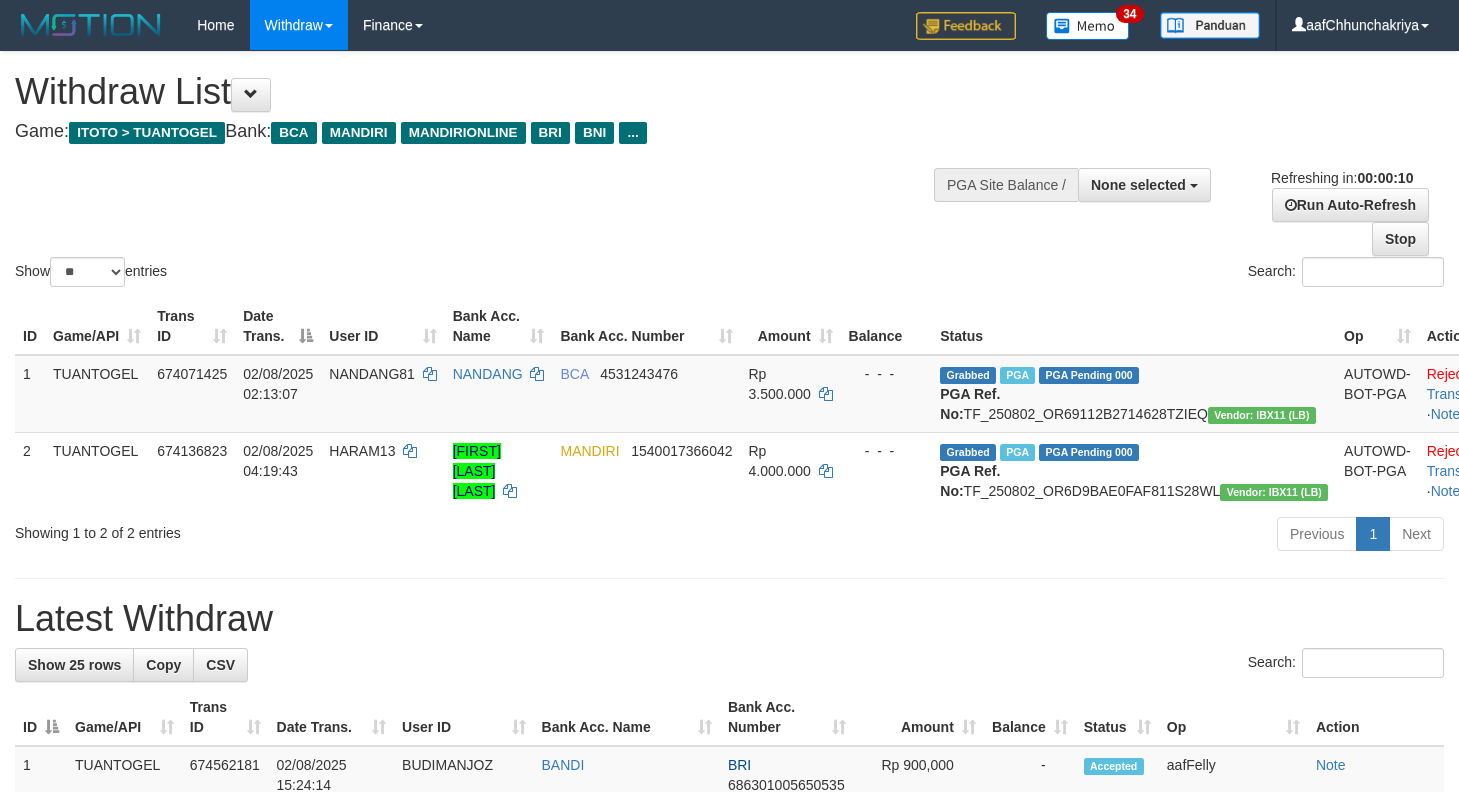 select 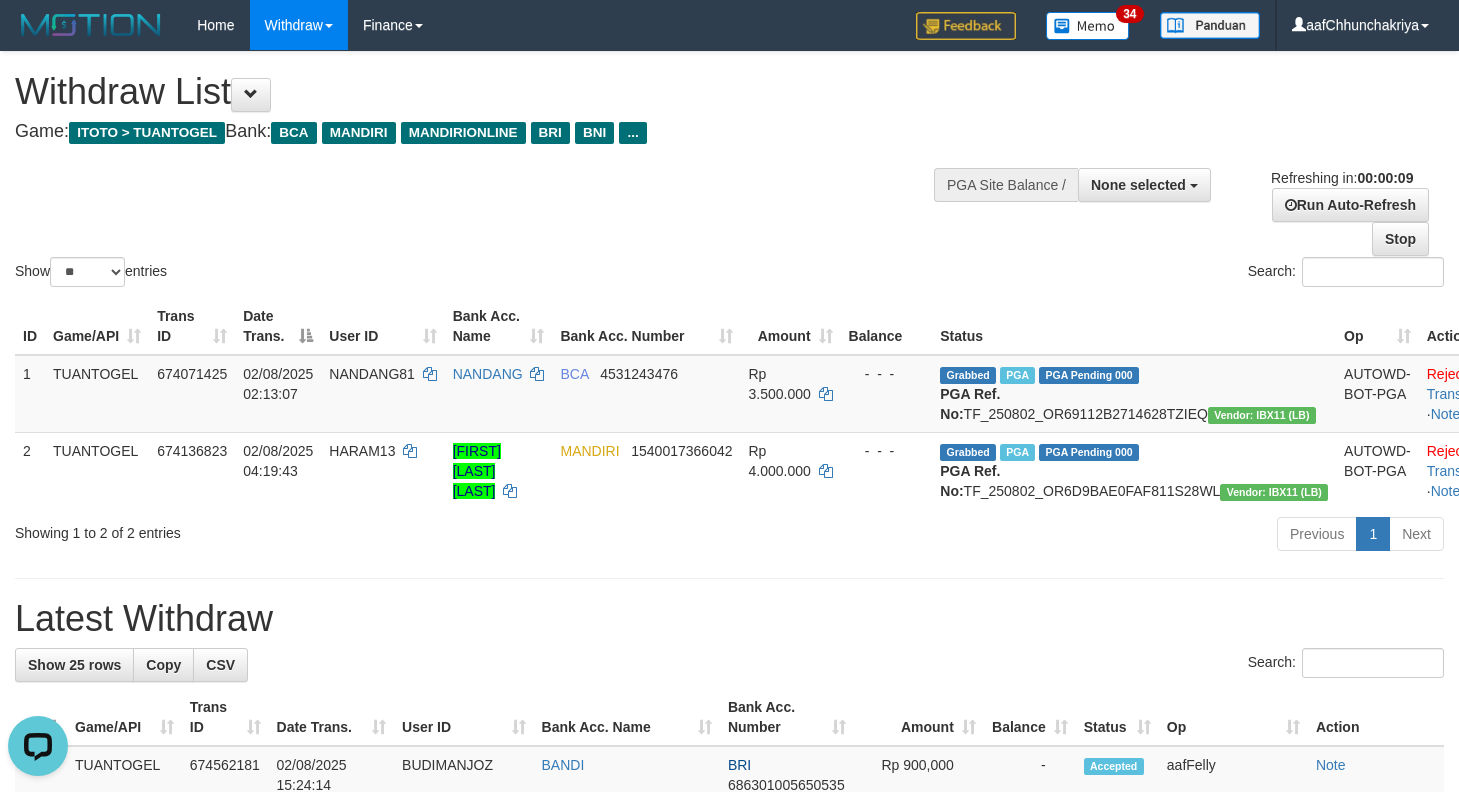 scroll, scrollTop: 0, scrollLeft: 0, axis: both 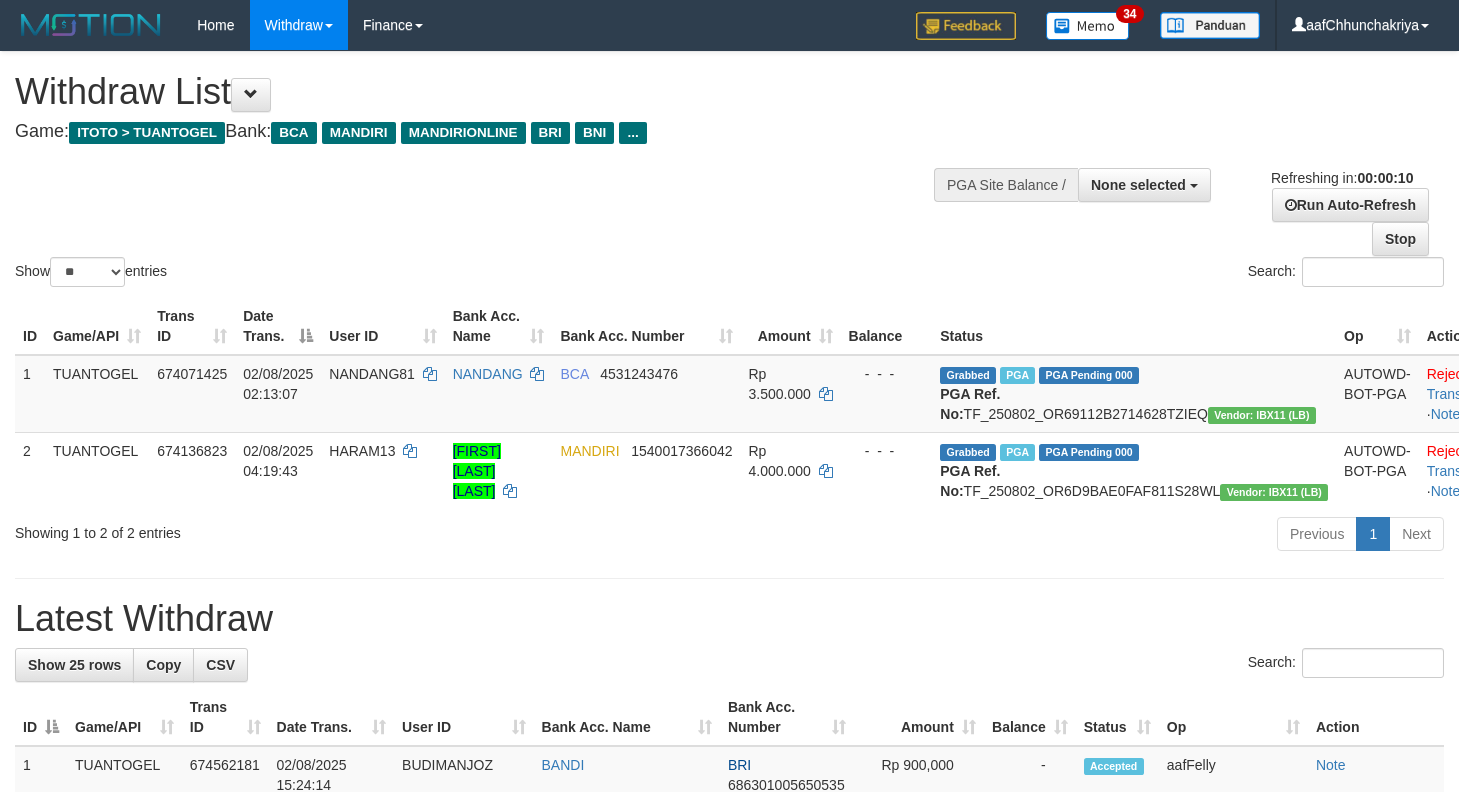 select 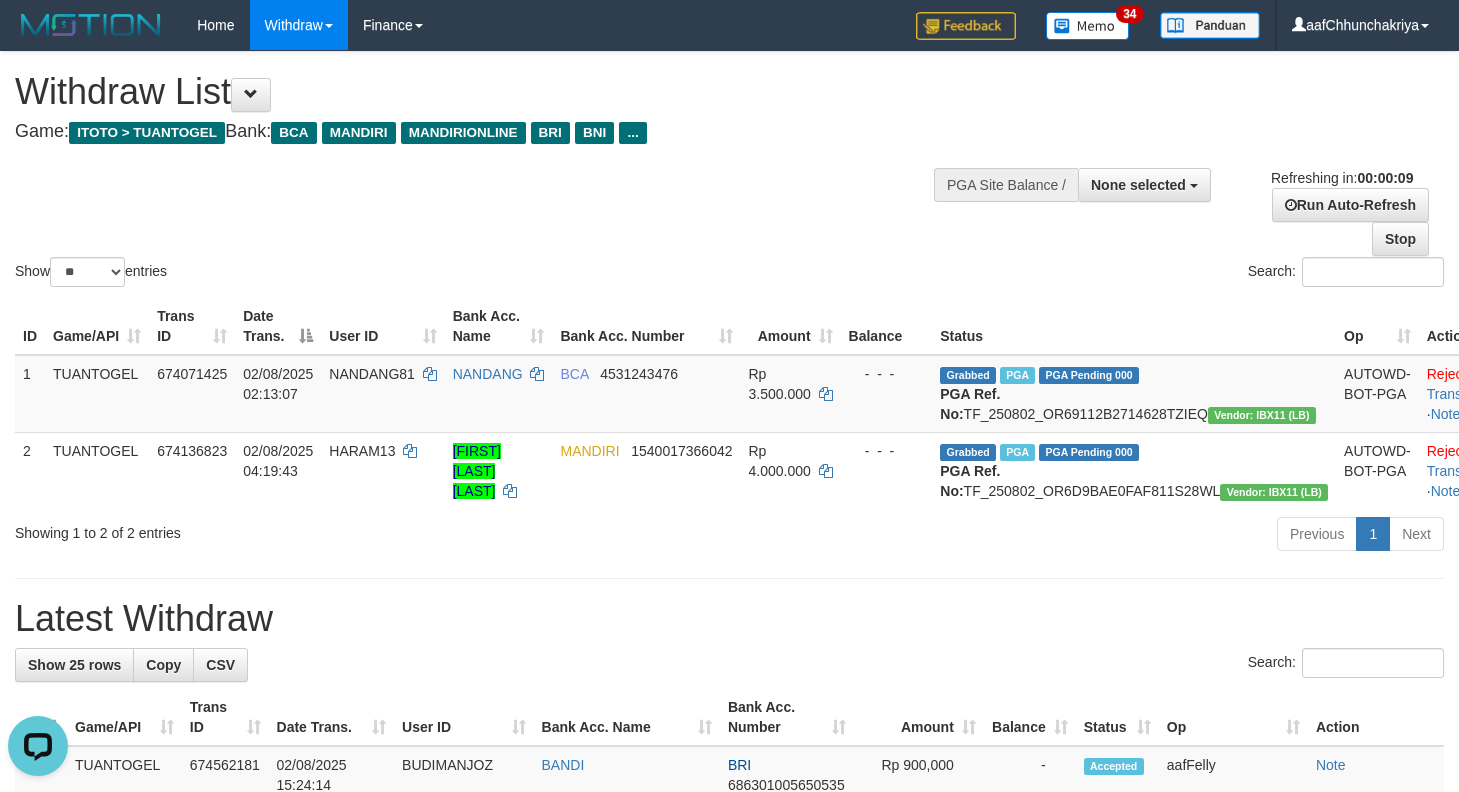 scroll, scrollTop: 0, scrollLeft: 0, axis: both 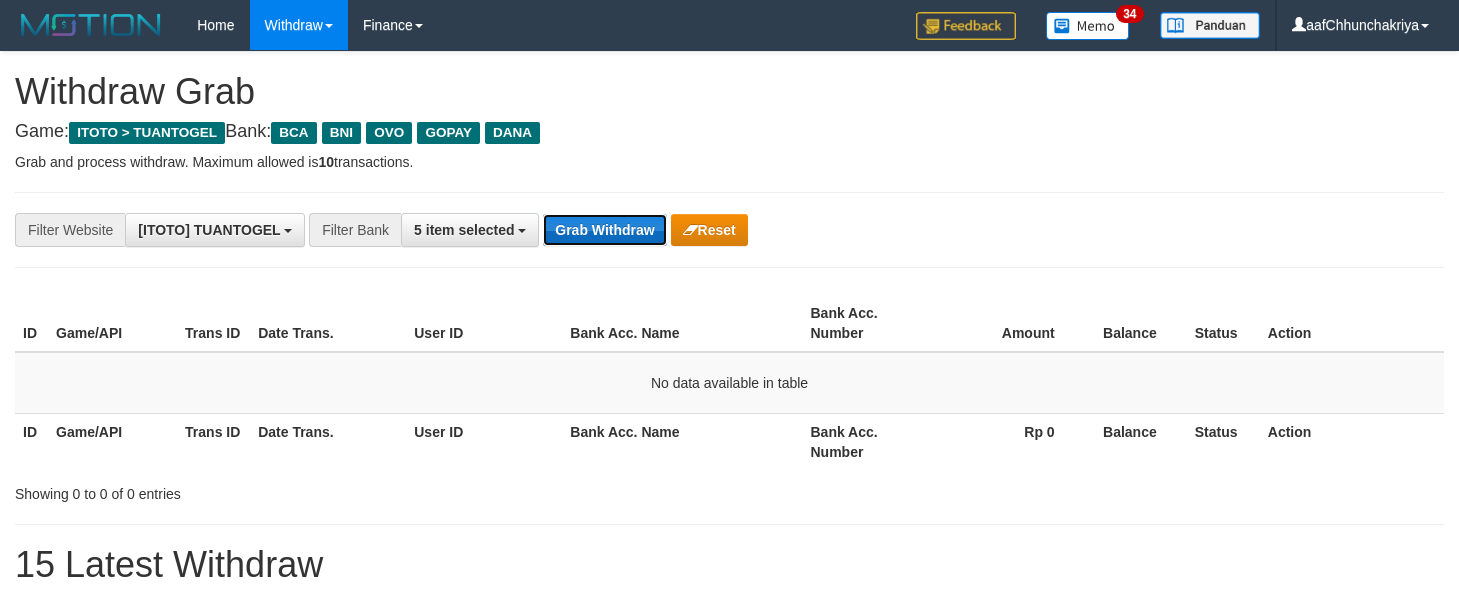 click on "Grab Withdraw" at bounding box center (604, 230) 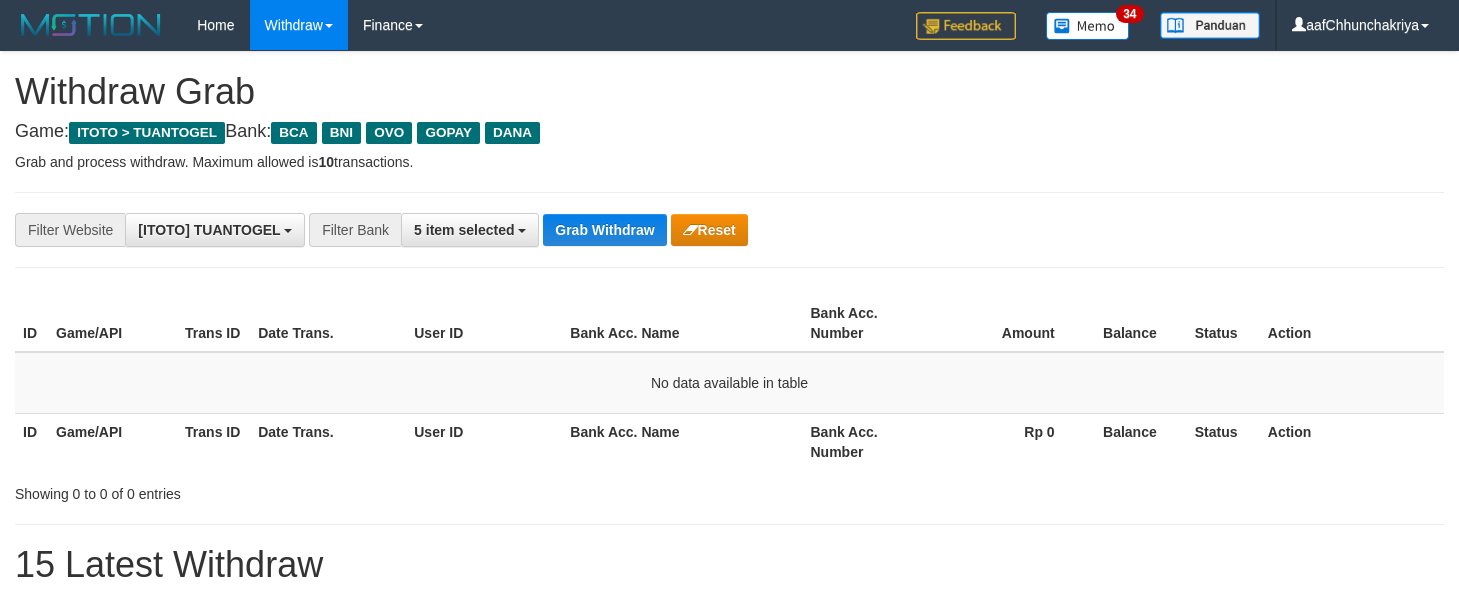 scroll, scrollTop: 0, scrollLeft: 0, axis: both 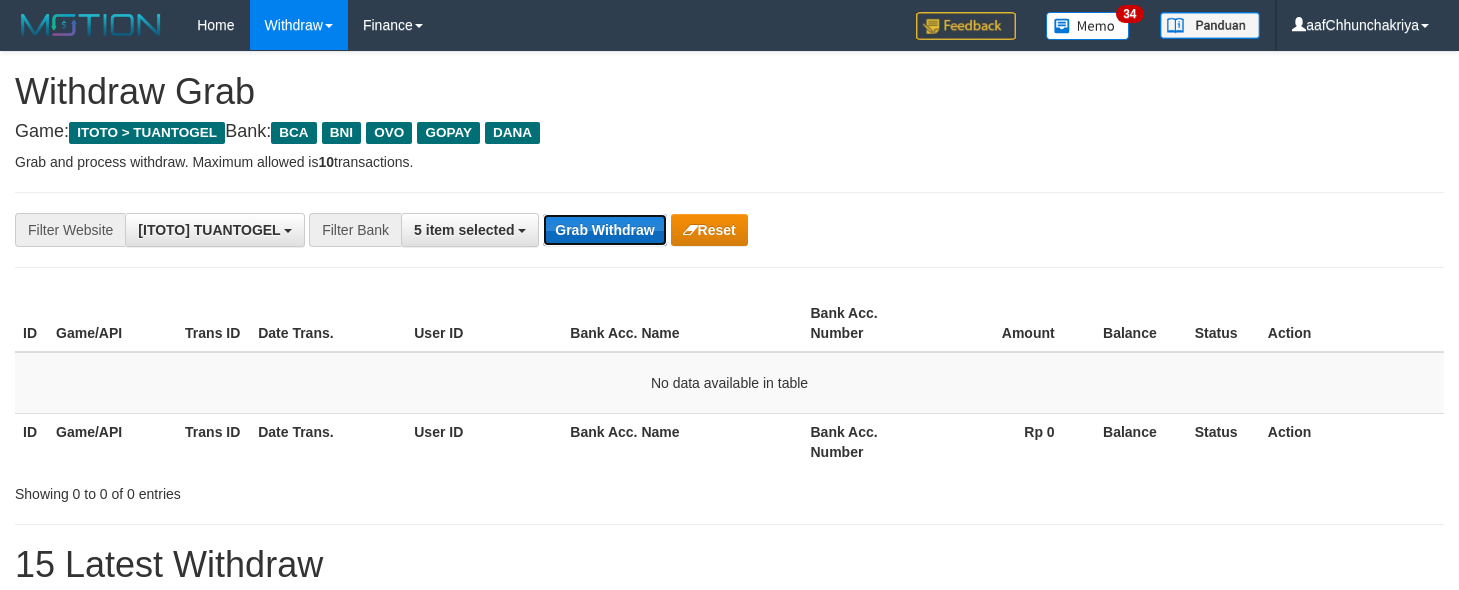 click on "Grab Withdraw" at bounding box center [604, 230] 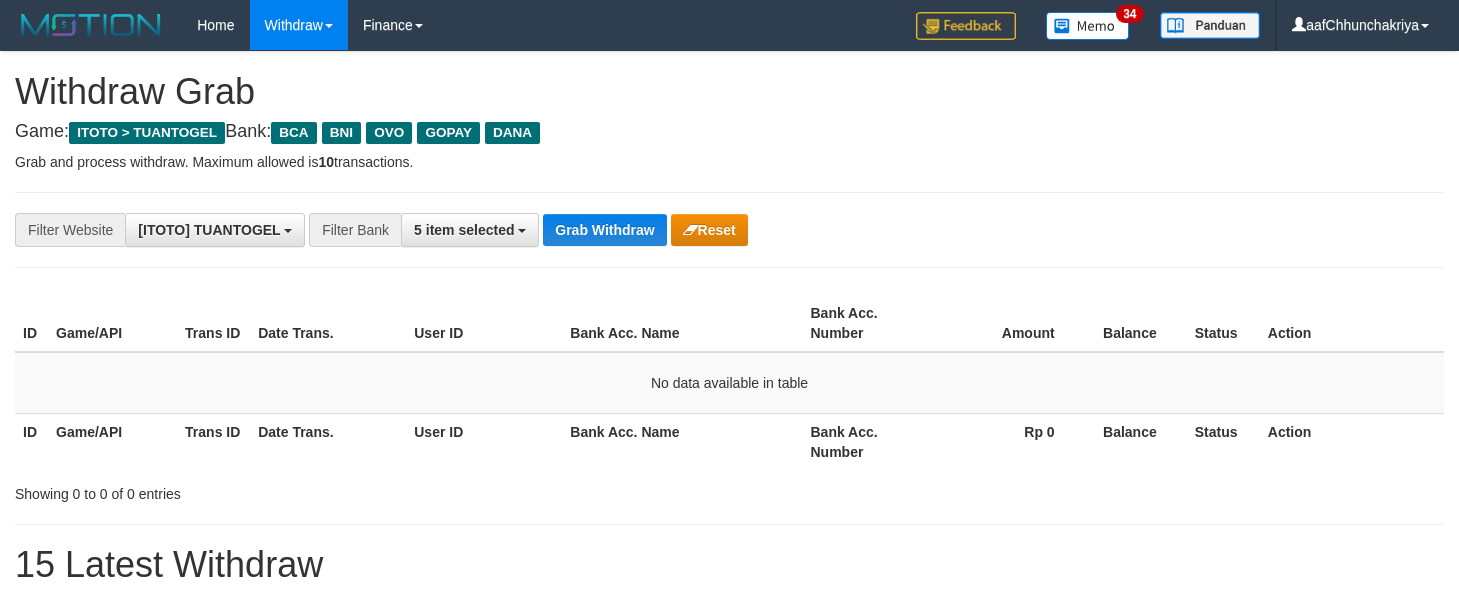 scroll, scrollTop: 0, scrollLeft: 0, axis: both 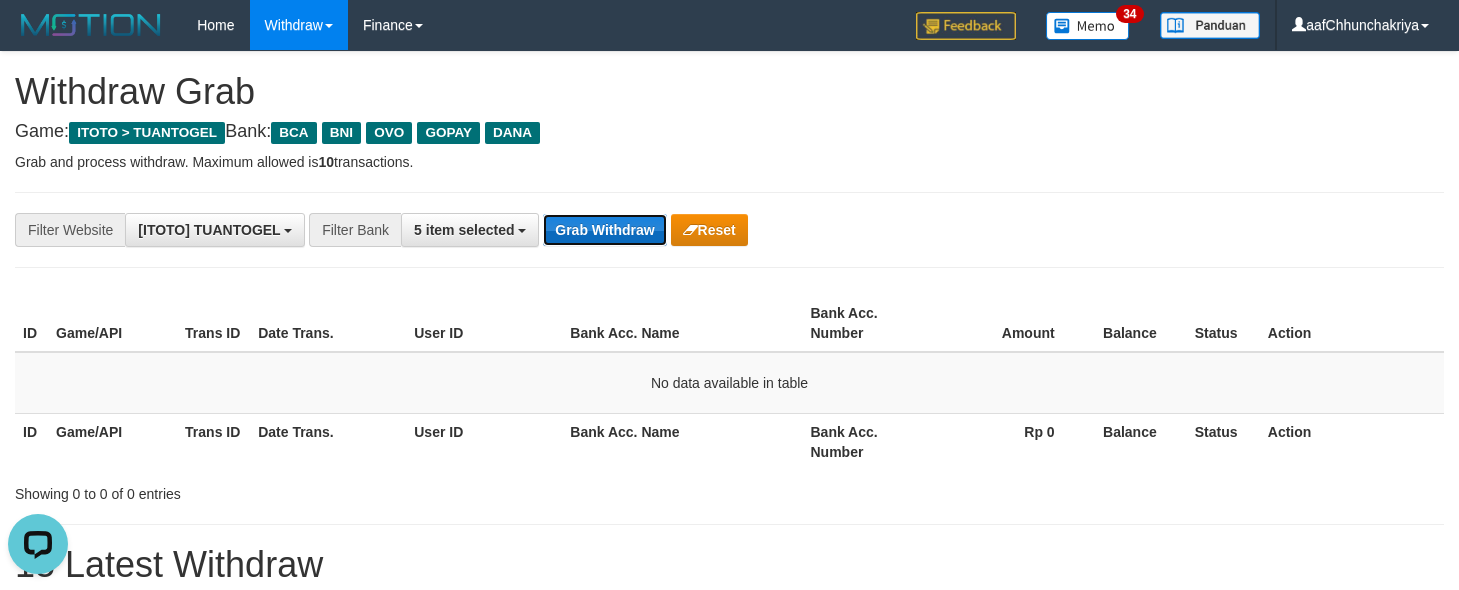 click on "Grab Withdraw" at bounding box center [604, 230] 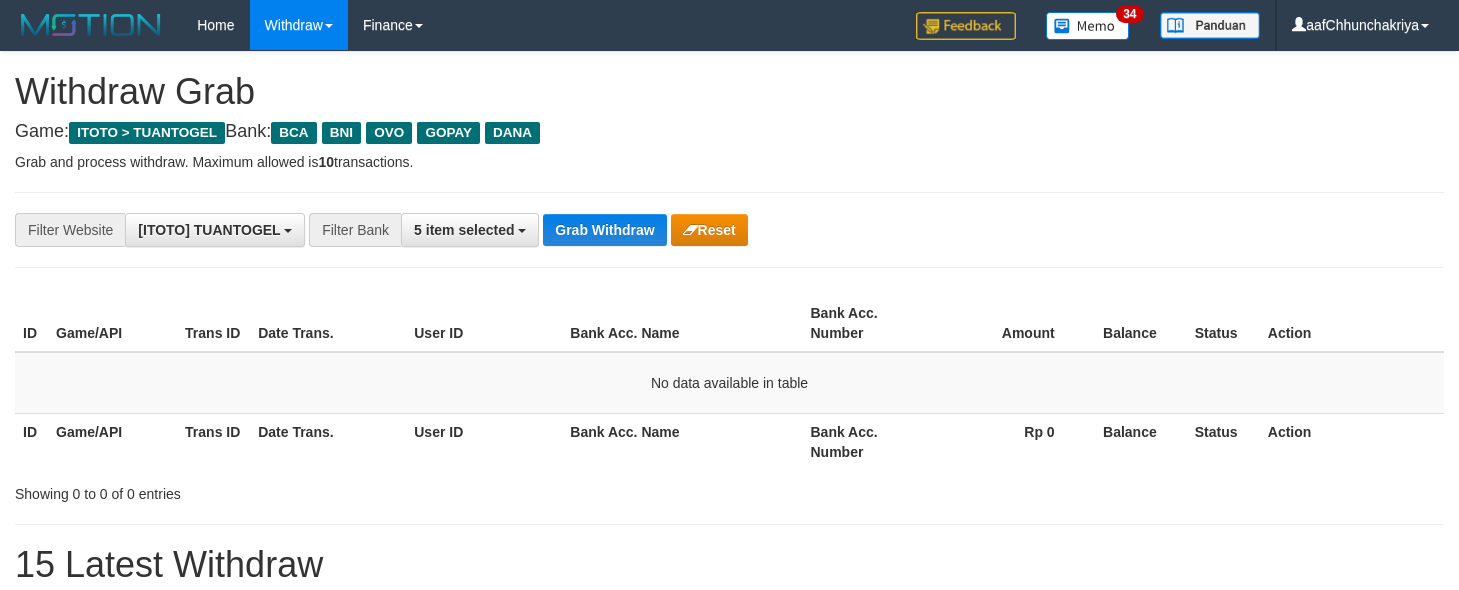 scroll, scrollTop: 0, scrollLeft: 0, axis: both 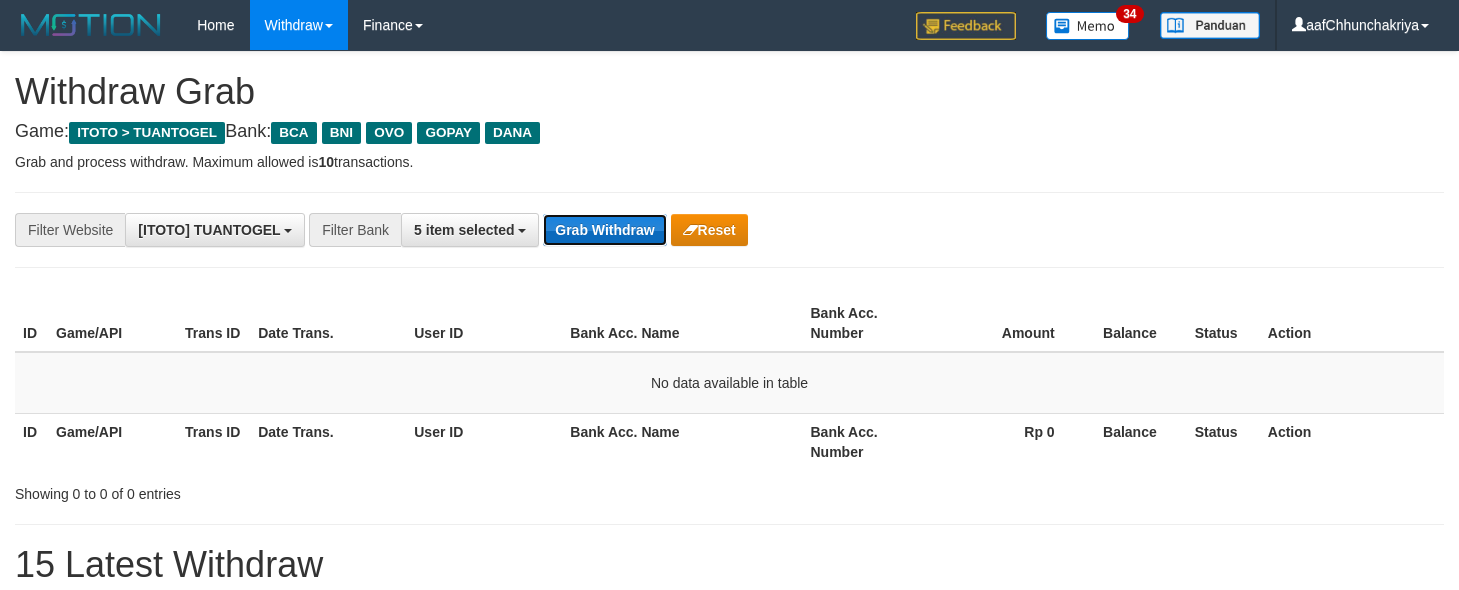 click on "Grab Withdraw" at bounding box center (604, 230) 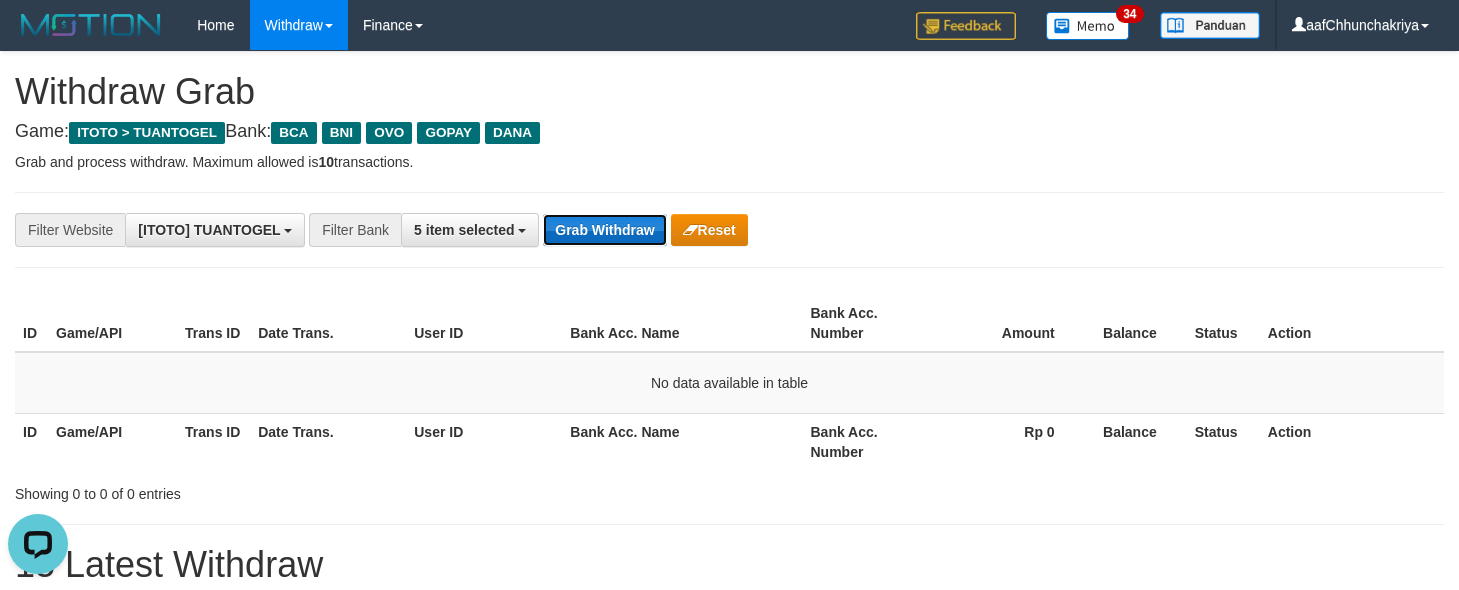 scroll, scrollTop: 0, scrollLeft: 0, axis: both 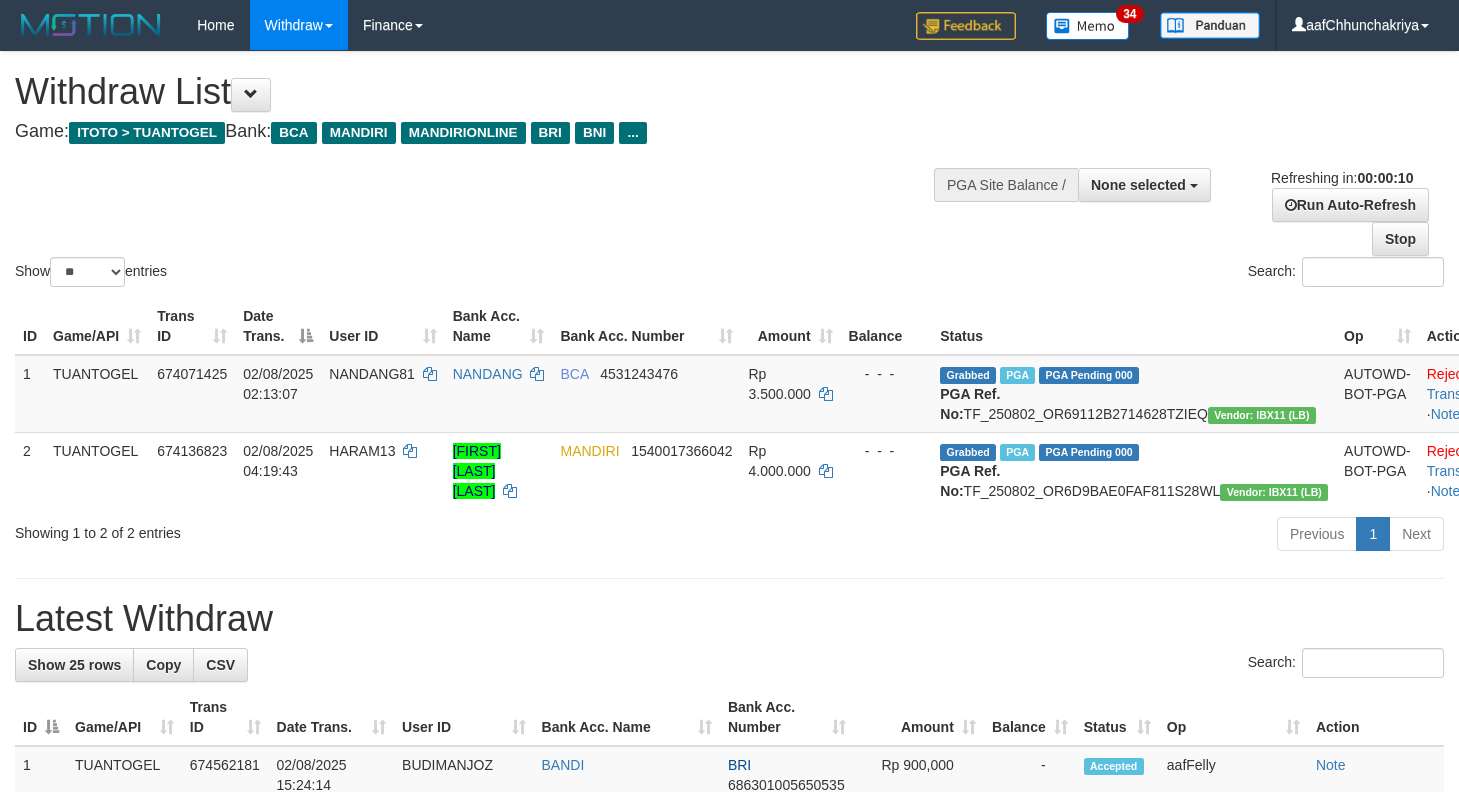 select 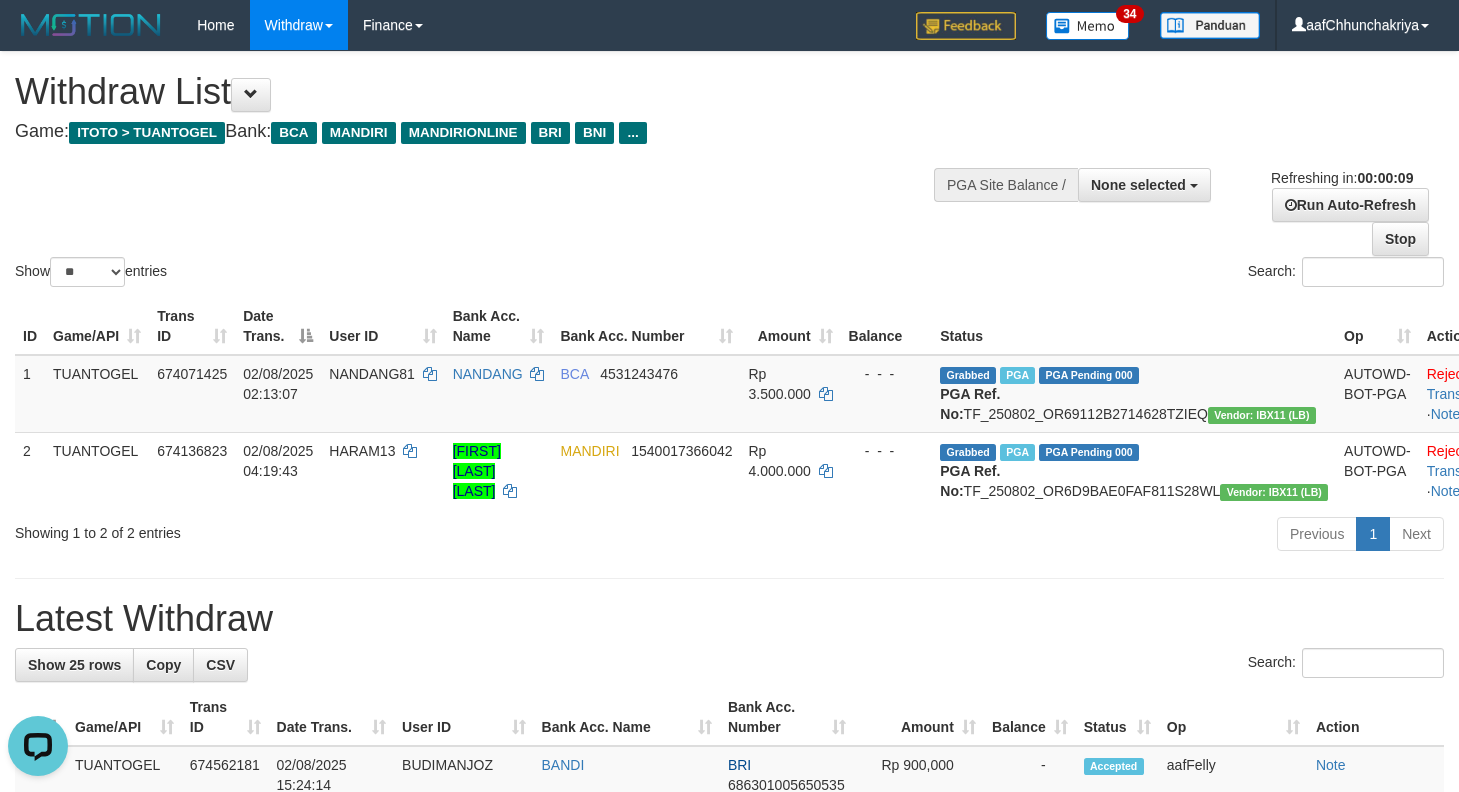 scroll, scrollTop: 0, scrollLeft: 0, axis: both 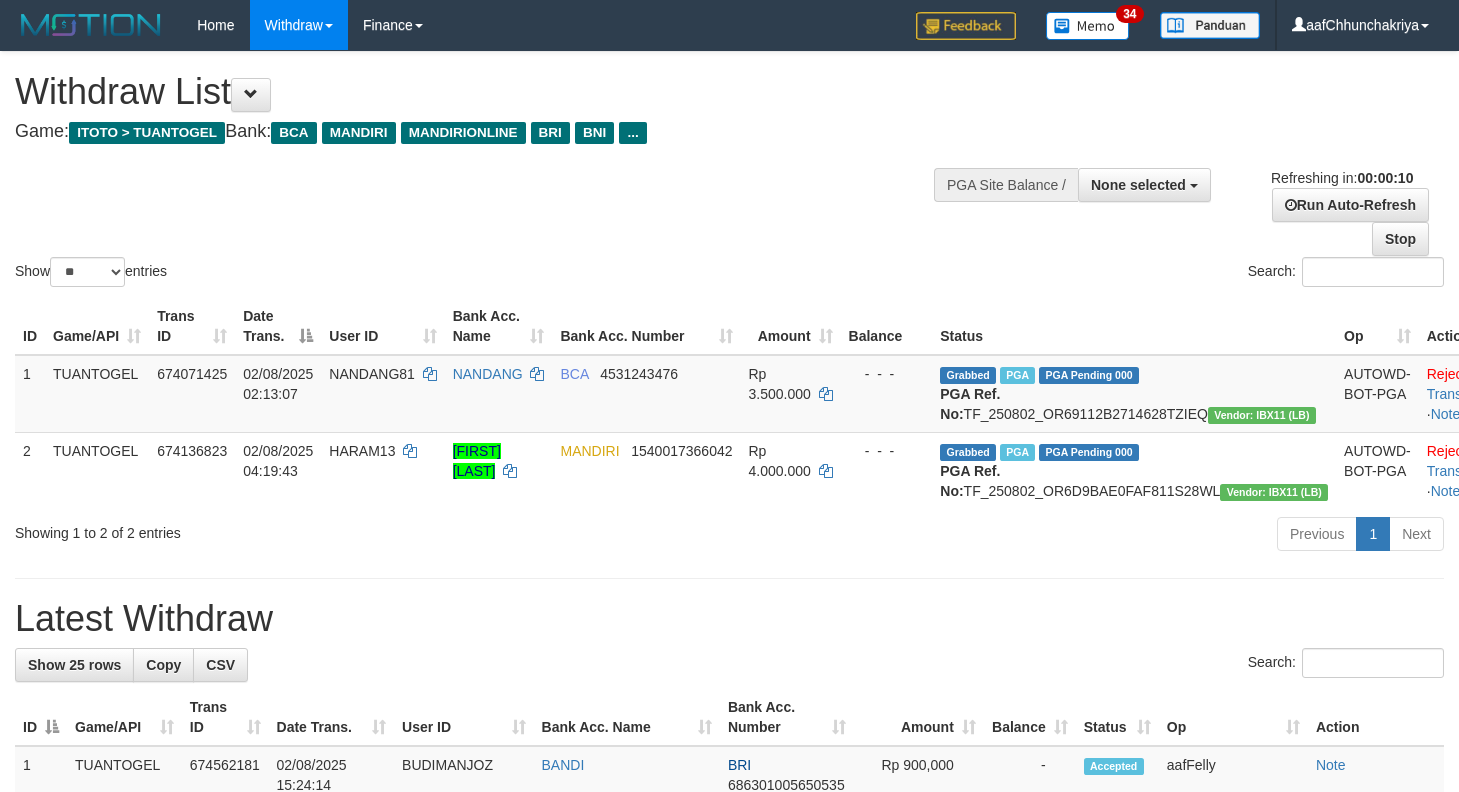select 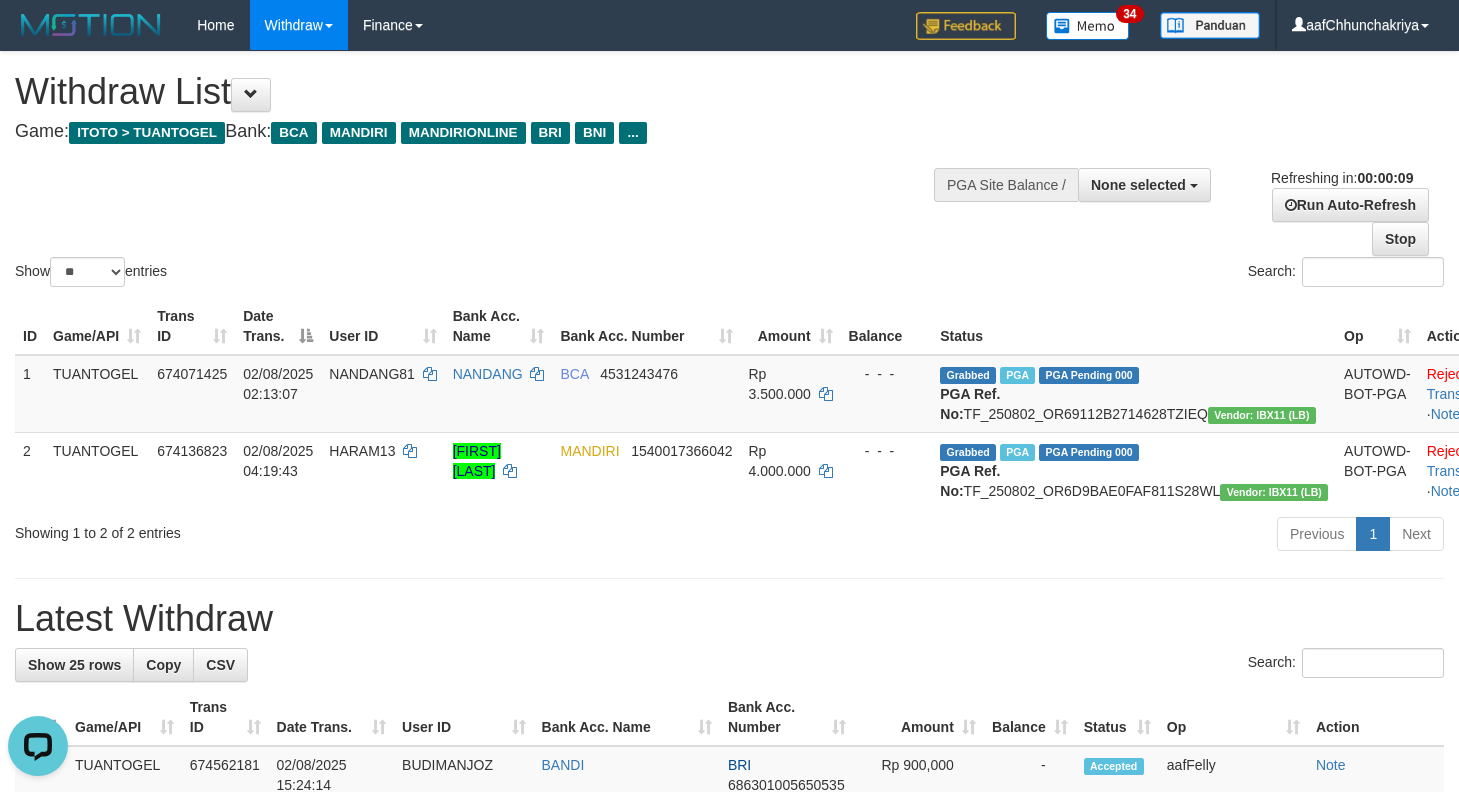scroll, scrollTop: 0, scrollLeft: 0, axis: both 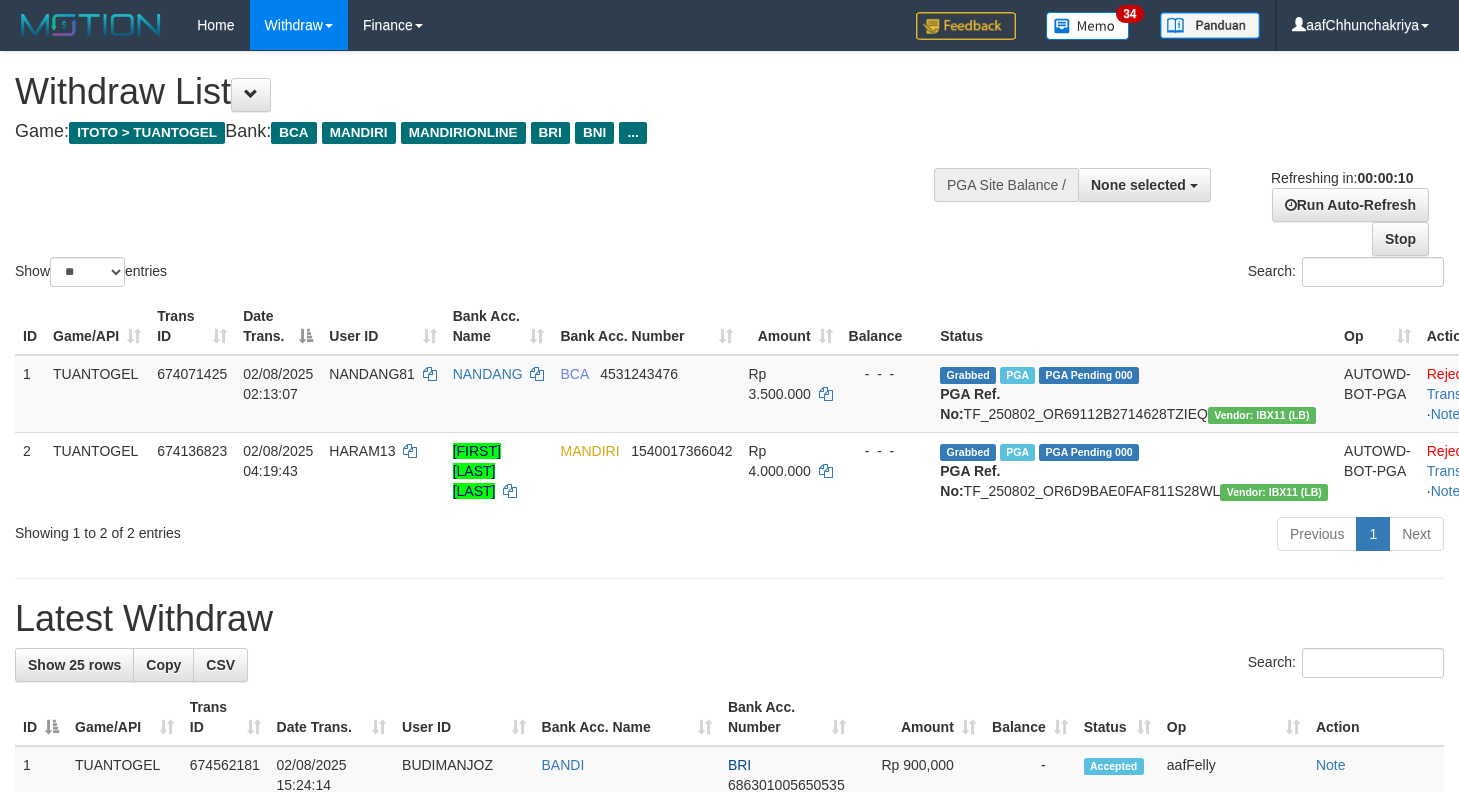 select 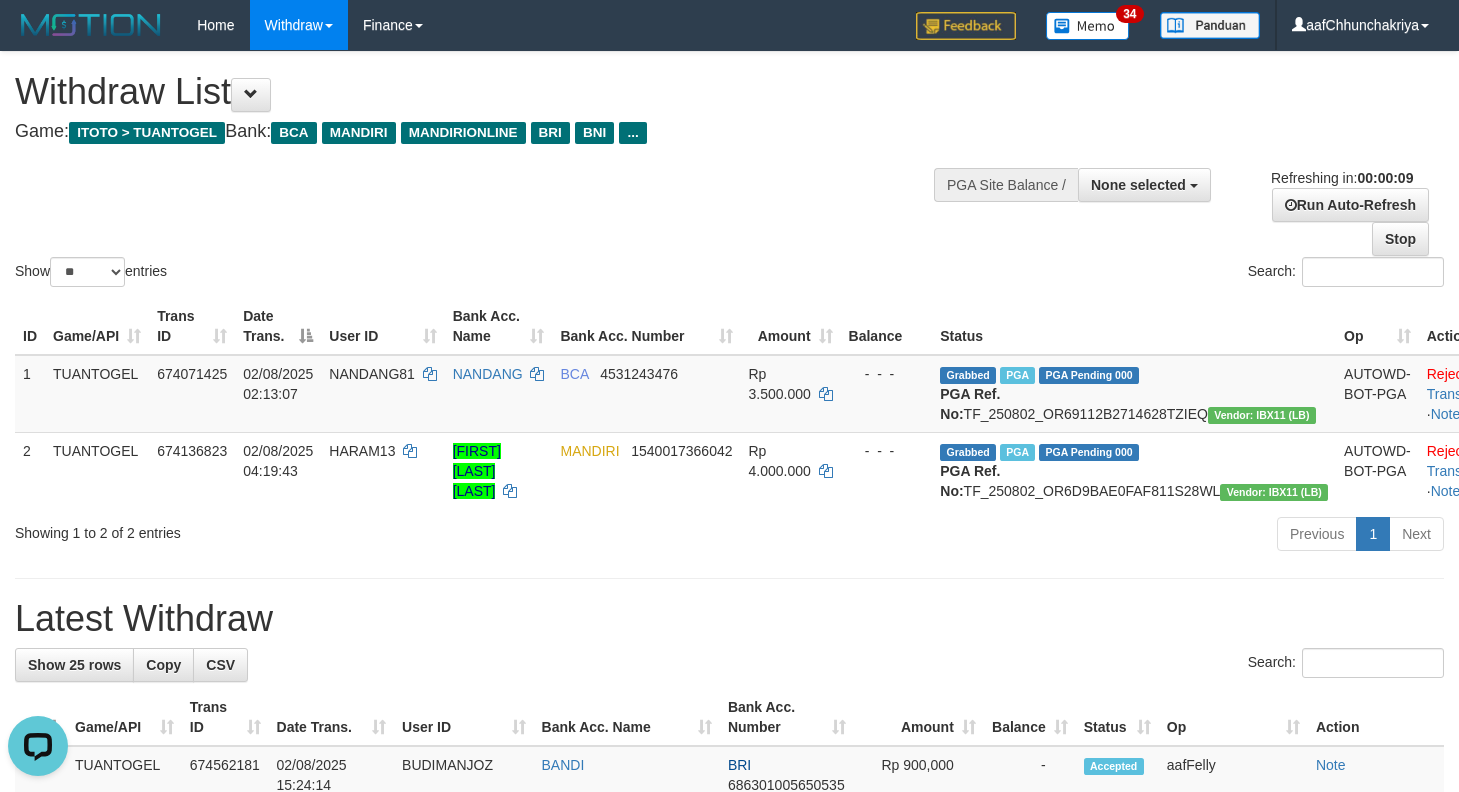 scroll, scrollTop: 0, scrollLeft: 0, axis: both 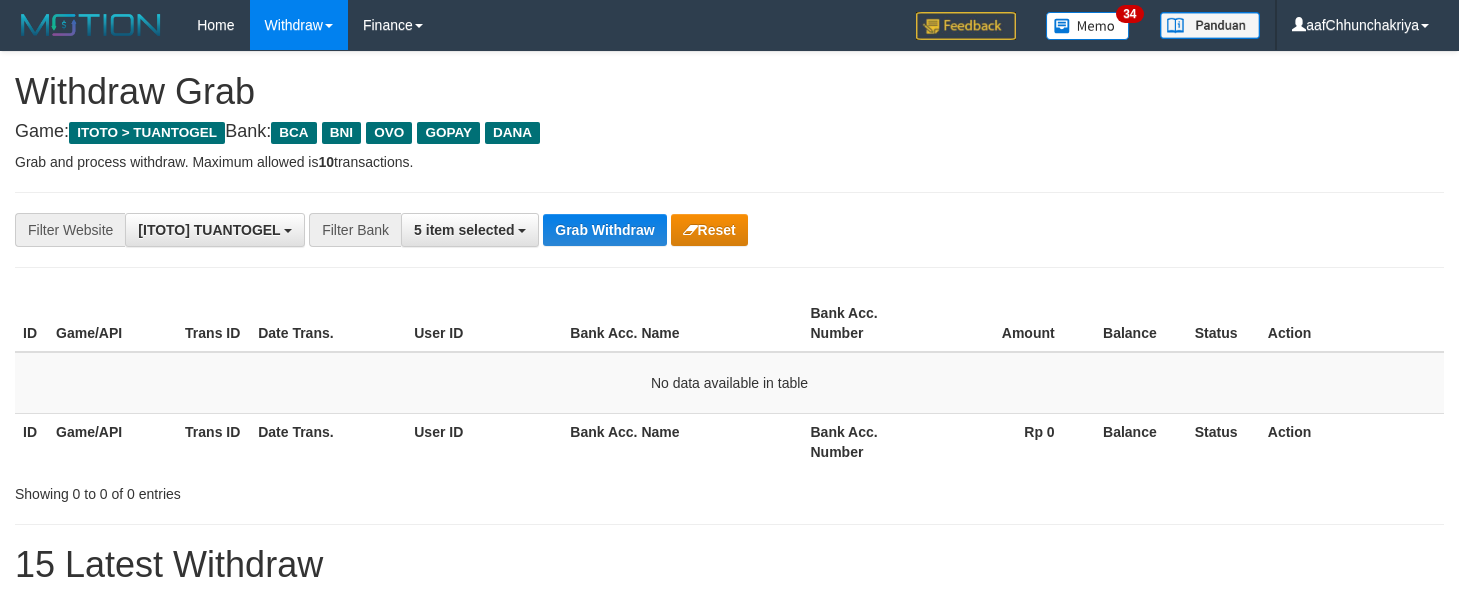 click on "Grab Withdraw" at bounding box center (604, 230) 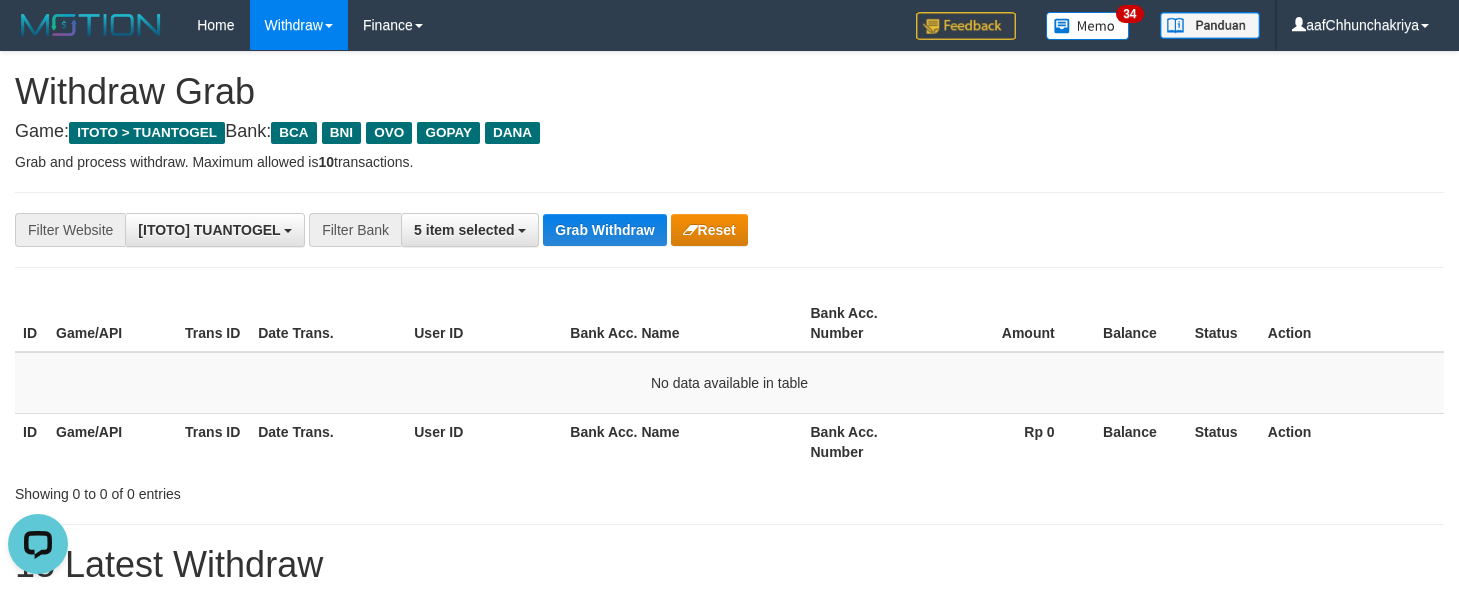 scroll, scrollTop: 0, scrollLeft: 0, axis: both 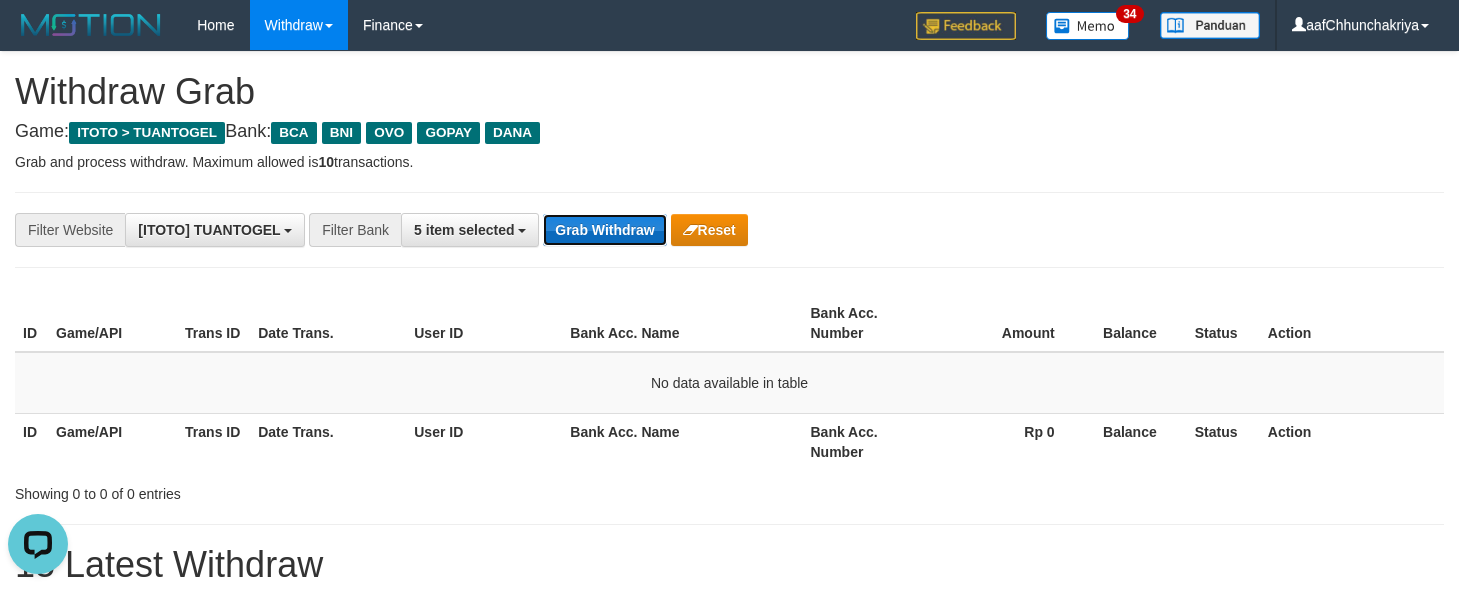 click on "Grab Withdraw" at bounding box center [604, 230] 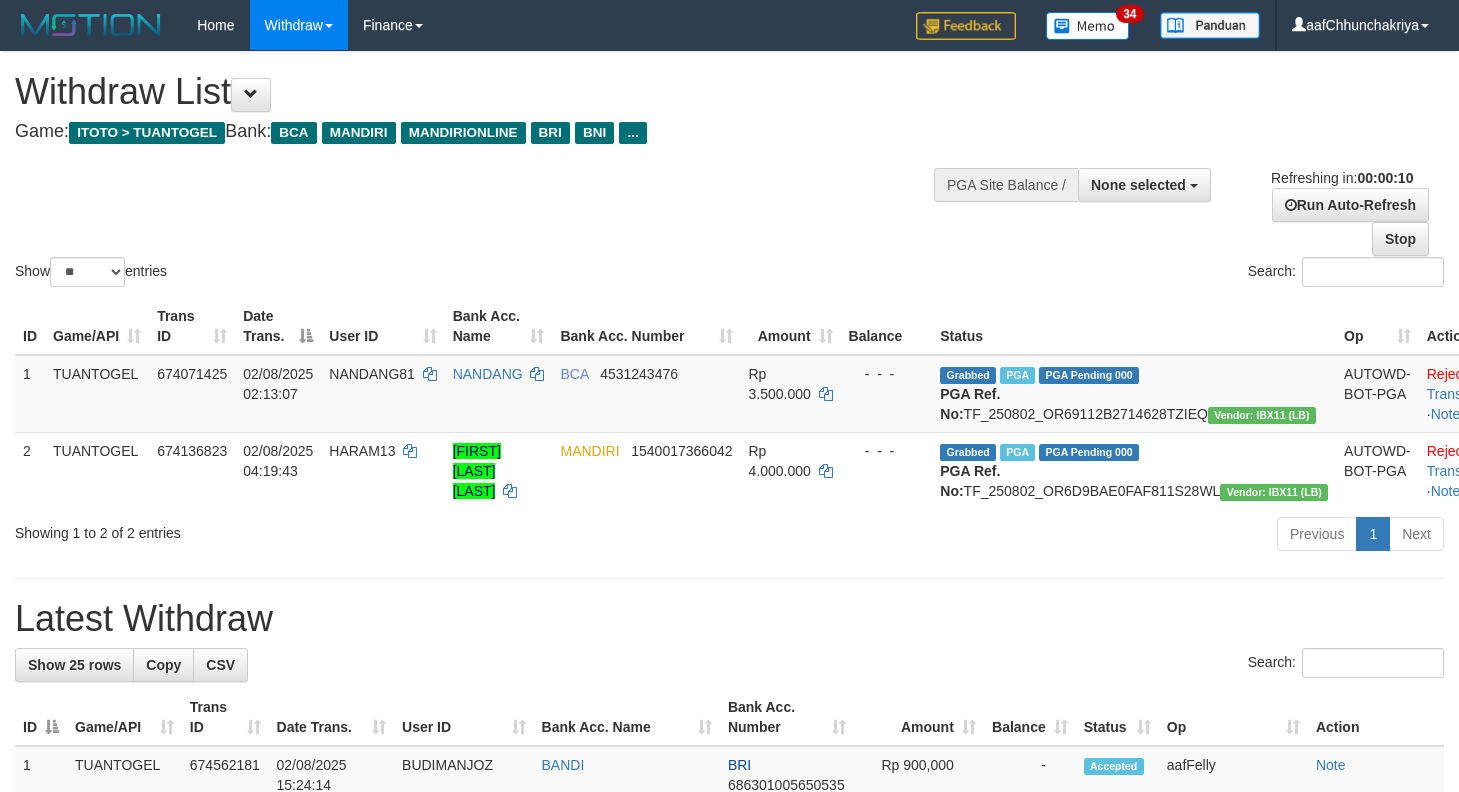 select 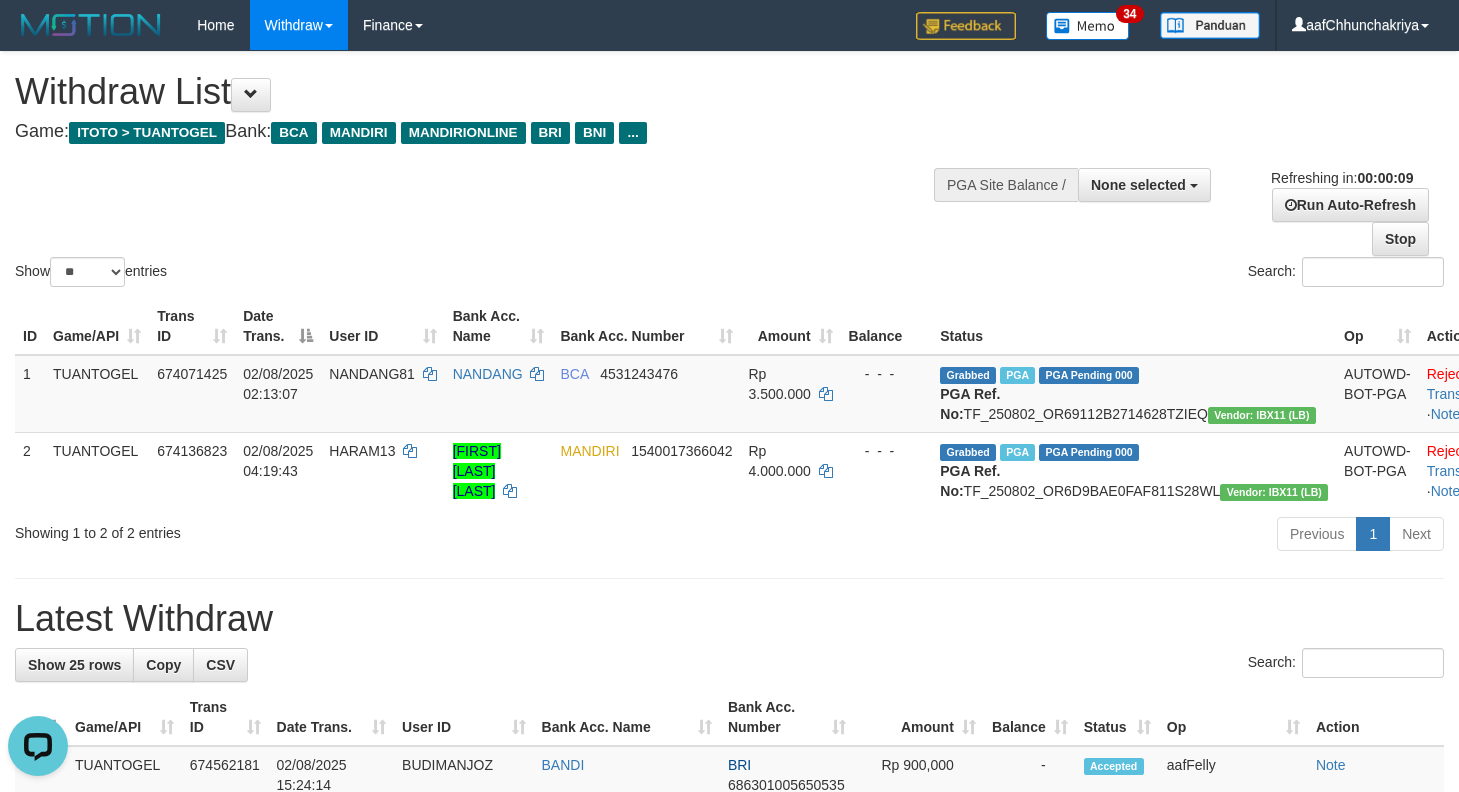 scroll, scrollTop: 0, scrollLeft: 0, axis: both 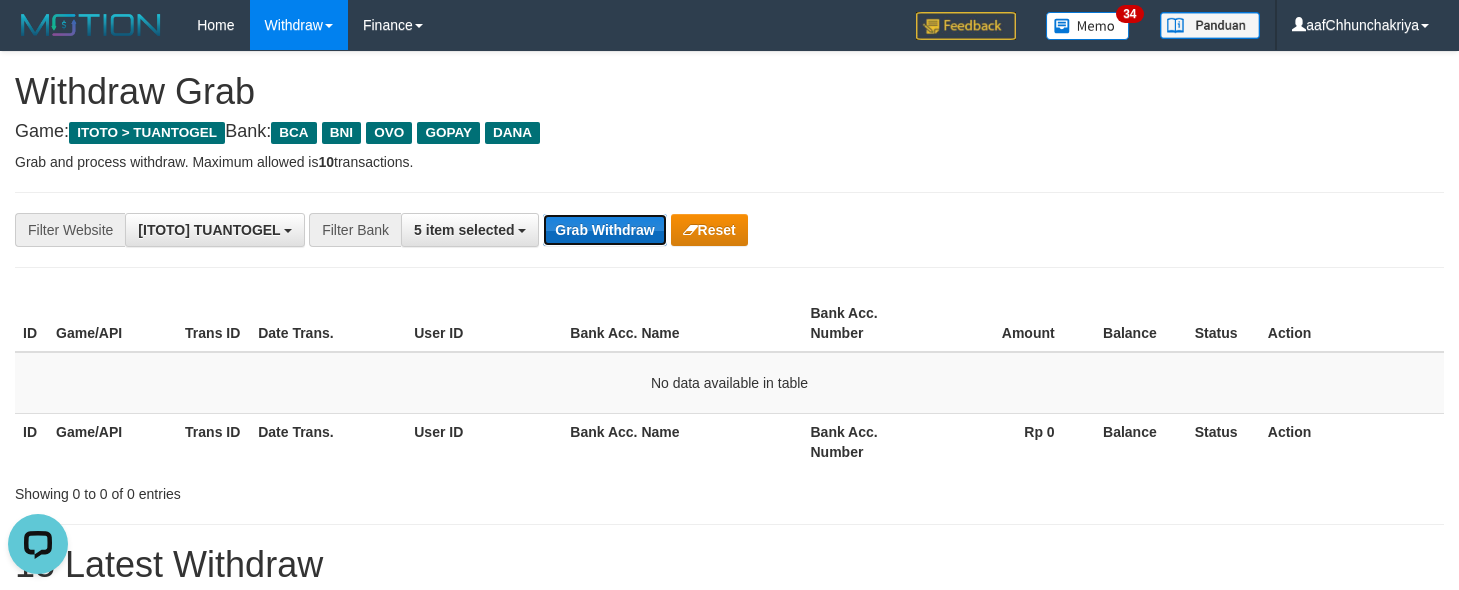click on "Grab Withdraw" at bounding box center (604, 230) 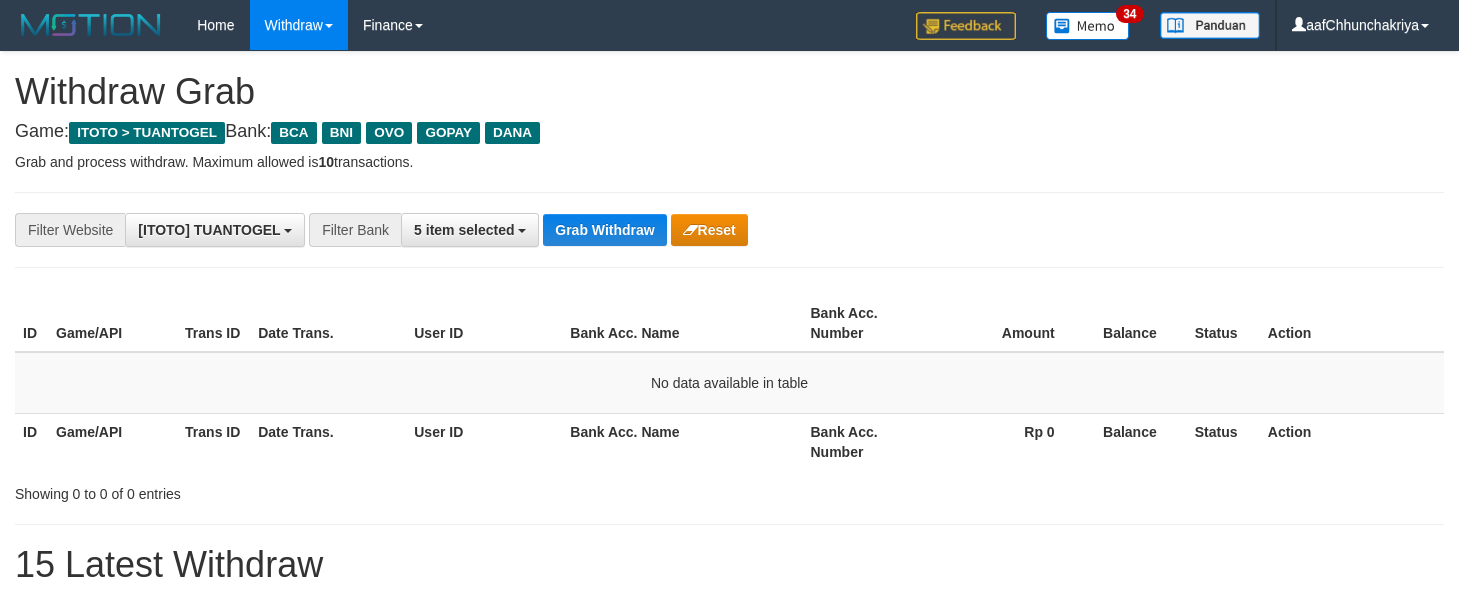 scroll, scrollTop: 0, scrollLeft: 0, axis: both 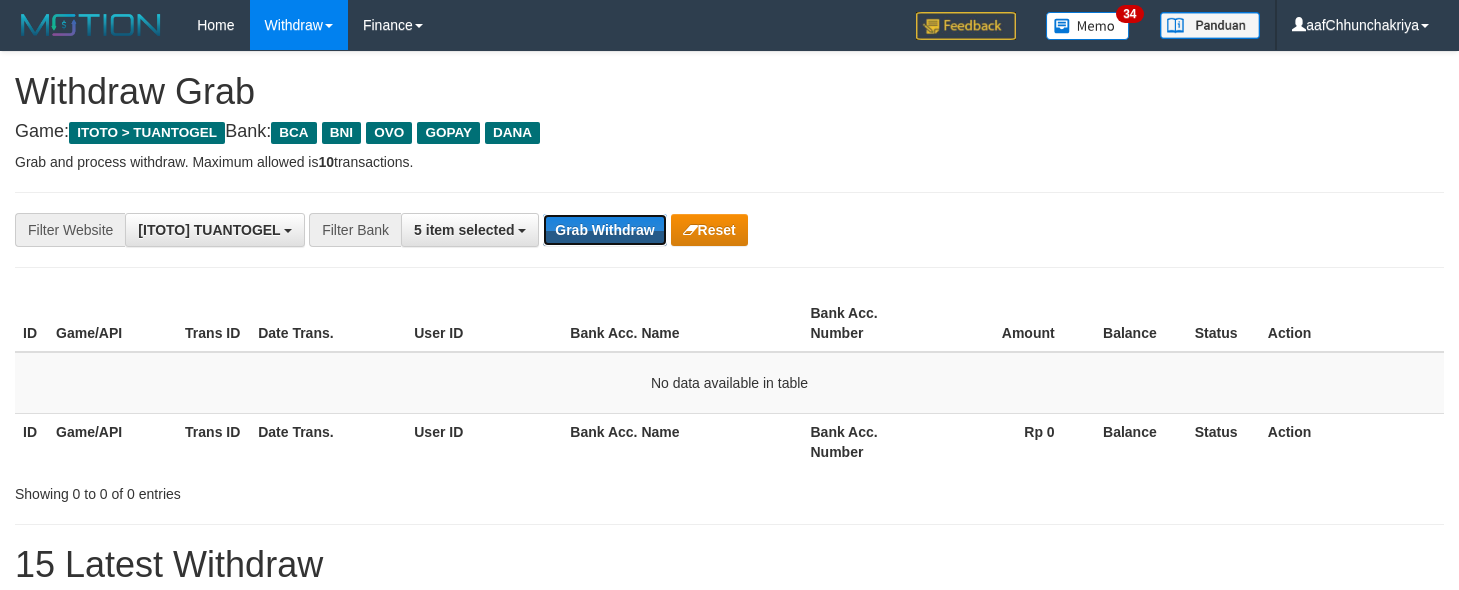 click on "Grab Withdraw" at bounding box center [604, 230] 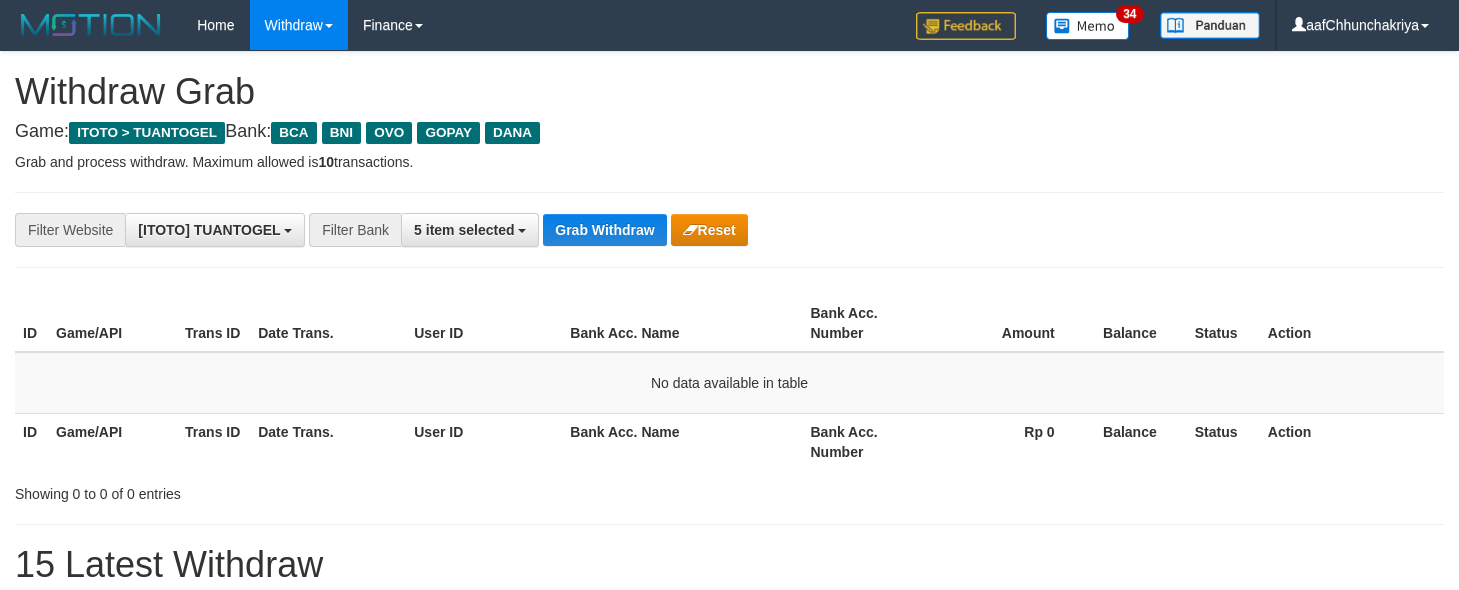 scroll, scrollTop: 0, scrollLeft: 0, axis: both 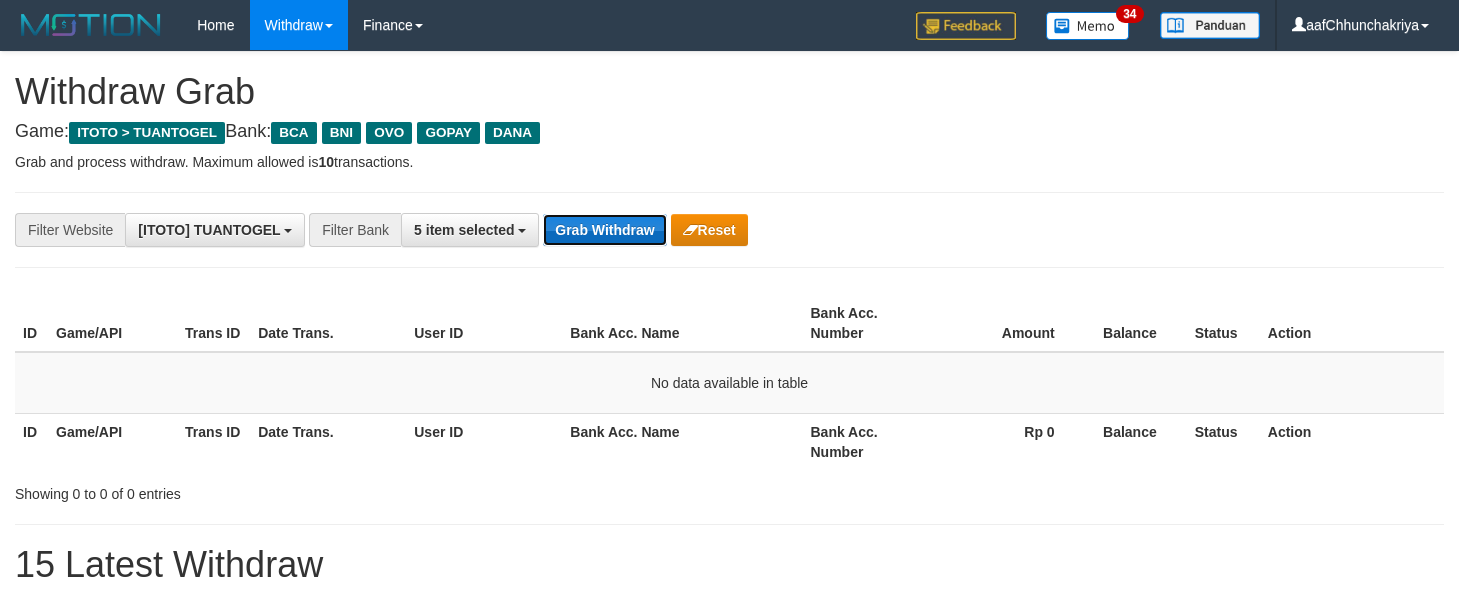 click on "Grab Withdraw" at bounding box center (604, 230) 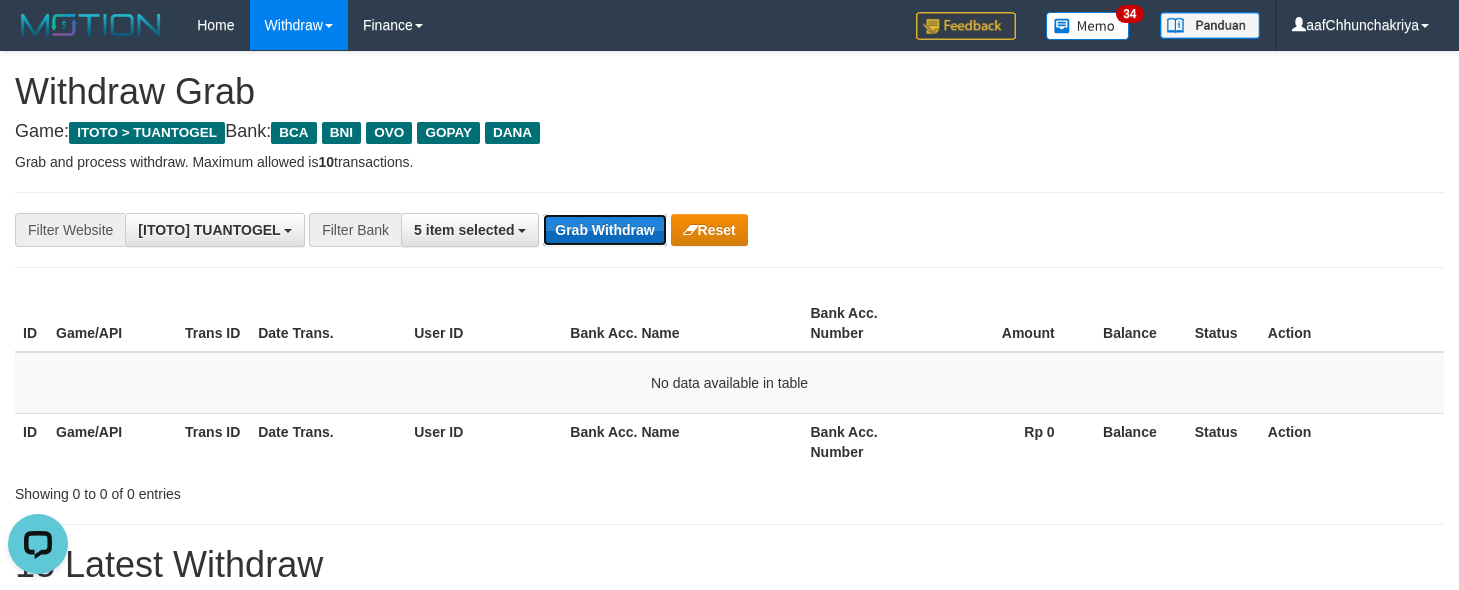 scroll, scrollTop: 0, scrollLeft: 0, axis: both 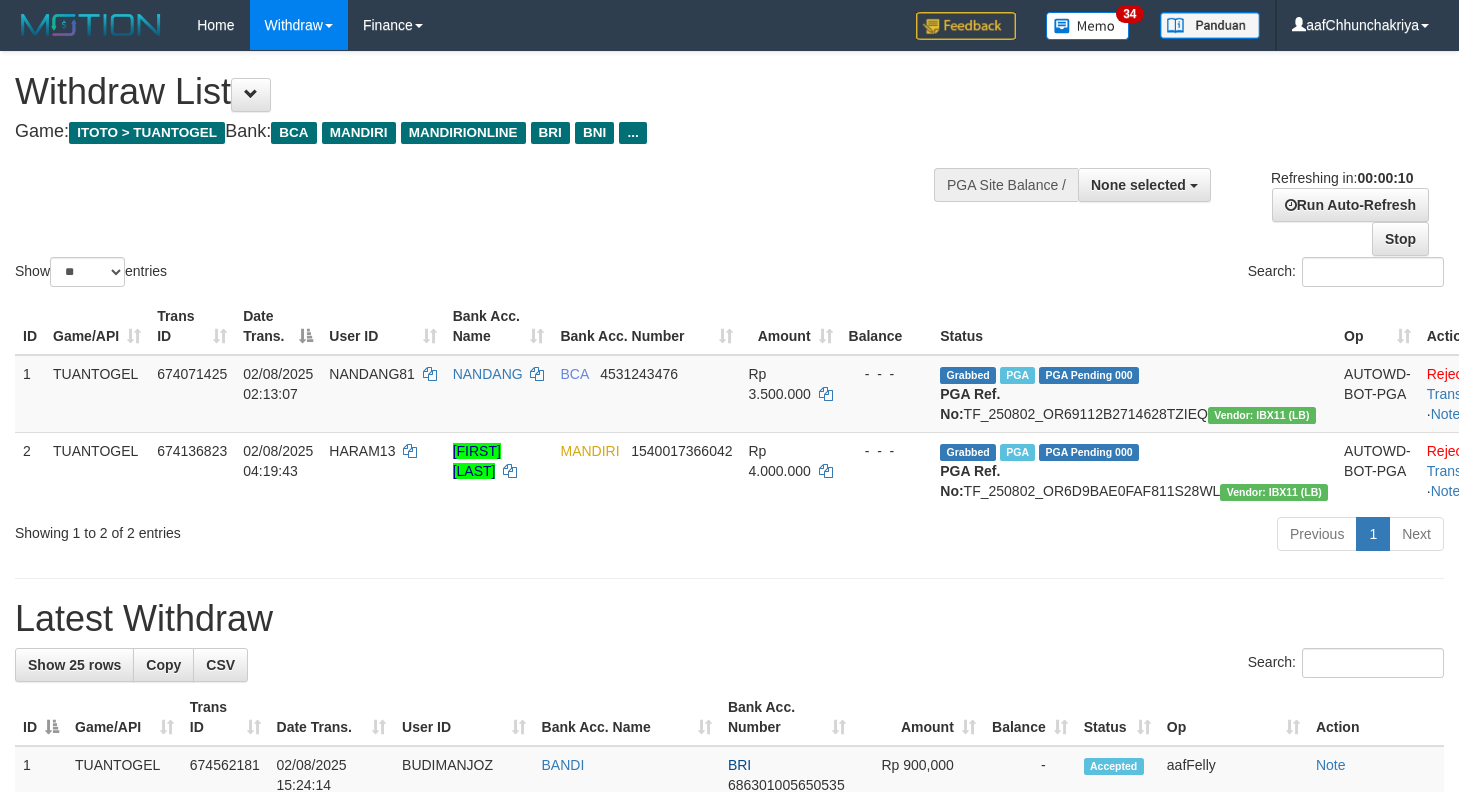 select 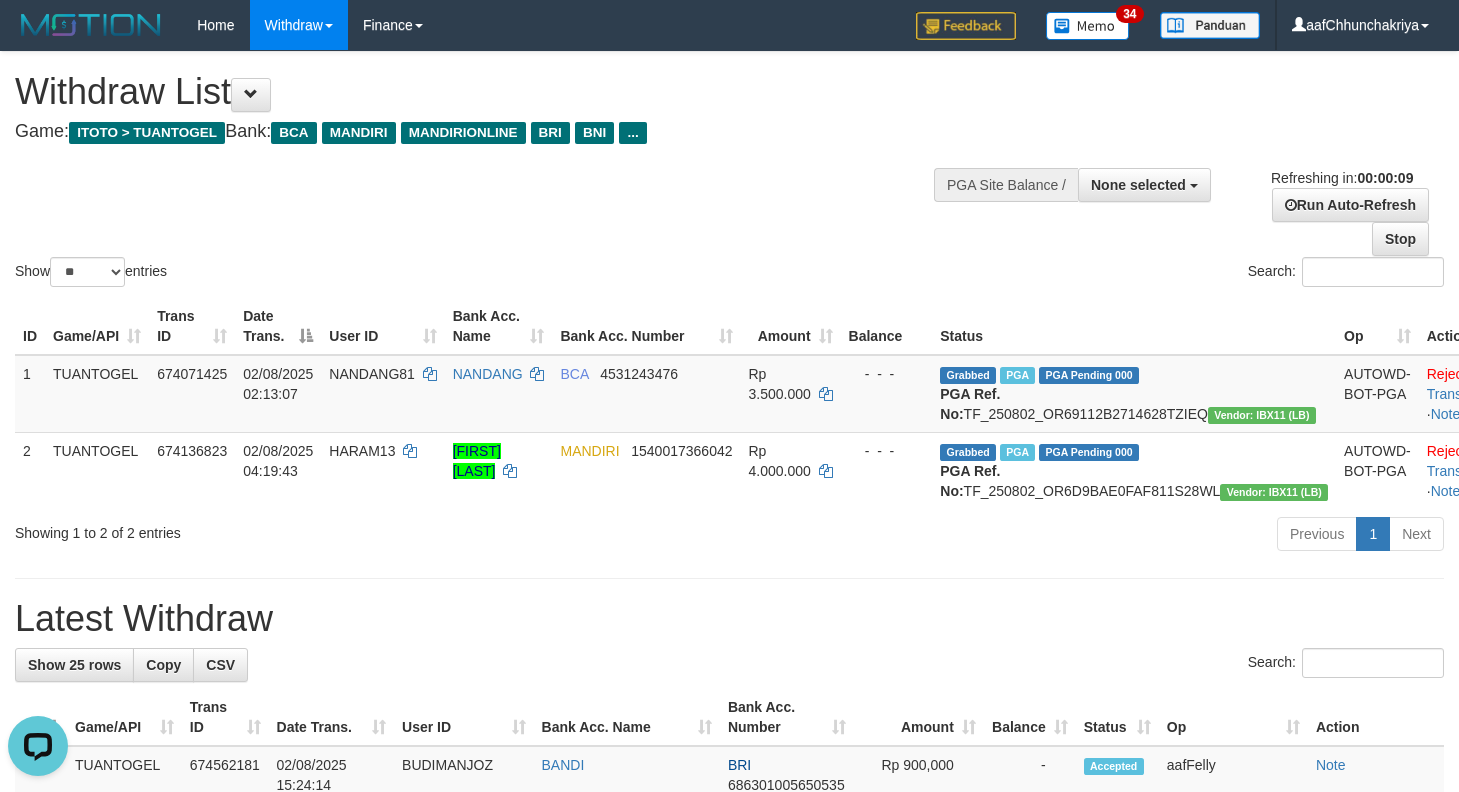 scroll, scrollTop: 0, scrollLeft: 0, axis: both 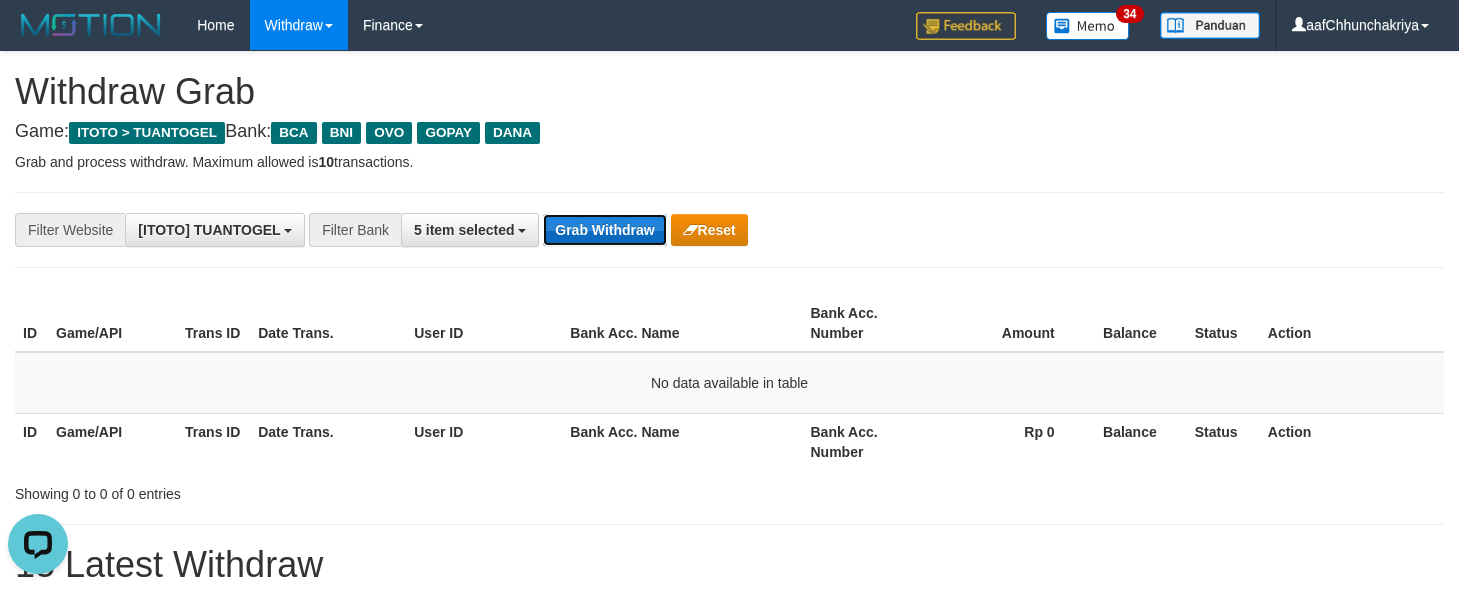 click on "Grab Withdraw" at bounding box center (604, 230) 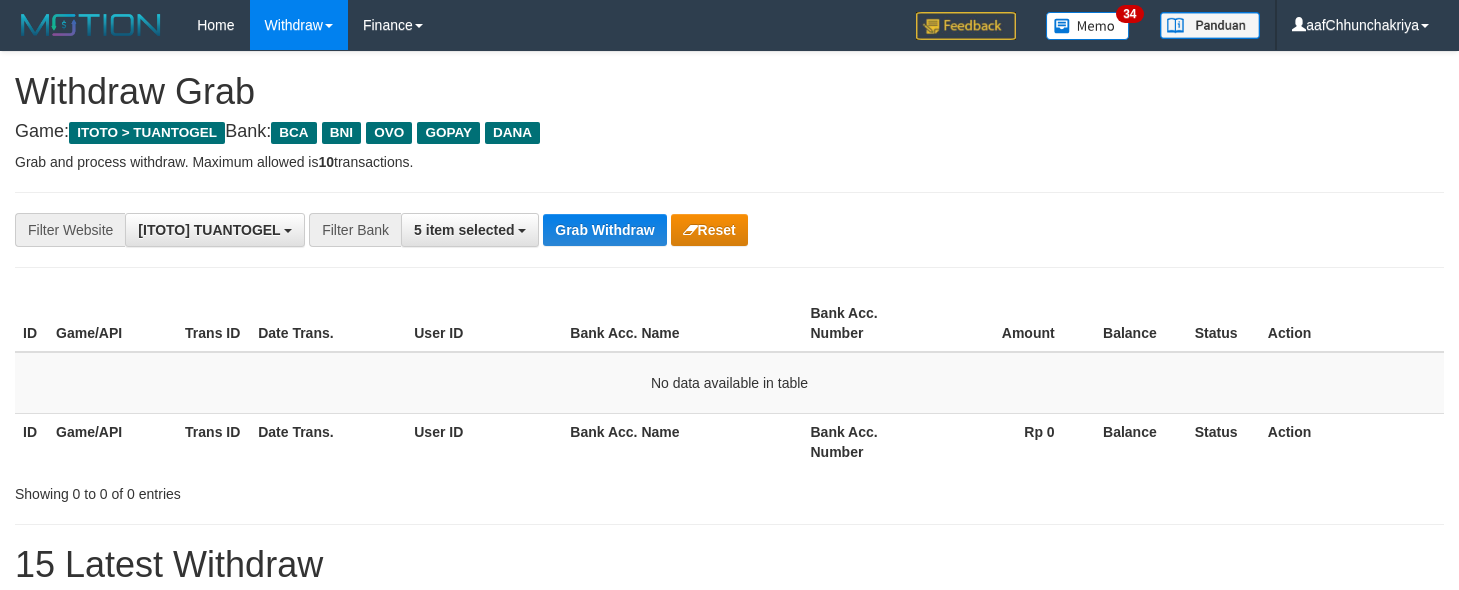 scroll, scrollTop: 0, scrollLeft: 0, axis: both 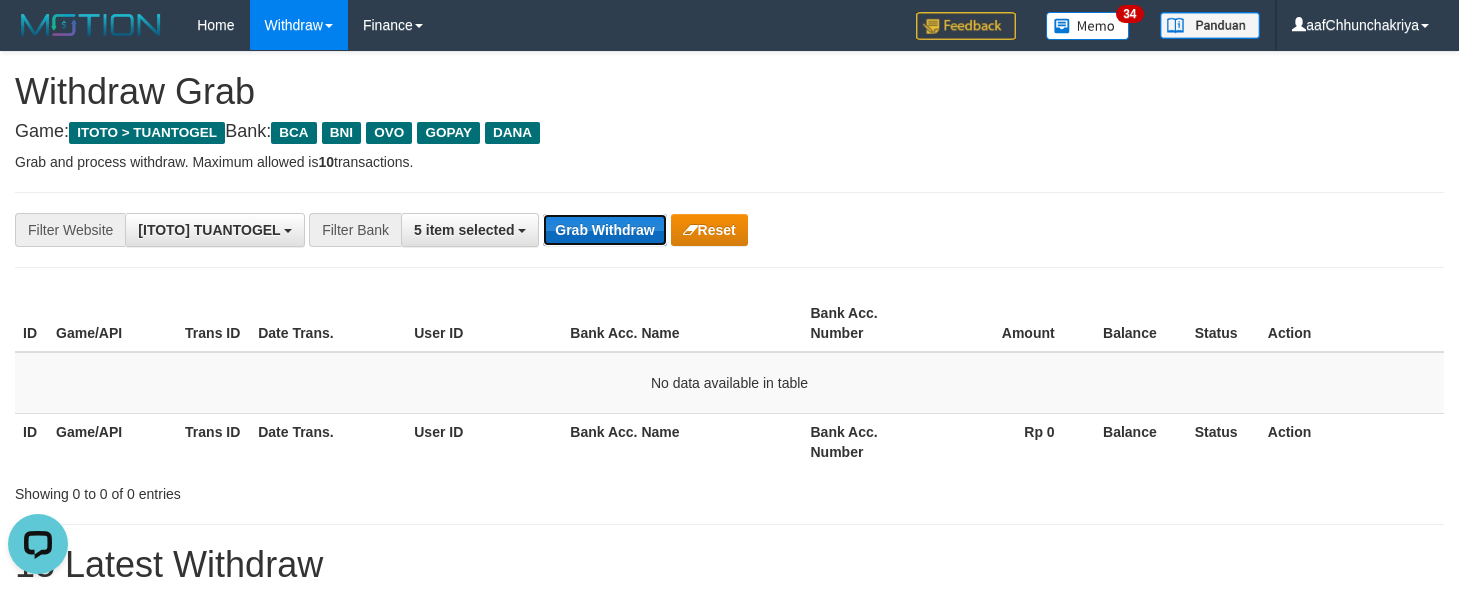 click on "Grab Withdraw" at bounding box center [604, 230] 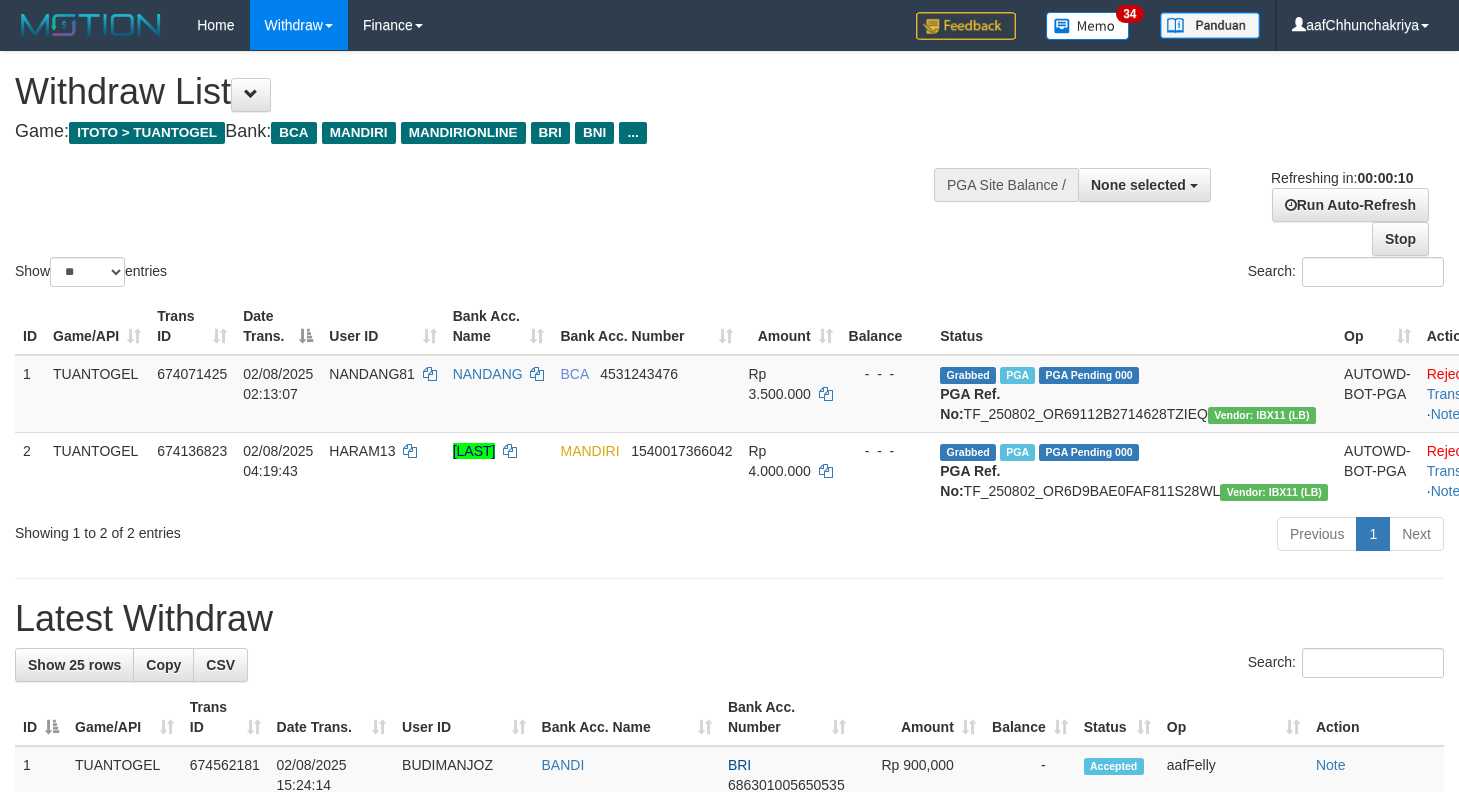 select 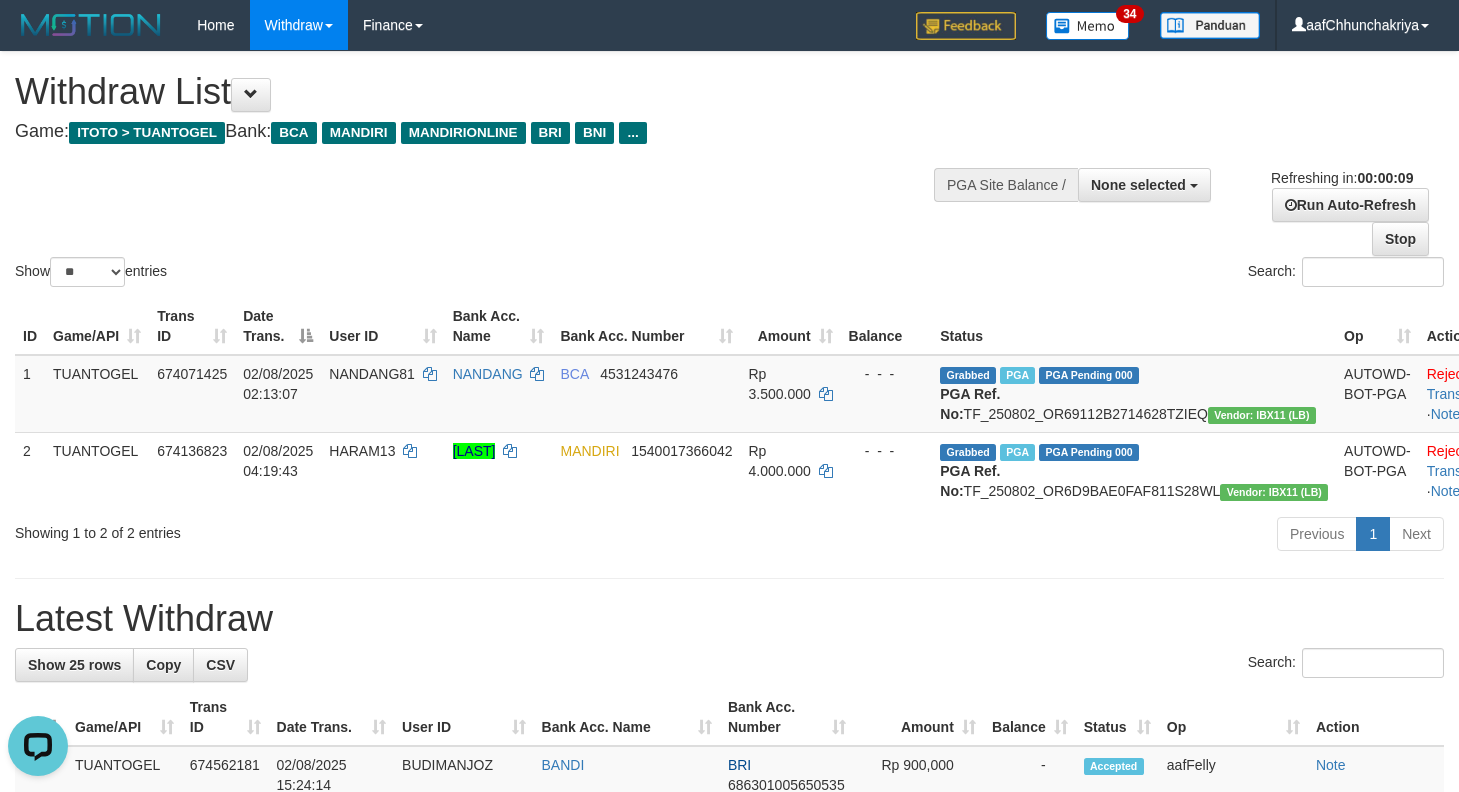 scroll, scrollTop: 0, scrollLeft: 0, axis: both 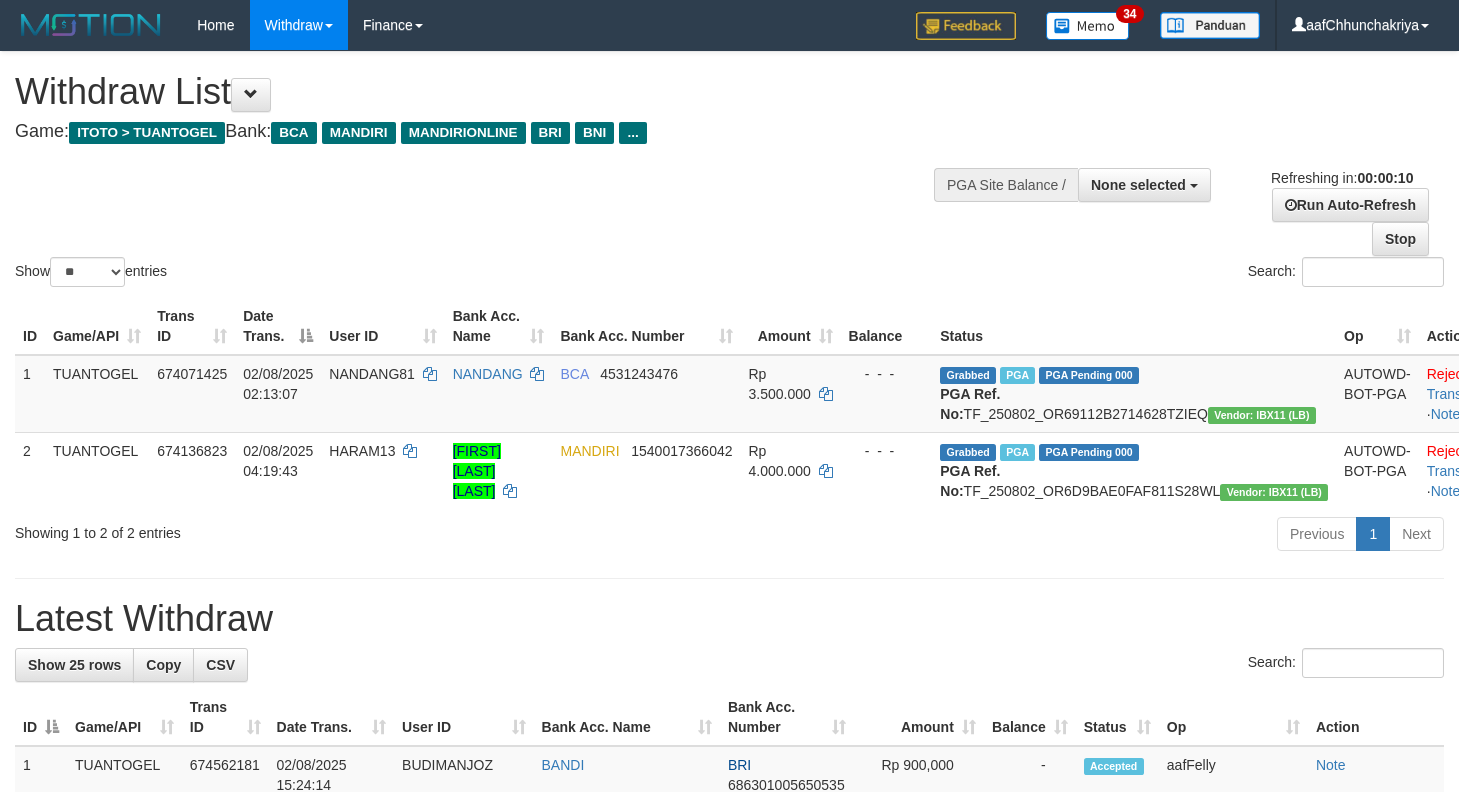select 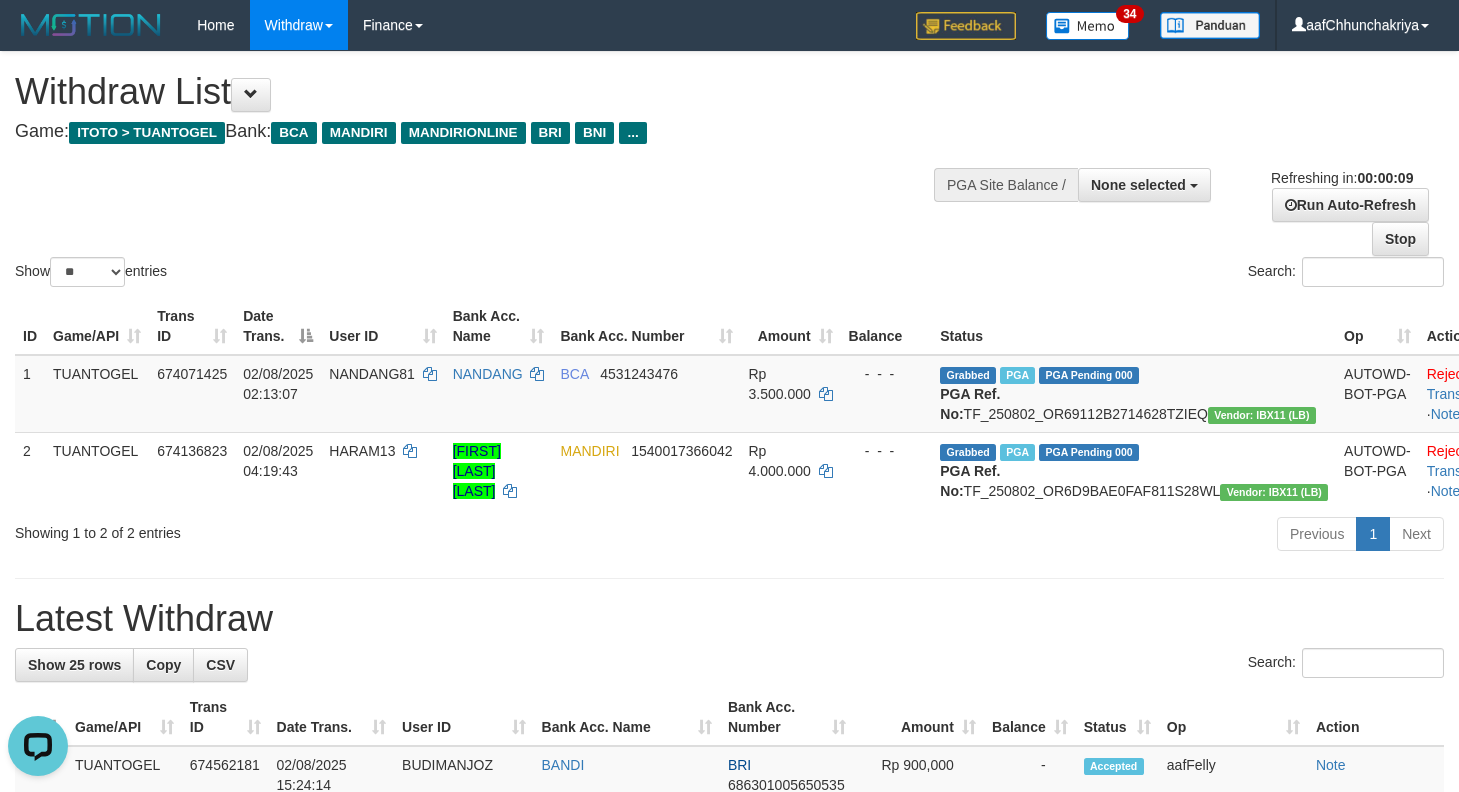 scroll, scrollTop: 0, scrollLeft: 0, axis: both 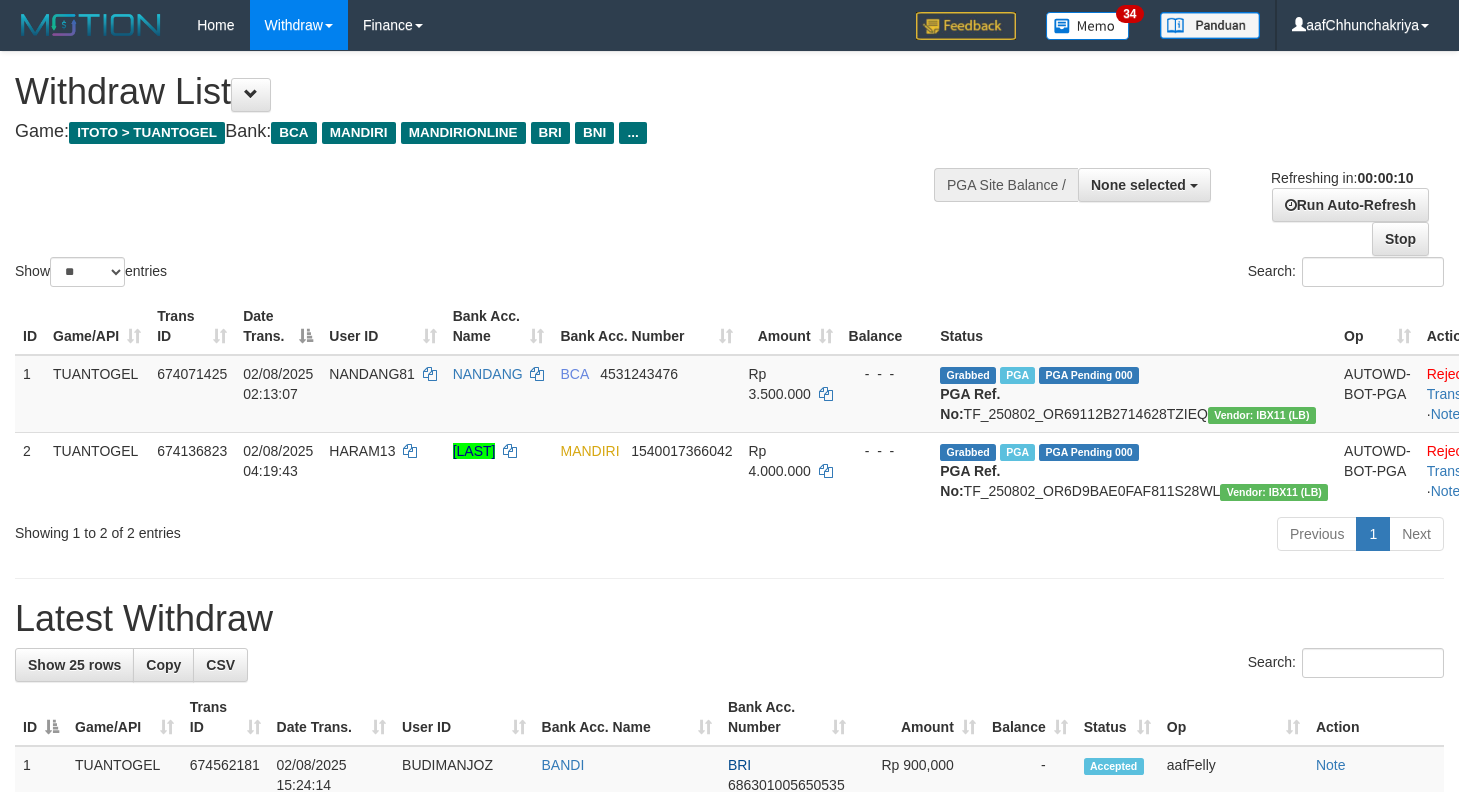 select 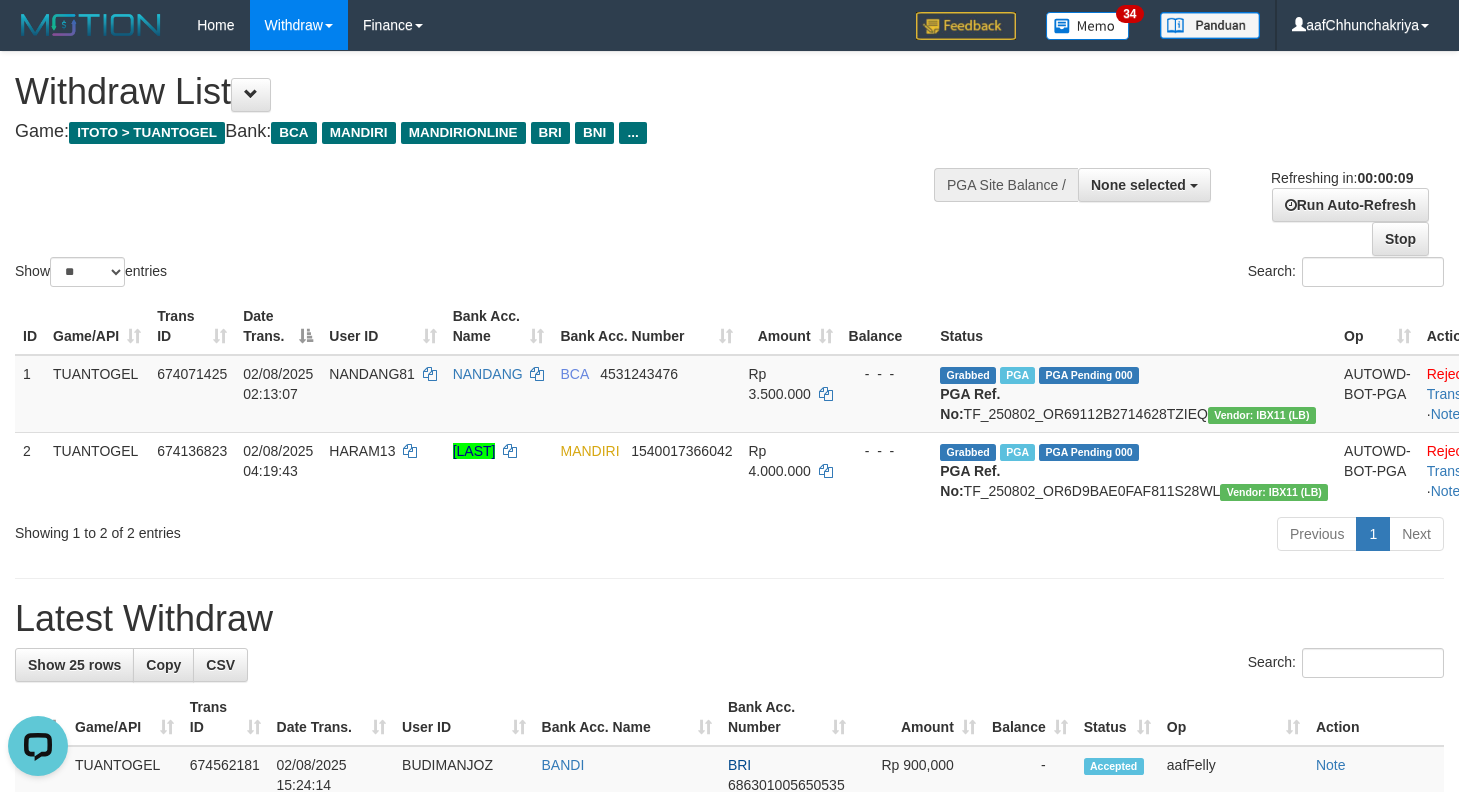 scroll, scrollTop: 0, scrollLeft: 0, axis: both 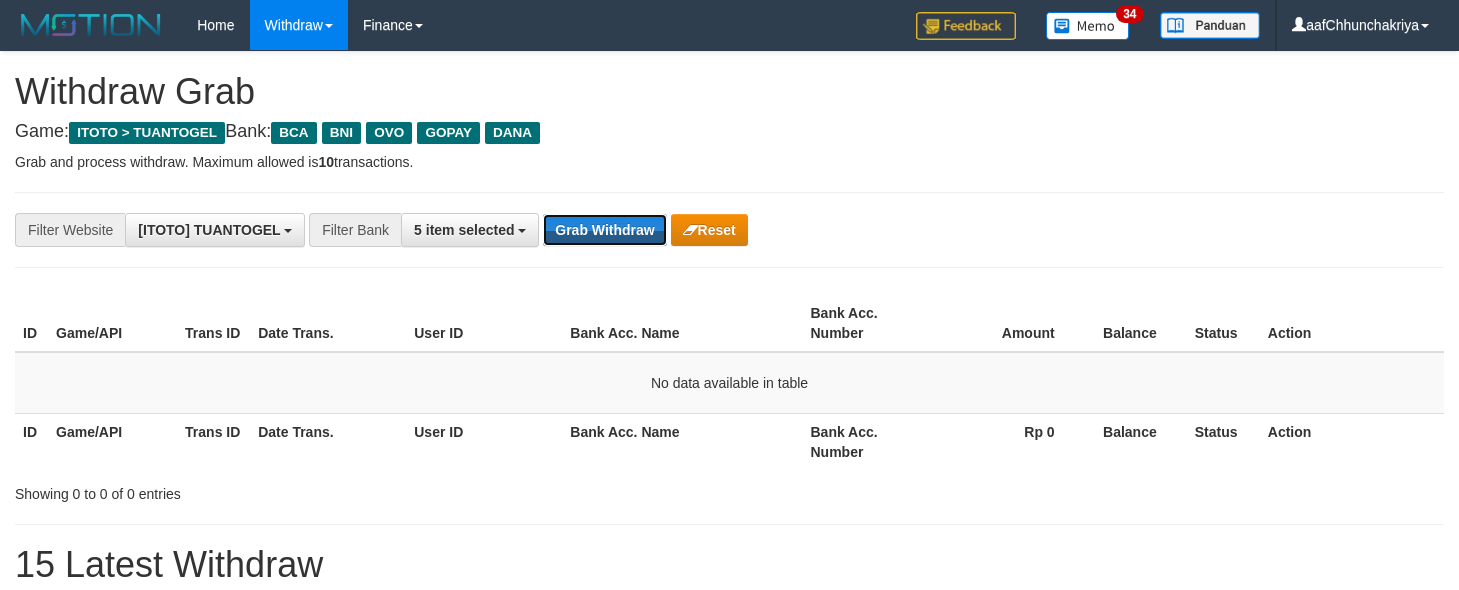 click on "Grab Withdraw" at bounding box center [604, 230] 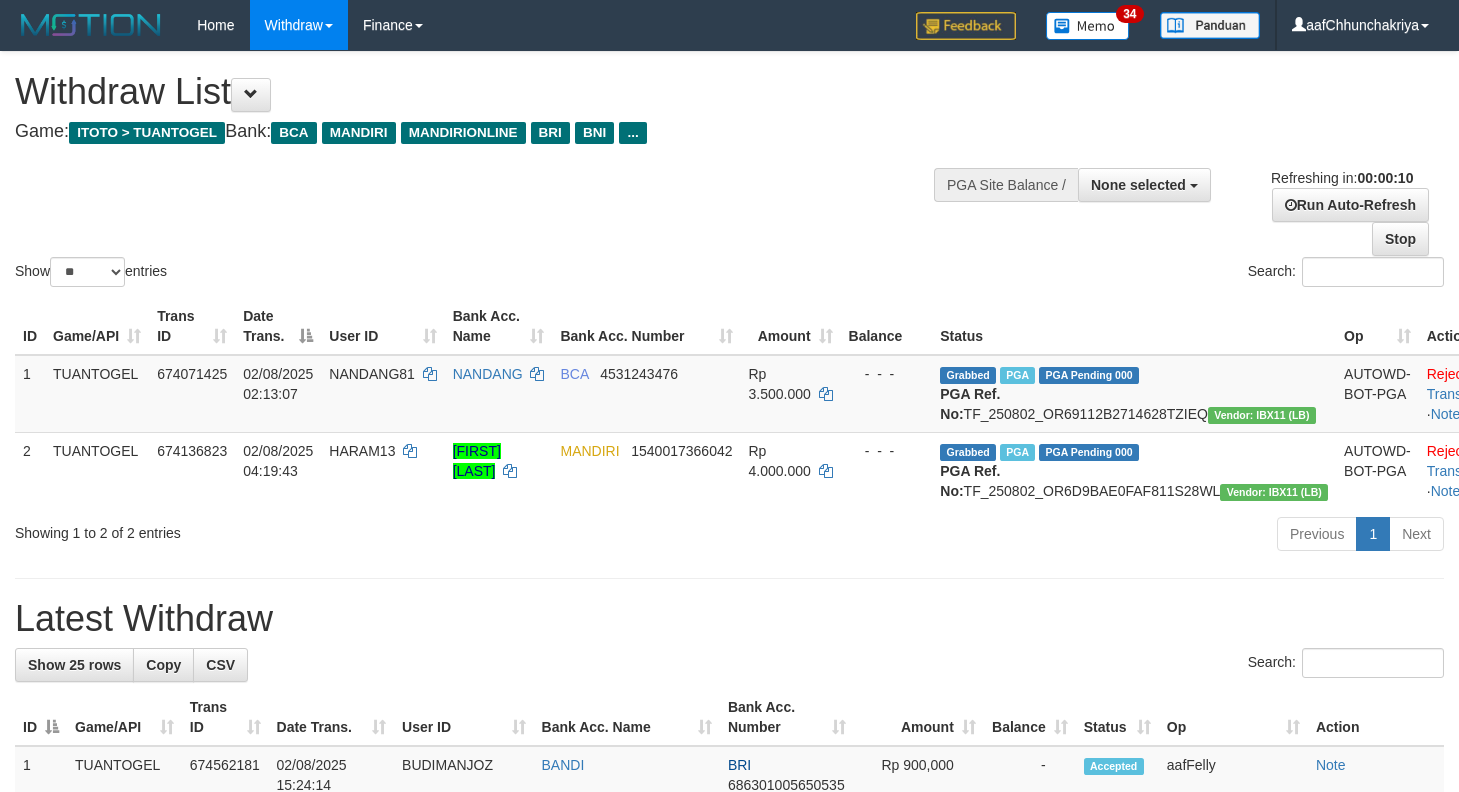 select 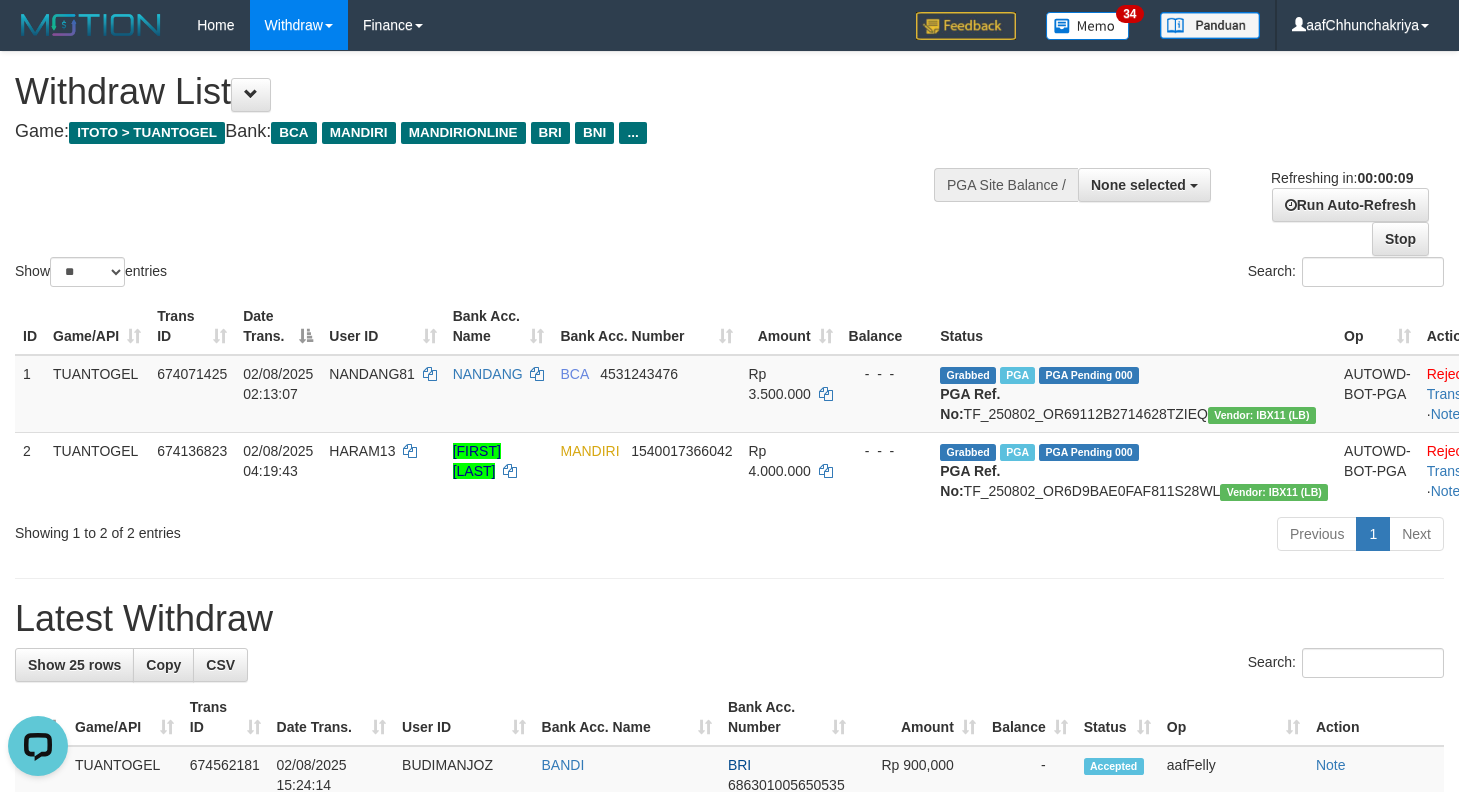 scroll, scrollTop: 0, scrollLeft: 0, axis: both 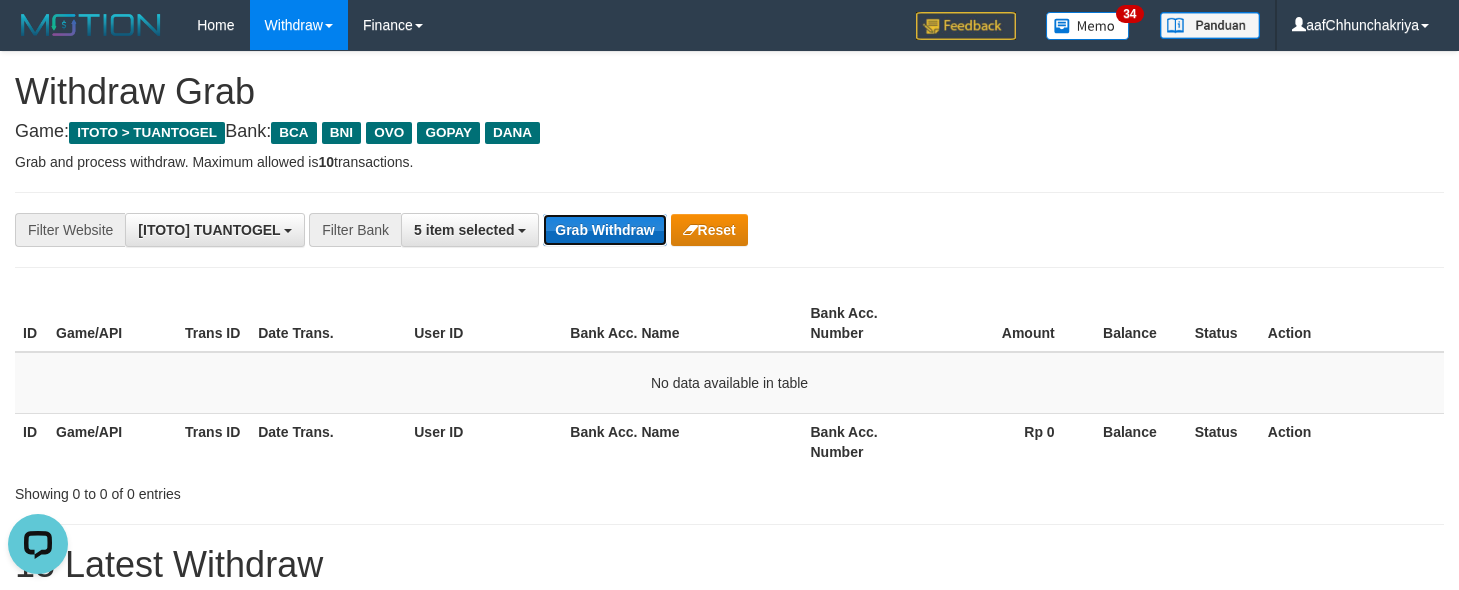 click on "Grab Withdraw" at bounding box center [604, 230] 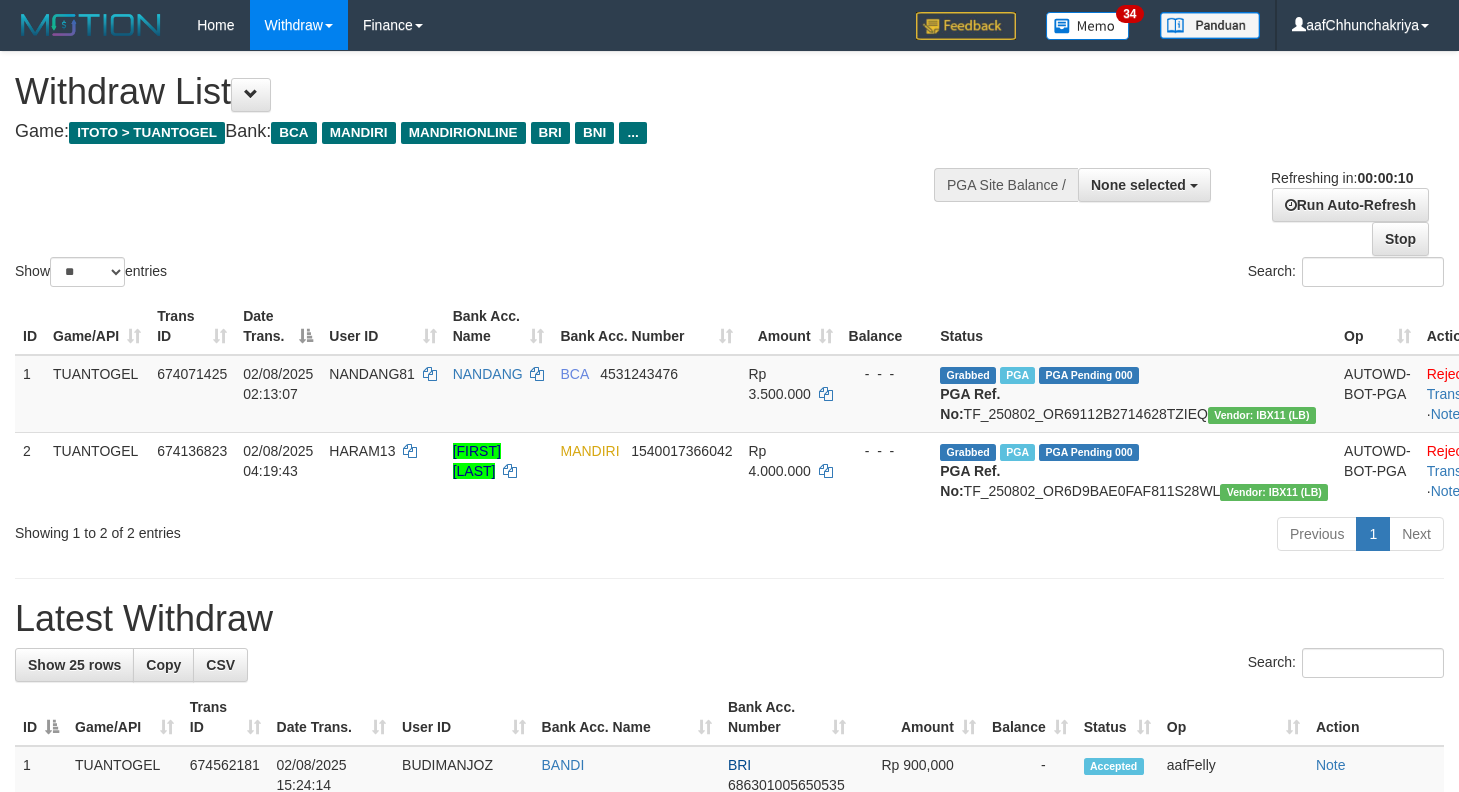 select 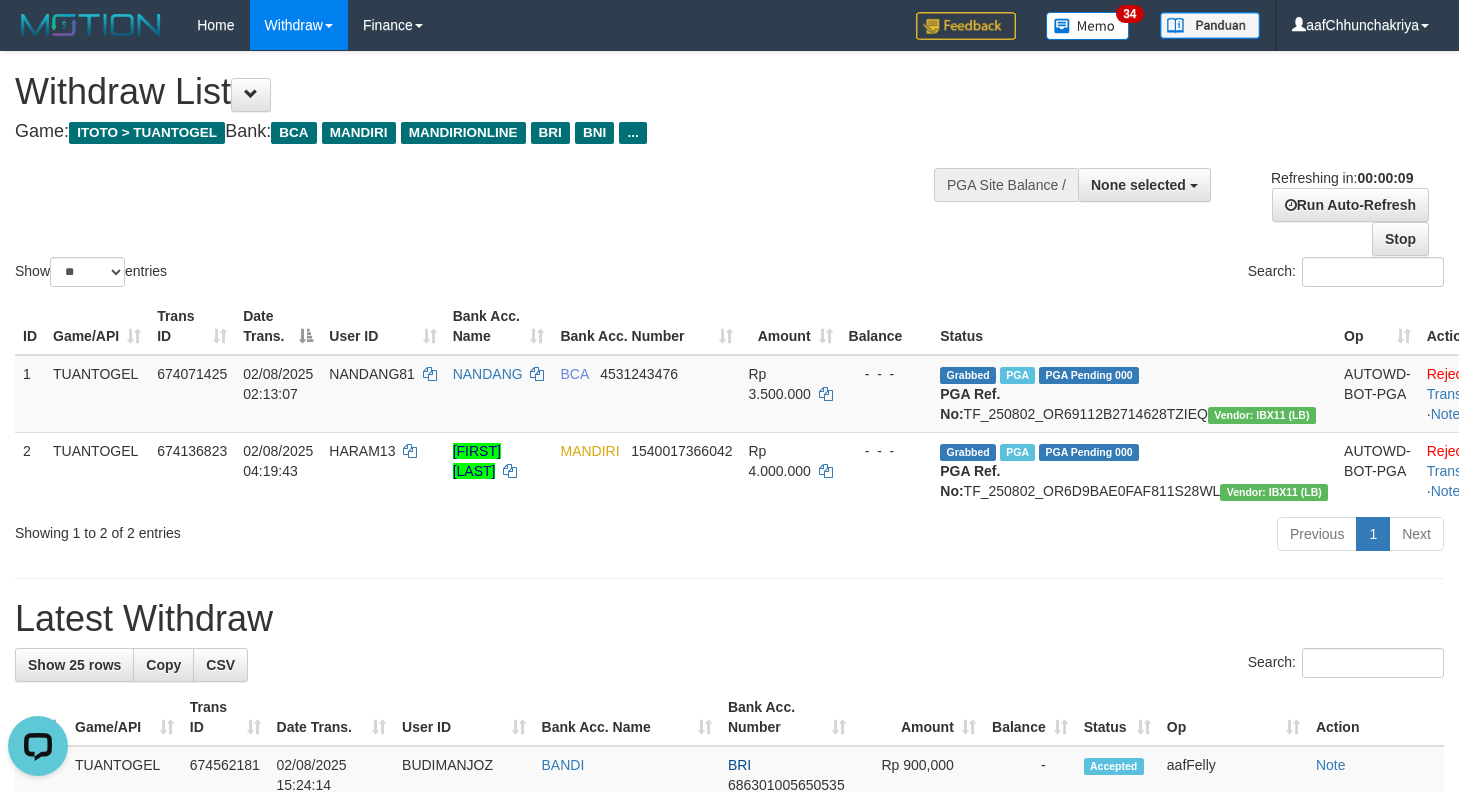 scroll, scrollTop: 0, scrollLeft: 0, axis: both 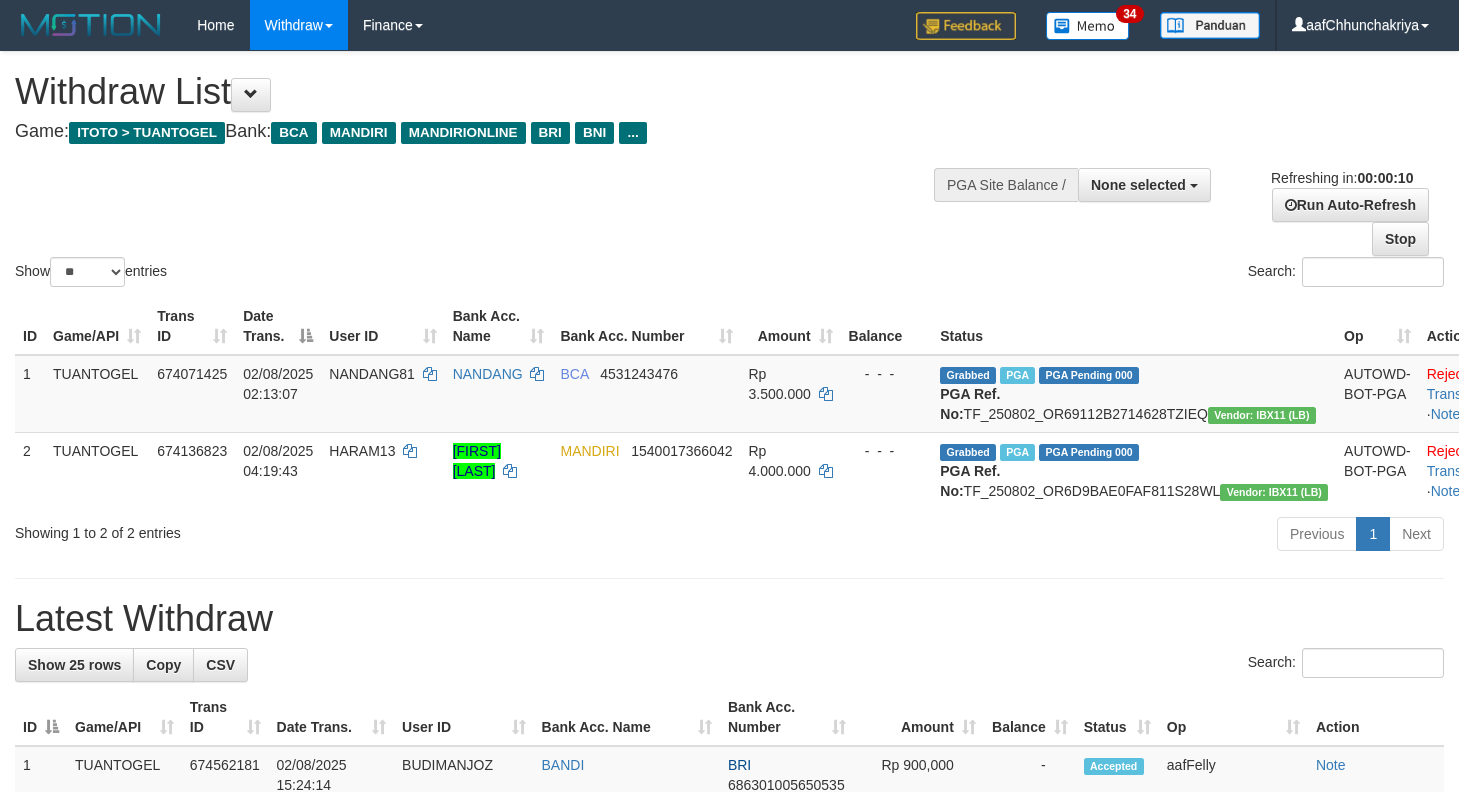 select 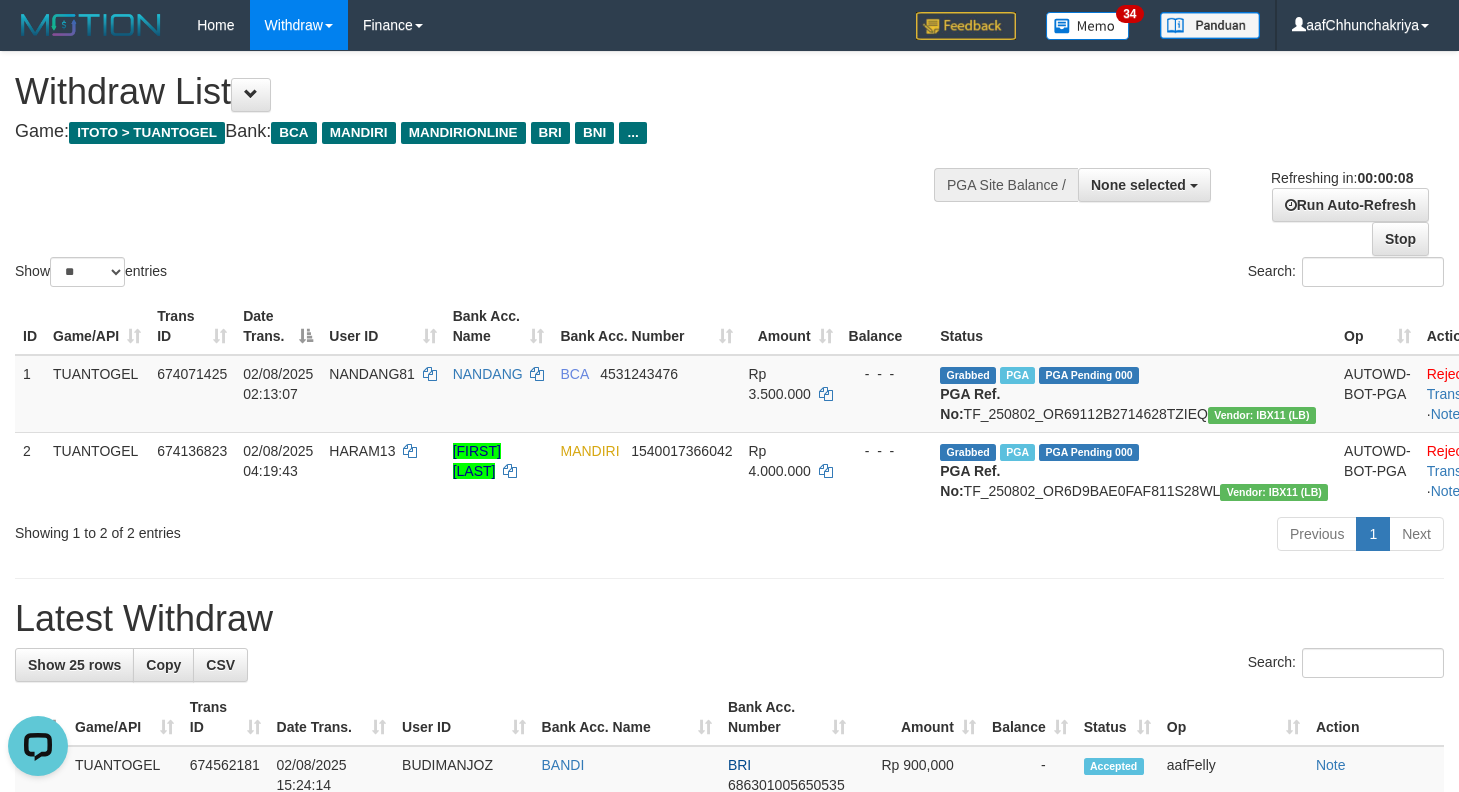scroll, scrollTop: 0, scrollLeft: 0, axis: both 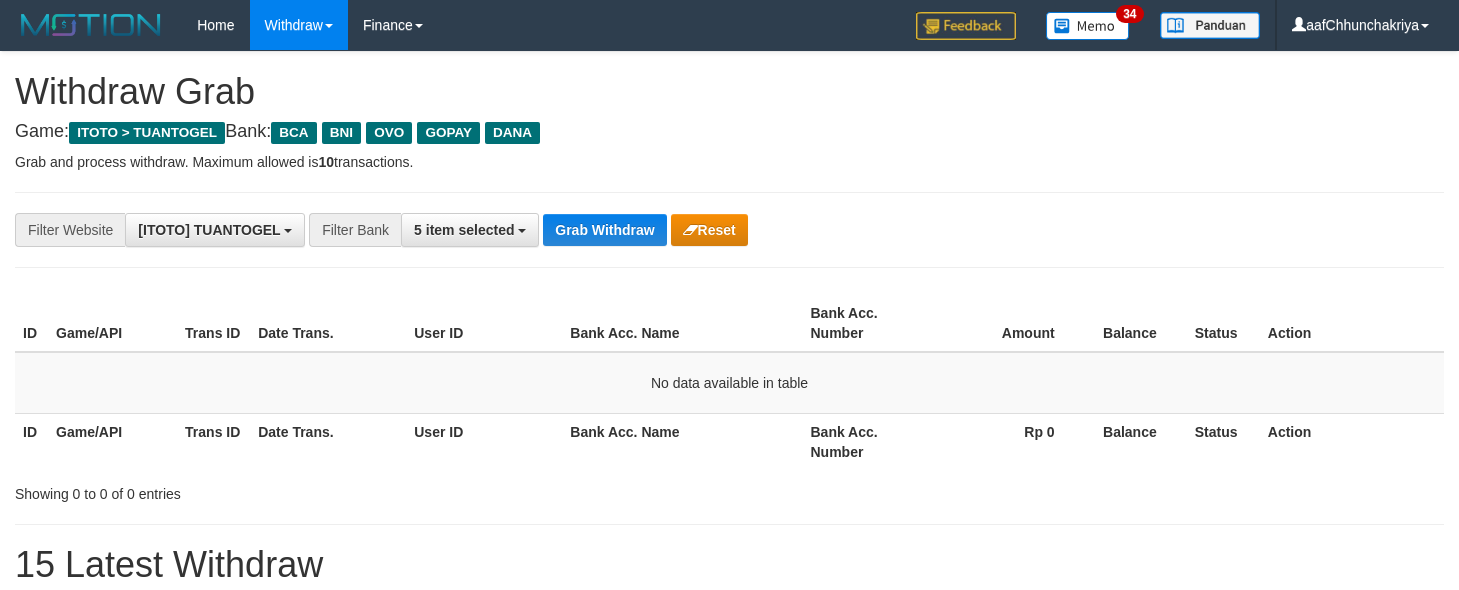 click on "Grab Withdraw" at bounding box center [604, 230] 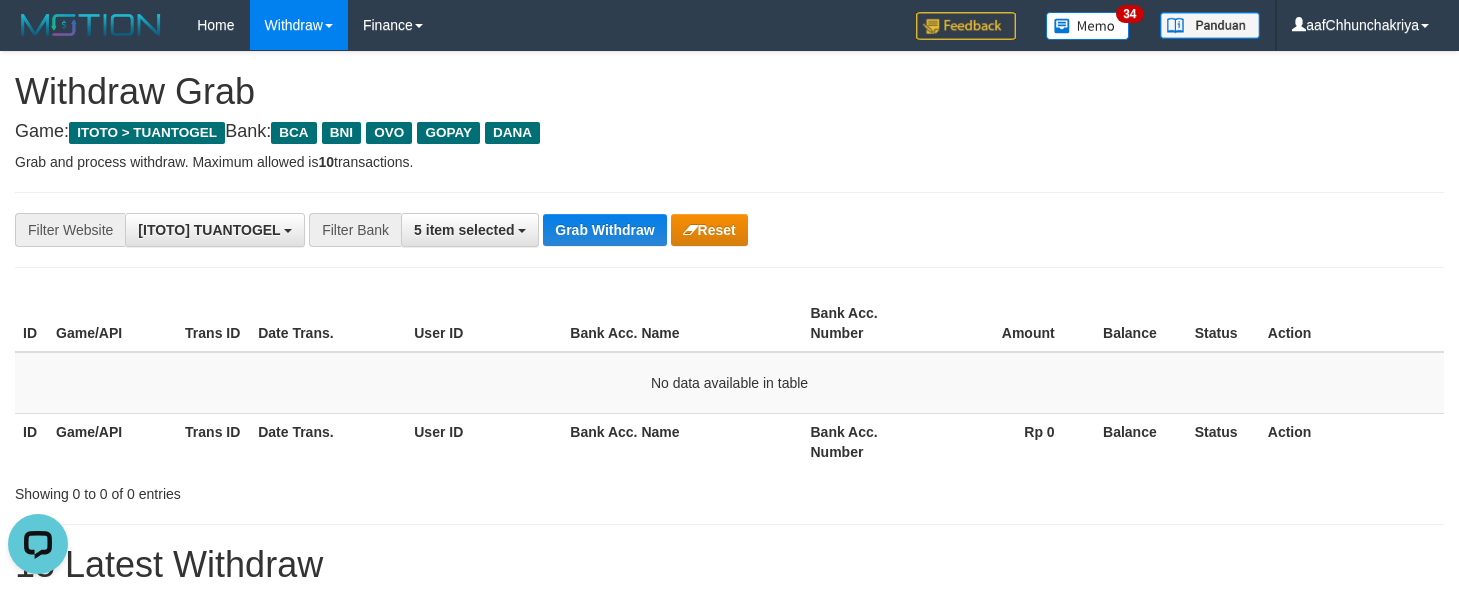 scroll, scrollTop: 0, scrollLeft: 0, axis: both 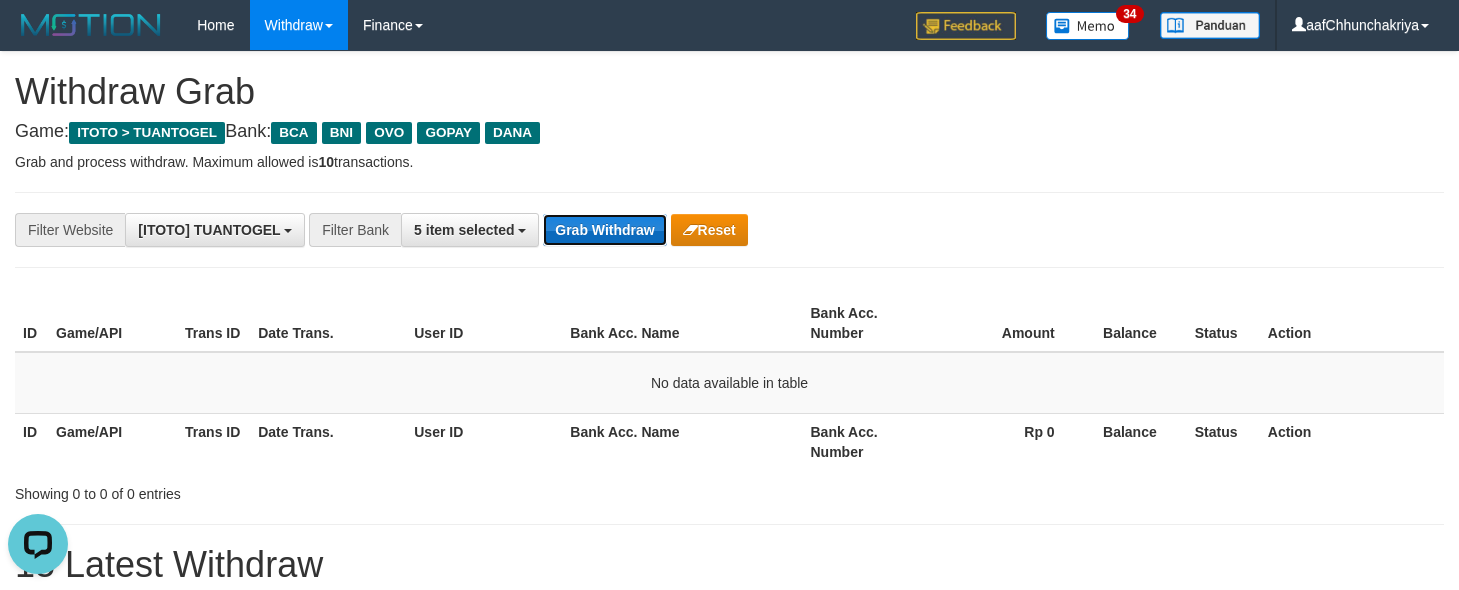 click on "Grab Withdraw" at bounding box center [604, 230] 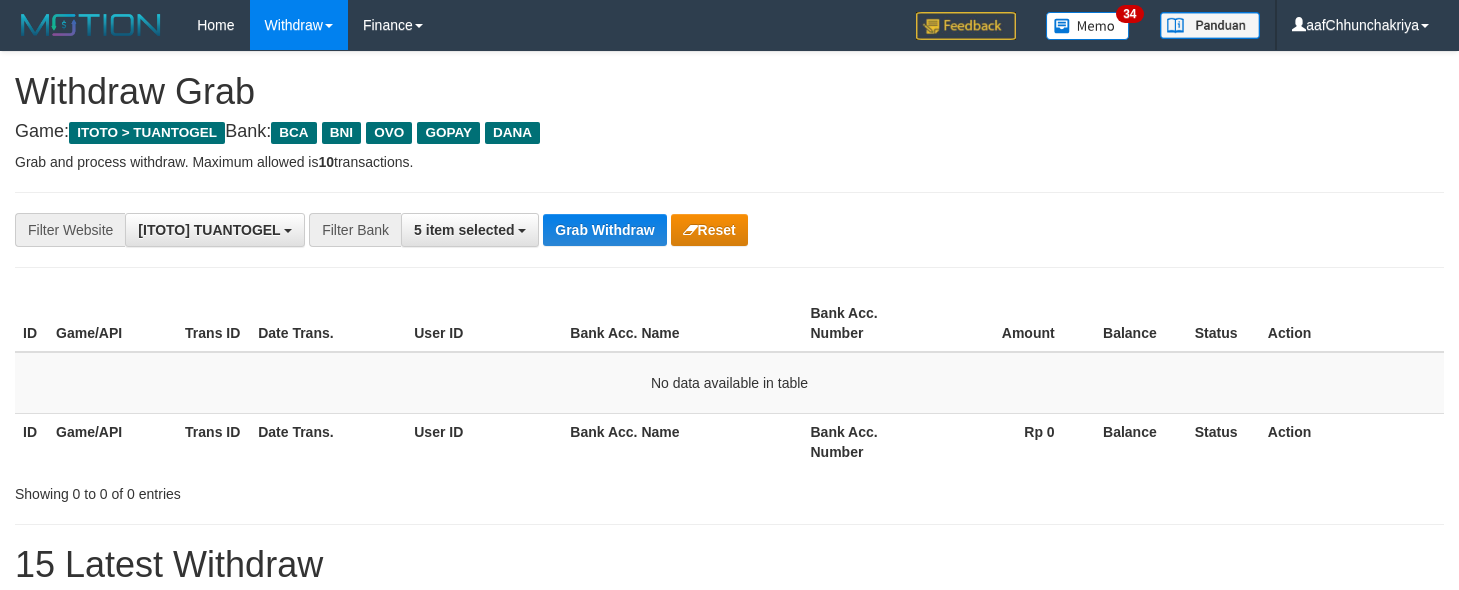 scroll, scrollTop: 0, scrollLeft: 0, axis: both 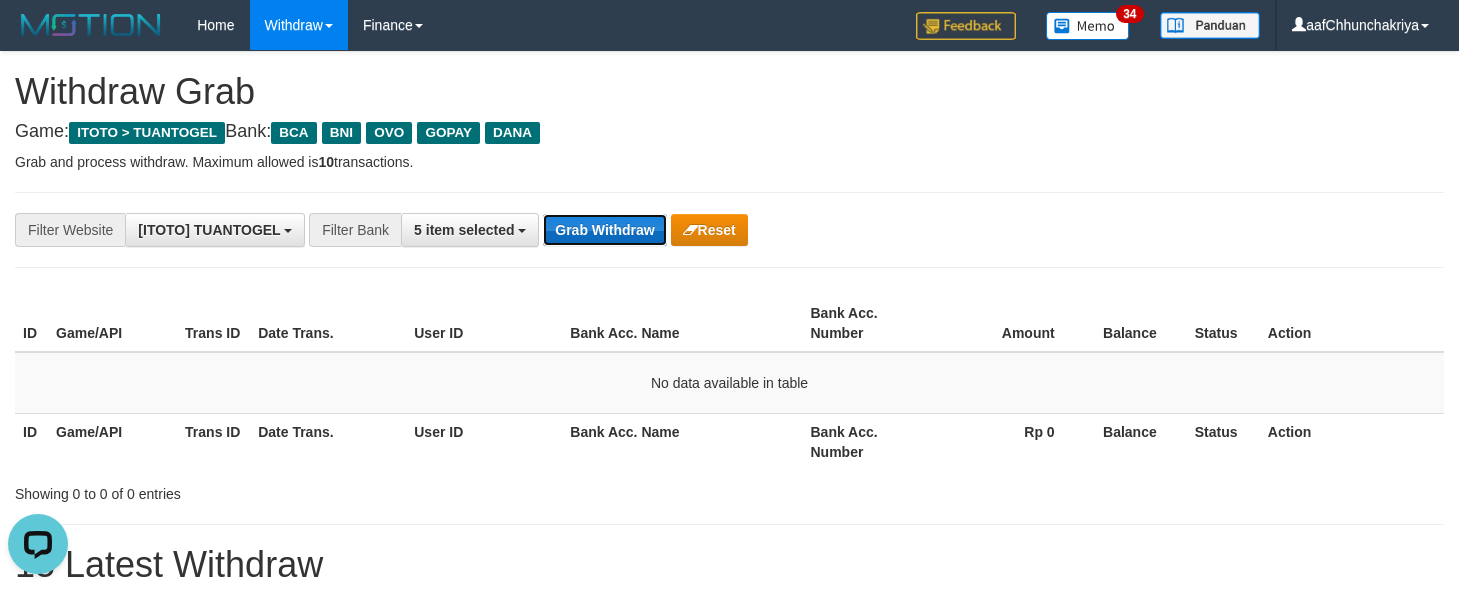 click on "Grab Withdraw" at bounding box center [604, 230] 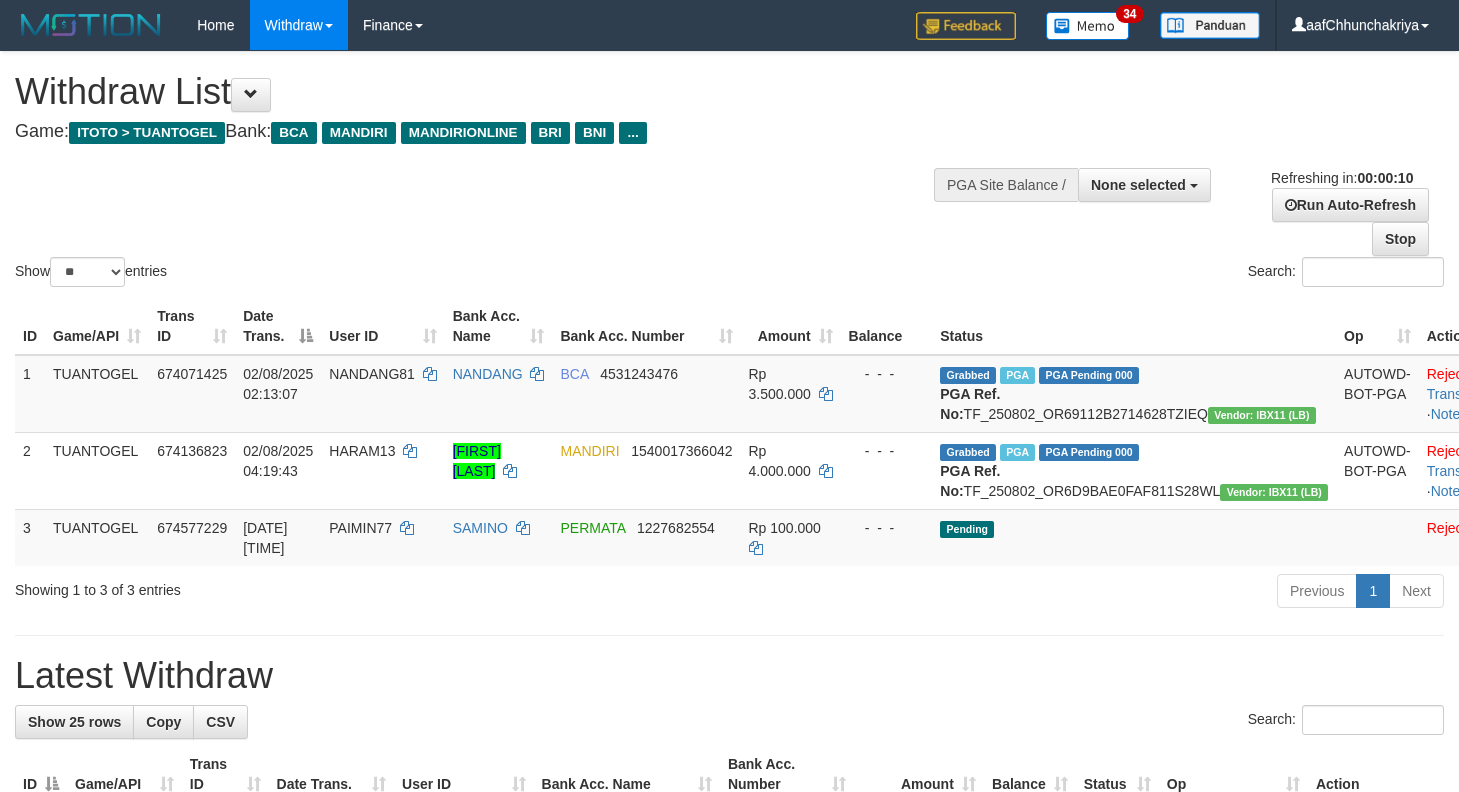 select 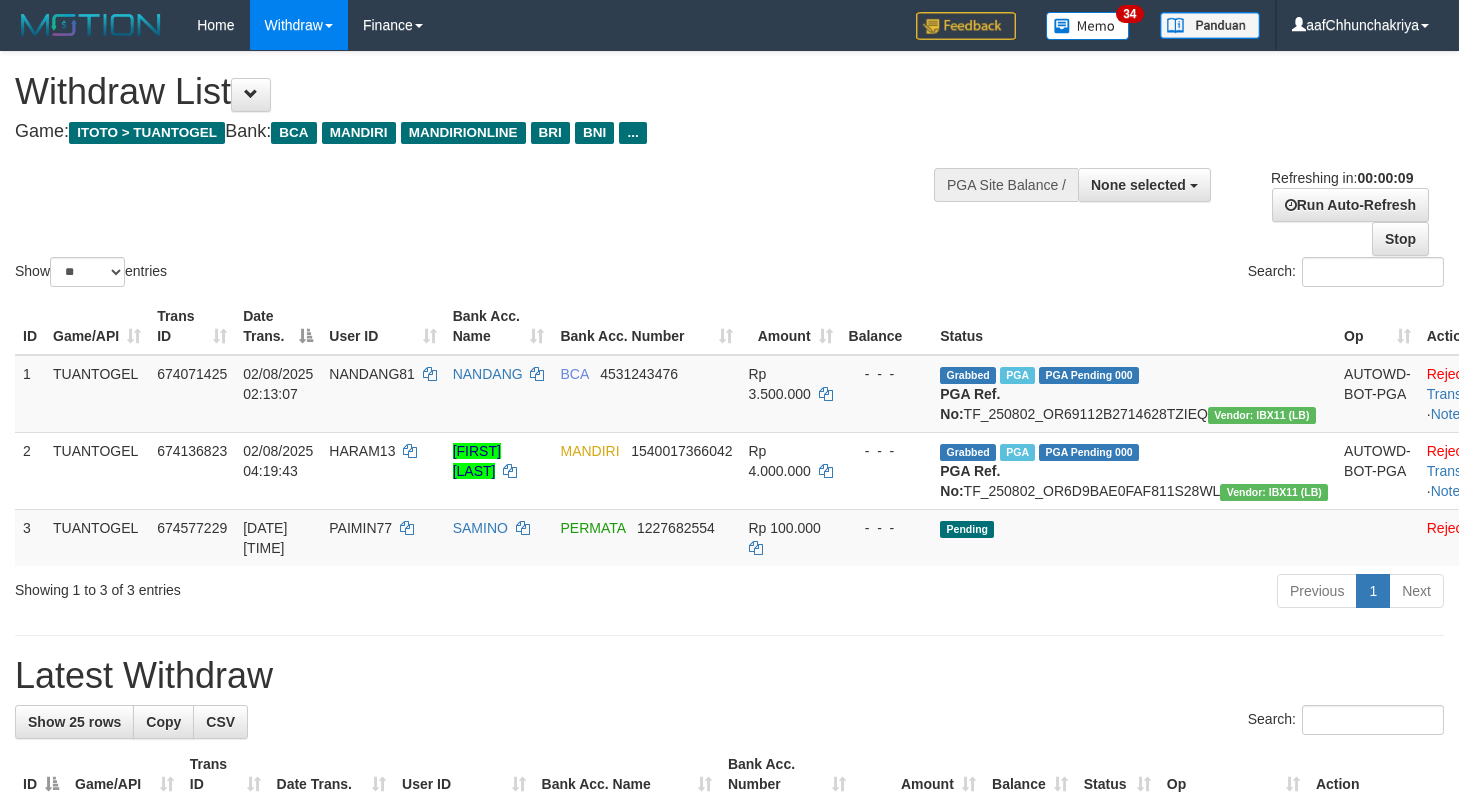 click on "**********" at bounding box center (729, 1207) 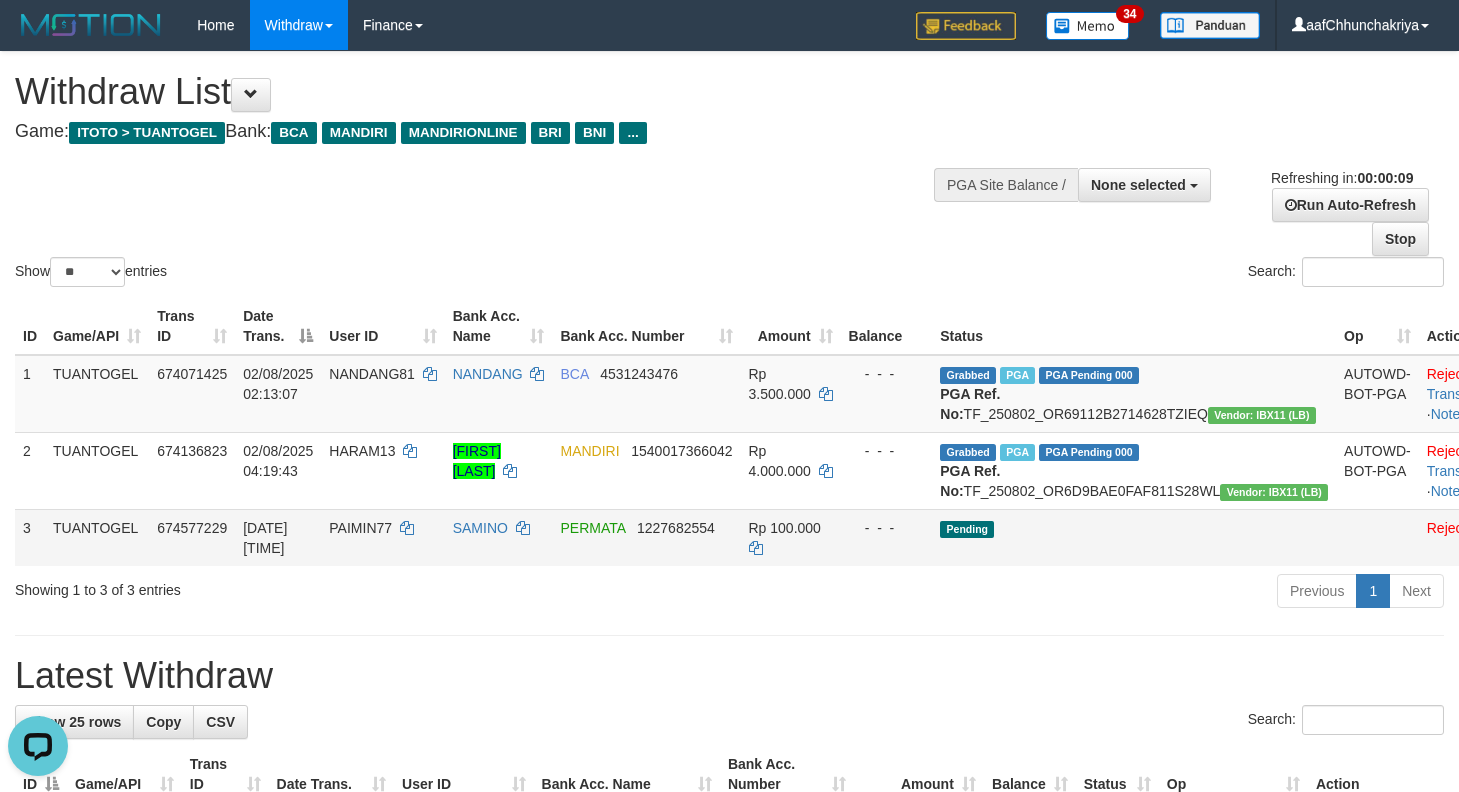 scroll, scrollTop: 0, scrollLeft: 0, axis: both 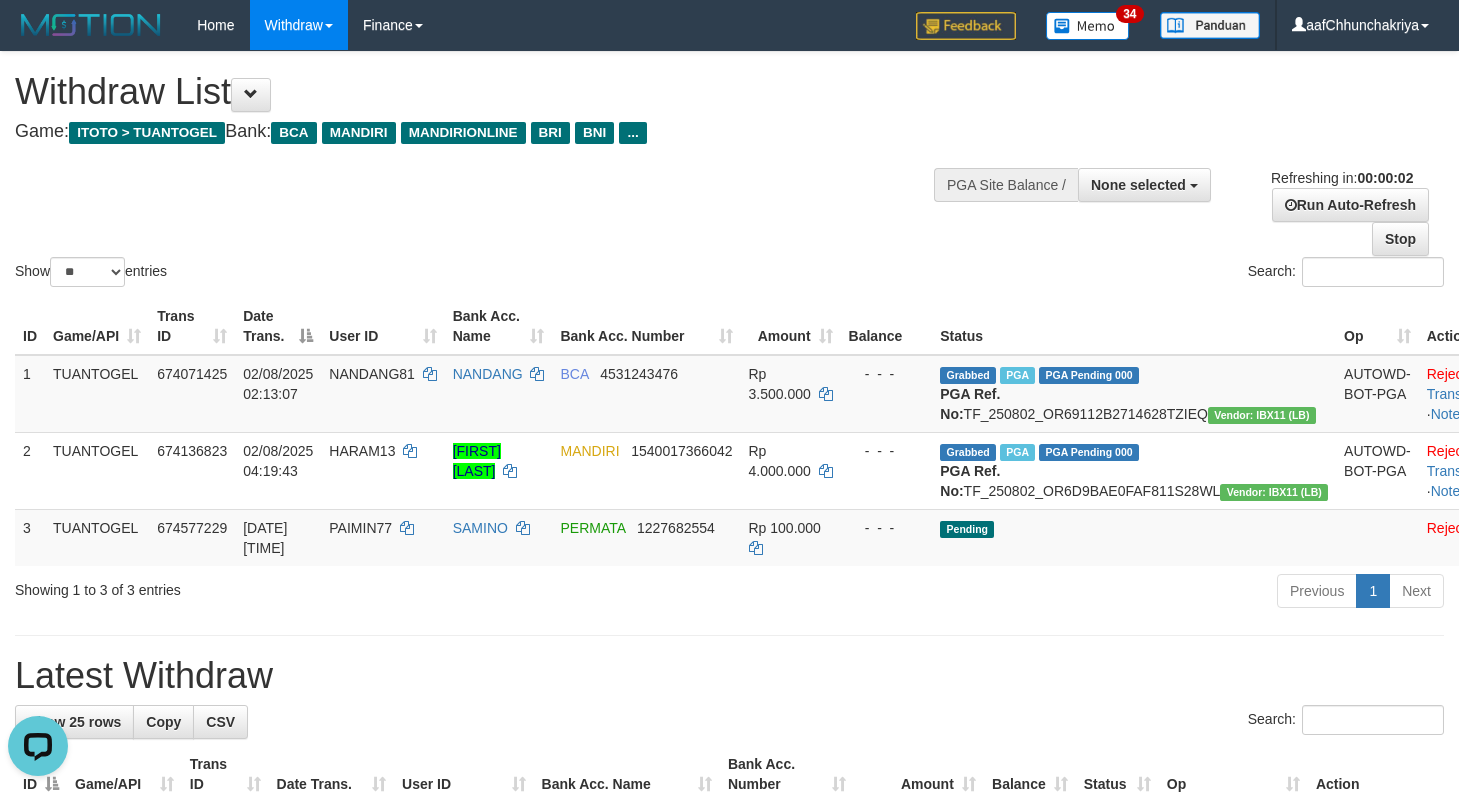 click on "**********" at bounding box center [729, 1207] 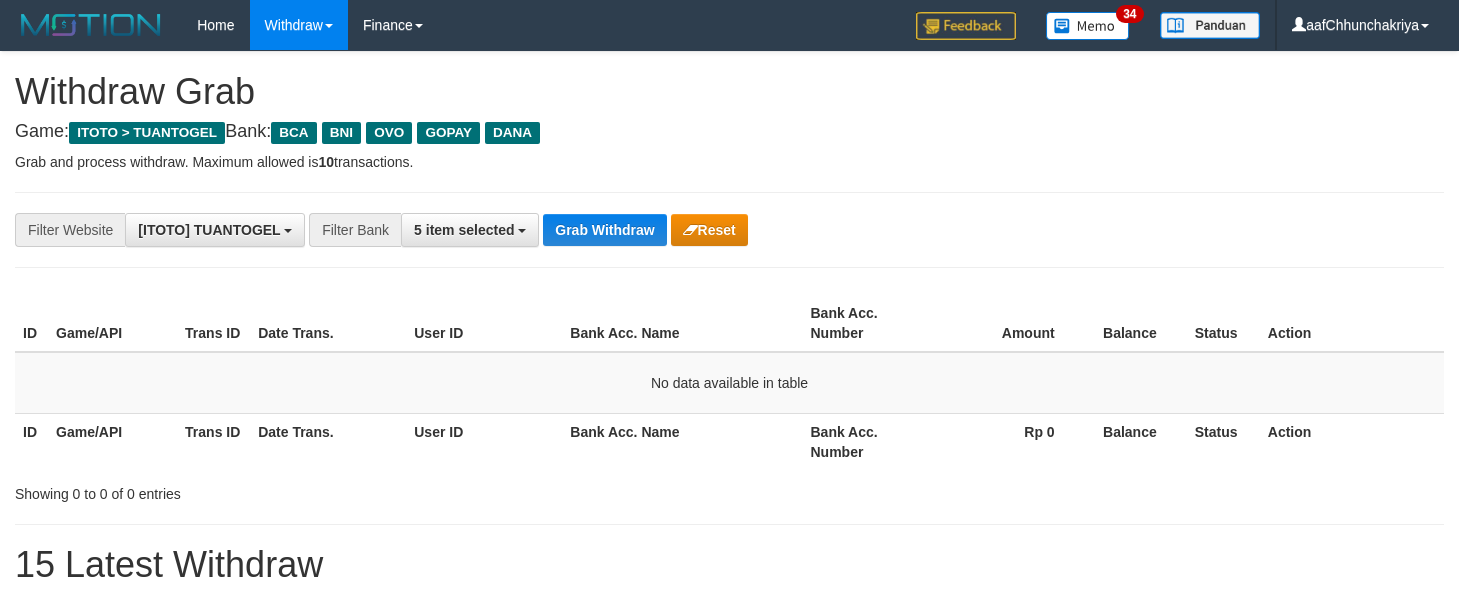 scroll, scrollTop: 0, scrollLeft: 0, axis: both 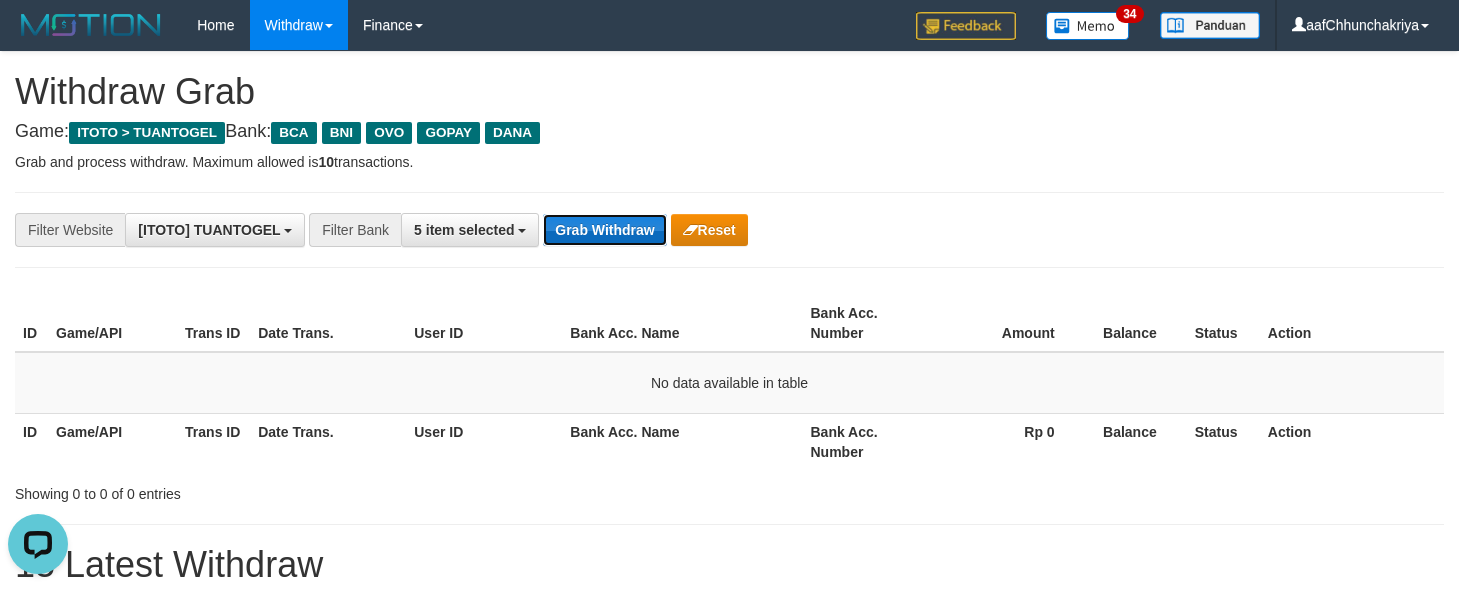 click on "Grab Withdraw" at bounding box center [604, 230] 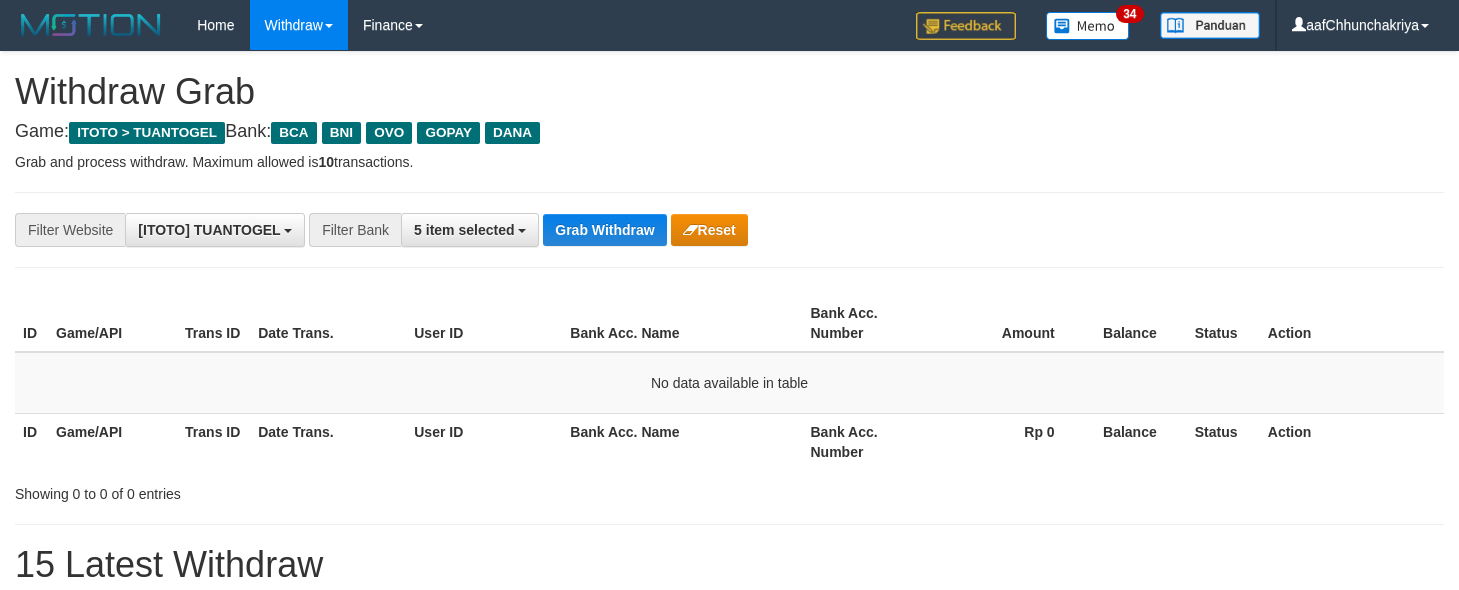 scroll, scrollTop: 0, scrollLeft: 0, axis: both 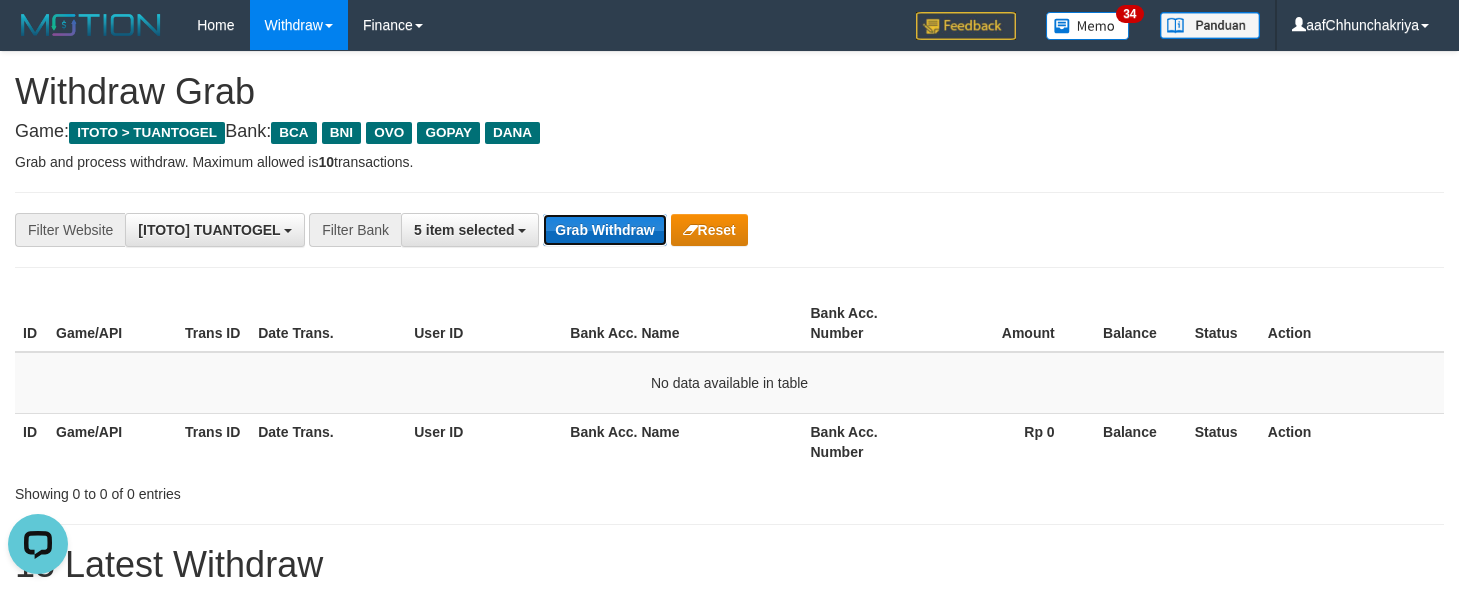 click on "Grab Withdraw" at bounding box center [604, 230] 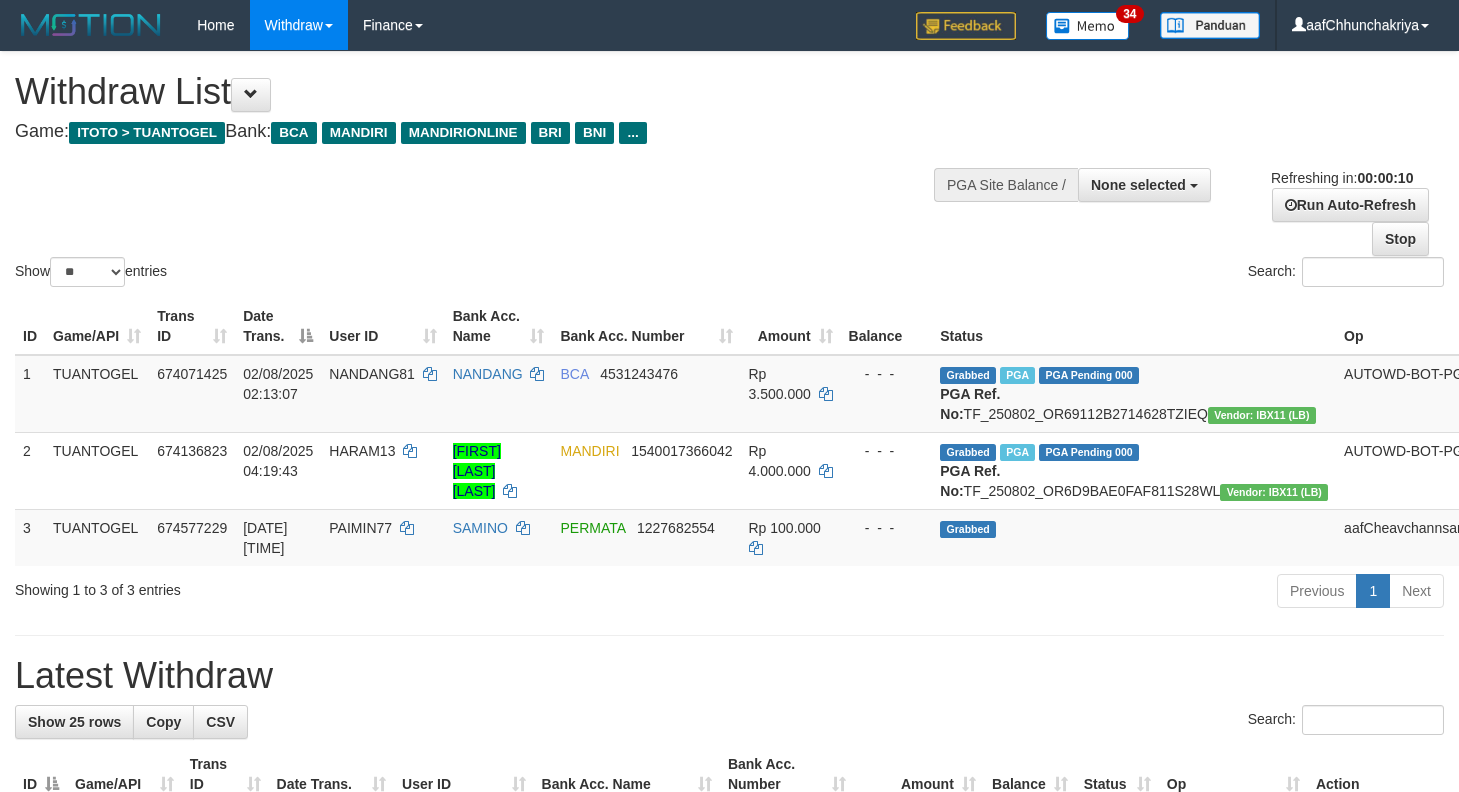 select 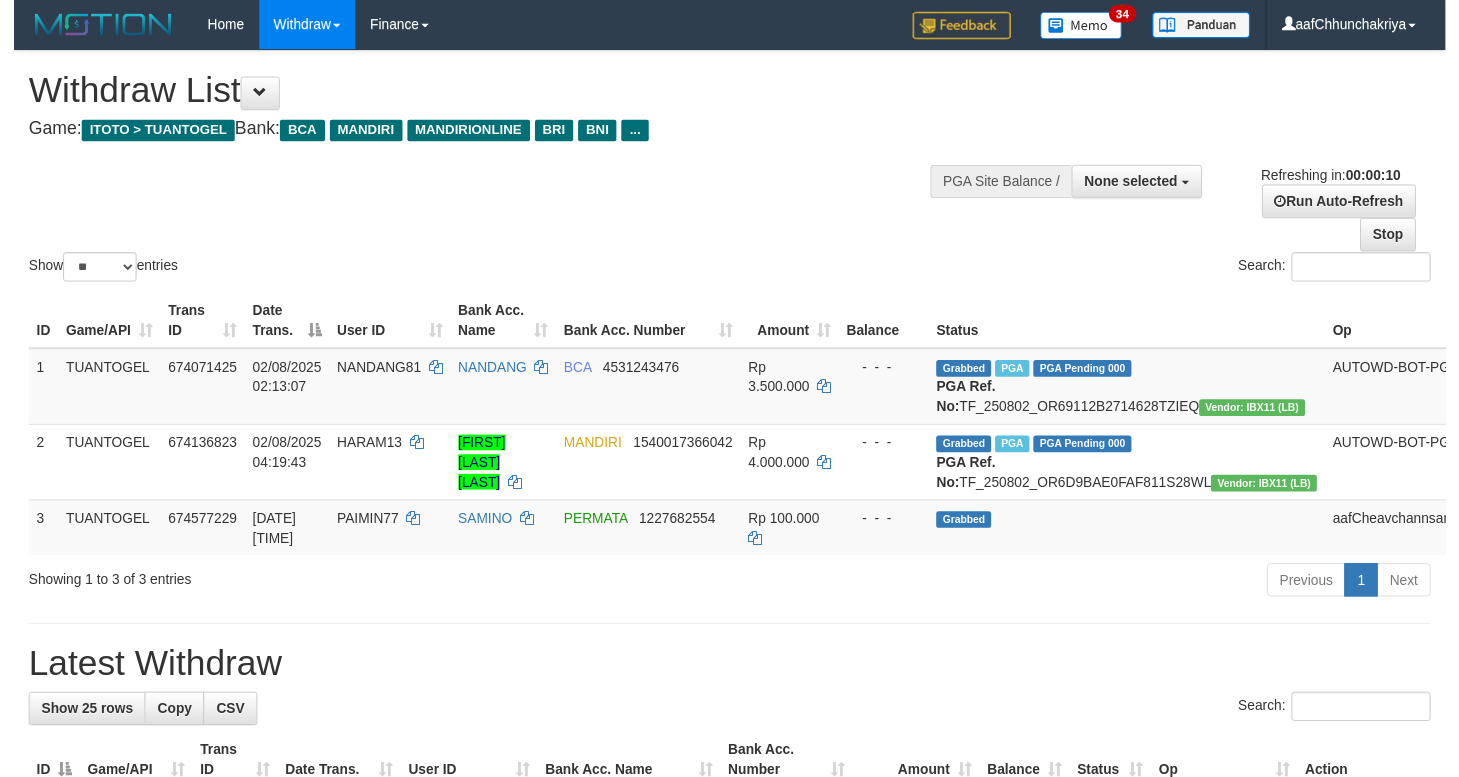 scroll, scrollTop: 0, scrollLeft: 0, axis: both 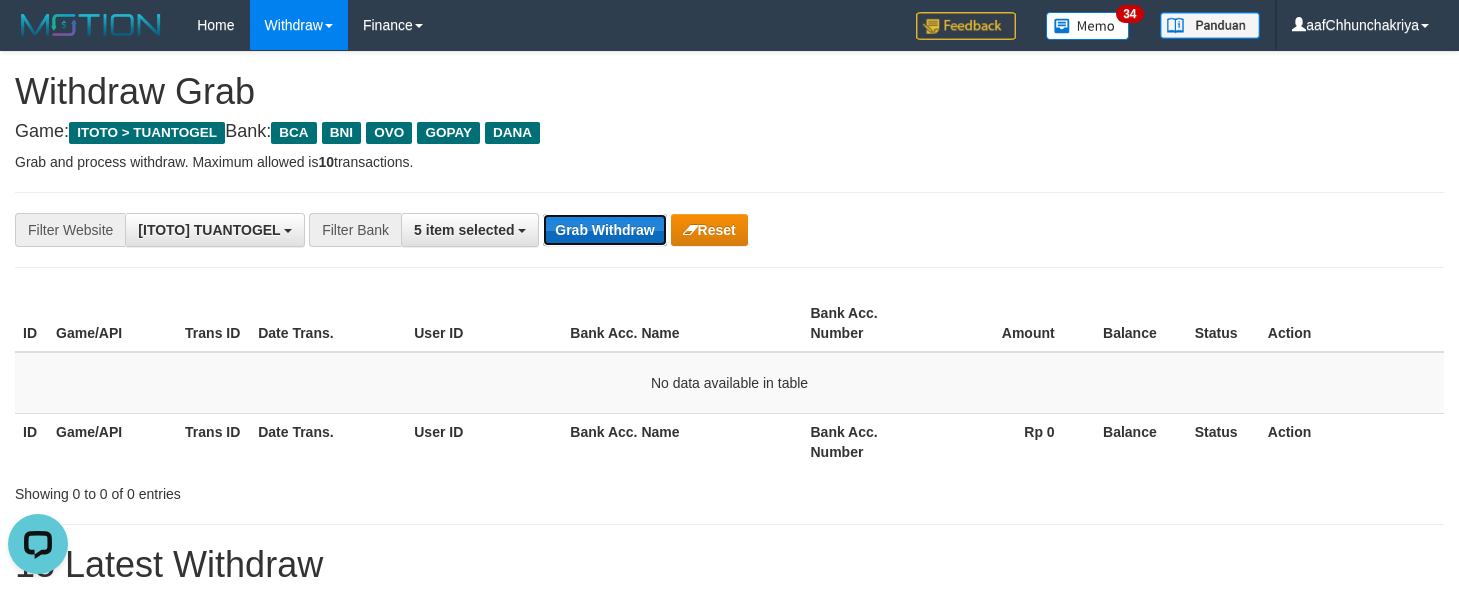 click on "Grab Withdraw" at bounding box center [604, 230] 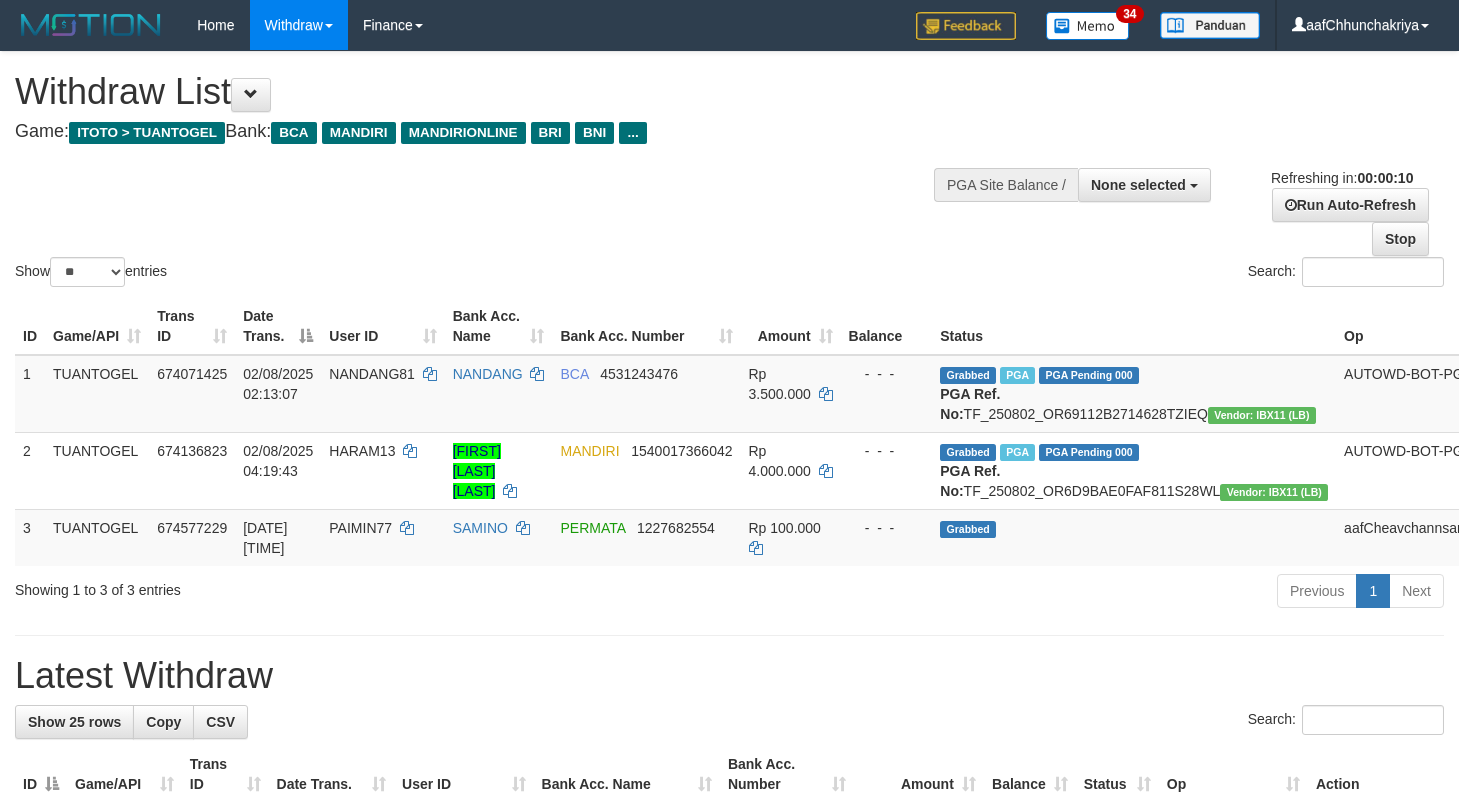 select 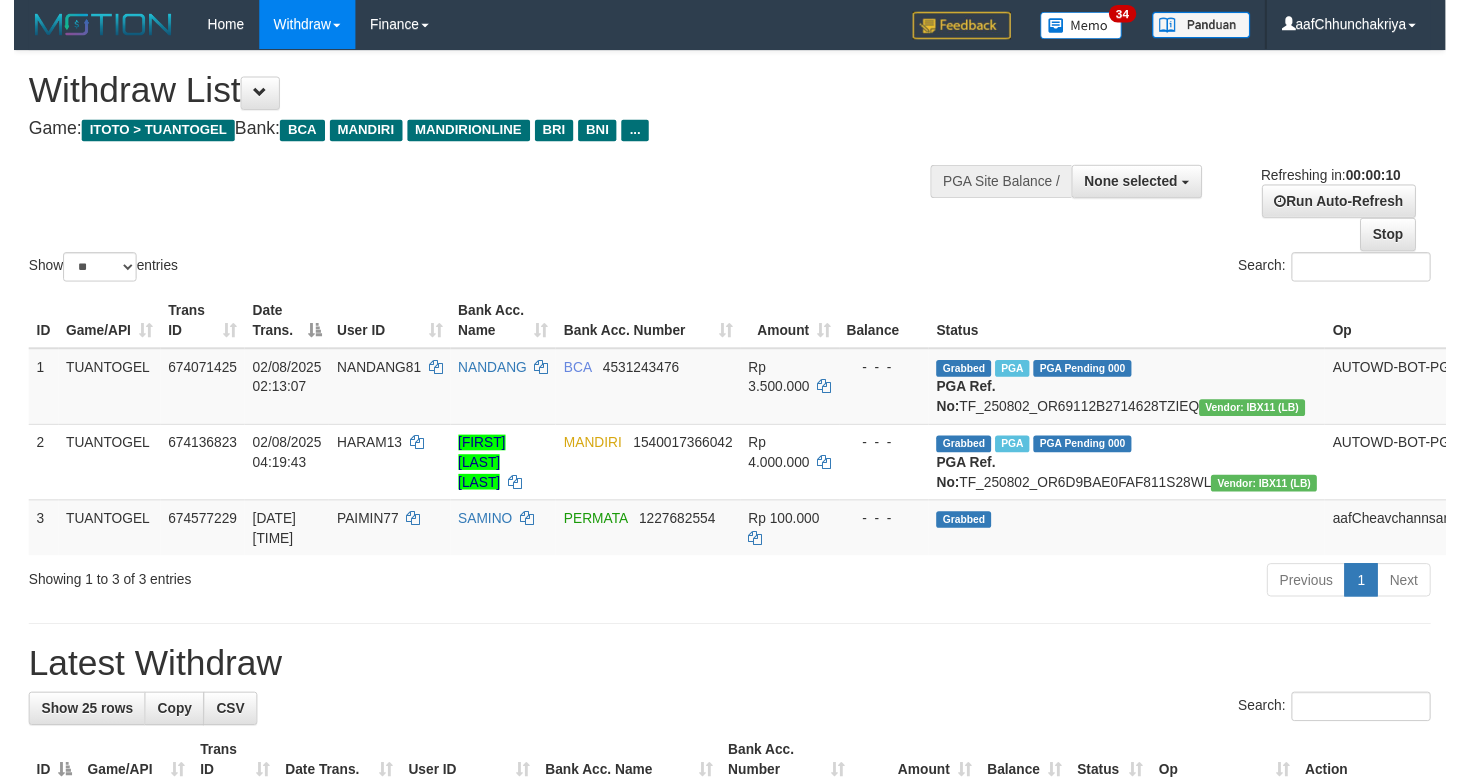scroll, scrollTop: 0, scrollLeft: 0, axis: both 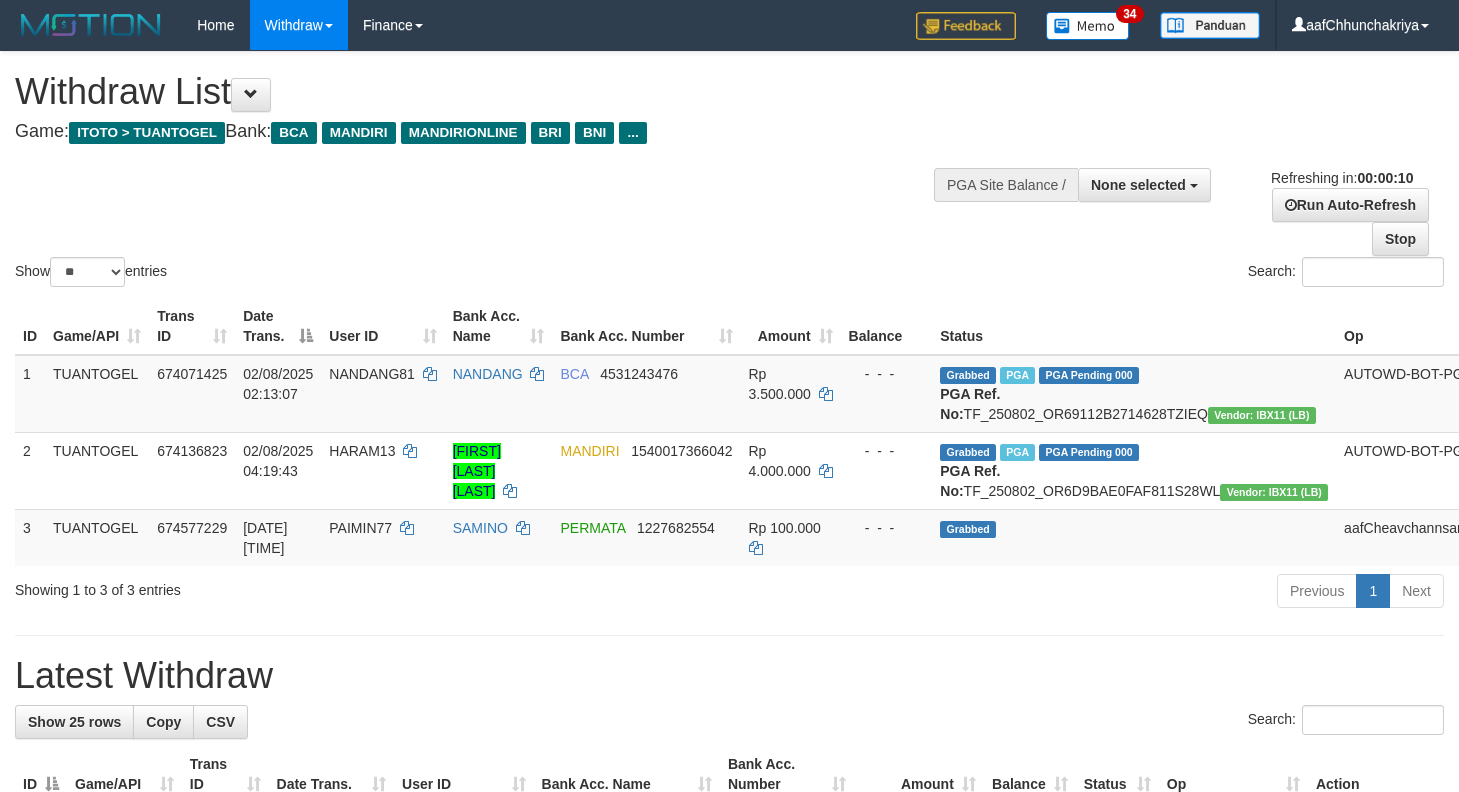 select 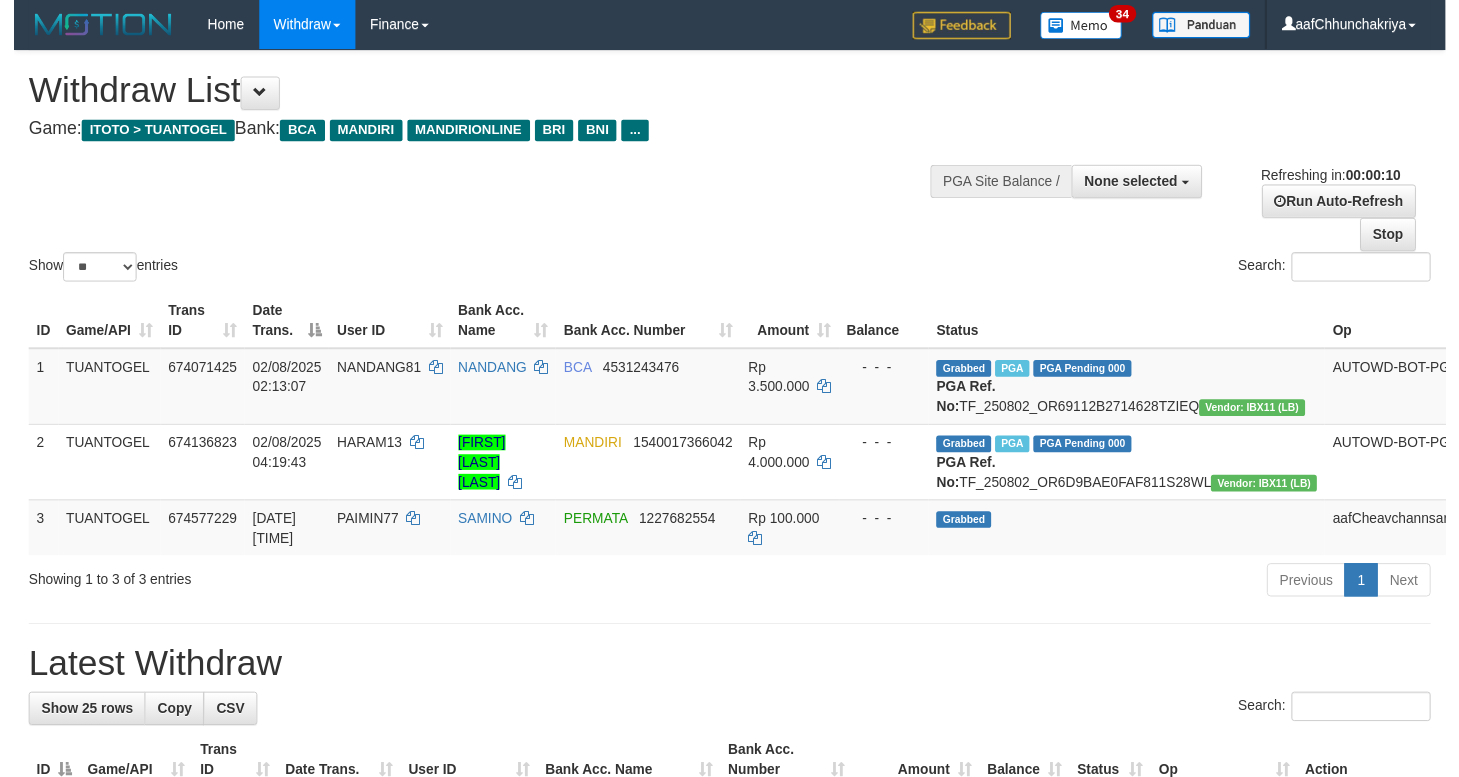 scroll, scrollTop: 0, scrollLeft: 0, axis: both 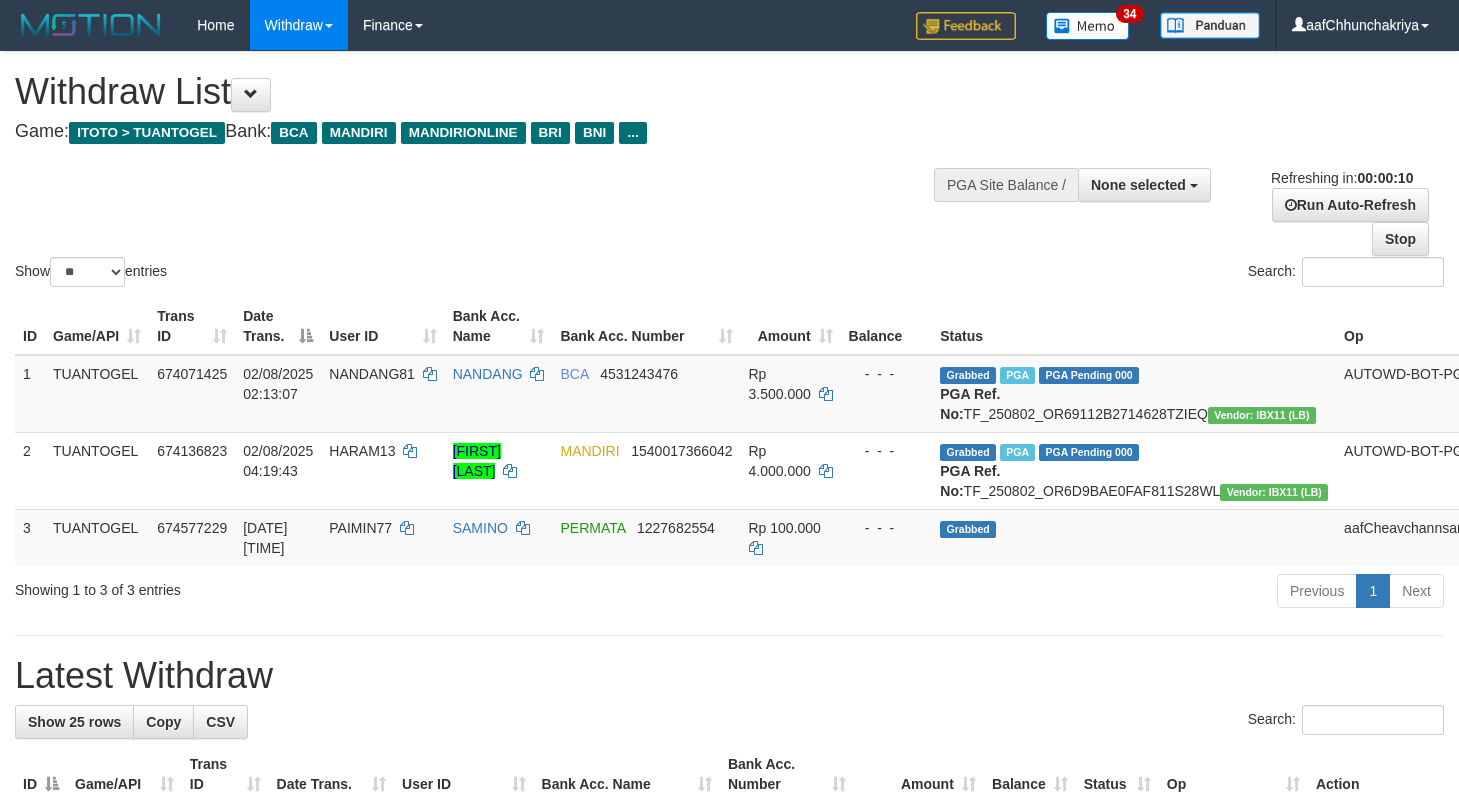 select 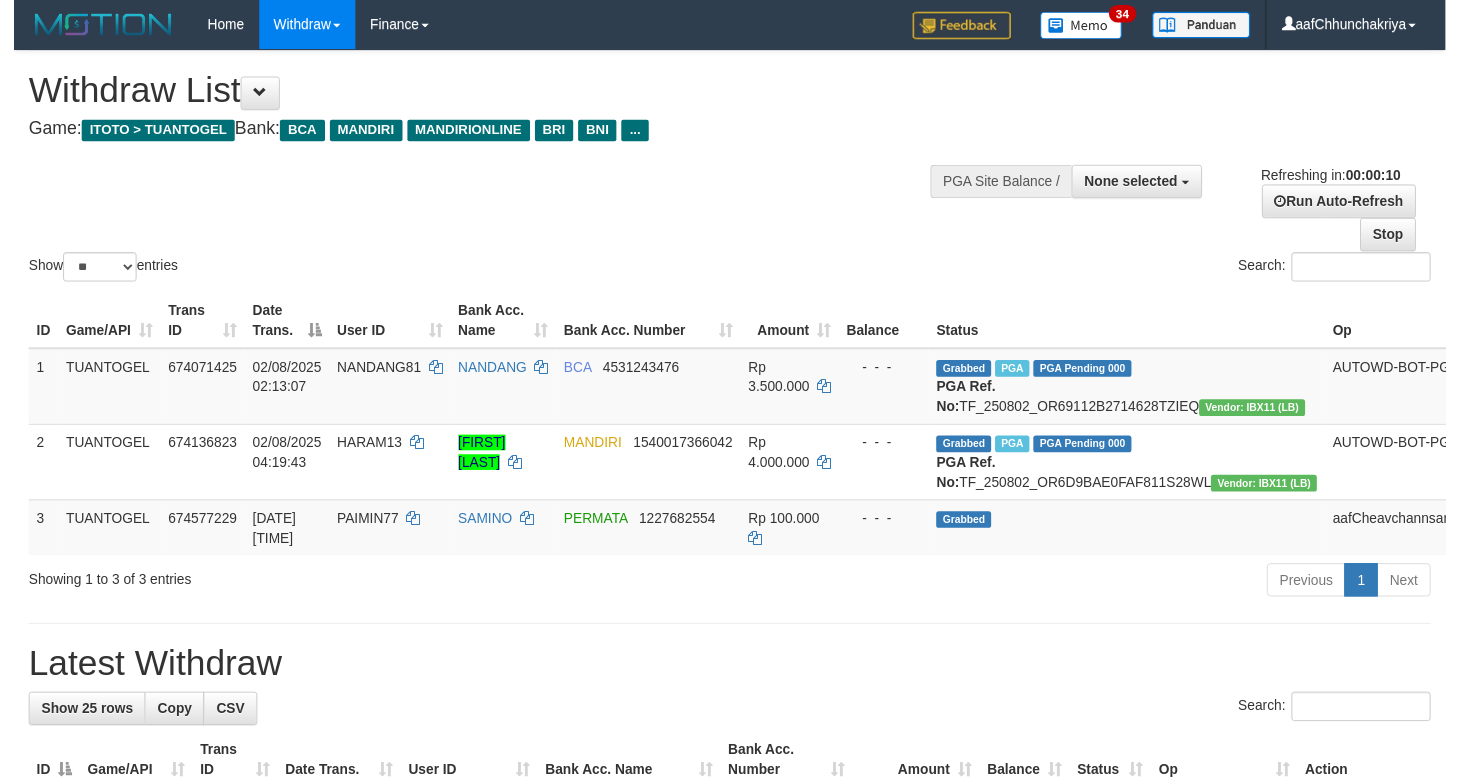 scroll, scrollTop: 0, scrollLeft: 0, axis: both 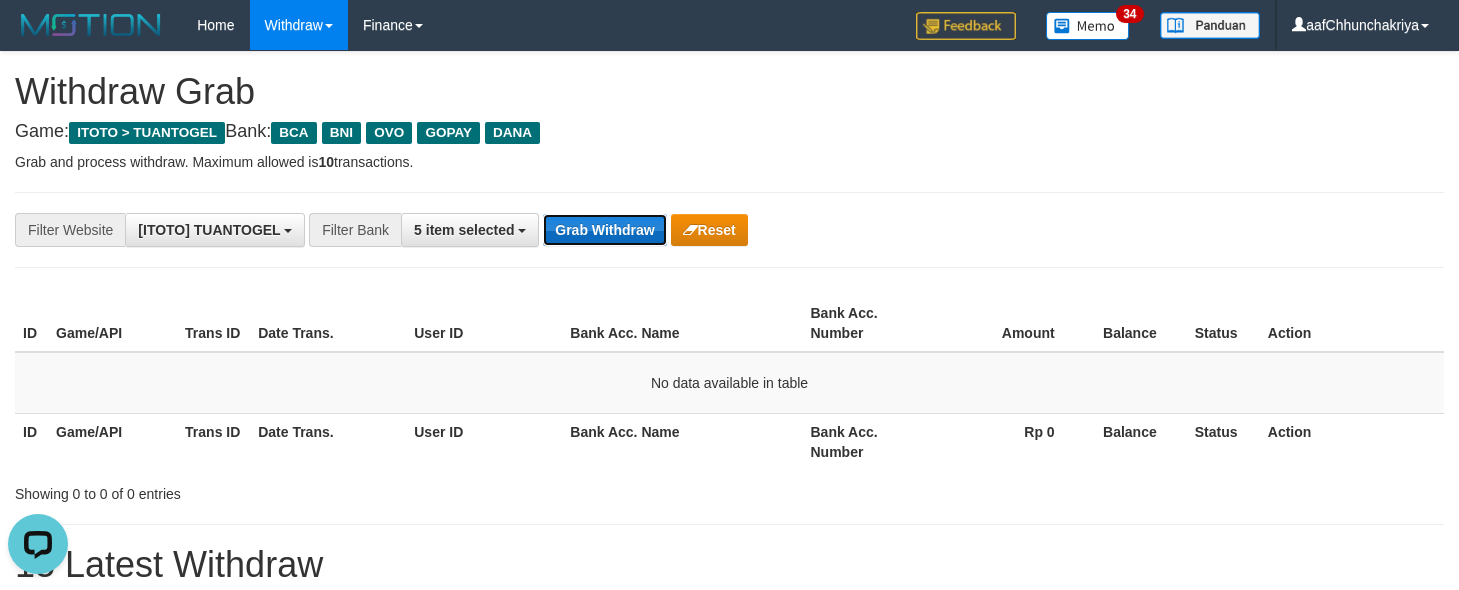 click on "Grab Withdraw" at bounding box center (604, 230) 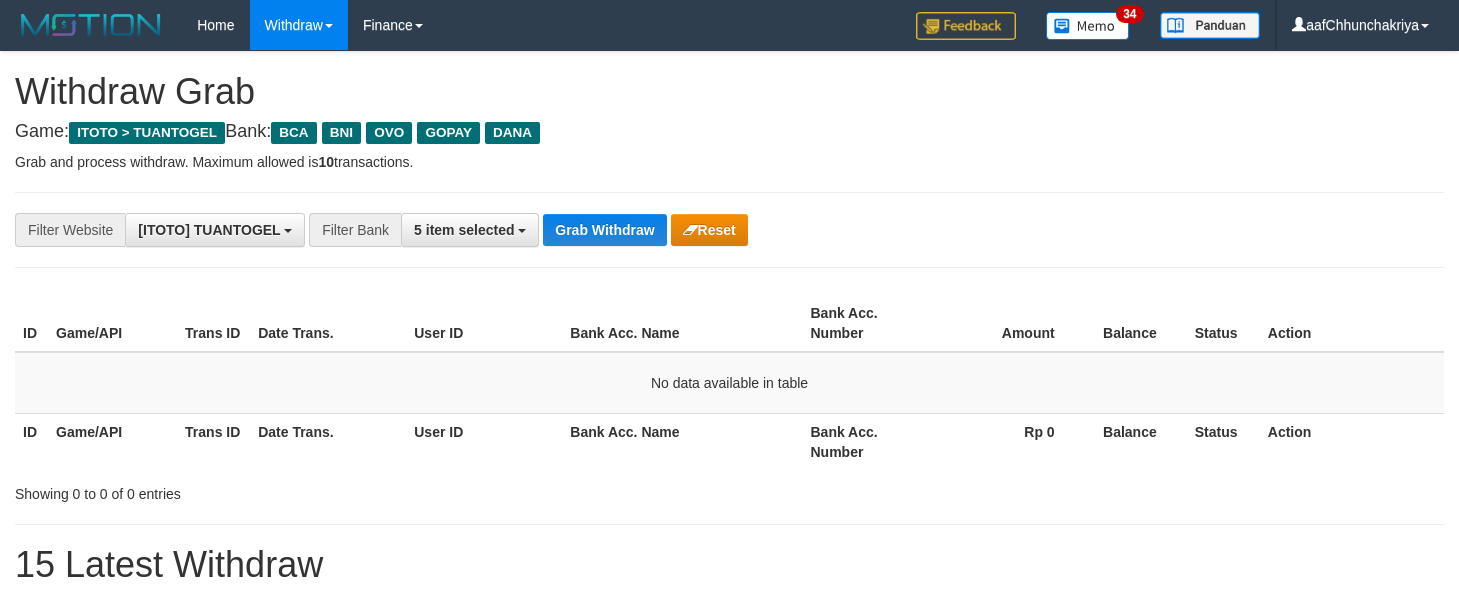 scroll, scrollTop: 0, scrollLeft: 0, axis: both 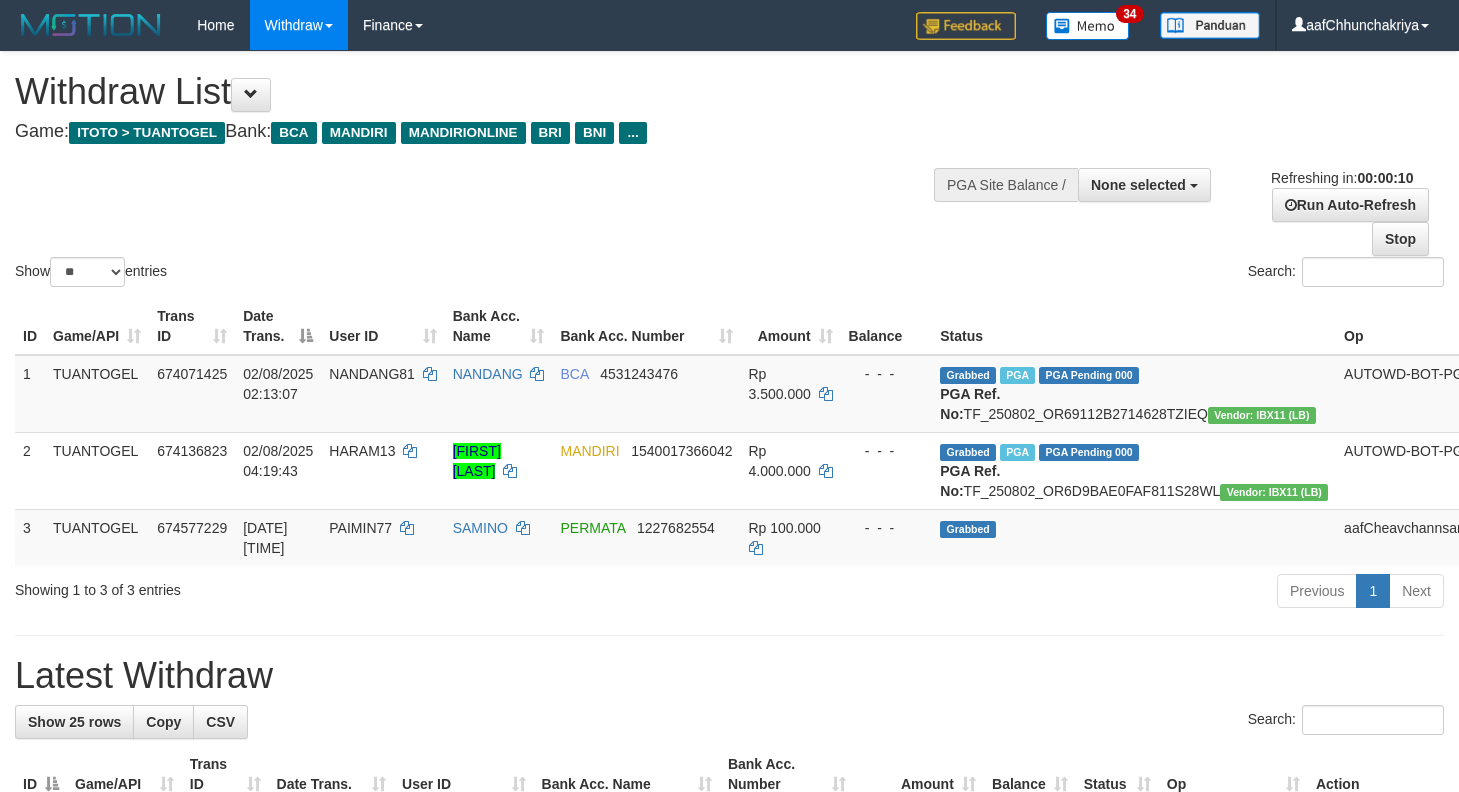 select 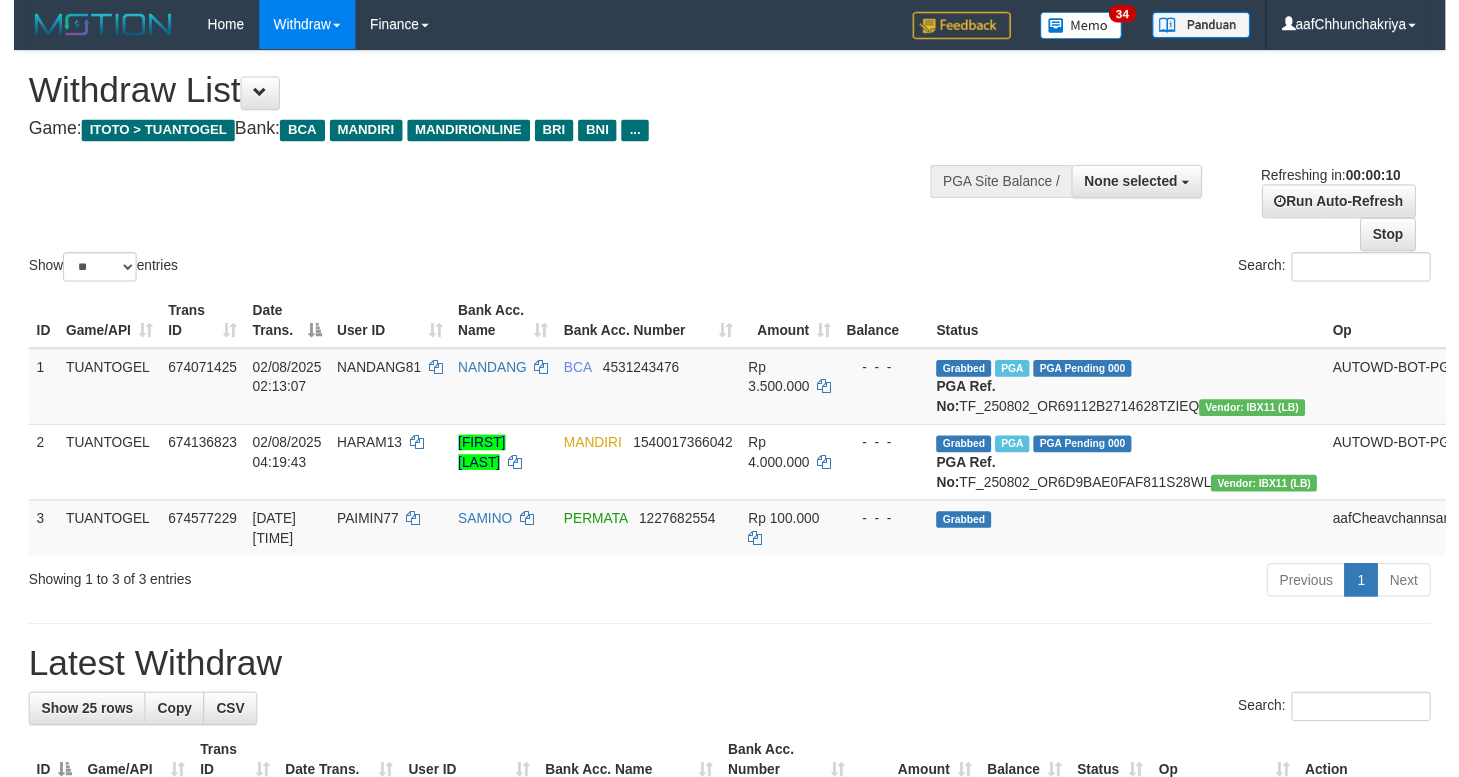 scroll, scrollTop: 0, scrollLeft: 0, axis: both 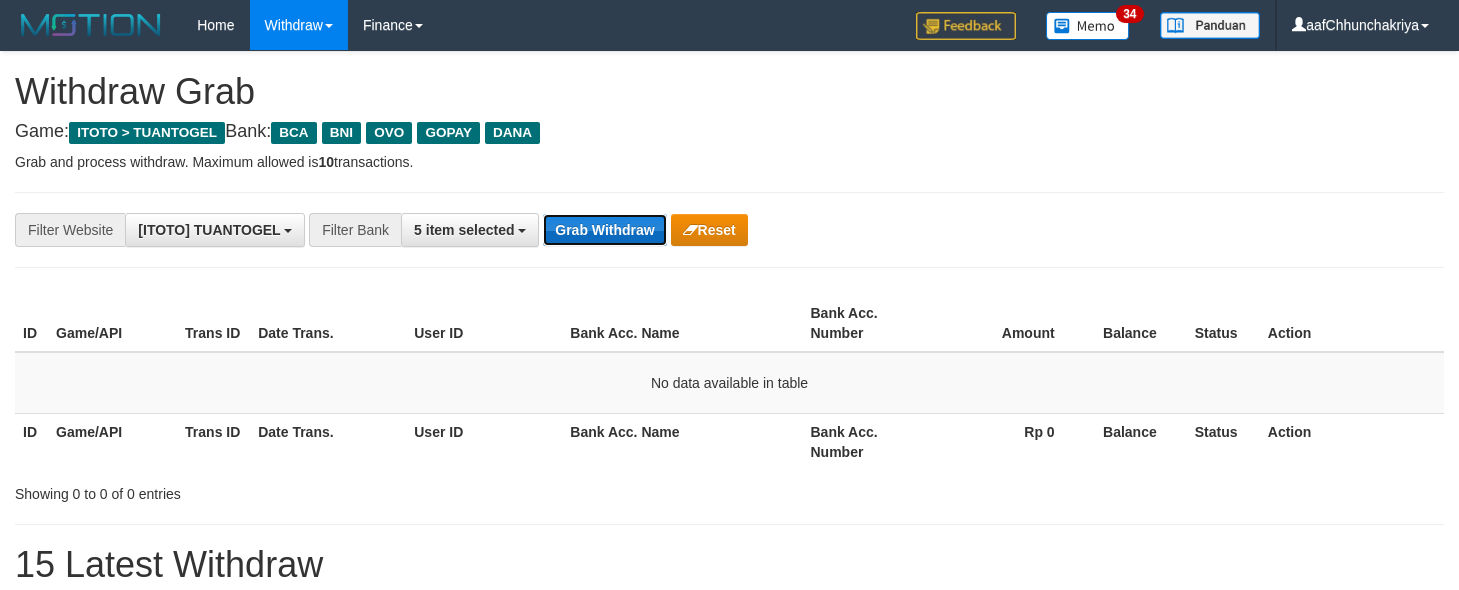 click on "Grab Withdraw" at bounding box center [604, 230] 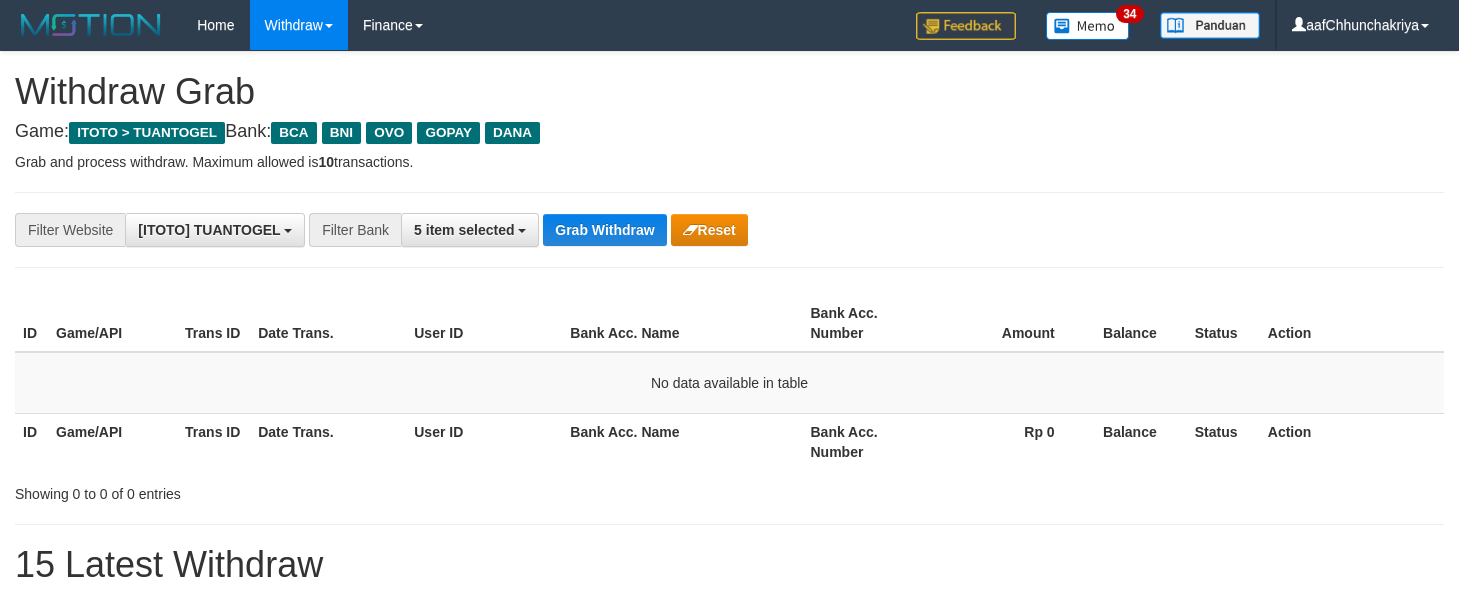 scroll, scrollTop: 0, scrollLeft: 0, axis: both 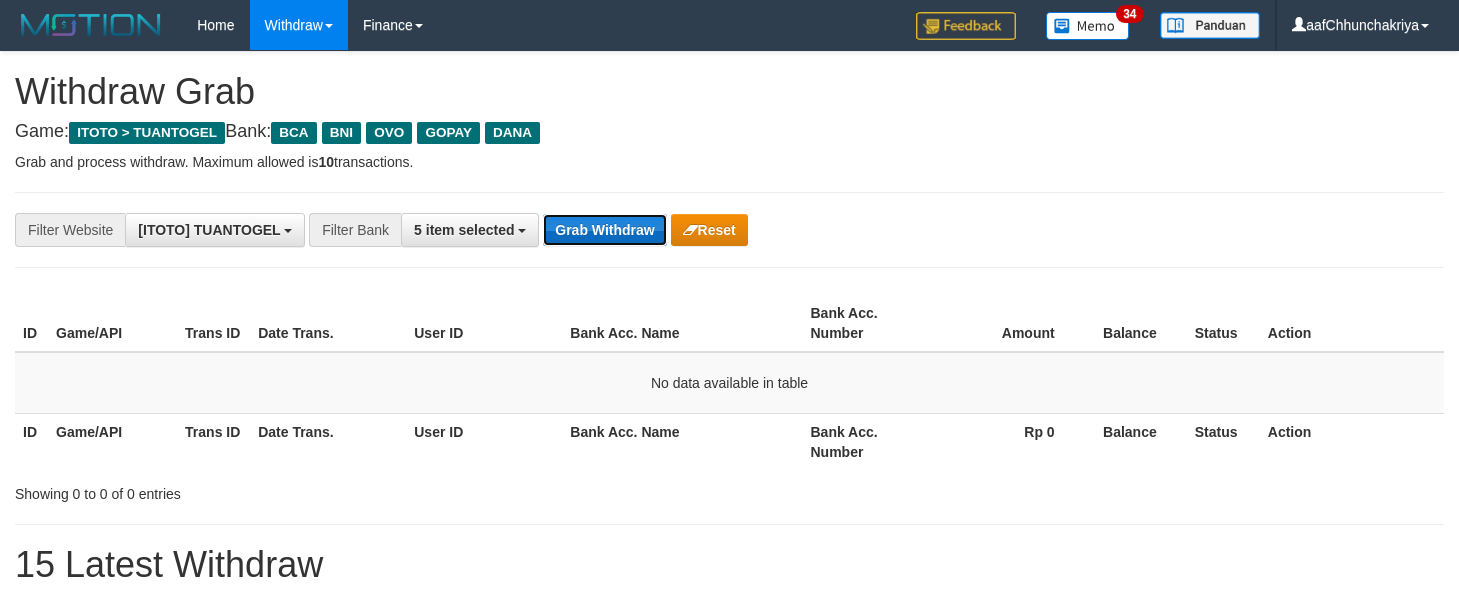 click on "Grab Withdraw" at bounding box center [604, 230] 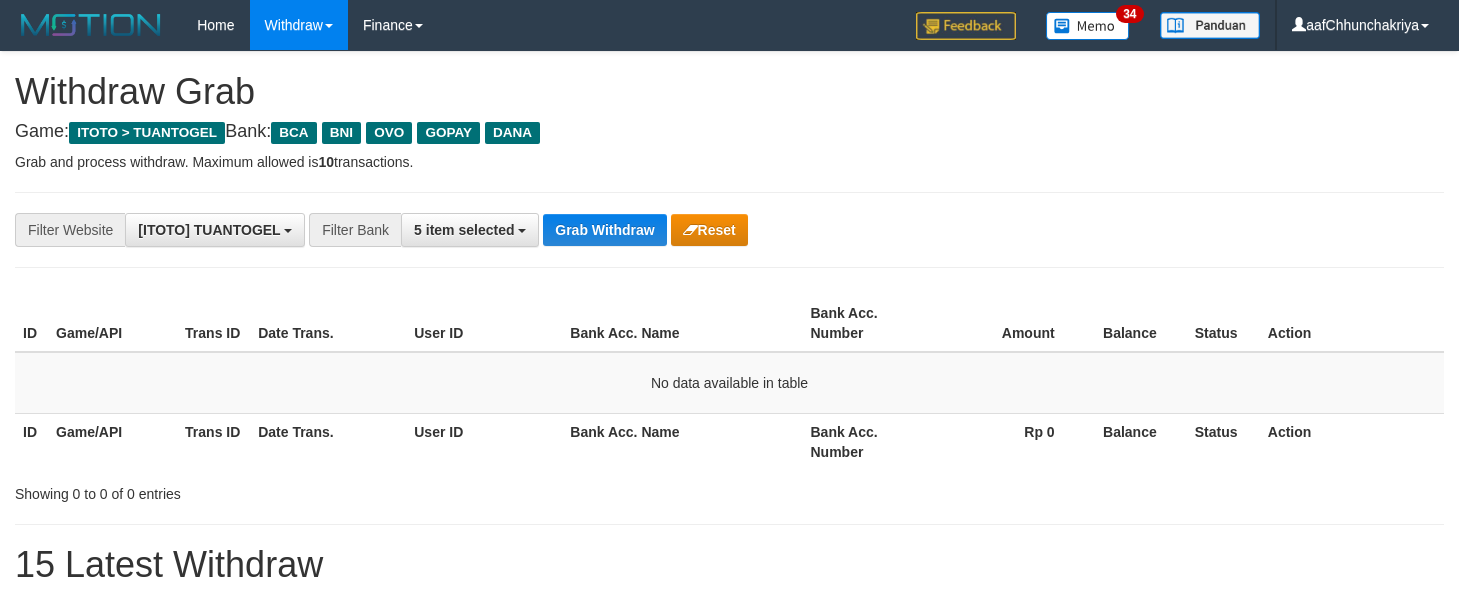 scroll, scrollTop: 0, scrollLeft: 0, axis: both 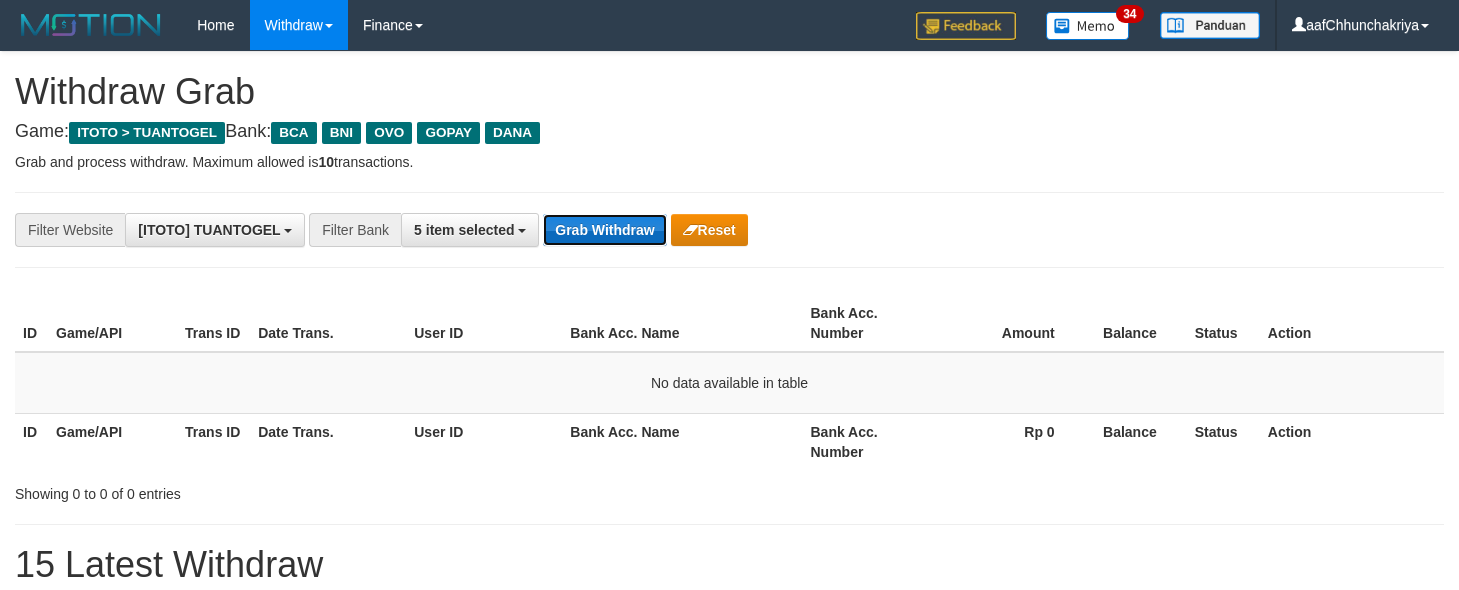click on "Grab Withdraw" at bounding box center [604, 230] 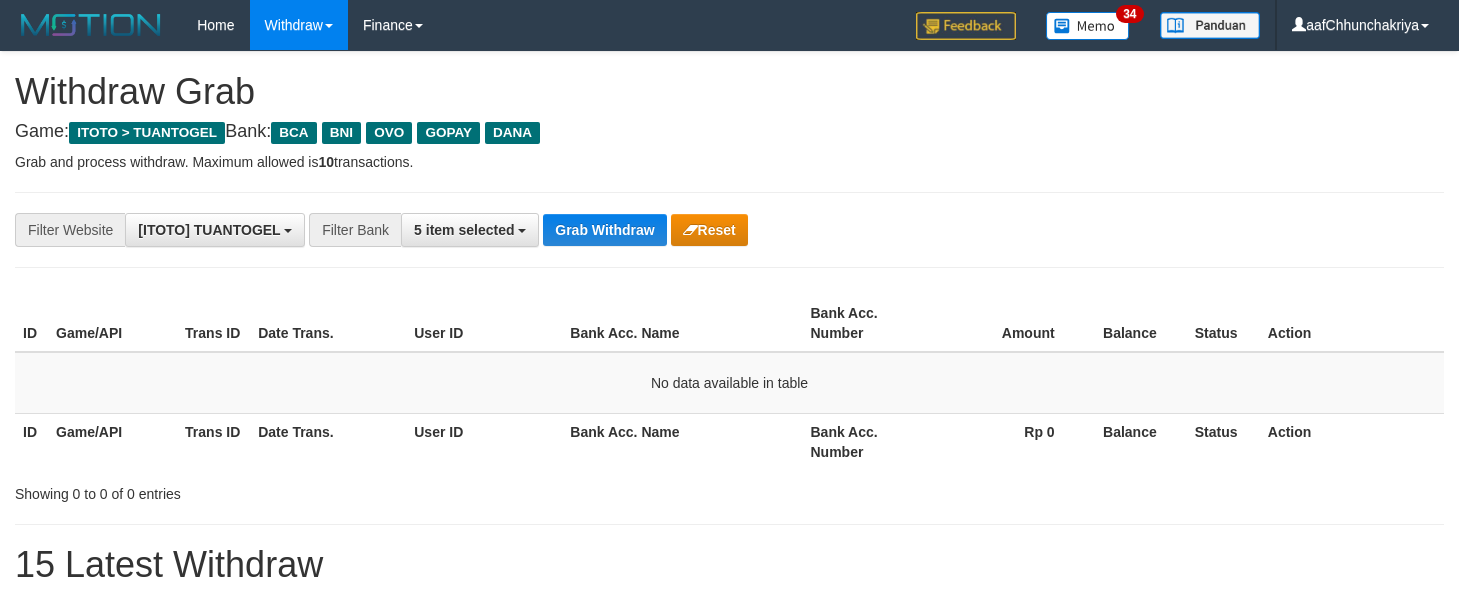 scroll, scrollTop: 0, scrollLeft: 0, axis: both 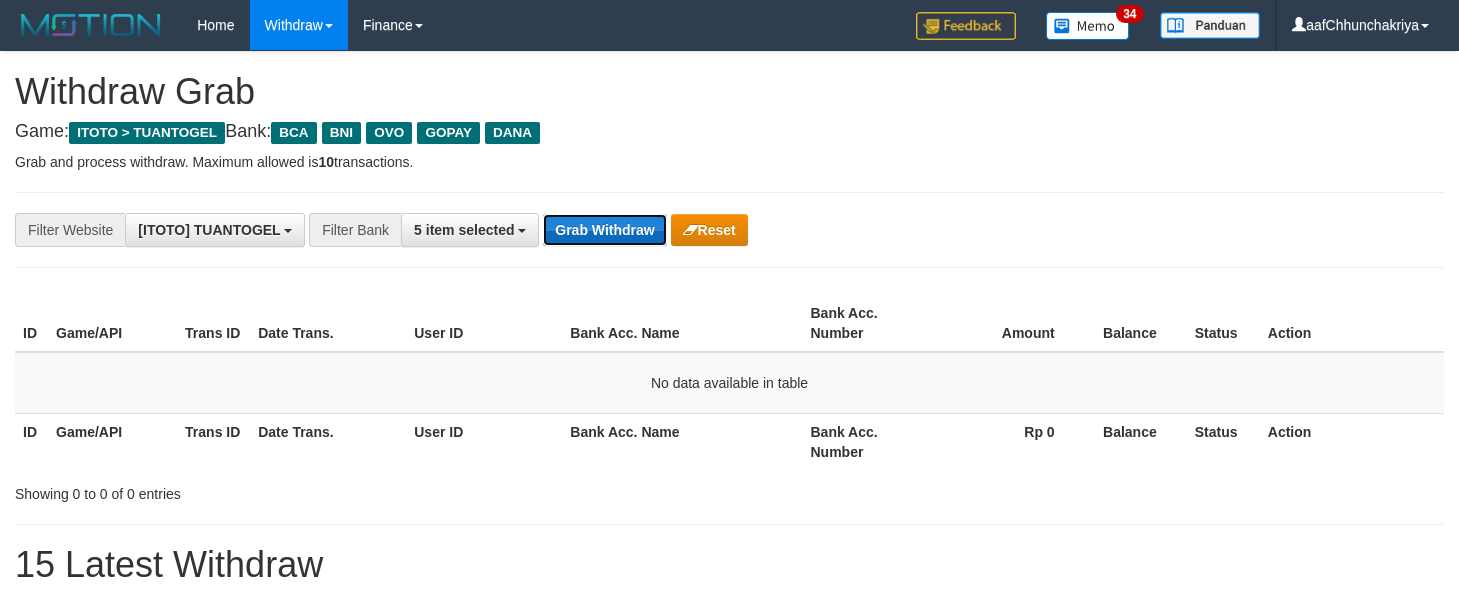 click on "Grab Withdraw" at bounding box center (604, 230) 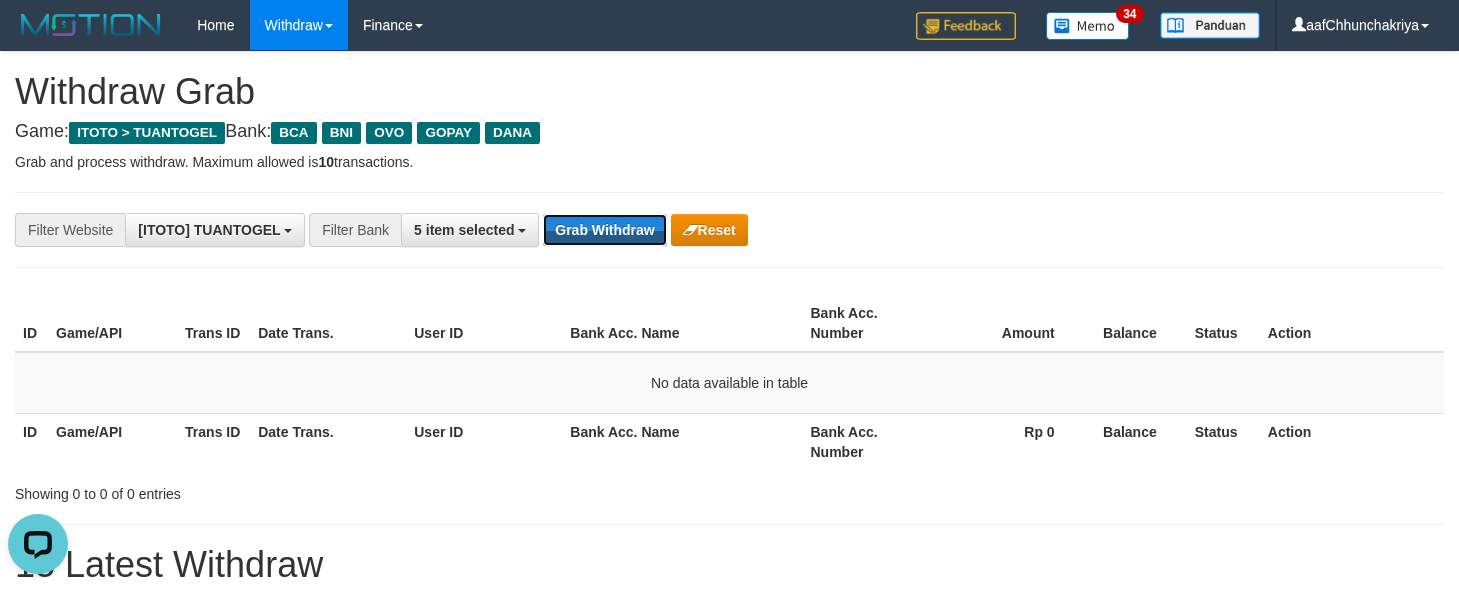 scroll, scrollTop: 0, scrollLeft: 0, axis: both 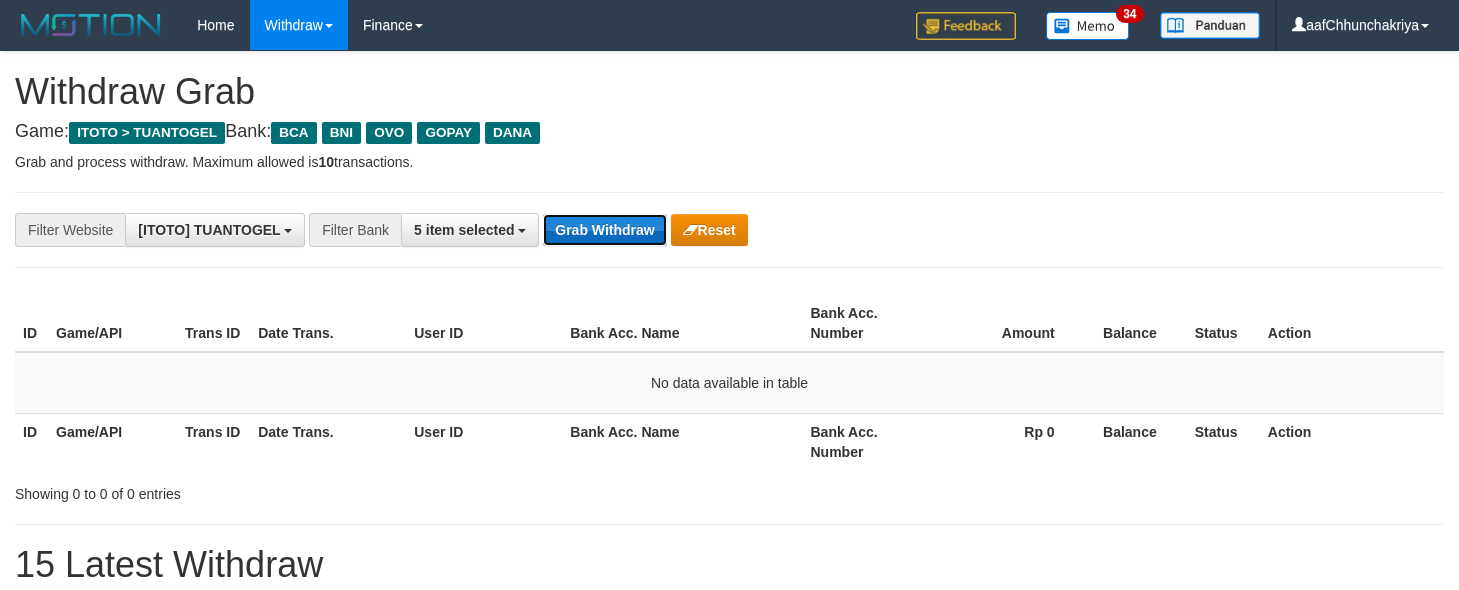 click on "Grab Withdraw" at bounding box center (604, 230) 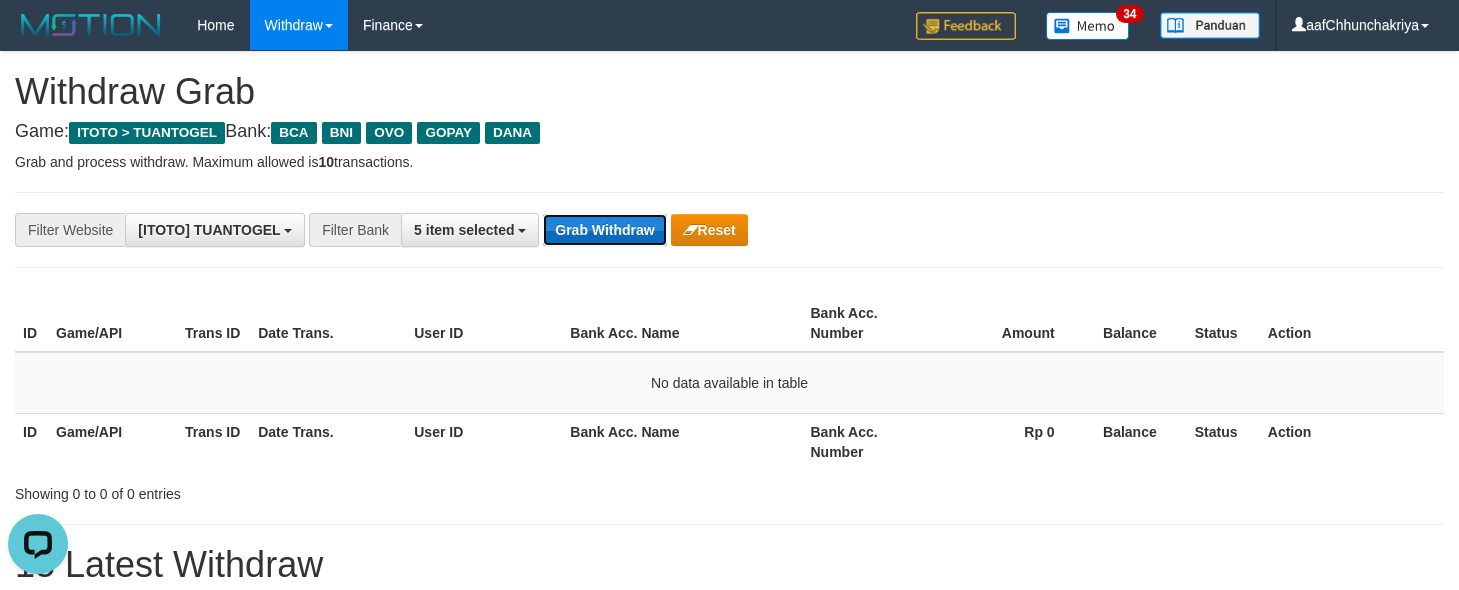 scroll, scrollTop: 0, scrollLeft: 0, axis: both 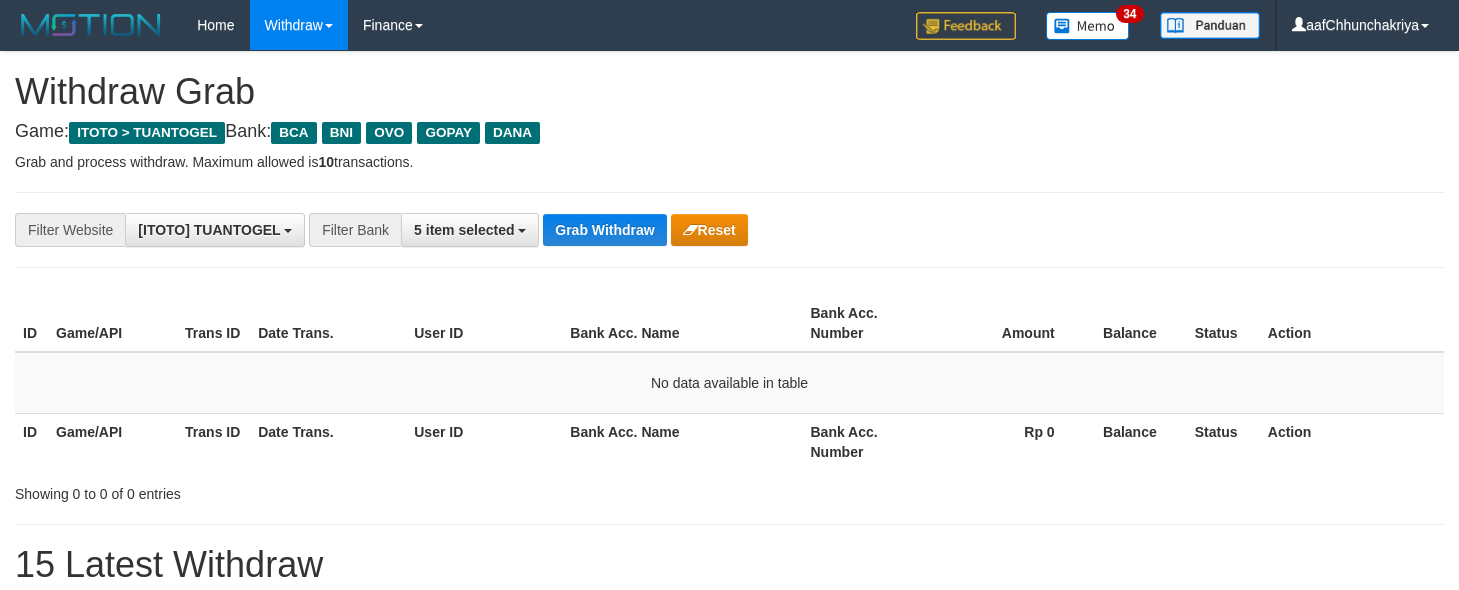 click on "Grab Withdraw" at bounding box center (604, 230) 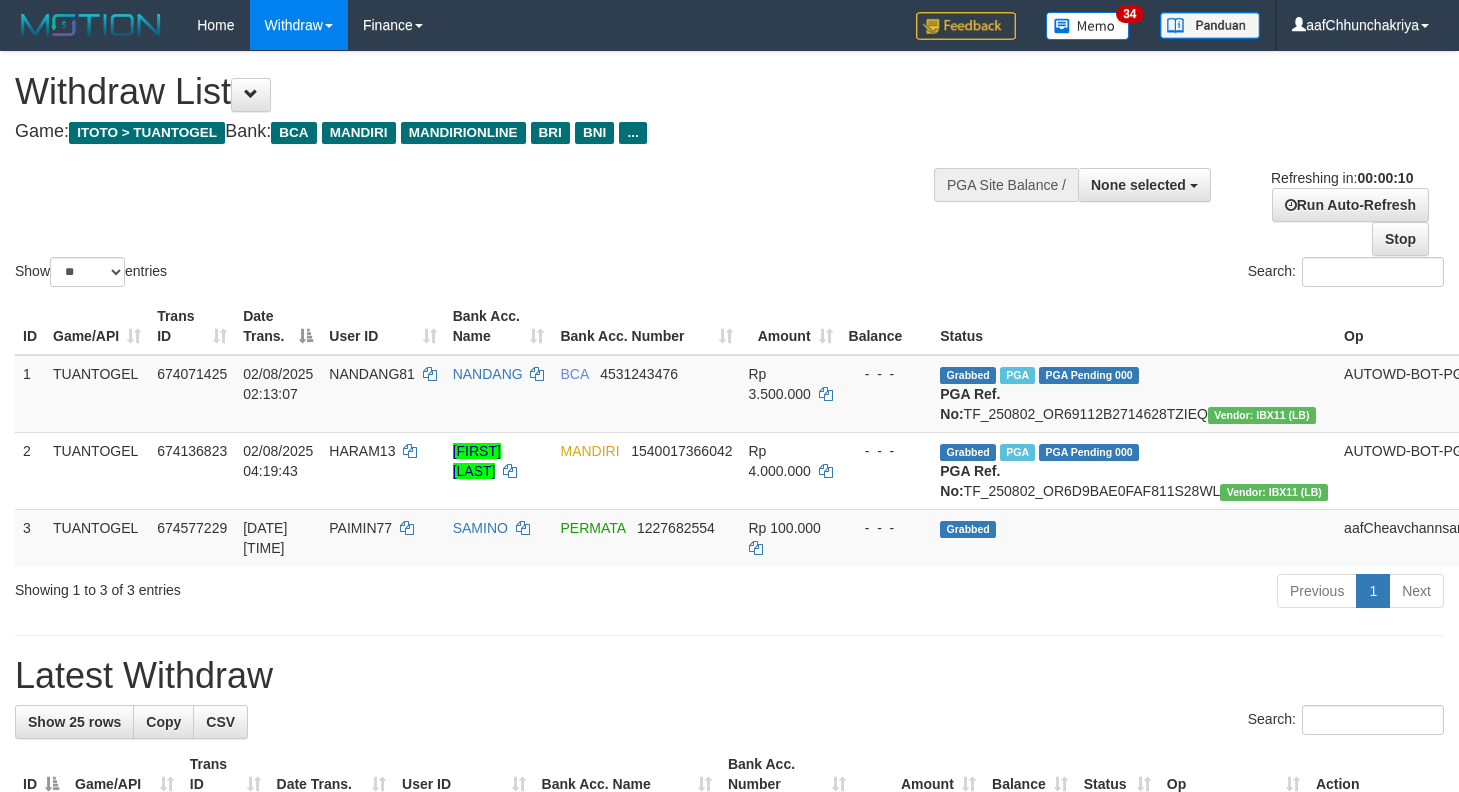 select 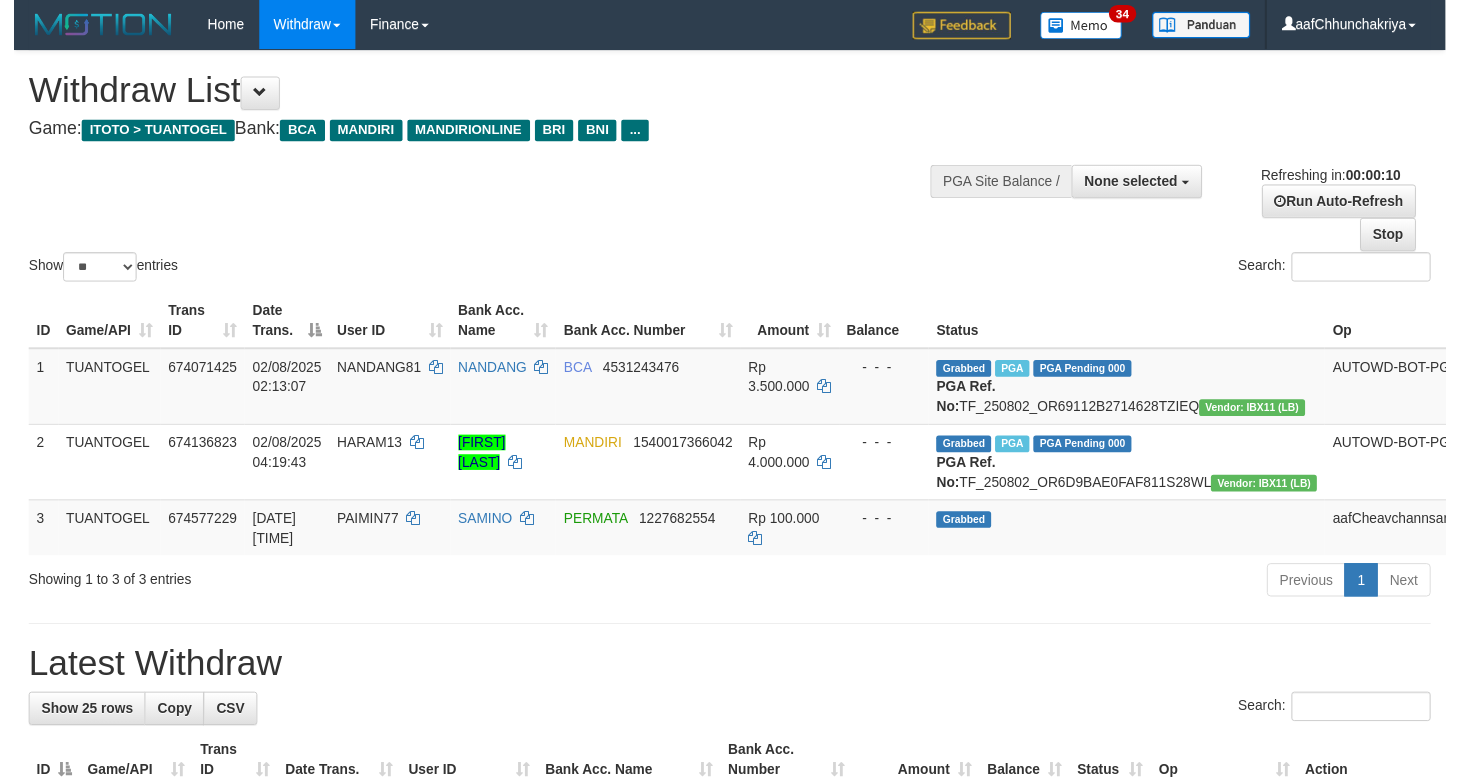 scroll, scrollTop: 0, scrollLeft: 0, axis: both 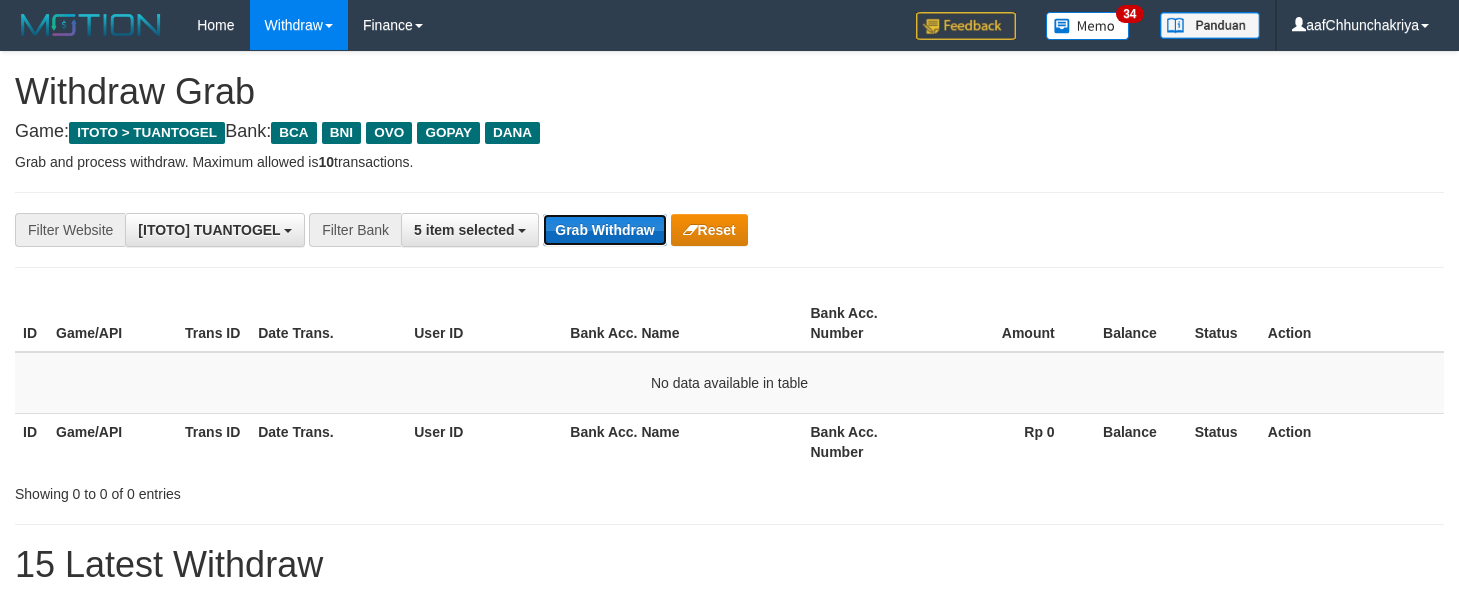 click on "Grab Withdraw" at bounding box center [604, 230] 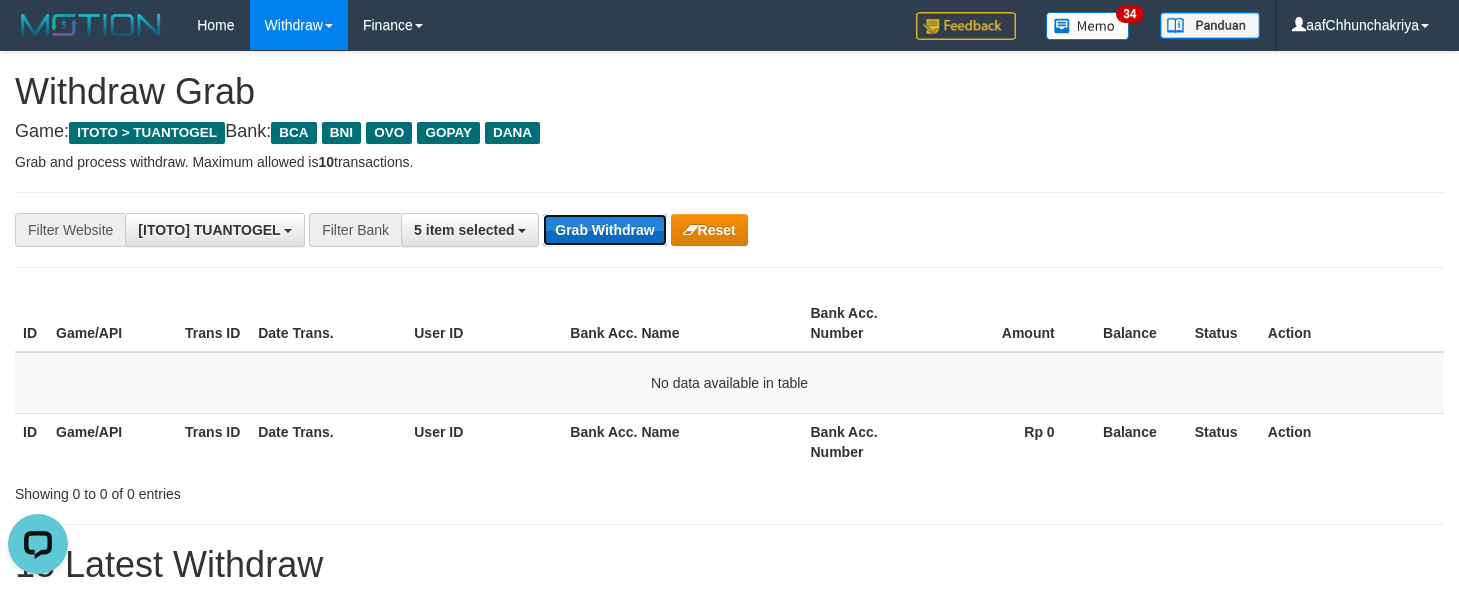 scroll, scrollTop: 0, scrollLeft: 0, axis: both 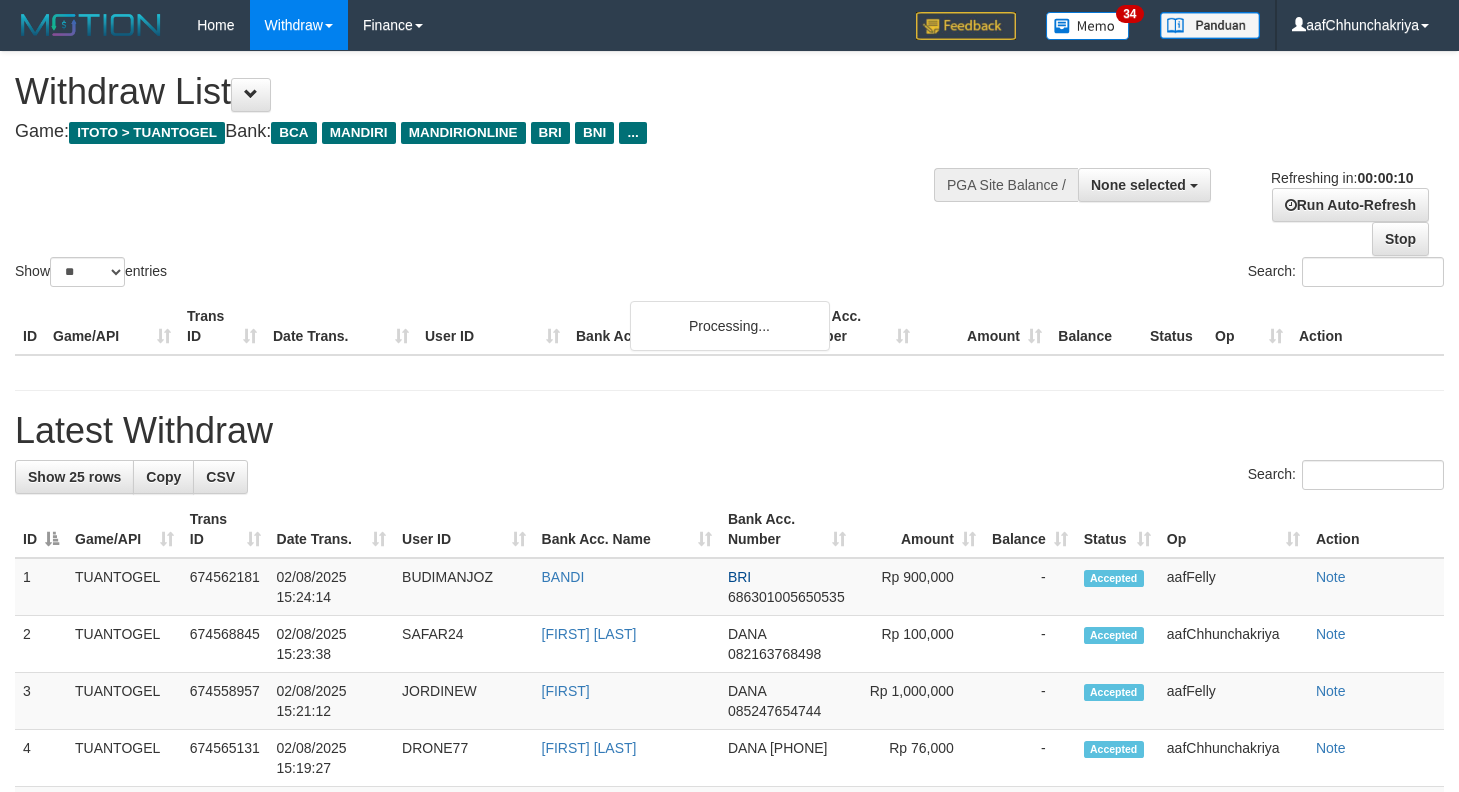 select 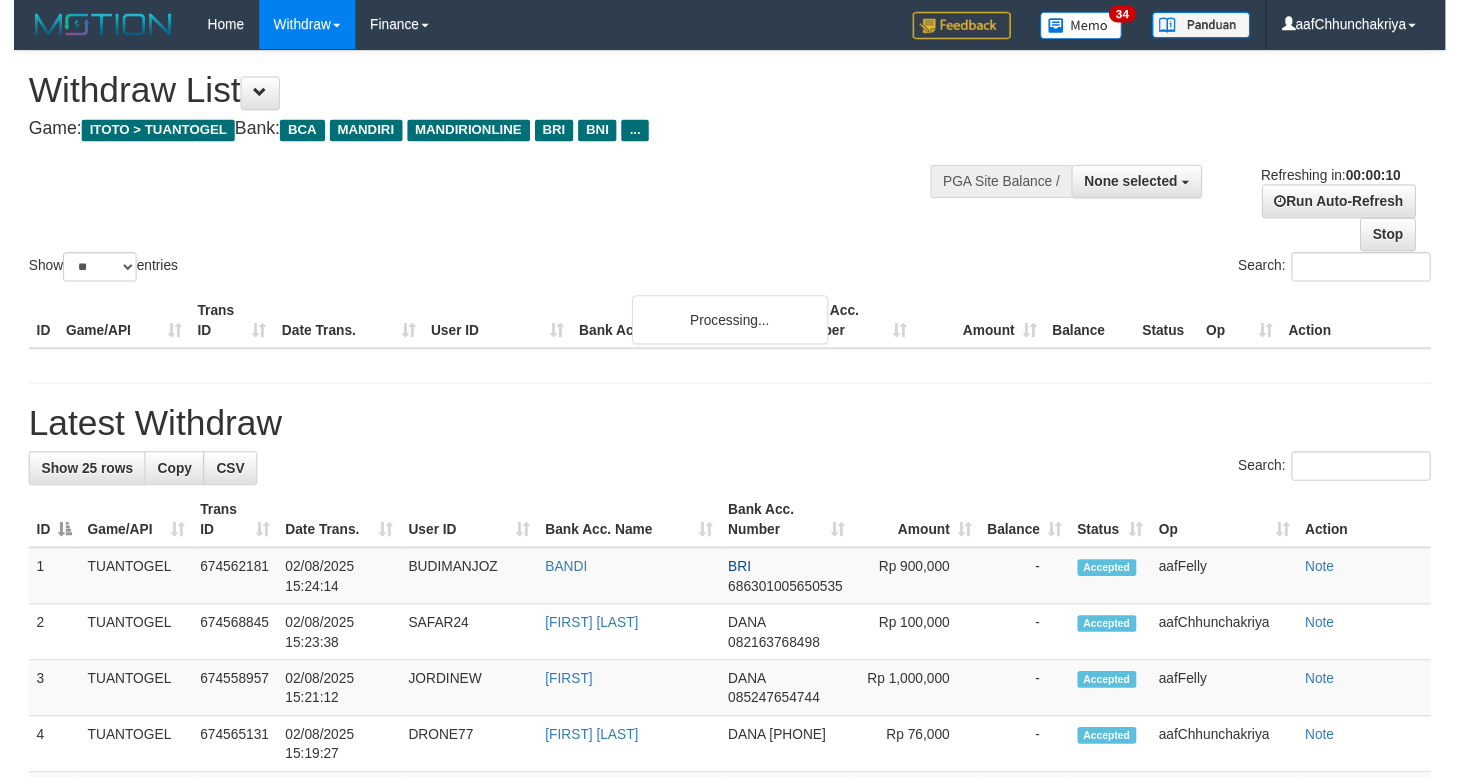 scroll, scrollTop: 0, scrollLeft: 0, axis: both 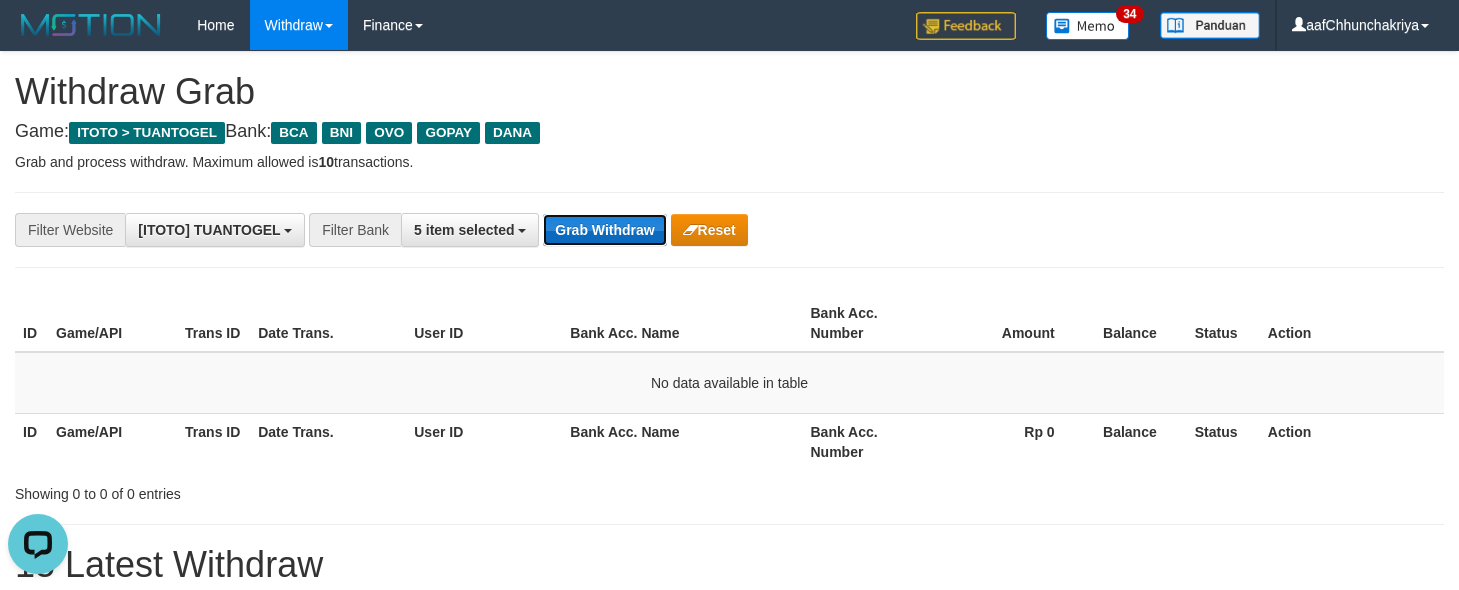 click on "Grab Withdraw" at bounding box center [604, 230] 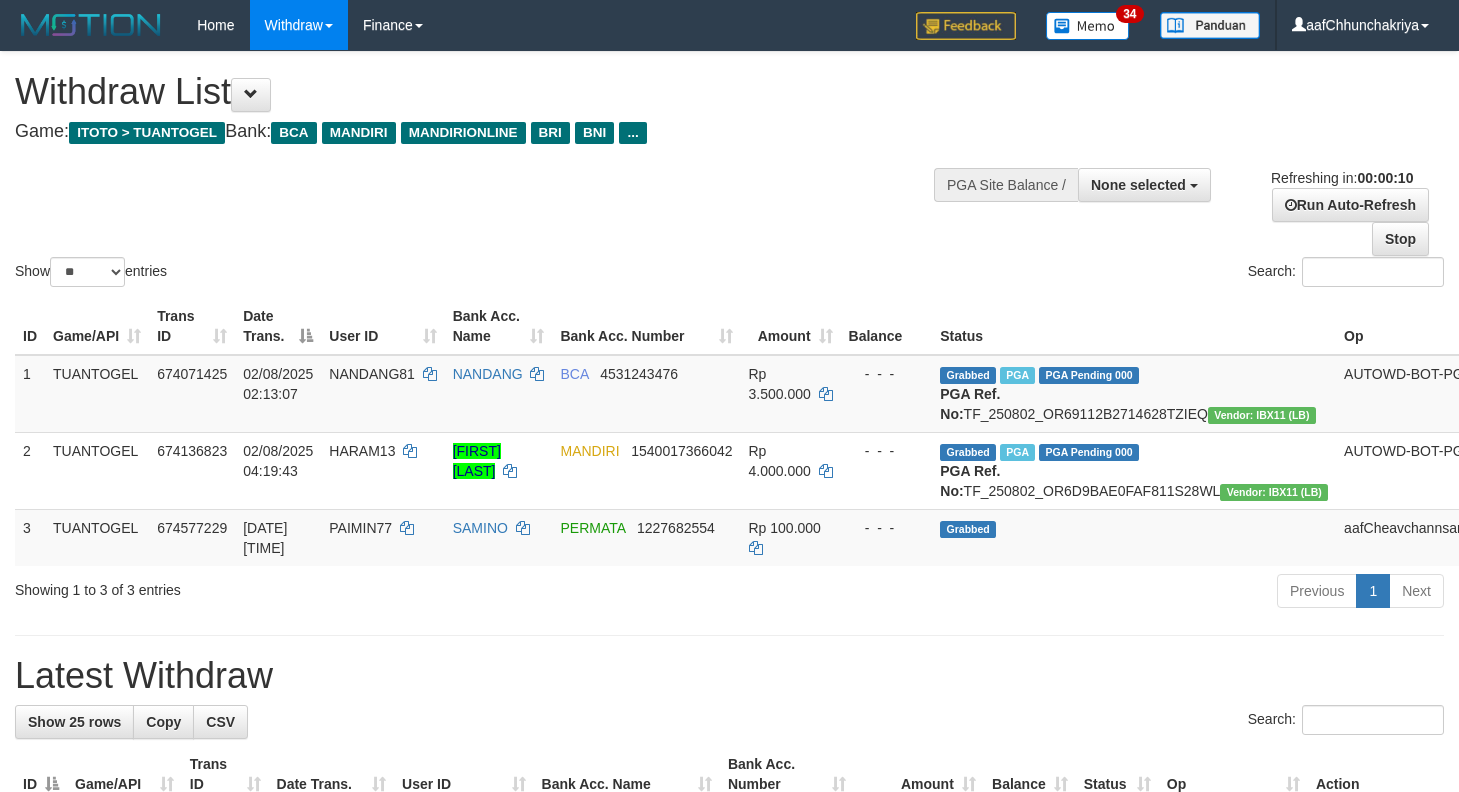 select 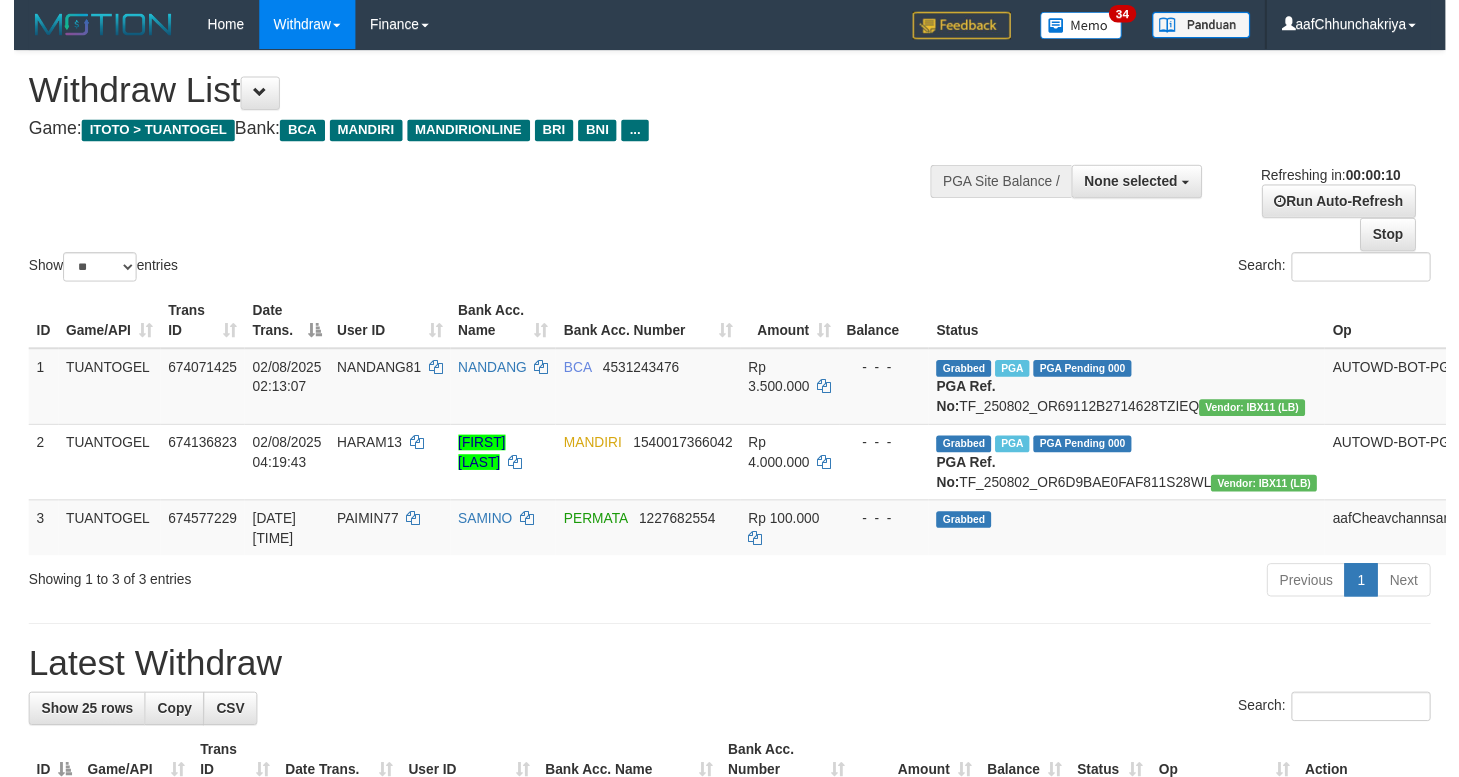 scroll, scrollTop: 0, scrollLeft: 0, axis: both 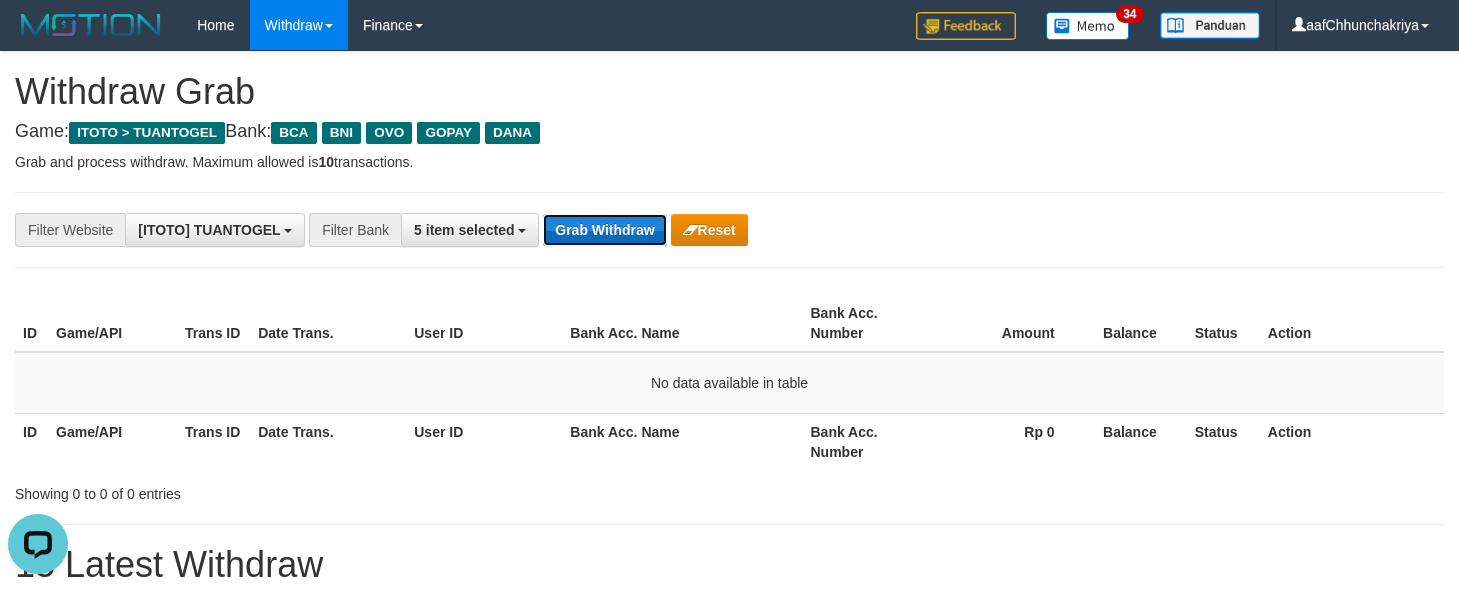 click on "Grab Withdraw" at bounding box center (604, 230) 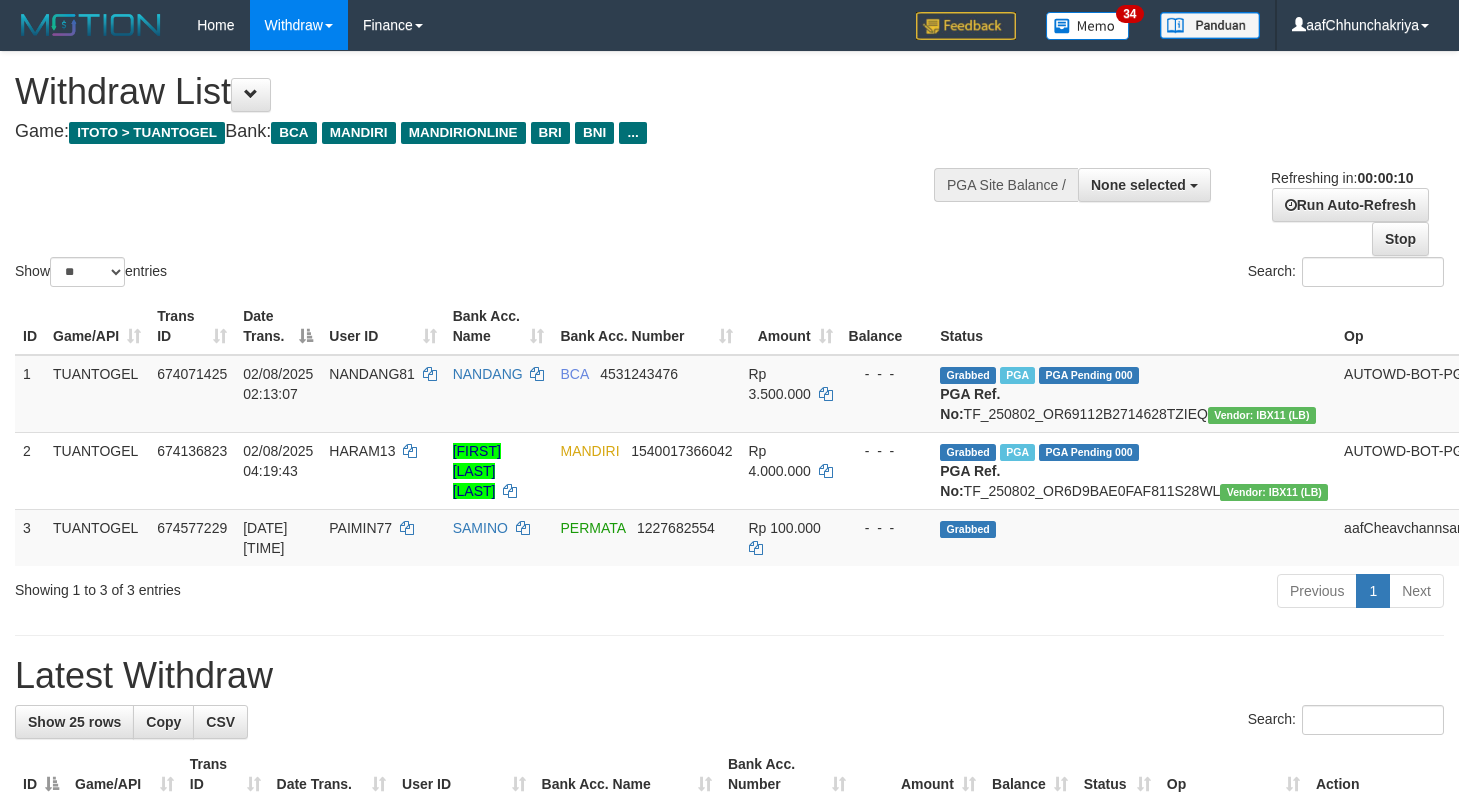 select 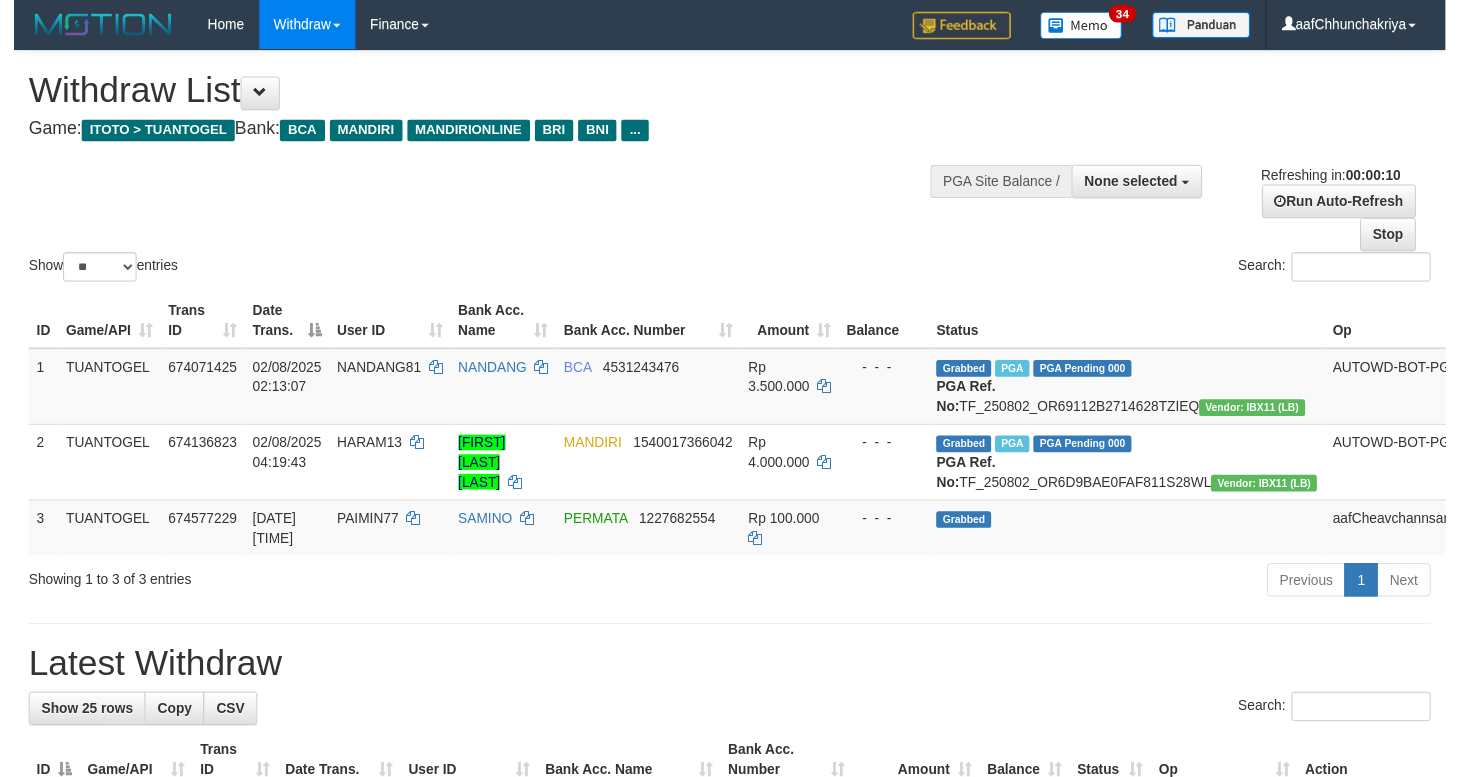 scroll, scrollTop: 0, scrollLeft: 0, axis: both 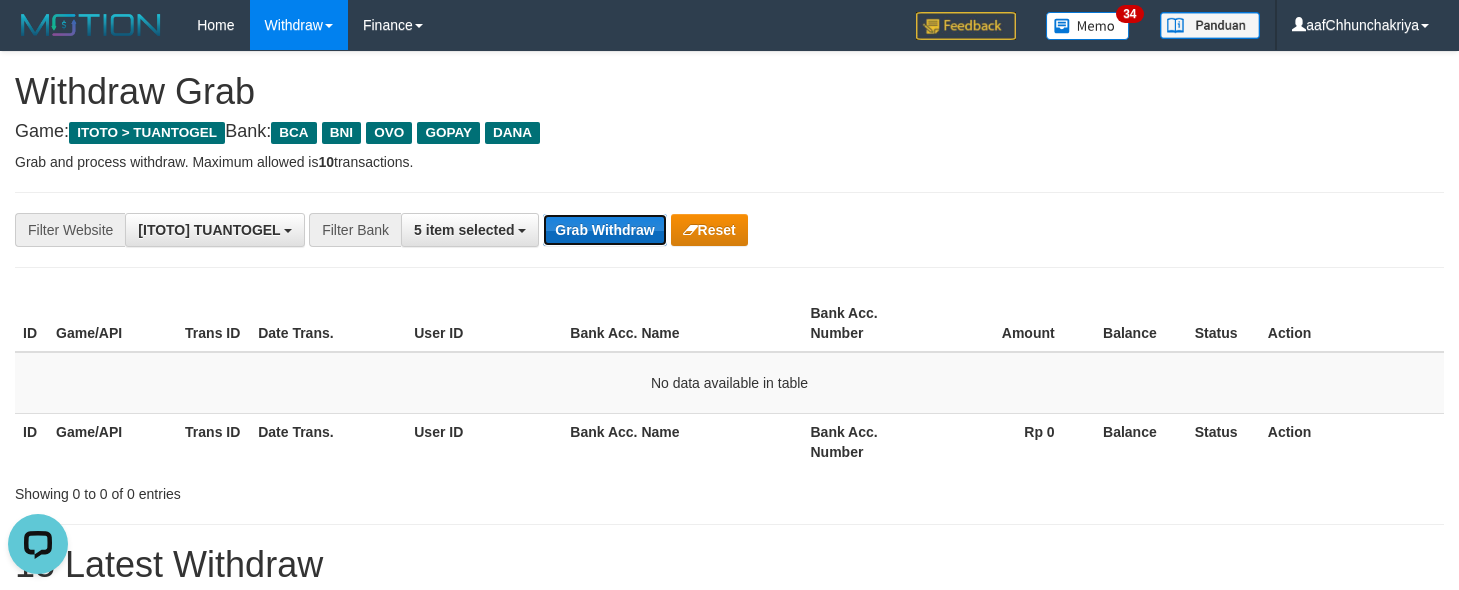 click on "Grab Withdraw" at bounding box center [604, 230] 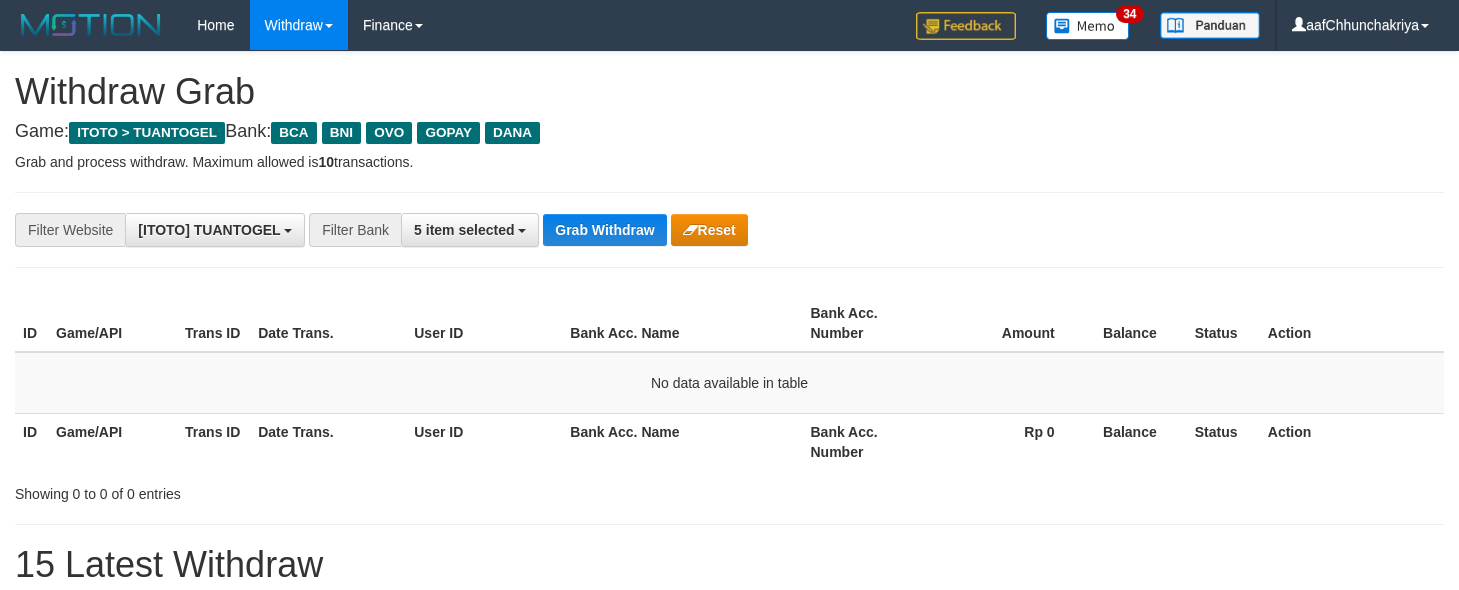 scroll, scrollTop: 0, scrollLeft: 0, axis: both 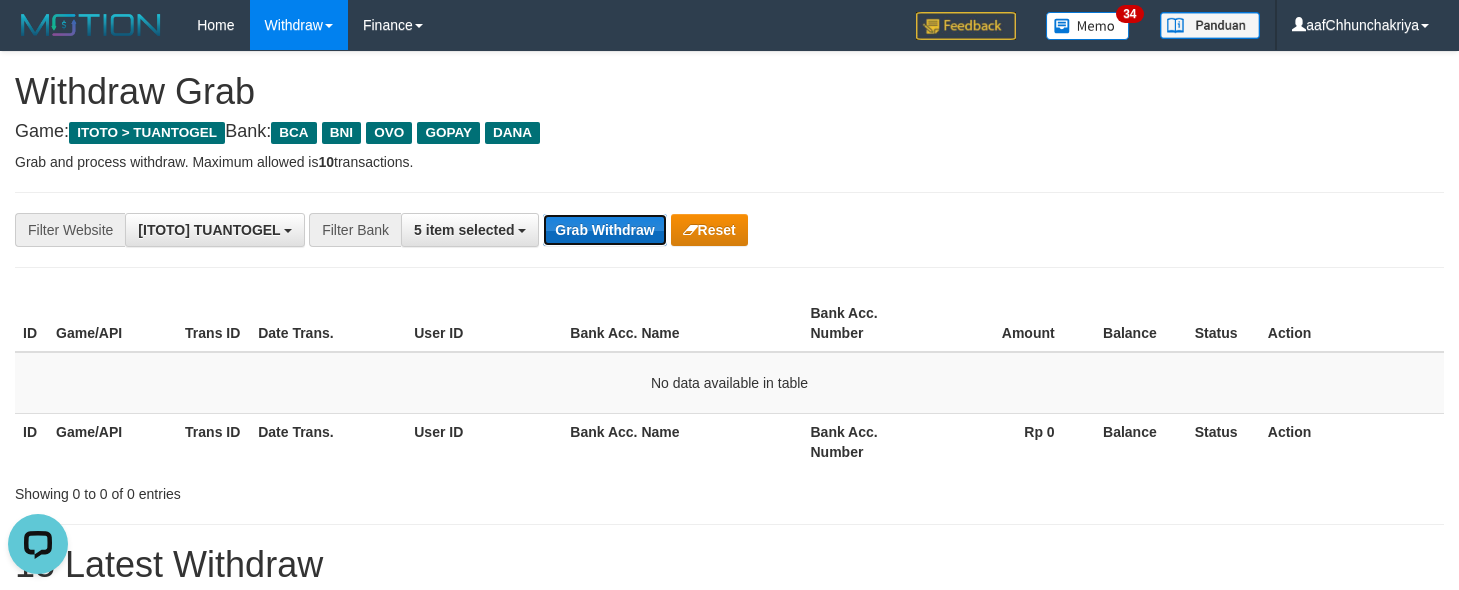 click on "Grab Withdraw" at bounding box center [604, 230] 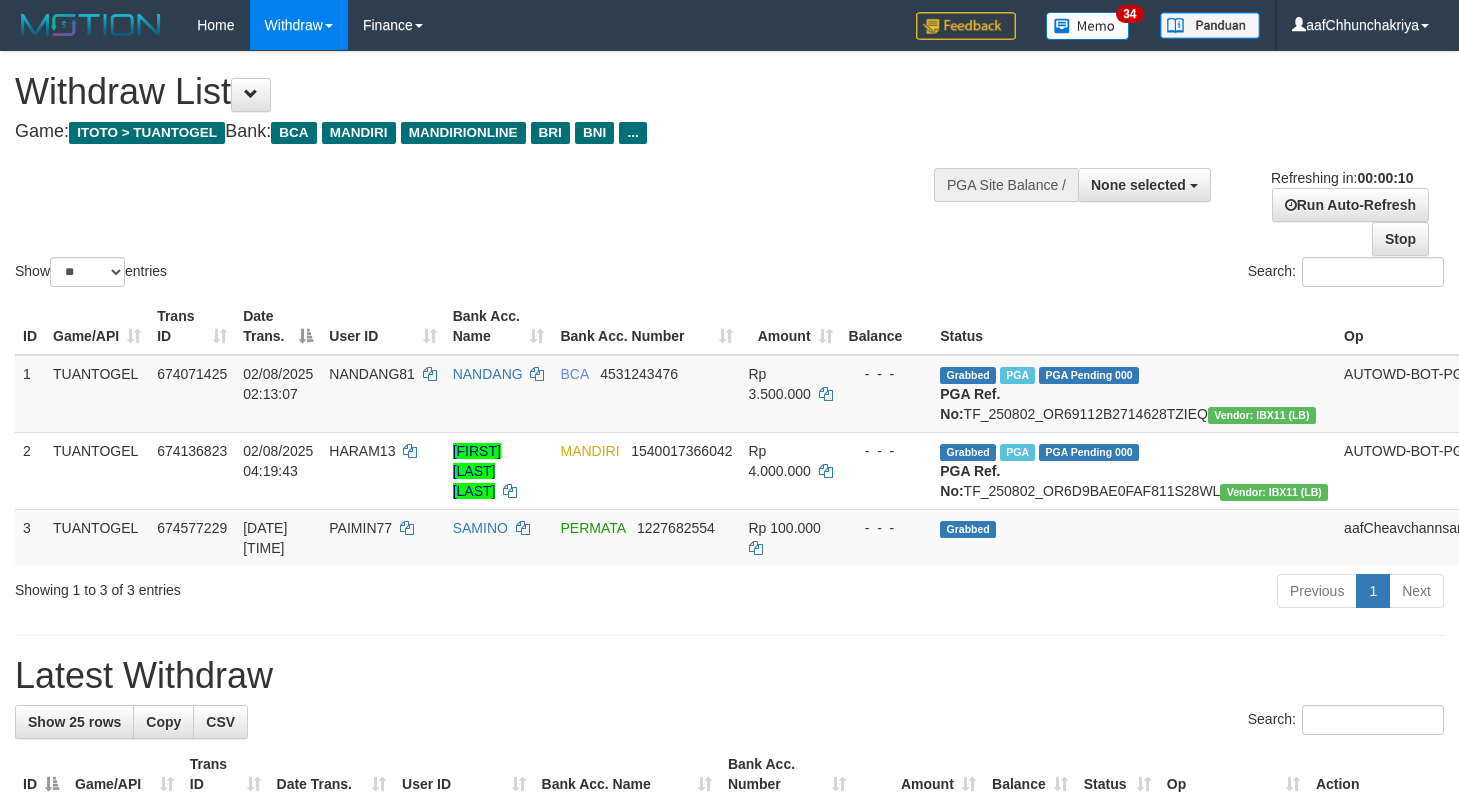select 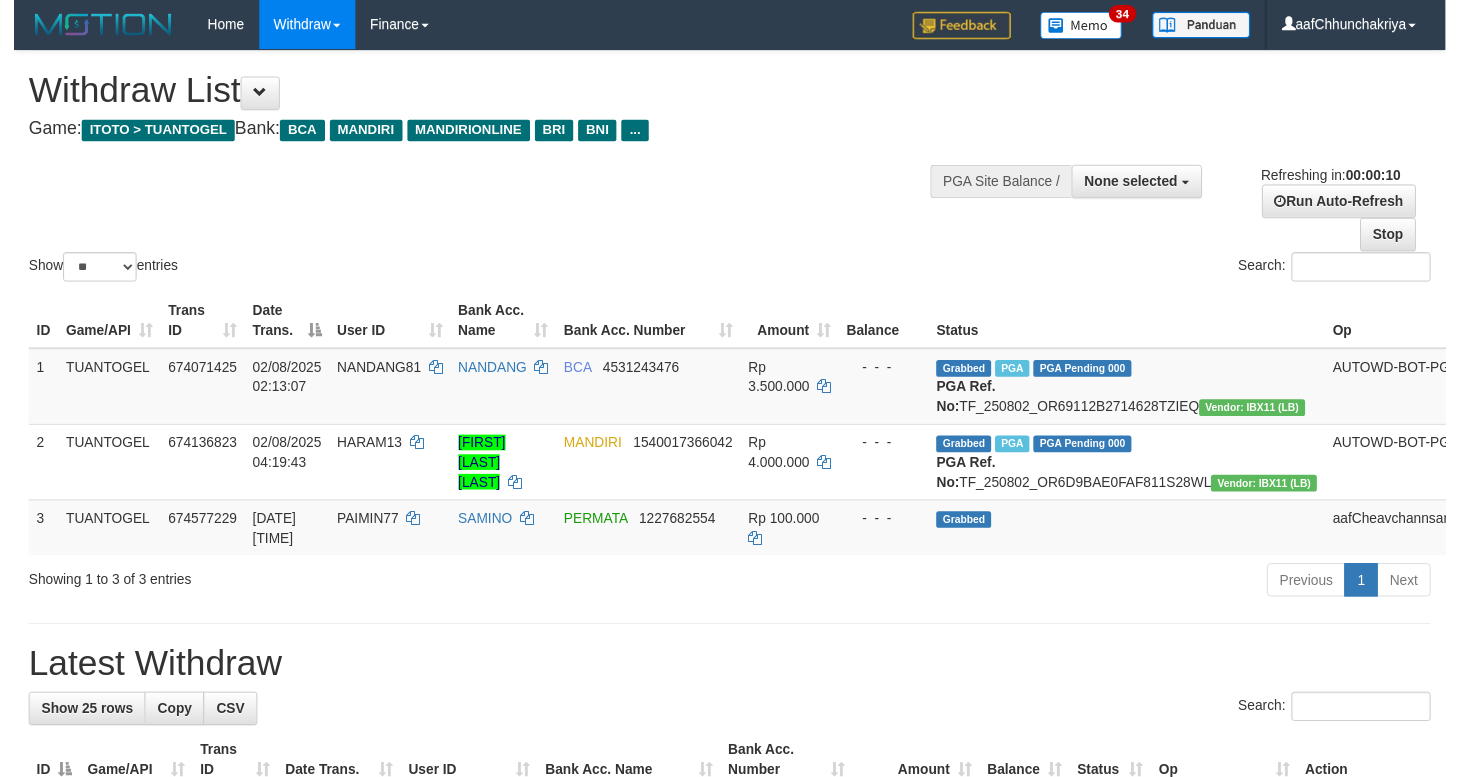 scroll, scrollTop: 0, scrollLeft: 0, axis: both 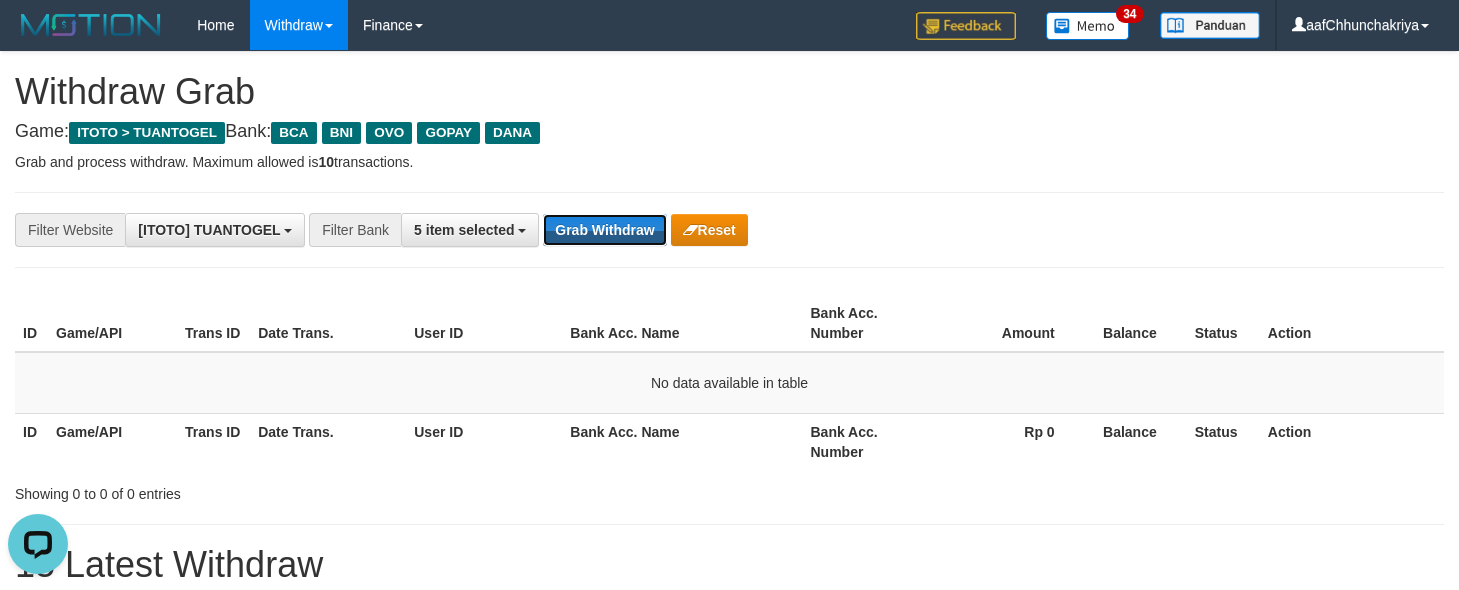 drag, startPoint x: 623, startPoint y: 232, endPoint x: 945, endPoint y: 529, distance: 438.05594 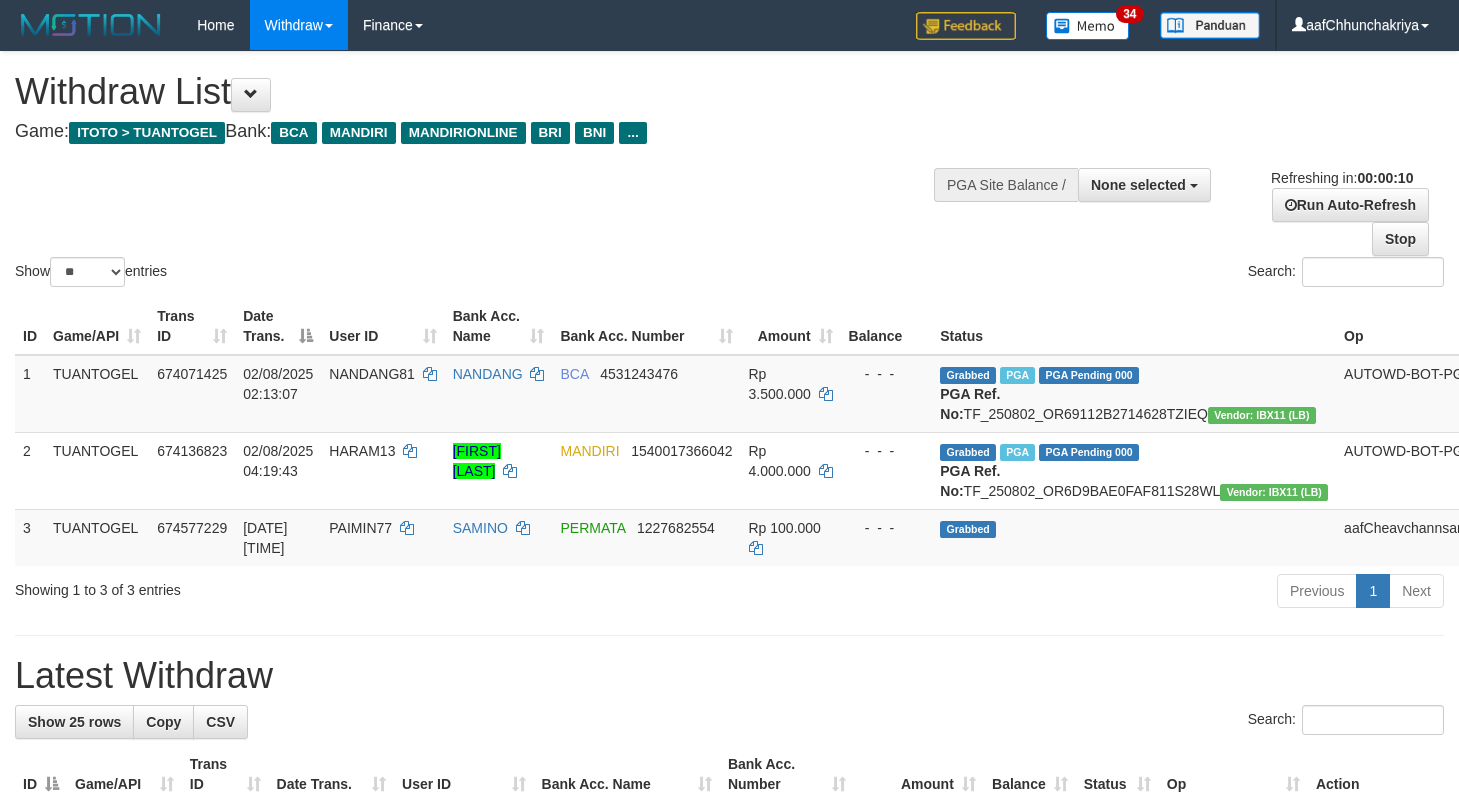 select 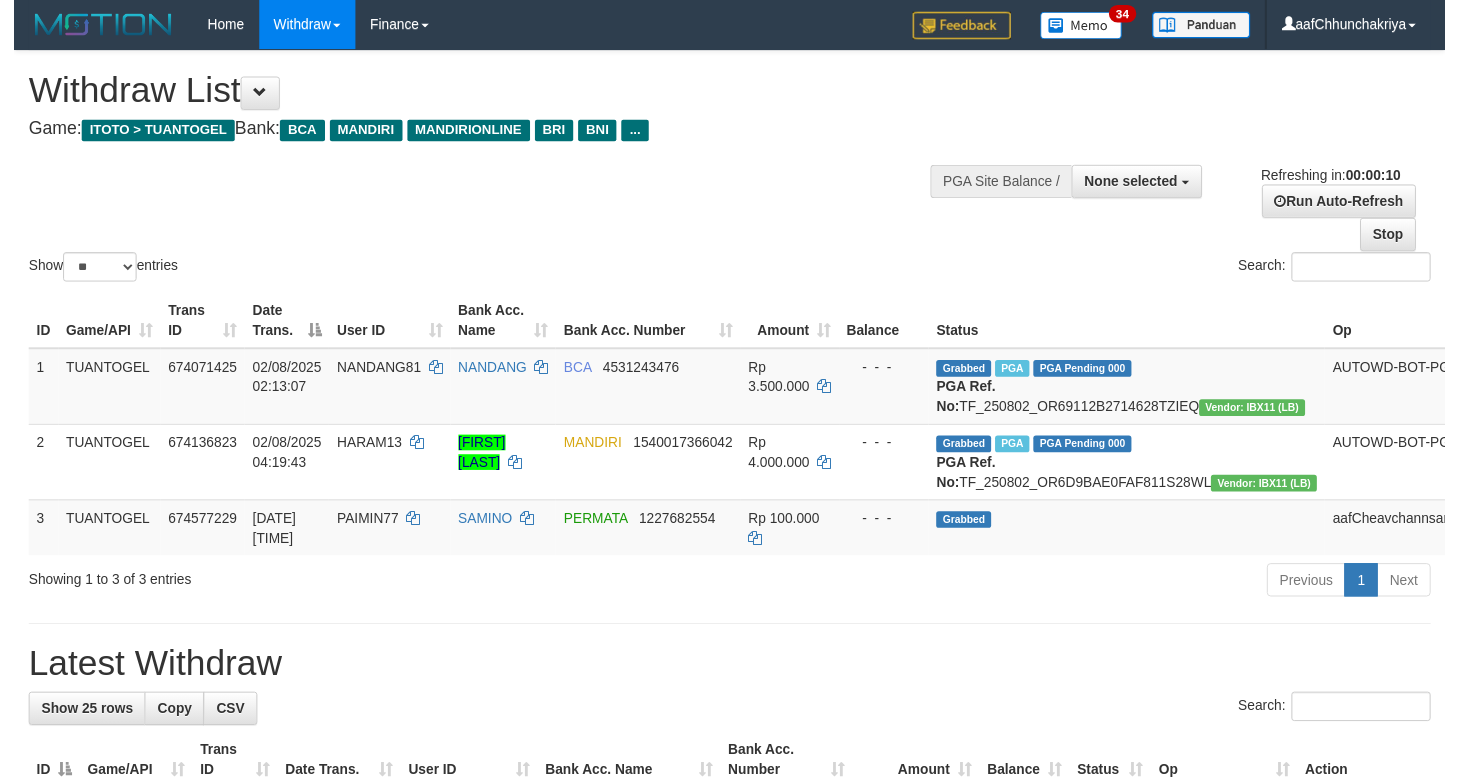 scroll, scrollTop: 0, scrollLeft: 0, axis: both 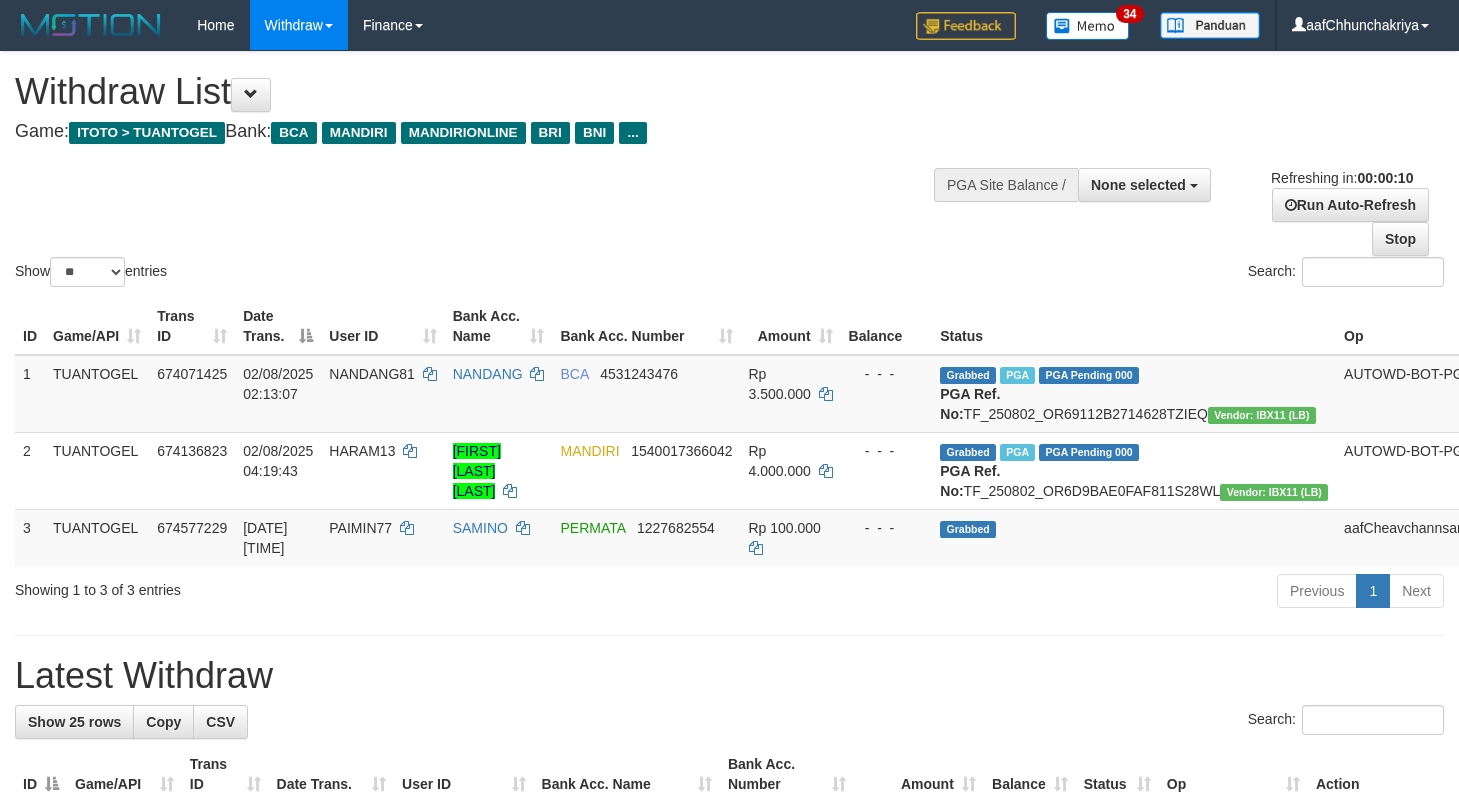 select 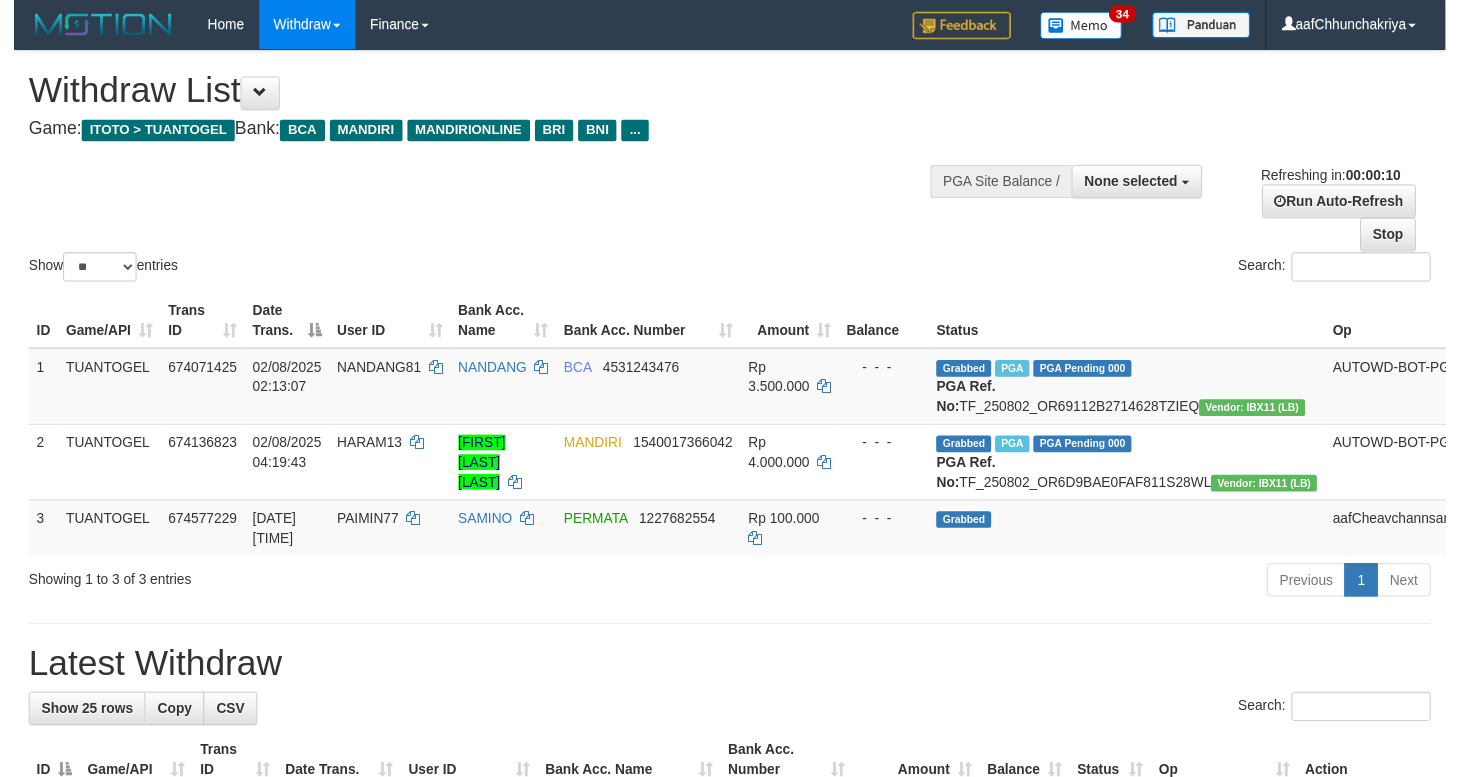 scroll, scrollTop: 0, scrollLeft: 0, axis: both 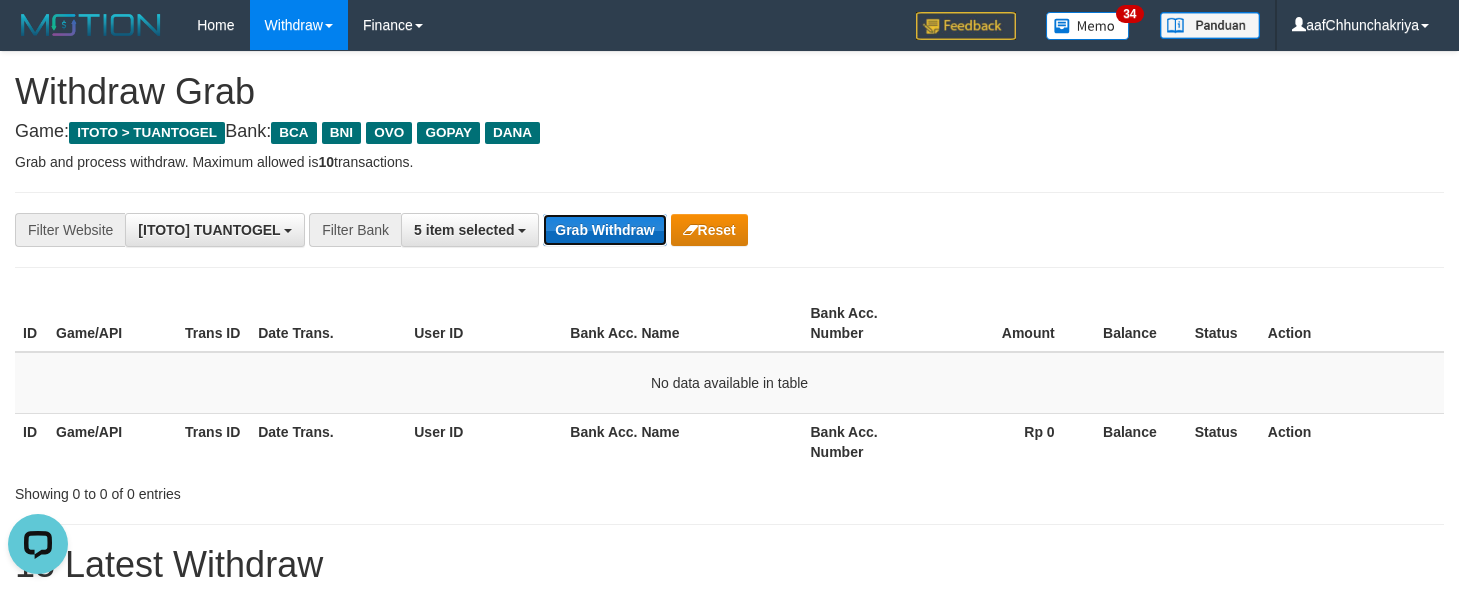 click on "Grab Withdraw" at bounding box center [604, 230] 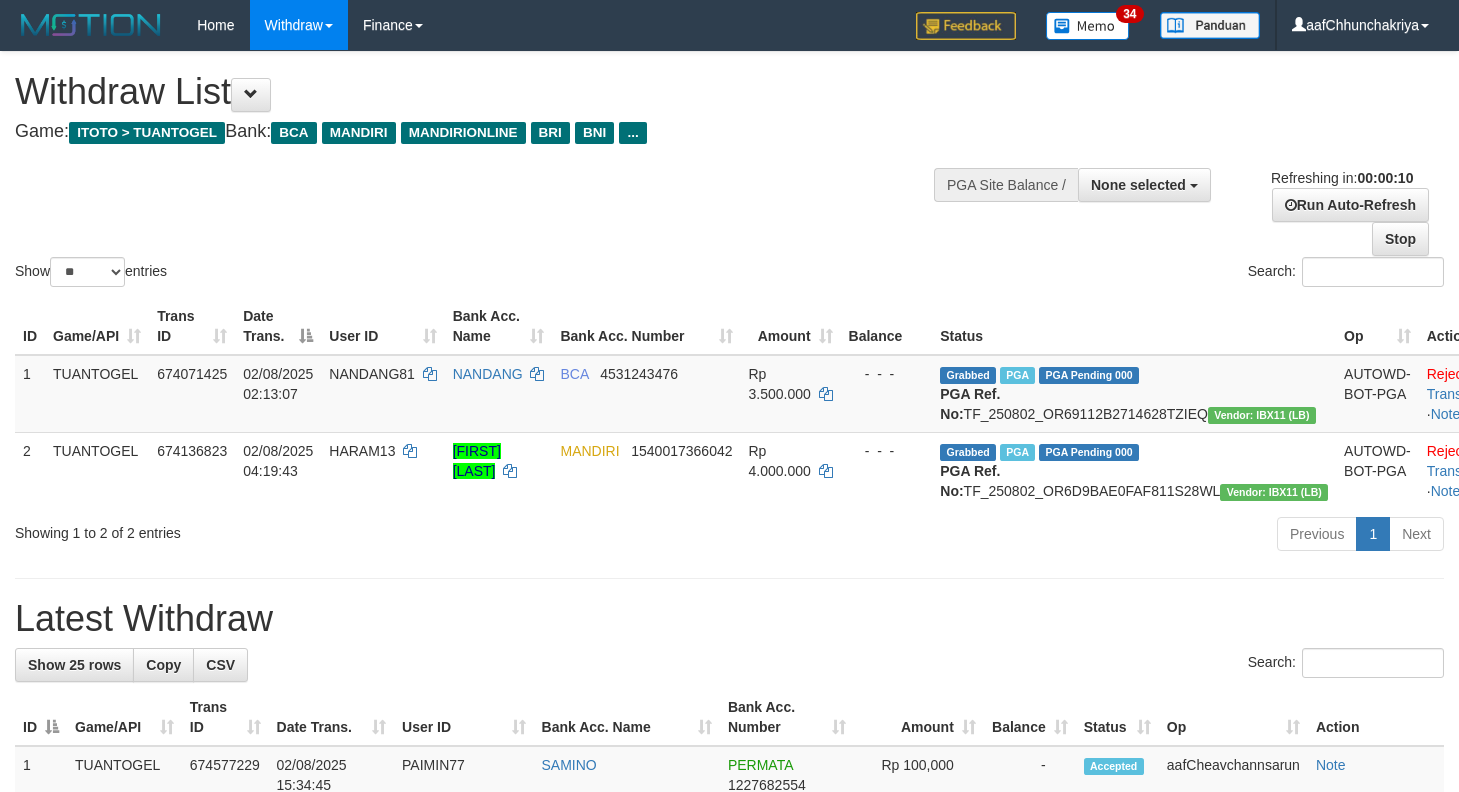 select 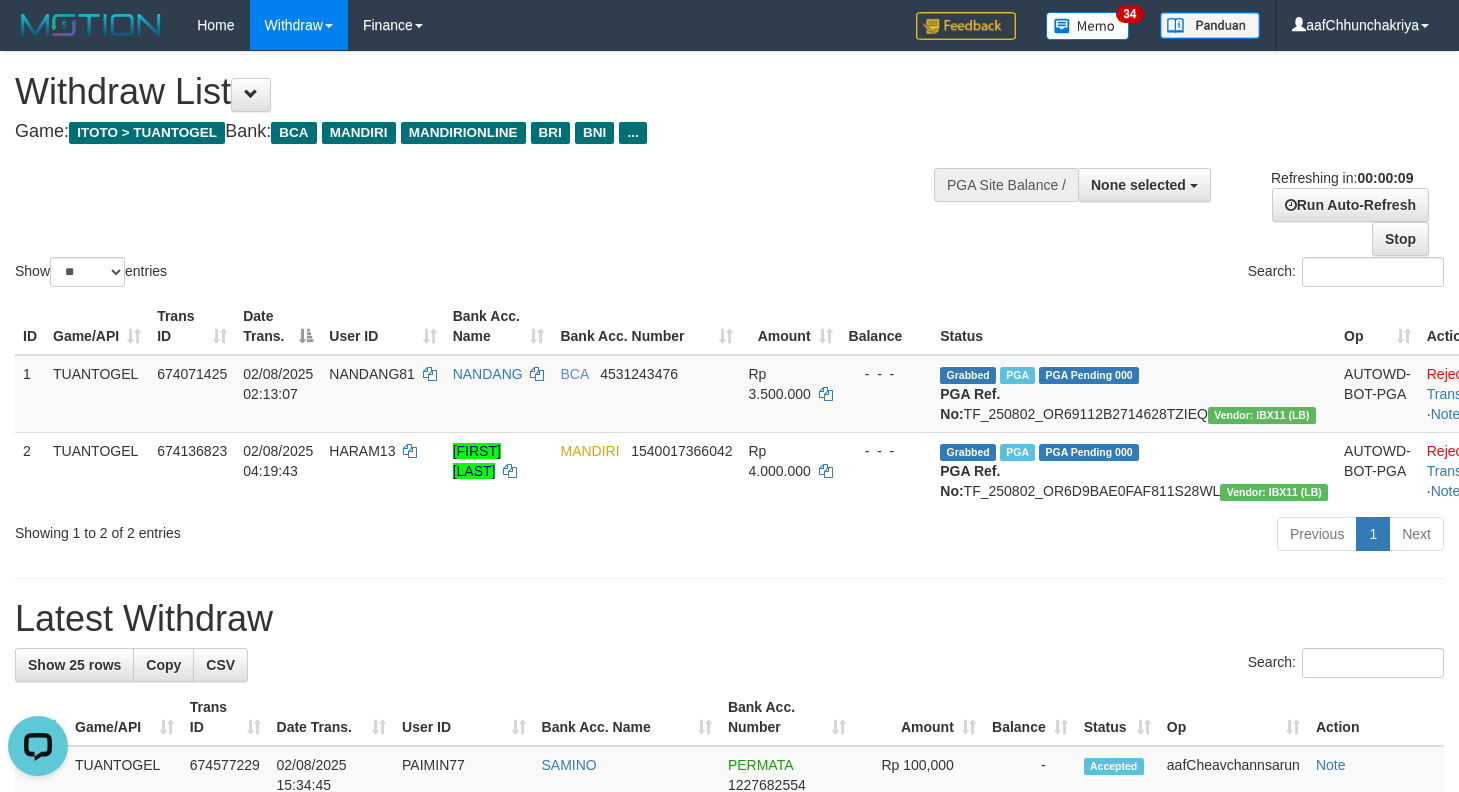 scroll, scrollTop: 0, scrollLeft: 0, axis: both 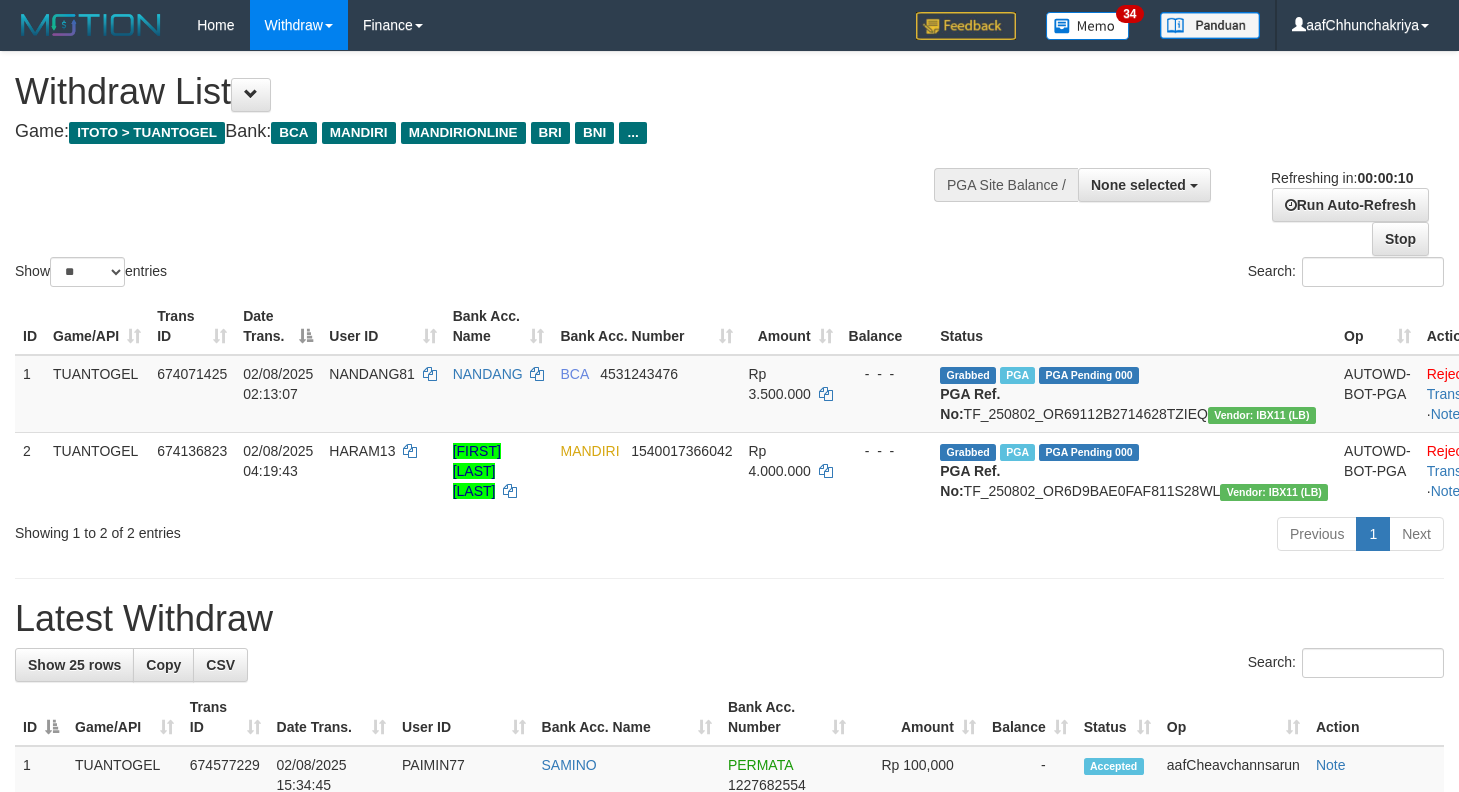 select 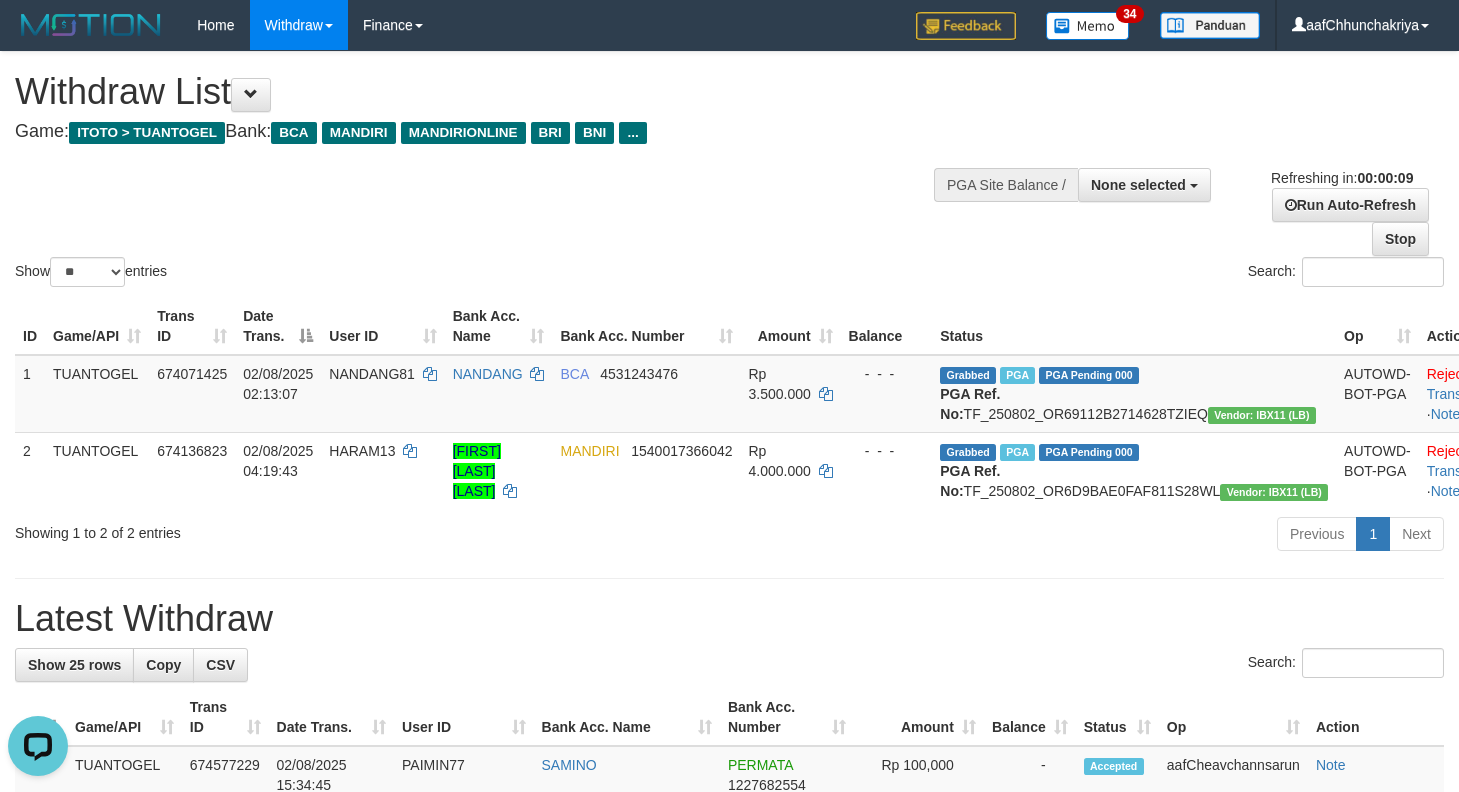 scroll, scrollTop: 0, scrollLeft: 0, axis: both 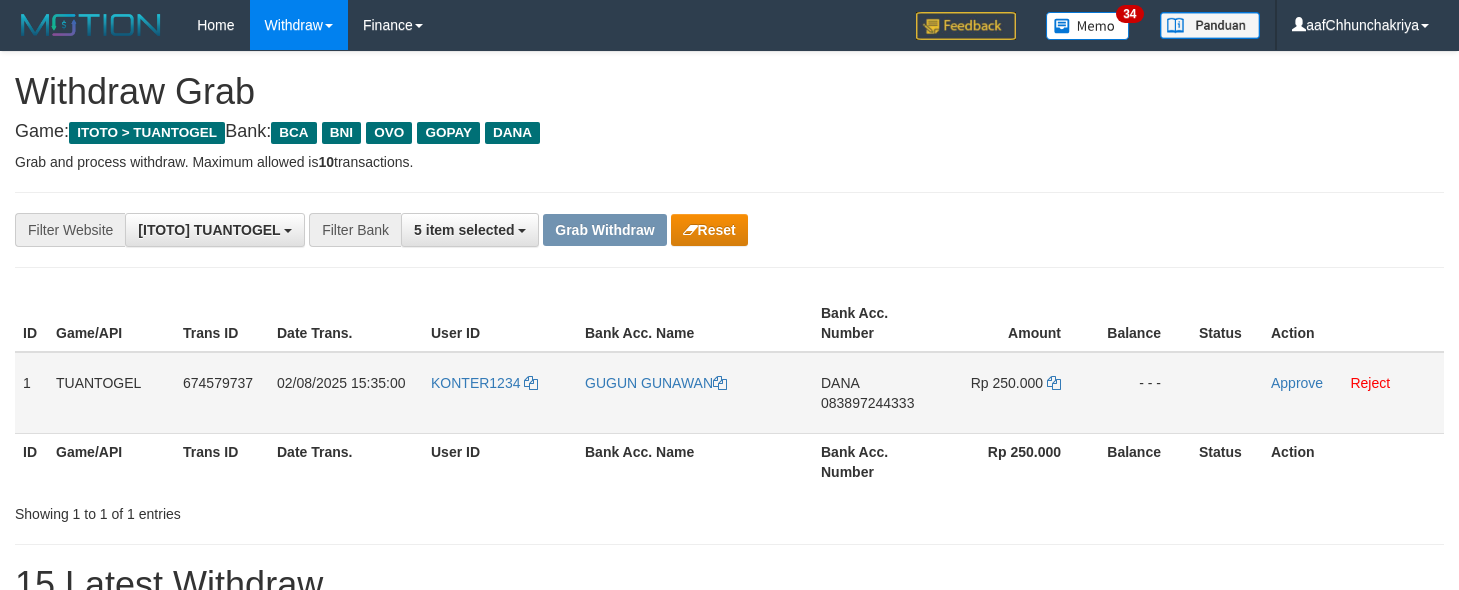 click on "KONTER1234" at bounding box center (500, 393) 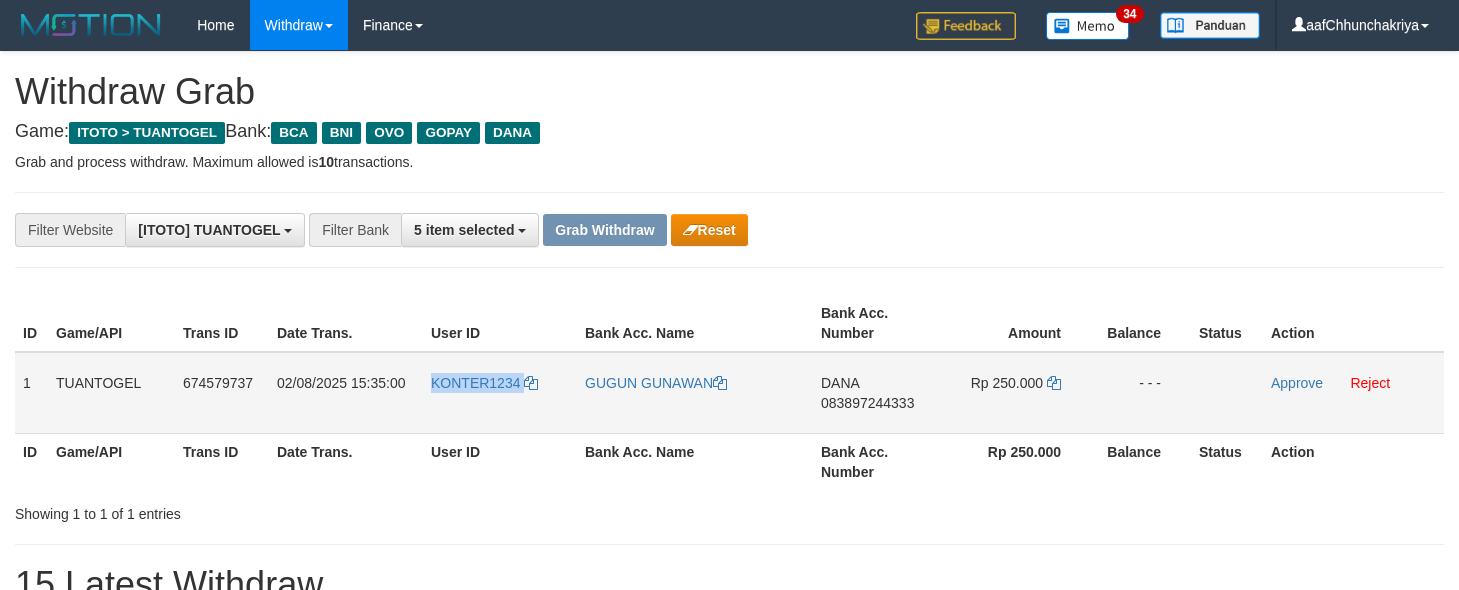 click on "KONTER1234" at bounding box center (500, 393) 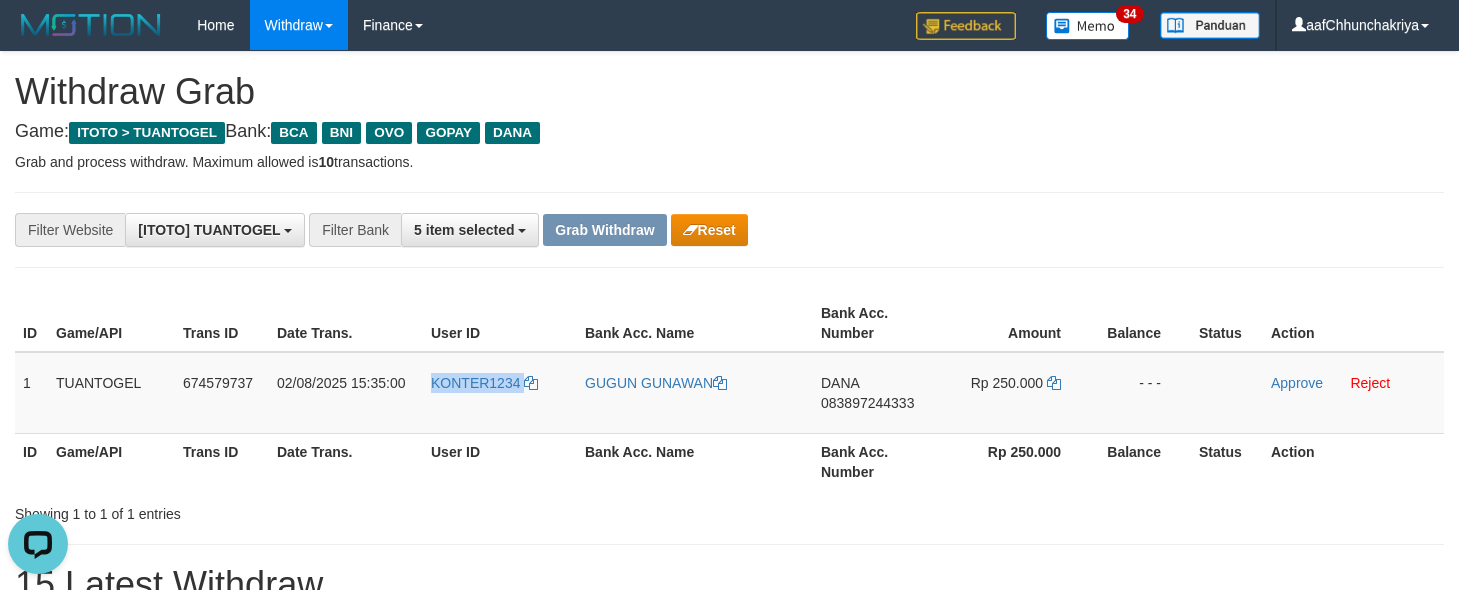 scroll, scrollTop: 0, scrollLeft: 0, axis: both 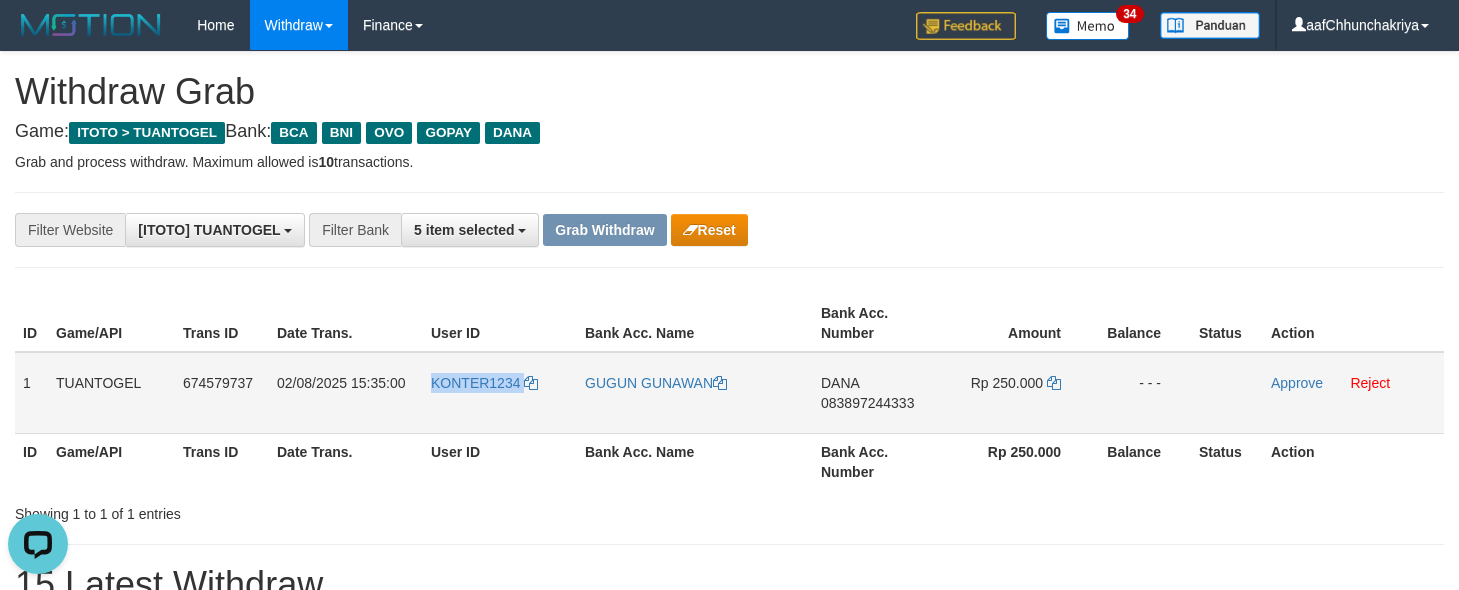 click on "KONTER1234" at bounding box center (500, 393) 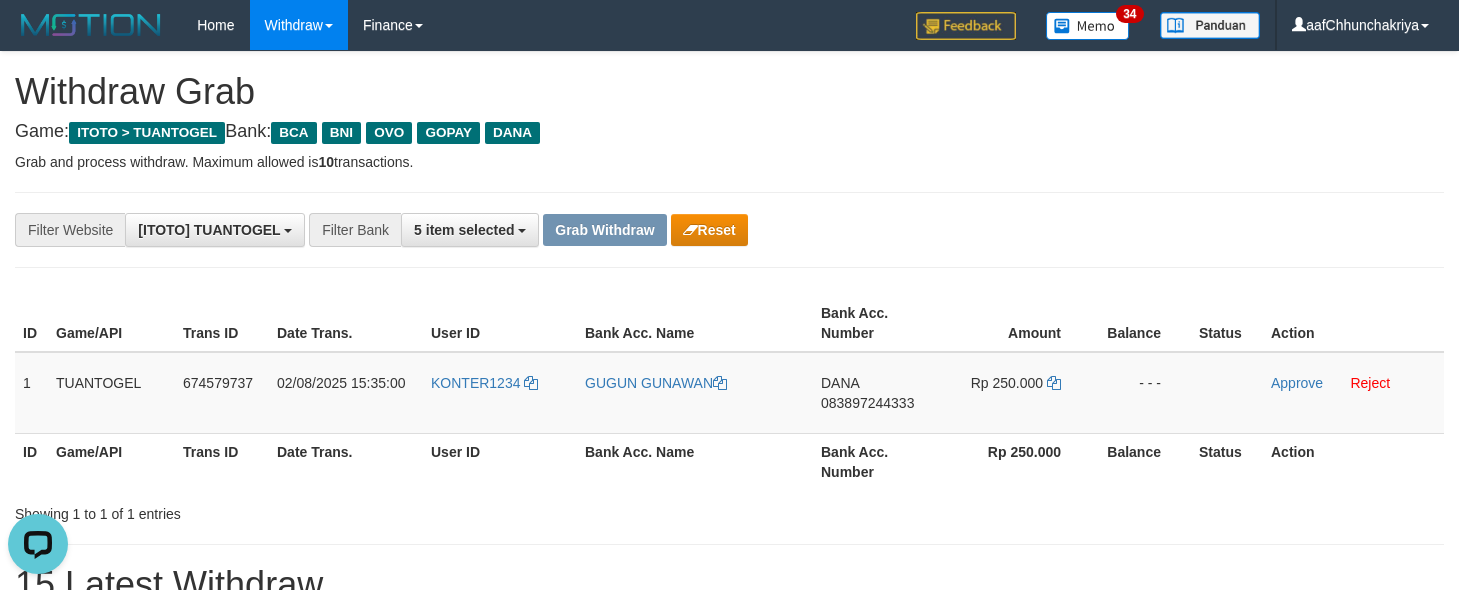click on "Showing 1 to 1 of 1 entries" at bounding box center (304, 510) 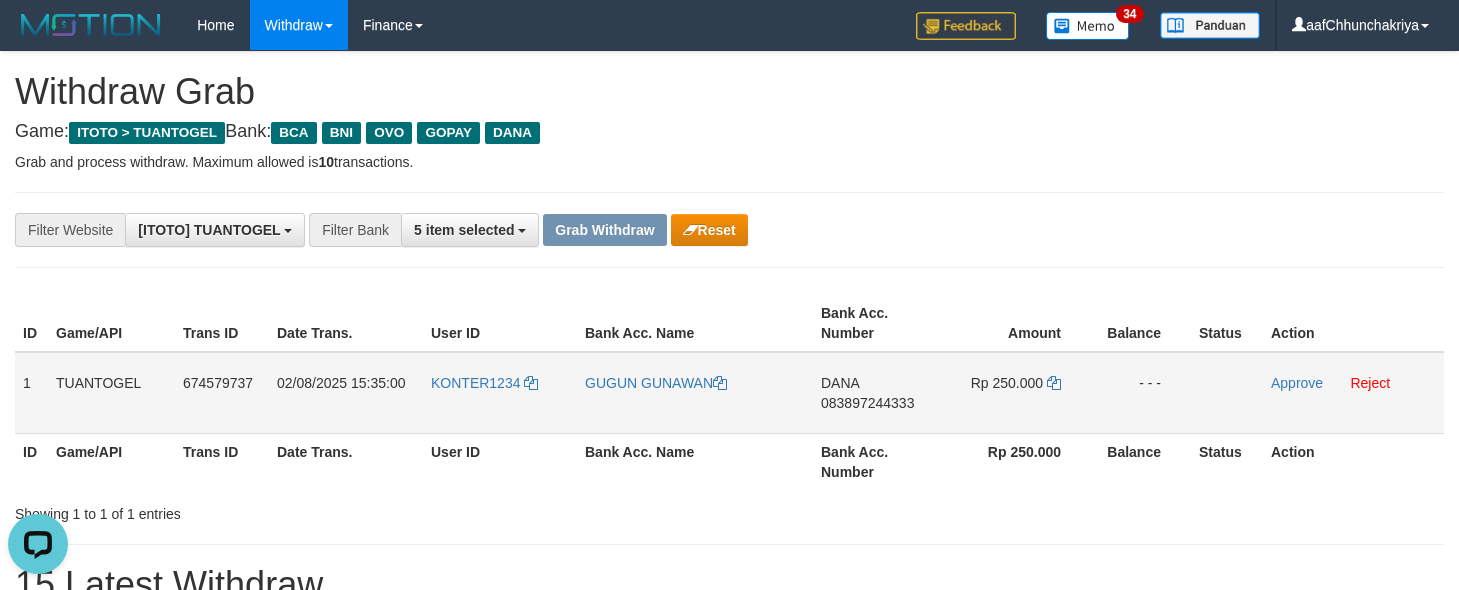 click on "KONTER1234" at bounding box center (500, 393) 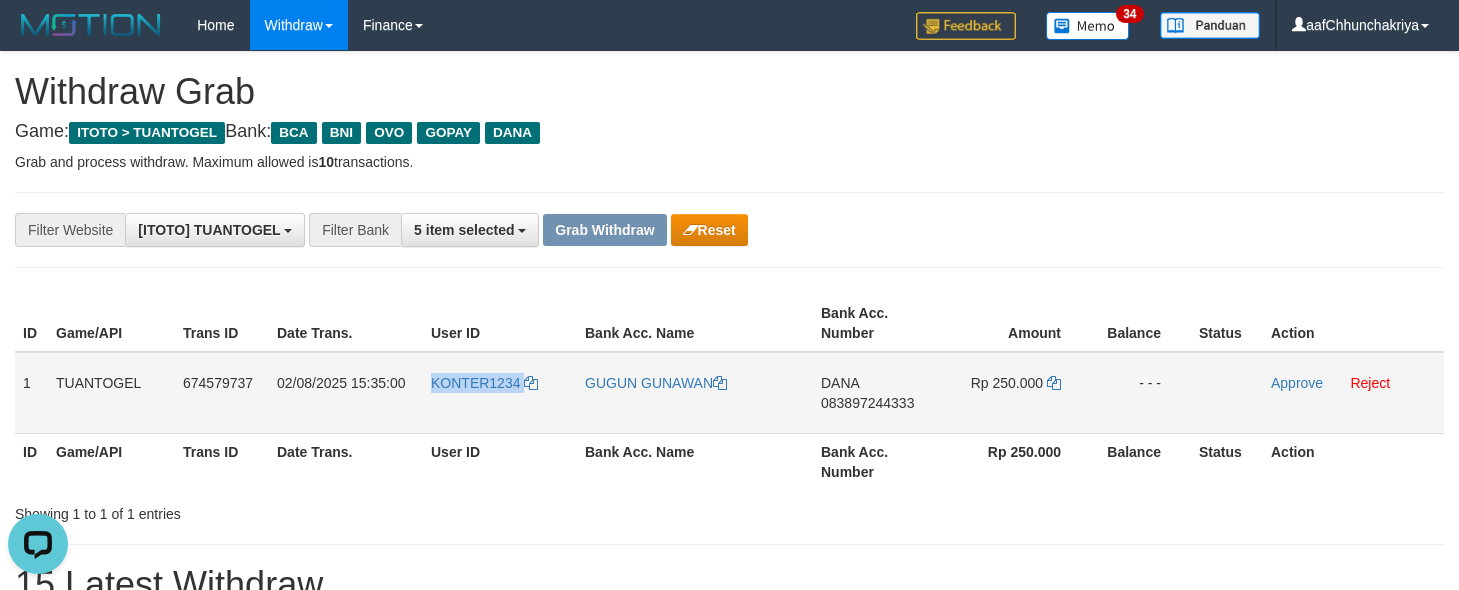 click on "KONTER1234" at bounding box center (500, 393) 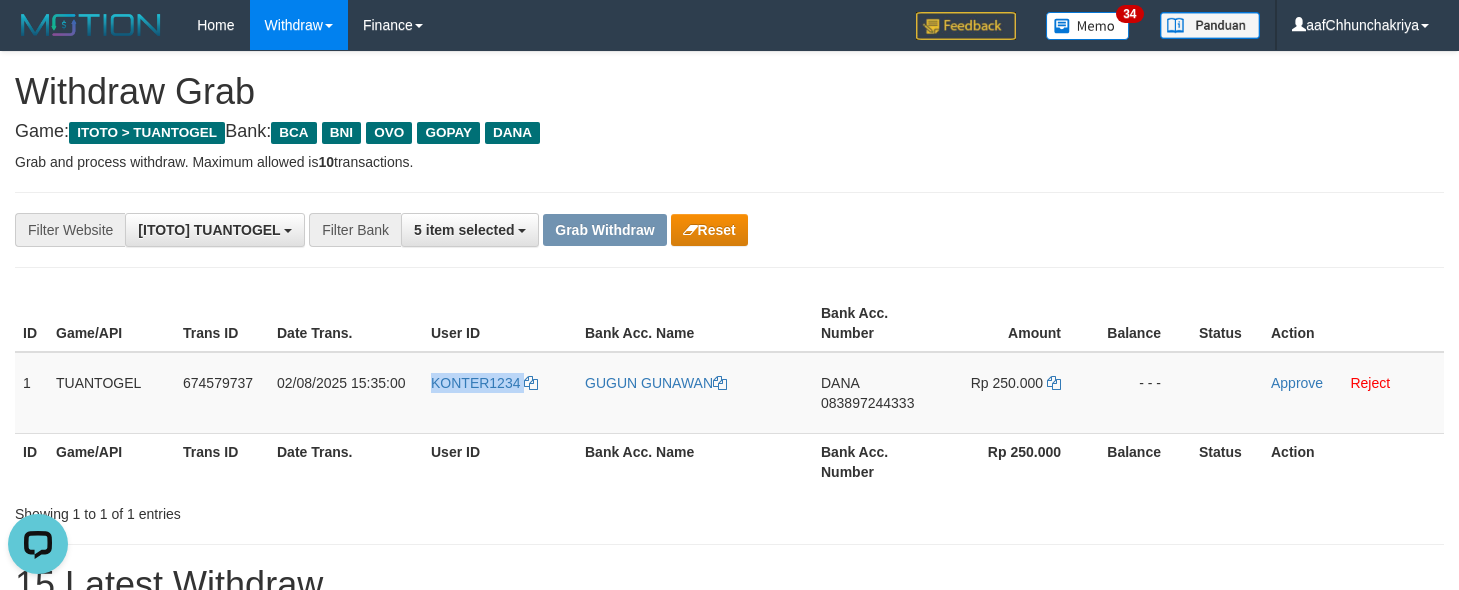 copy on "KONTER1234" 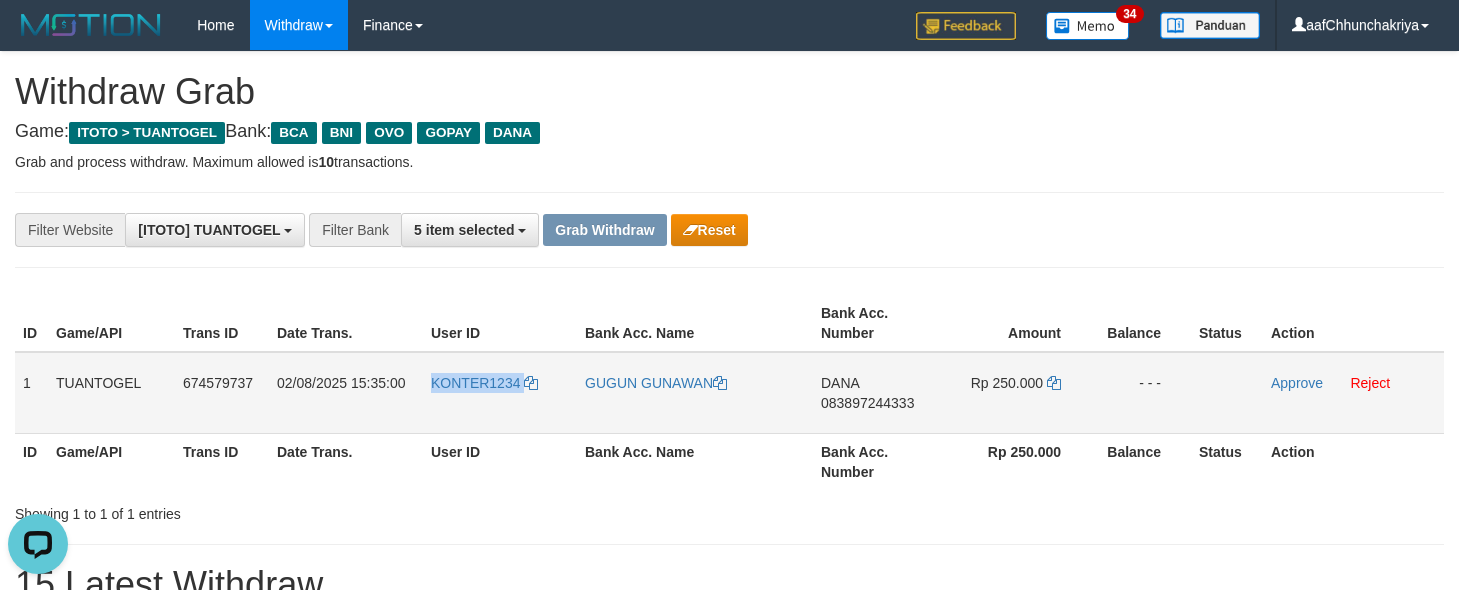 click on "DANA
083897244333" at bounding box center [876, 393] 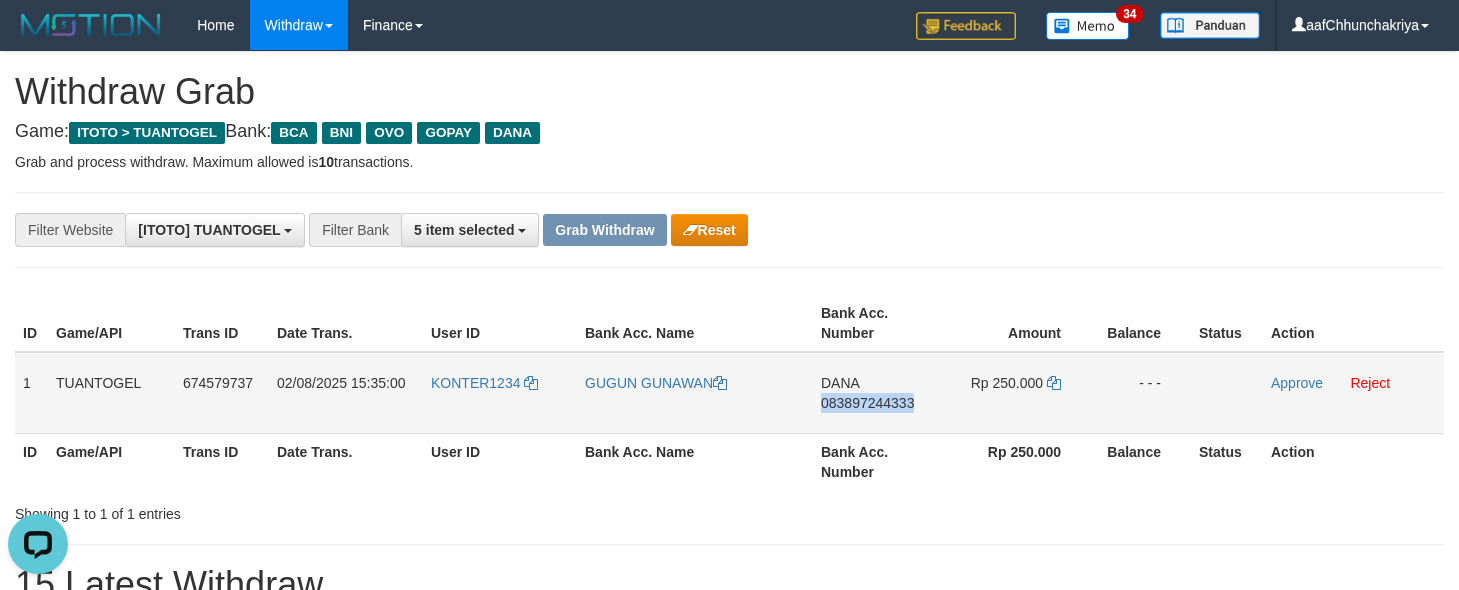 drag, startPoint x: 876, startPoint y: 423, endPoint x: 1416, endPoint y: 308, distance: 552.1096 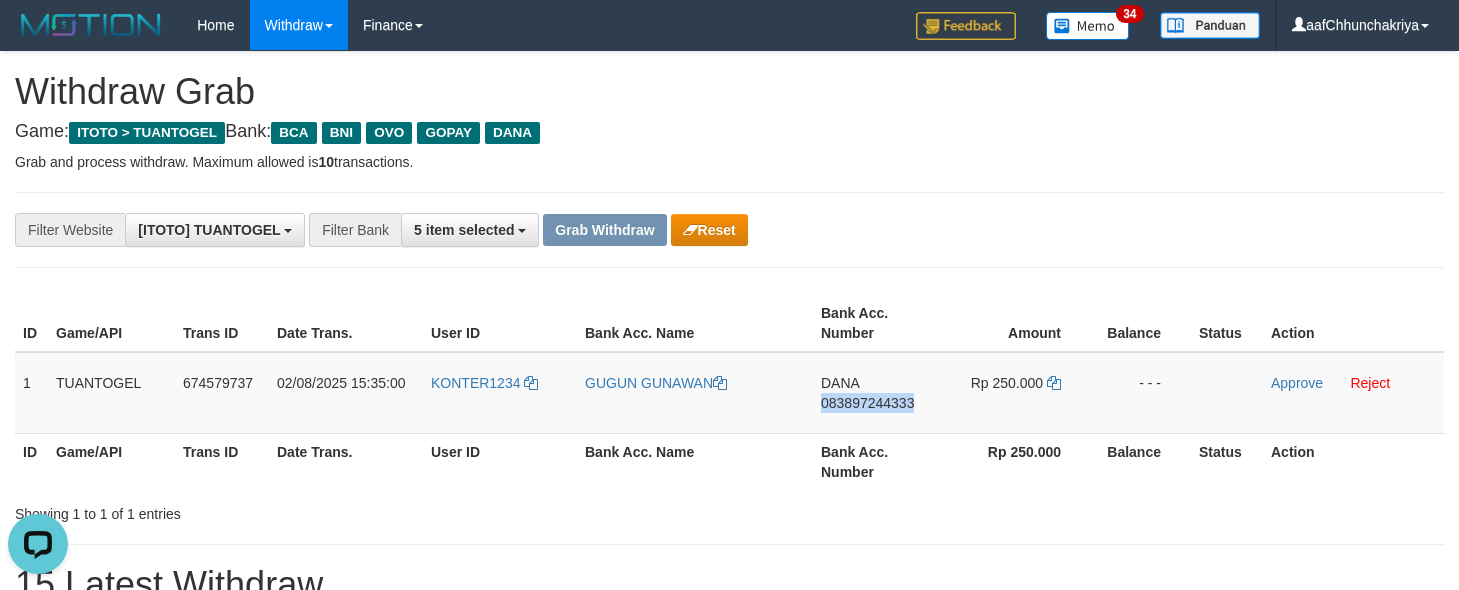 copy on "083897244333" 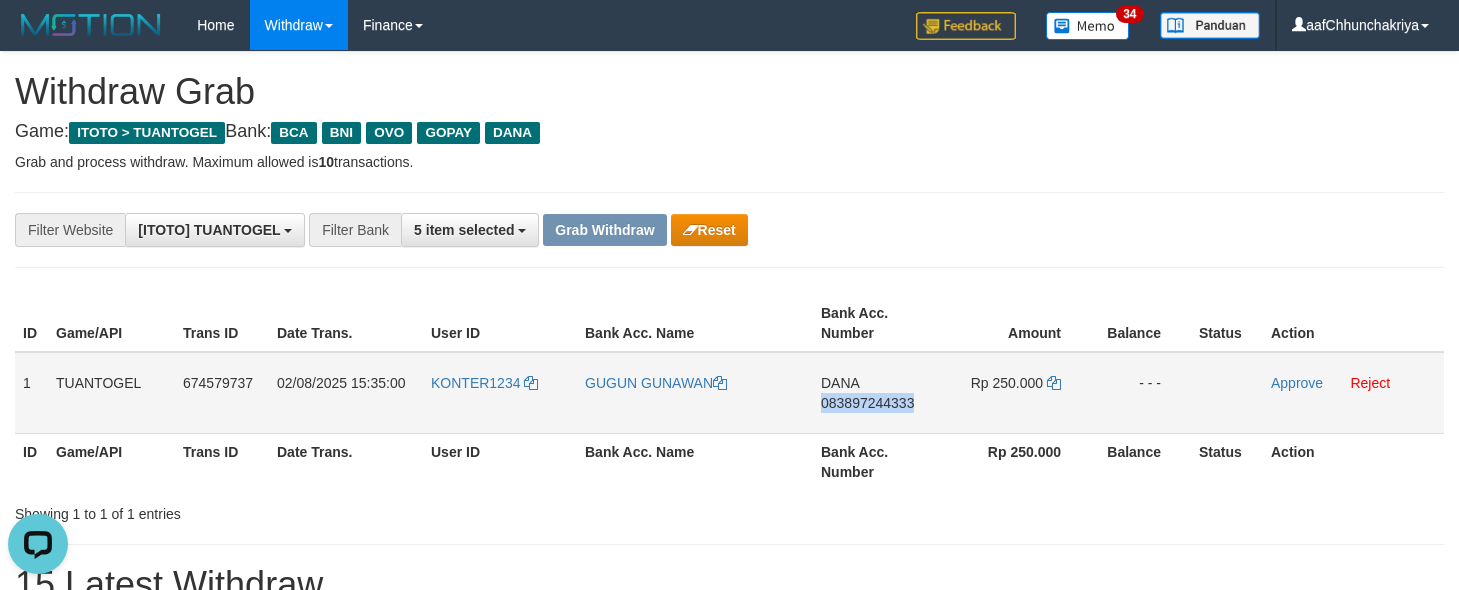 click on "Rp 250.000" at bounding box center (1007, 383) 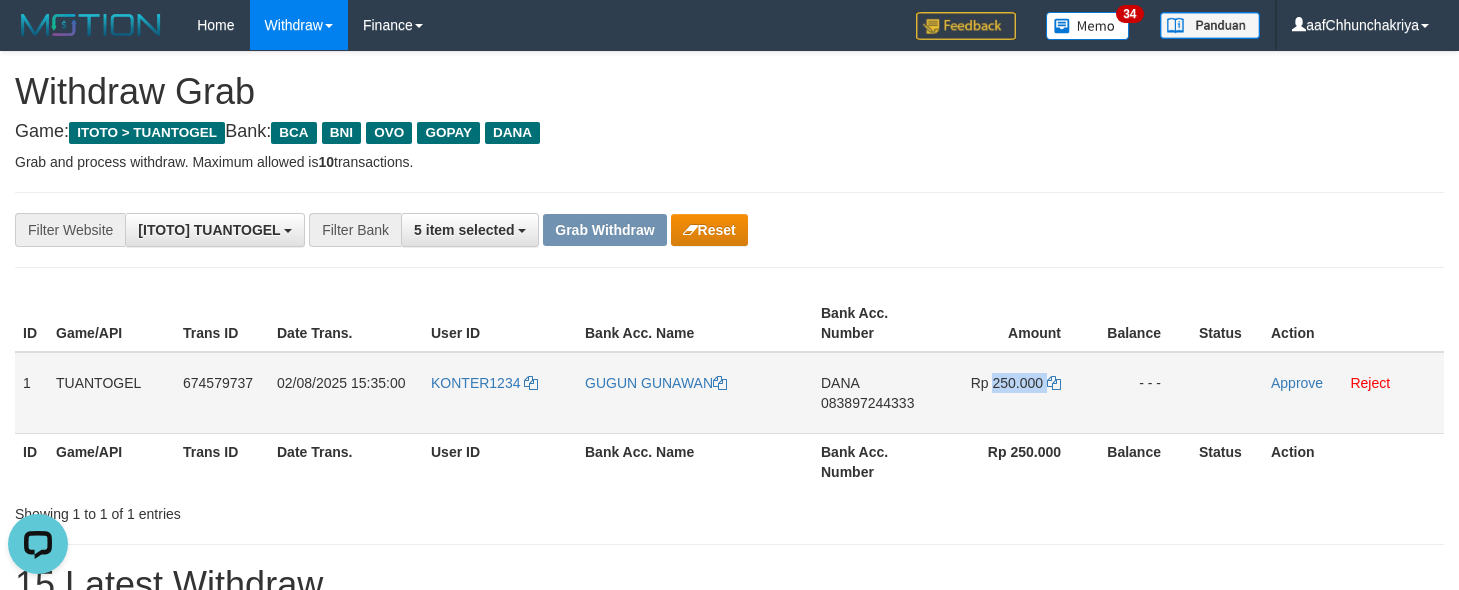 click on "Rp 250.000" at bounding box center [1007, 383] 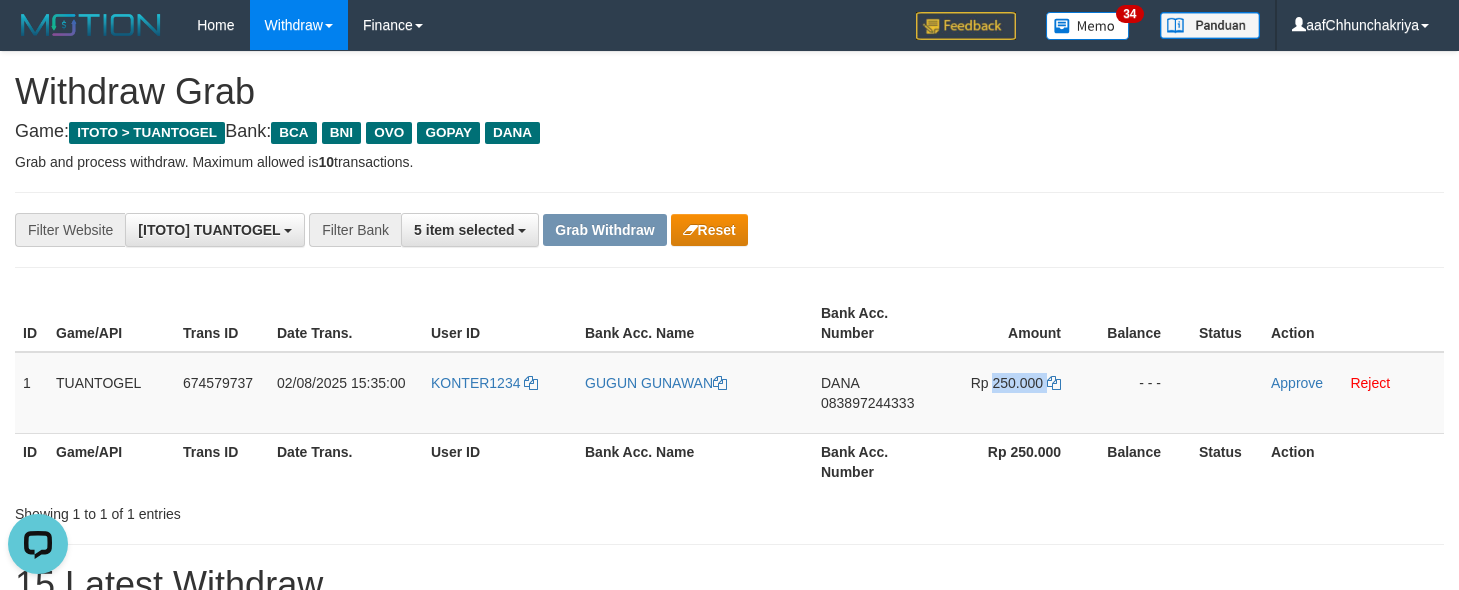 copy on "250.000" 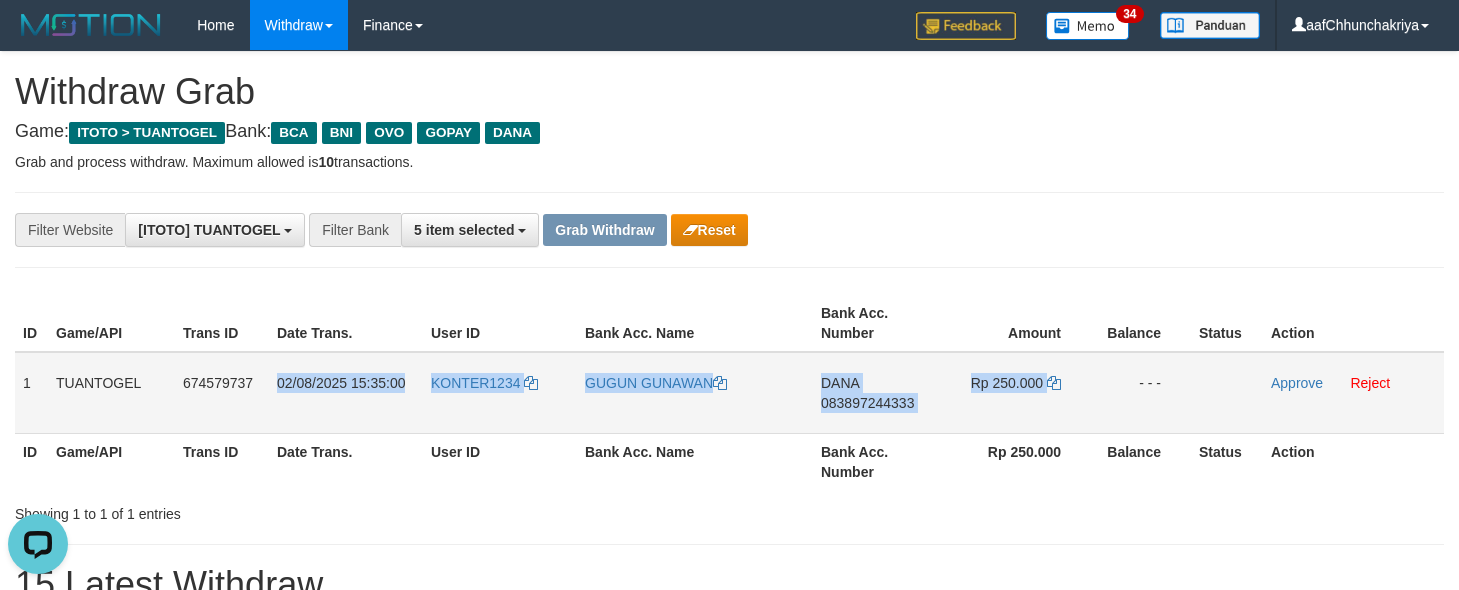 drag, startPoint x: 280, startPoint y: 382, endPoint x: 1100, endPoint y: 404, distance: 820.29504 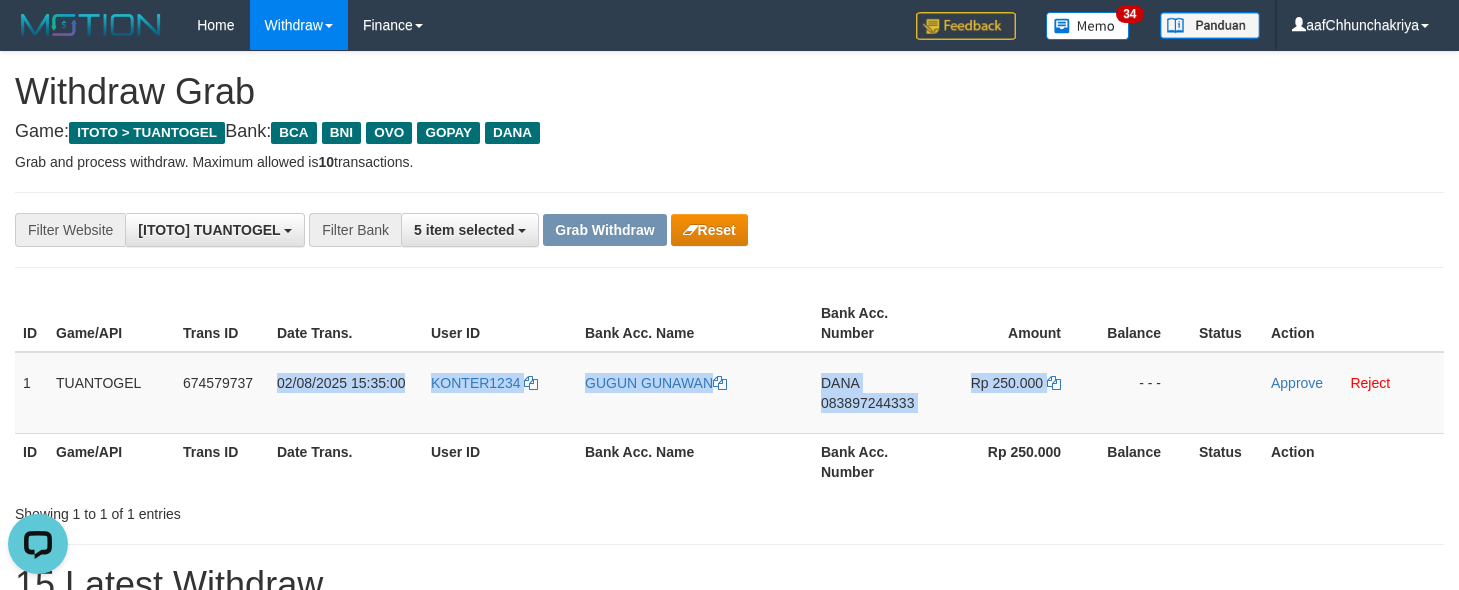 copy on "02/08/2025 15:35:00
KONTER1234
GUGUN GUNAWAN
DANA
083897244333
Rp 250.000" 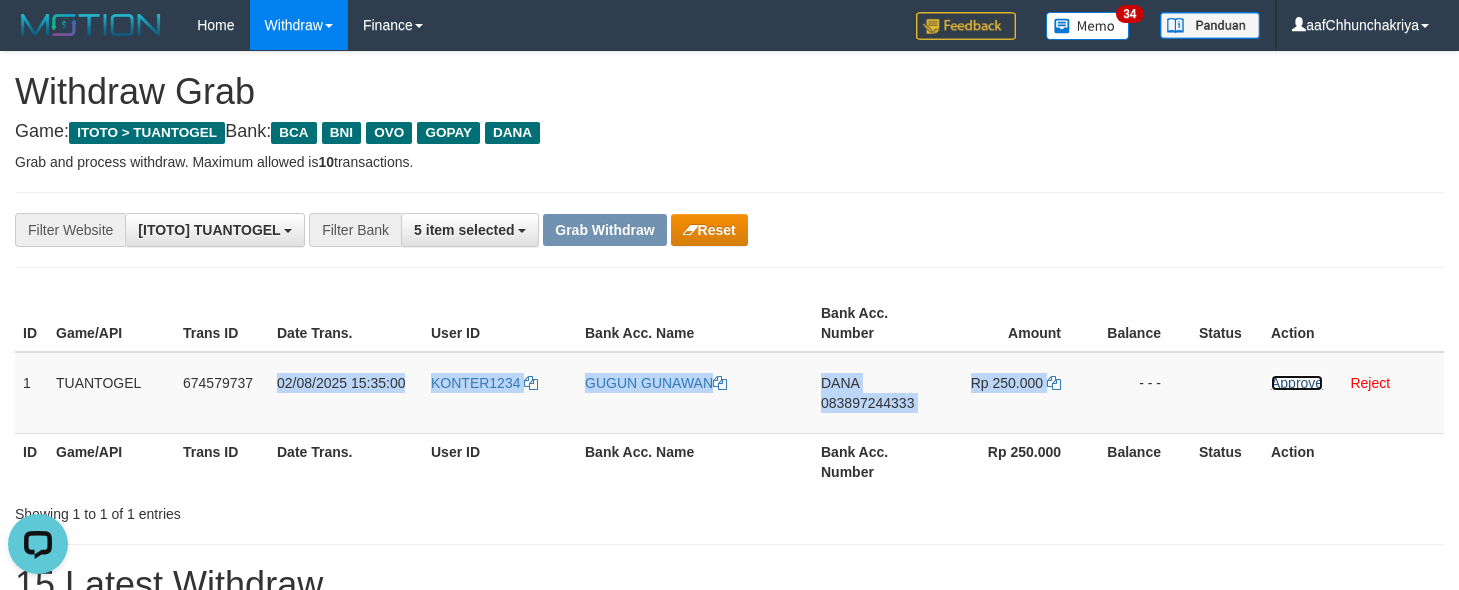 drag, startPoint x: 1272, startPoint y: 385, endPoint x: 837, endPoint y: 213, distance: 467.77023 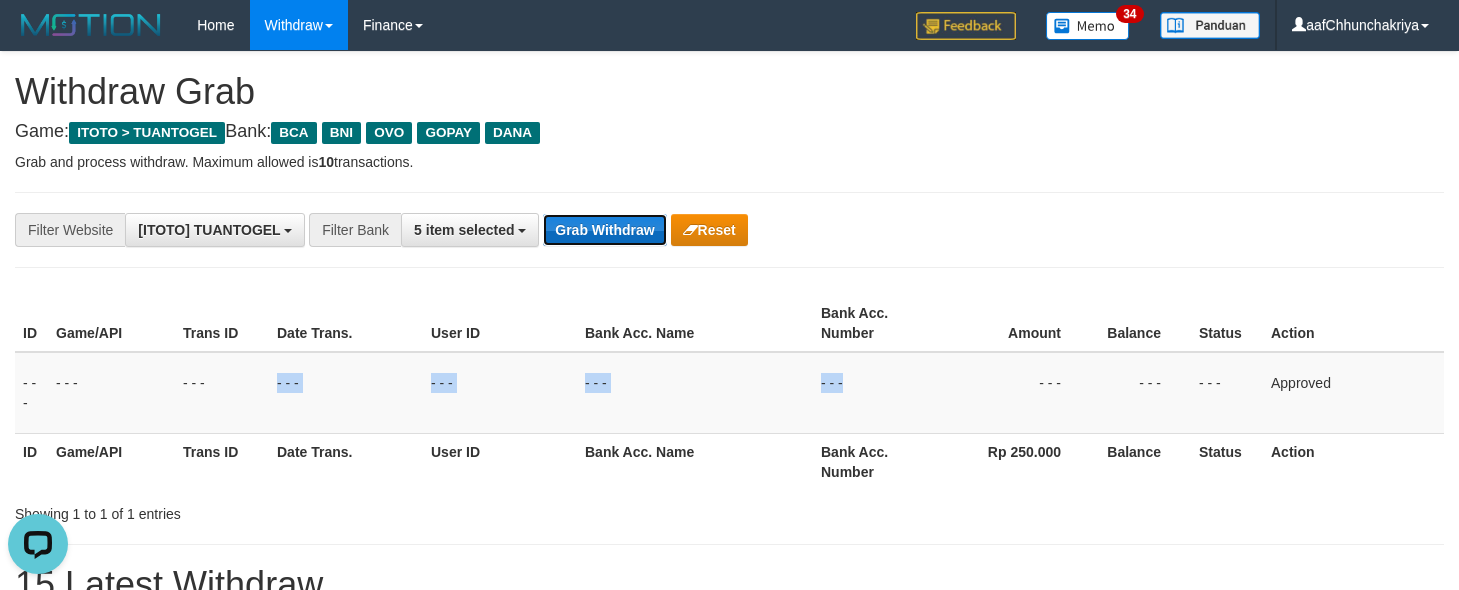 click on "Grab Withdraw" at bounding box center (604, 230) 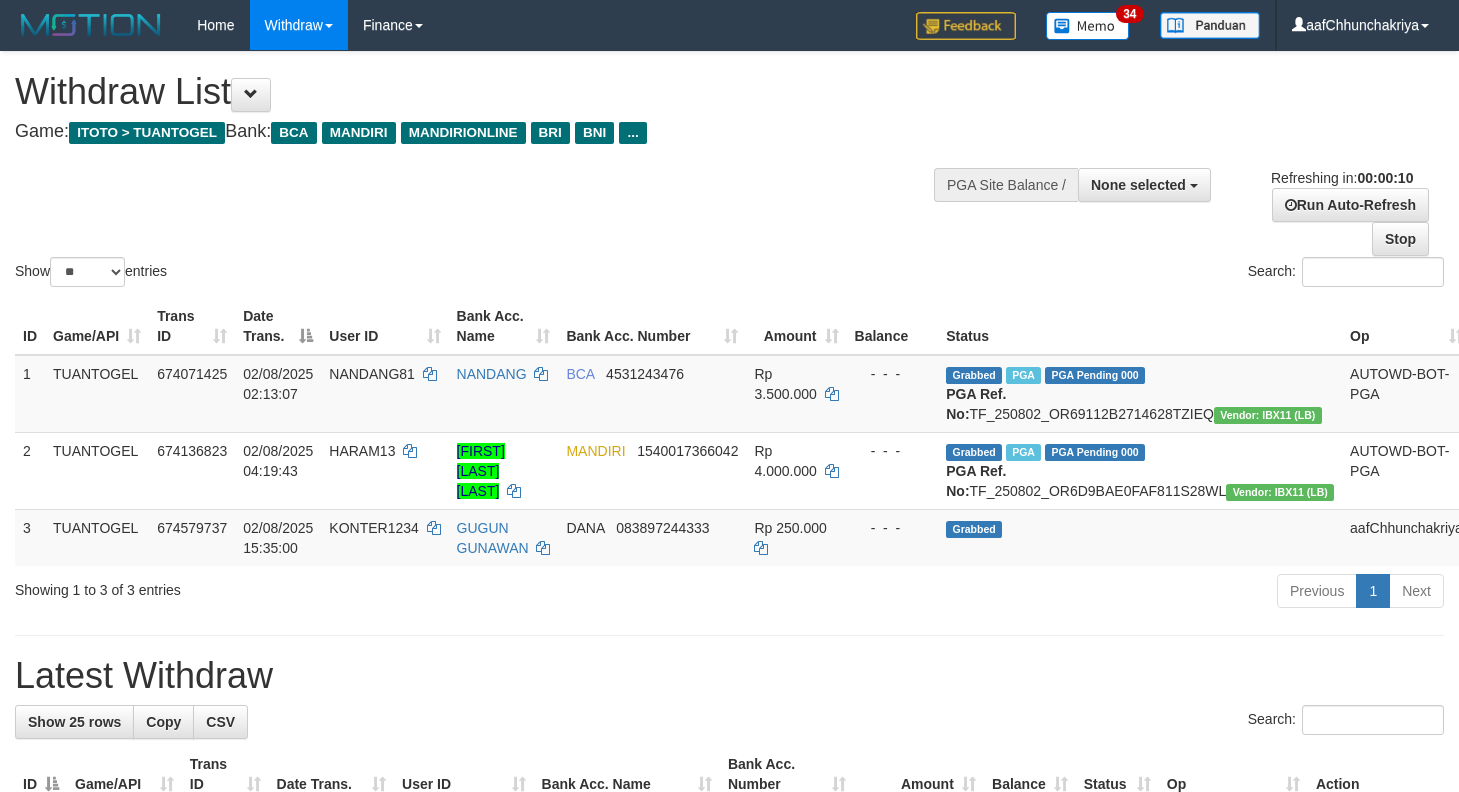 select 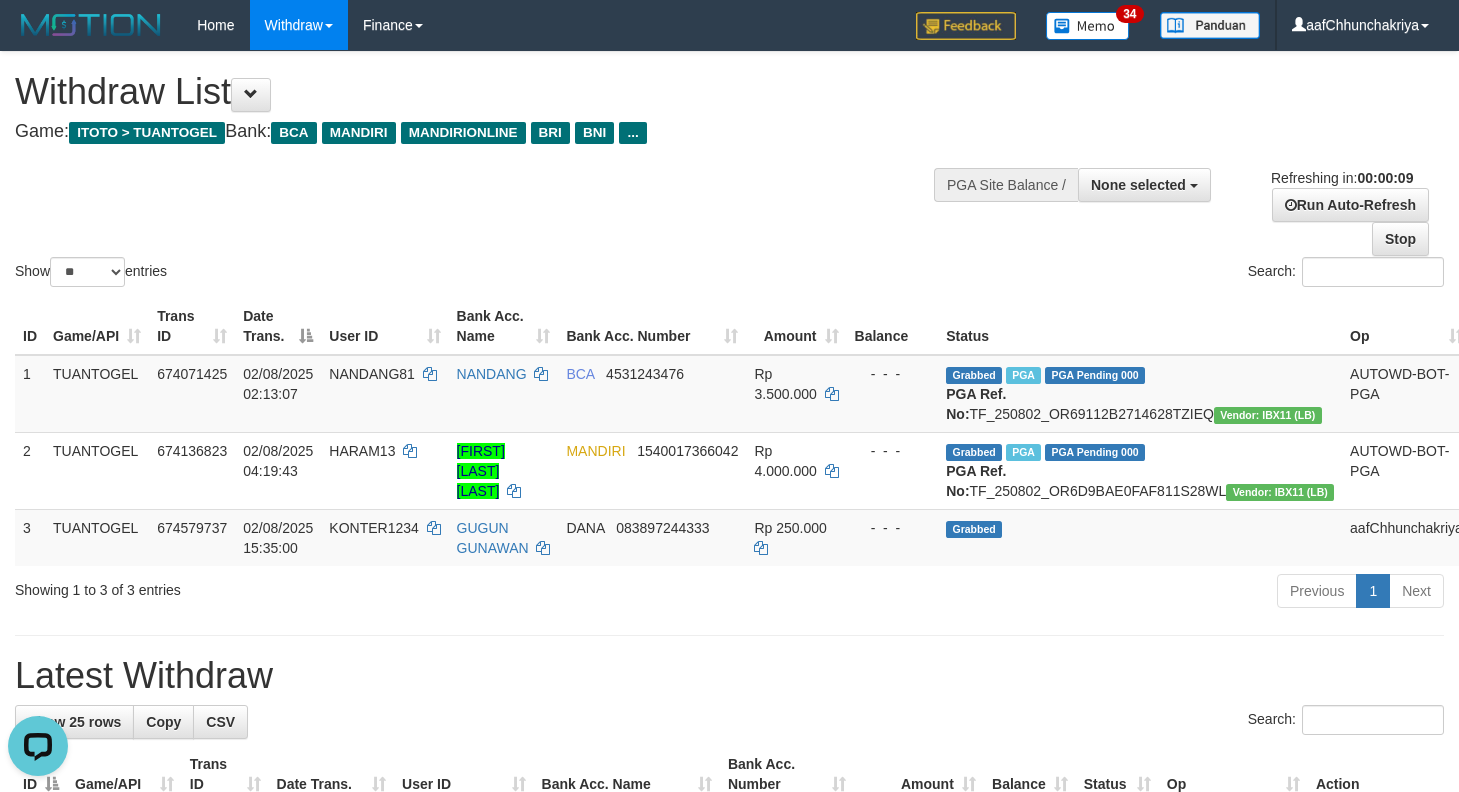 scroll, scrollTop: 0, scrollLeft: 0, axis: both 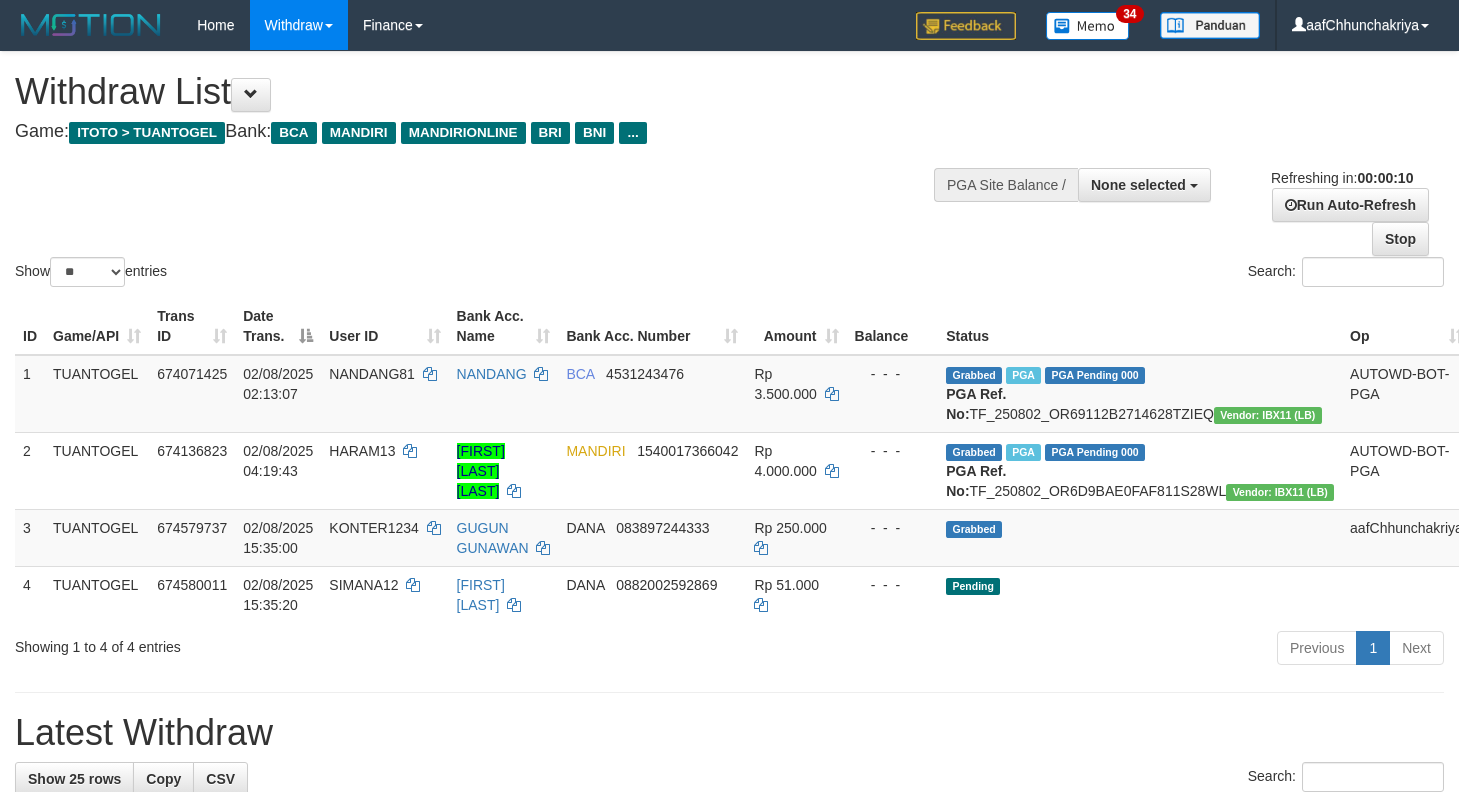 select 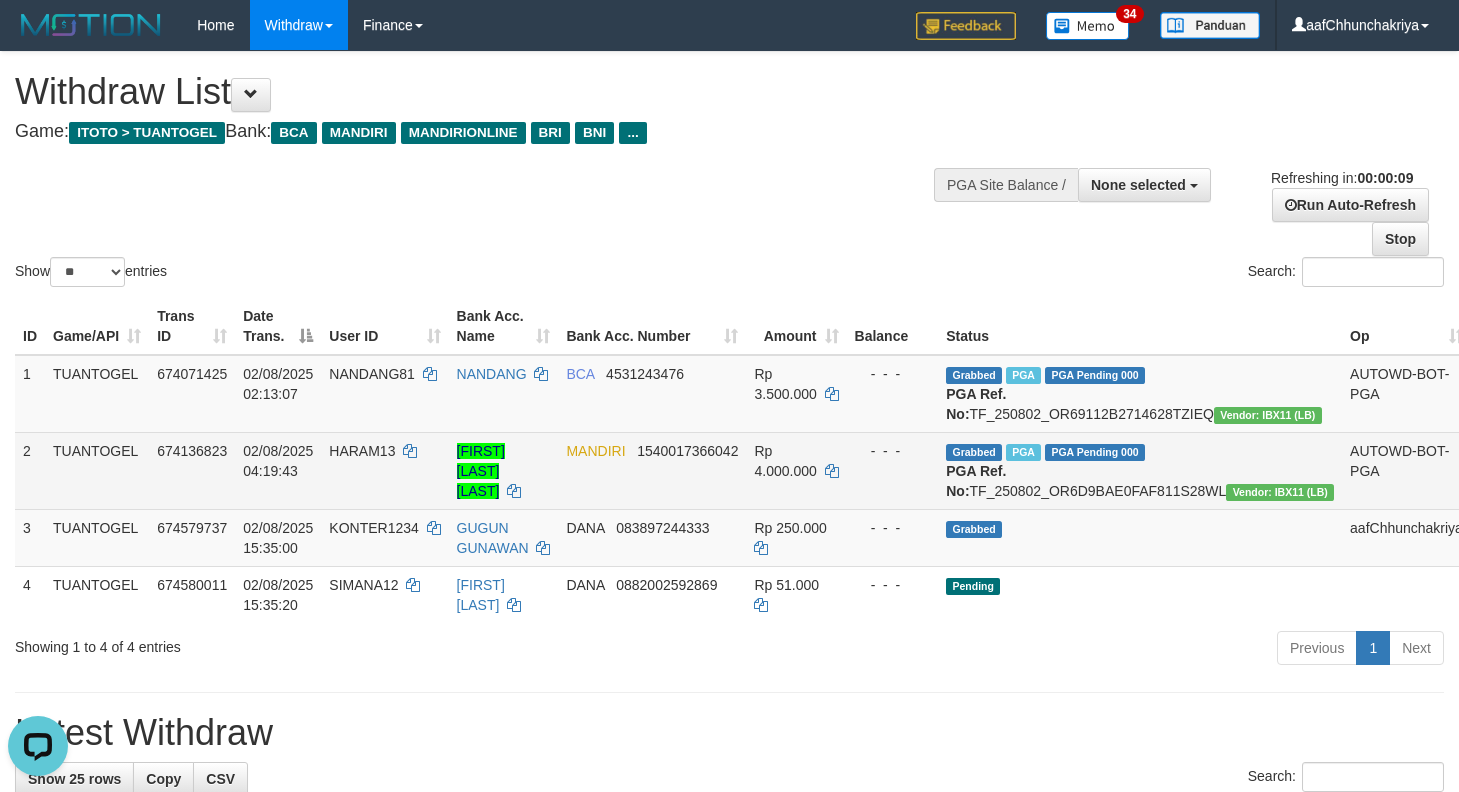 scroll, scrollTop: 0, scrollLeft: 0, axis: both 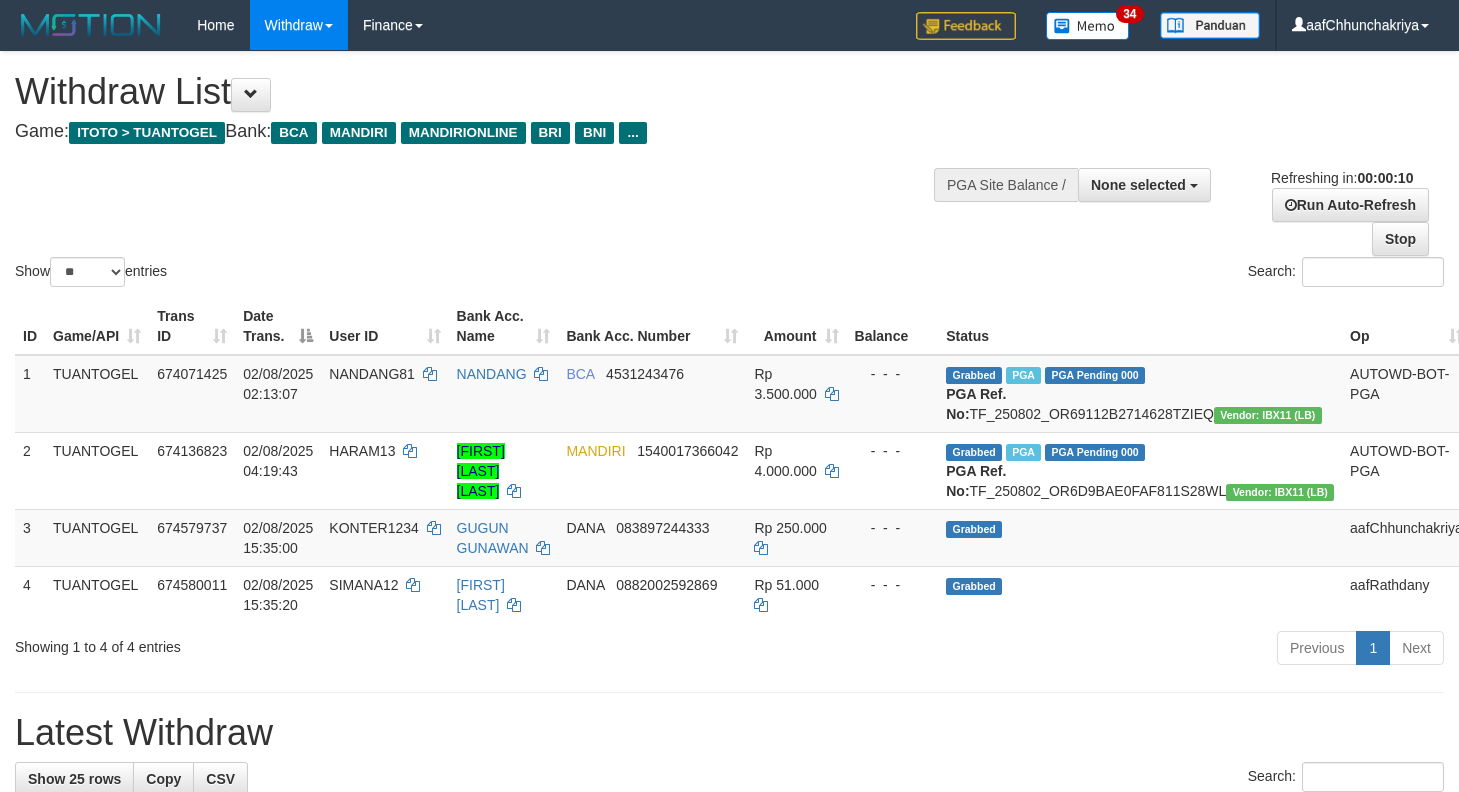 select 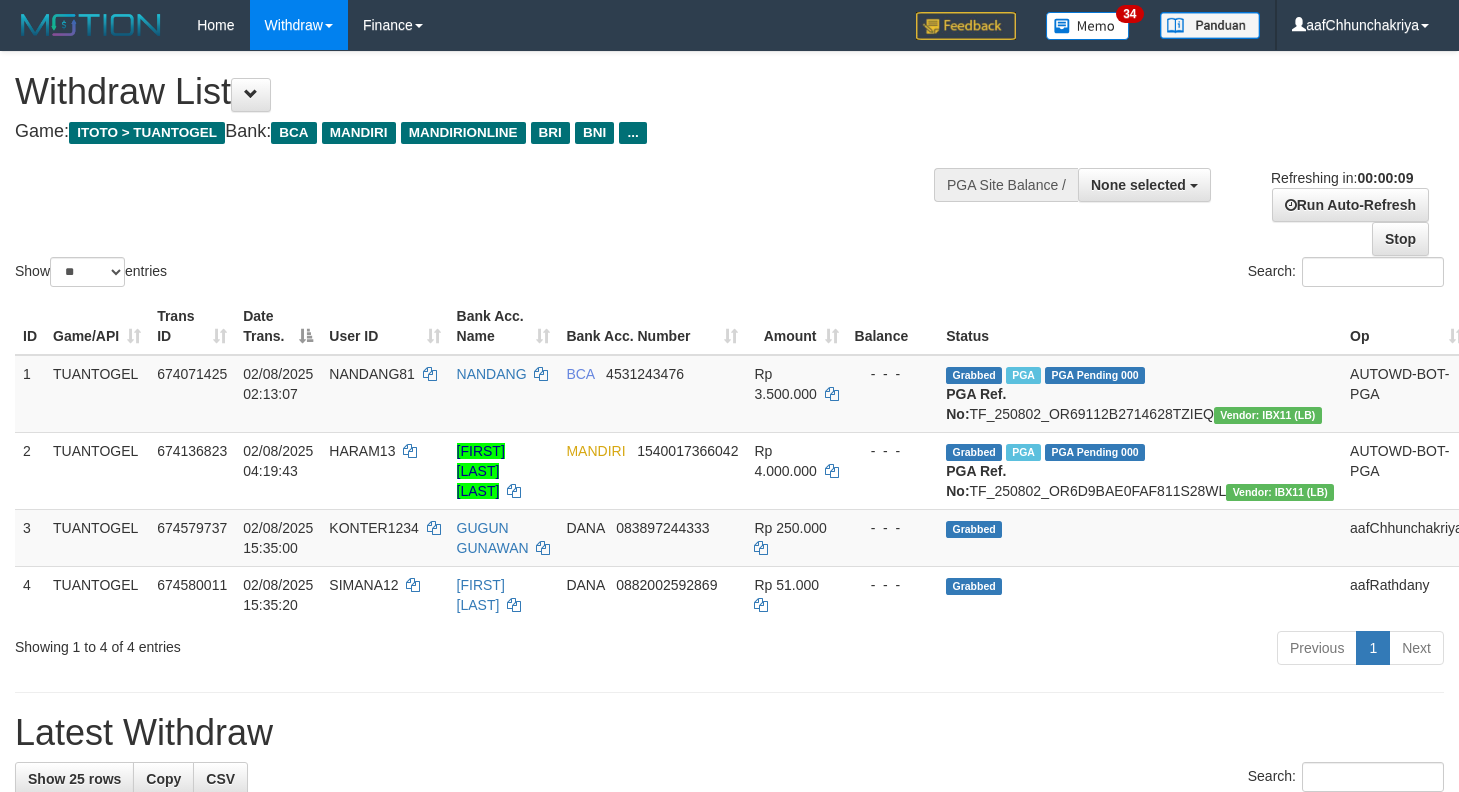 click on "Previous 1 Next" at bounding box center (1033, 650) 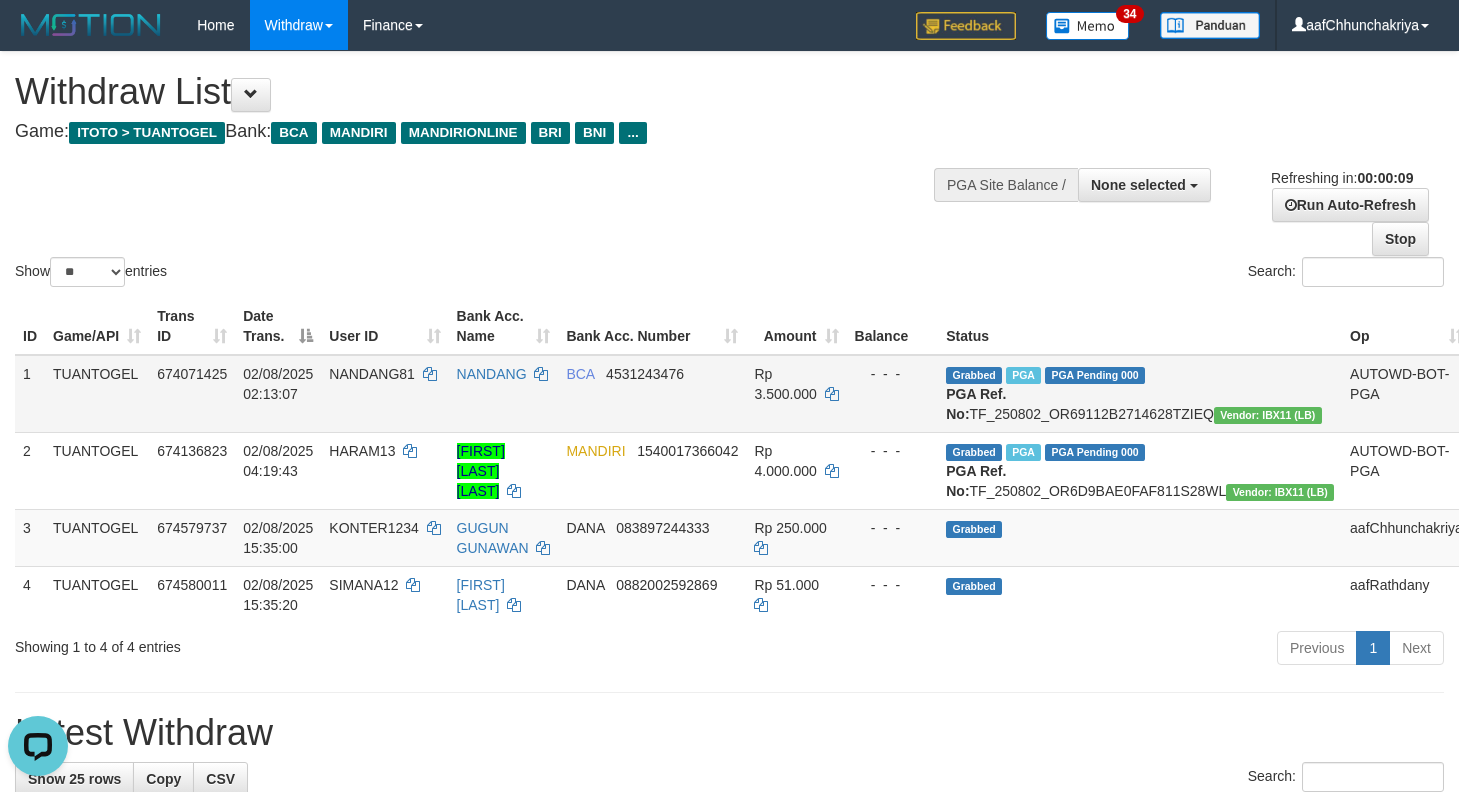 scroll, scrollTop: 0, scrollLeft: 0, axis: both 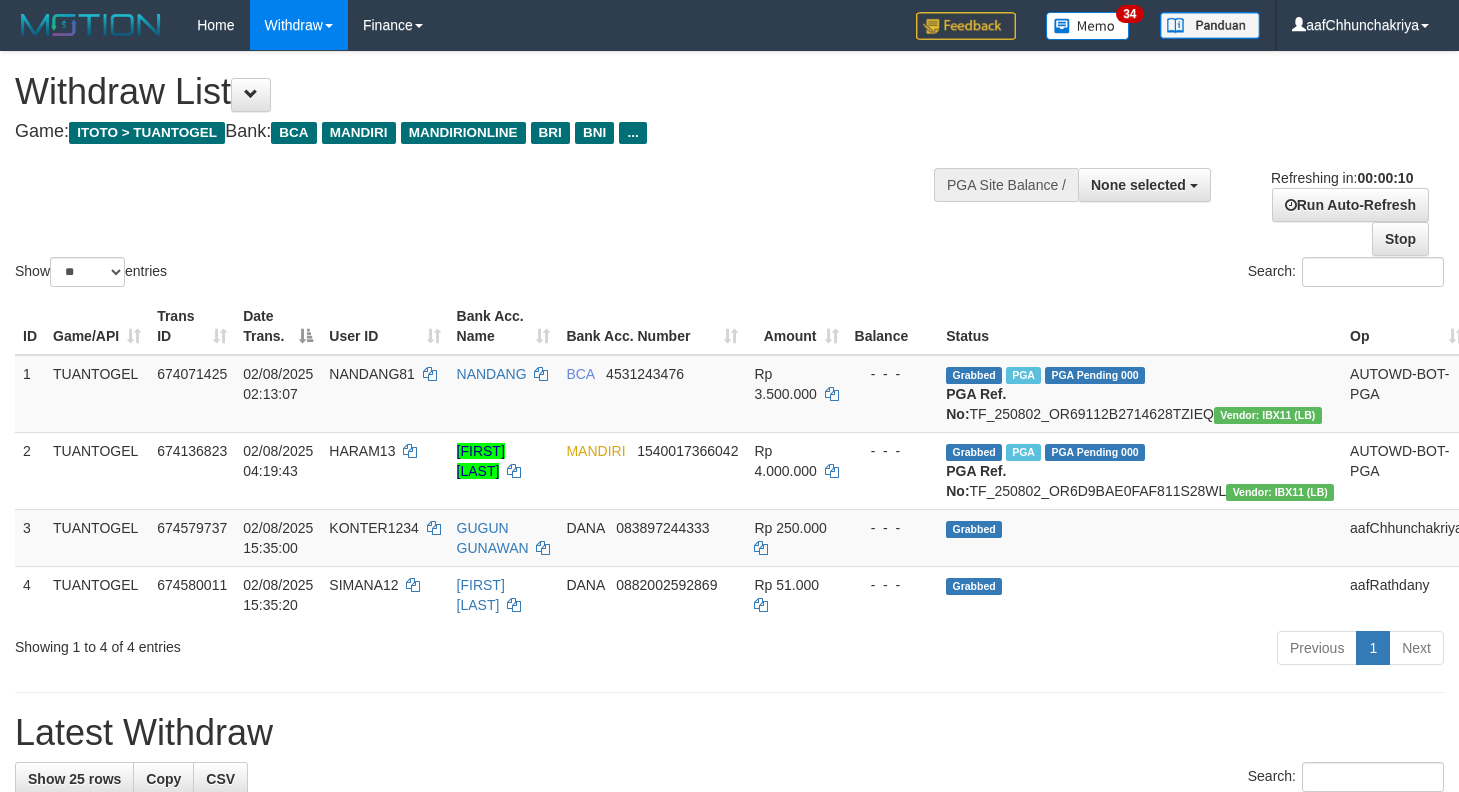 select 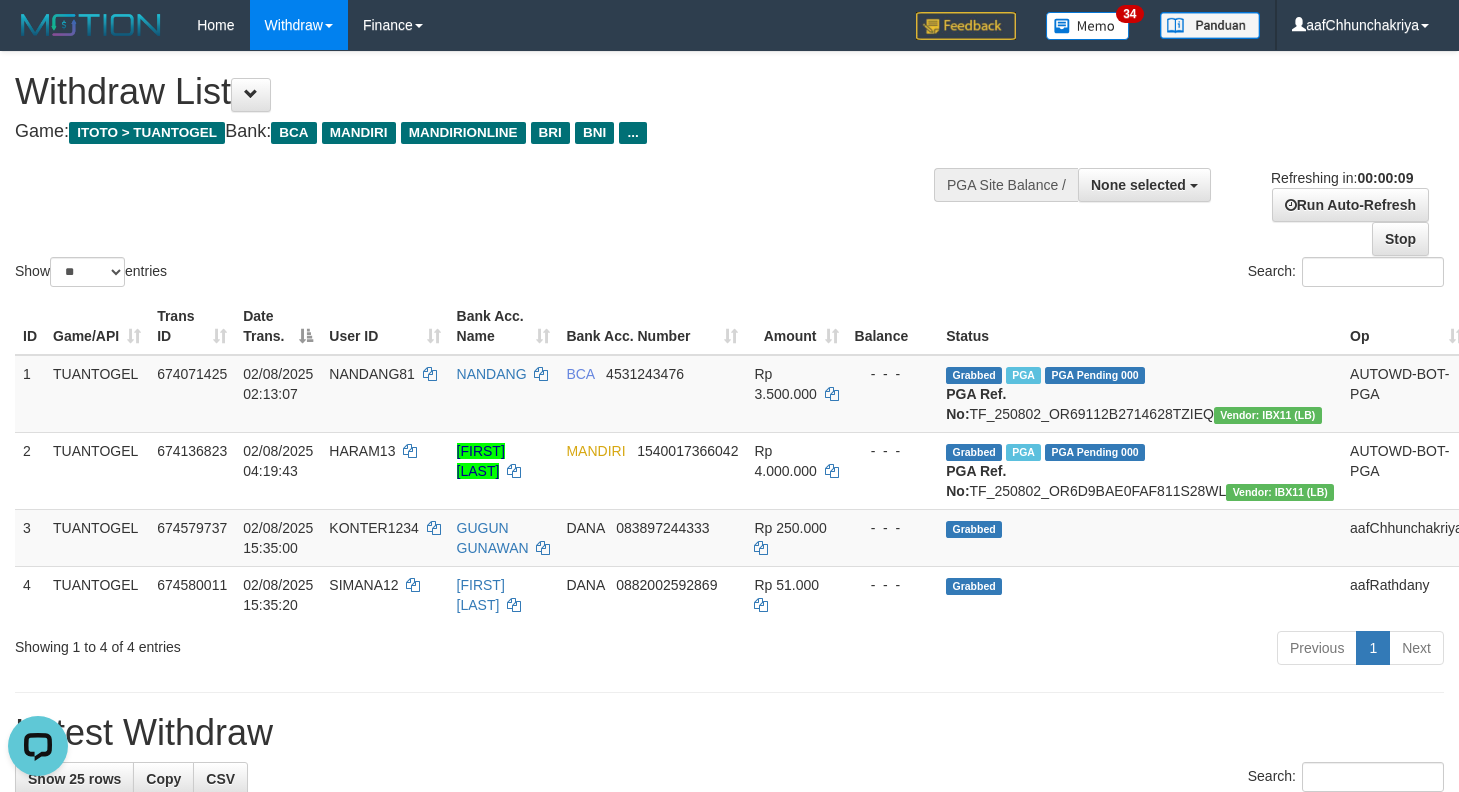 scroll, scrollTop: 0, scrollLeft: 0, axis: both 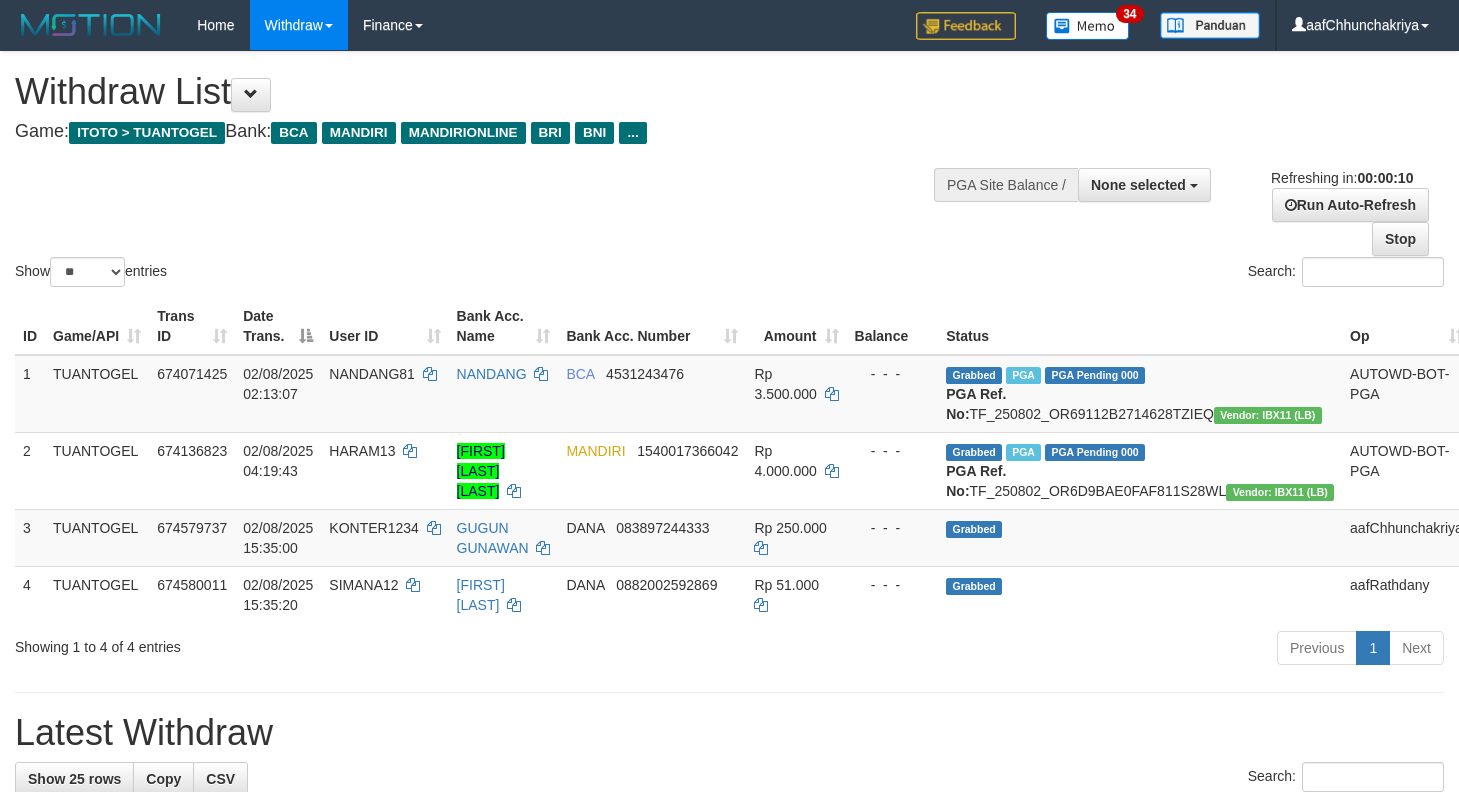 select 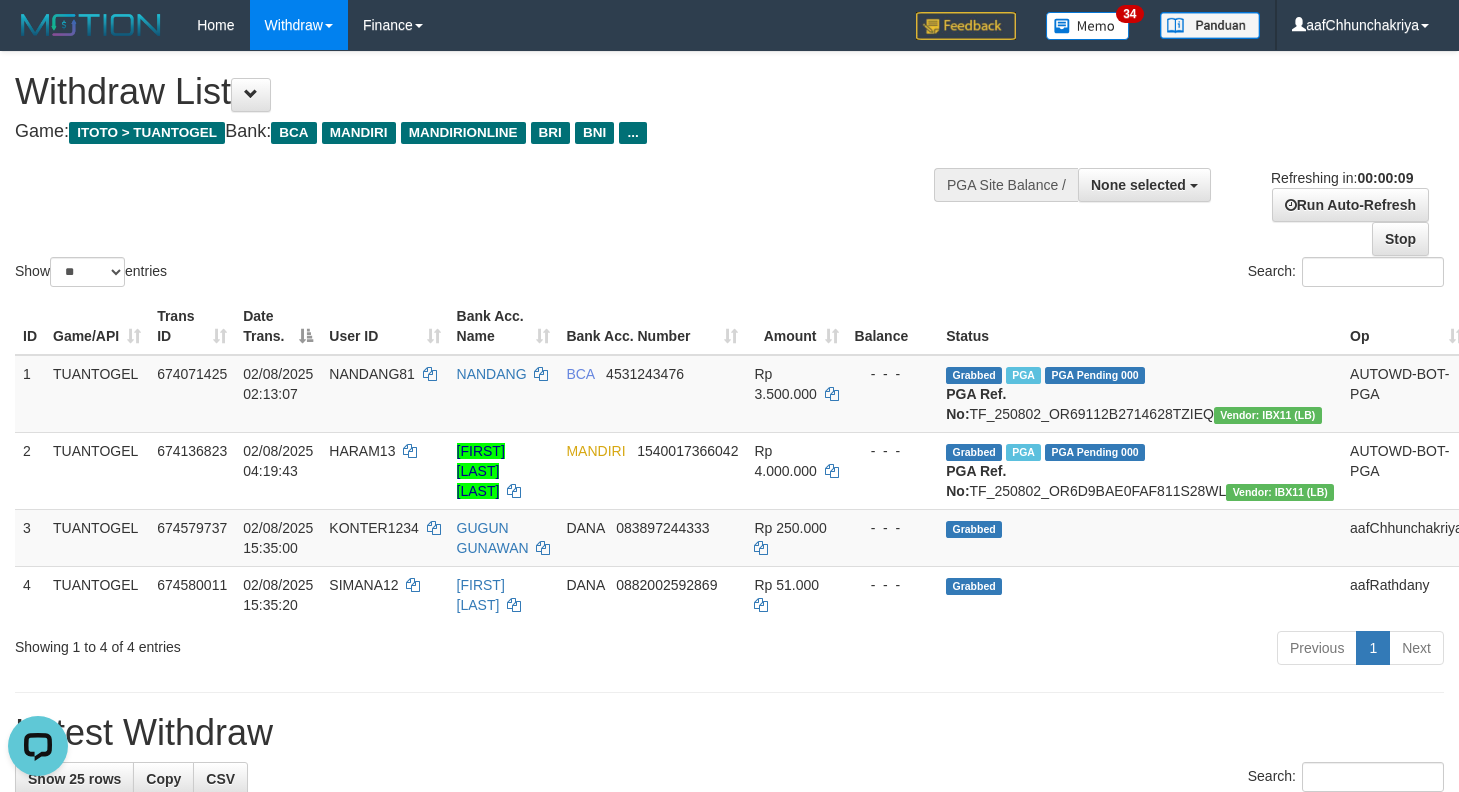 scroll, scrollTop: 0, scrollLeft: 0, axis: both 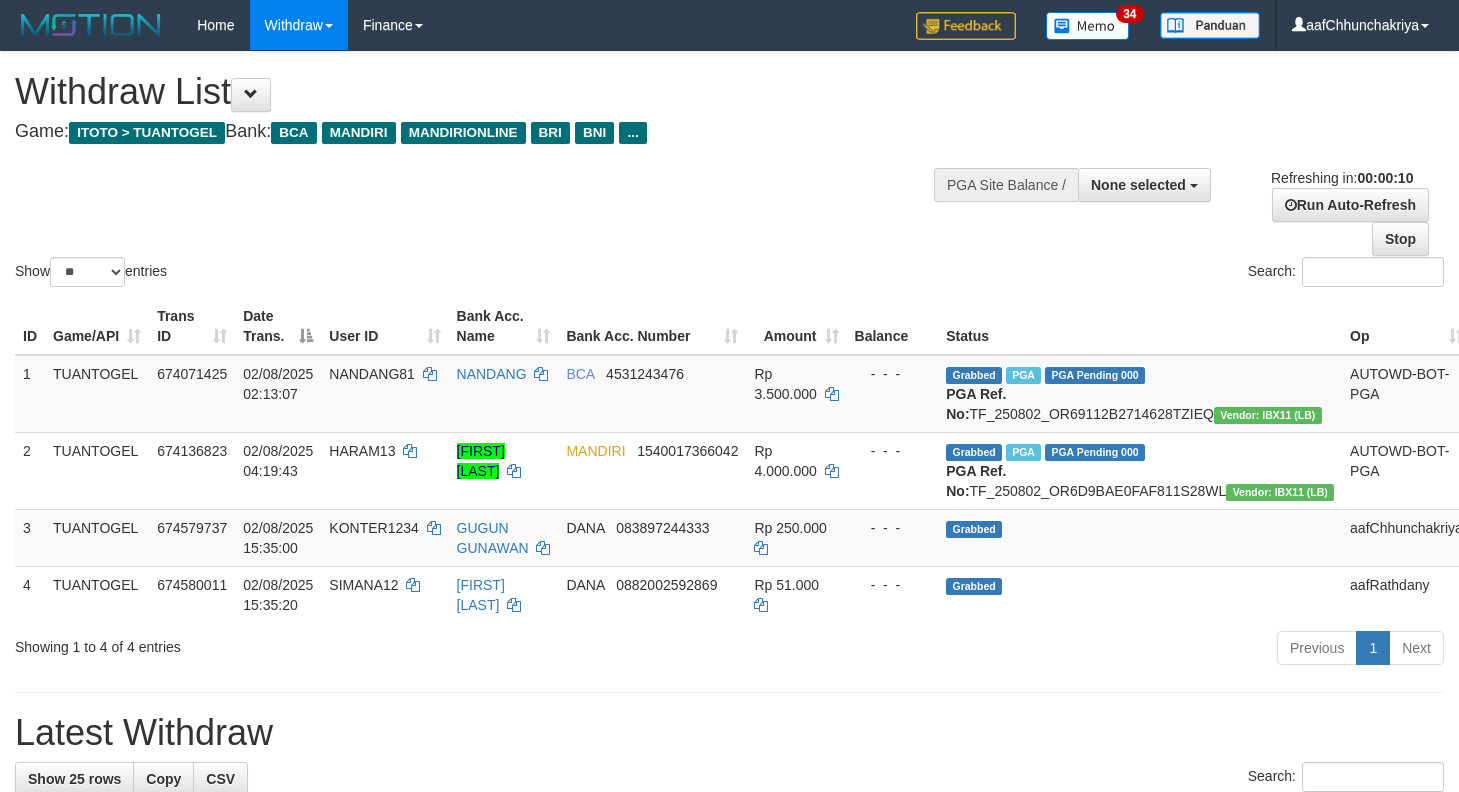 select 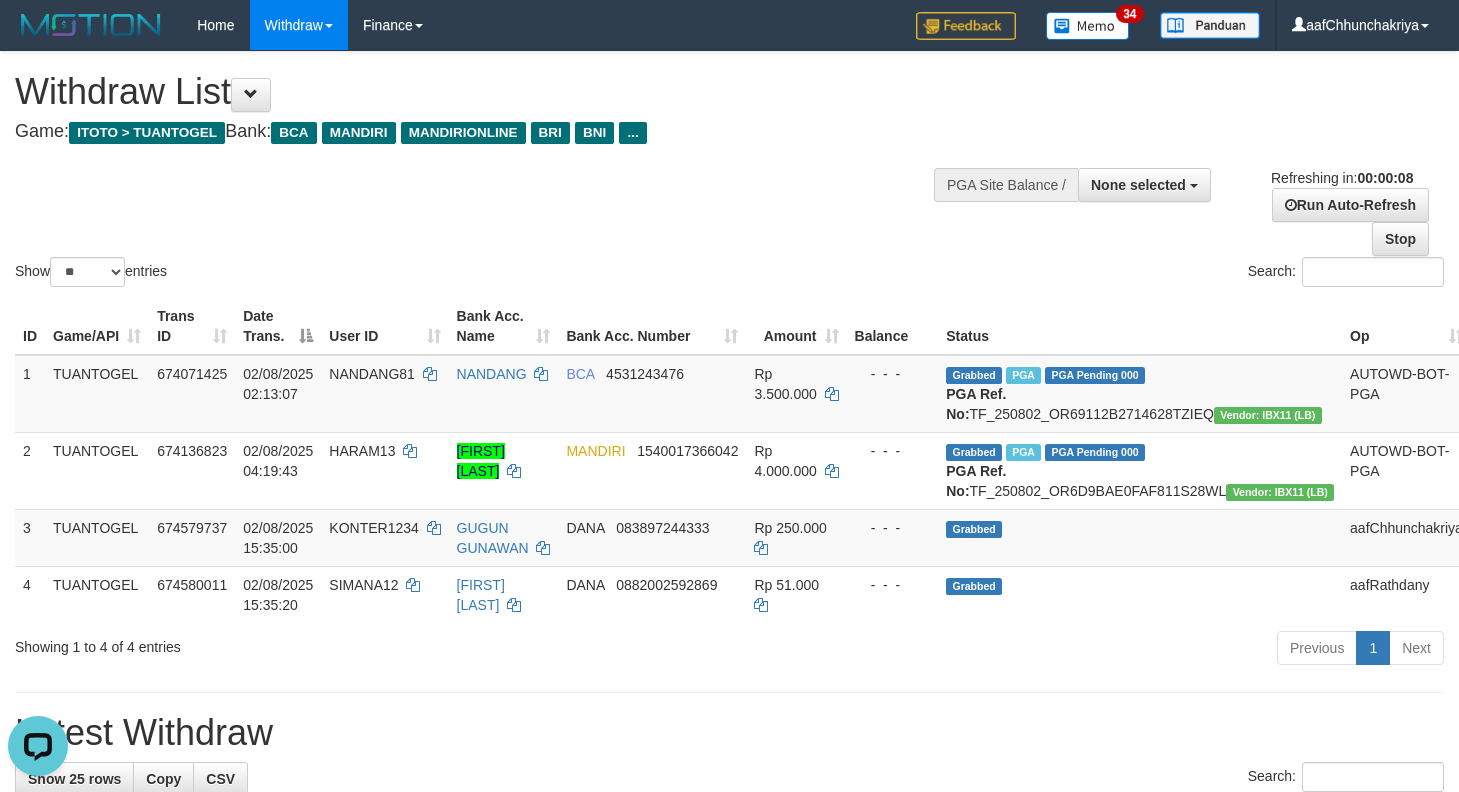 scroll, scrollTop: 0, scrollLeft: 0, axis: both 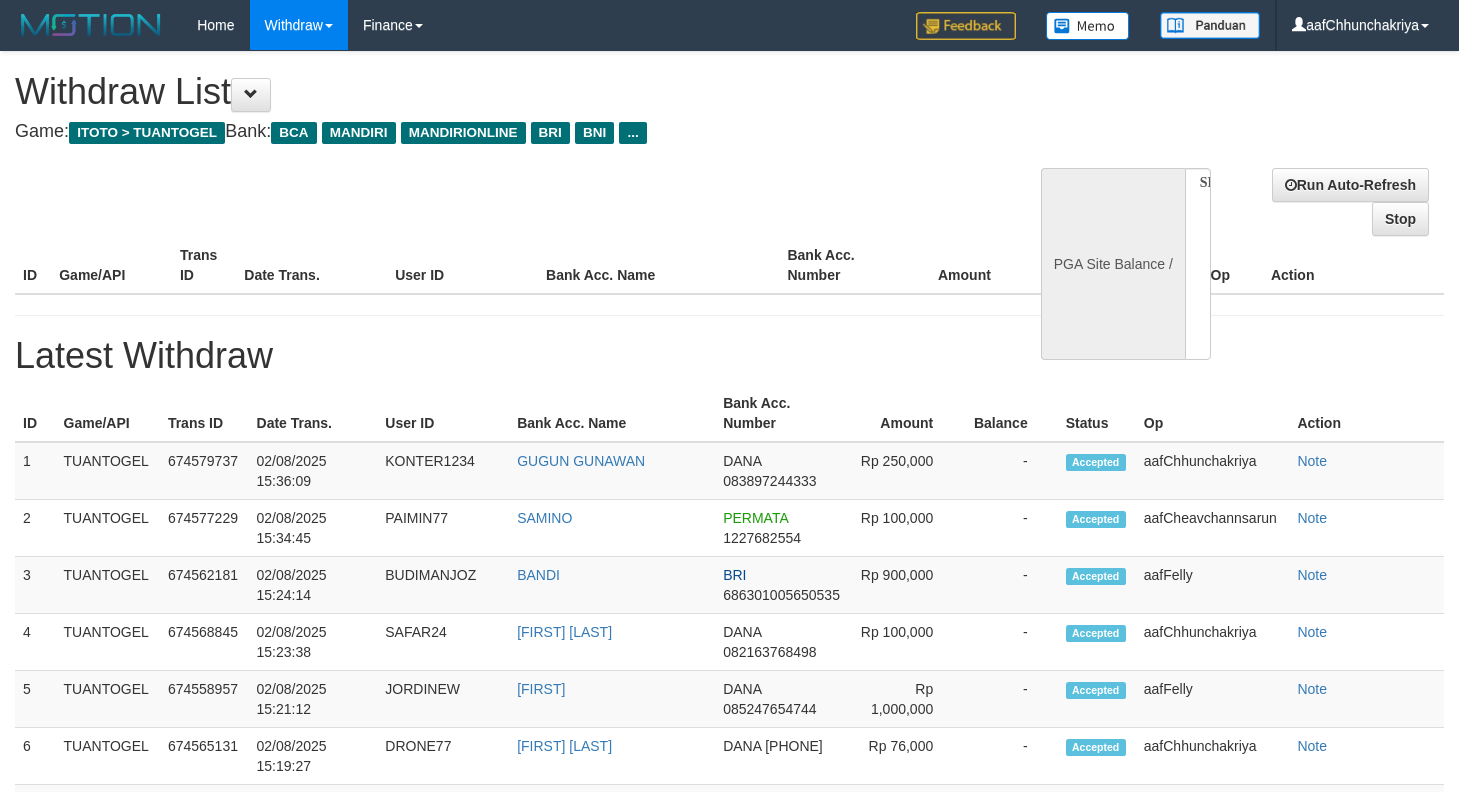 select 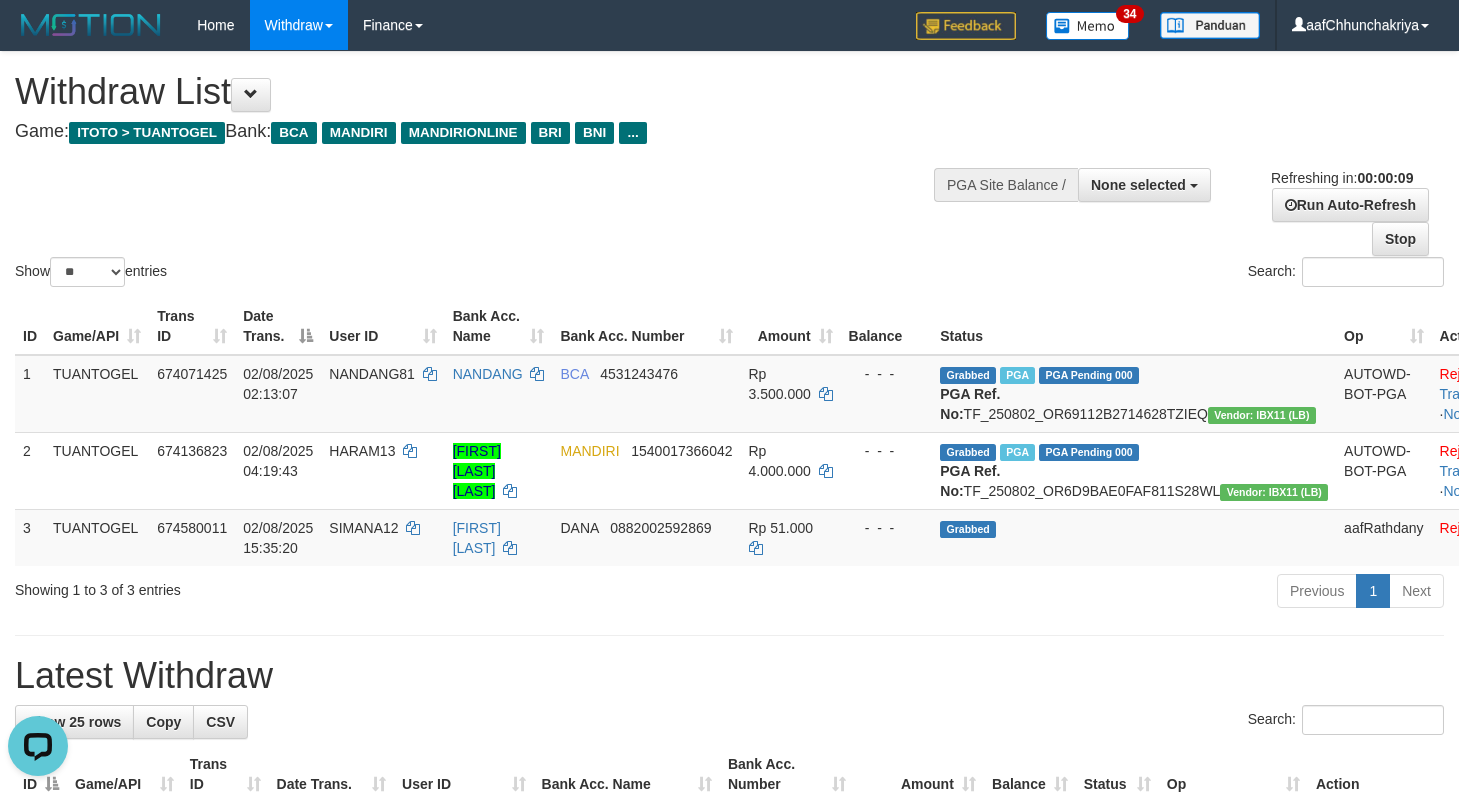 scroll, scrollTop: 0, scrollLeft: 0, axis: both 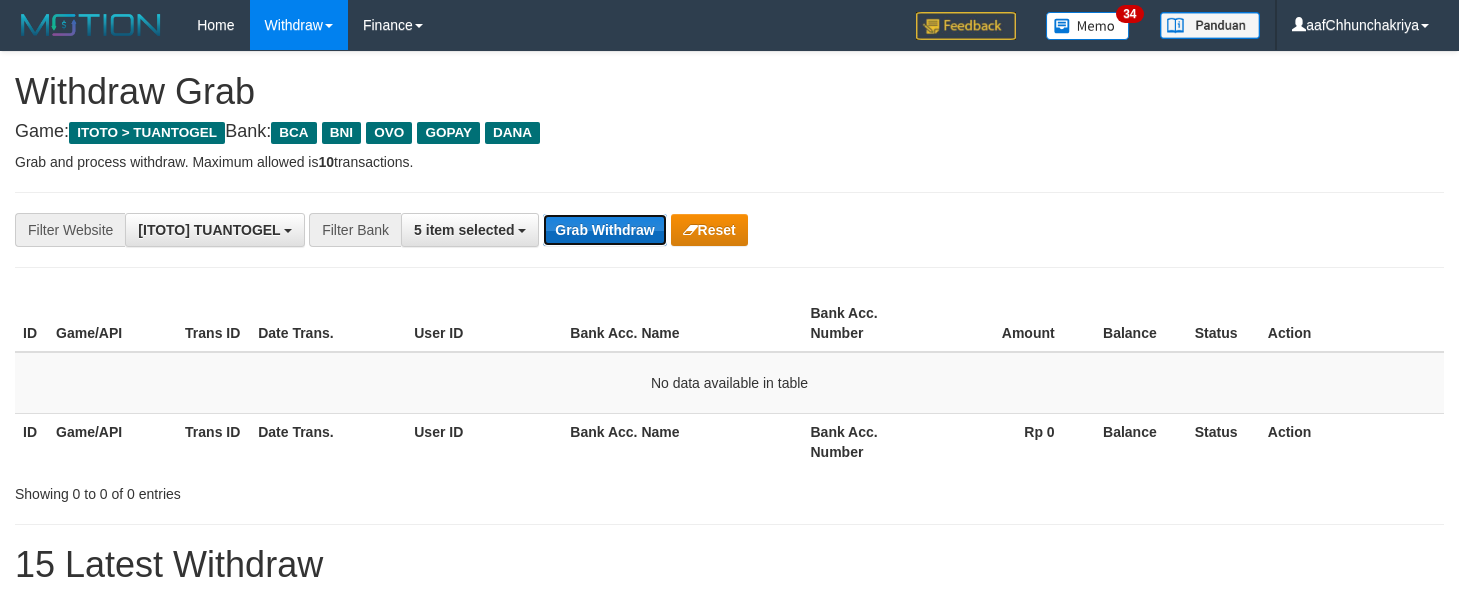 click on "Grab Withdraw" at bounding box center [604, 230] 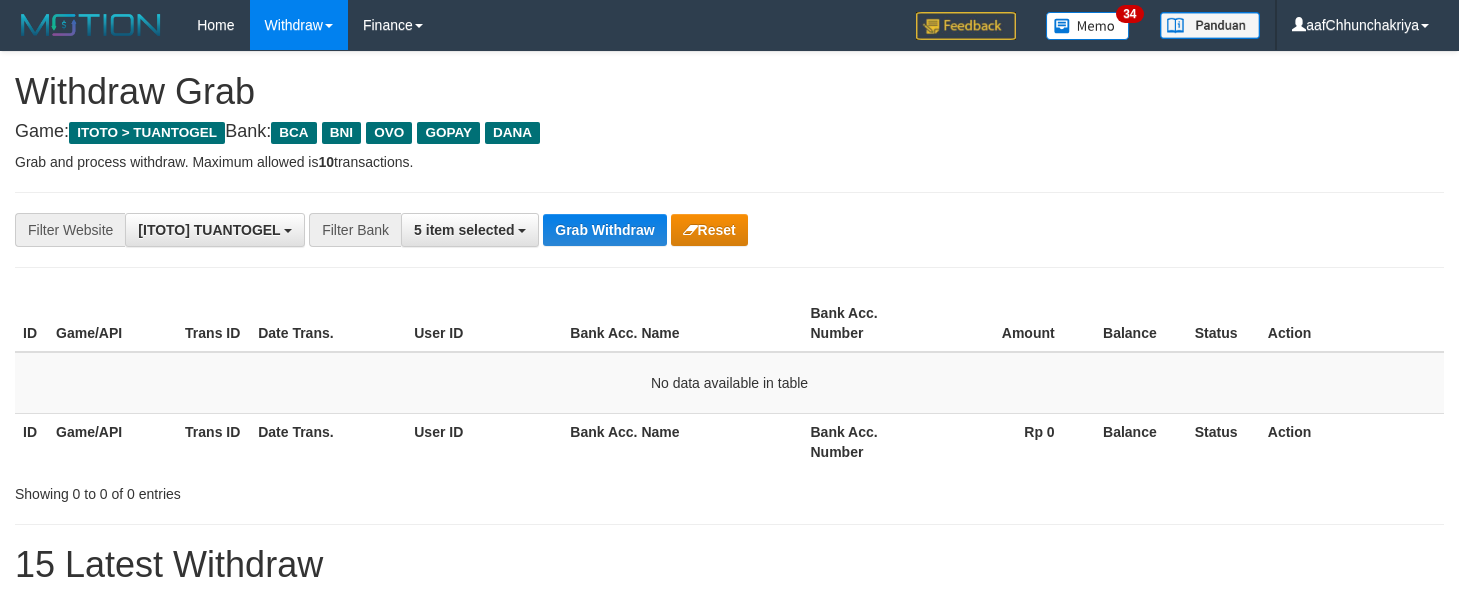 scroll, scrollTop: 0, scrollLeft: 0, axis: both 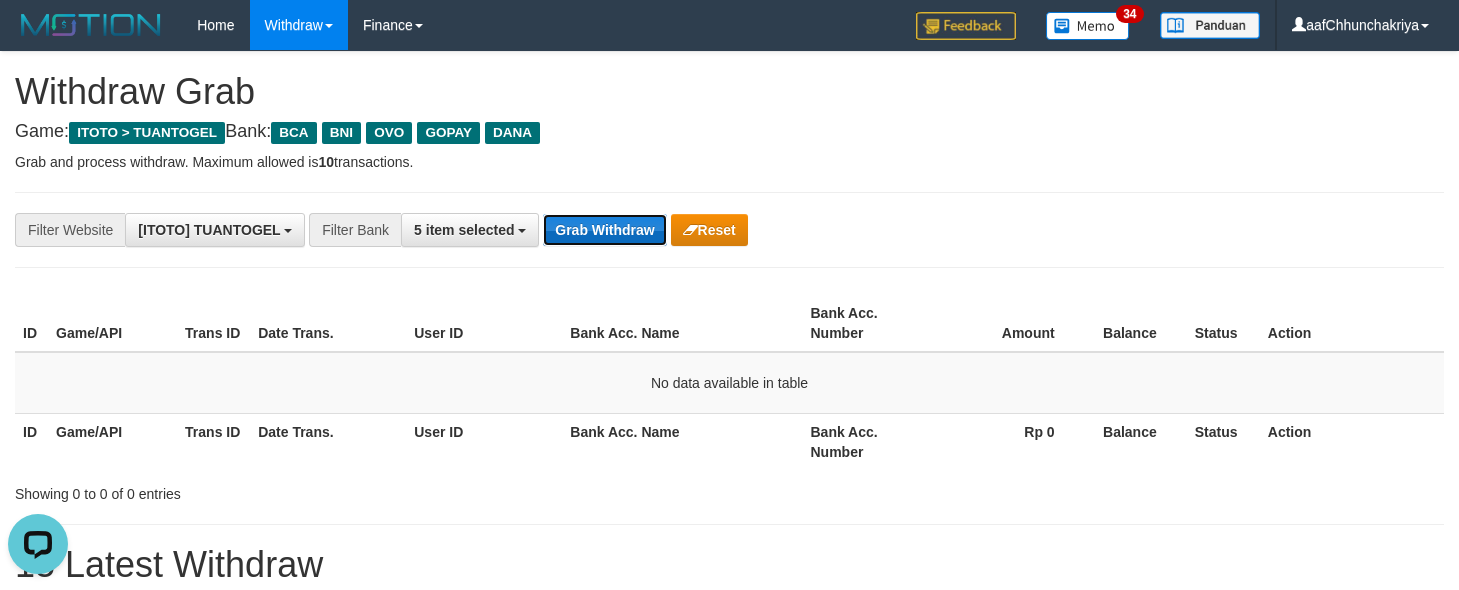 click on "Grab Withdraw" at bounding box center (604, 230) 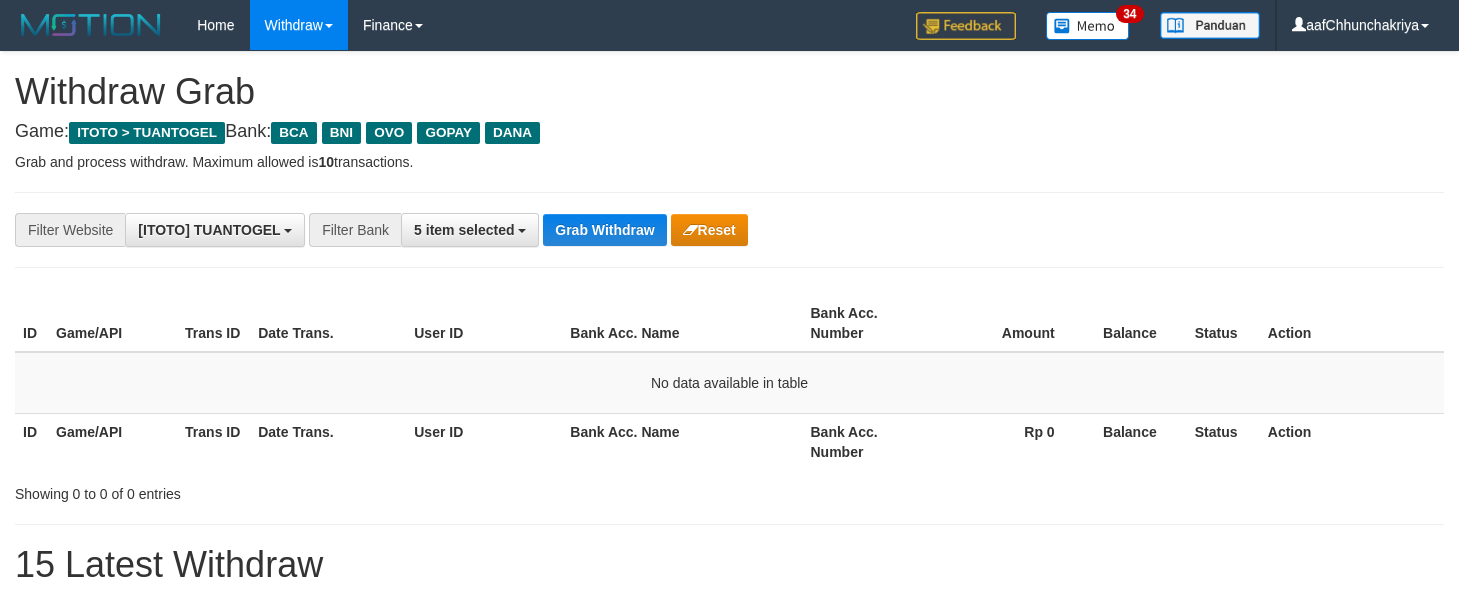 scroll, scrollTop: 0, scrollLeft: 0, axis: both 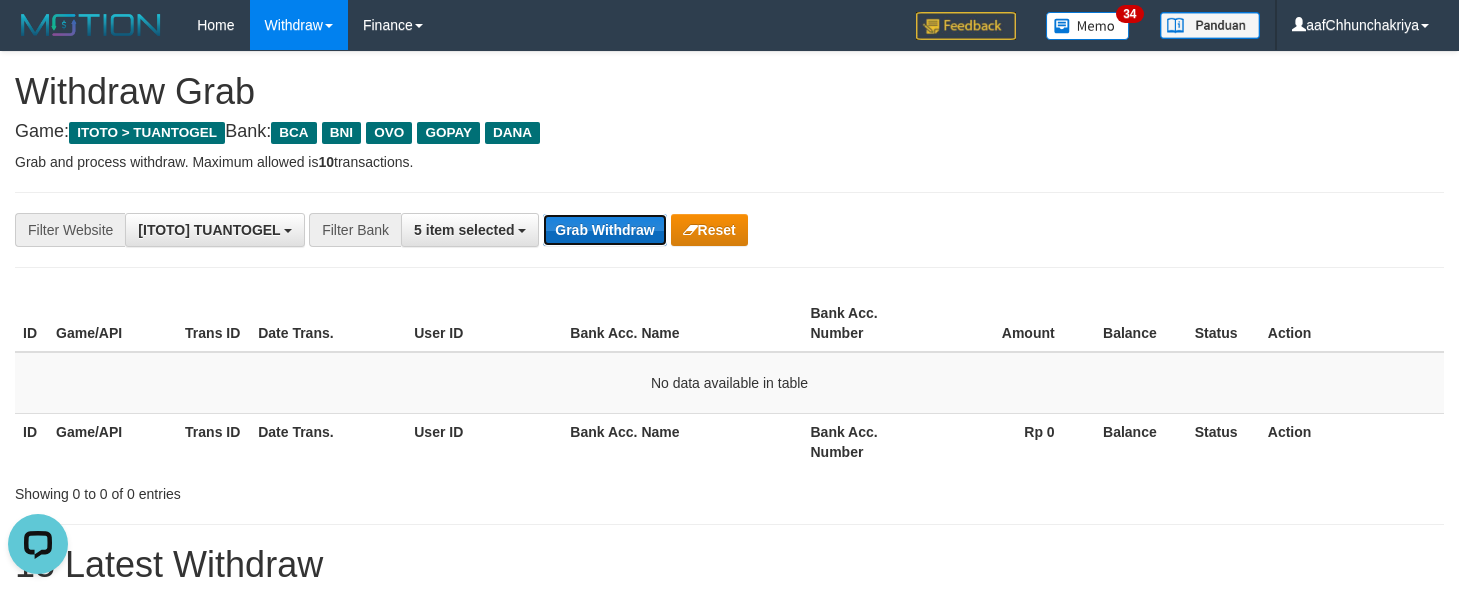 click on "Grab Withdraw" at bounding box center [604, 230] 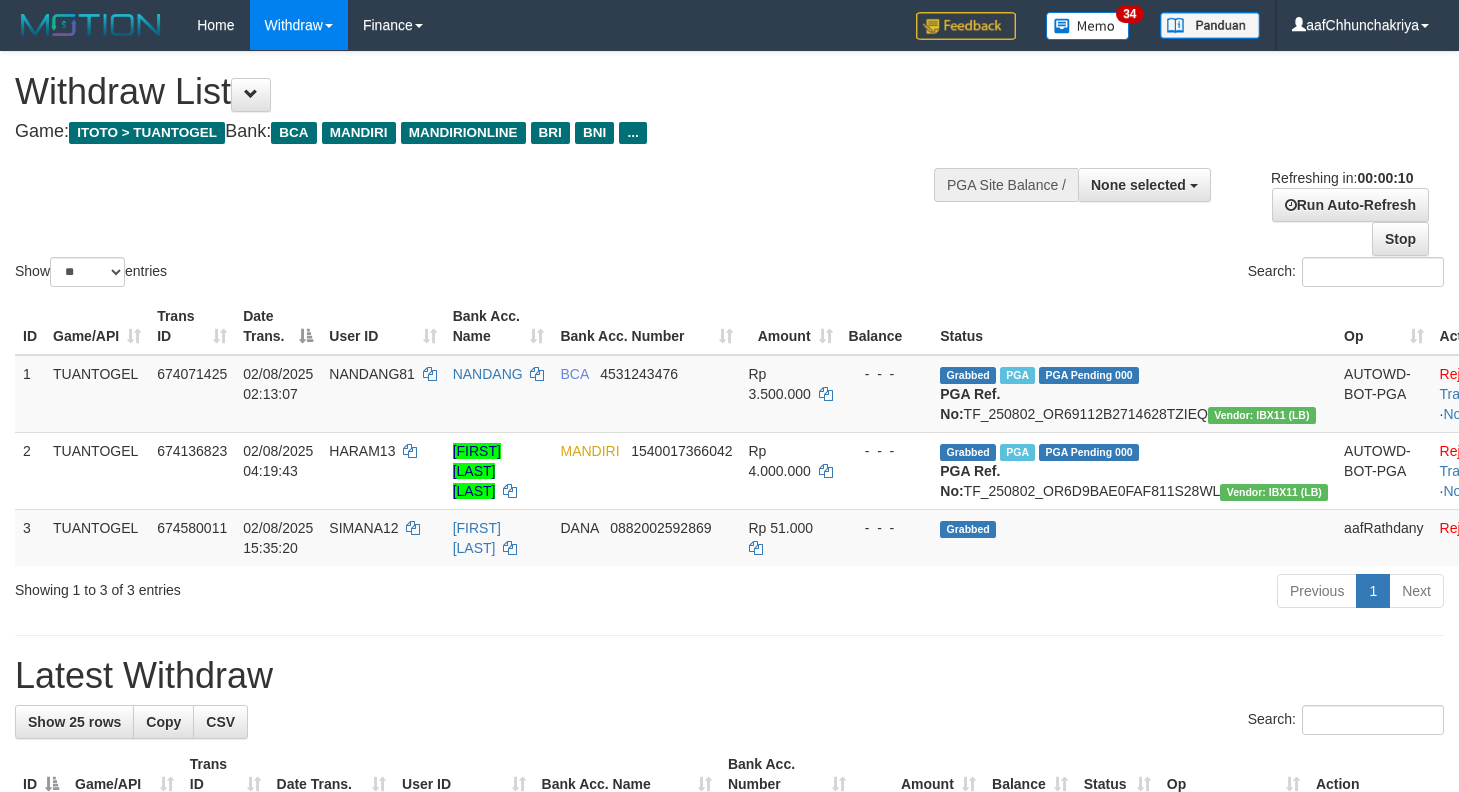 select 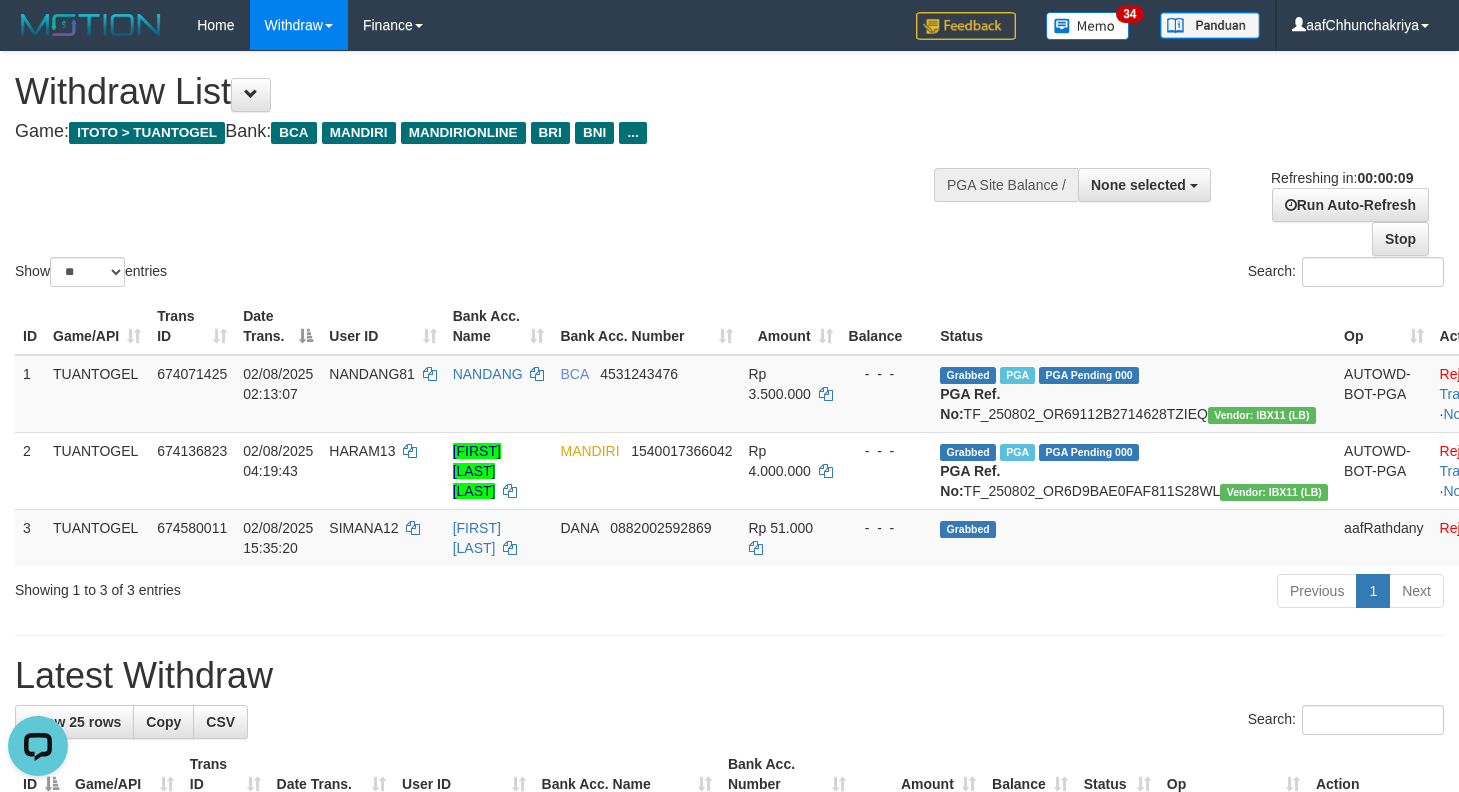 scroll, scrollTop: 0, scrollLeft: 0, axis: both 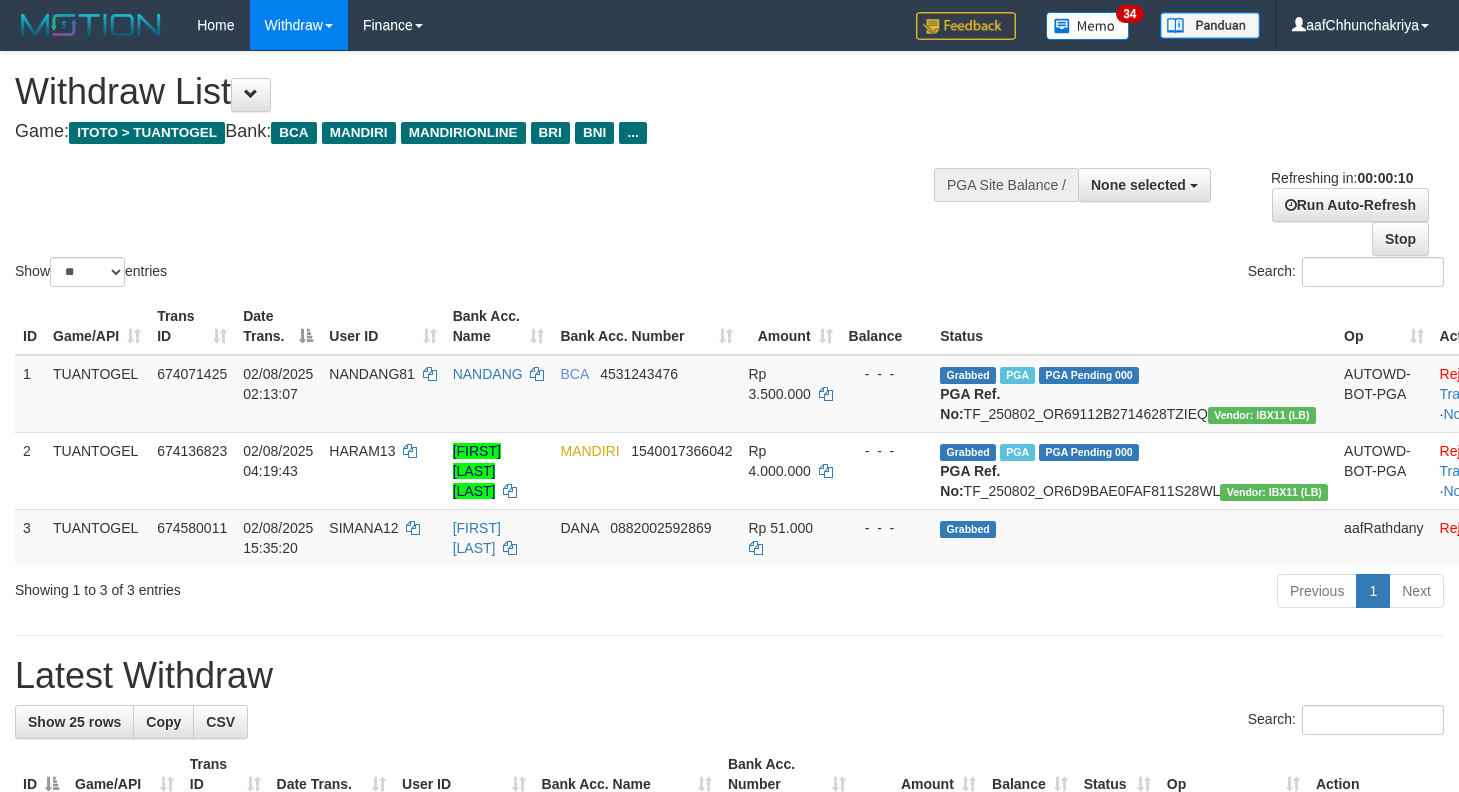 select 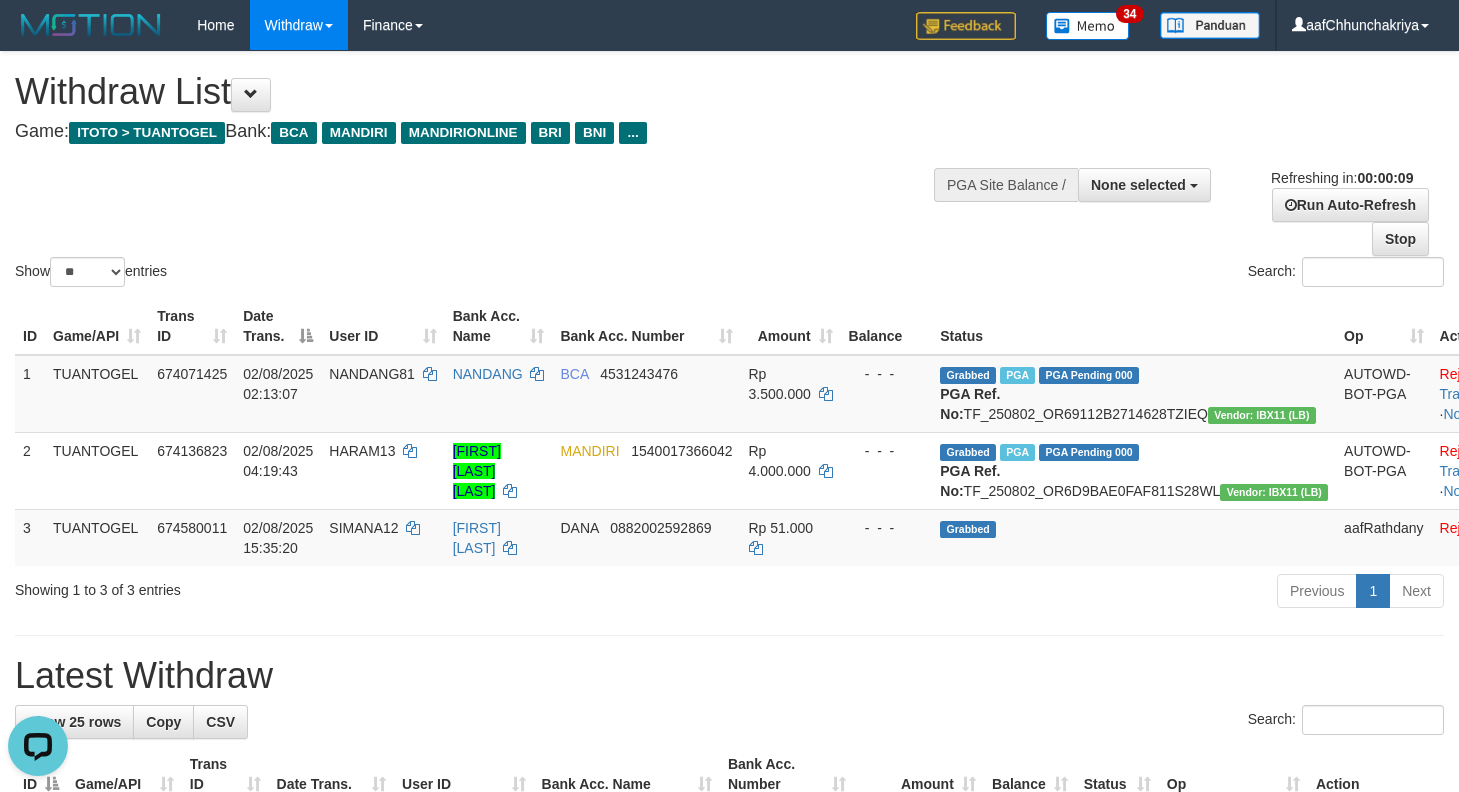 scroll, scrollTop: 0, scrollLeft: 0, axis: both 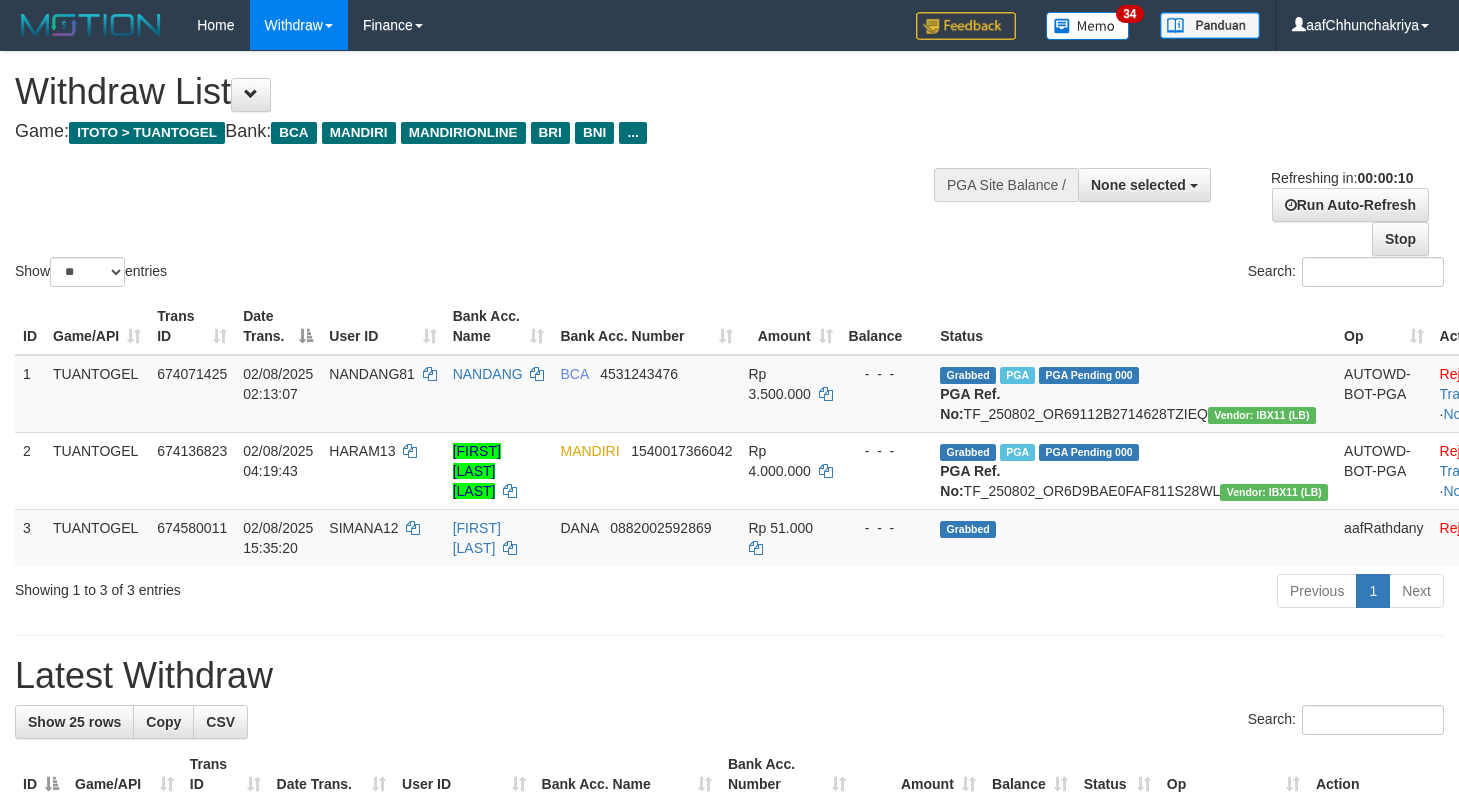 select 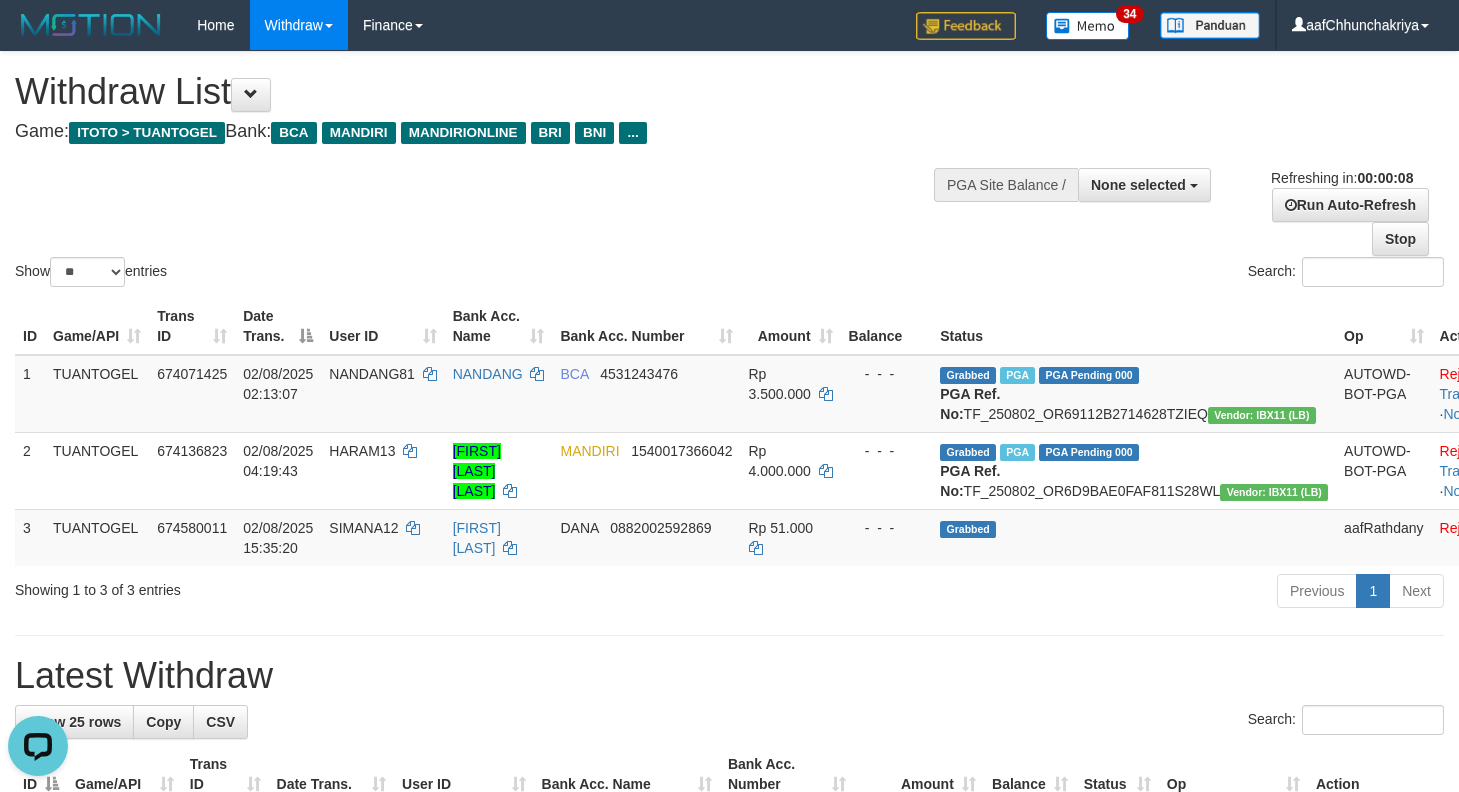 scroll, scrollTop: 0, scrollLeft: 0, axis: both 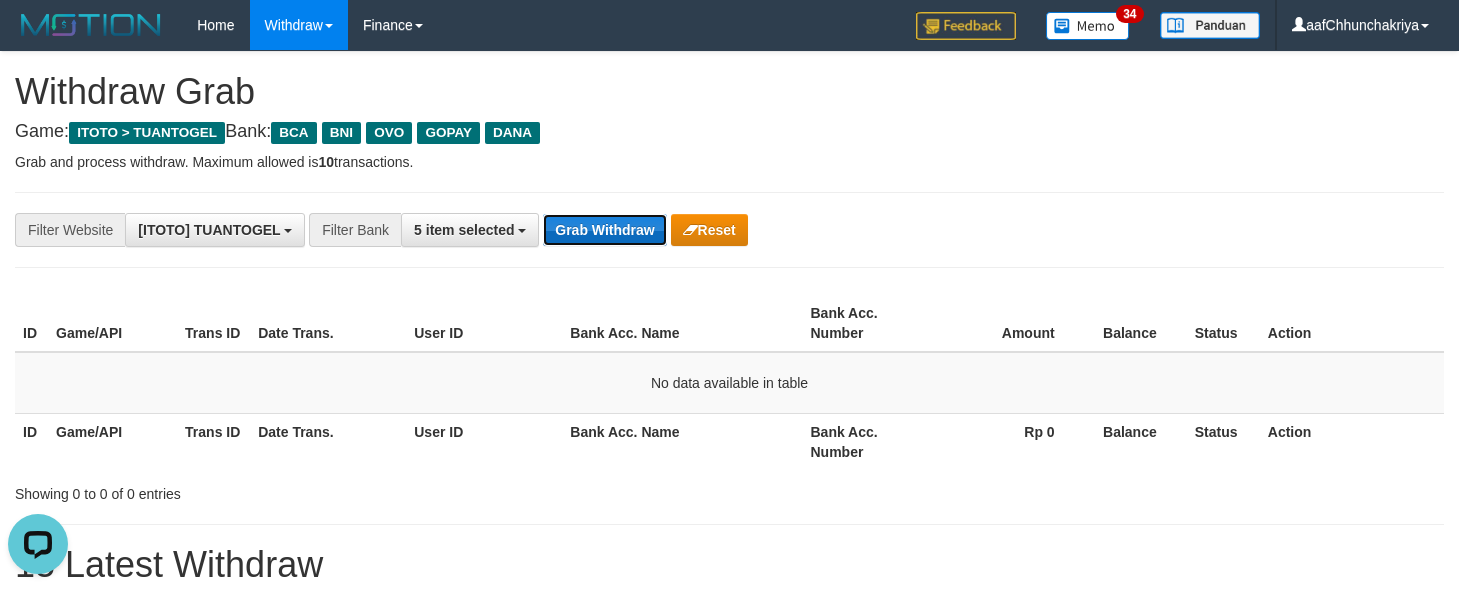 click on "Grab Withdraw" at bounding box center [604, 230] 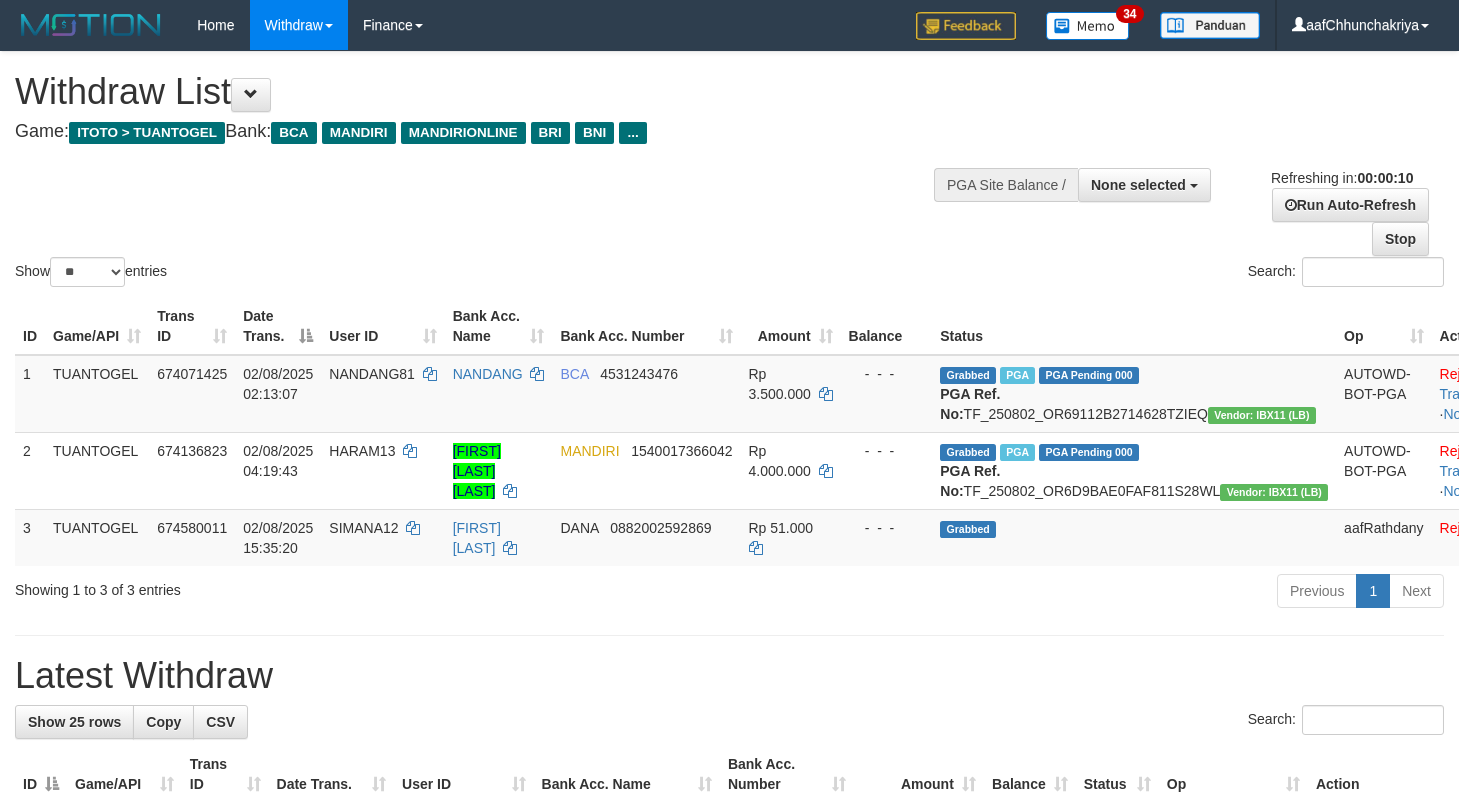select 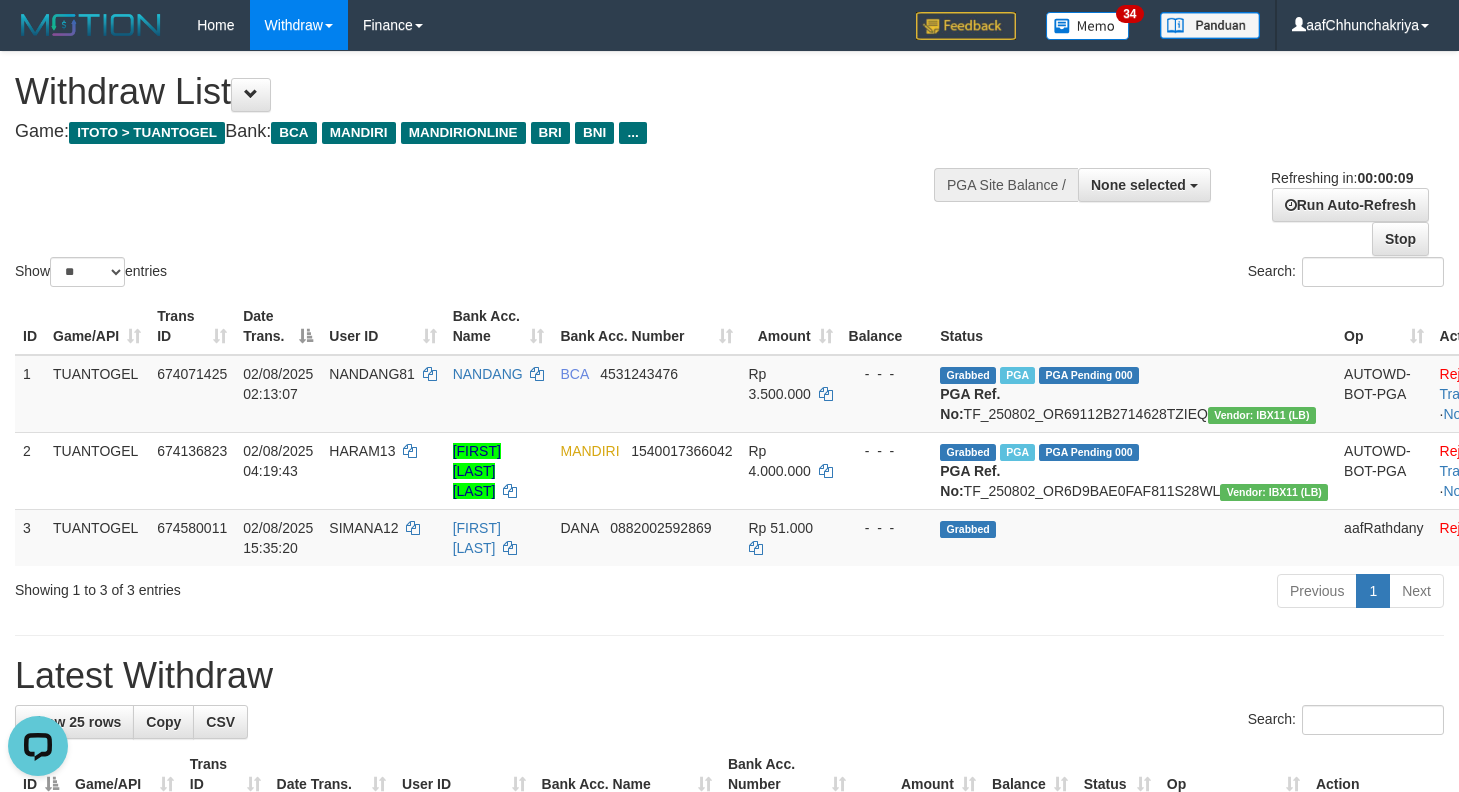 scroll, scrollTop: 0, scrollLeft: 0, axis: both 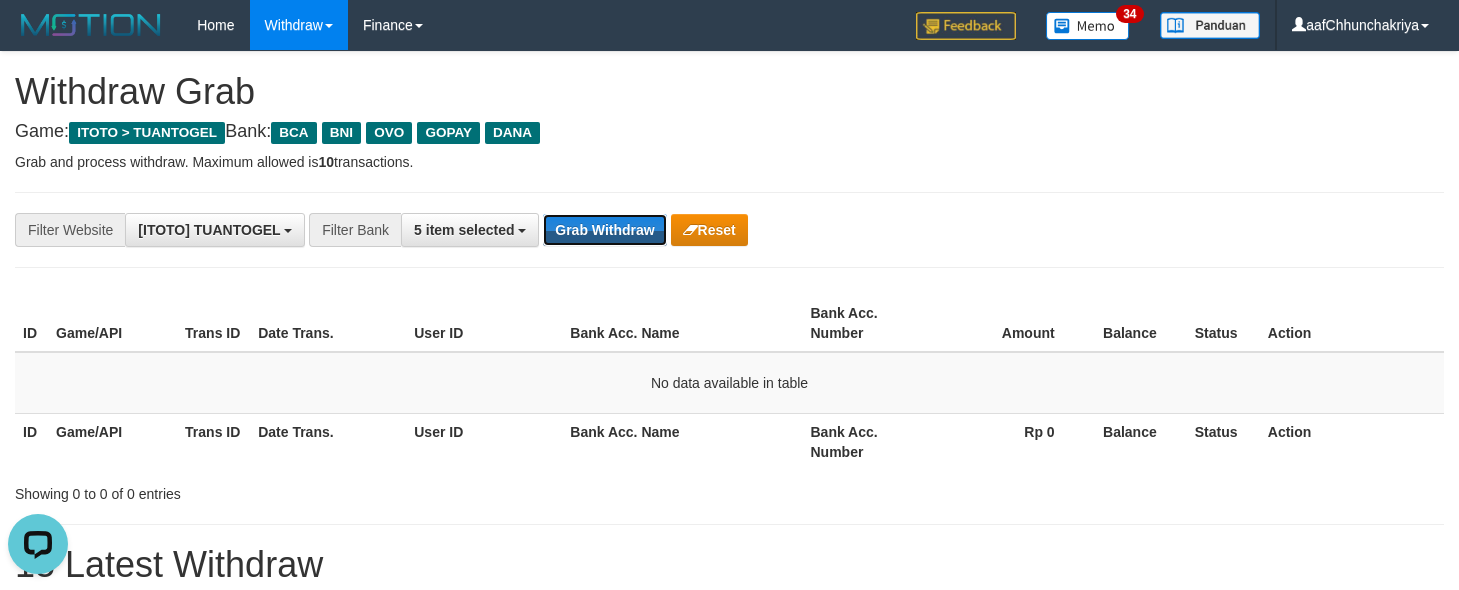 click on "Grab Withdraw" at bounding box center (604, 230) 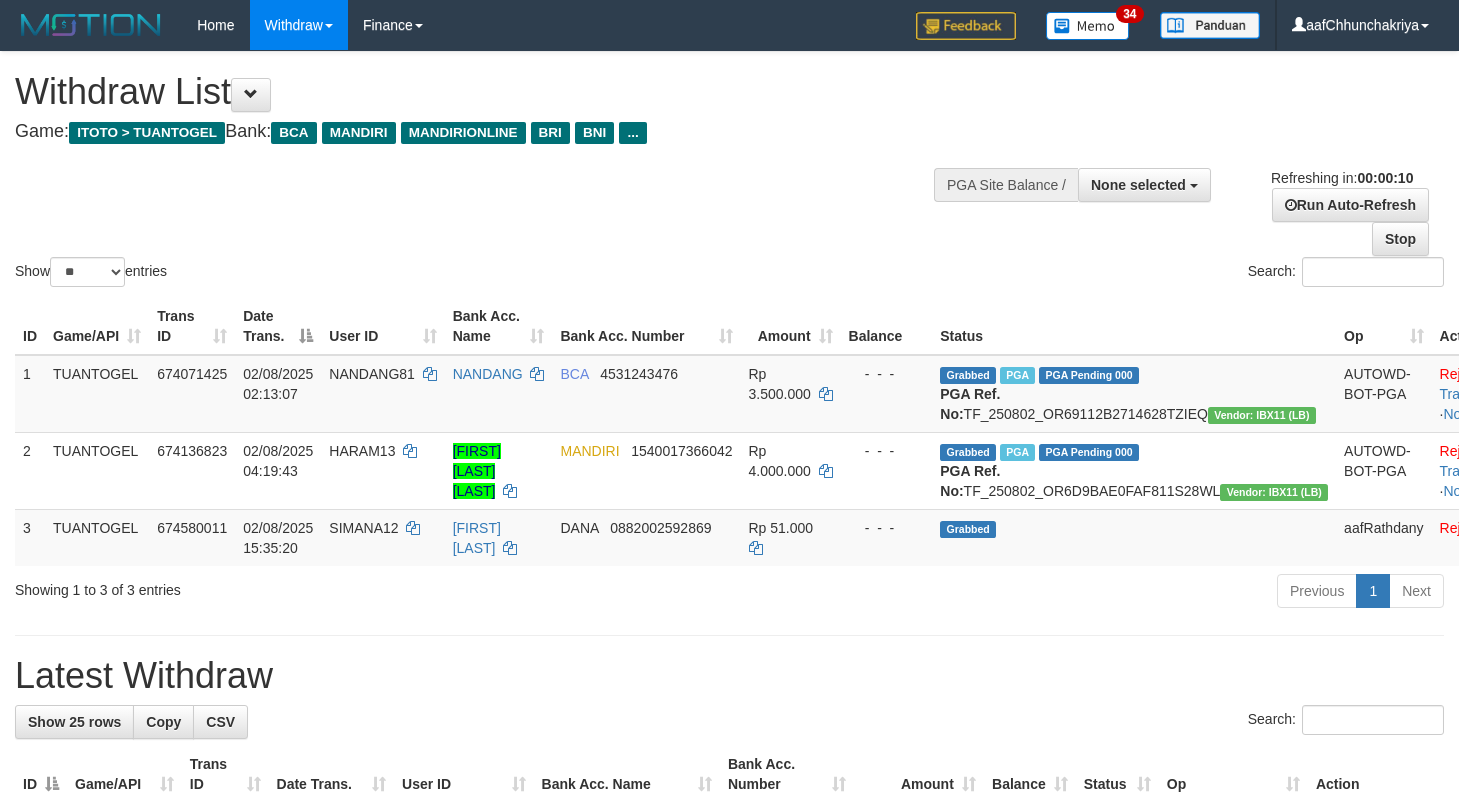 select 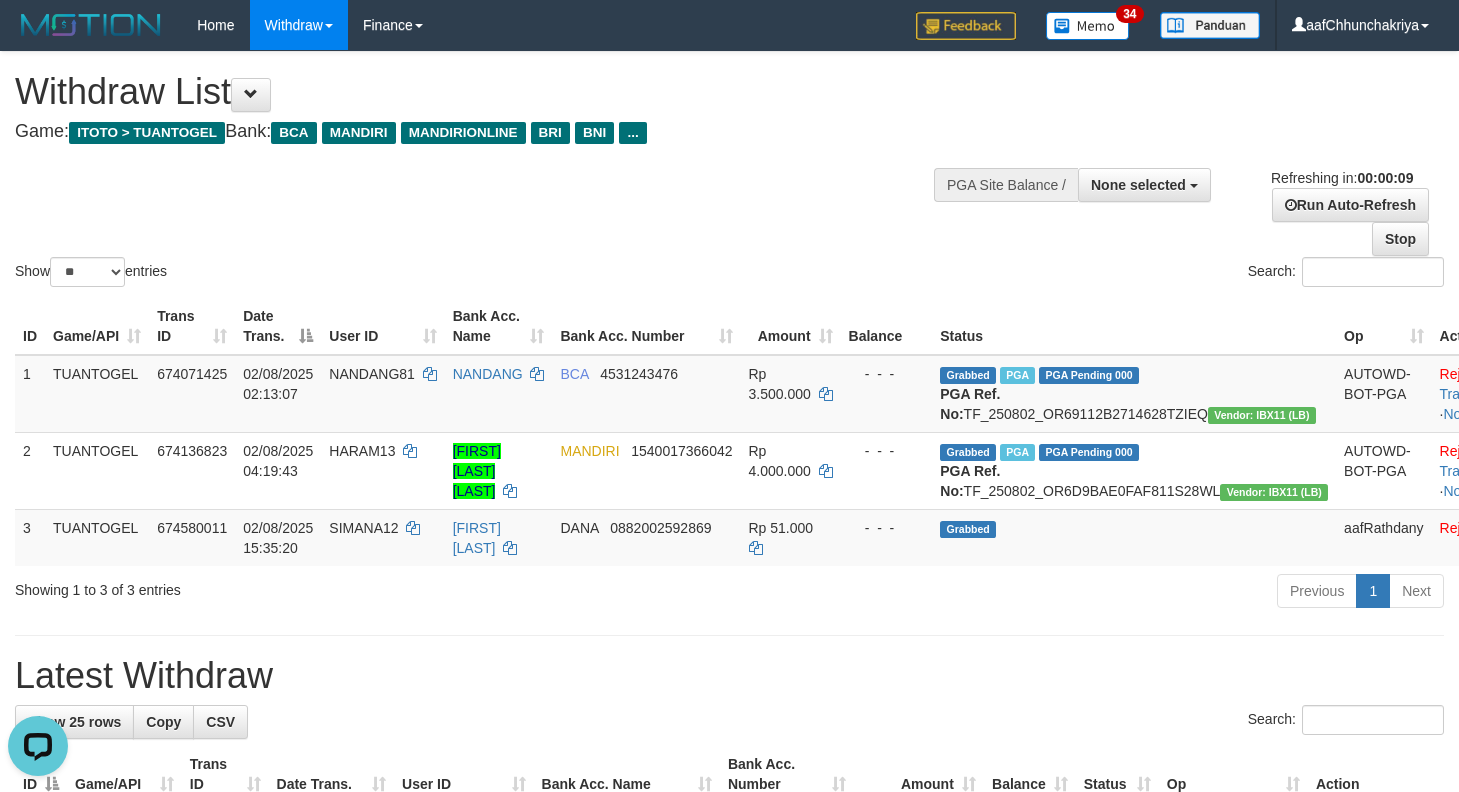 scroll, scrollTop: 0, scrollLeft: 0, axis: both 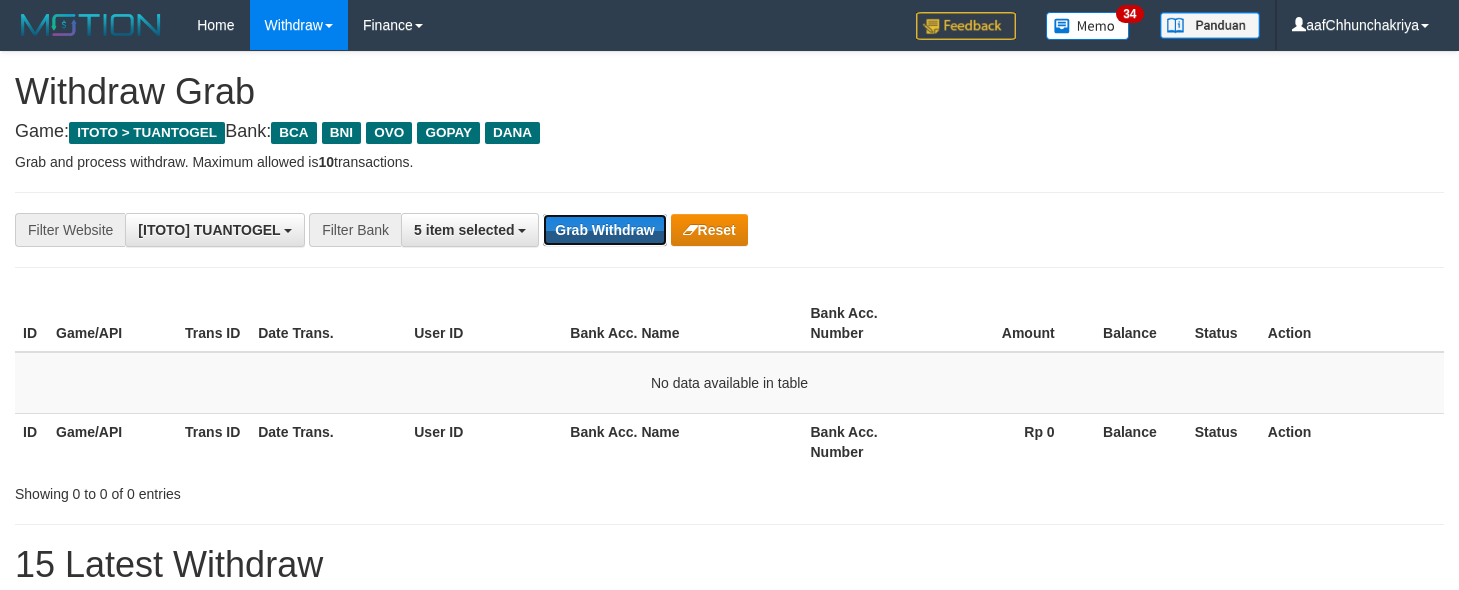click on "Grab Withdraw" at bounding box center [604, 230] 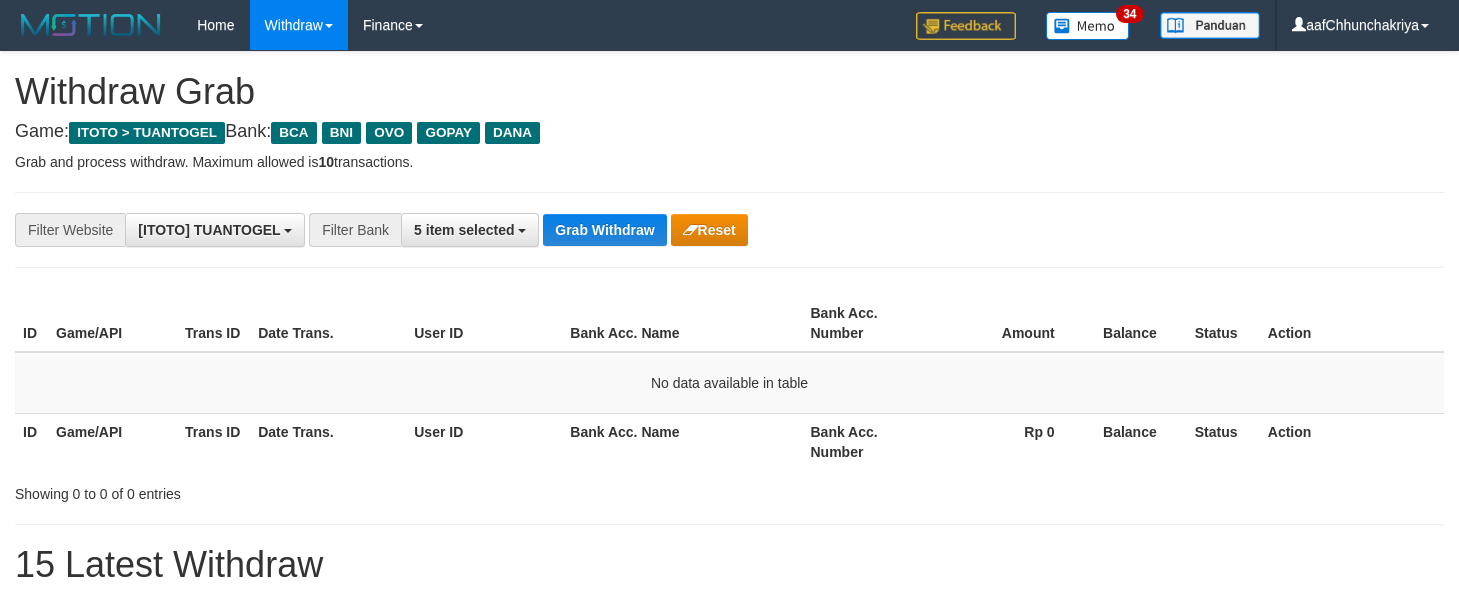 scroll, scrollTop: 0, scrollLeft: 0, axis: both 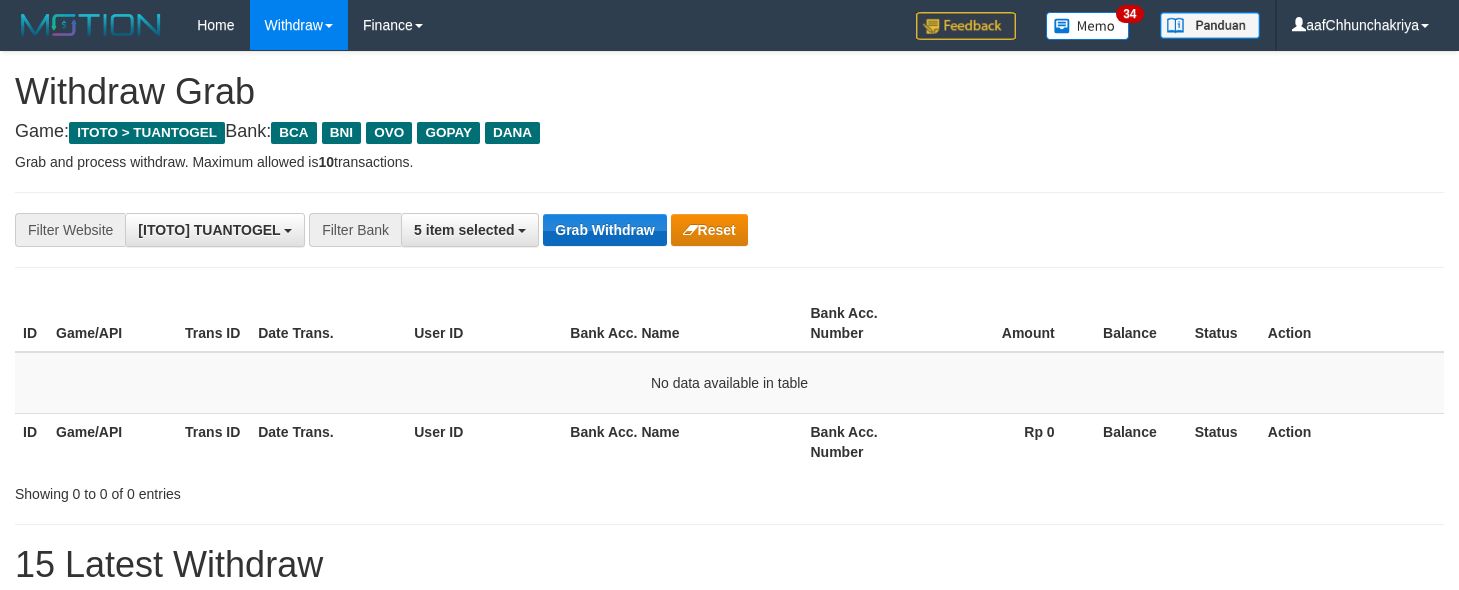 click on "Grab Withdraw" at bounding box center [604, 230] 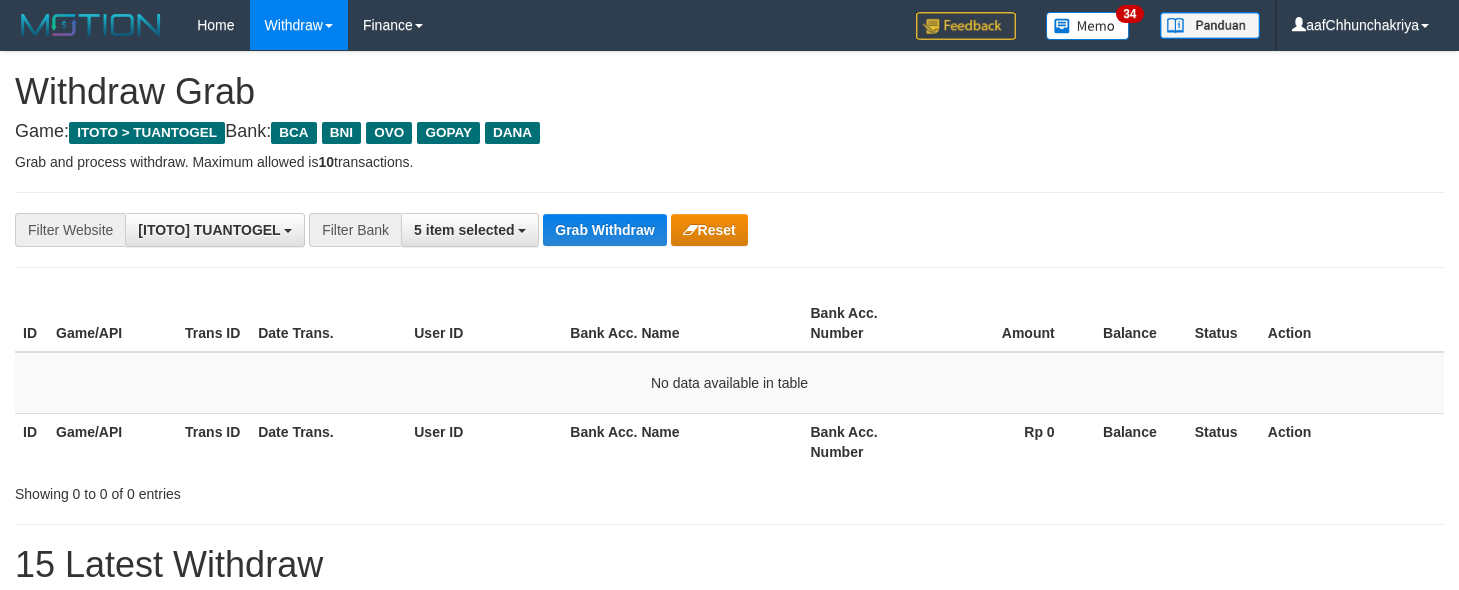 scroll, scrollTop: 0, scrollLeft: 0, axis: both 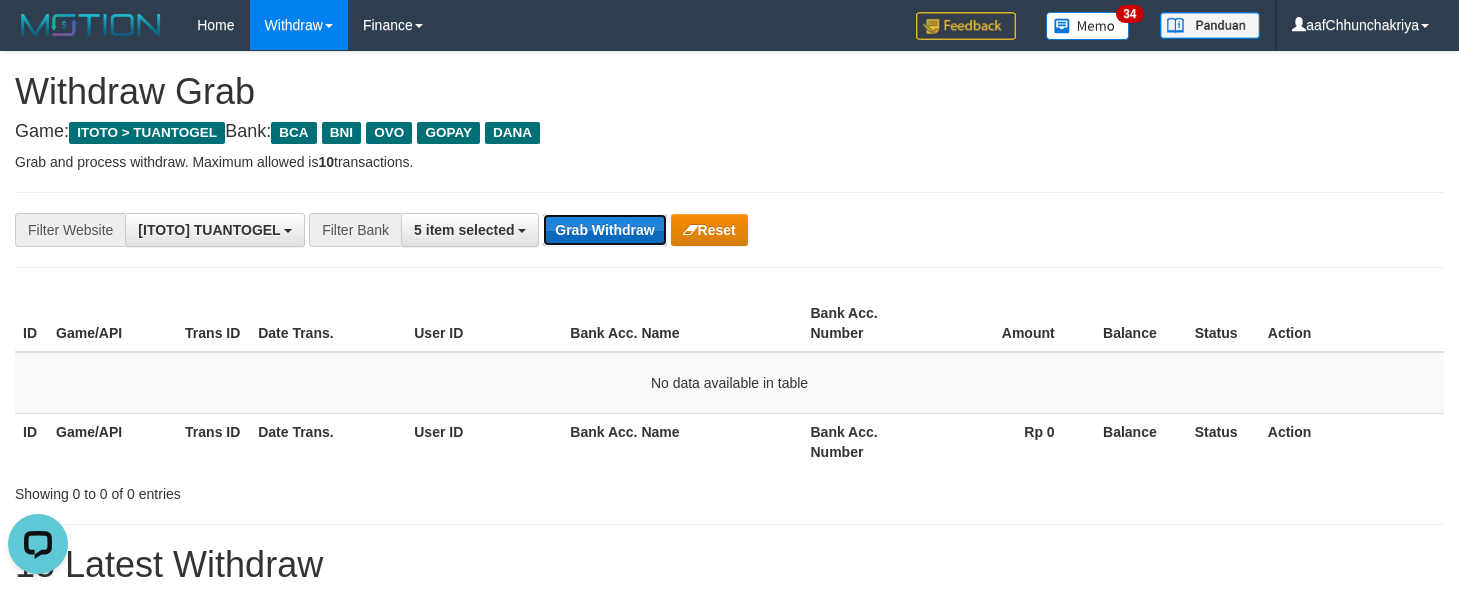 click on "Grab Withdraw" at bounding box center [604, 230] 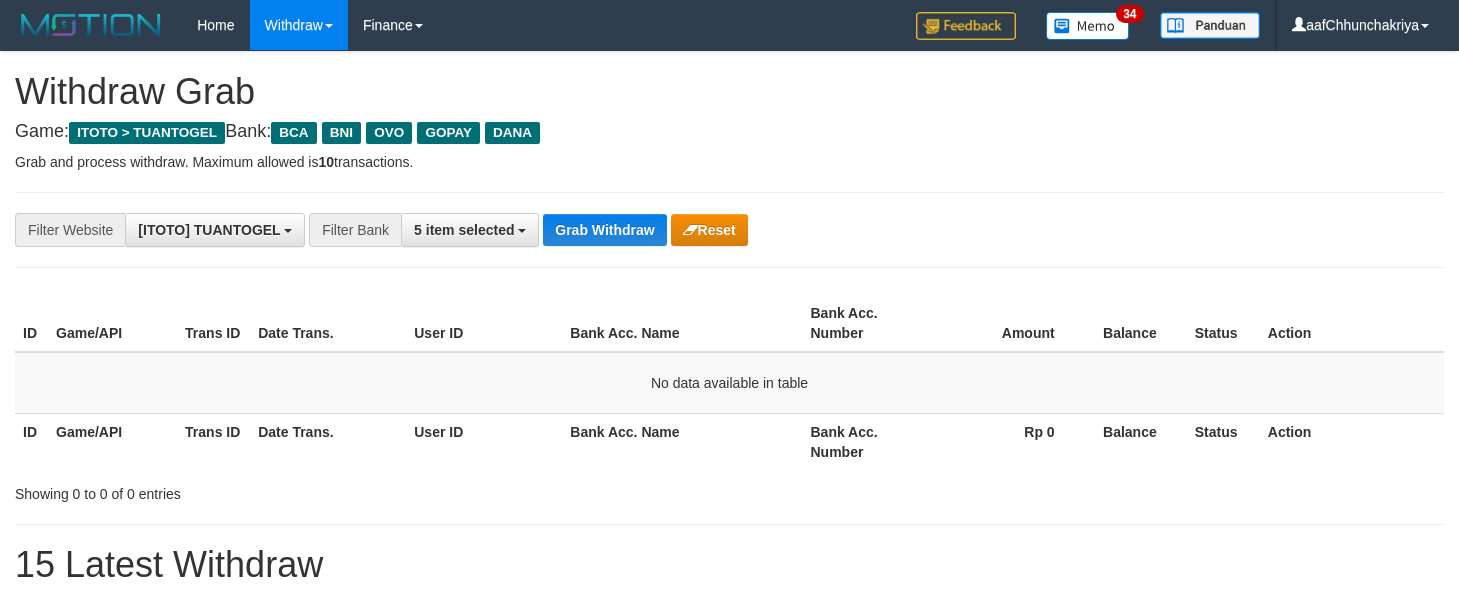 scroll, scrollTop: 0, scrollLeft: 0, axis: both 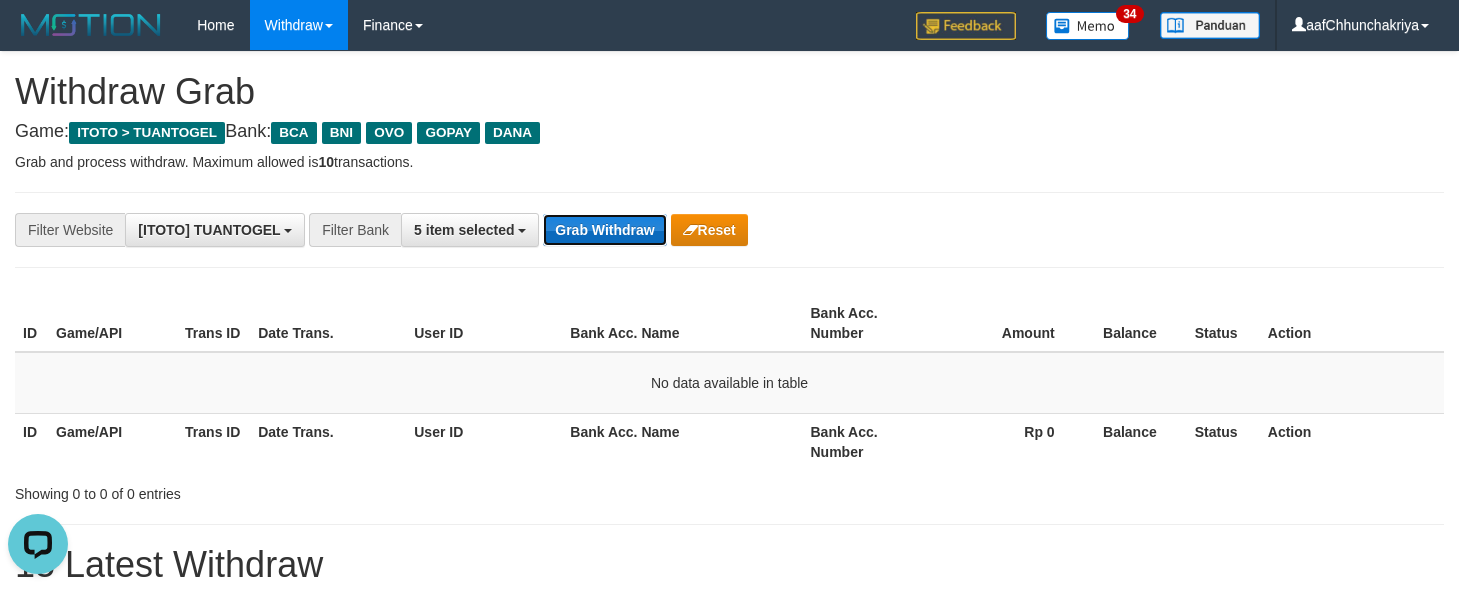 click on "Grab Withdraw" at bounding box center (604, 230) 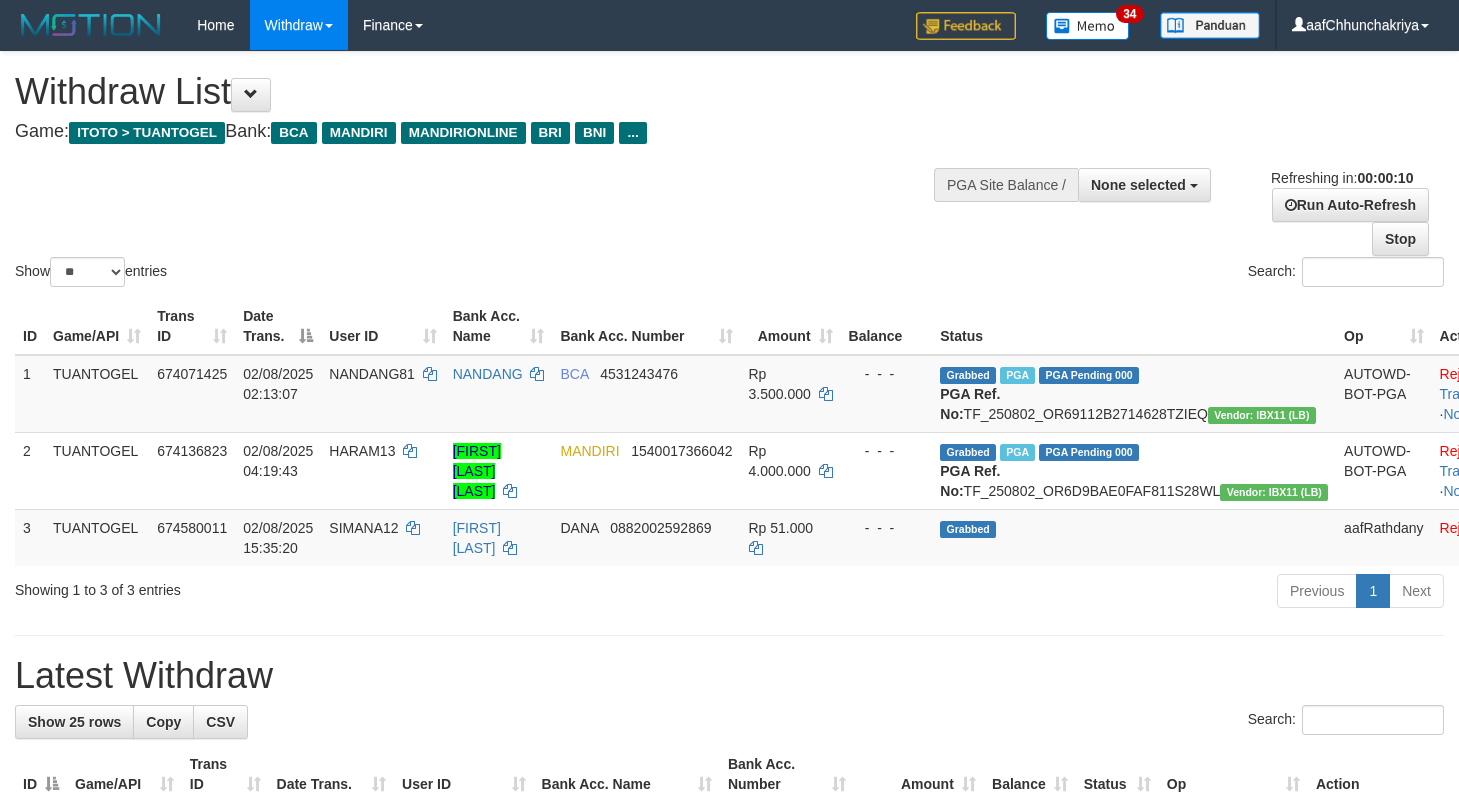 select 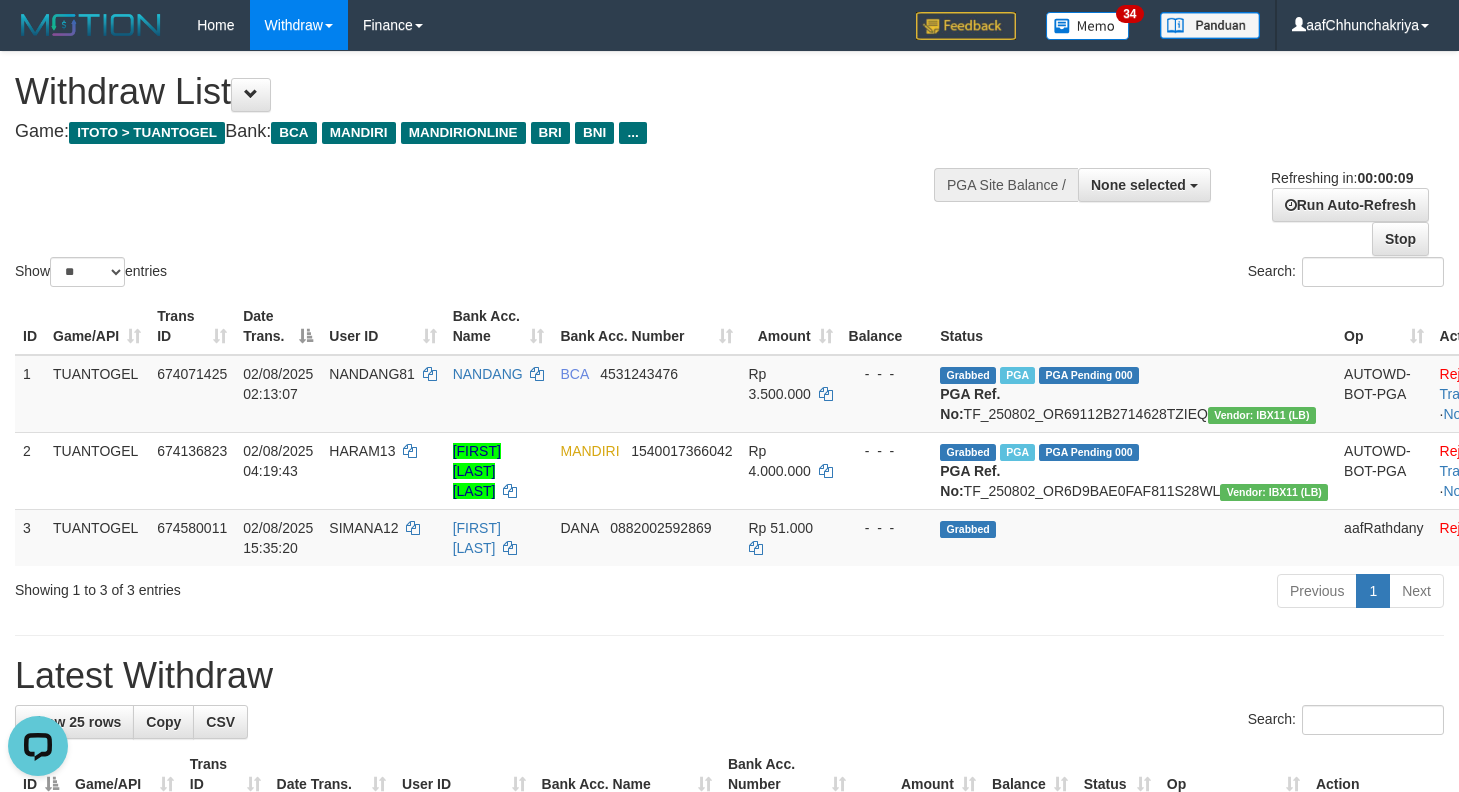 scroll, scrollTop: 0, scrollLeft: 0, axis: both 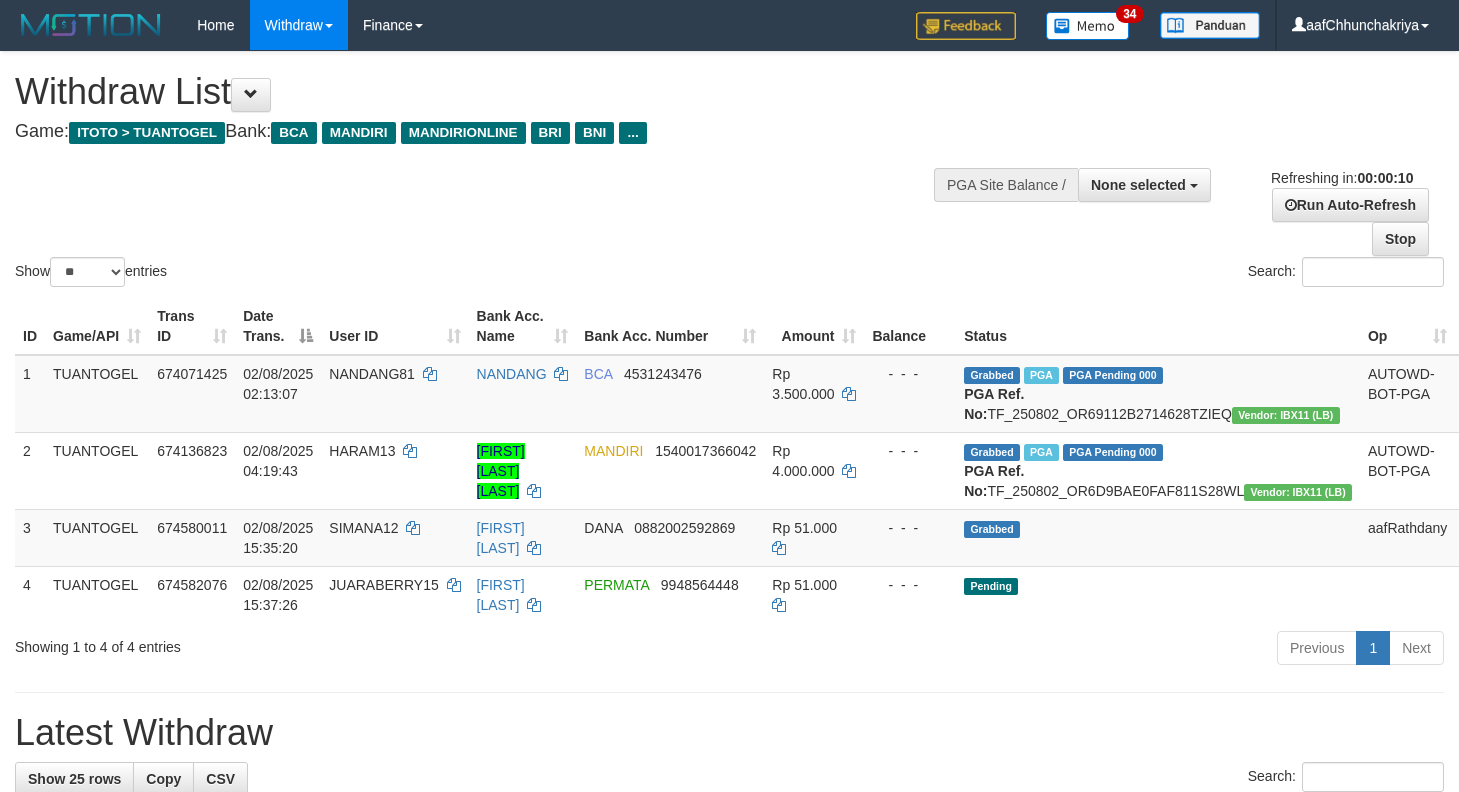 select 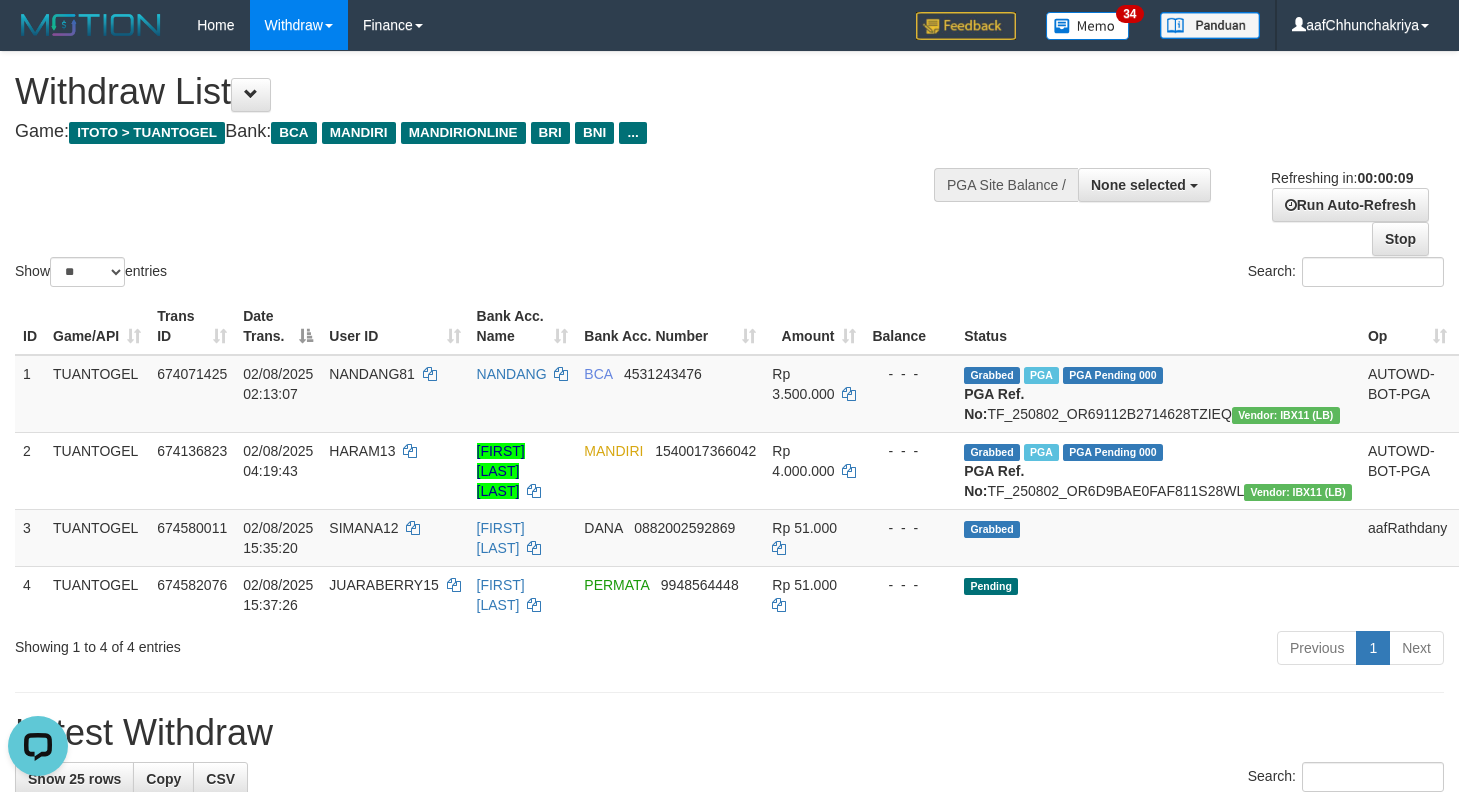scroll, scrollTop: 0, scrollLeft: 0, axis: both 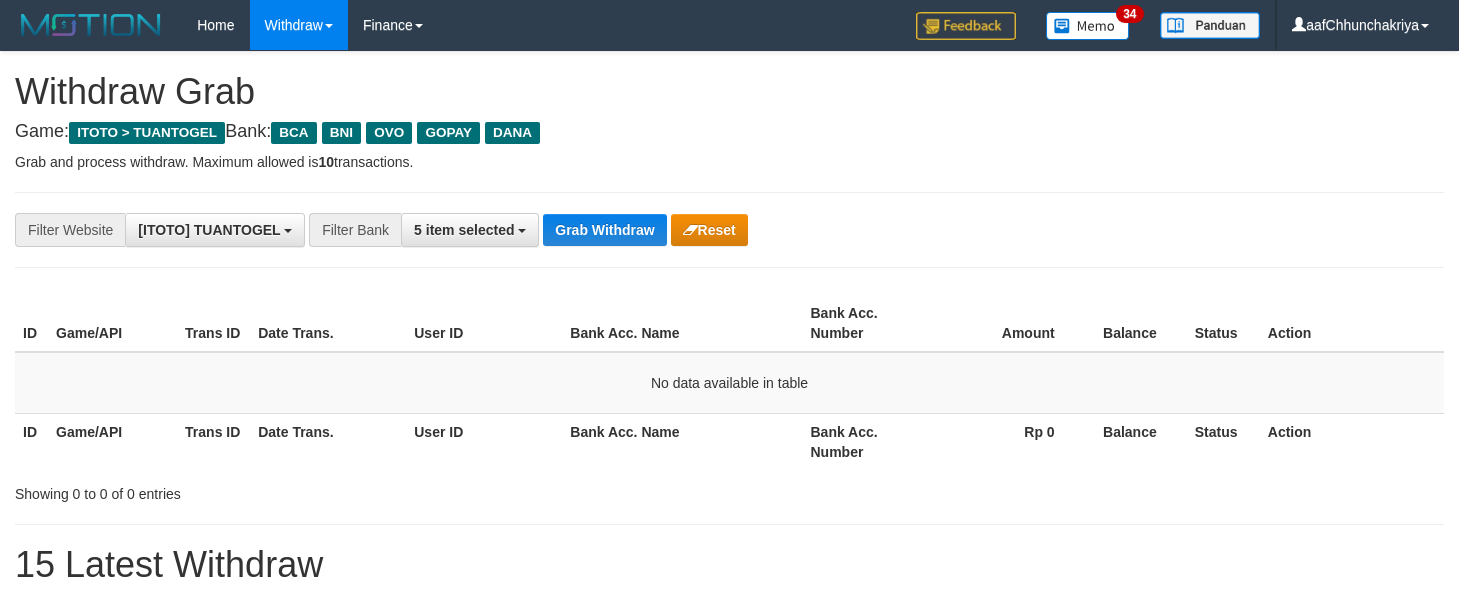click on "Grab Withdraw" at bounding box center [604, 230] 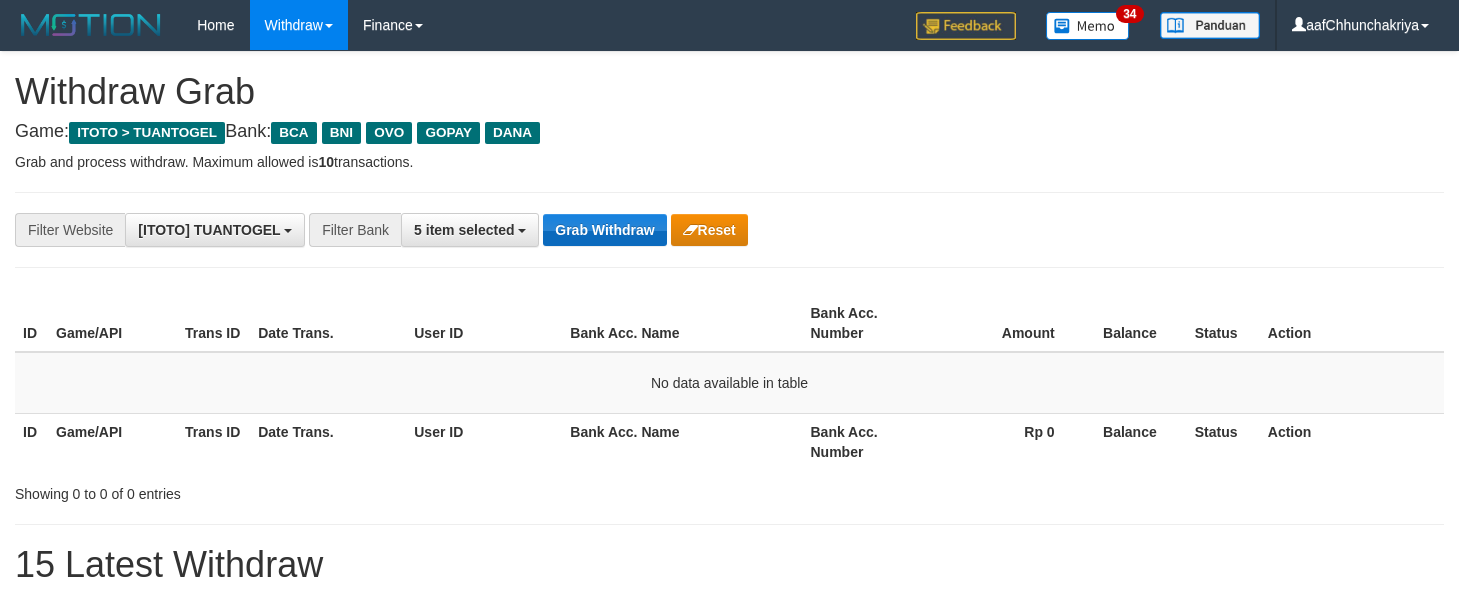scroll, scrollTop: 0, scrollLeft: 0, axis: both 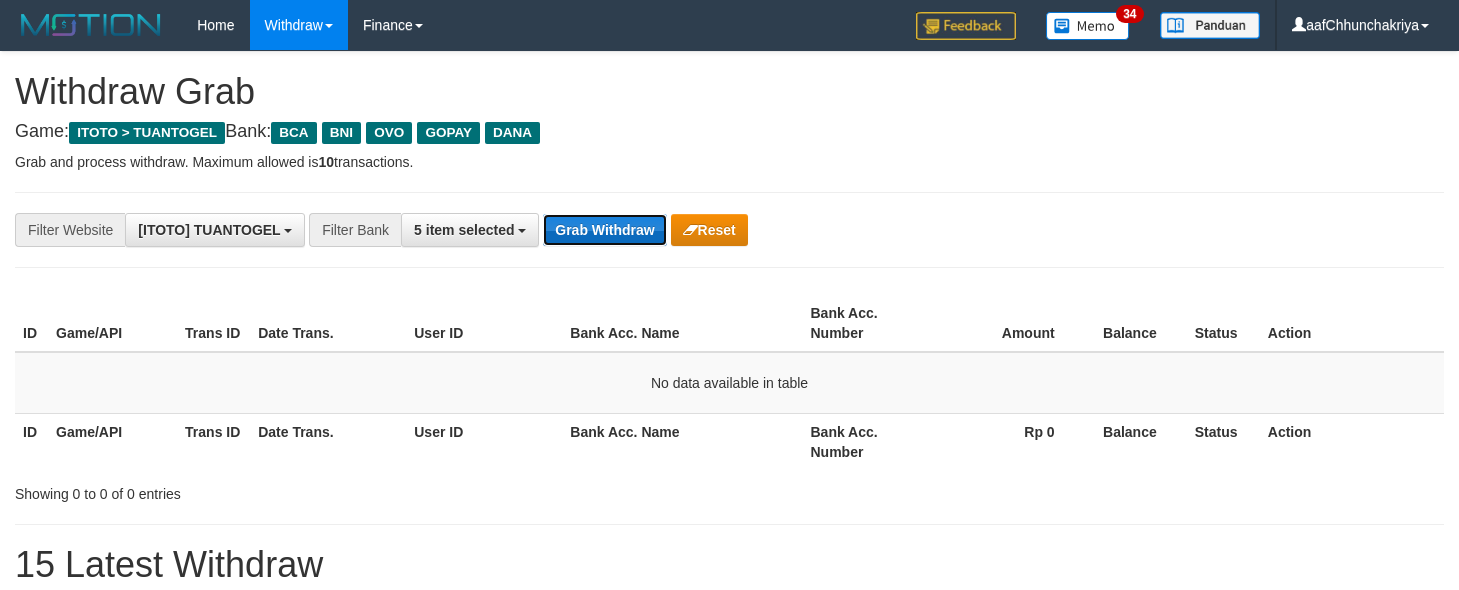 click on "Grab Withdraw" at bounding box center [604, 230] 